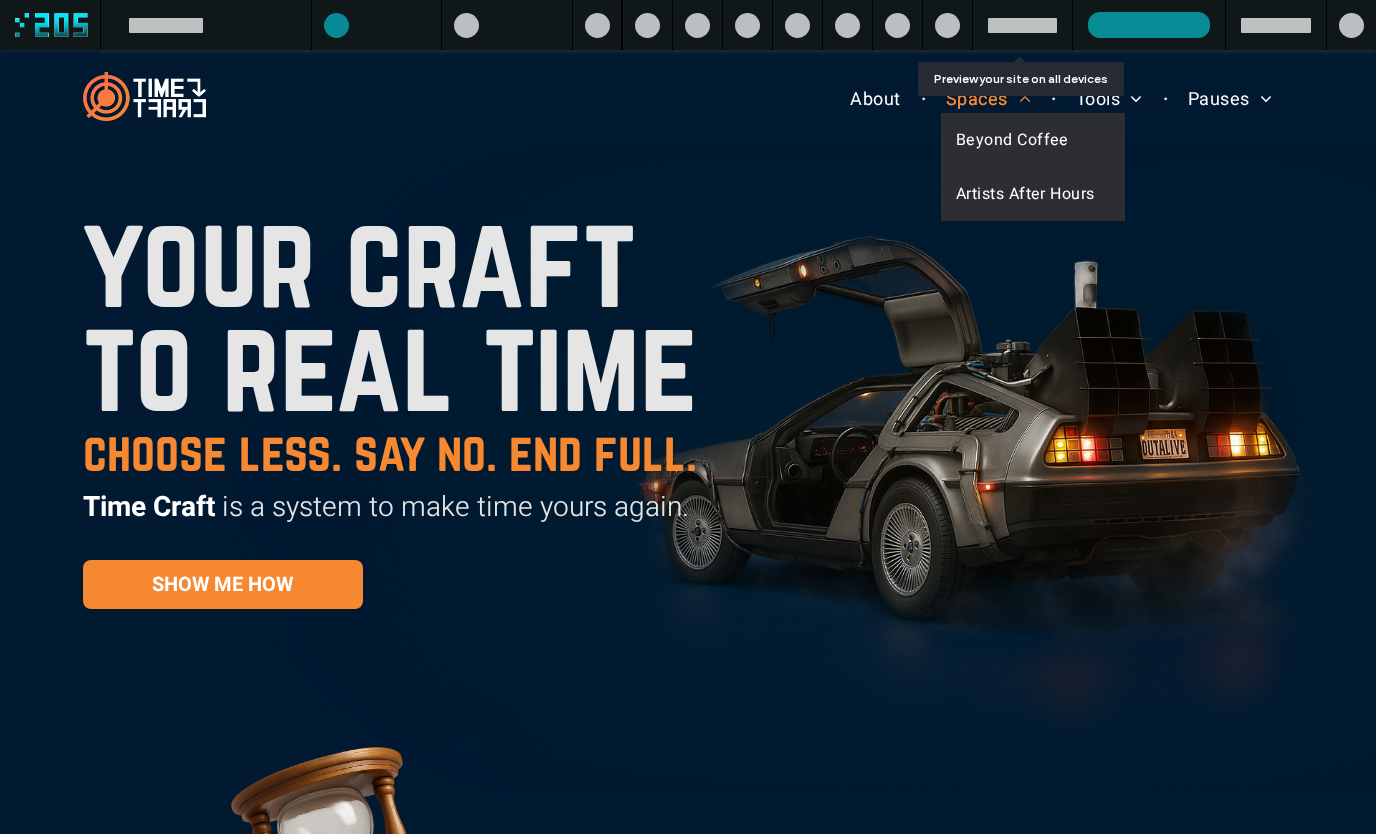 scroll, scrollTop: 0, scrollLeft: 0, axis: both 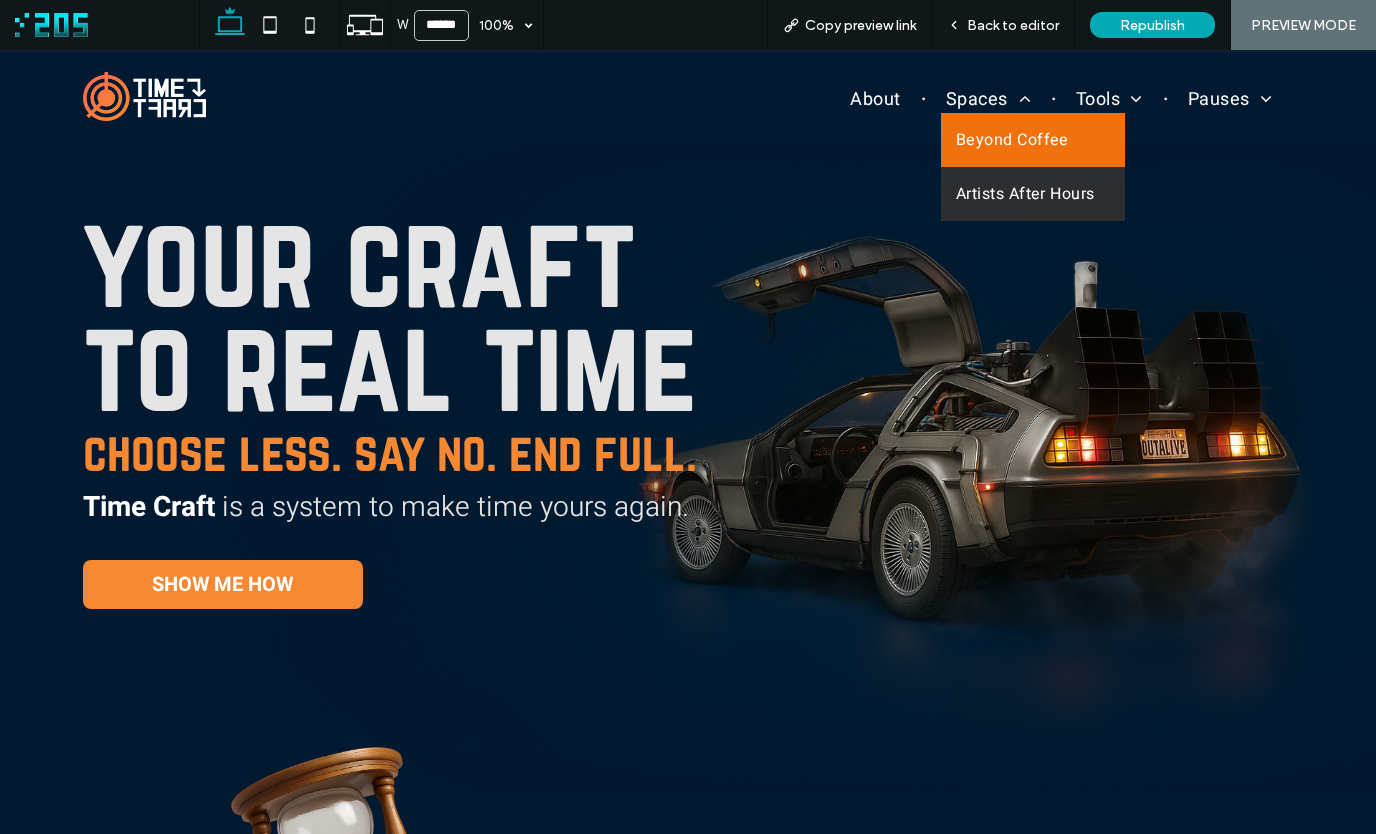 click on "Beyond Coffee" at bounding box center [1033, 140] 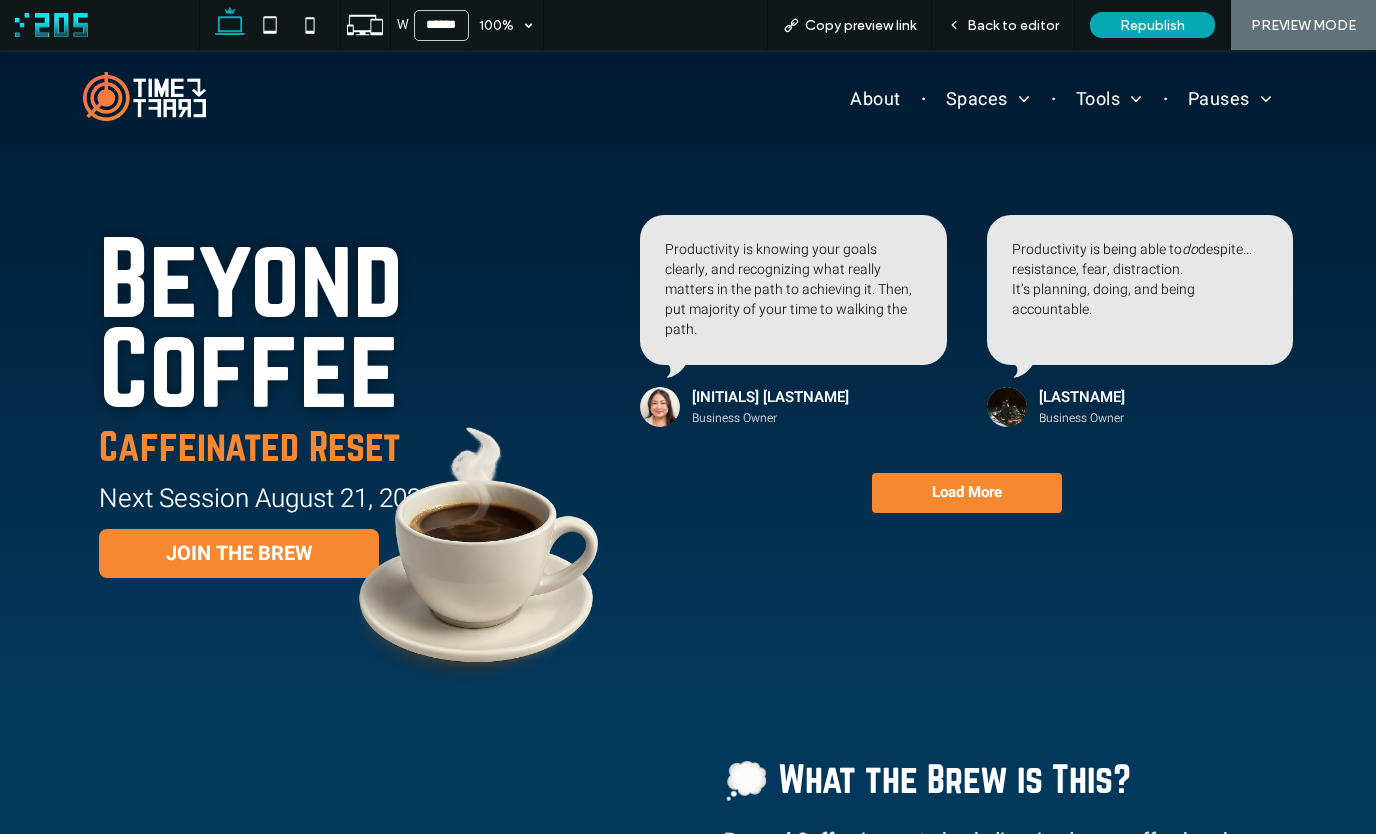 scroll, scrollTop: 0, scrollLeft: 0, axis: both 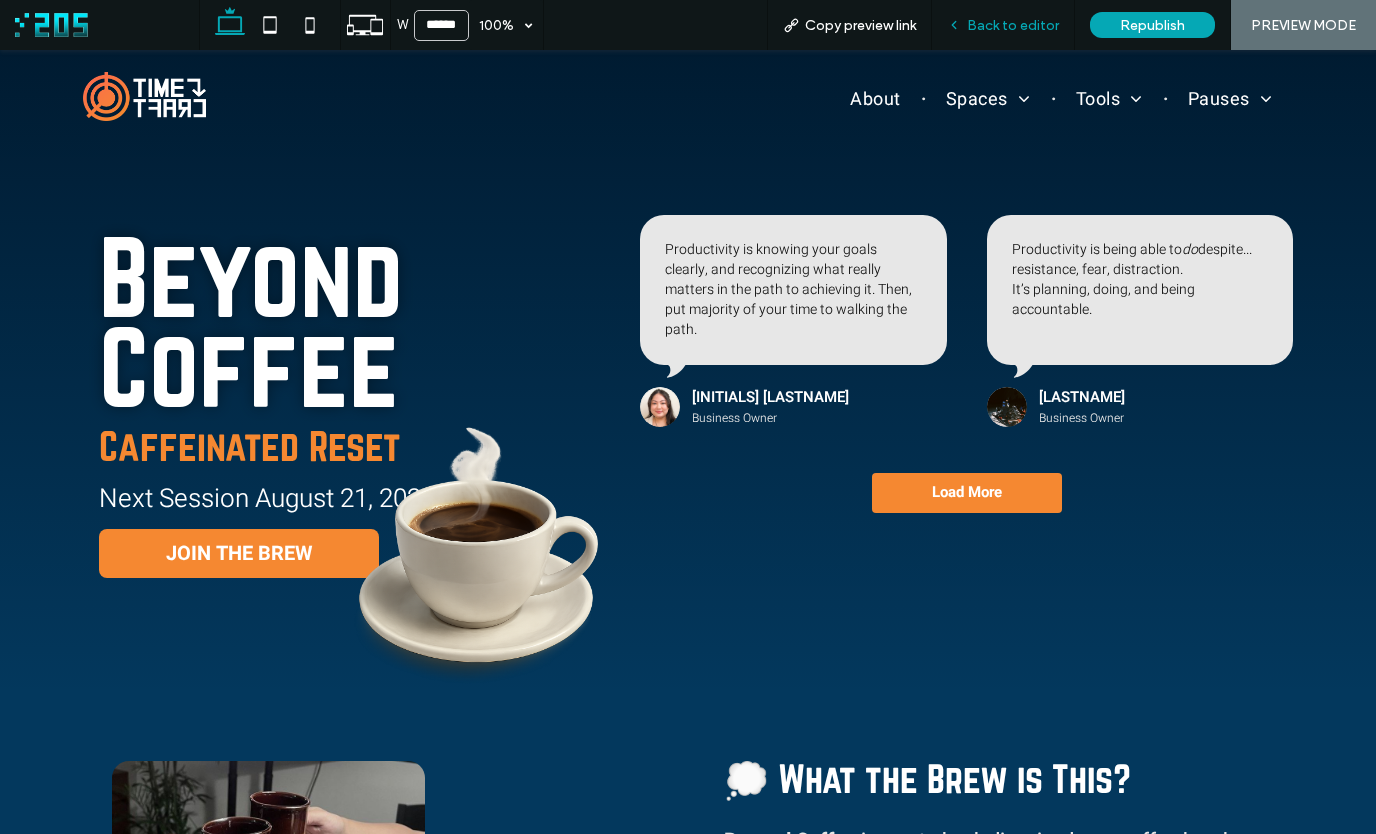 click on "Back to editor" at bounding box center (1013, 25) 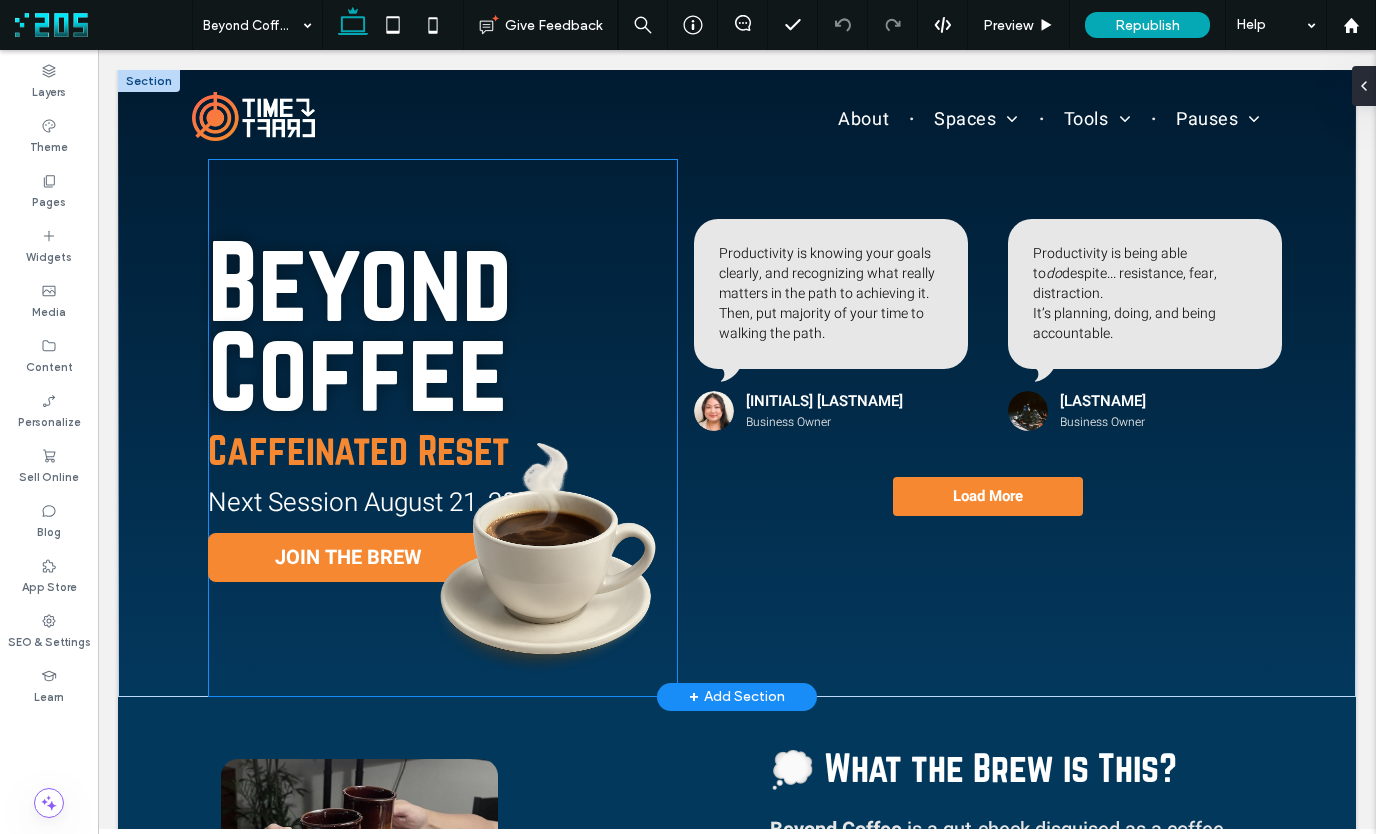 click at bounding box center [547, 551] 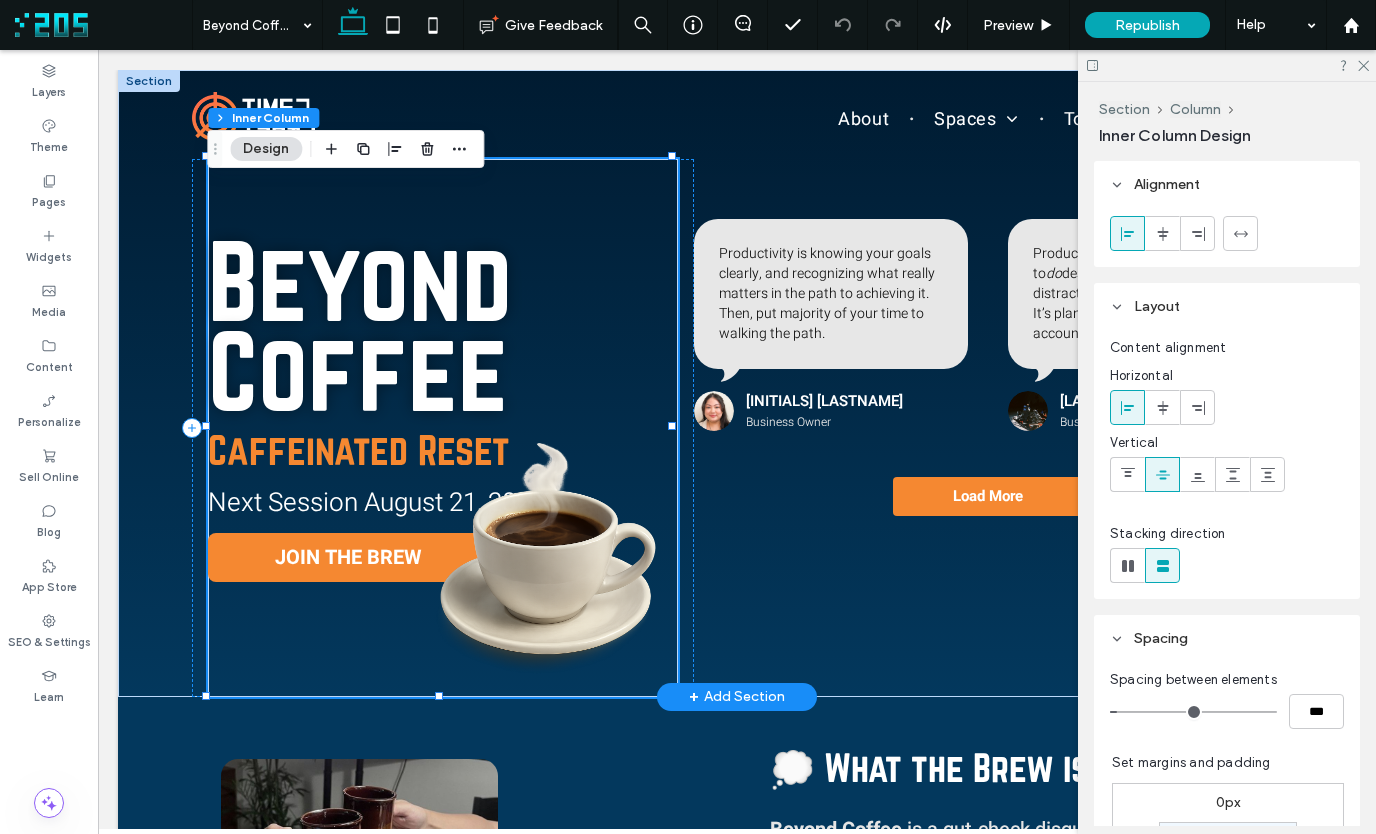 click at bounding box center [547, 551] 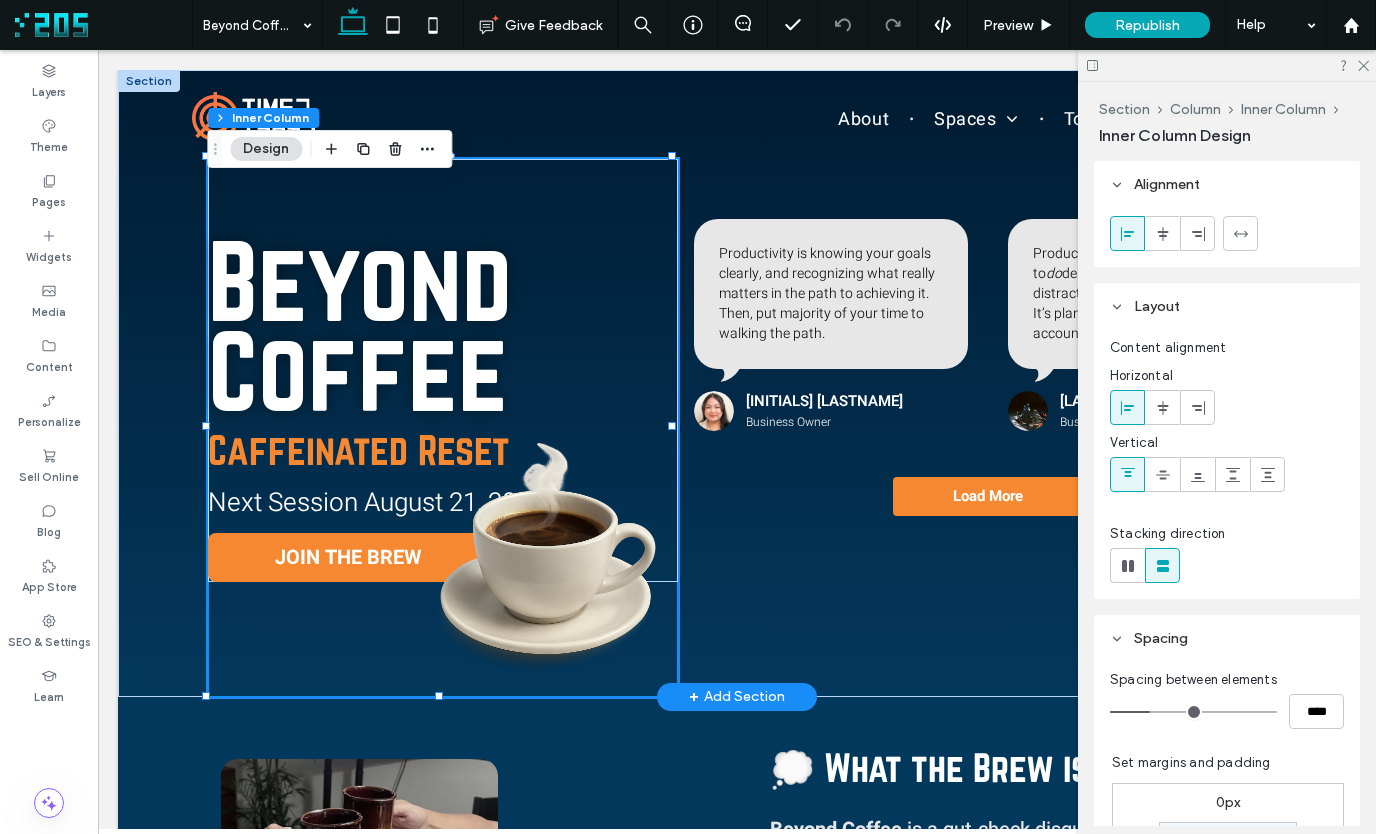 click at bounding box center (547, 551) 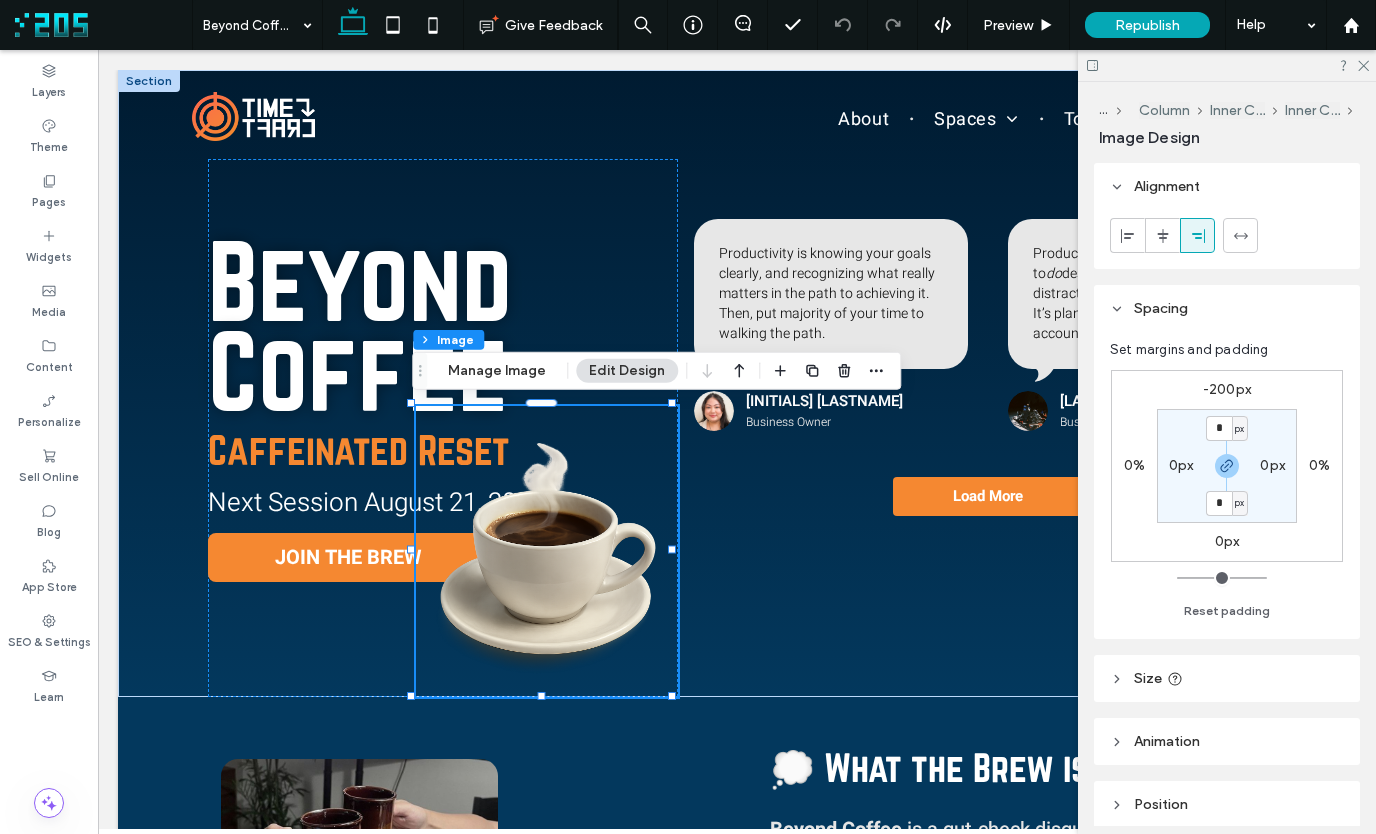 click on "-200px" at bounding box center [1227, 389] 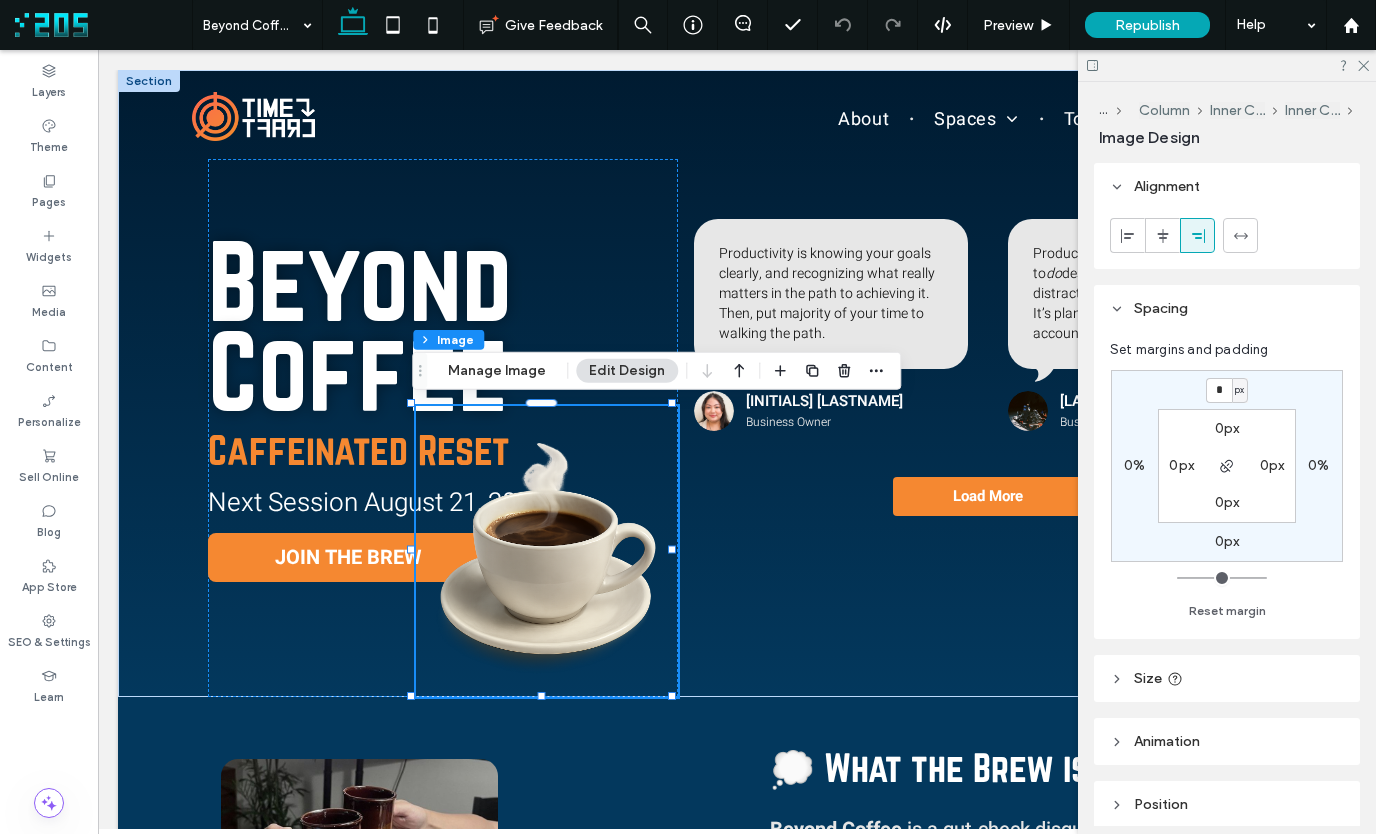 type on "*" 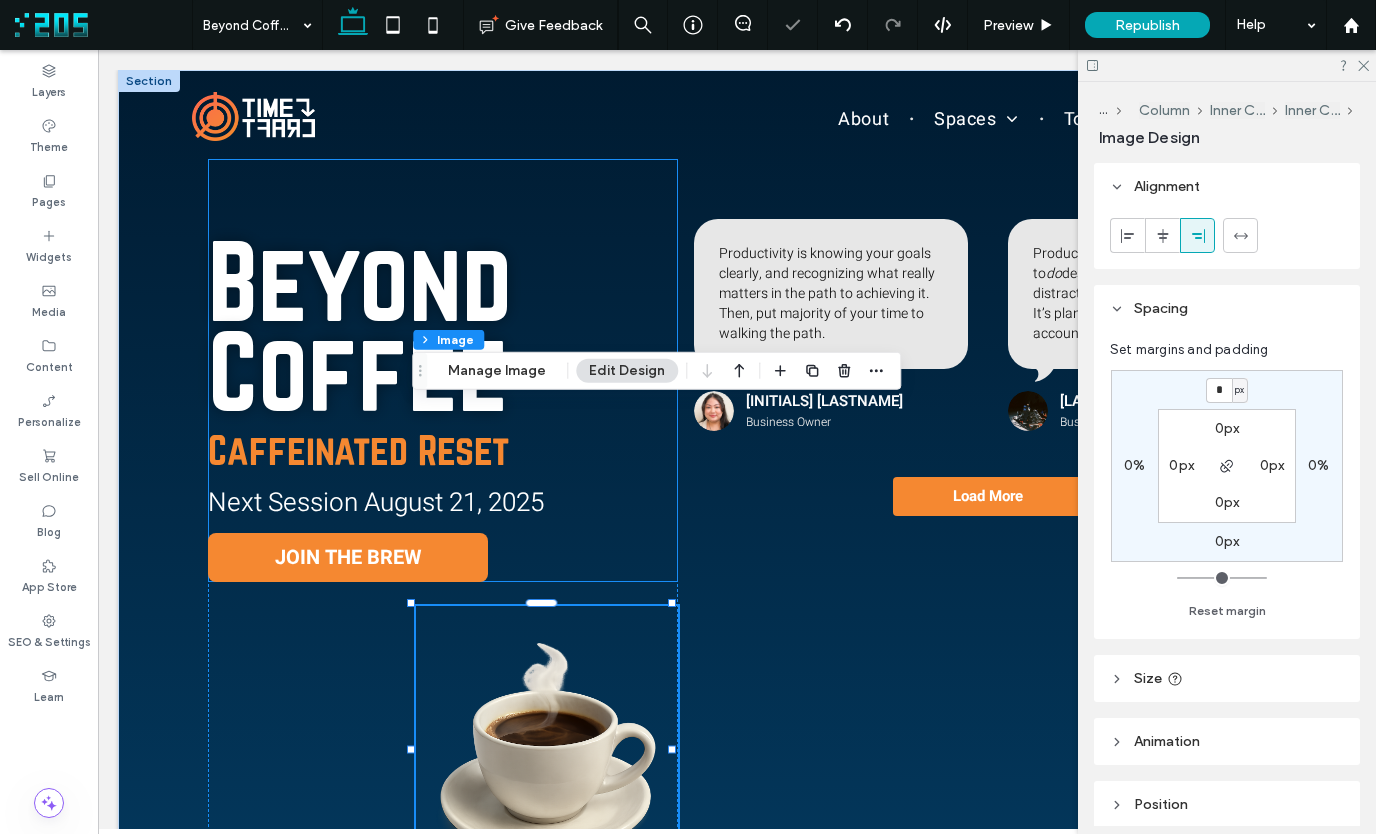 click on "Beyond Coffee" at bounding box center [443, 326] 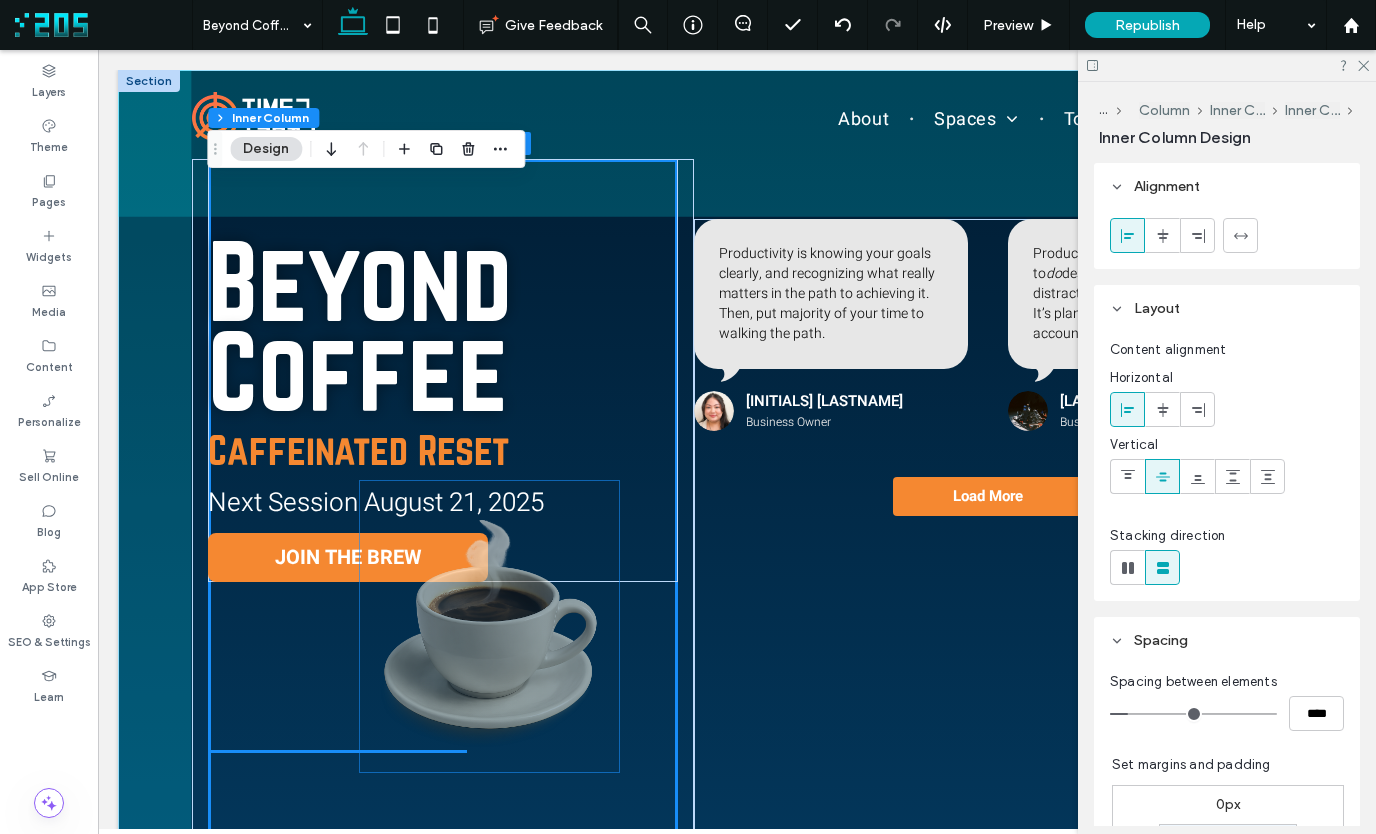 scroll, scrollTop: 10, scrollLeft: 0, axis: vertical 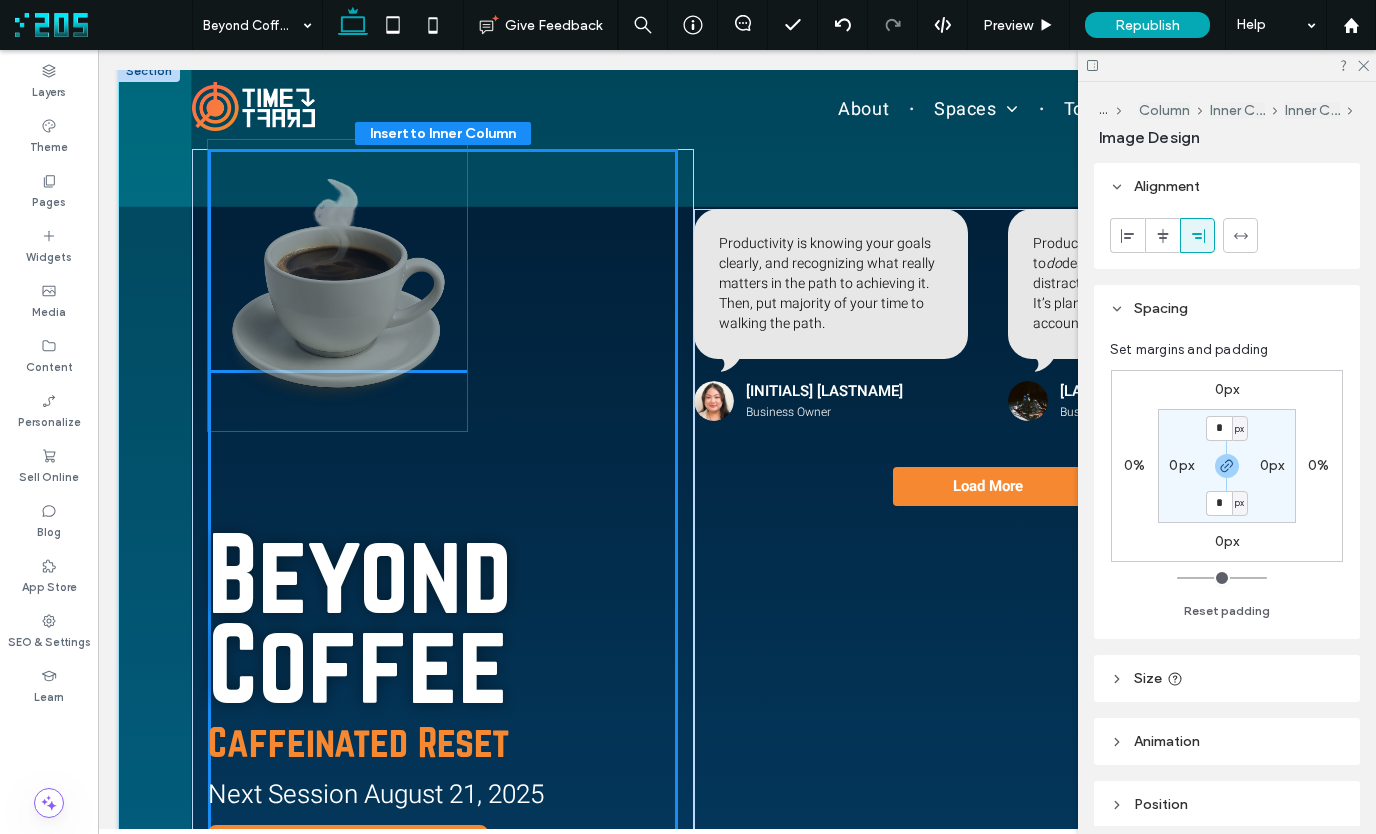drag, startPoint x: 552, startPoint y: 749, endPoint x: 354, endPoint y: 288, distance: 501.72205 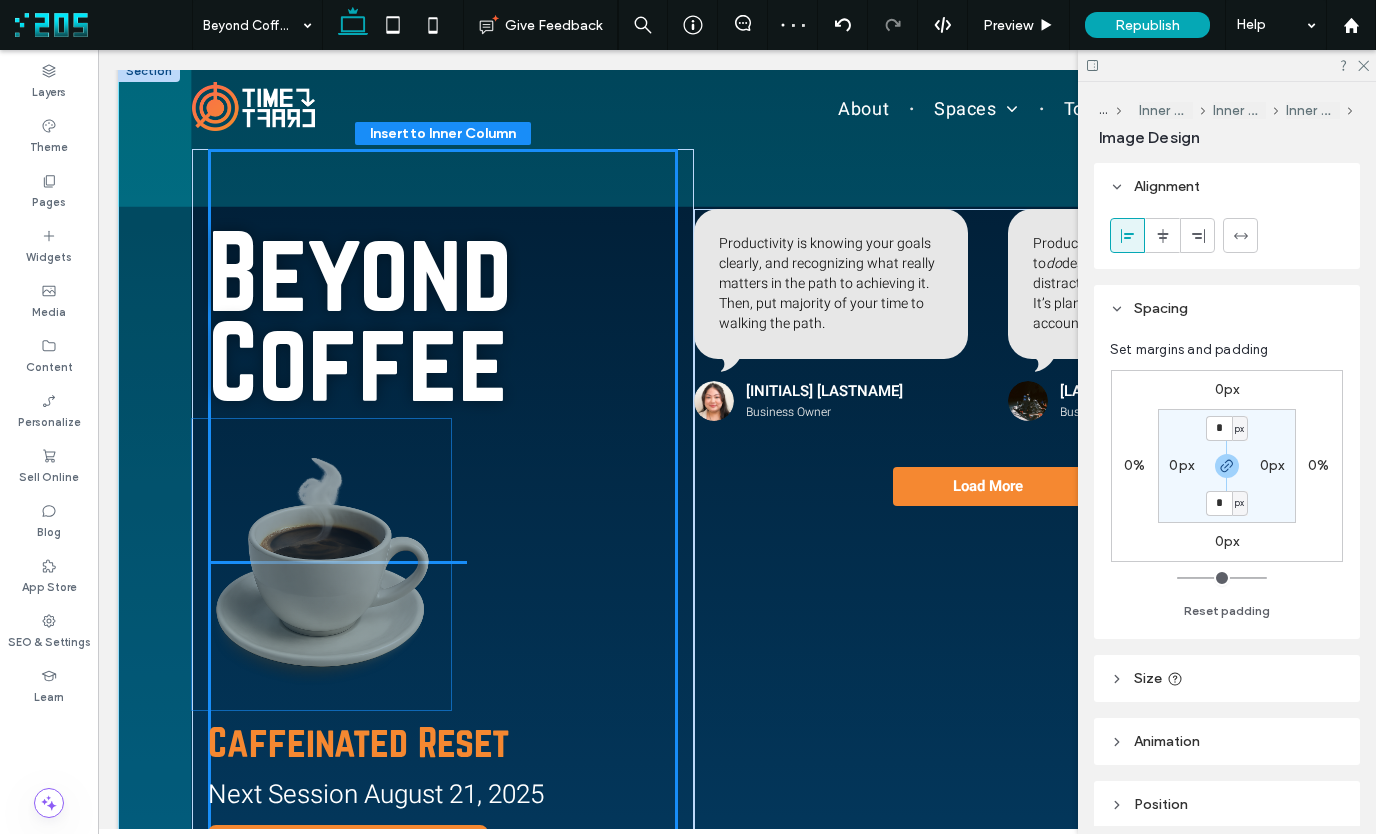 drag, startPoint x: 365, startPoint y: 417, endPoint x: 350, endPoint y: 612, distance: 195.57607 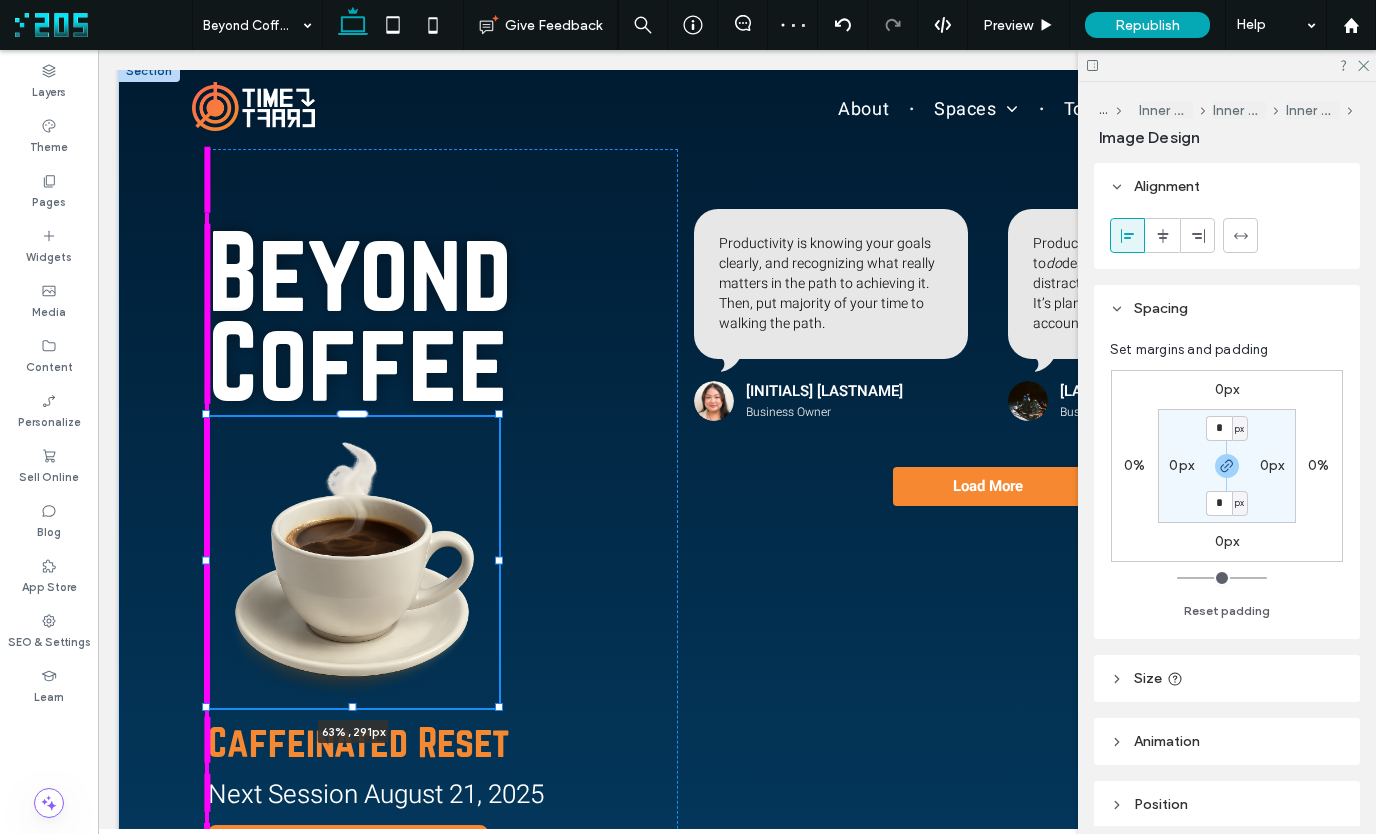drag, startPoint x: 203, startPoint y: 563, endPoint x: 171, endPoint y: 563, distance: 32 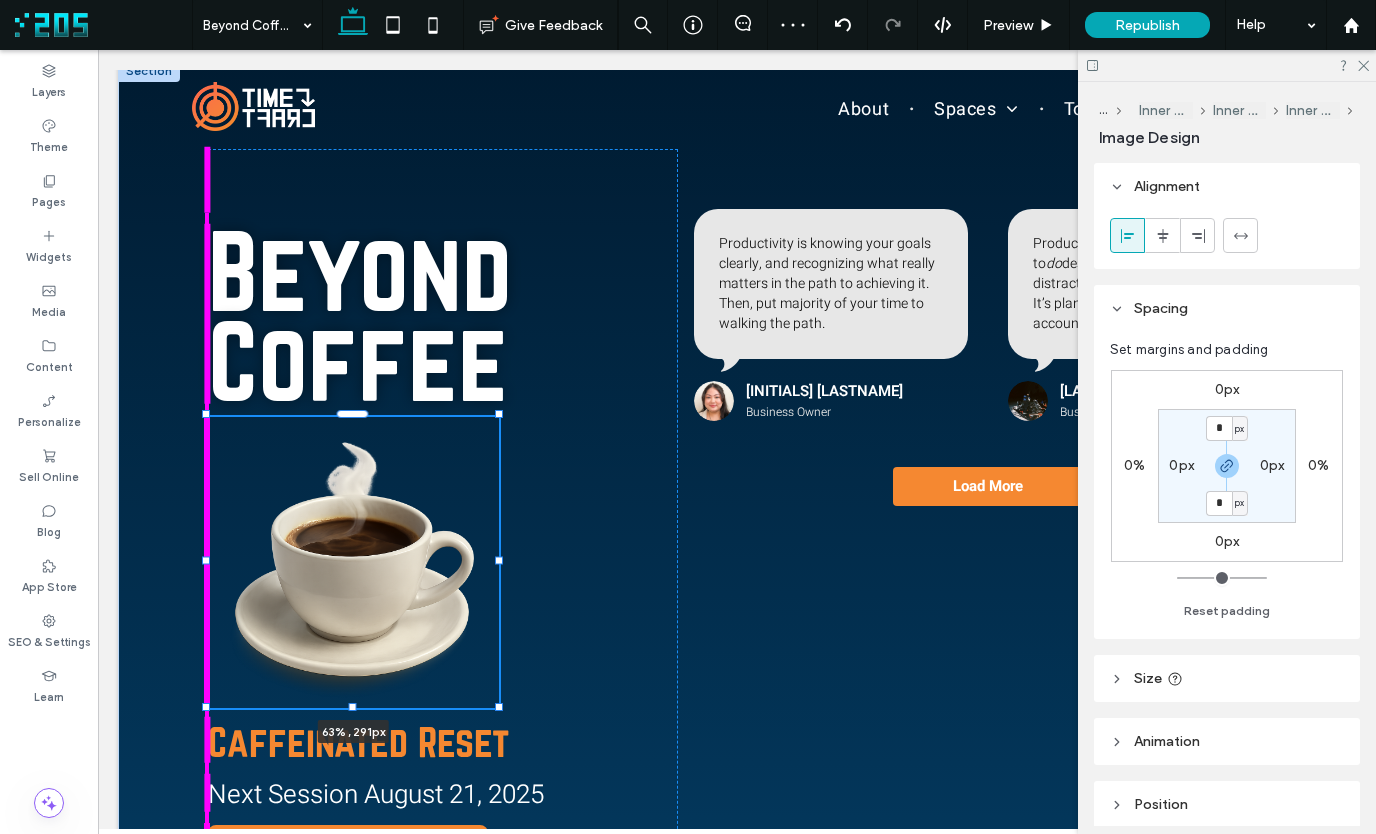 click on "Beyond Coffee
63% , 291px     Caffeinated Reset
Next Session August 21, 2025
JOIN THE BREW
Productivity is knowing your goals clearly, and recognizing what really matters in the path to achieving it. Then, put majority of your time to walking the path. KC T. Business Owner Productivity is being able to  do  despite... resistance, fear, distraction. It’s planning, doing, and being accountable. Lanz E. Business Owner Load More" at bounding box center (737, 467) 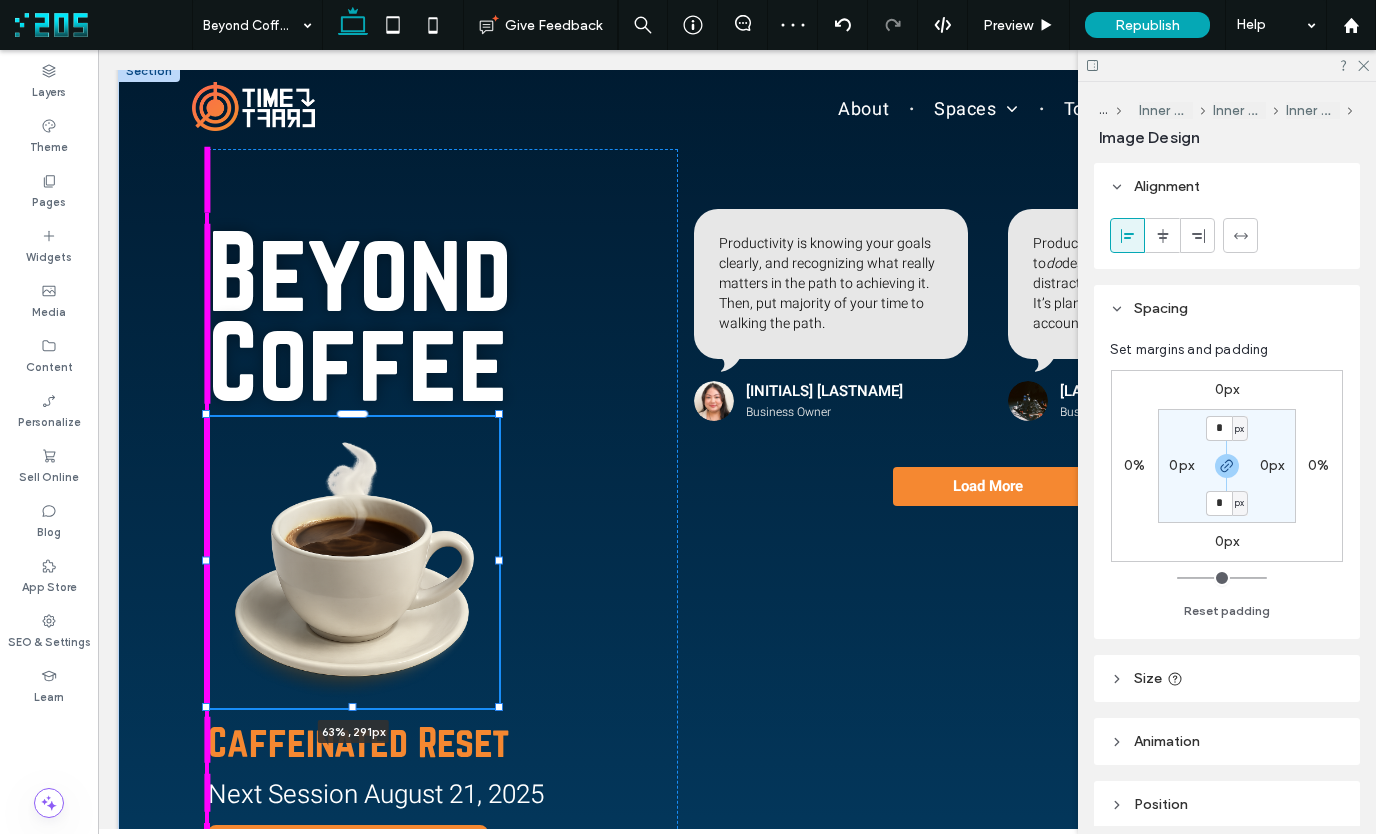 type on "**" 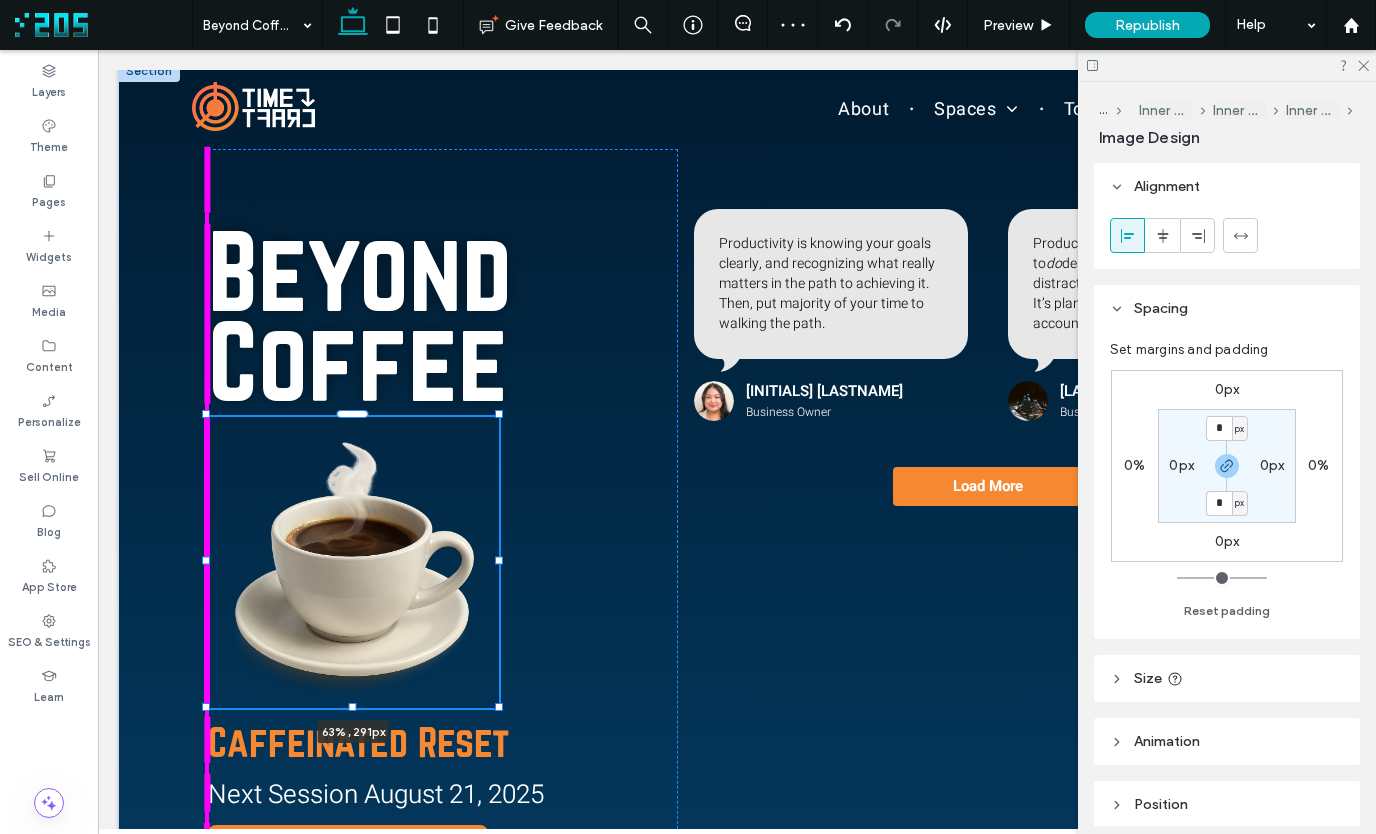 type on "****" 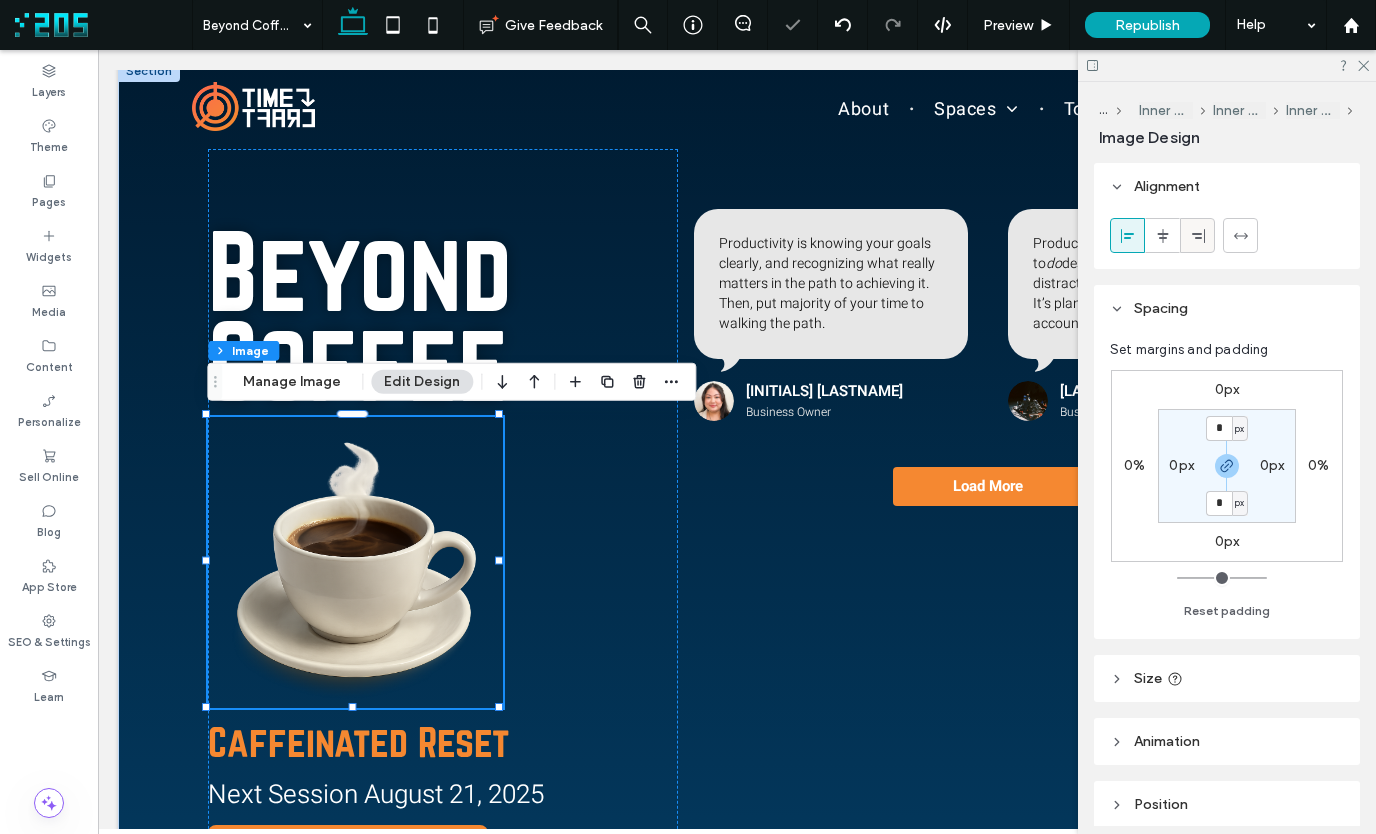 click 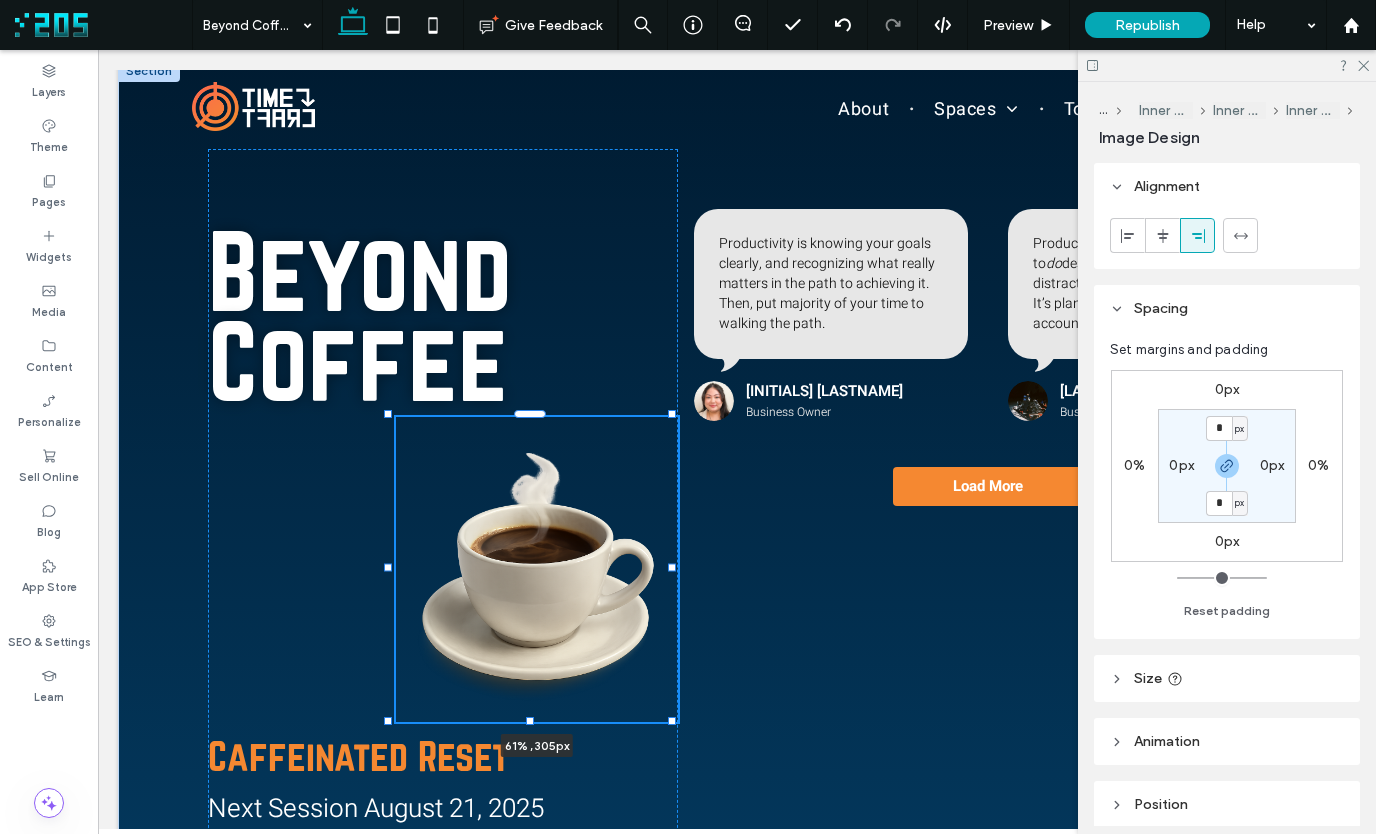 drag, startPoint x: 381, startPoint y: 708, endPoint x: 390, endPoint y: 715, distance: 11.401754 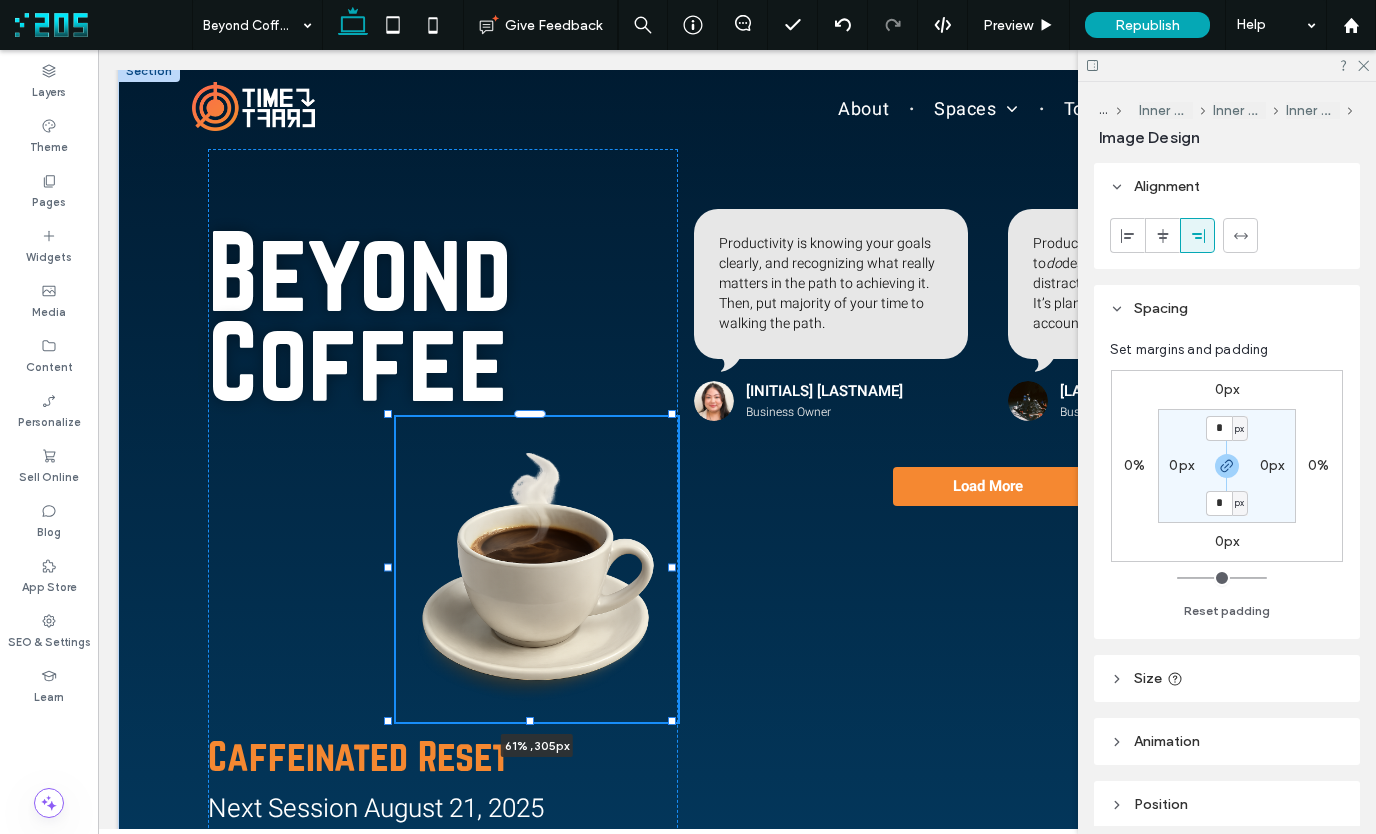 click on "Beyond Coffee
61% , 305px     Caffeinated Reset
Next Session August 21, 2025
JOIN THE BREW
Productivity is knowing your goals clearly, and recognizing what really matters in the path to achieving it. Then, put majority of your time to walking the path. KC T. Business Owner Productivity is being able to  do  despite... resistance, fear, distraction. It’s planning, doing, and being accountable. Lanz E. Business Owner Load More" at bounding box center (737, 474) 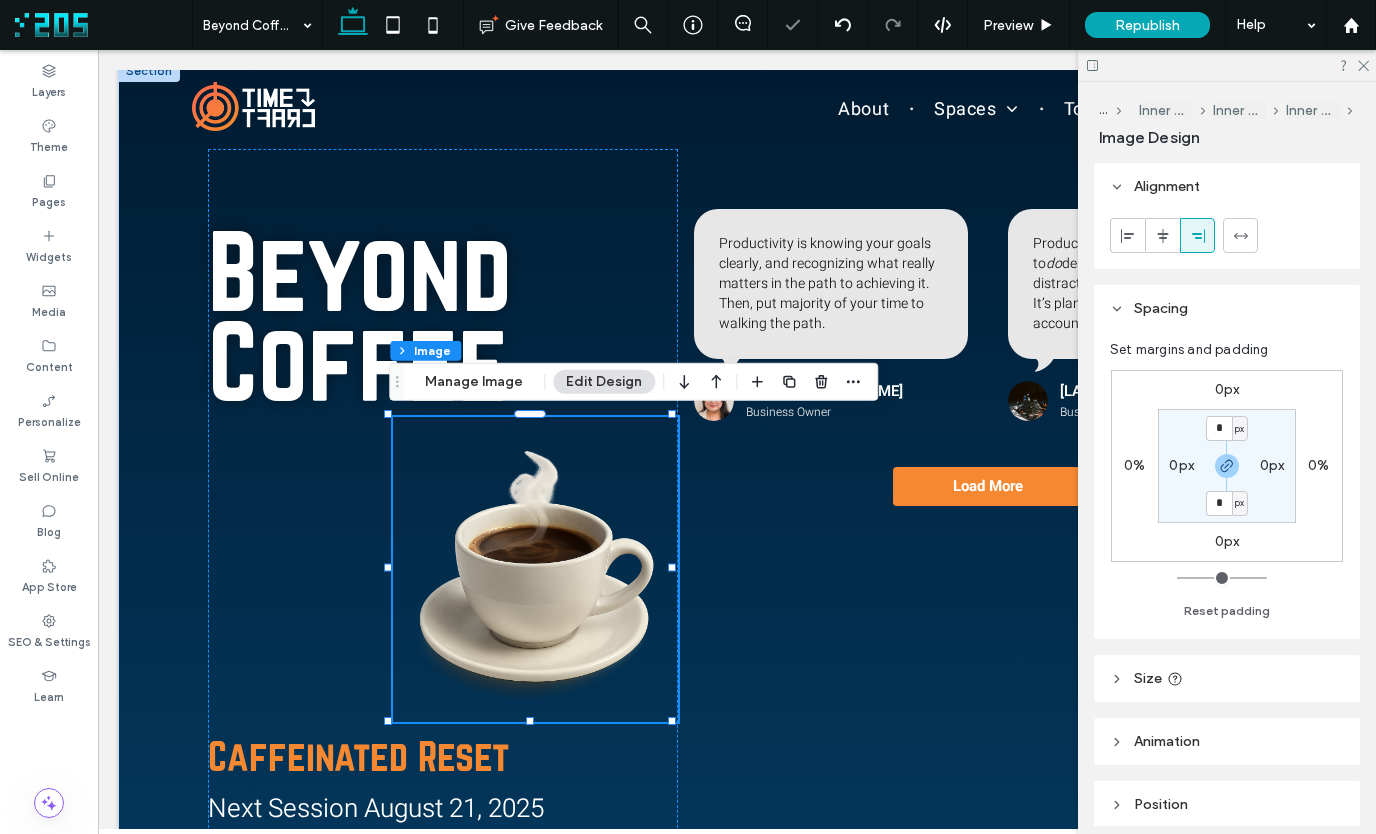 click on "0px" at bounding box center (1227, 389) 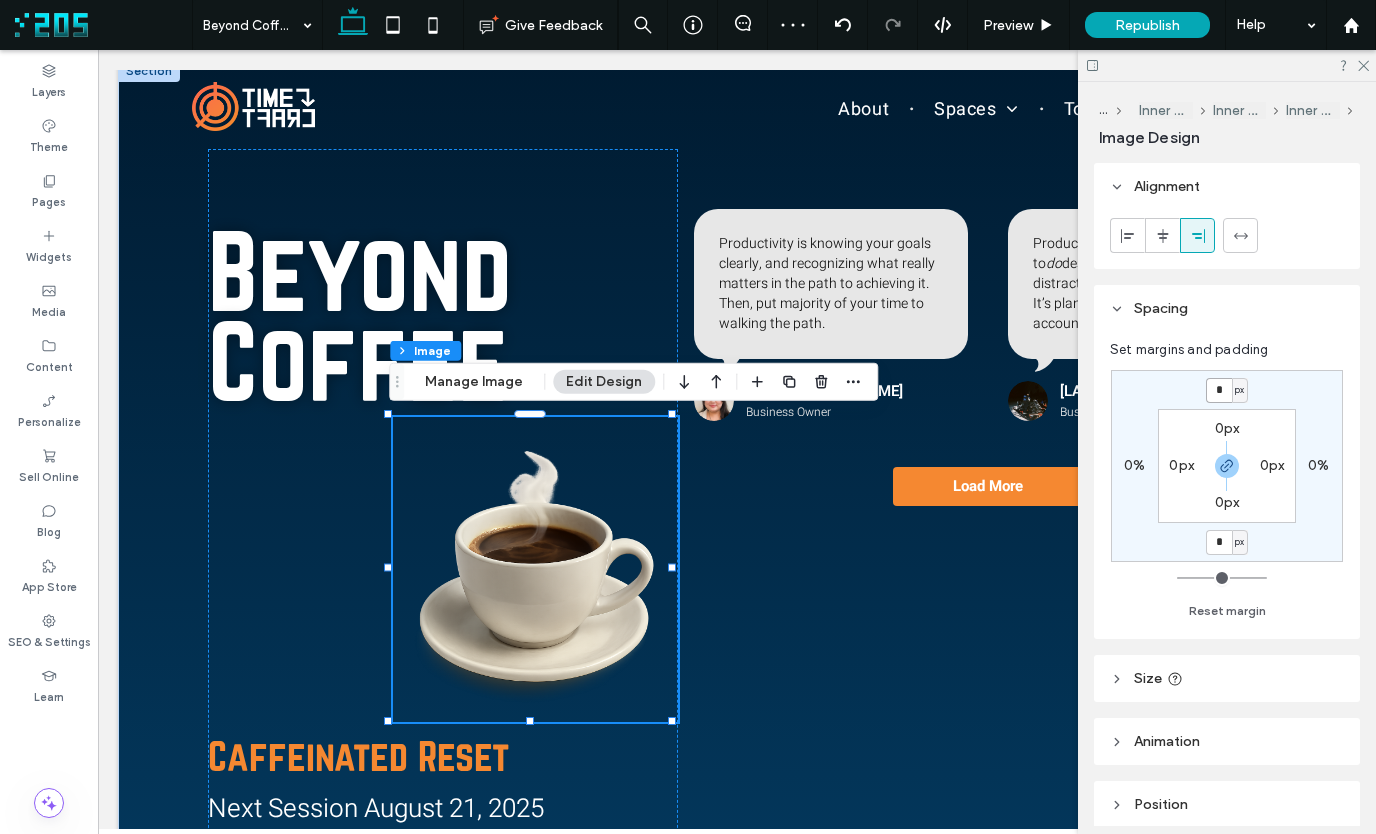 click on "*" at bounding box center (1219, 390) 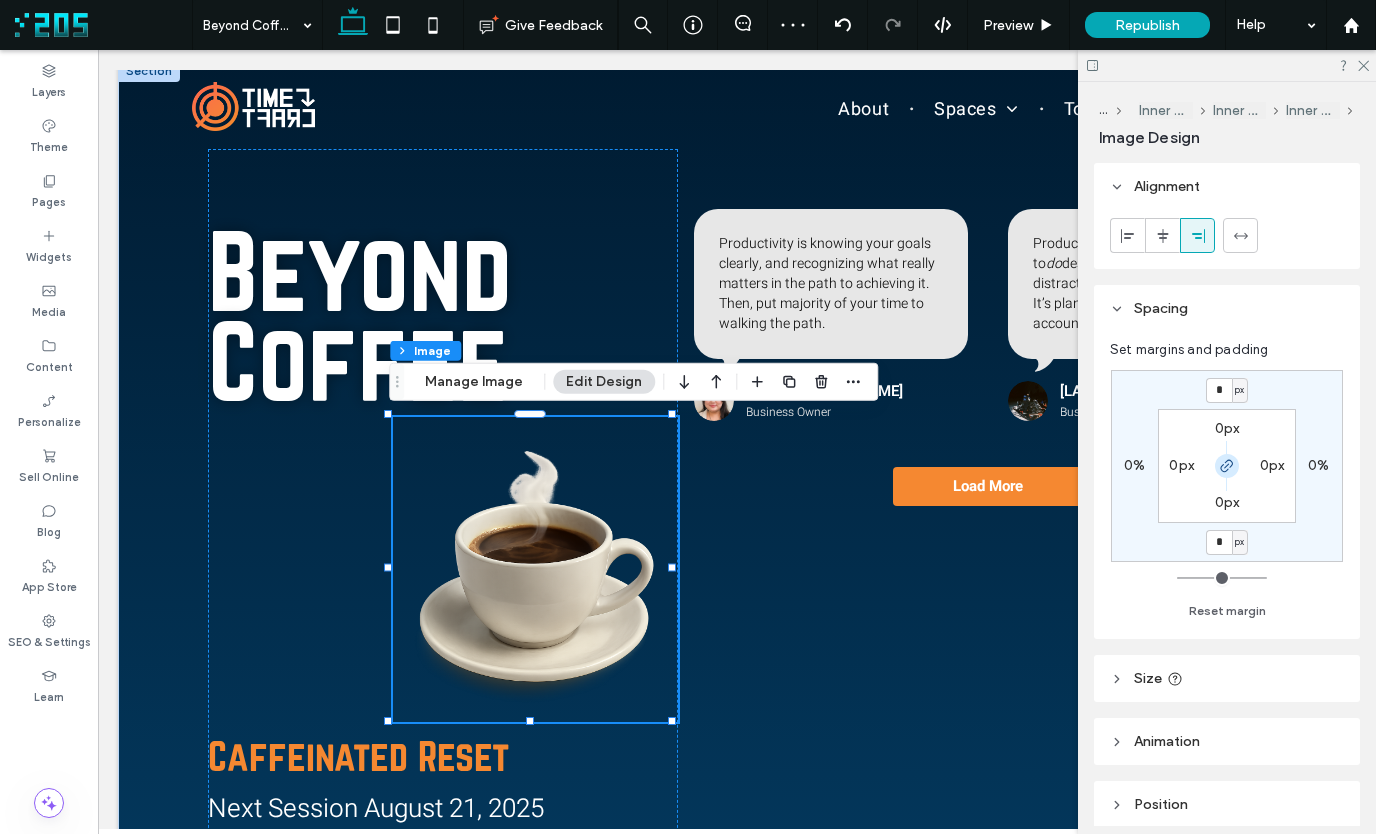 click 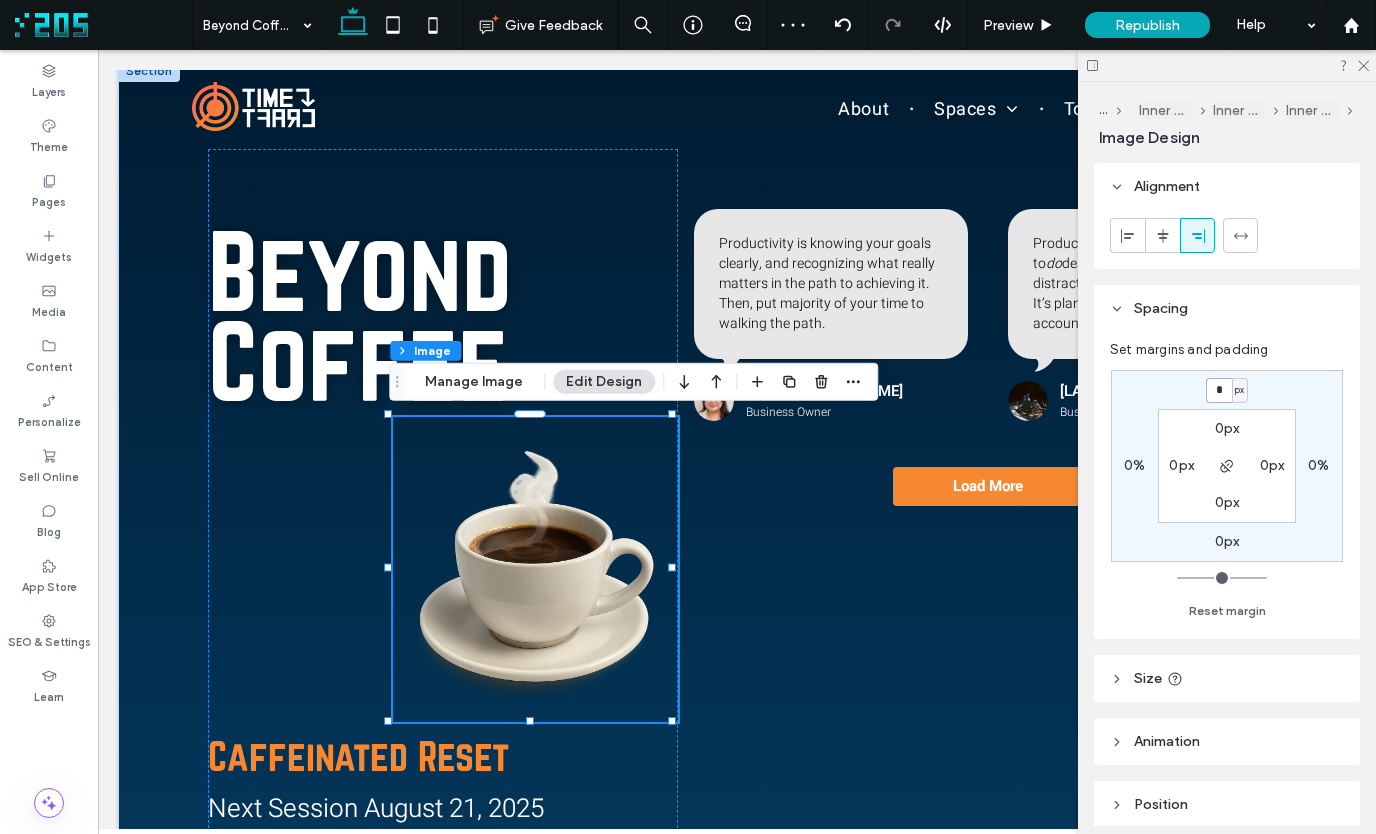 click on "*" at bounding box center (1219, 390) 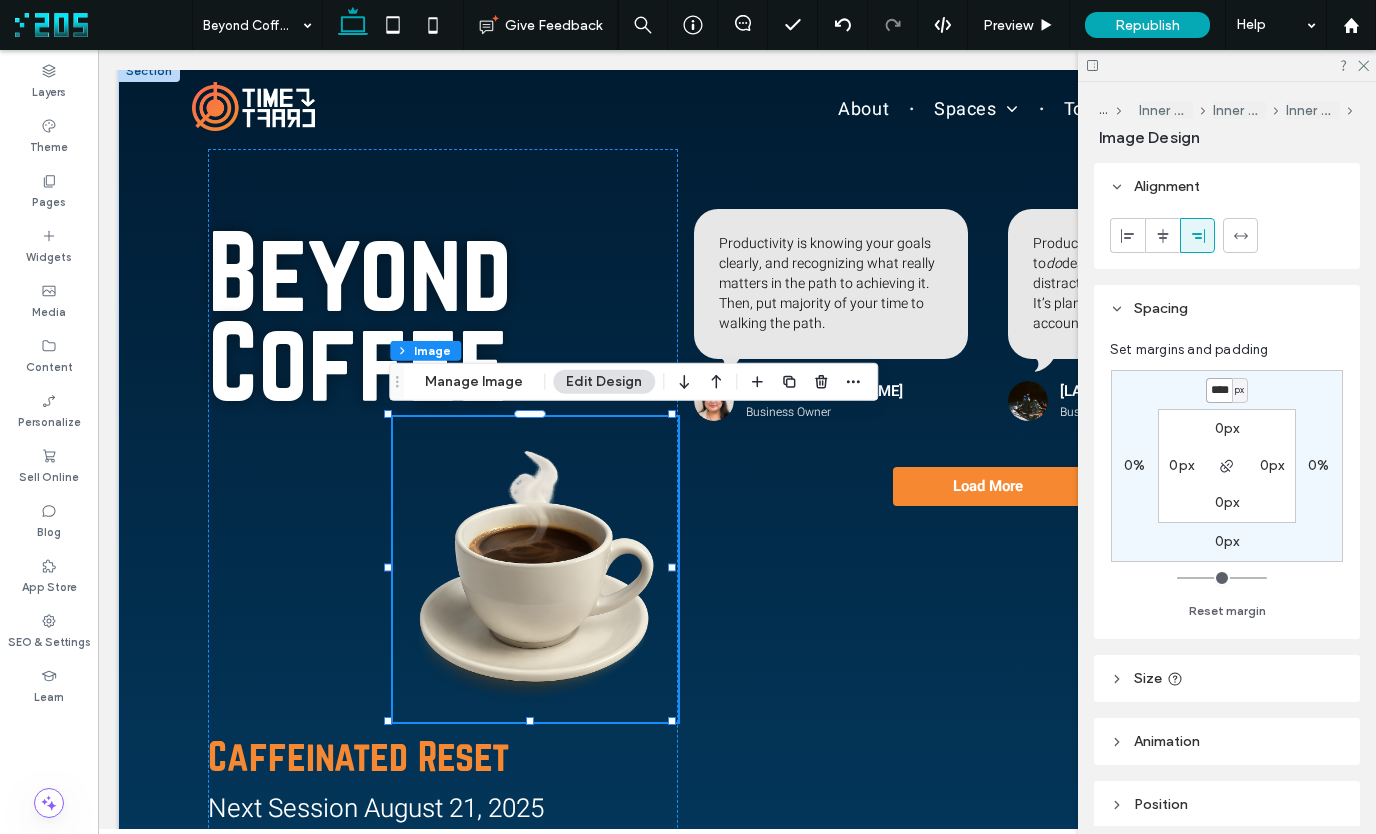 scroll, scrollTop: 0, scrollLeft: 4, axis: horizontal 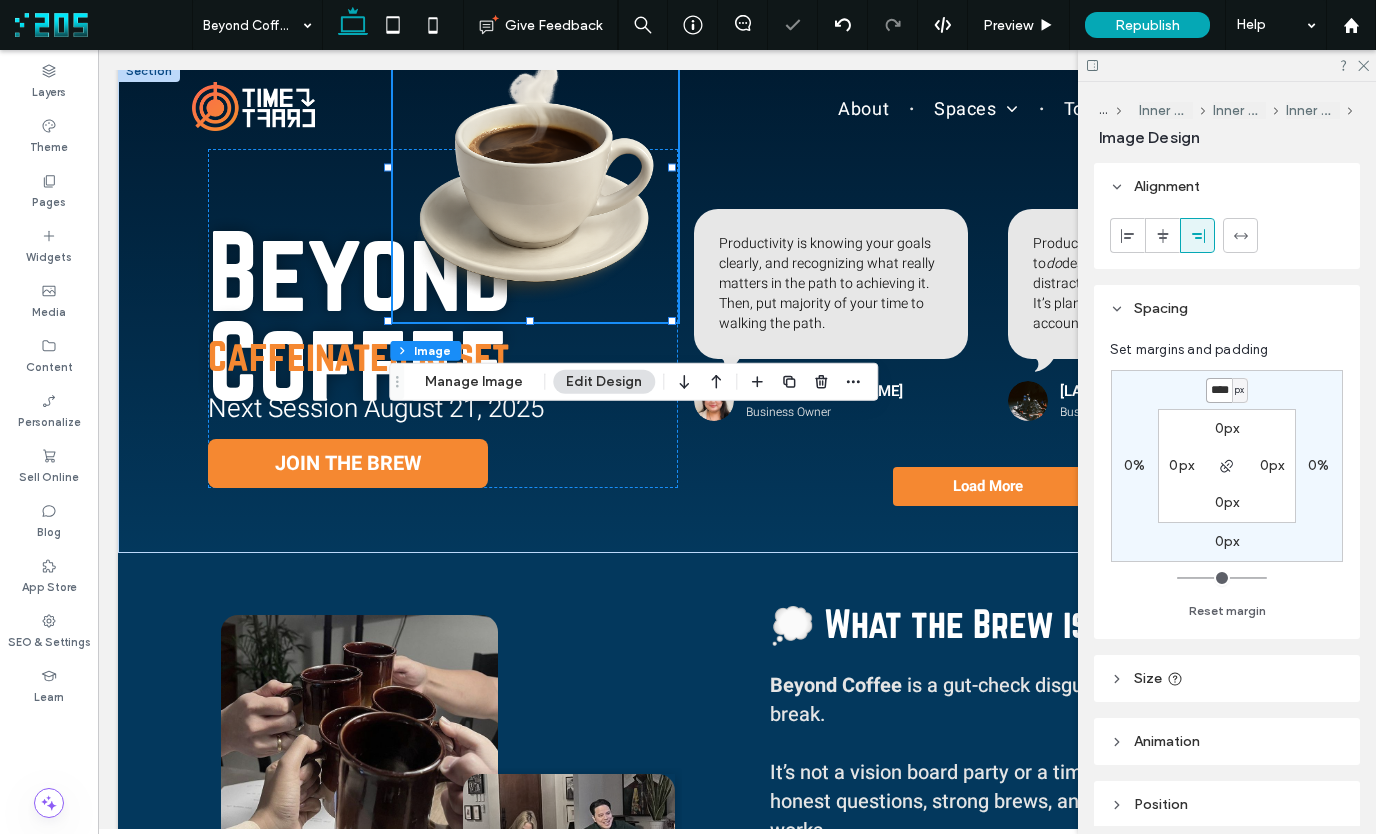 click on "****" at bounding box center [1219, 390] 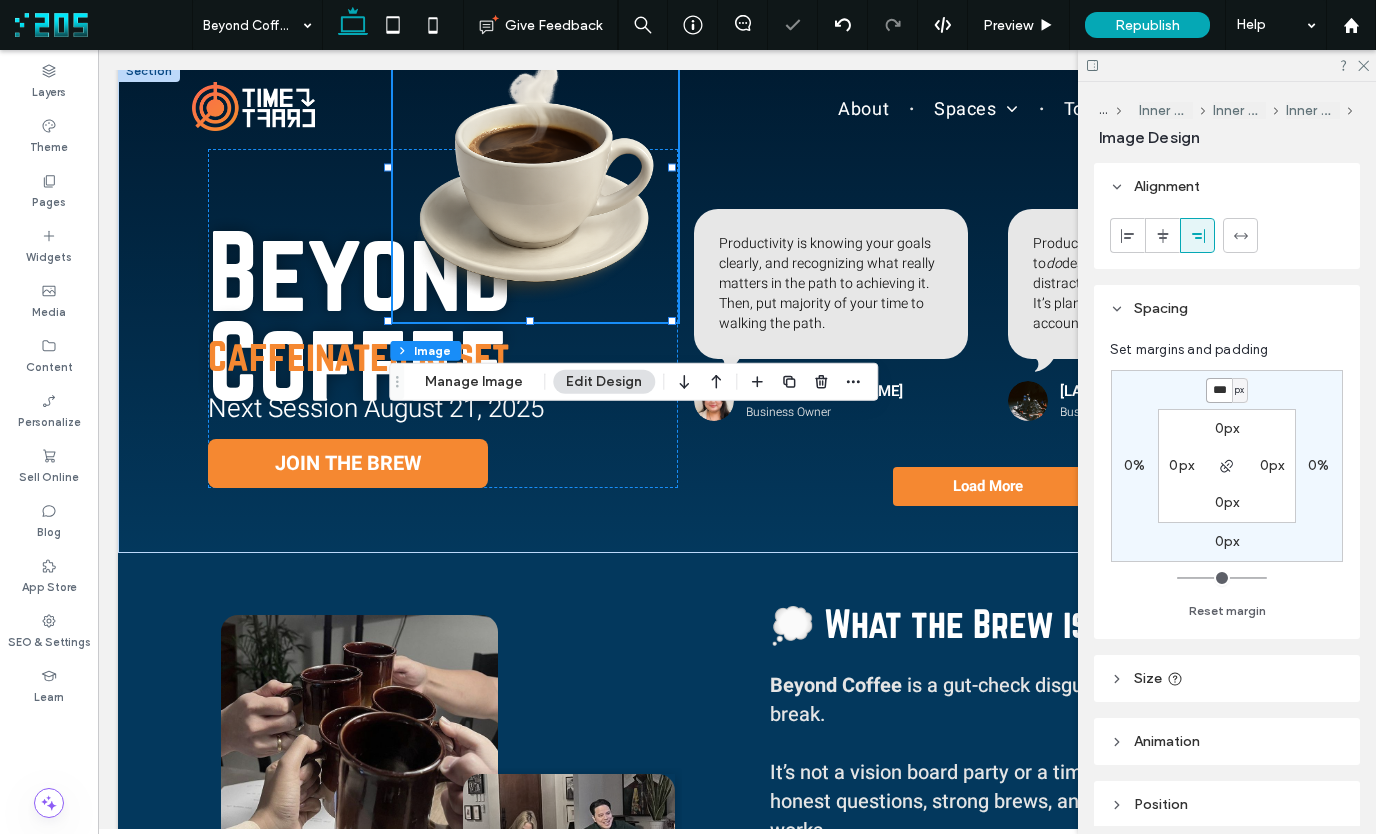 scroll, scrollTop: 0, scrollLeft: 0, axis: both 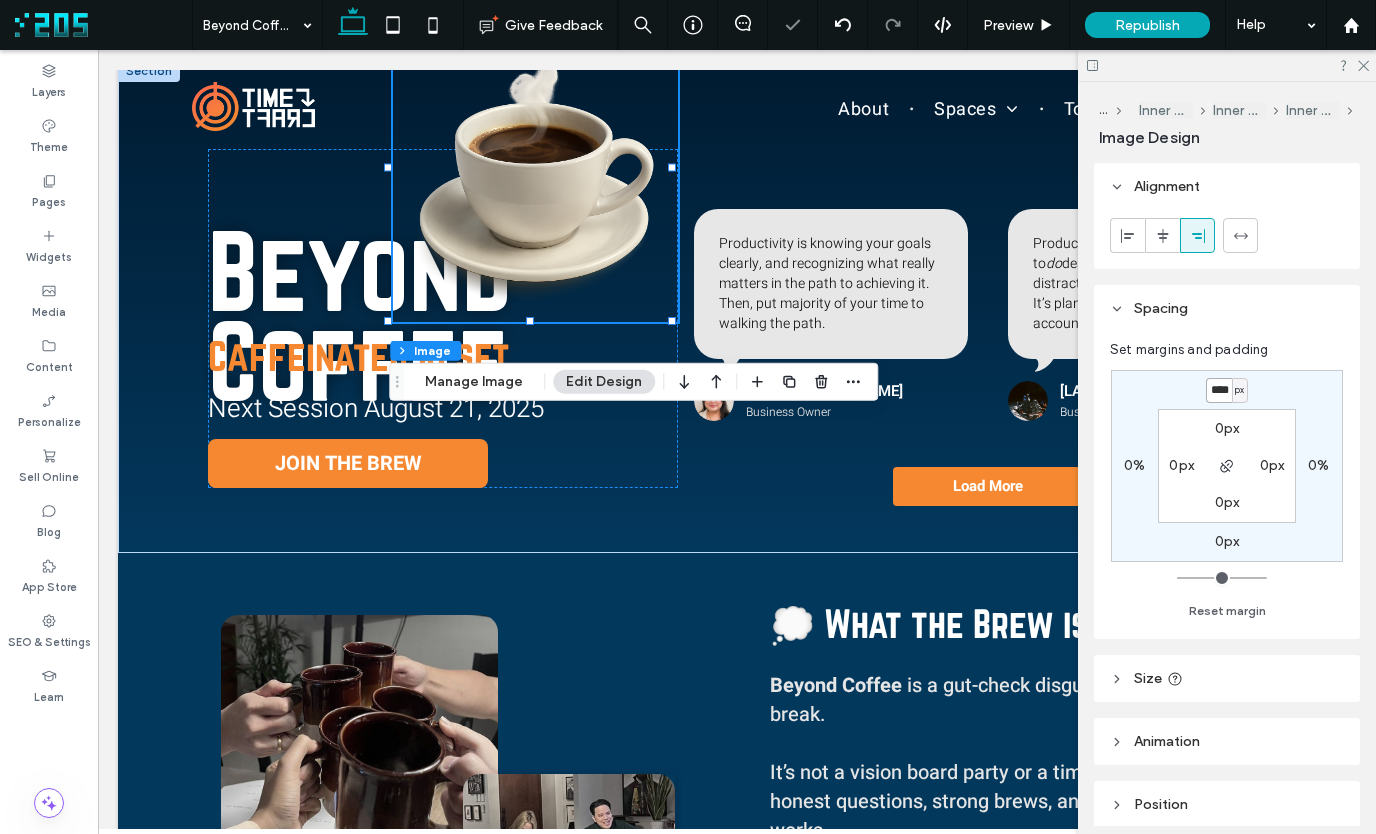 type on "****" 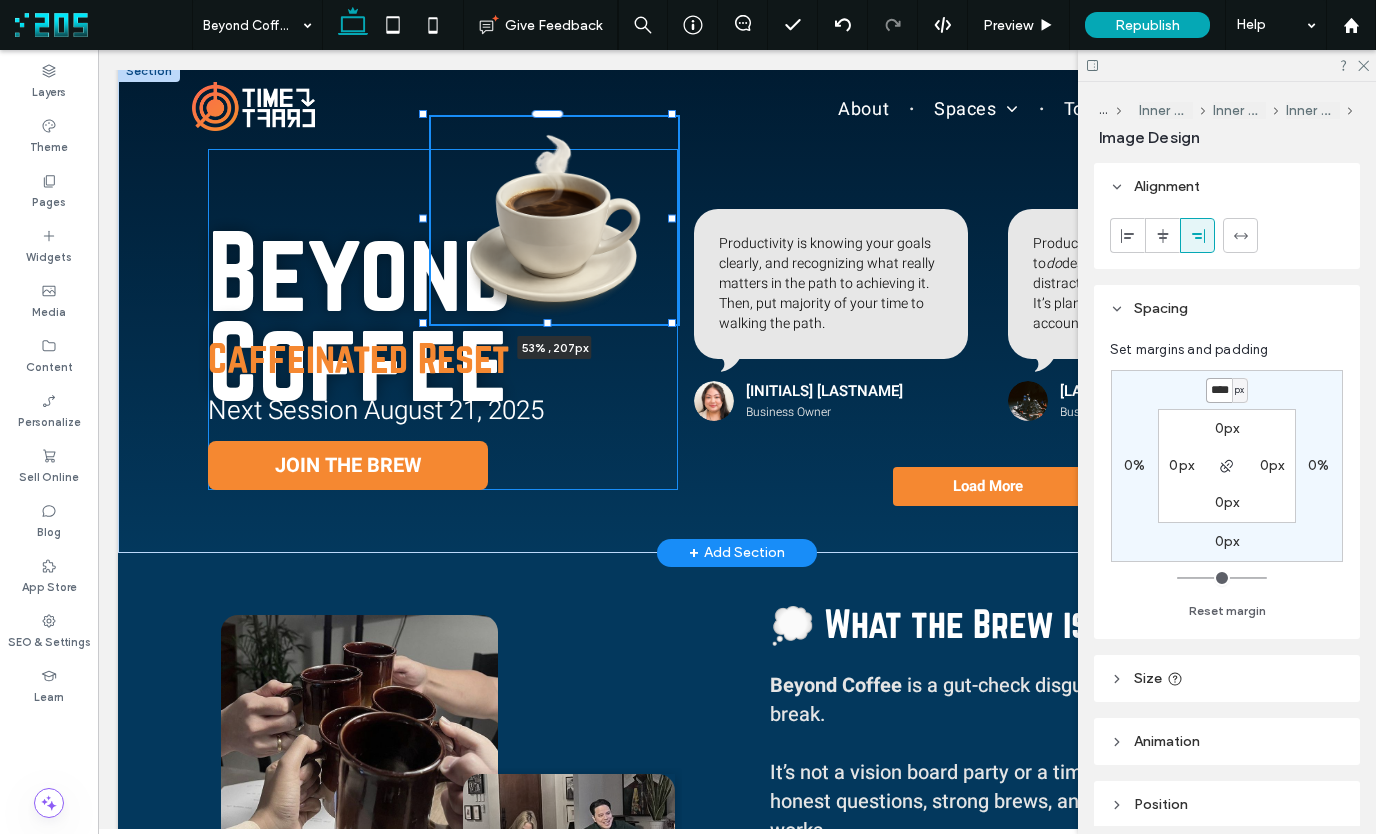 drag, startPoint x: 387, startPoint y: 424, endPoint x: 422, endPoint y: 375, distance: 60.216278 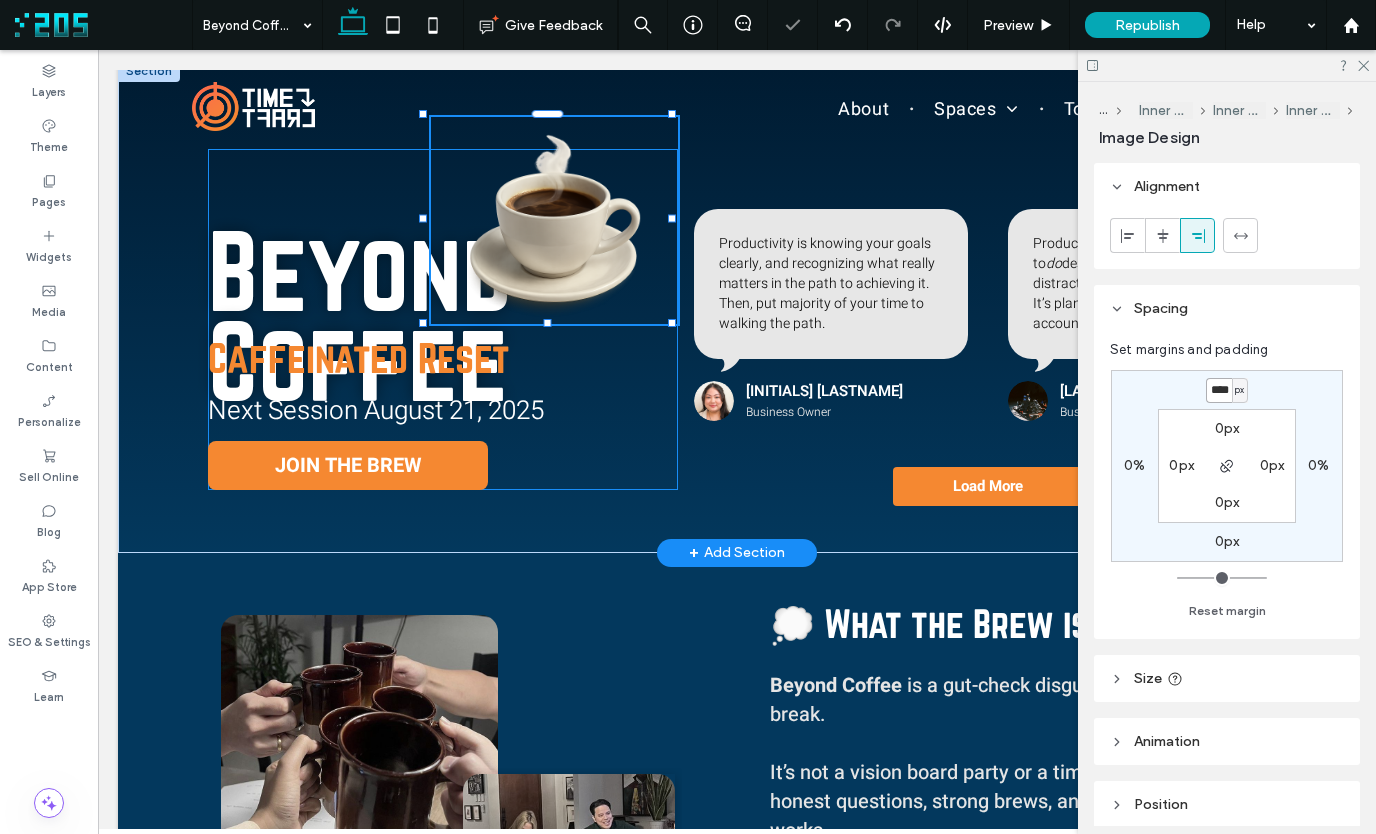 type on "*" 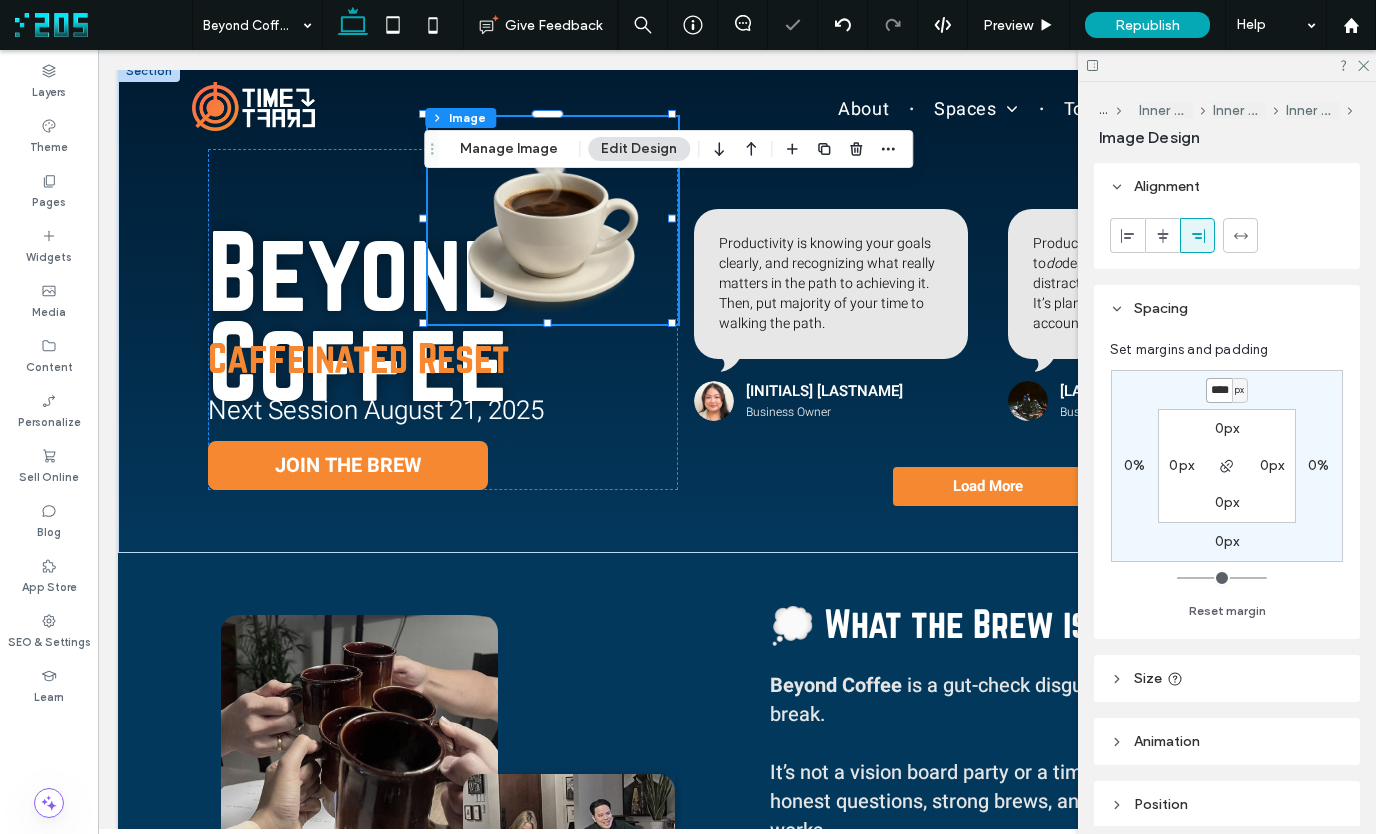 type on "****" 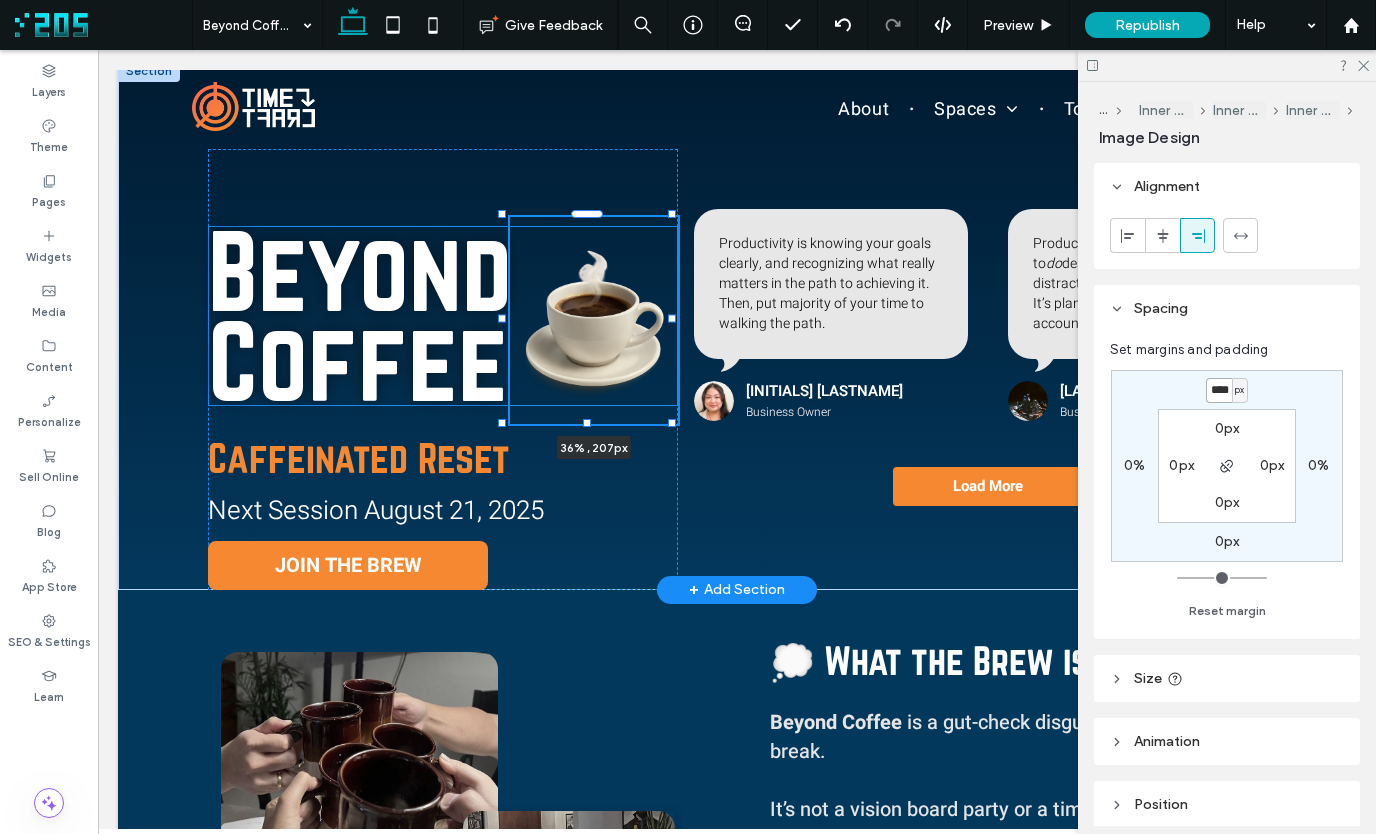 drag, startPoint x: 422, startPoint y: 319, endPoint x: 501, endPoint y: 319, distance: 79 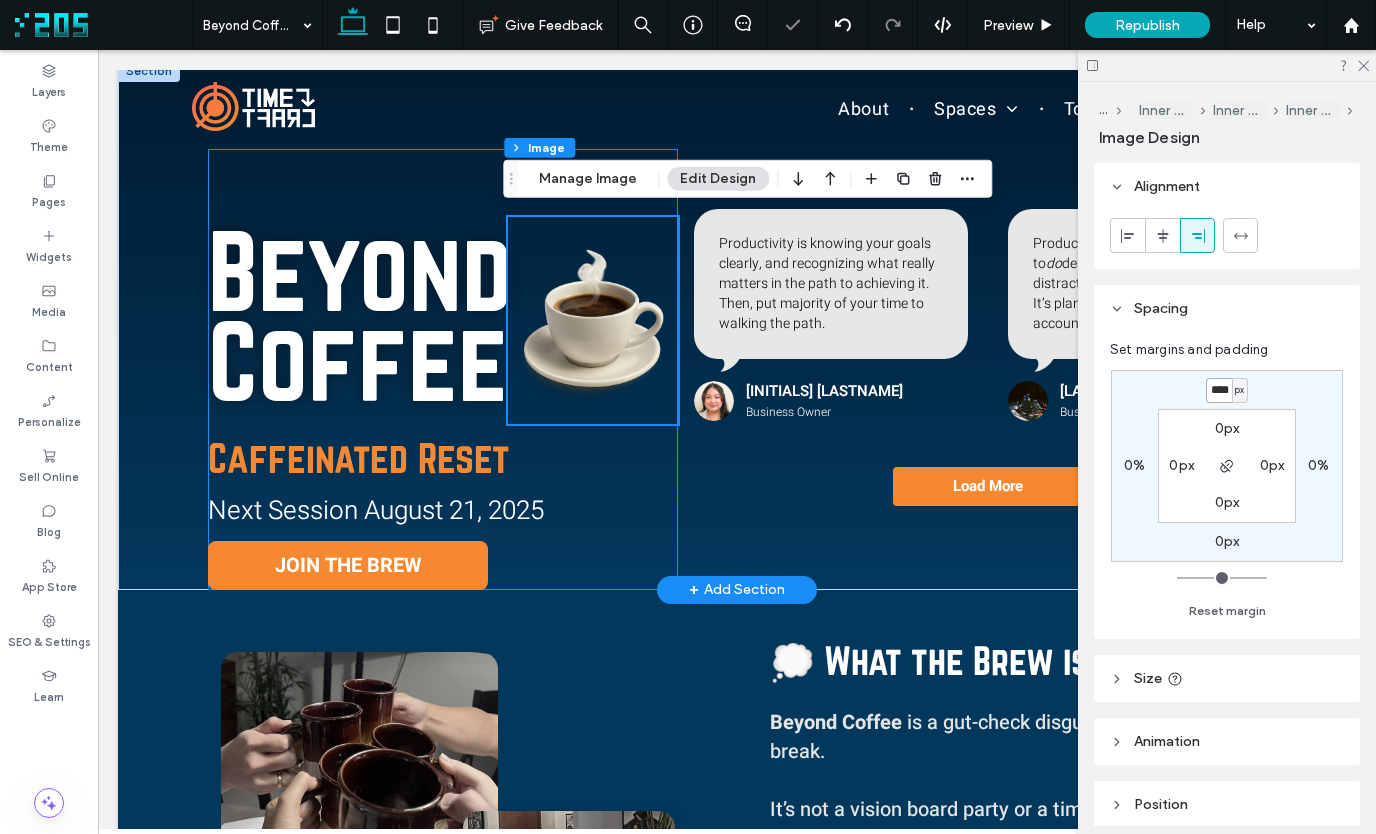 scroll, scrollTop: 20, scrollLeft: 0, axis: vertical 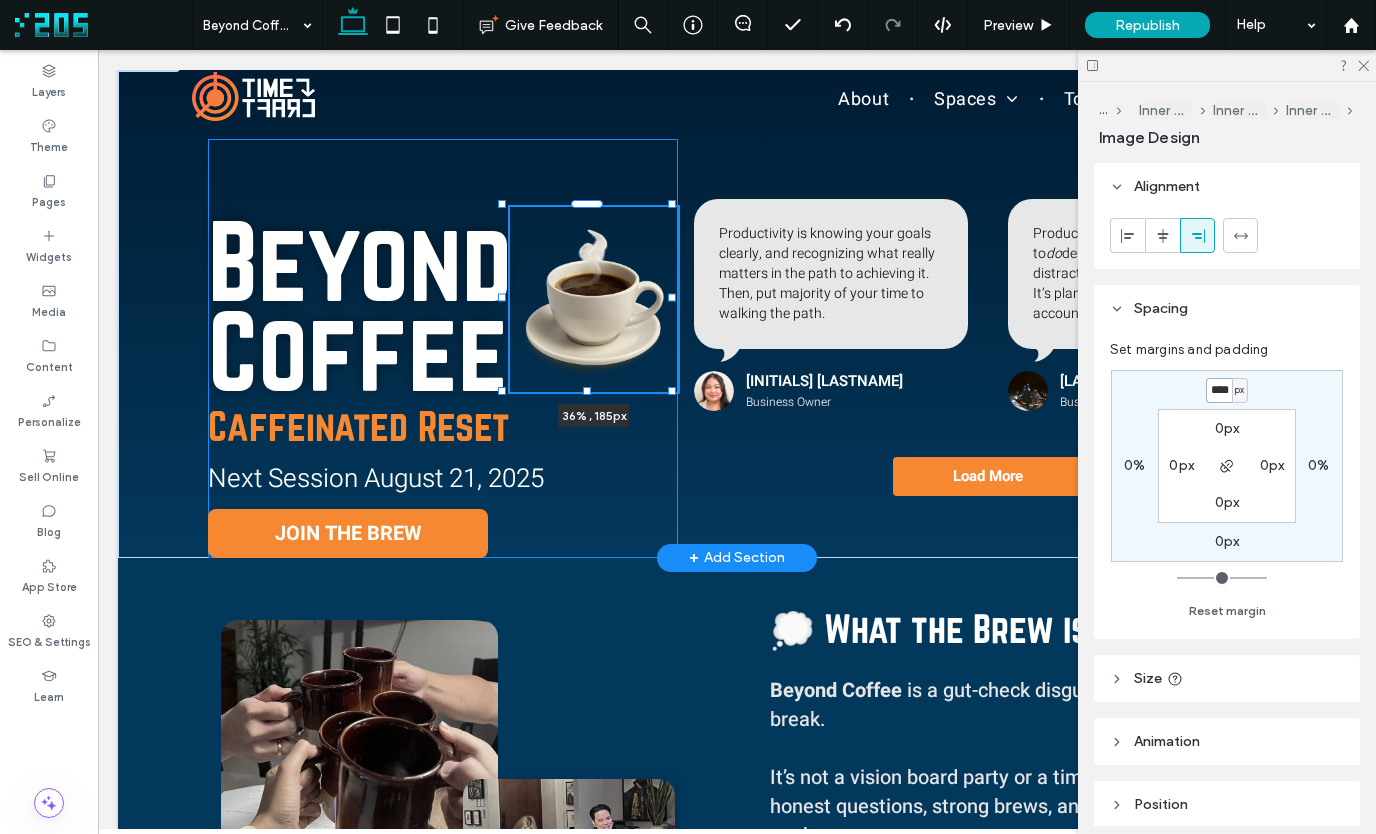 drag, startPoint x: 584, startPoint y: 412, endPoint x: 606, endPoint y: 266, distance: 147.64822 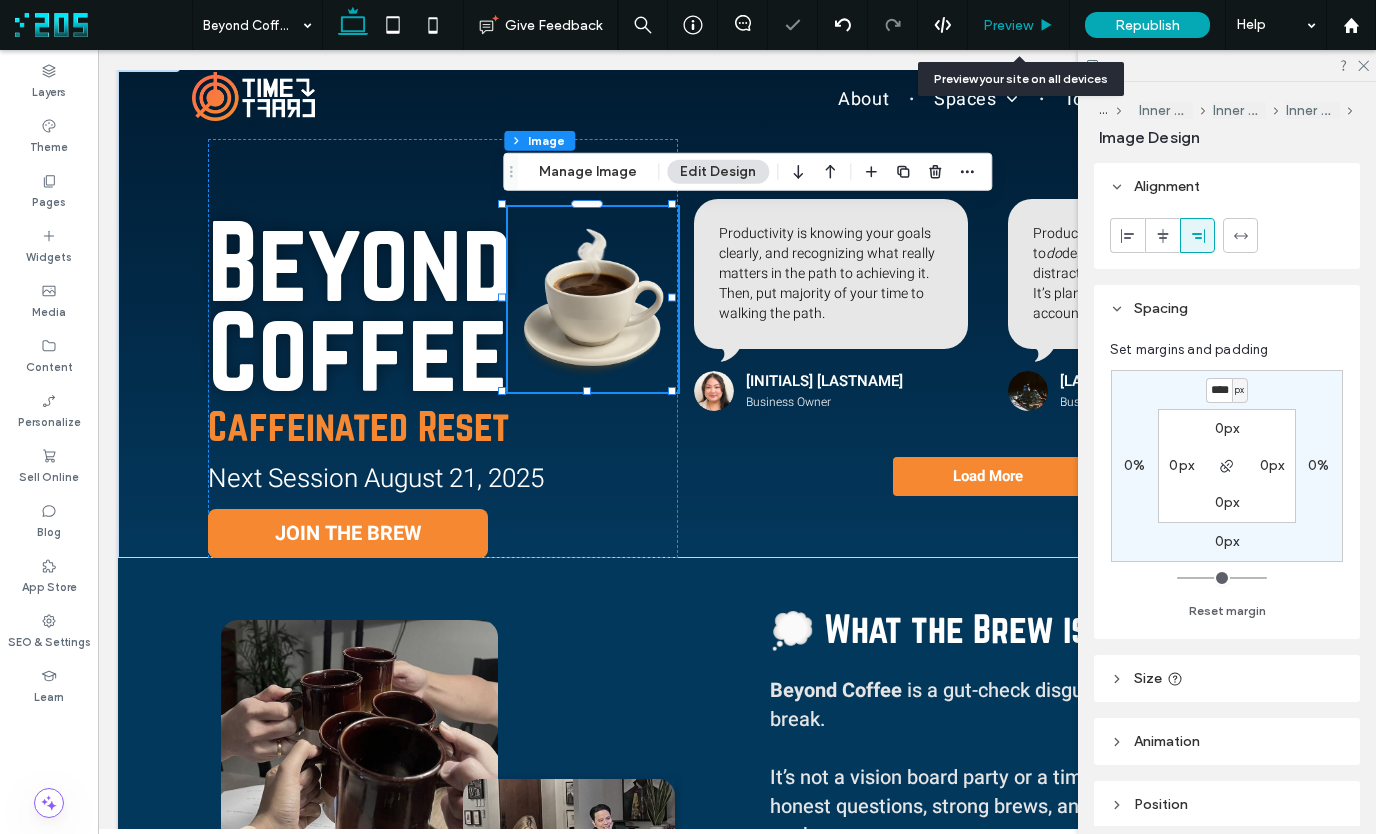 click on "Preview" at bounding box center (1008, 25) 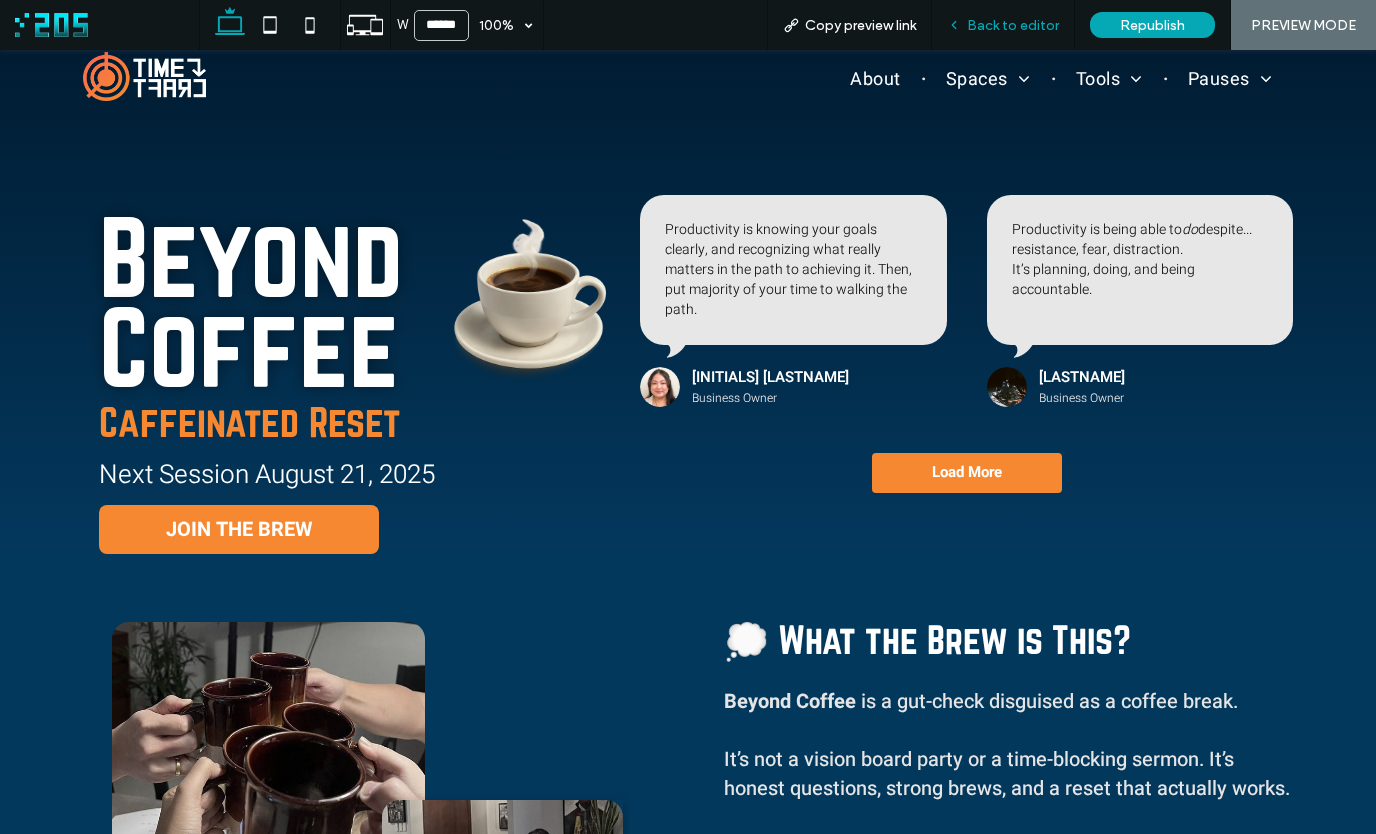 click on "Back to editor" at bounding box center [1013, 25] 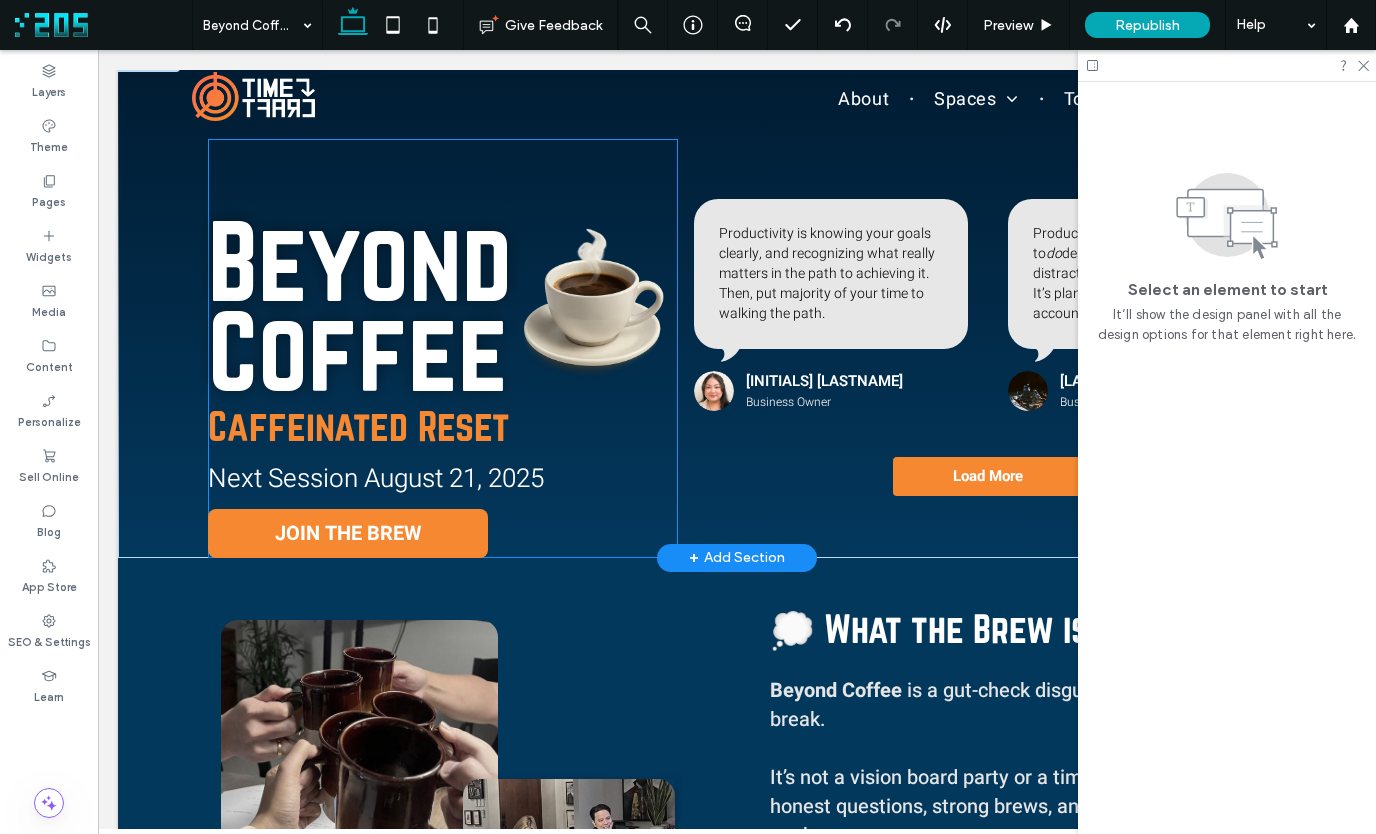 click at bounding box center [593, 299] 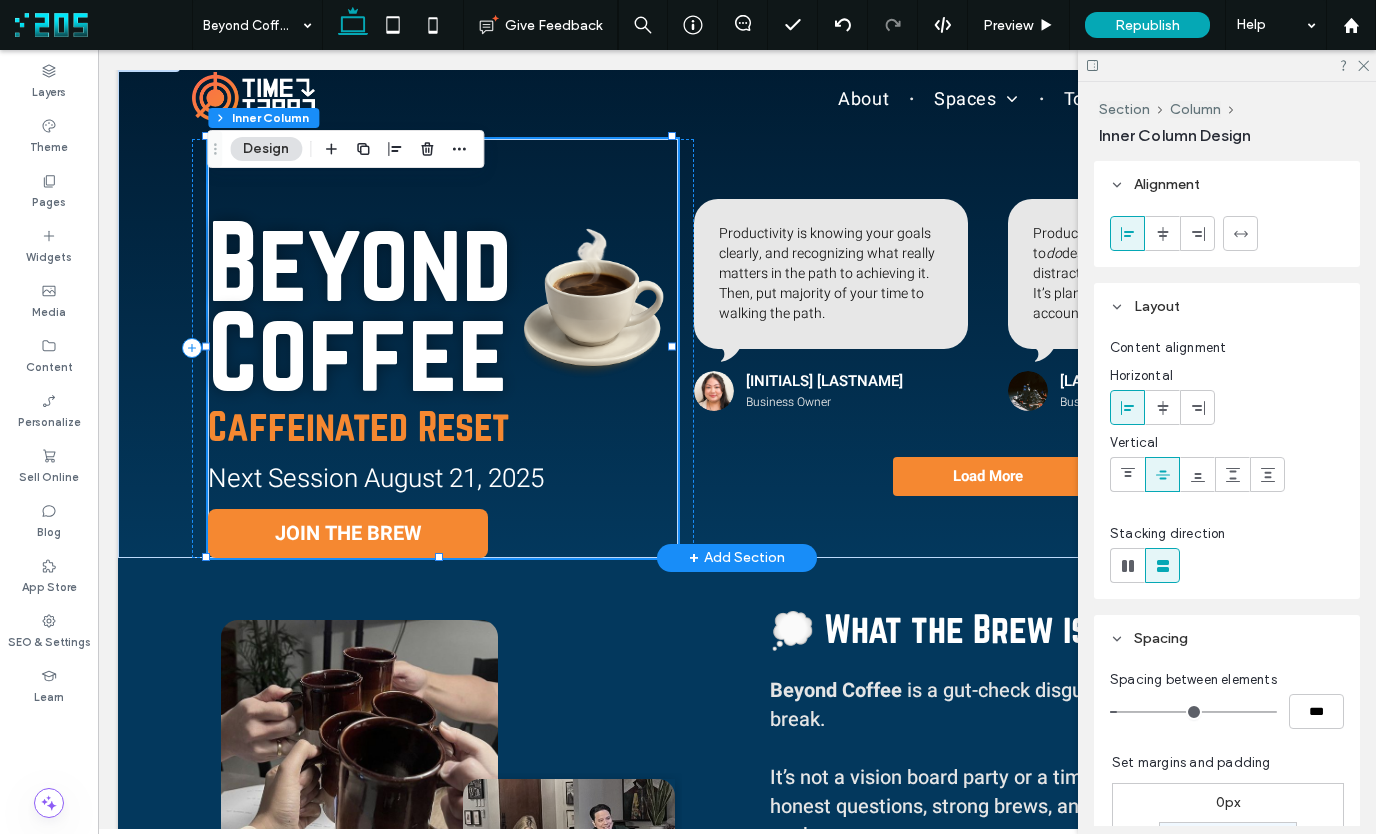 click at bounding box center [593, 299] 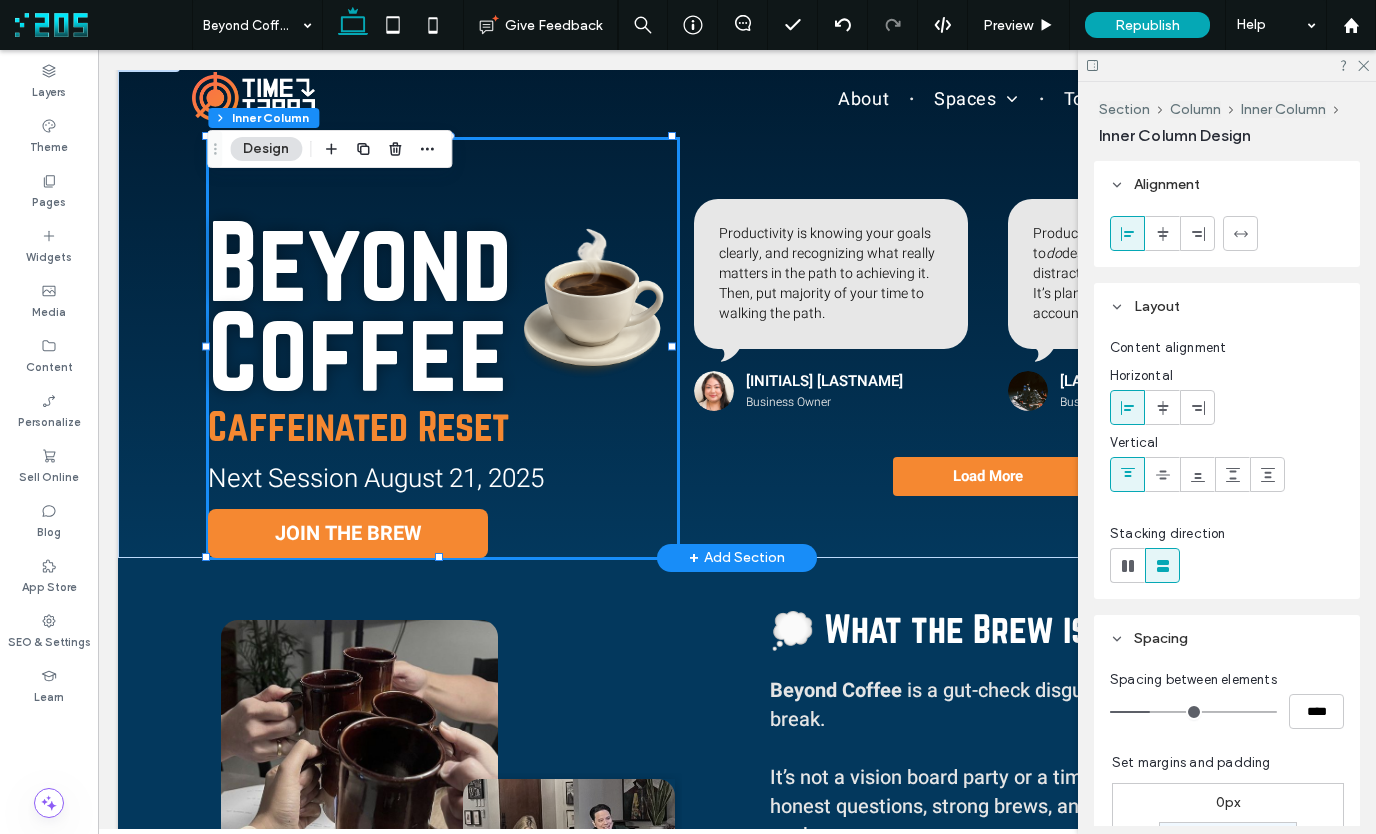 click at bounding box center [593, 299] 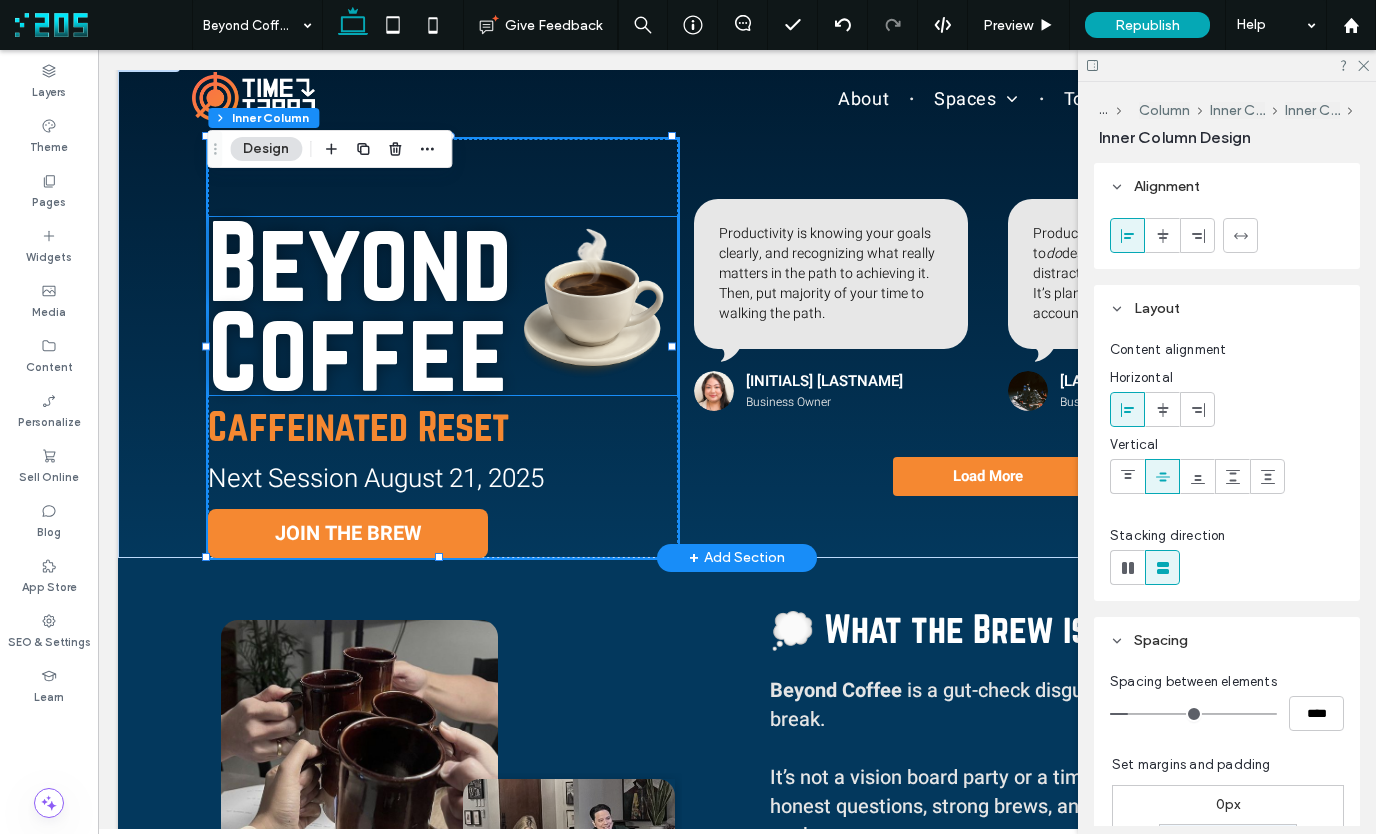 click on "Beyond Coffee" at bounding box center [360, 306] 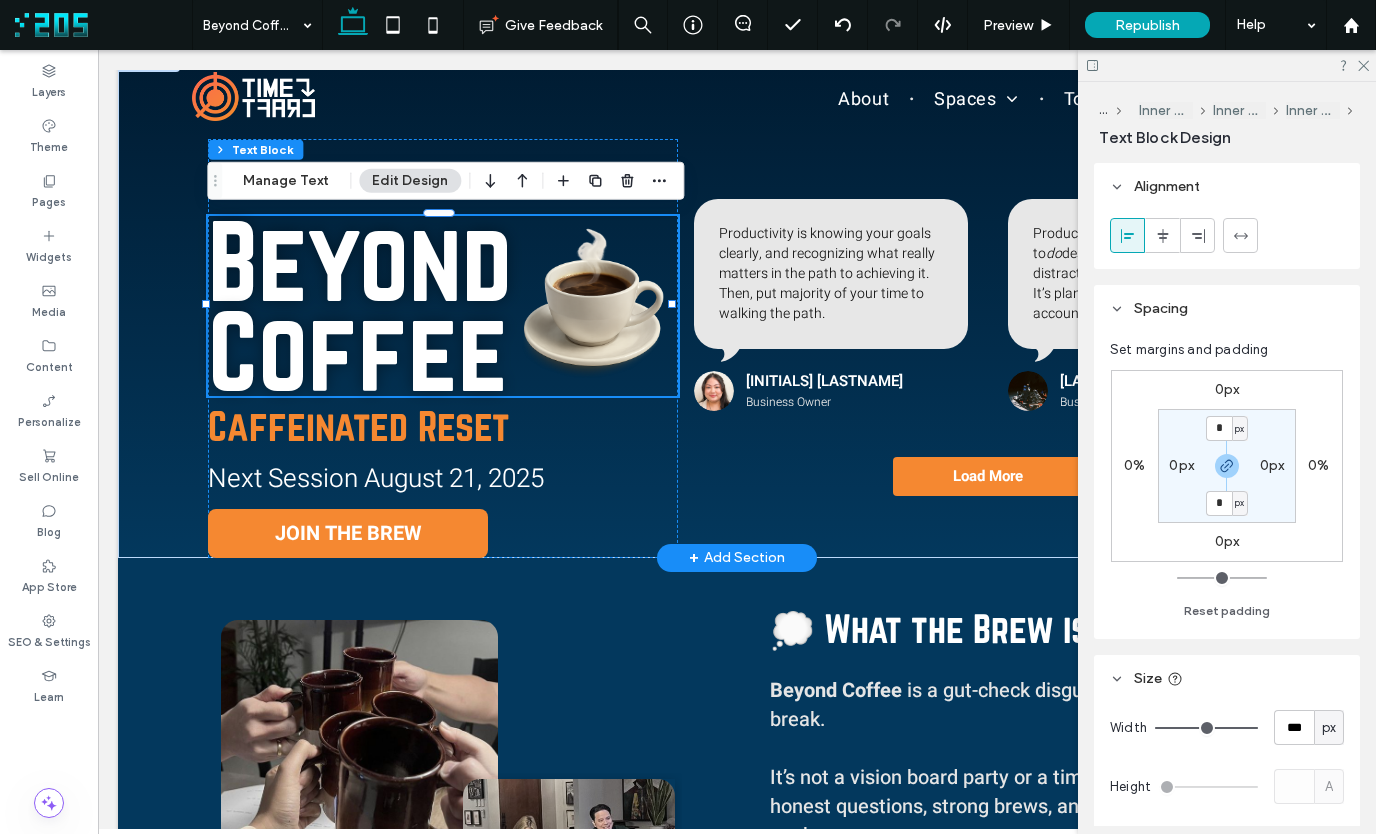 click on "Beyond Coffee" at bounding box center [443, 306] 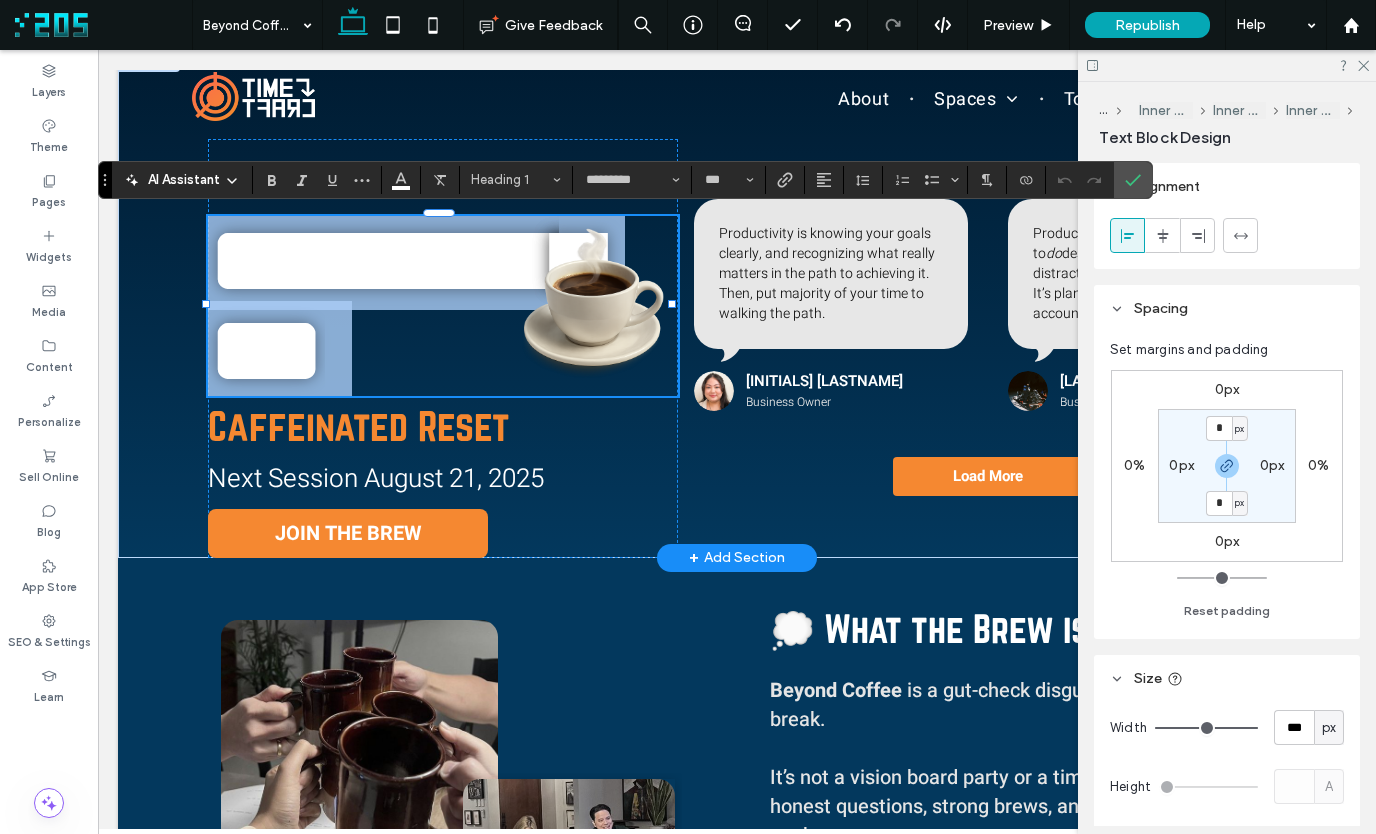 click on "**********" at bounding box center (403, 305) 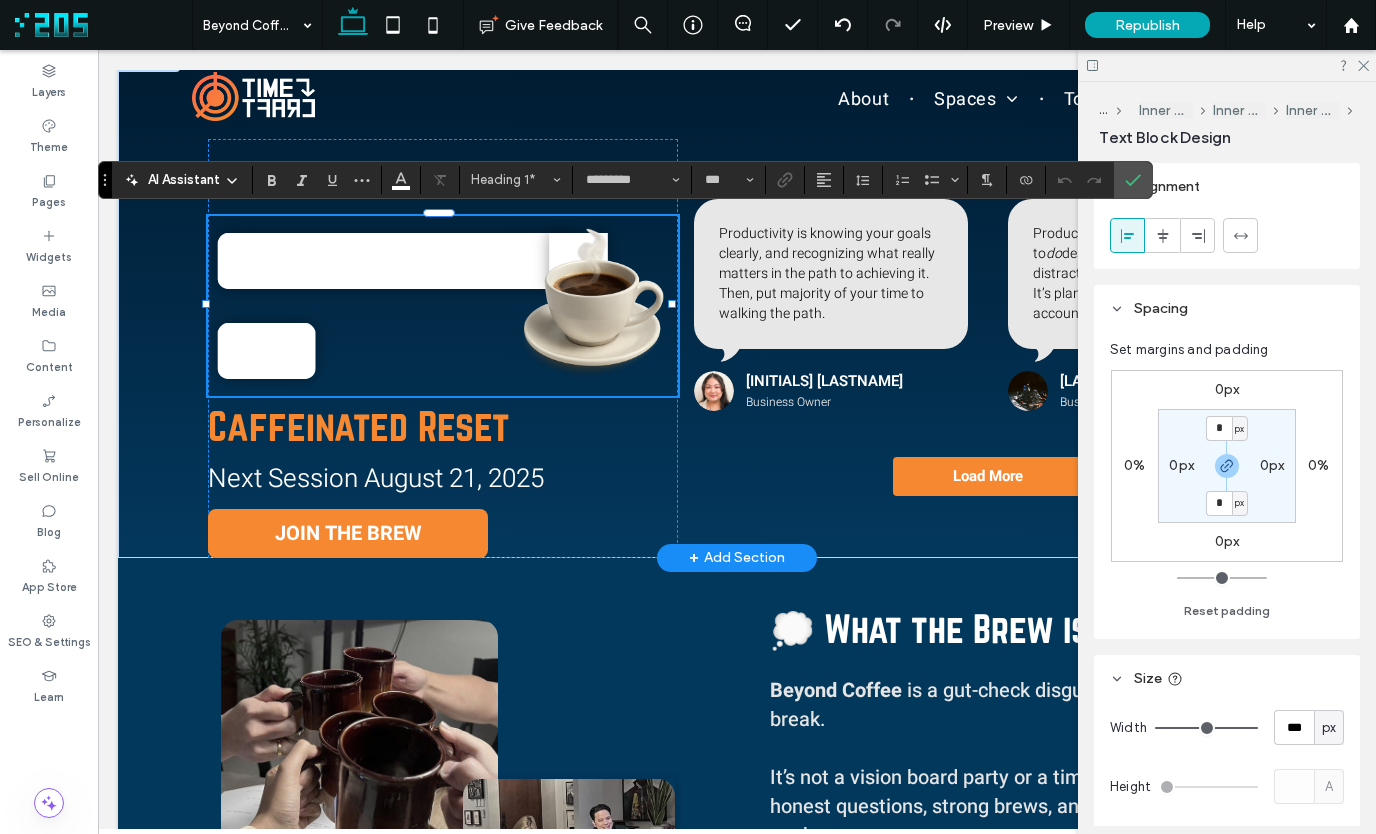scroll, scrollTop: 15, scrollLeft: 0, axis: vertical 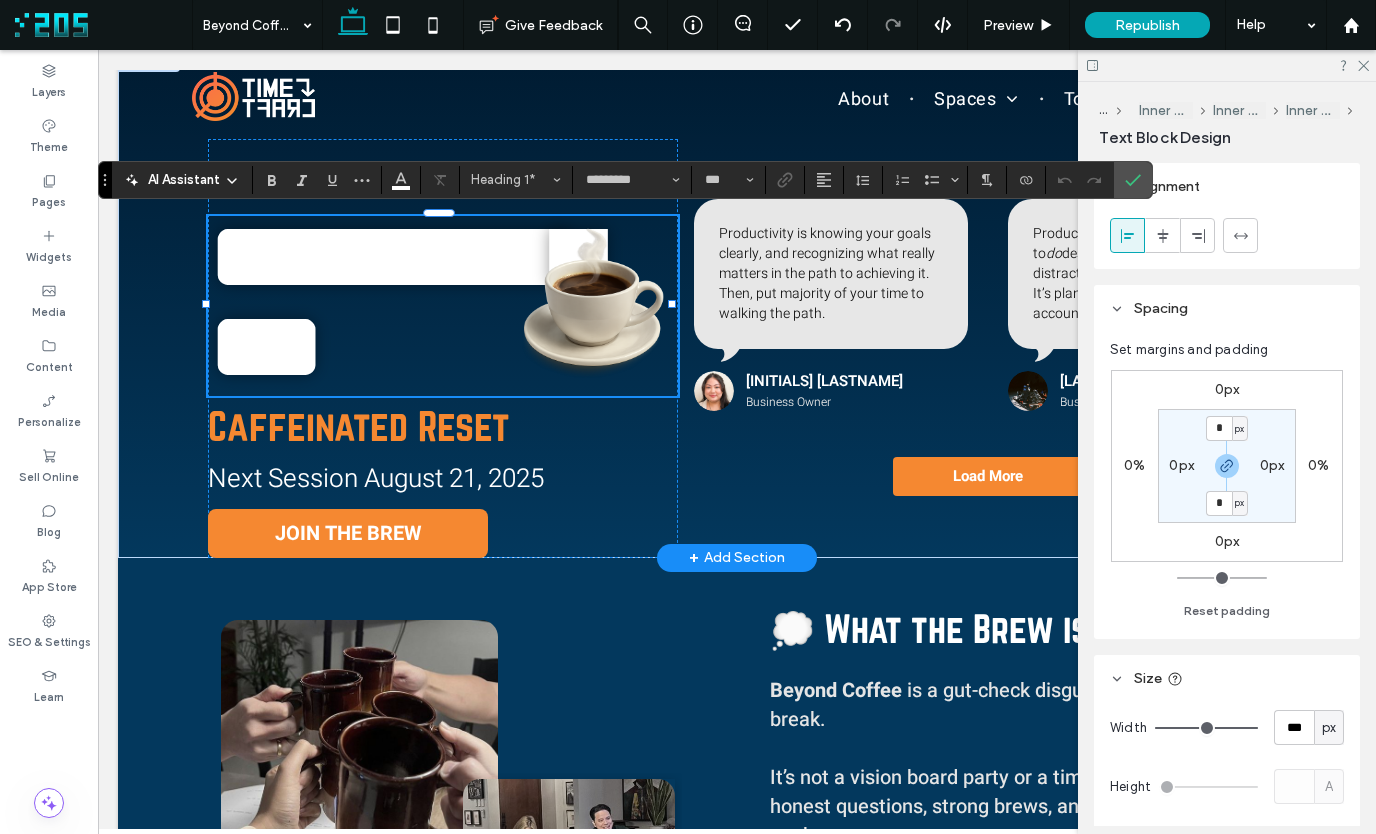 type 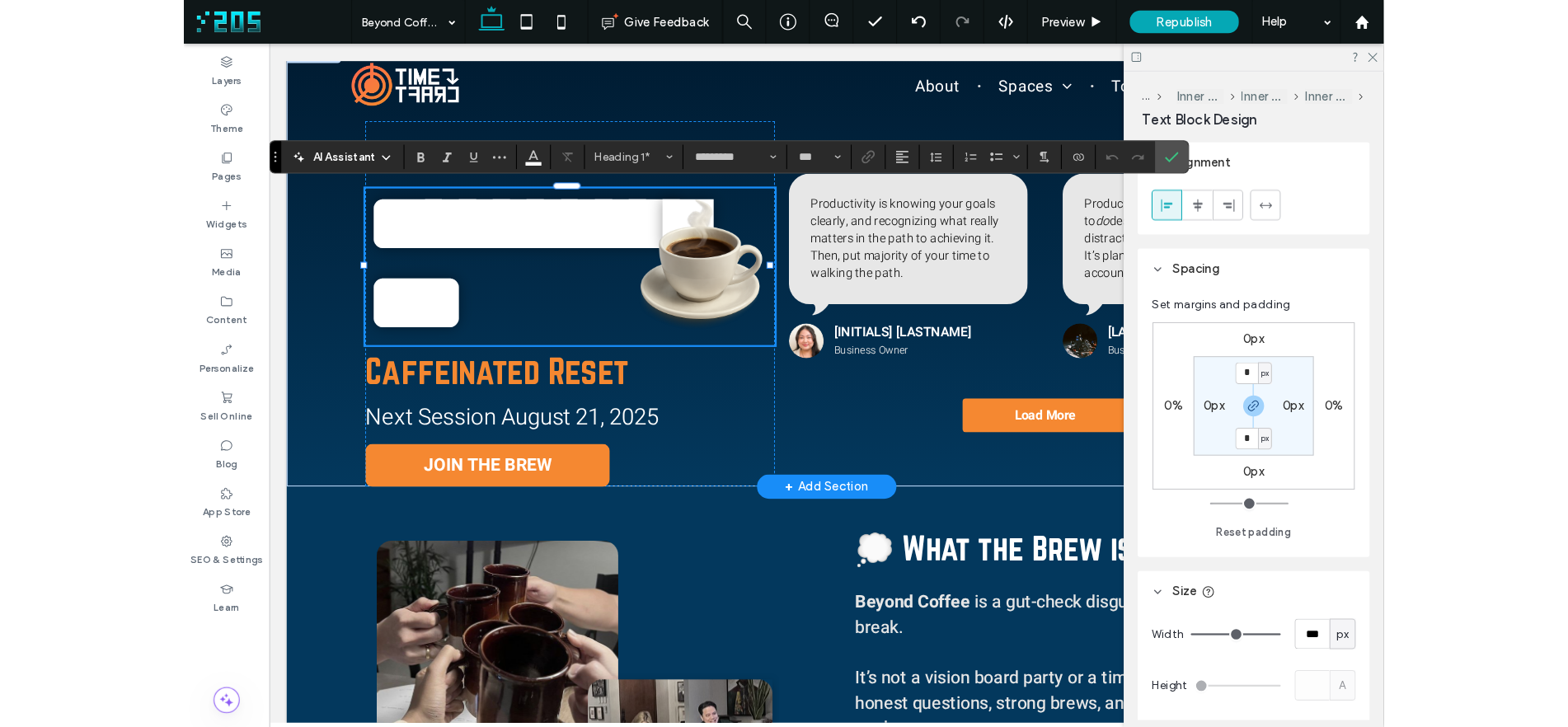 scroll, scrollTop: 0, scrollLeft: 0, axis: both 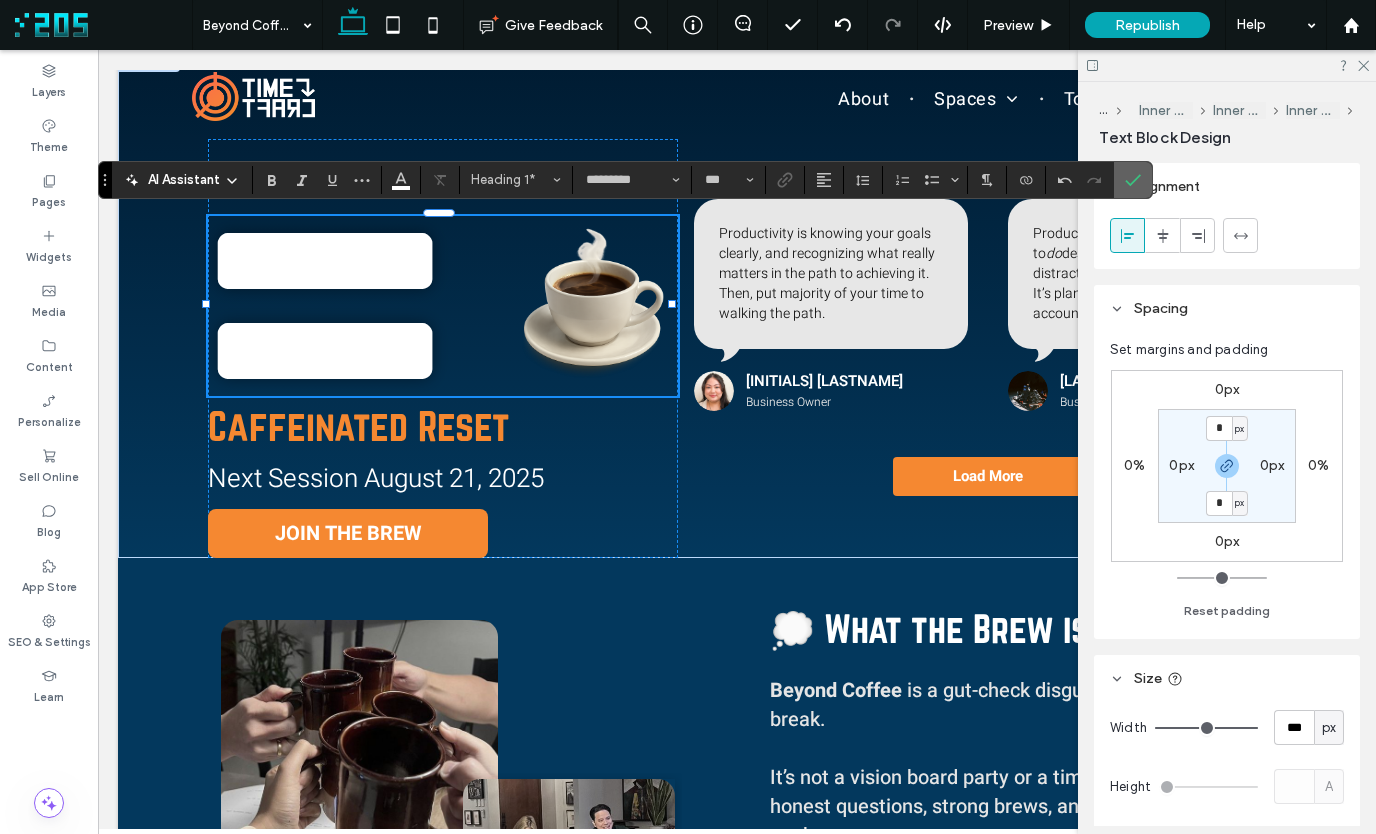 click 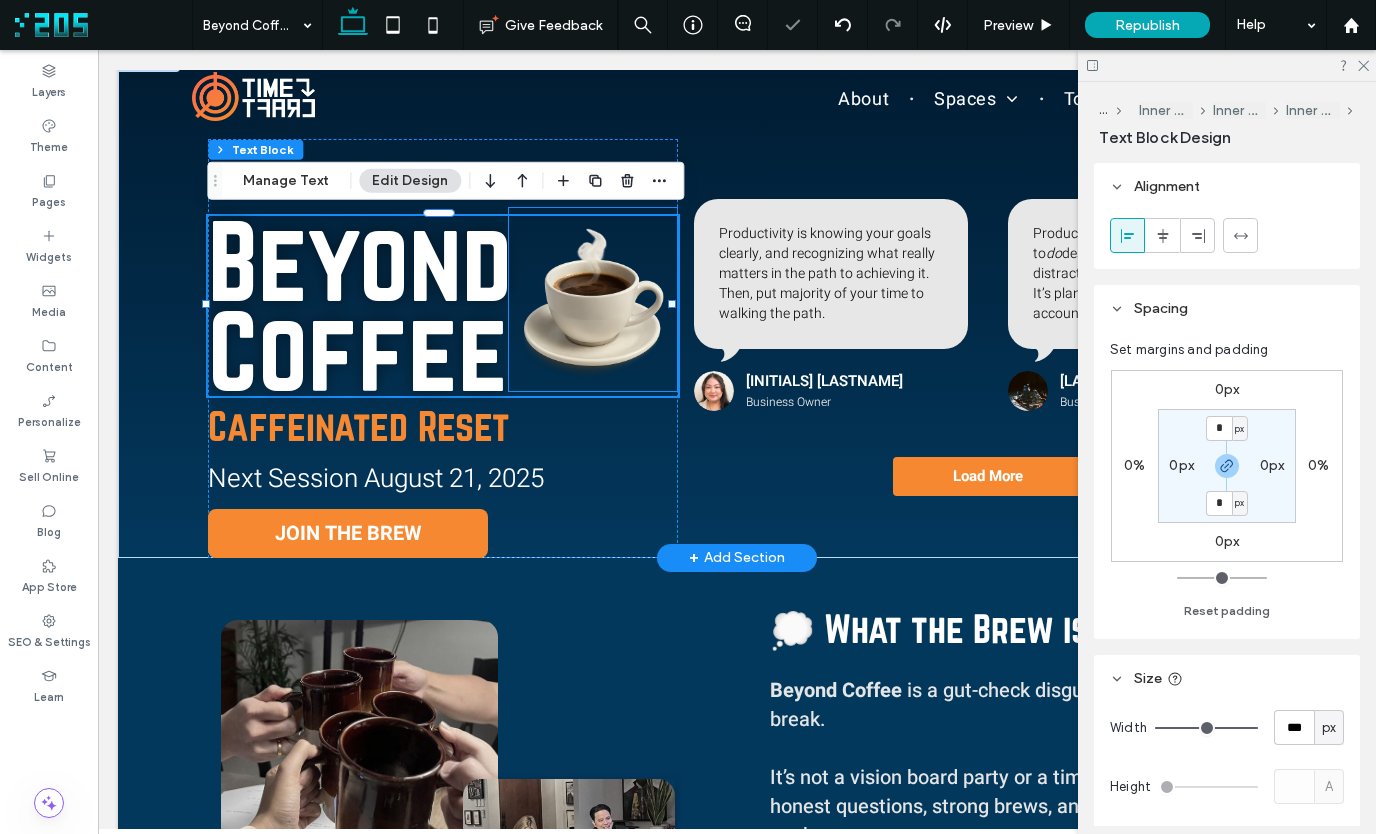 click at bounding box center [593, 299] 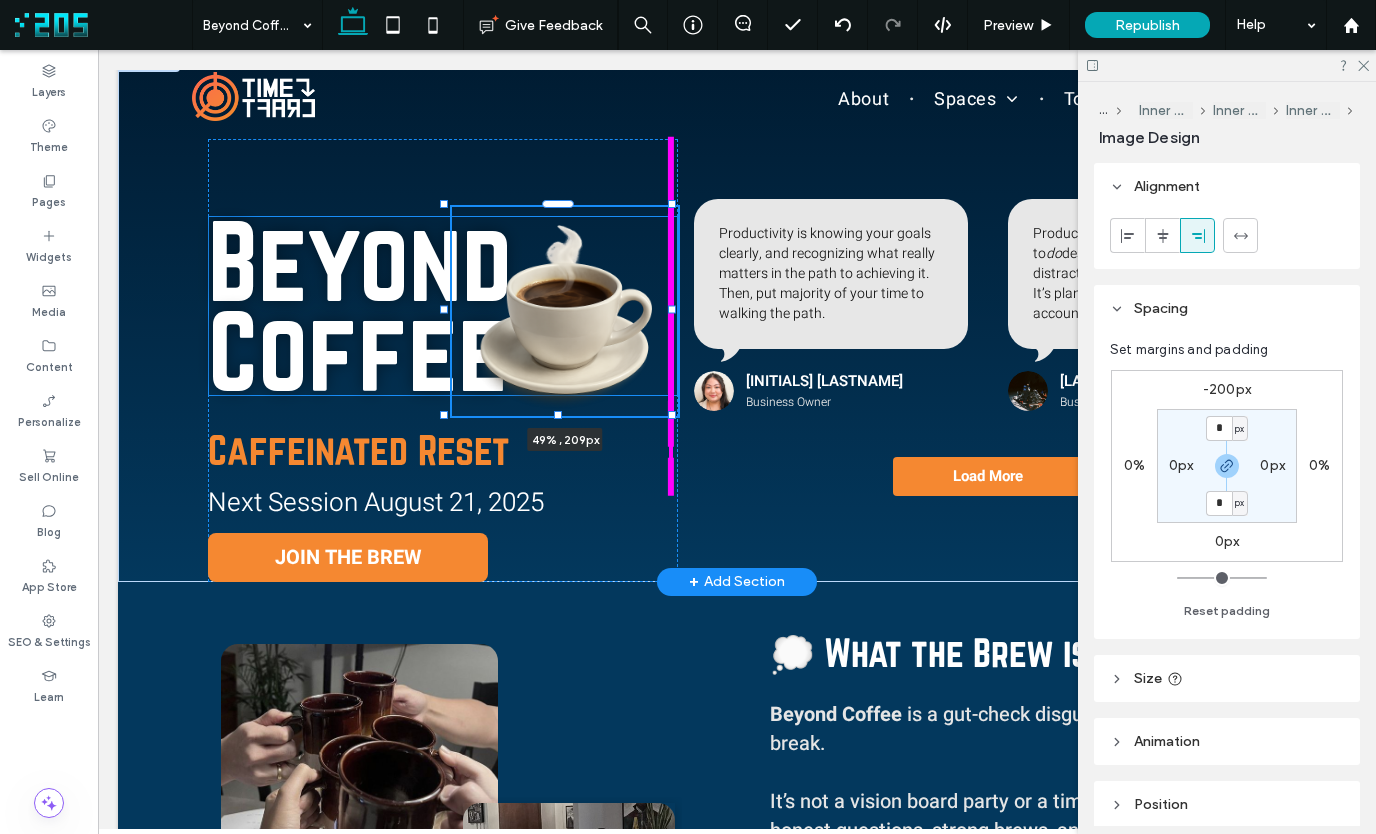 drag, startPoint x: 500, startPoint y: 394, endPoint x: 442, endPoint y: 405, distance: 59.03389 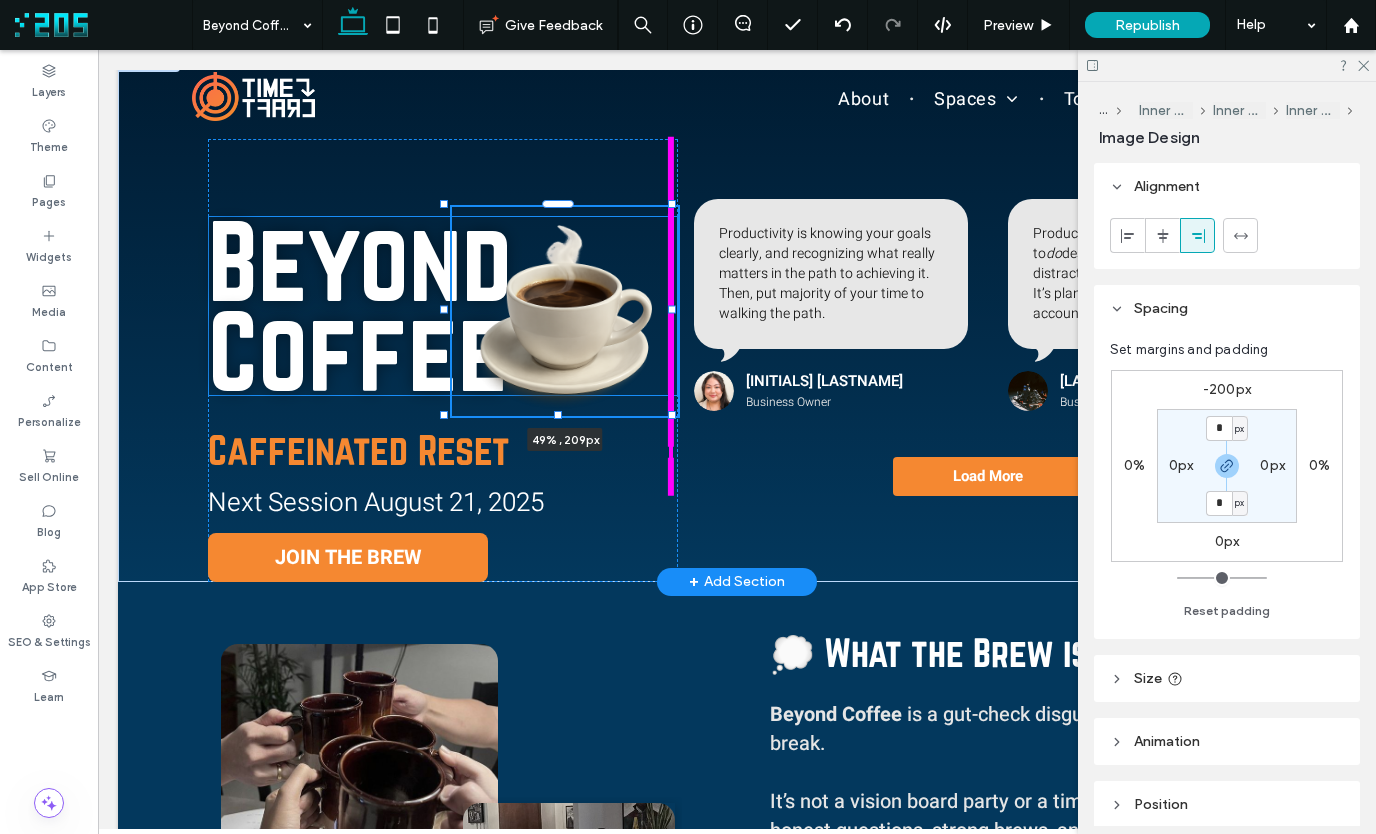 click on "Beyond Coffee
49% , 209px     Caffeinated Reset
Next Session August 21, 2025
JOIN THE BREW
Productivity is knowing your goals clearly, and recognizing what really matters in the path to achieving it. Then, put majority of your time to walking the path. KC T. Business Owner Productivity is being able to  do  despite... resistance, fear, distraction. It’s planning, doing, and being accountable. Lanz E. Business Owner Load More" at bounding box center (737, 316) 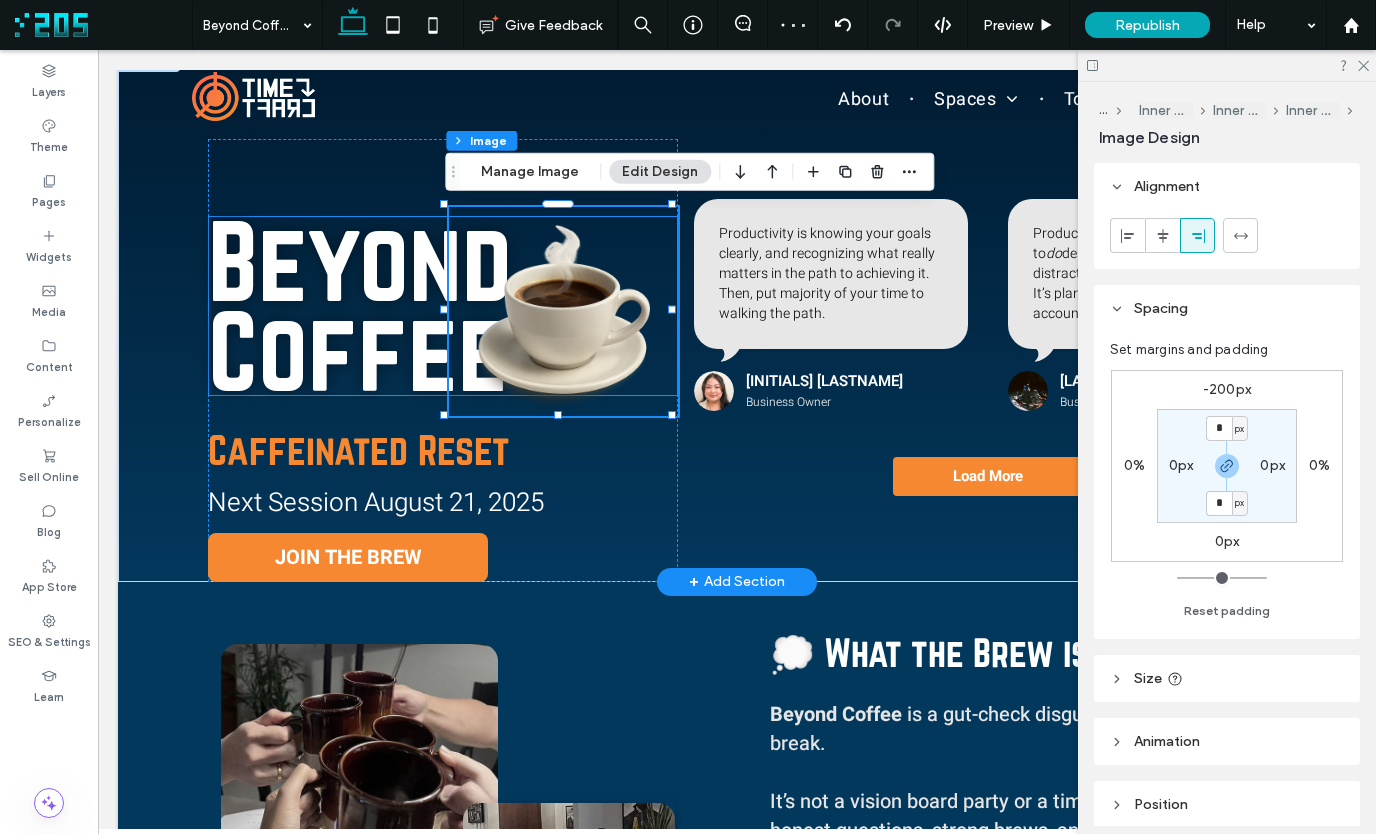 click on "Beyond Coffee" at bounding box center [360, 306] 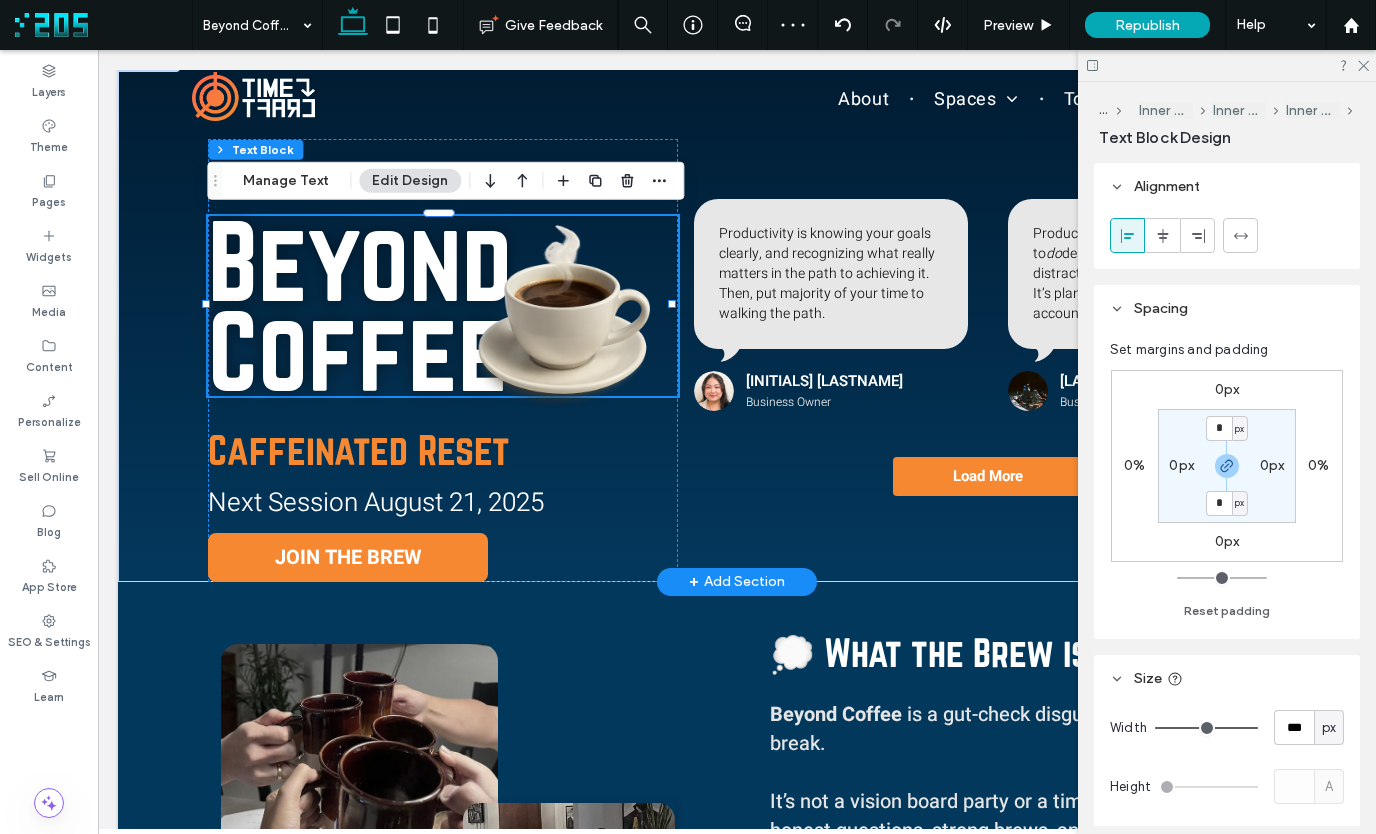 click on "Beyond Coffee" at bounding box center (443, 306) 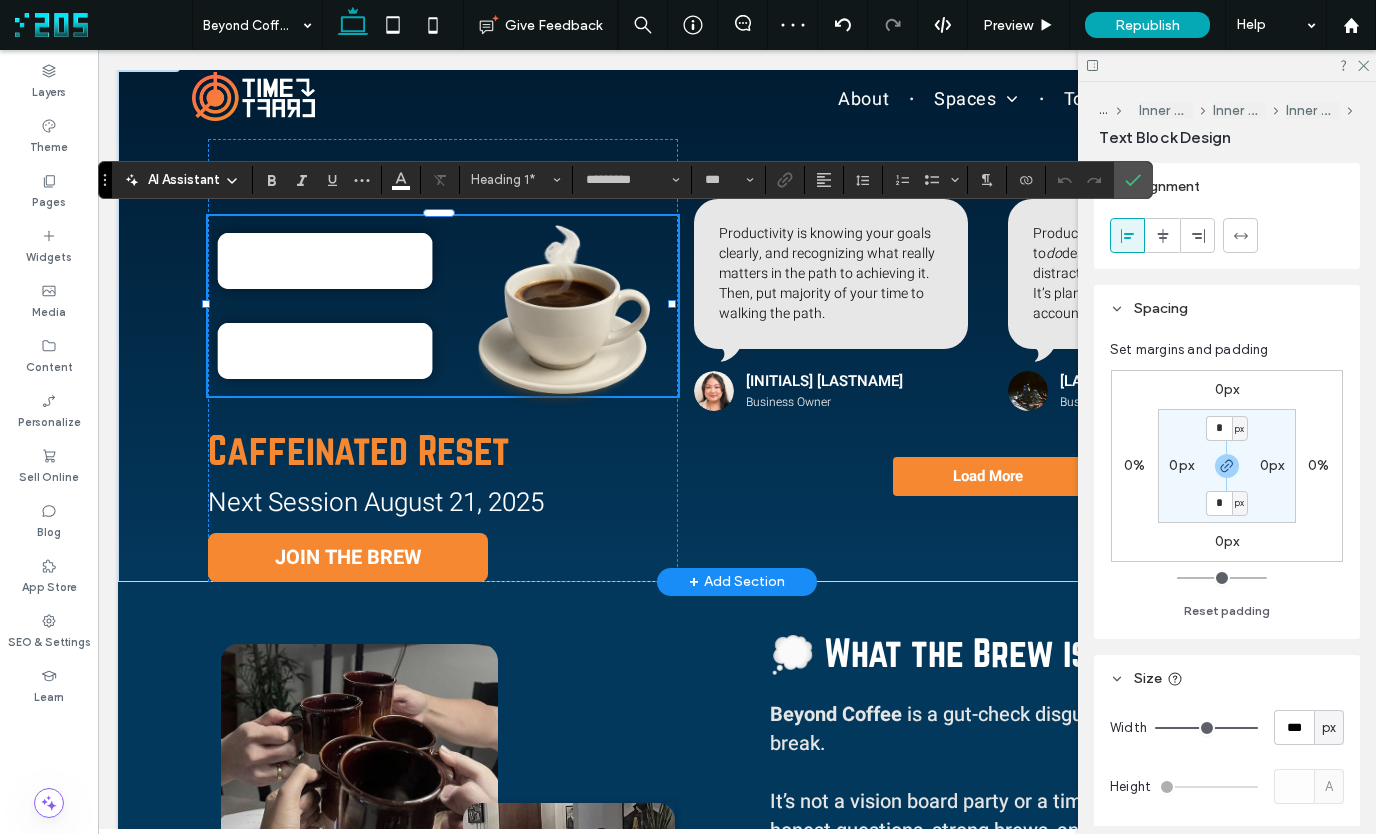 click on "****** ******" at bounding box center (325, 305) 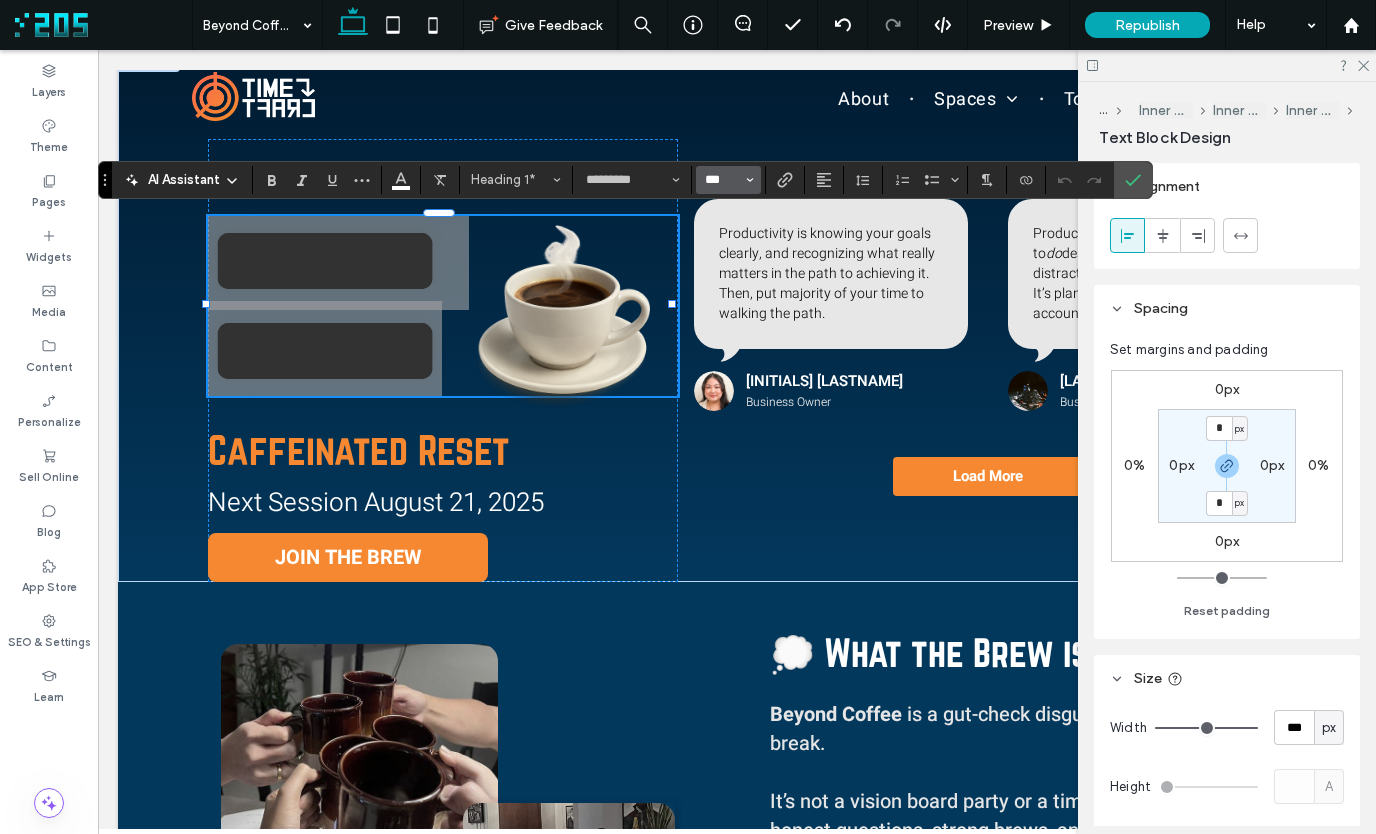 click on "***" at bounding box center (722, 180) 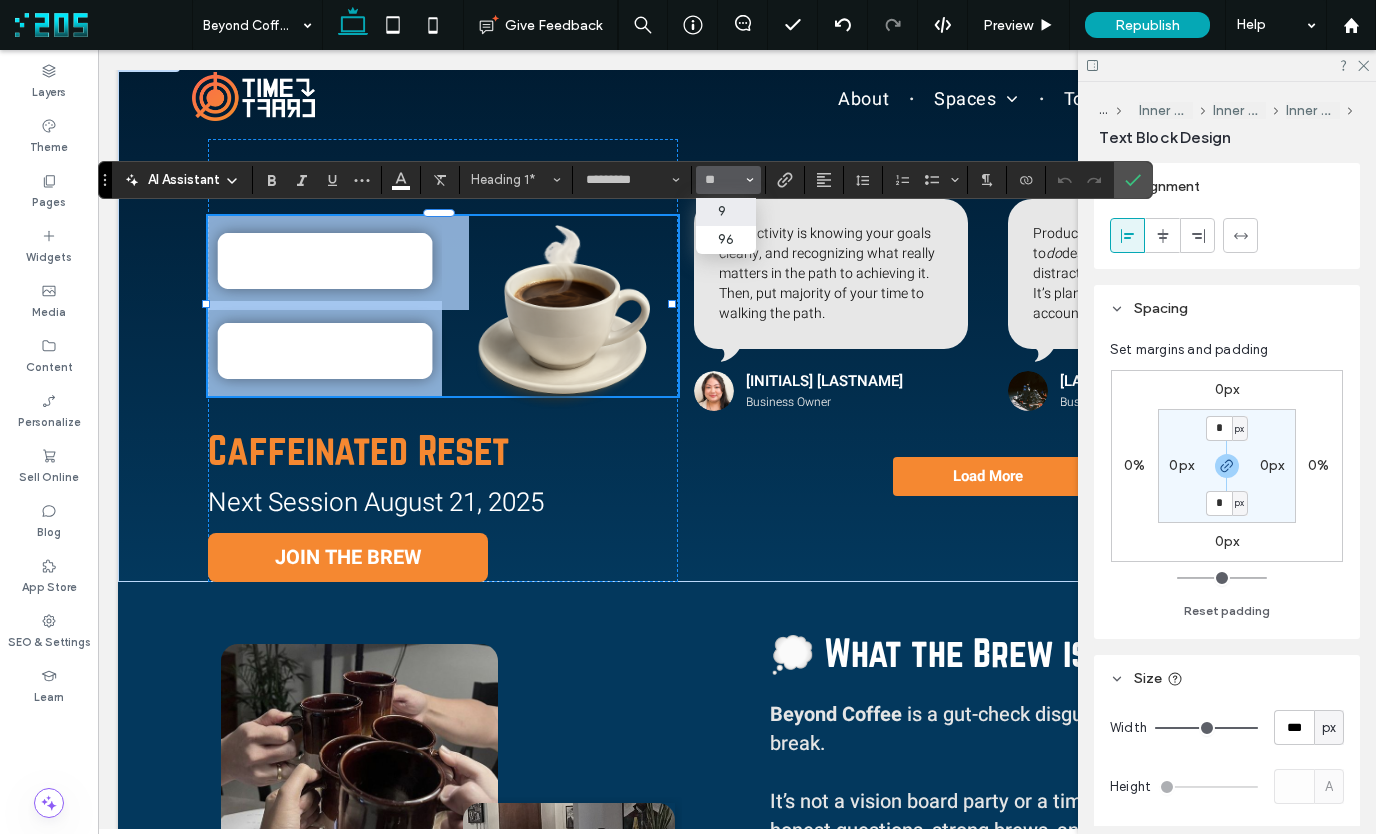type on "**" 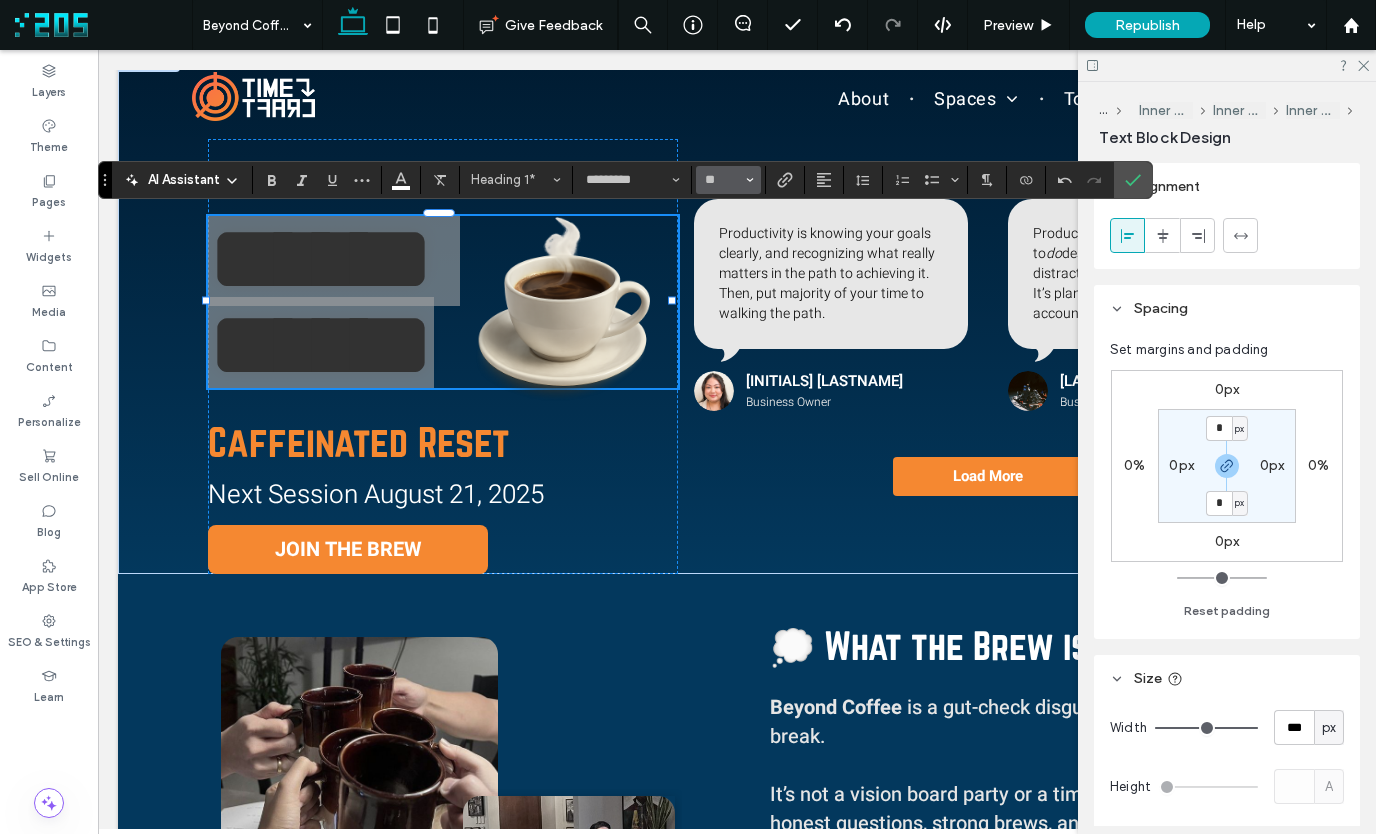 click on "**" at bounding box center [722, 180] 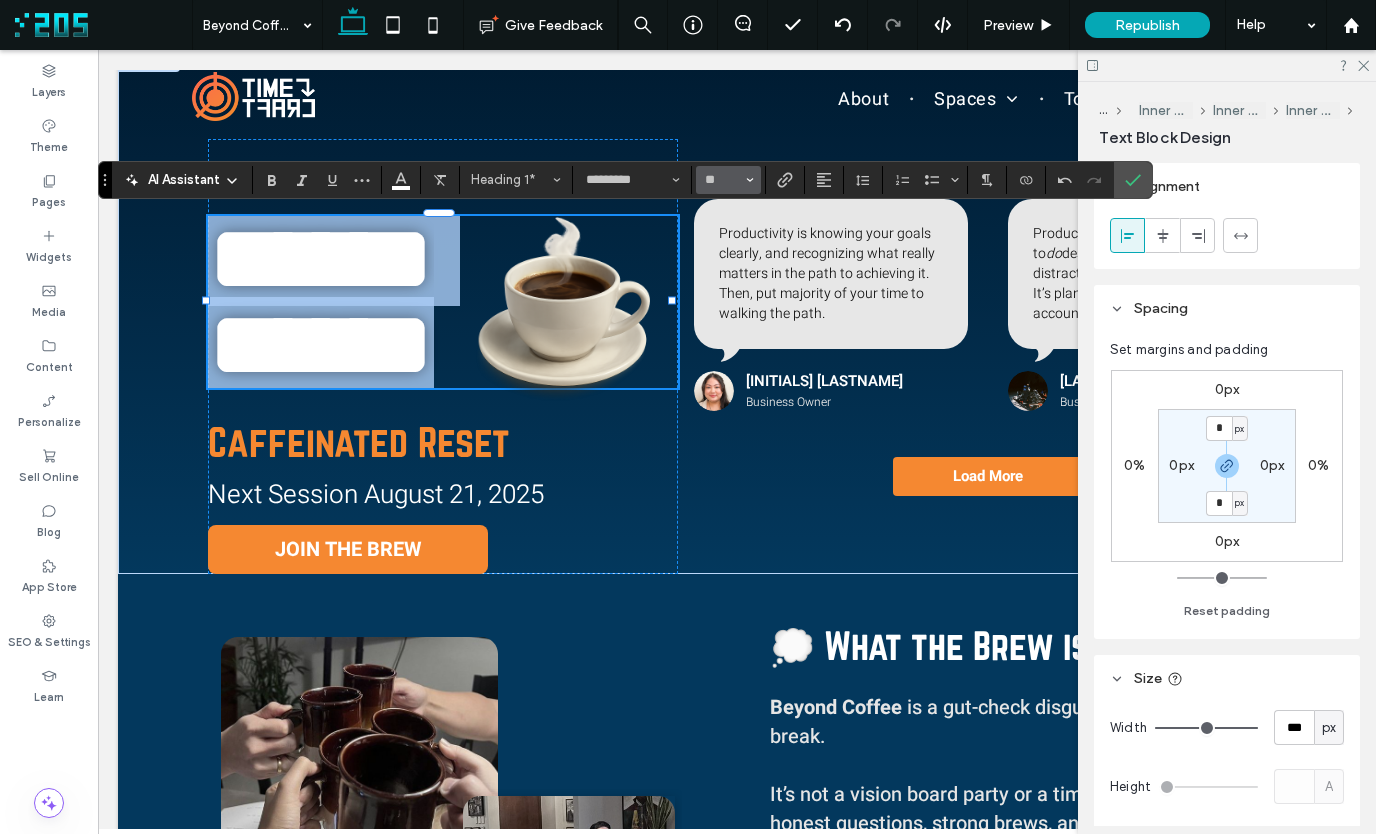 type on "**" 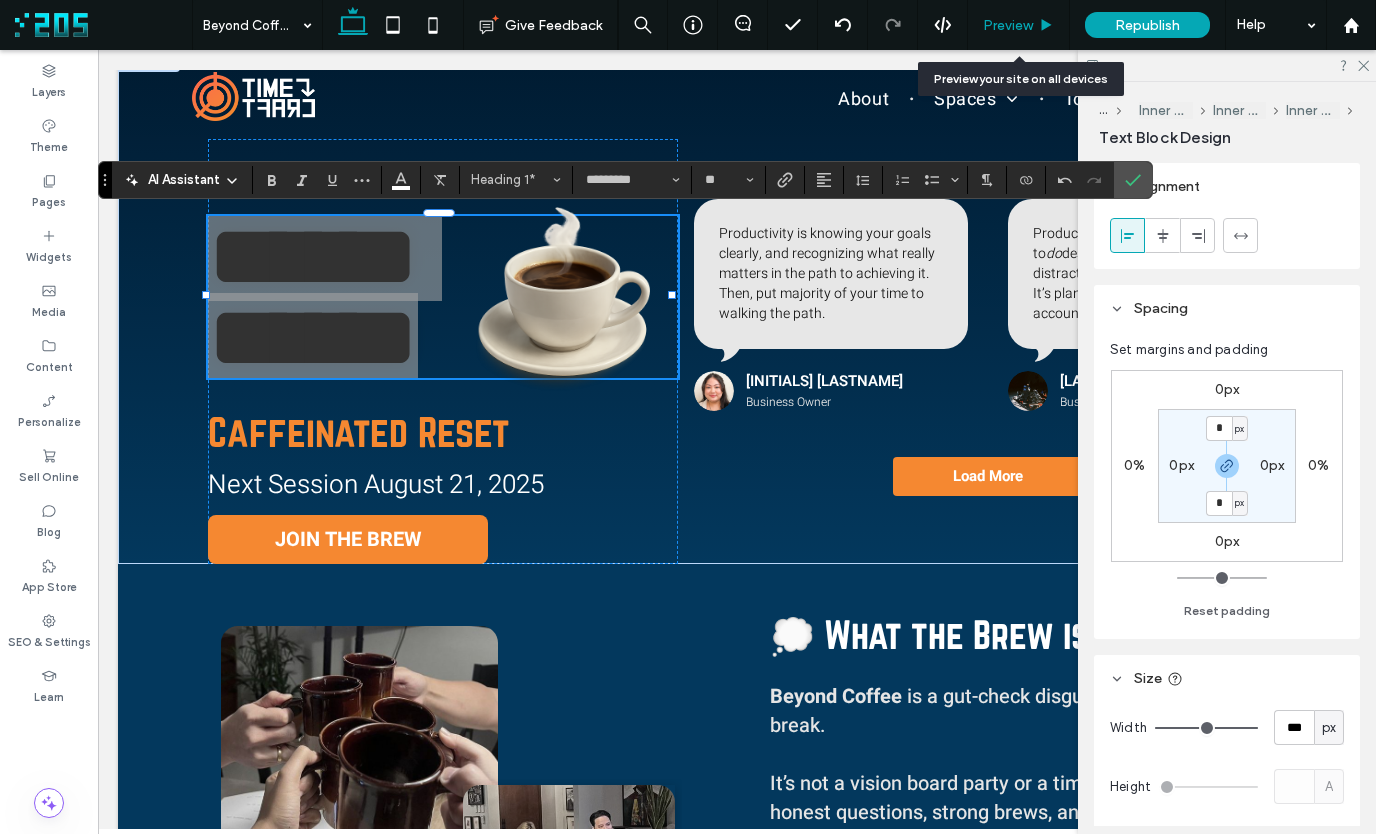 click on "Preview" at bounding box center (1008, 25) 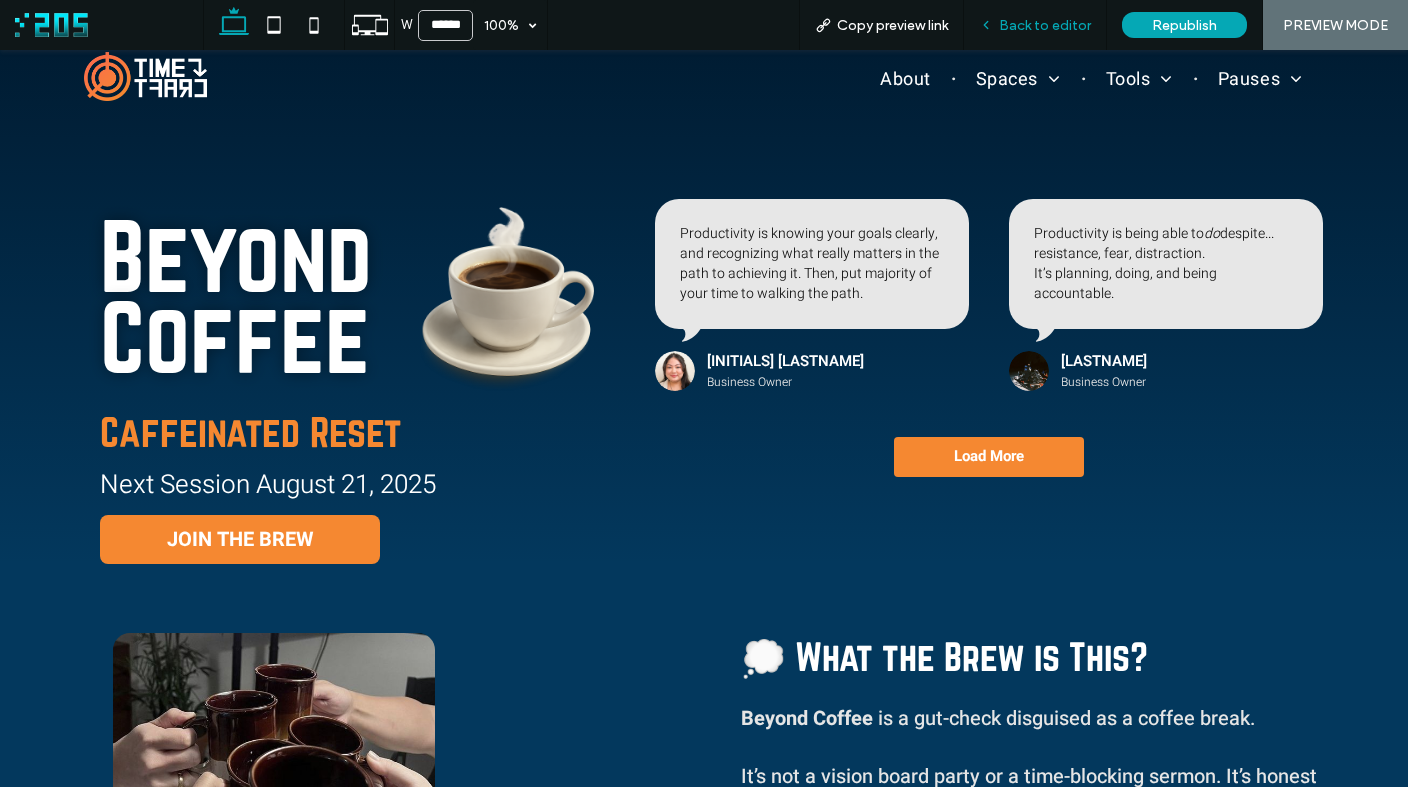 click on "Back to editor" at bounding box center [1045, 25] 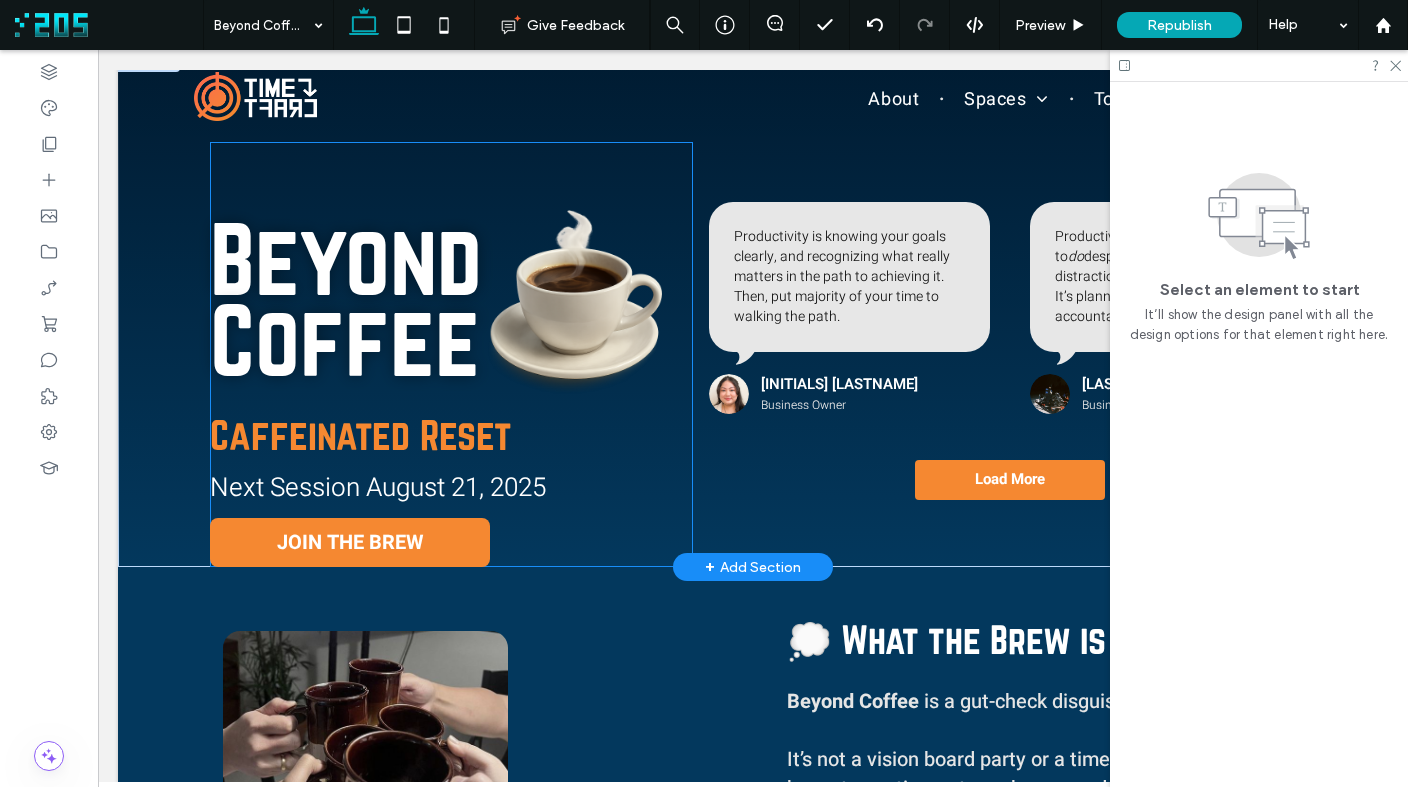 drag, startPoint x: 552, startPoint y: 311, endPoint x: 571, endPoint y: 309, distance: 19.104973 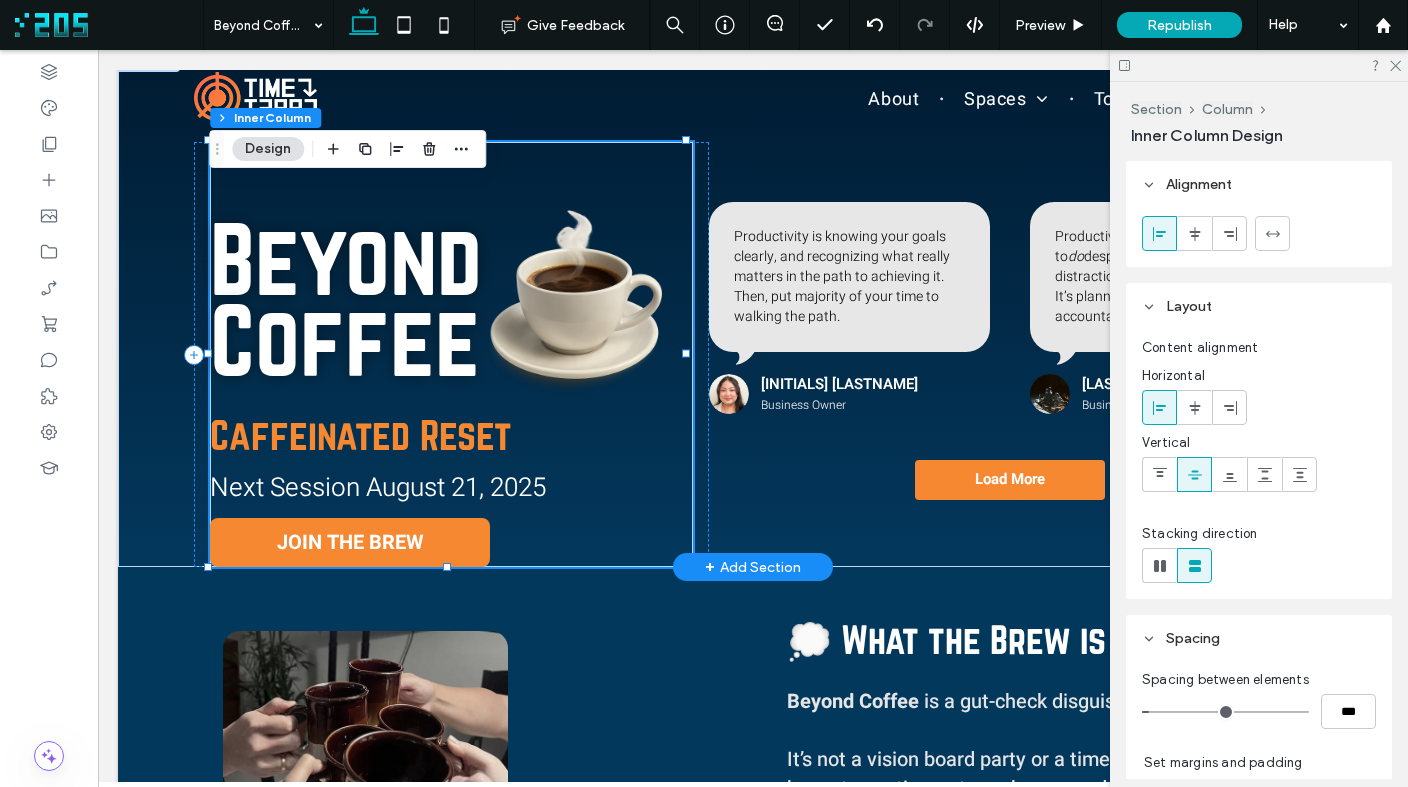 click at bounding box center [575, 296] 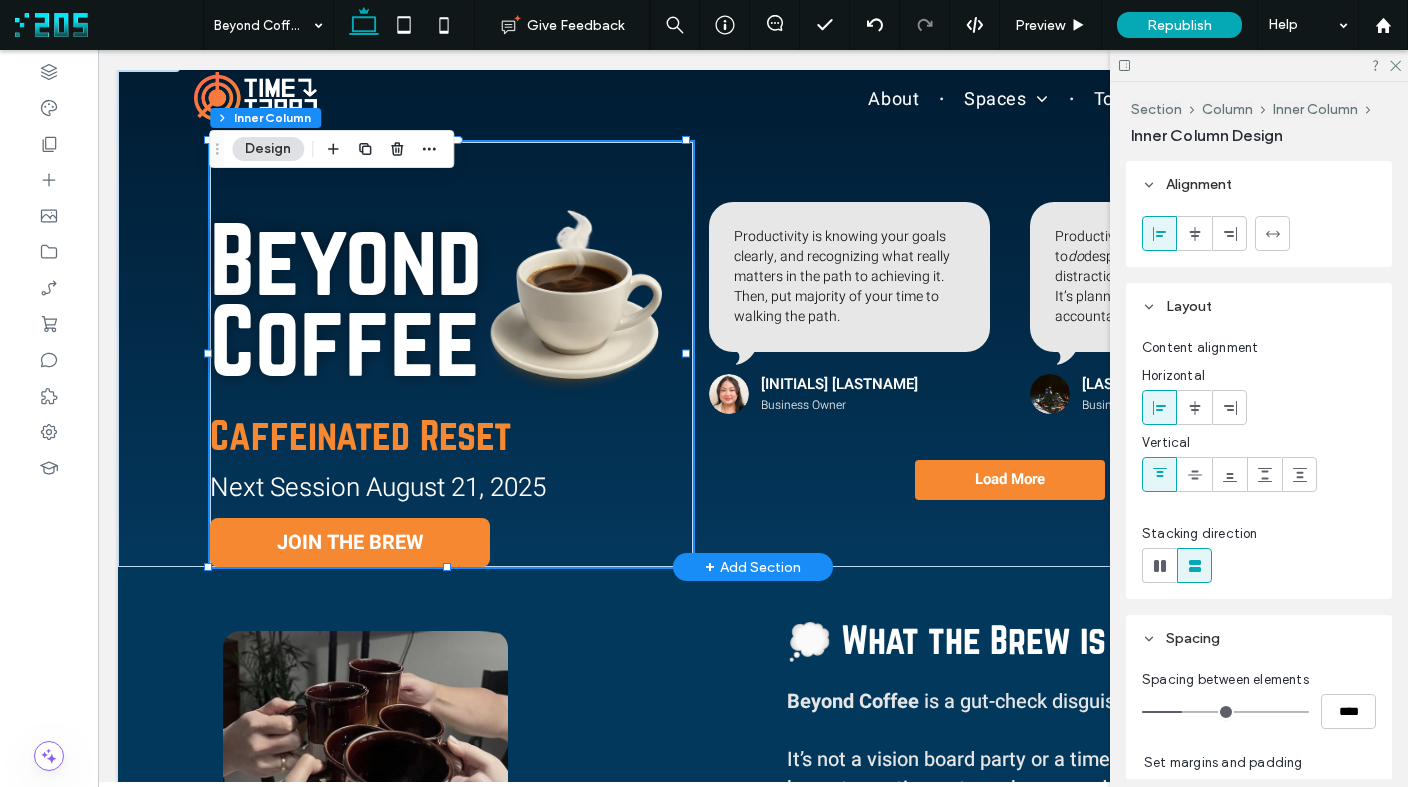 click at bounding box center [575, 296] 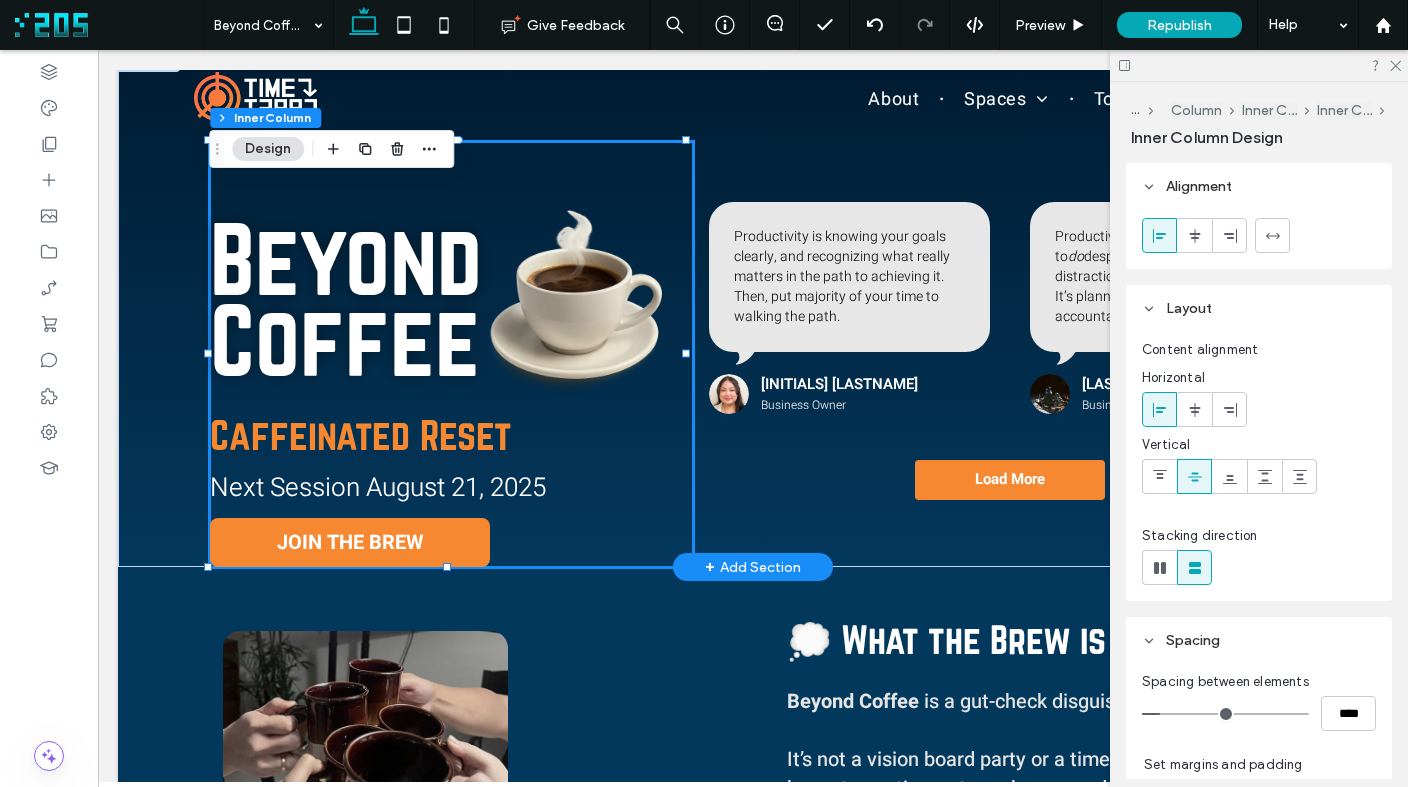 click at bounding box center [575, 296] 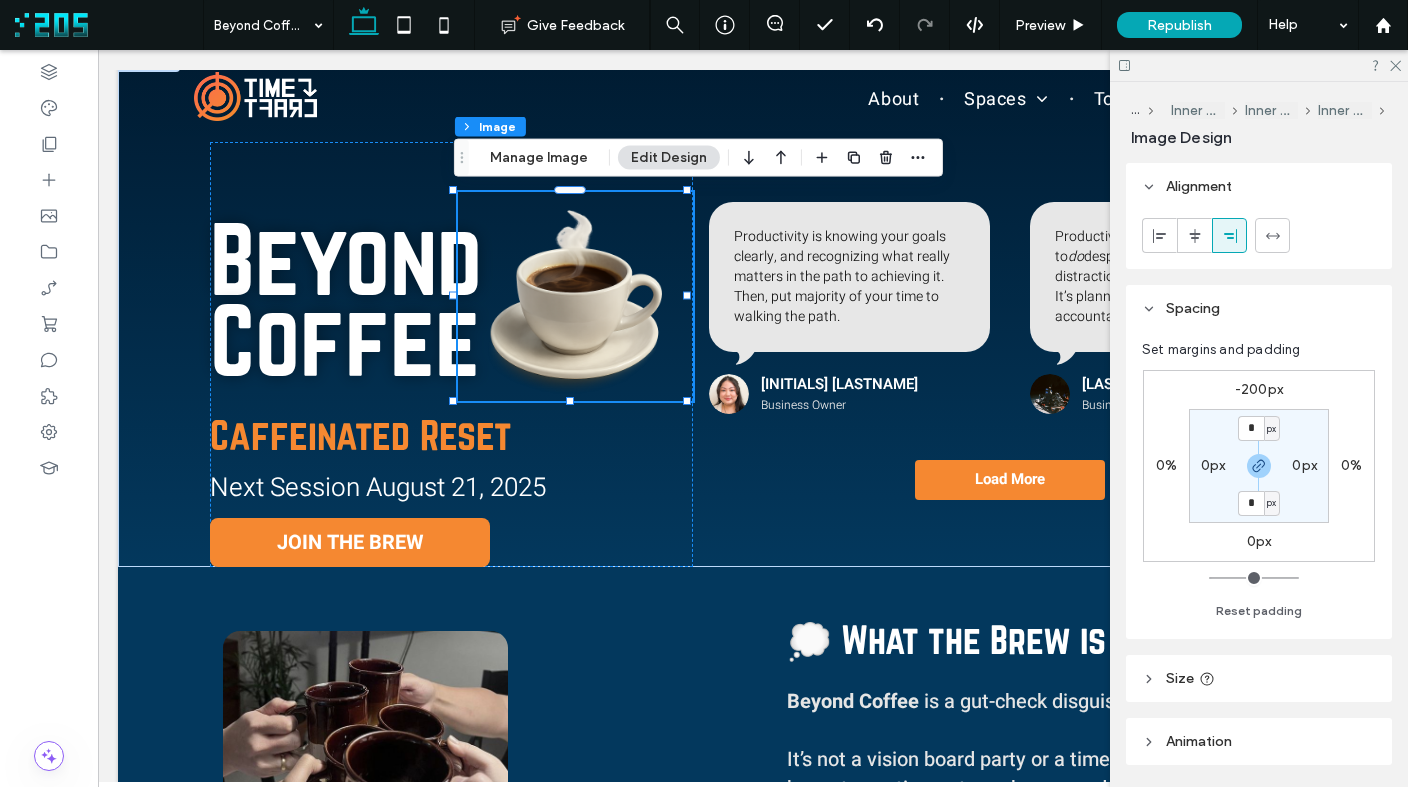 click on "-200px" at bounding box center (1259, 389) 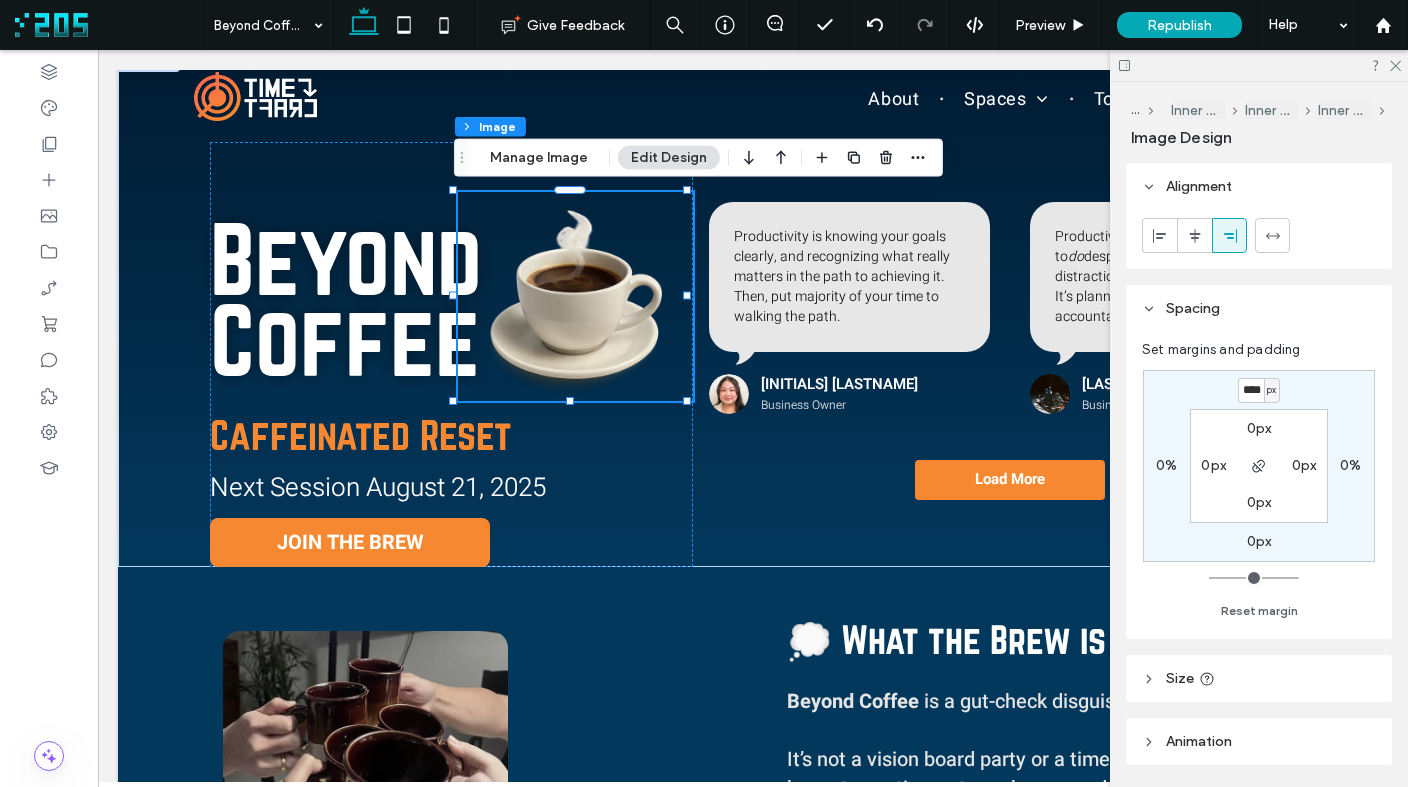 click on "**** px 0% 0px 0% 0px 0px 0px 0px" at bounding box center [1259, 466] 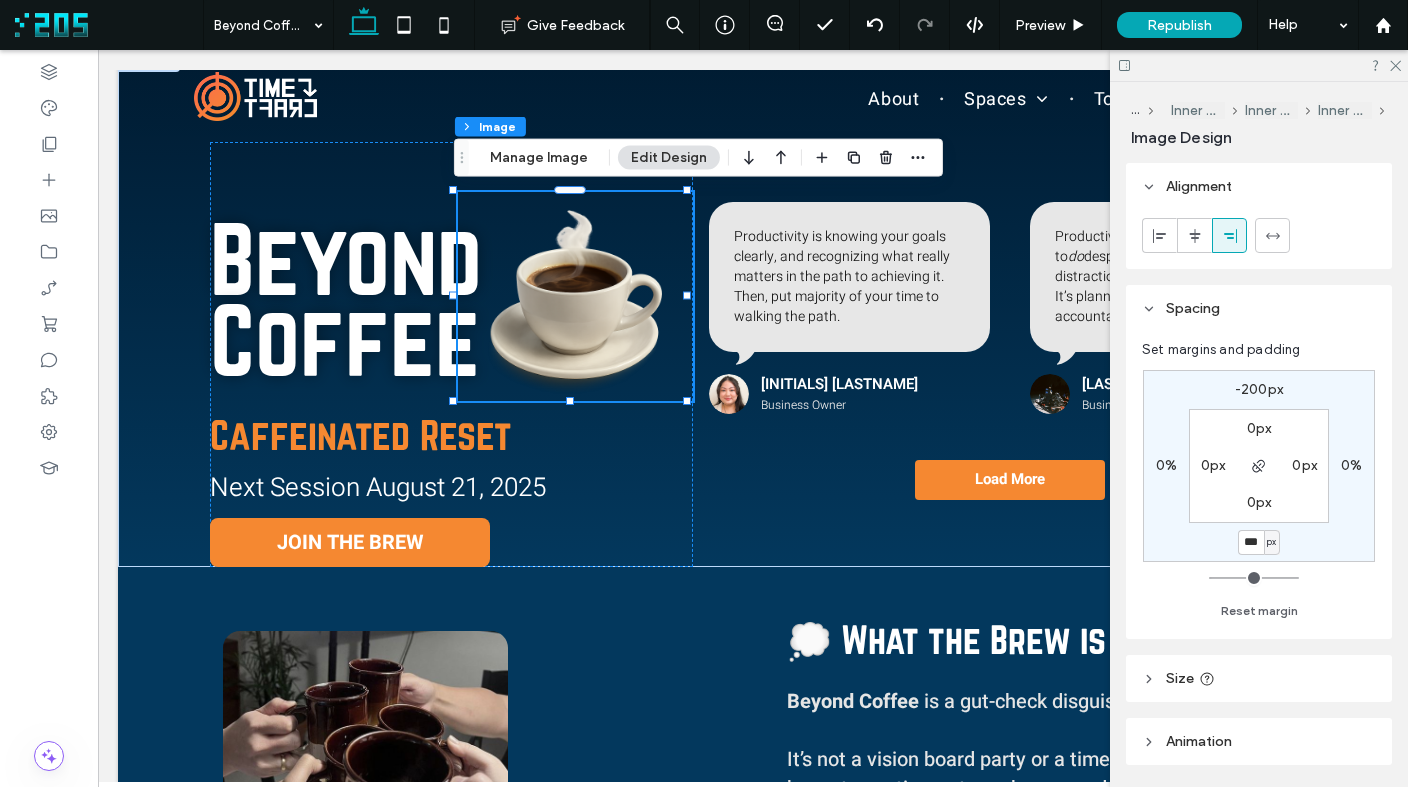 type on "***" 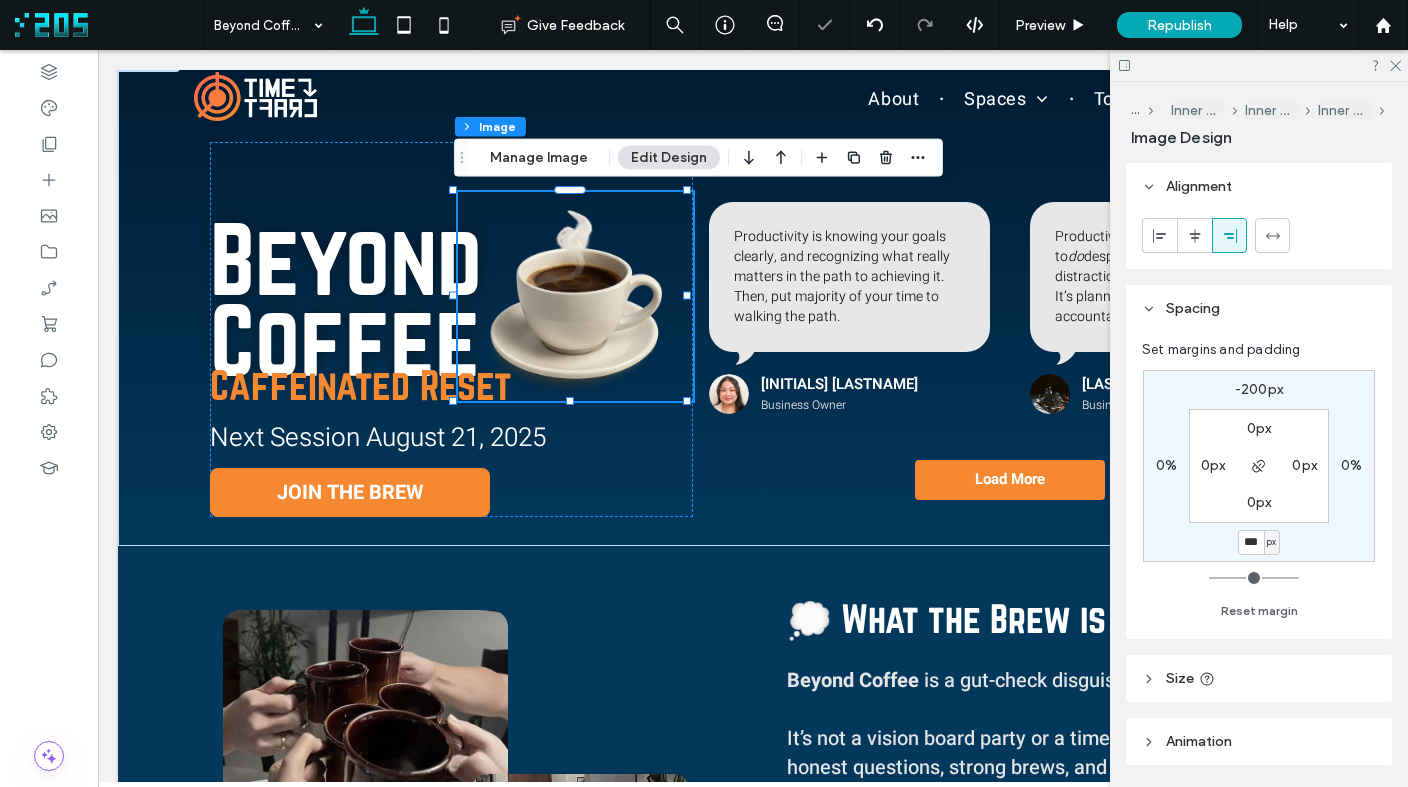 type on "***" 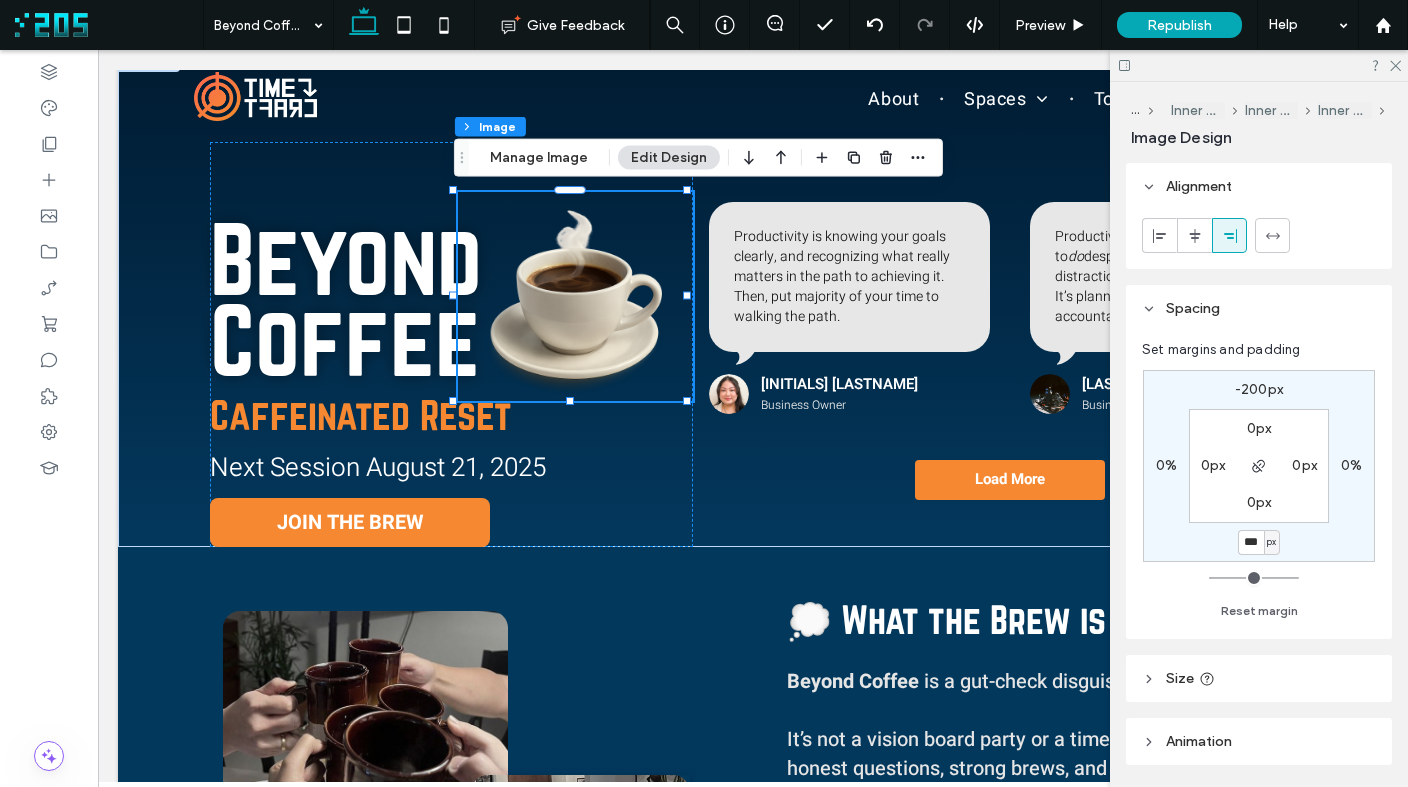 drag, startPoint x: 1253, startPoint y: 545, endPoint x: 1279, endPoint y: 551, distance: 26.683329 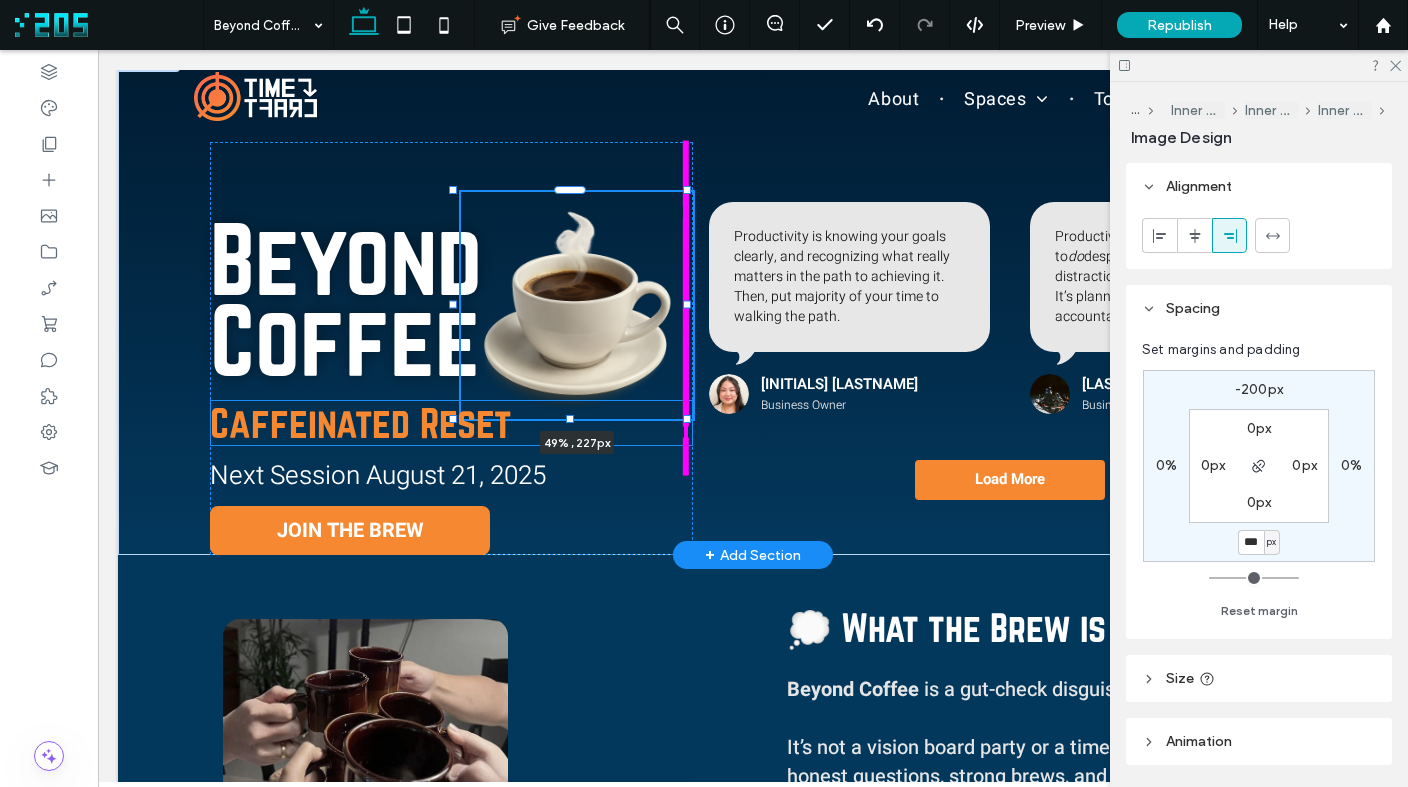 click on "Beyond Coffee
49% , 227px     Caffeinated Reset
Next Session August 21, 2025
JOIN THE BREW
Productivity is knowing your goals clearly, and recognizing what really matters in the path to achieving it. Then, put majority of your time to walking the path. KC T. Business Owner Productivity is being able to  do  despite... resistance, fear, distraction. It’s planning, doing, and being accountable. Lanz E. Business Owner Load More" at bounding box center [753, 302] 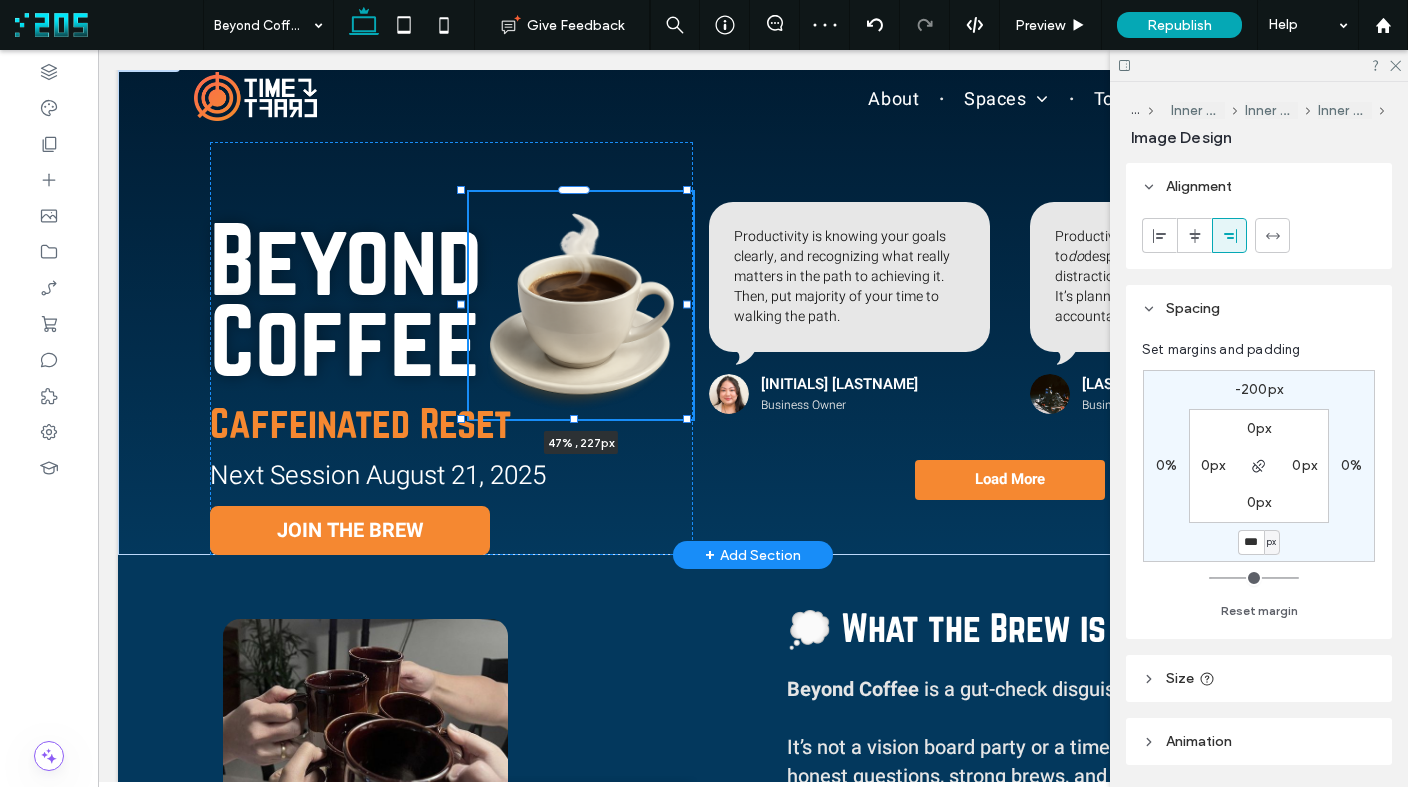 click at bounding box center (461, 305) 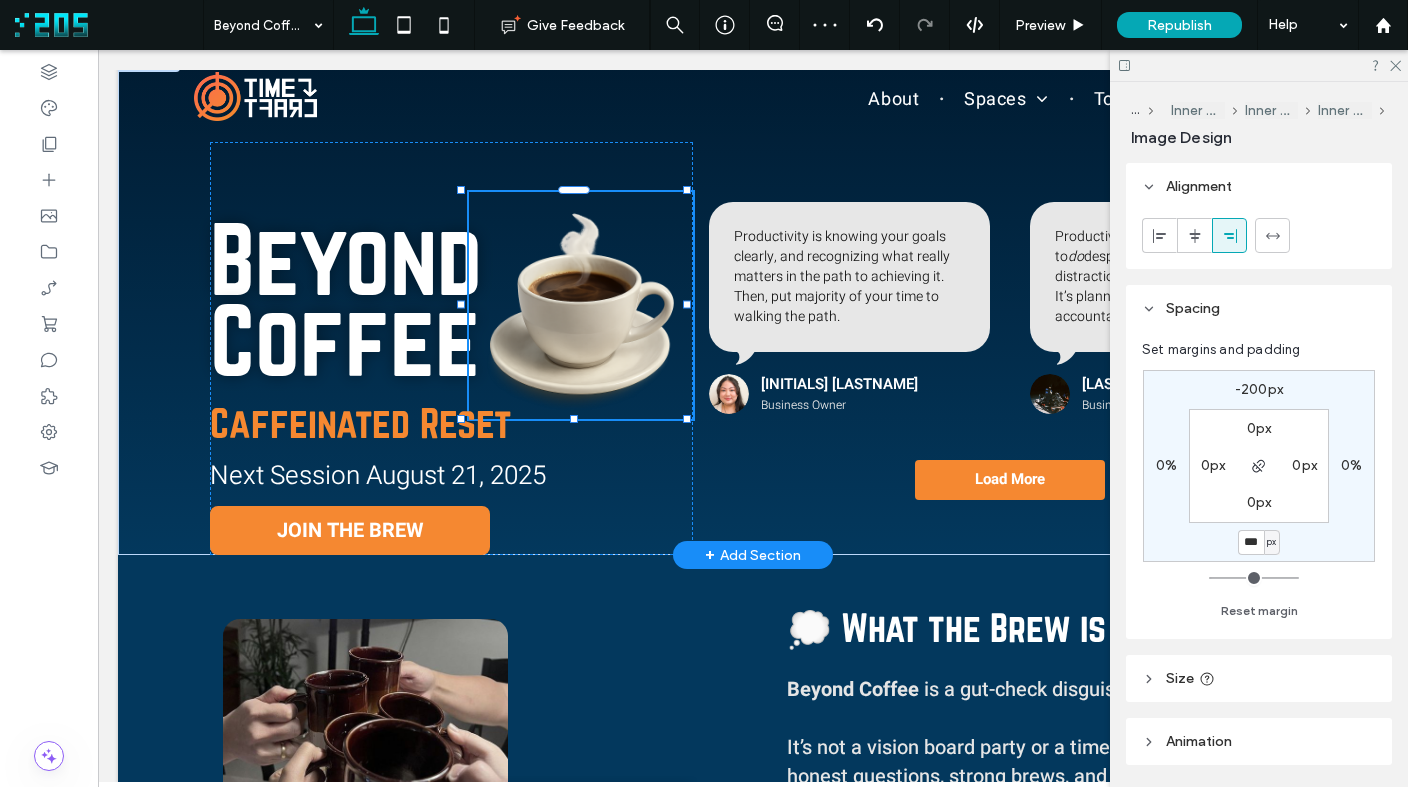 type on "*" 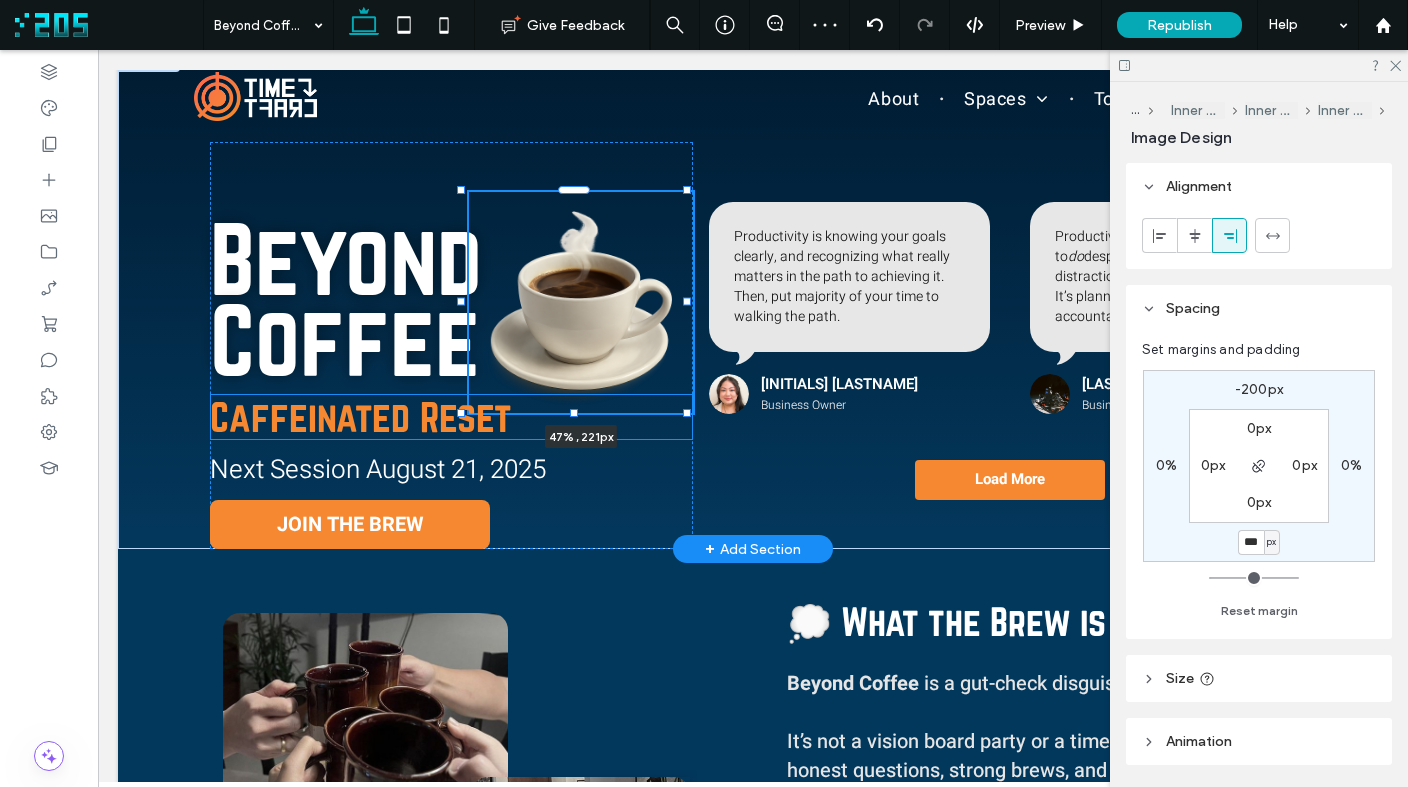 click on "Beyond Coffee
47% , 221px     Caffeinated Reset
Next Session August 21, 2025
JOIN THE BREW
Productivity is knowing your goals clearly, and recognizing what really matters in the path to achieving it. Then, put majority of your time to walking the path. KC T. Business Owner Productivity is being able to  do  despite... resistance, fear, distraction. It’s planning, doing, and being accountable. Lanz E. Business Owner Load More" at bounding box center (753, 299) 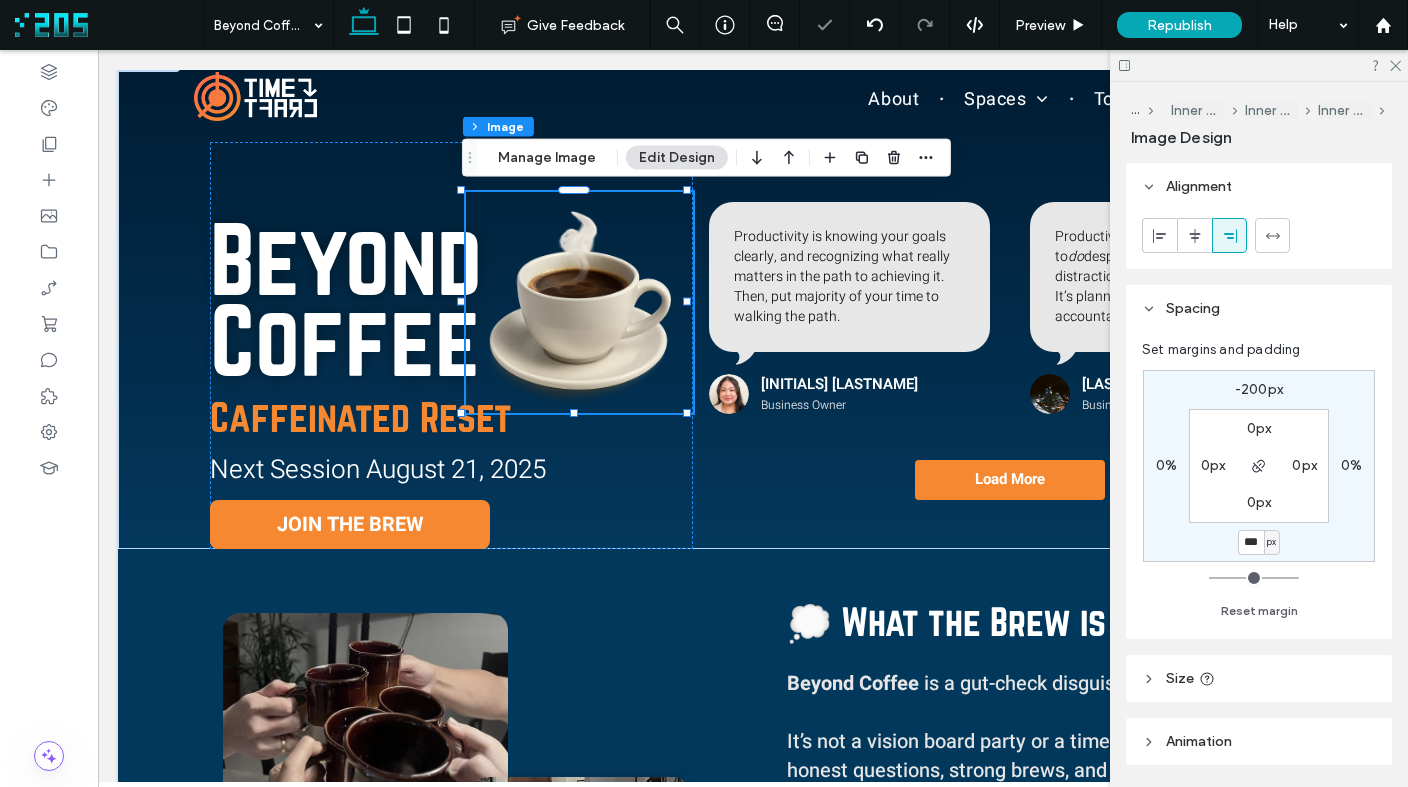 click on "-200px" at bounding box center (1259, 389) 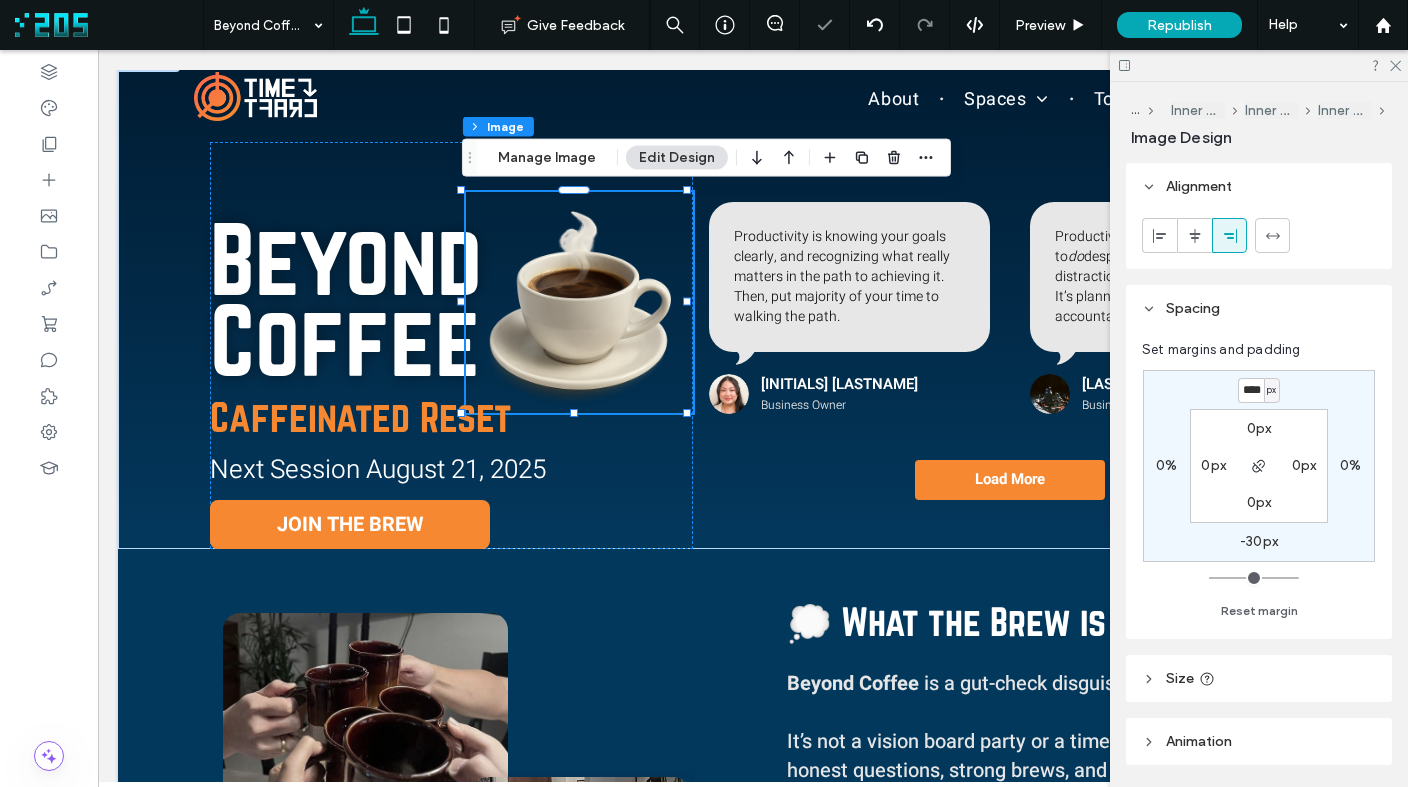 click on "****" at bounding box center (1251, 390) 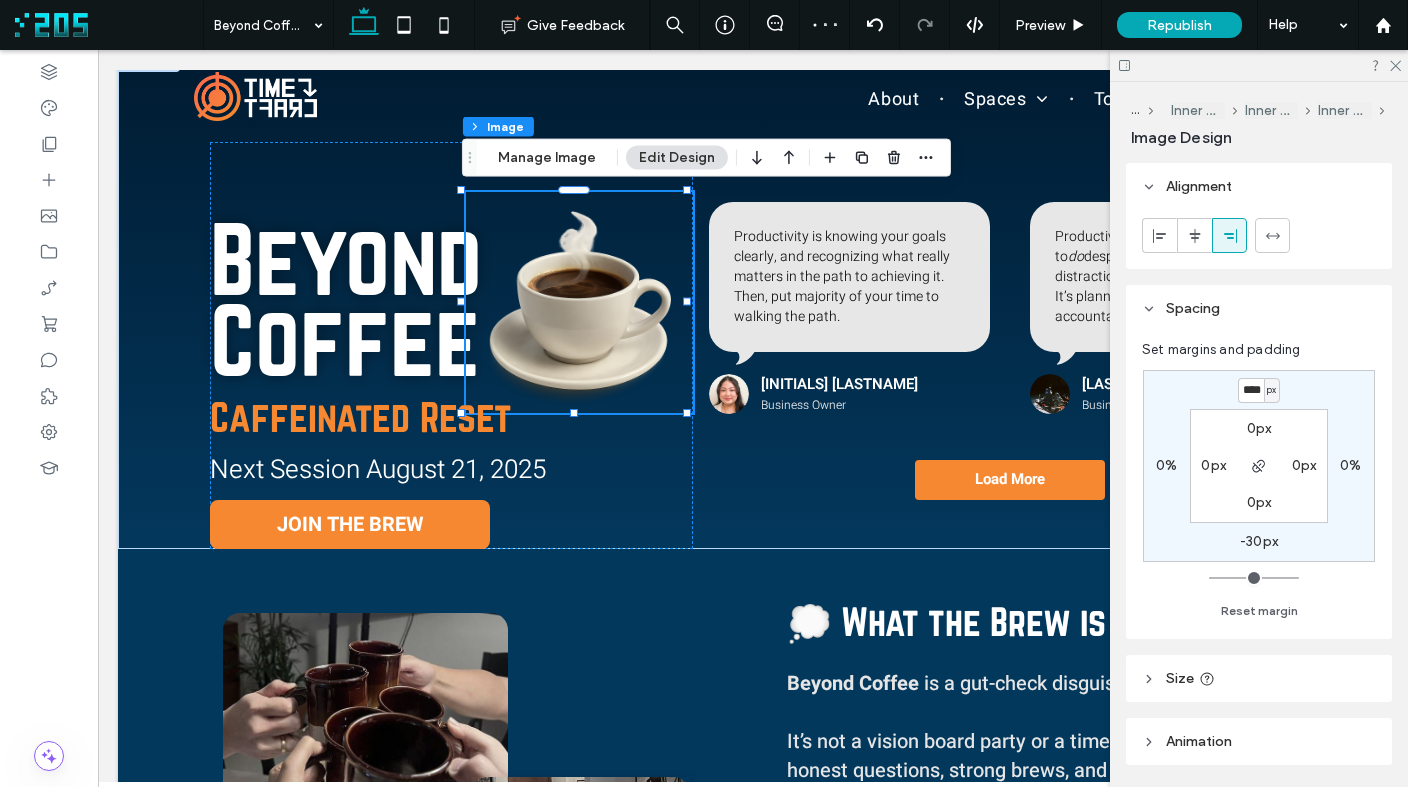 drag, startPoint x: 1258, startPoint y: 390, endPoint x: 1244, endPoint y: 391, distance: 14.035668 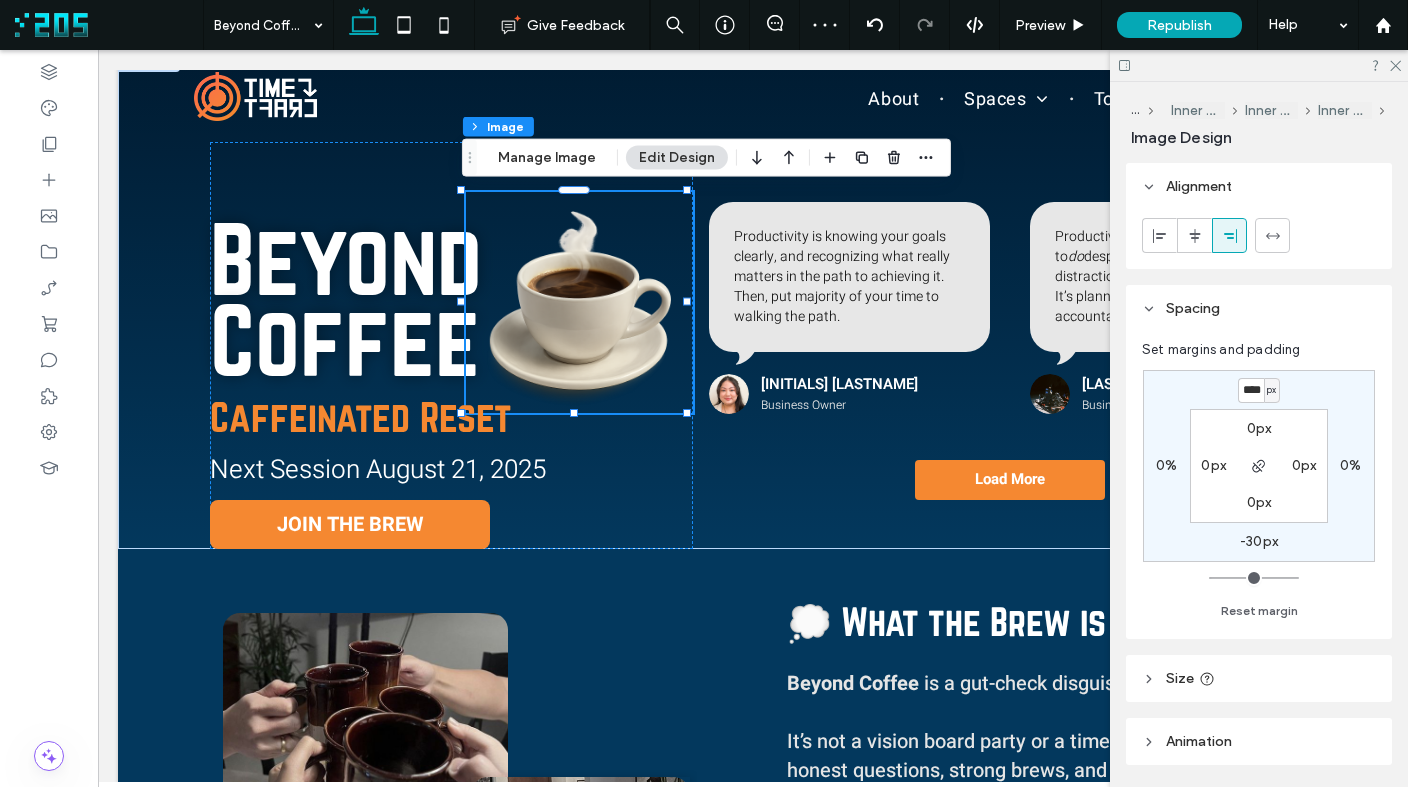 click on "****" at bounding box center (1251, 390) 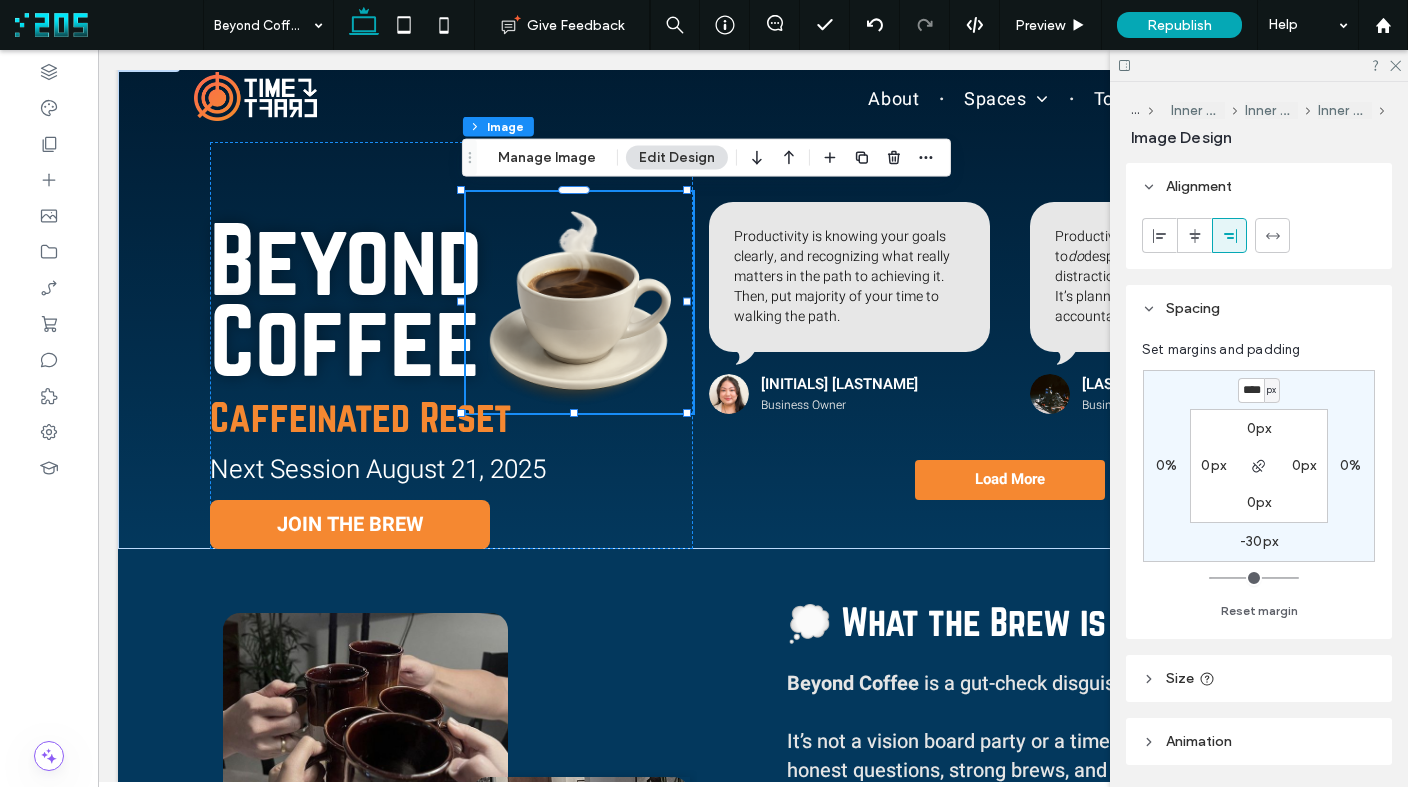 type on "****" 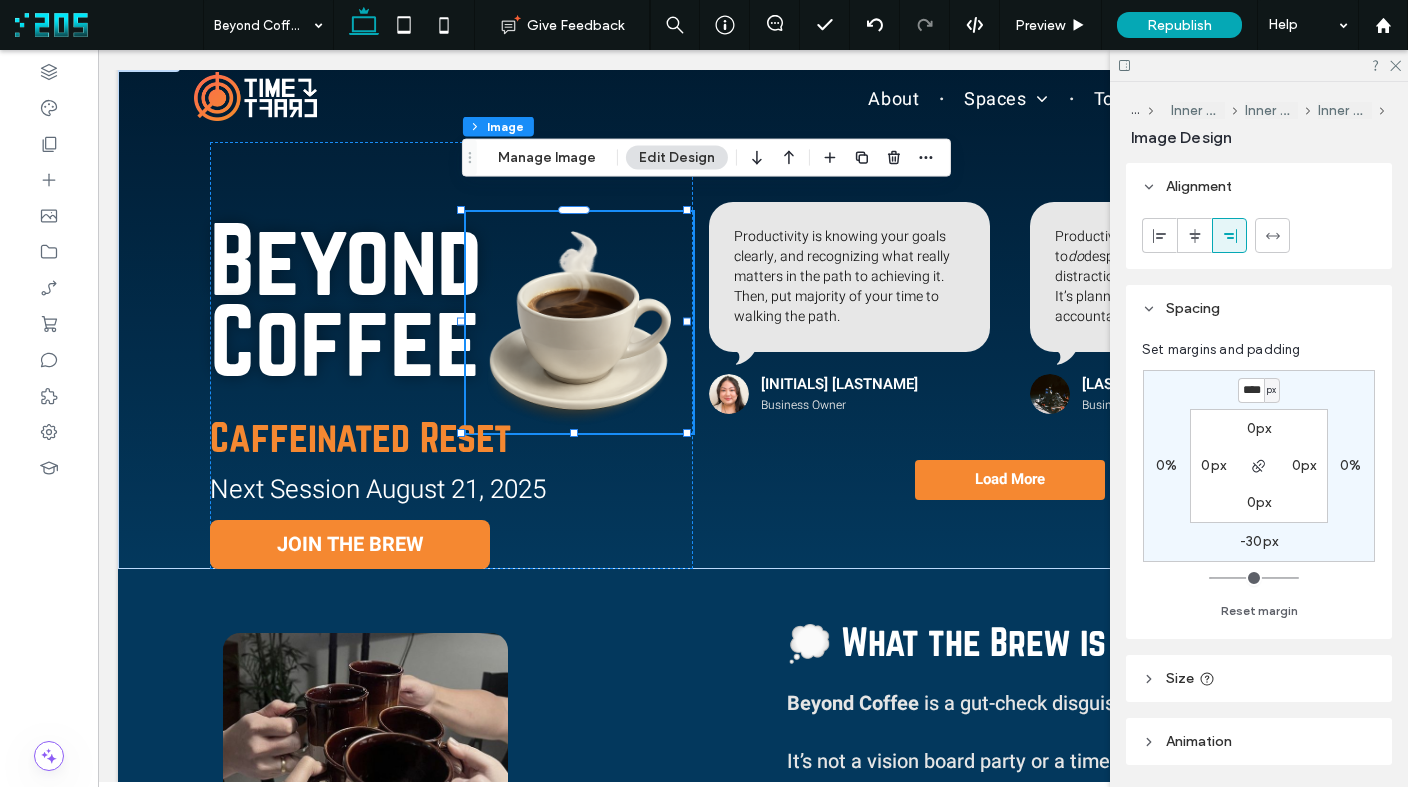 type on "****" 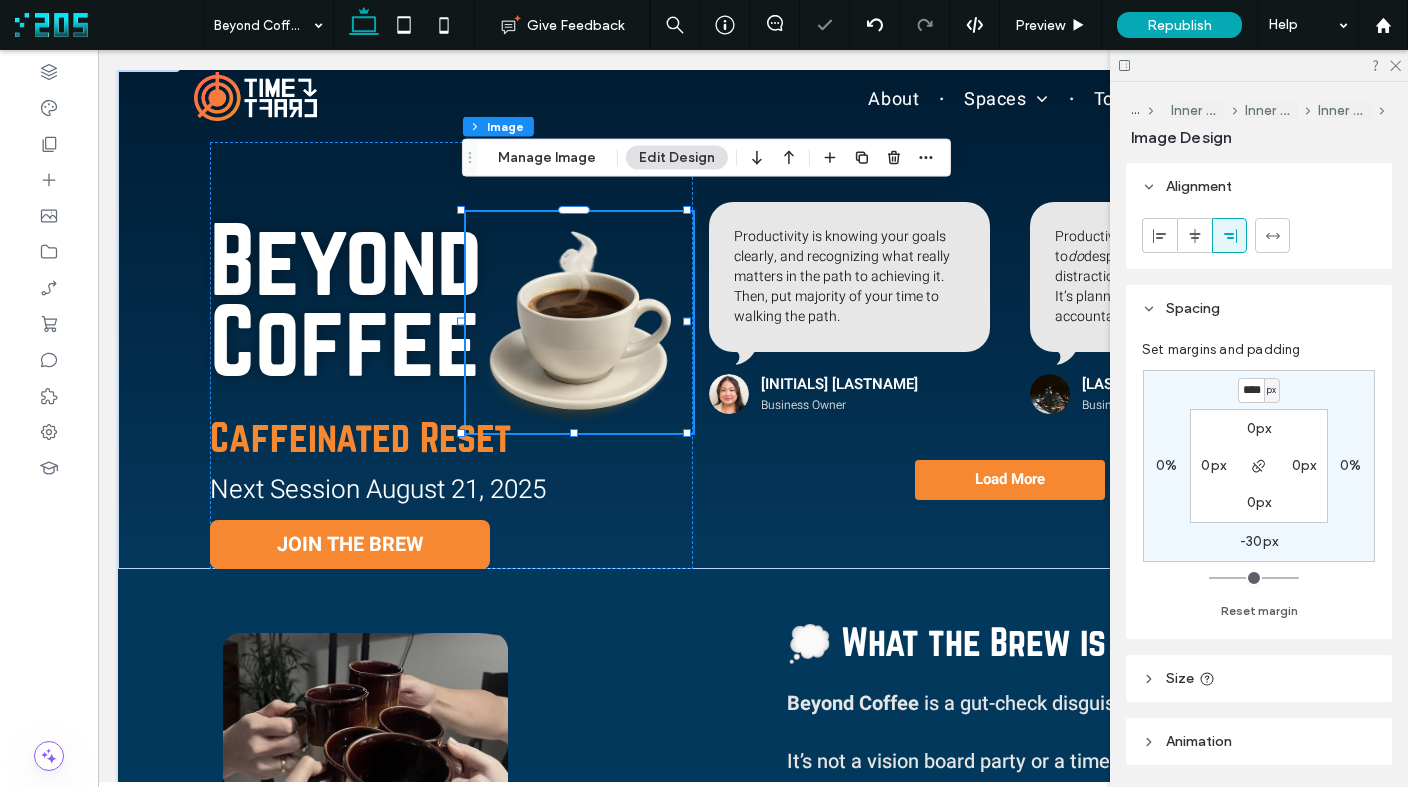 type on "*" 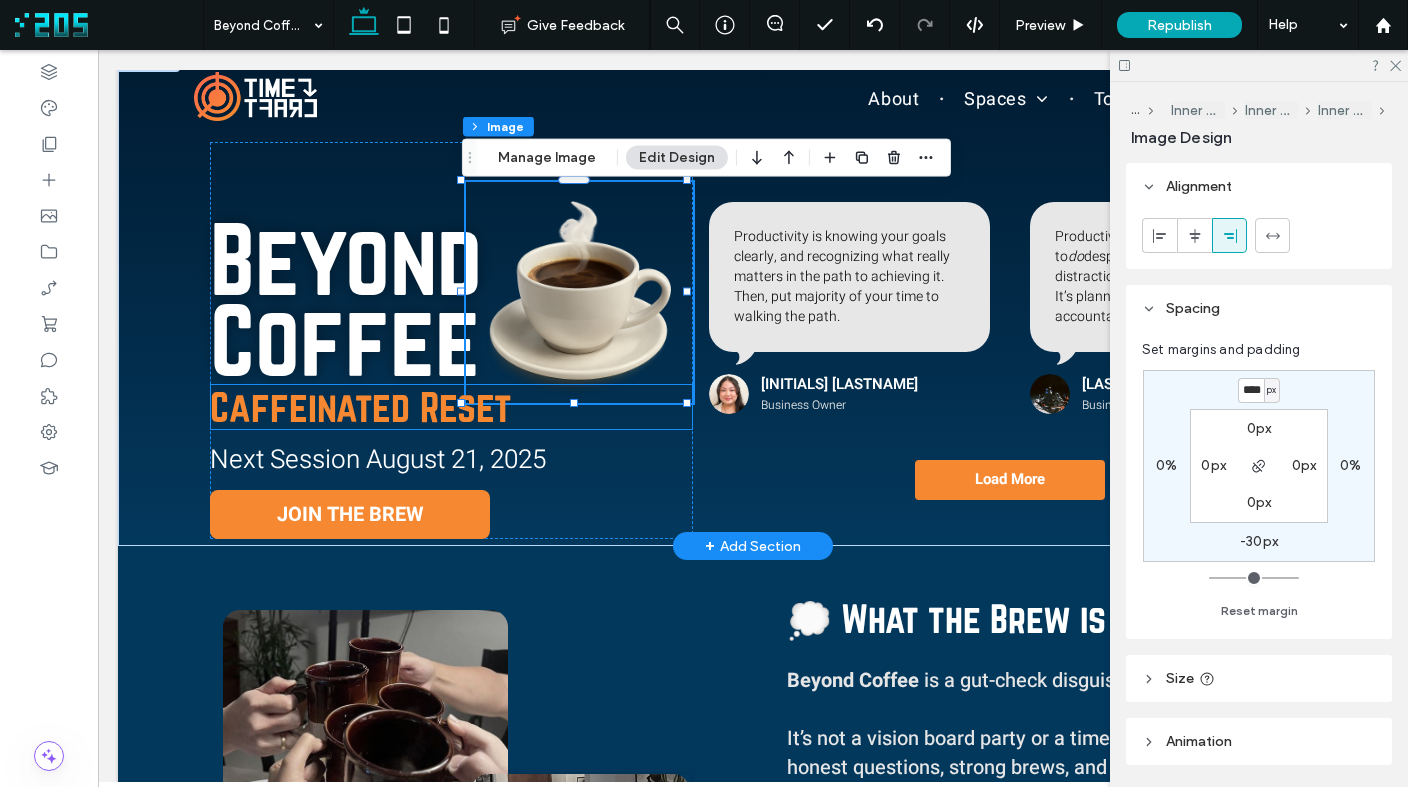click on "Caffeinated Reset" at bounding box center [360, 407] 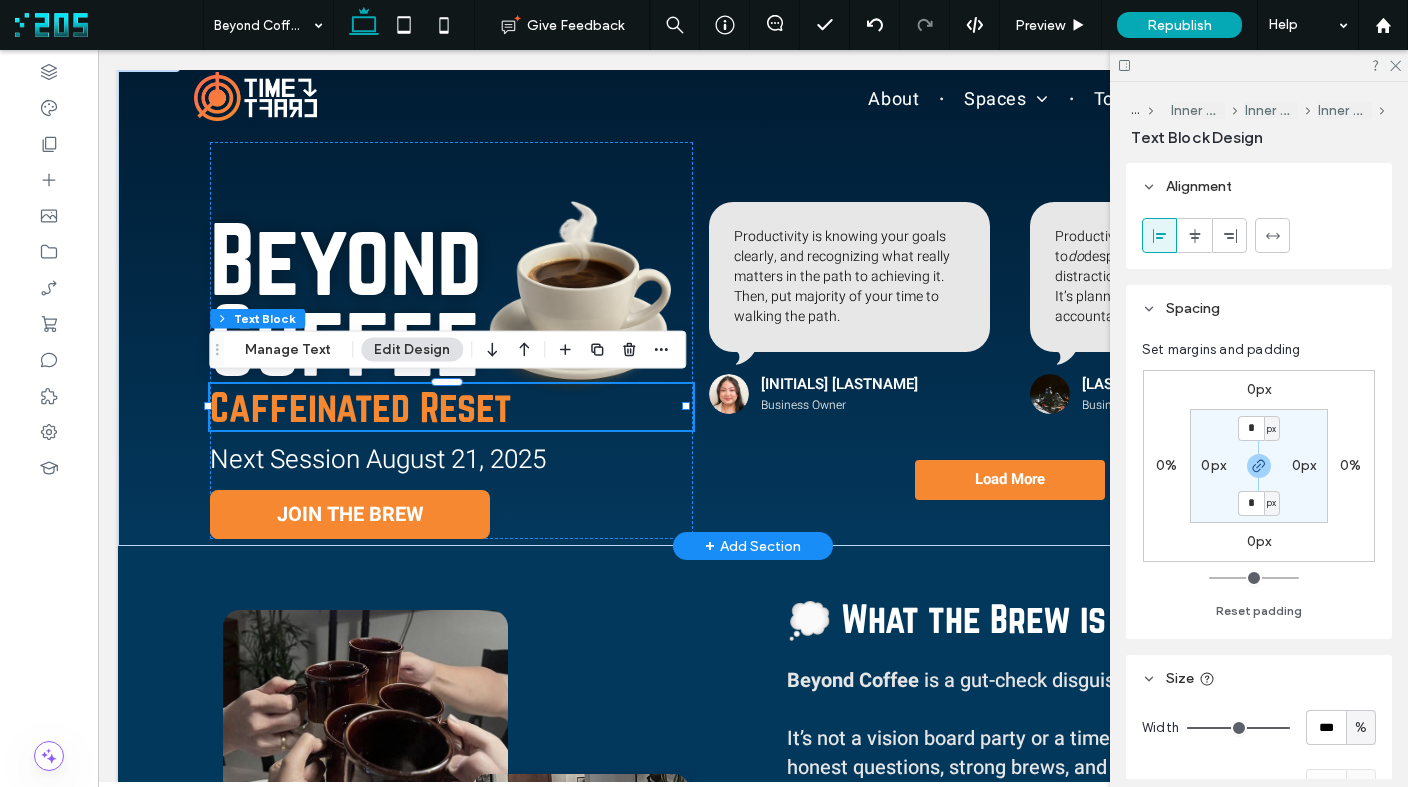 click on "Caffeinated Reset" at bounding box center (451, 407) 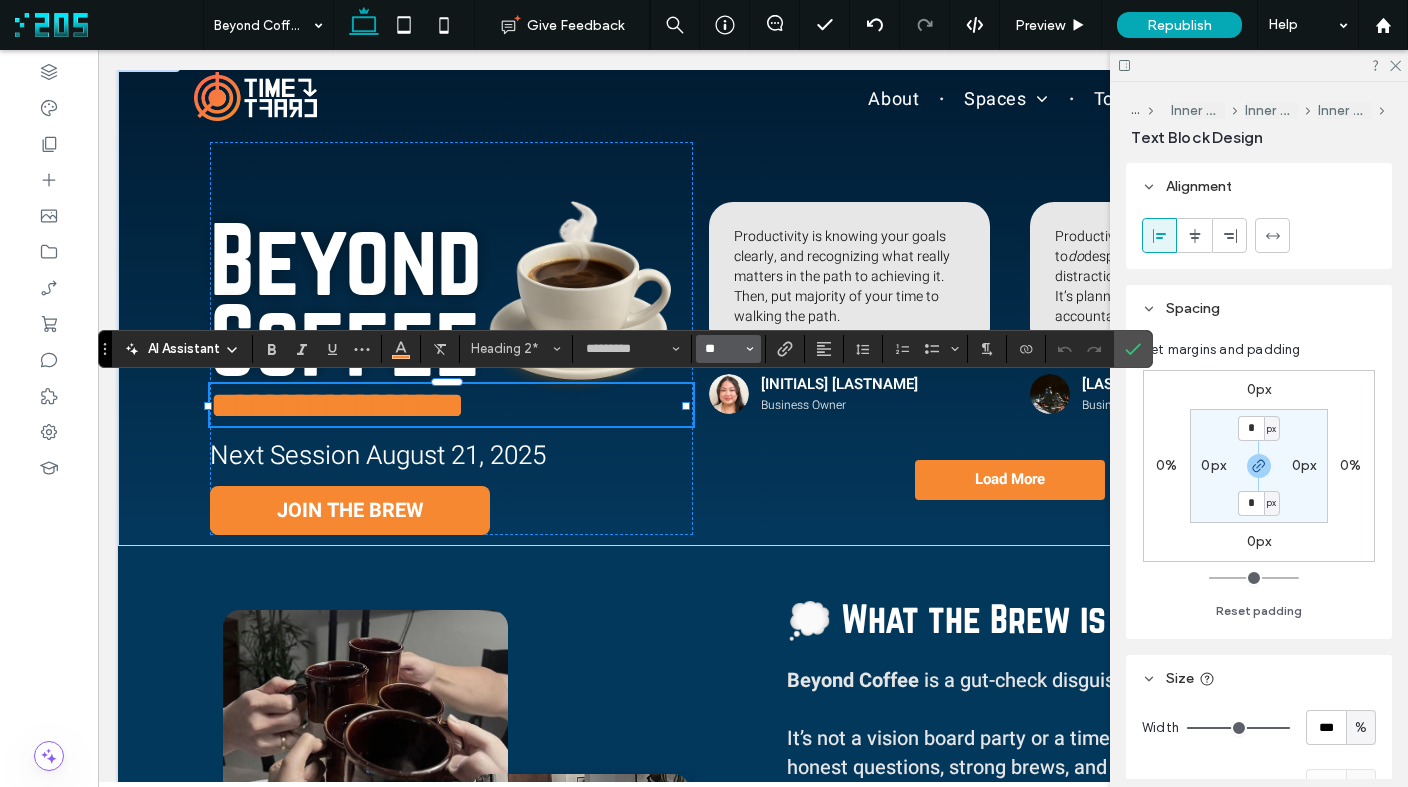 click on "**" at bounding box center [722, 349] 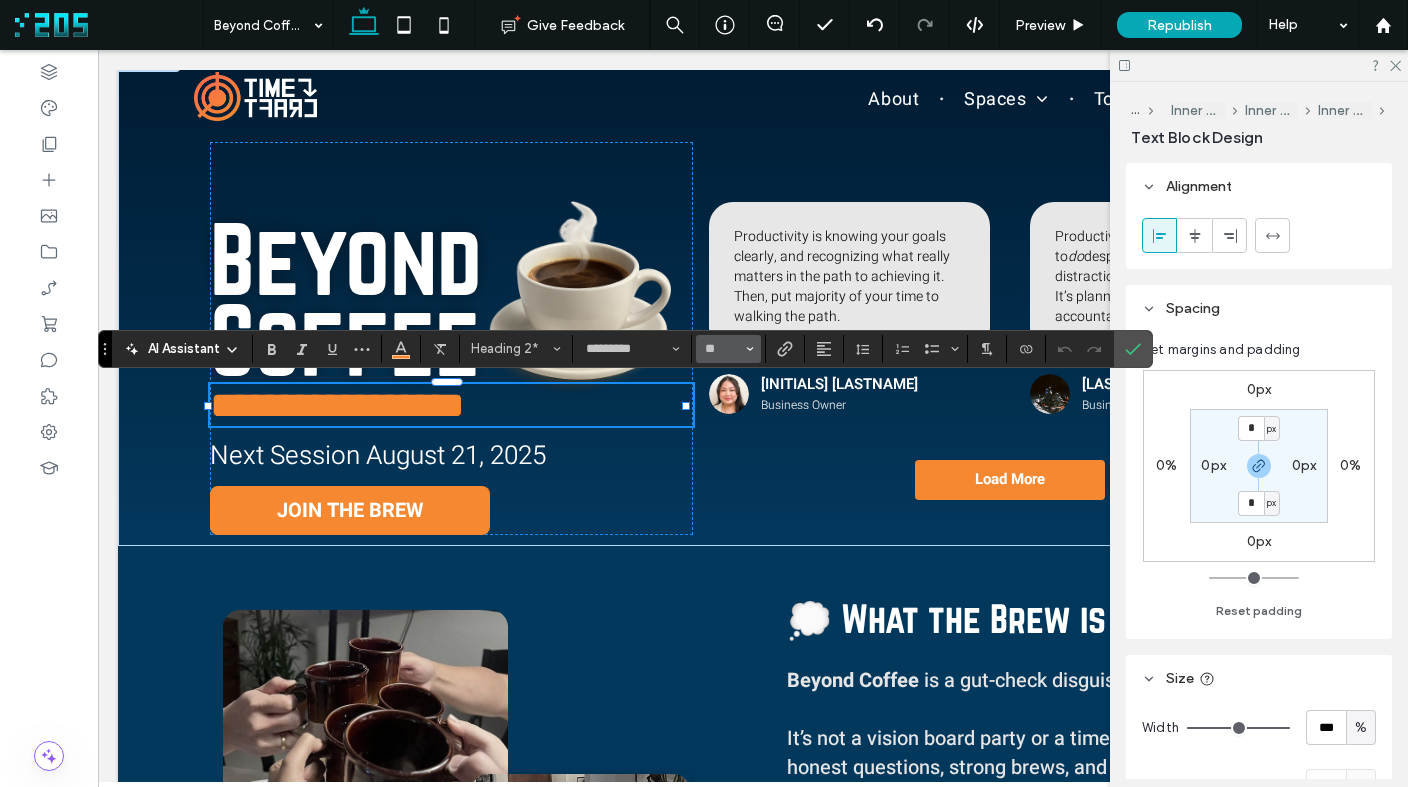 type on "**" 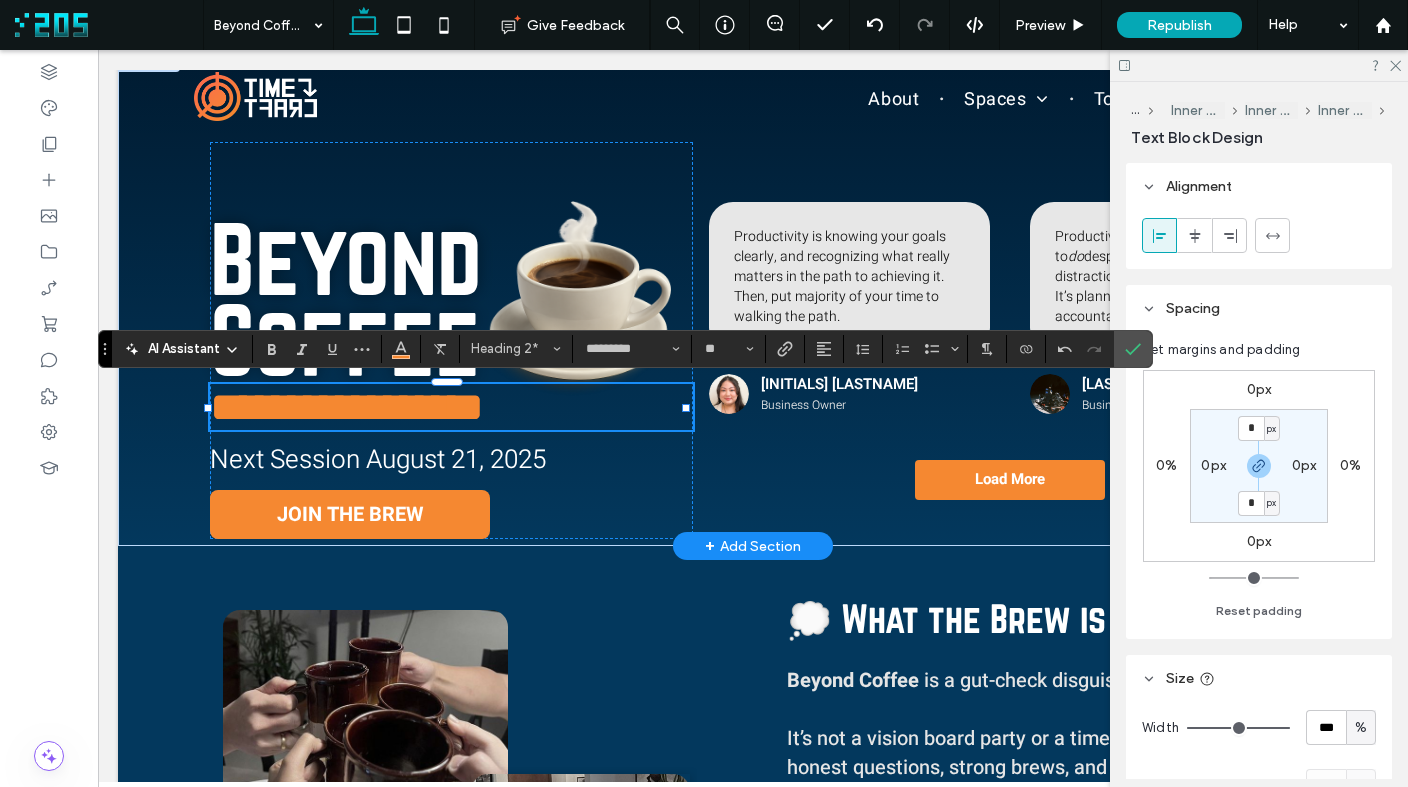 drag, startPoint x: 223, startPoint y: 406, endPoint x: 235, endPoint y: 410, distance: 12.649111 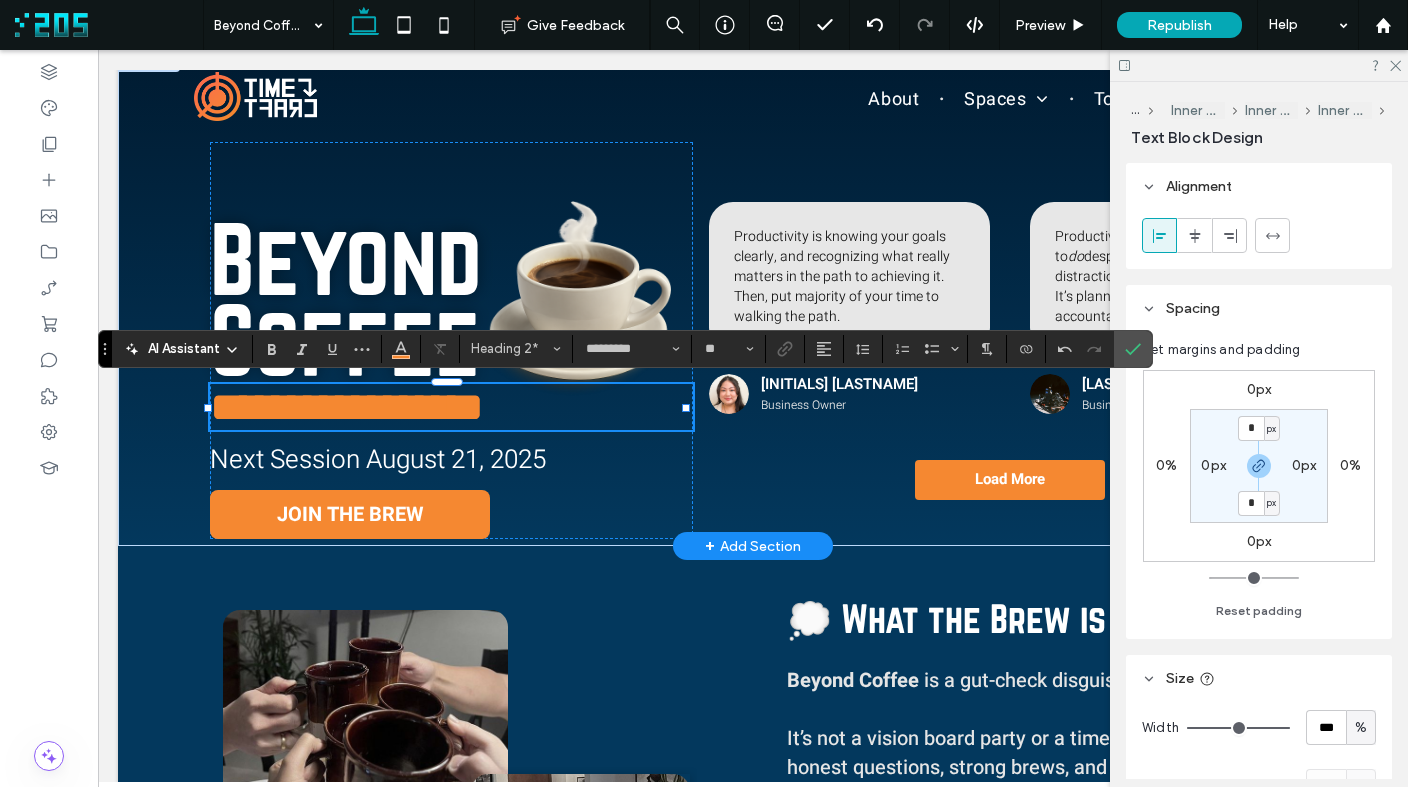 type 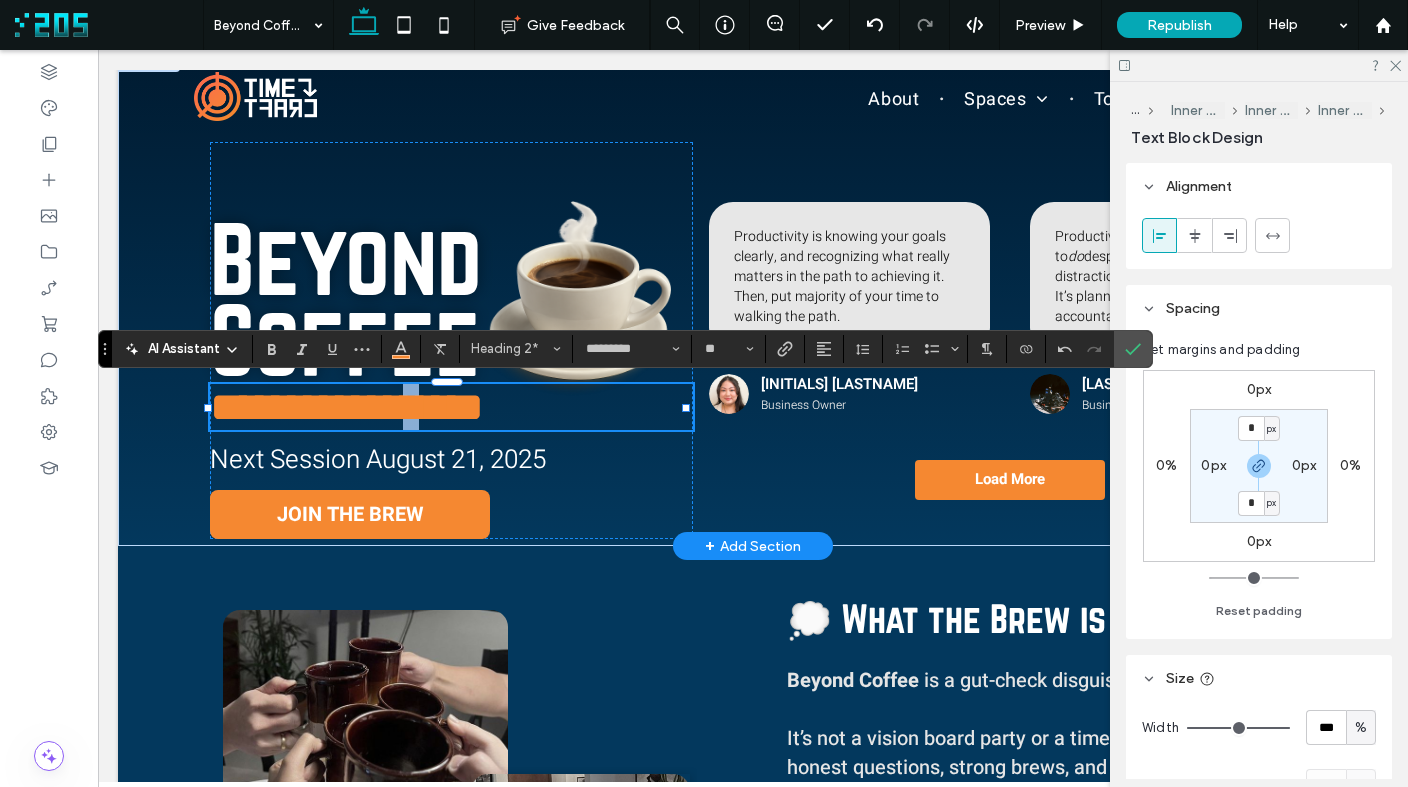 drag, startPoint x: 459, startPoint y: 408, endPoint x: 445, endPoint y: 408, distance: 14 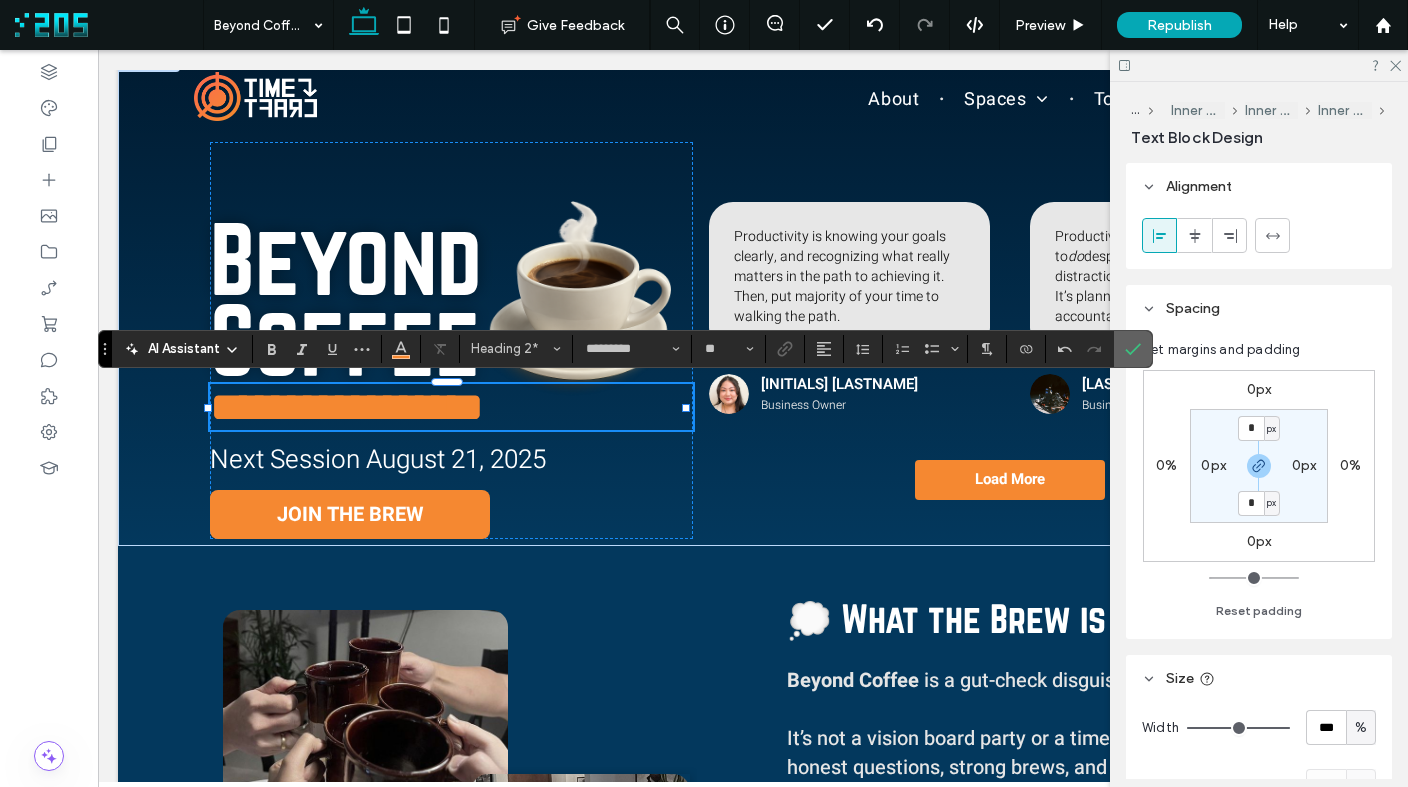 click 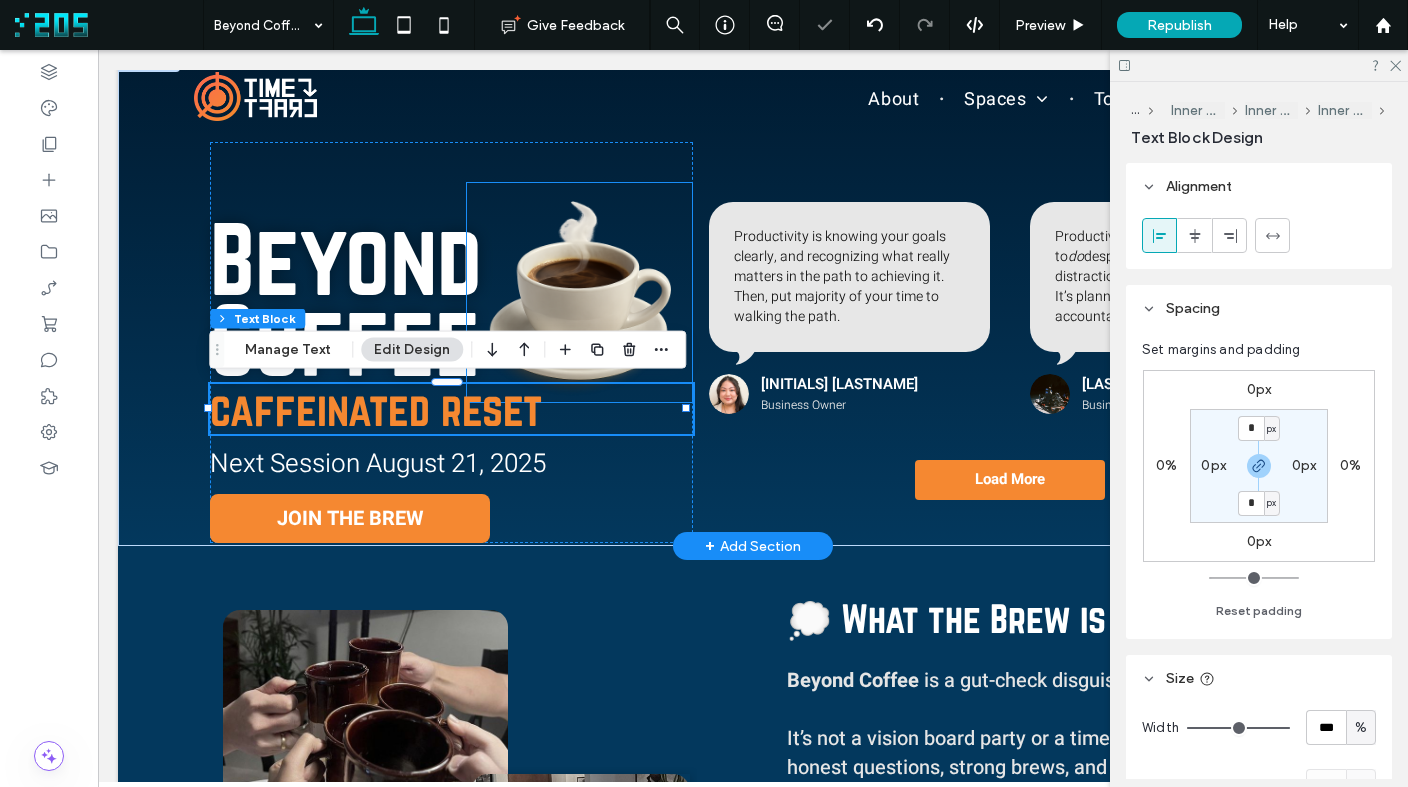 click at bounding box center (579, 292) 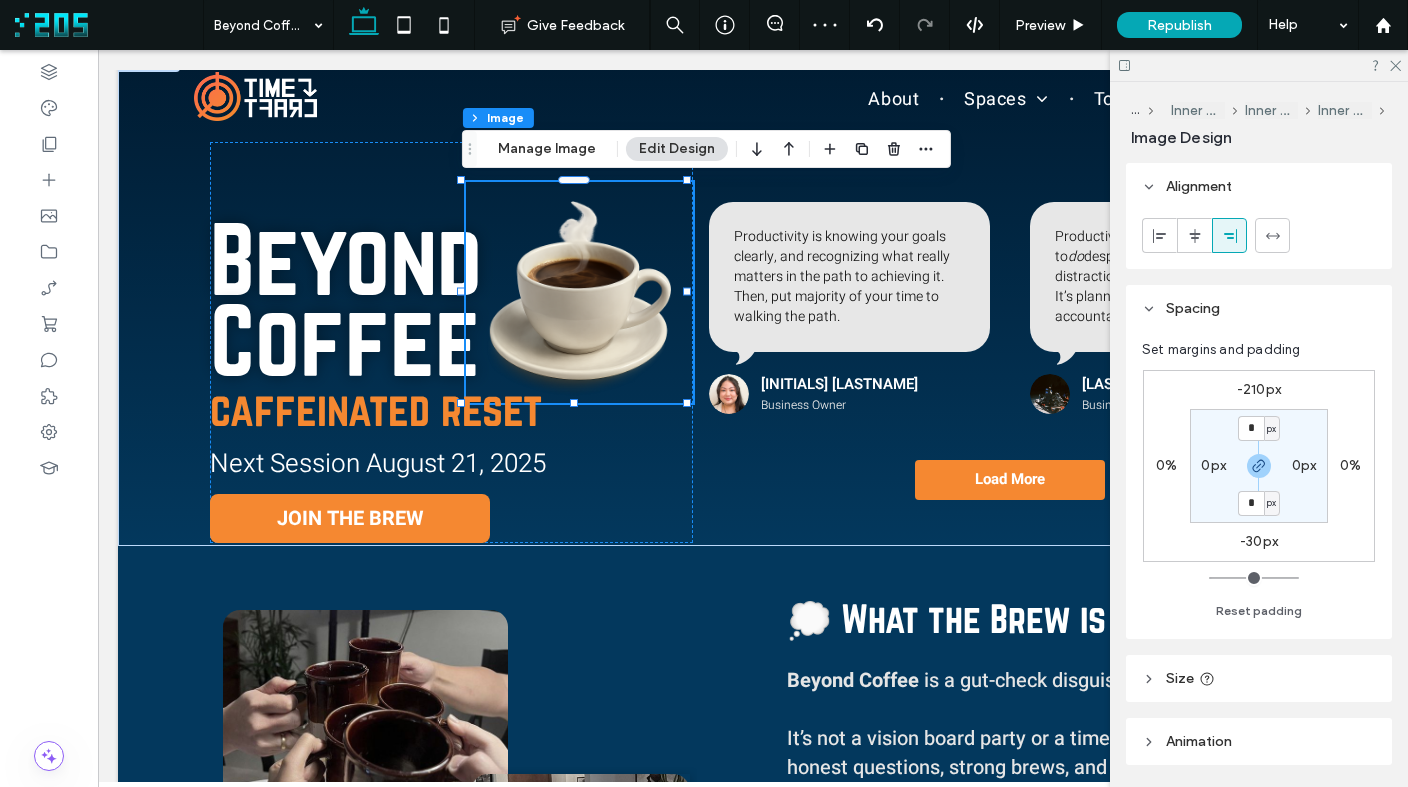 click on "-30px" at bounding box center [1259, 541] 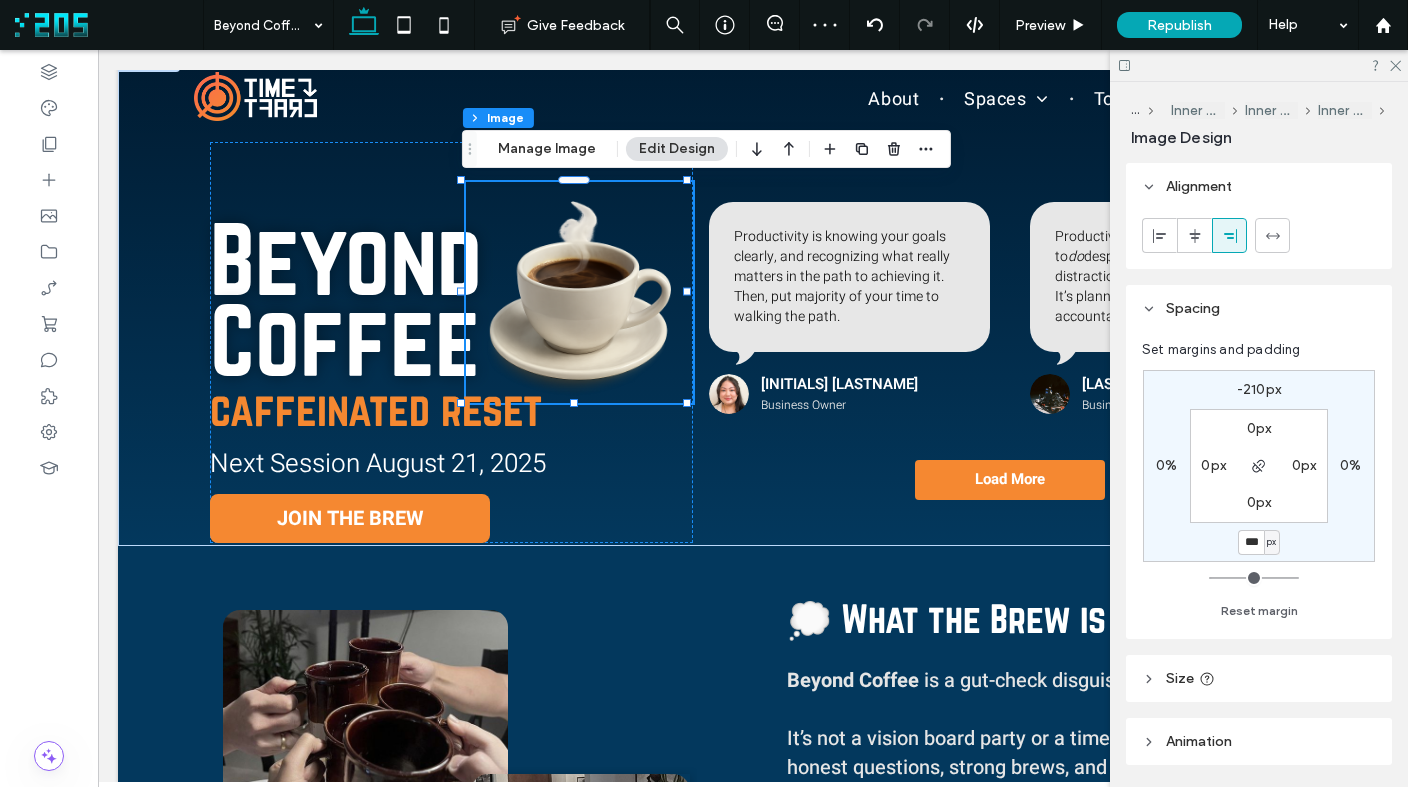 click on "***" at bounding box center (1251, 542) 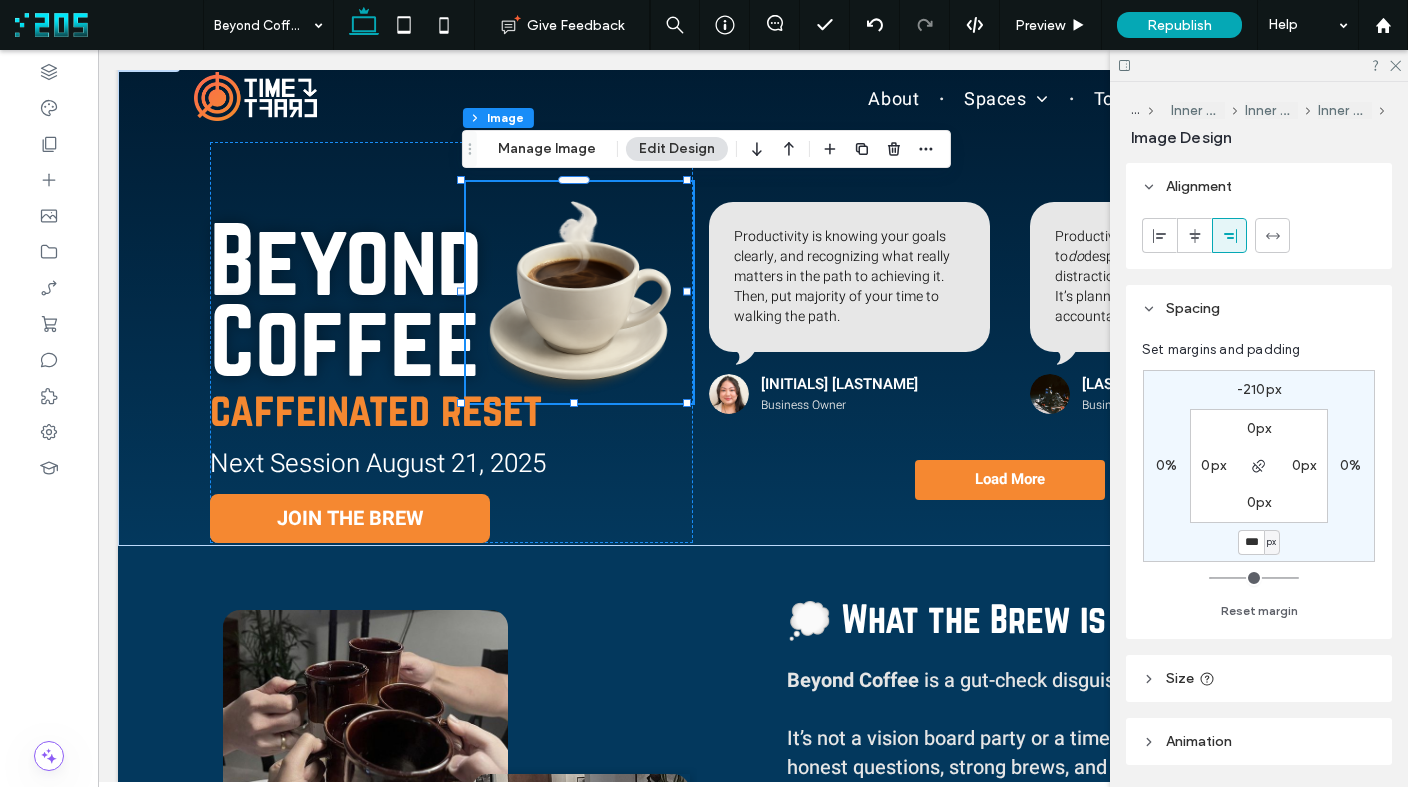 type on "***" 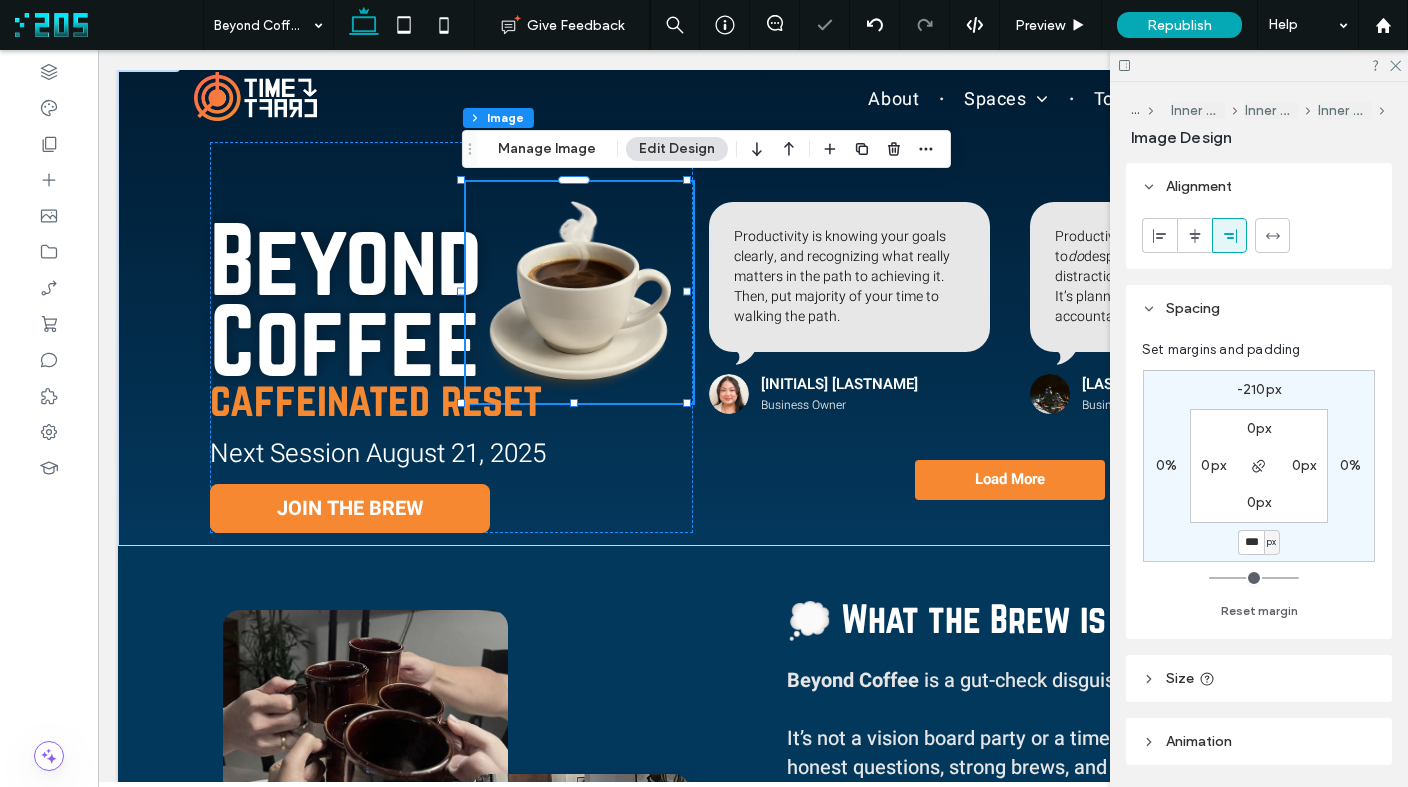 type on "***" 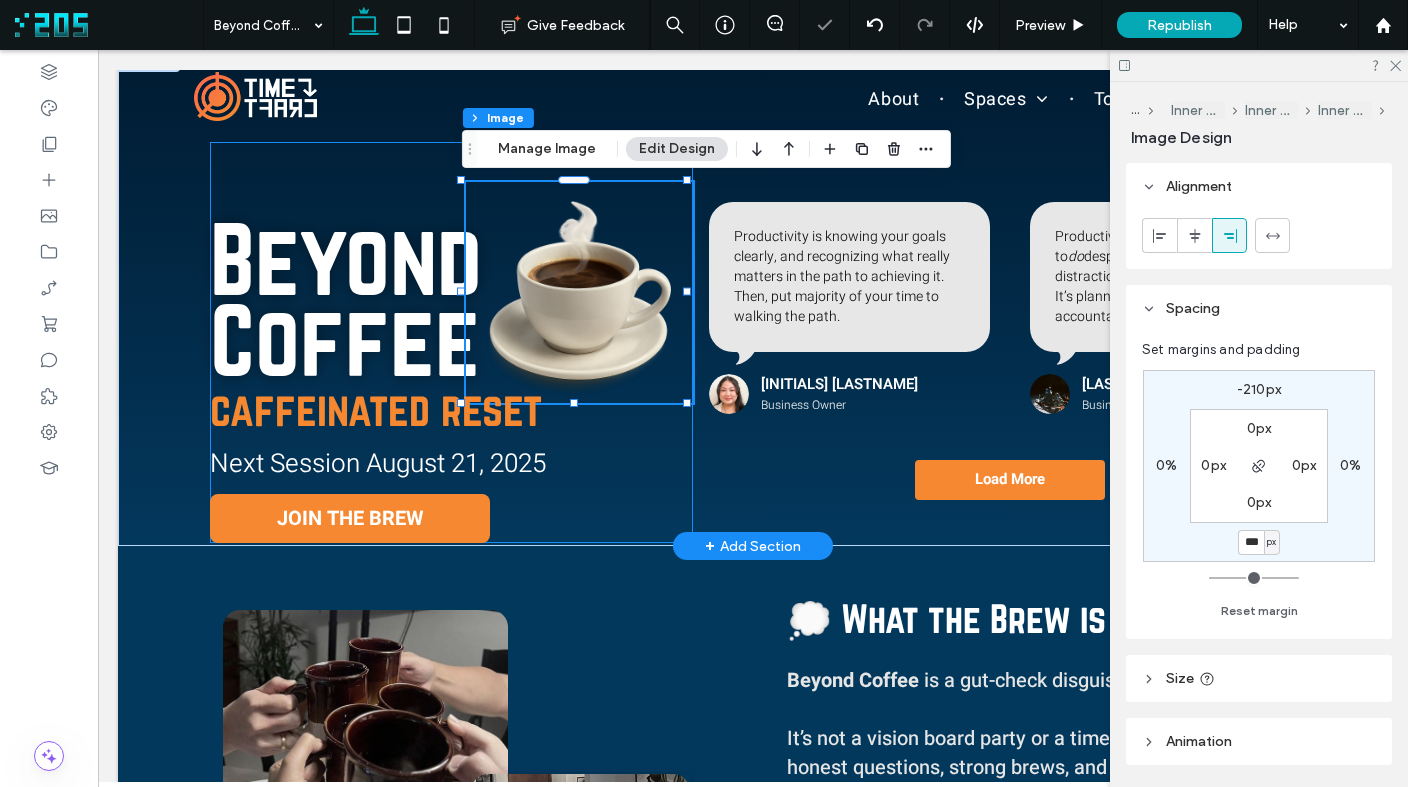 click on "Beyond Coffee
caffeinated reset
Next Session August 21, 2025
JOIN THE BREW" at bounding box center (451, 342) 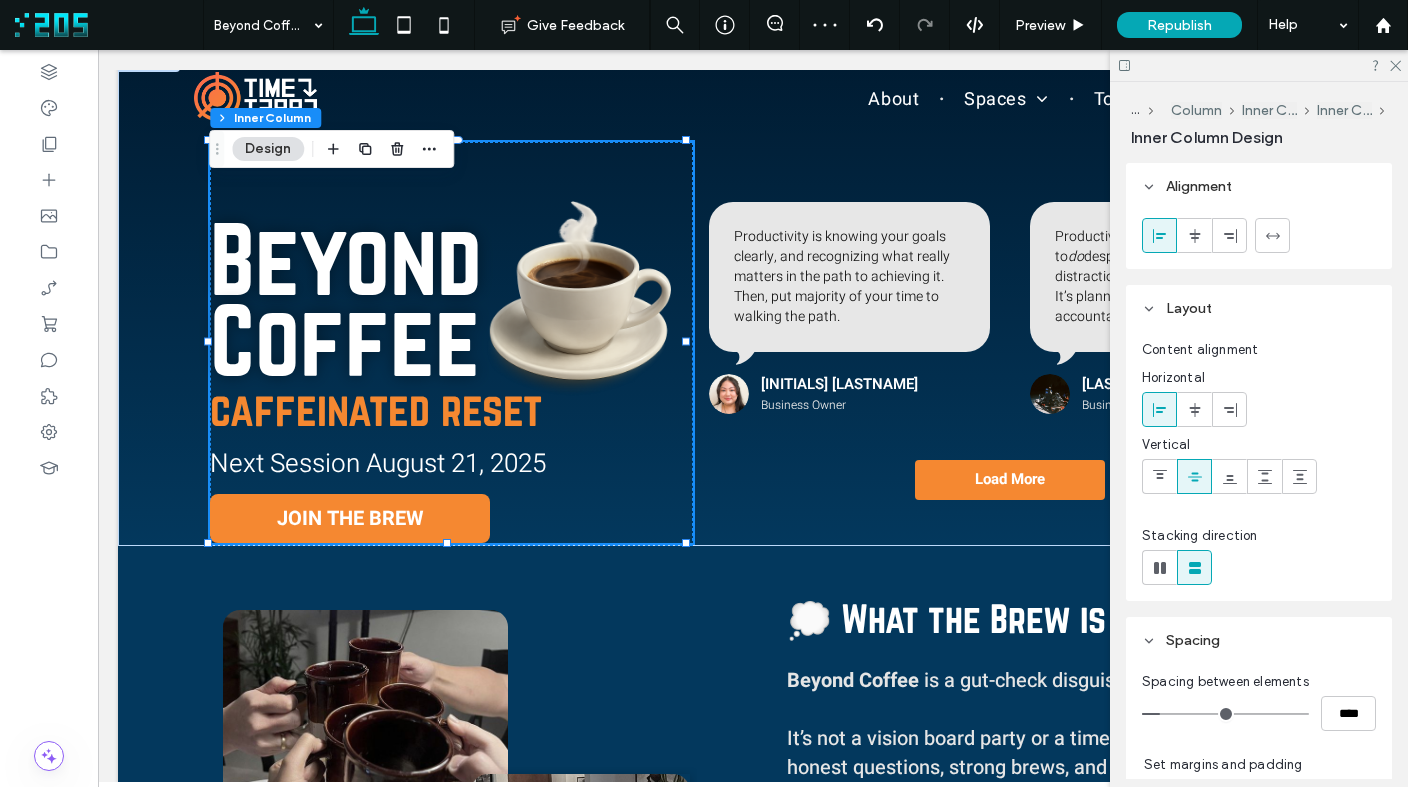 type on "*" 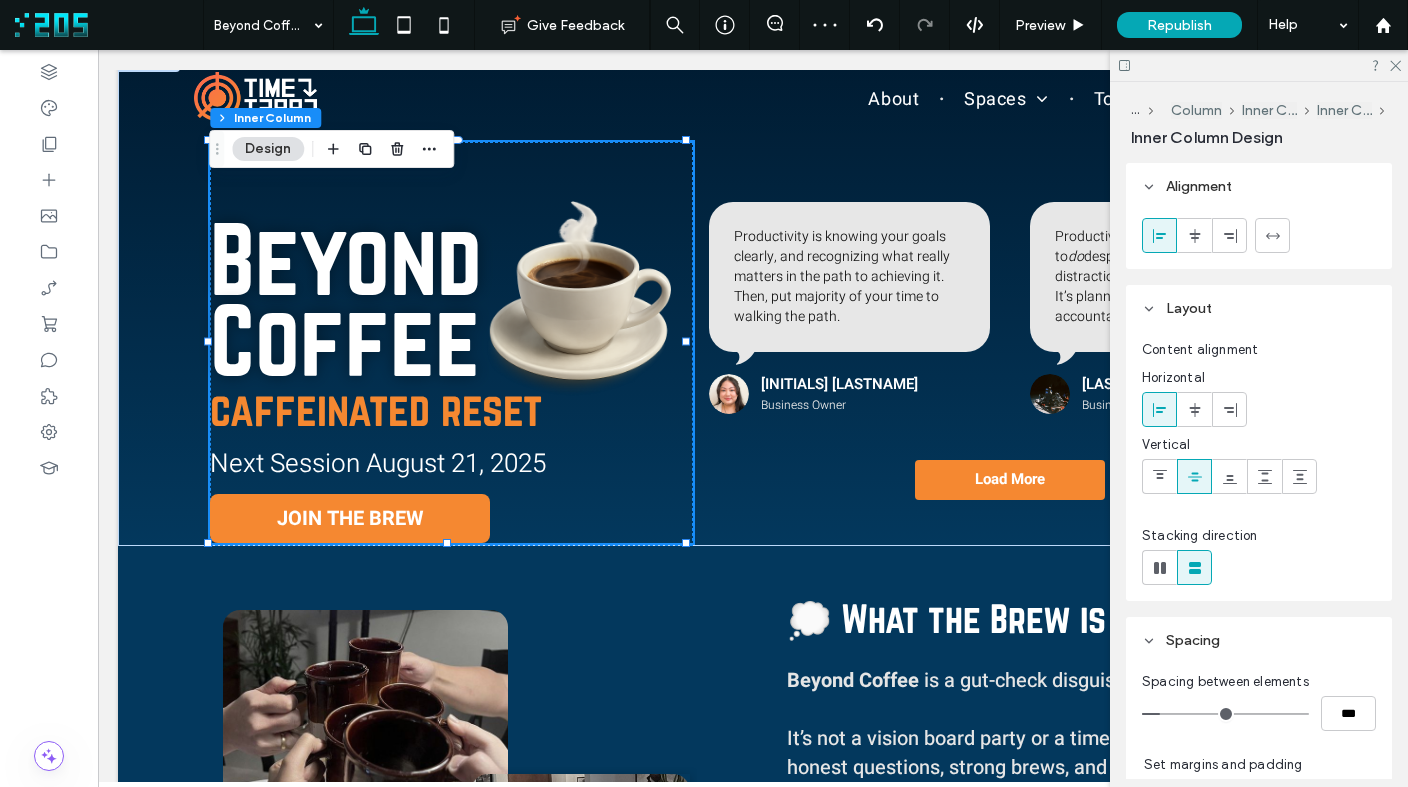 type on "*" 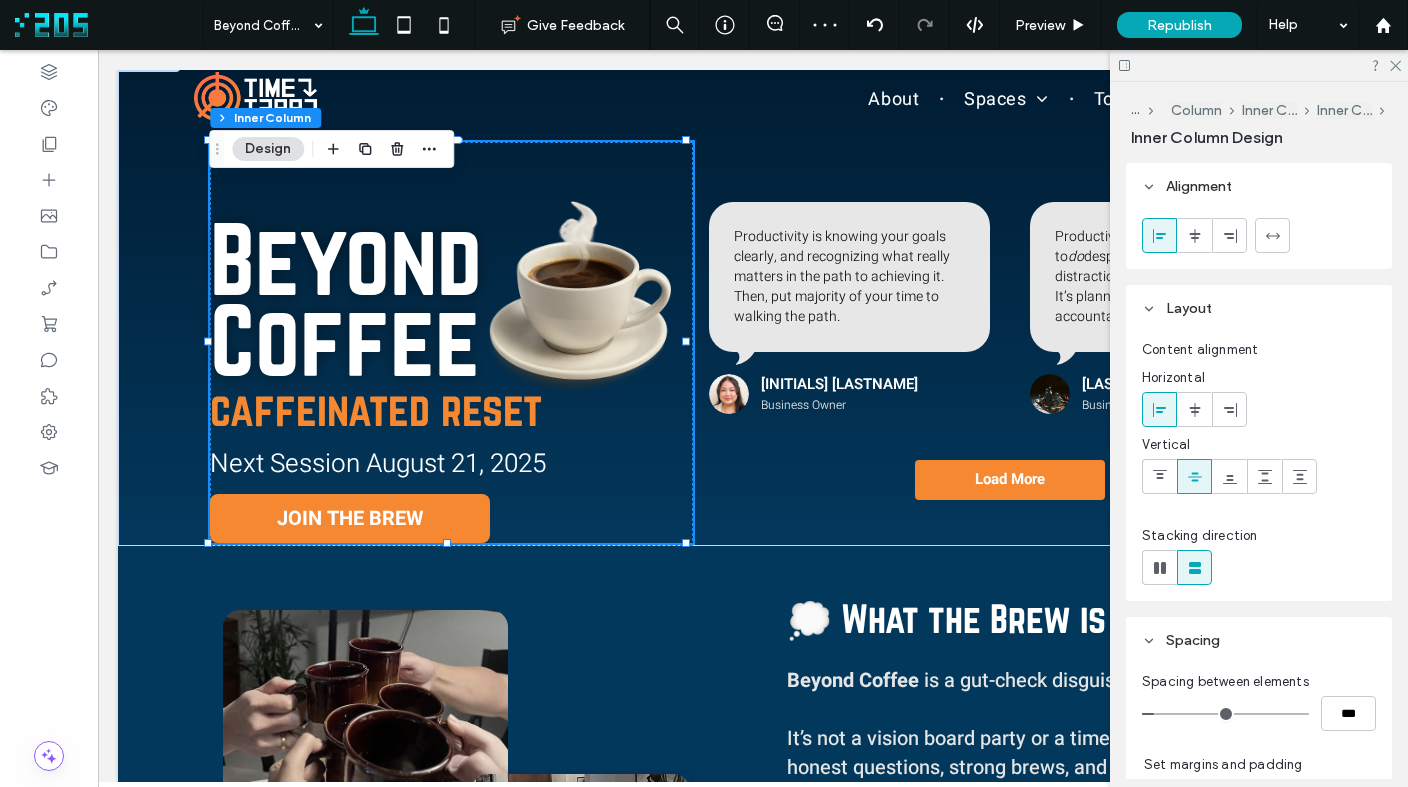 click at bounding box center (1225, 714) 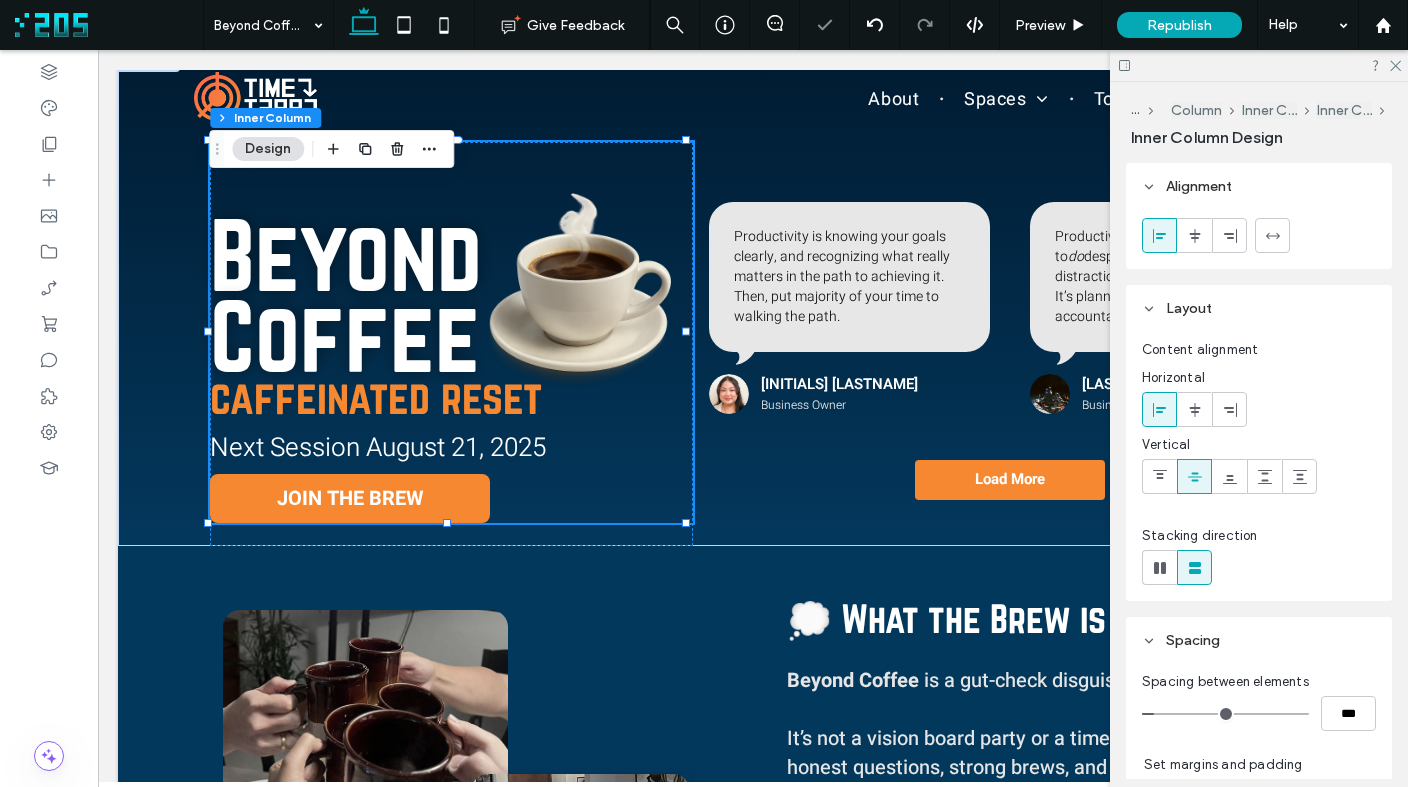 type on "*" 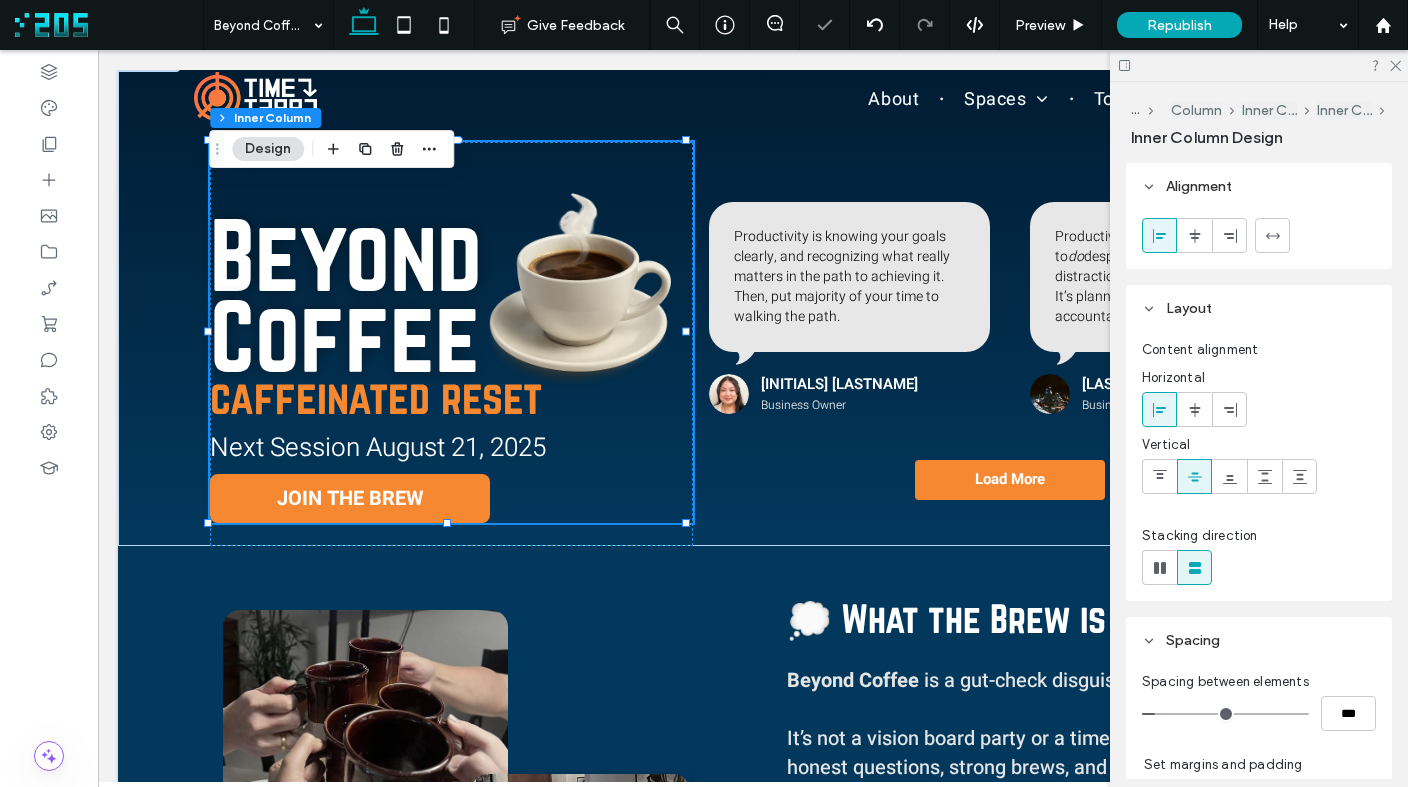 type on "*" 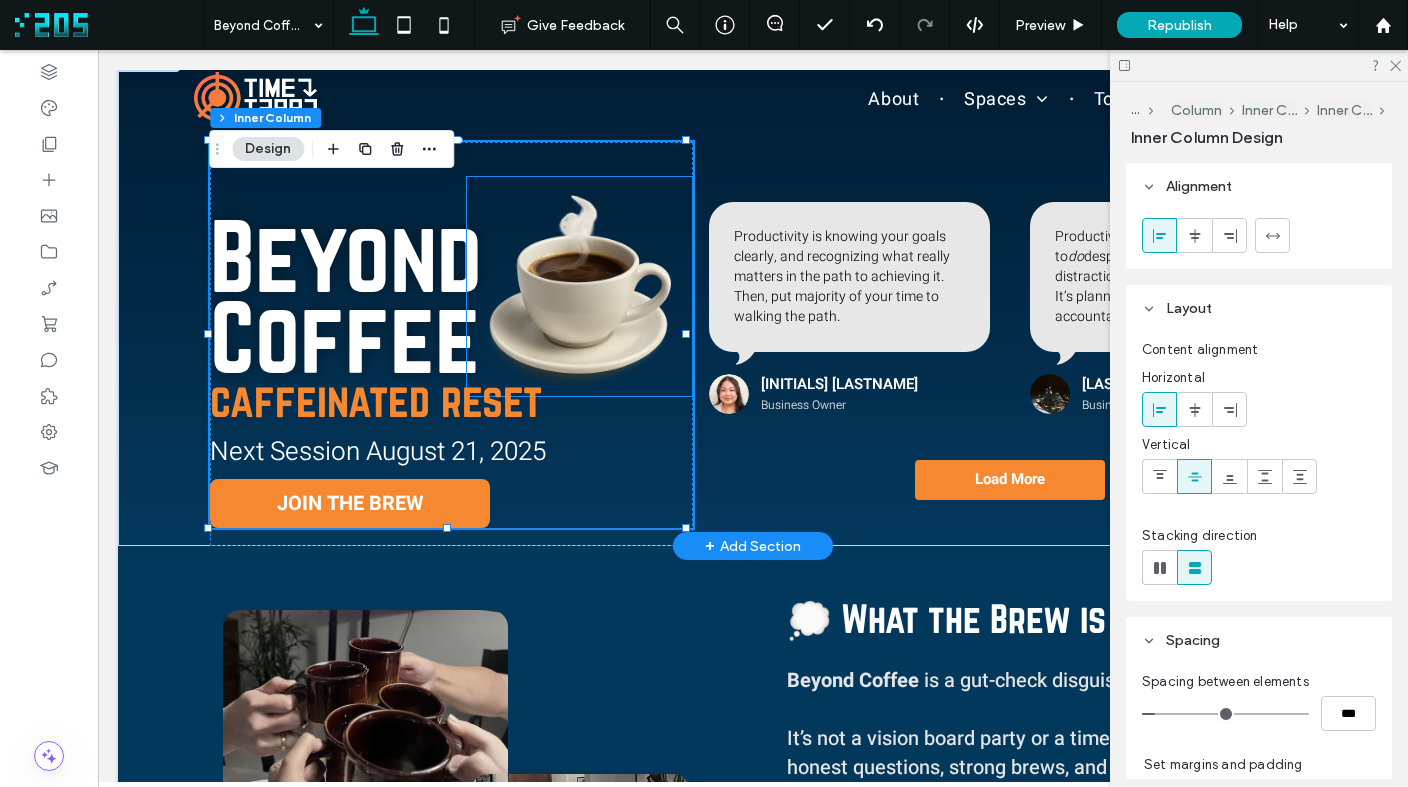 click at bounding box center (579, 286) 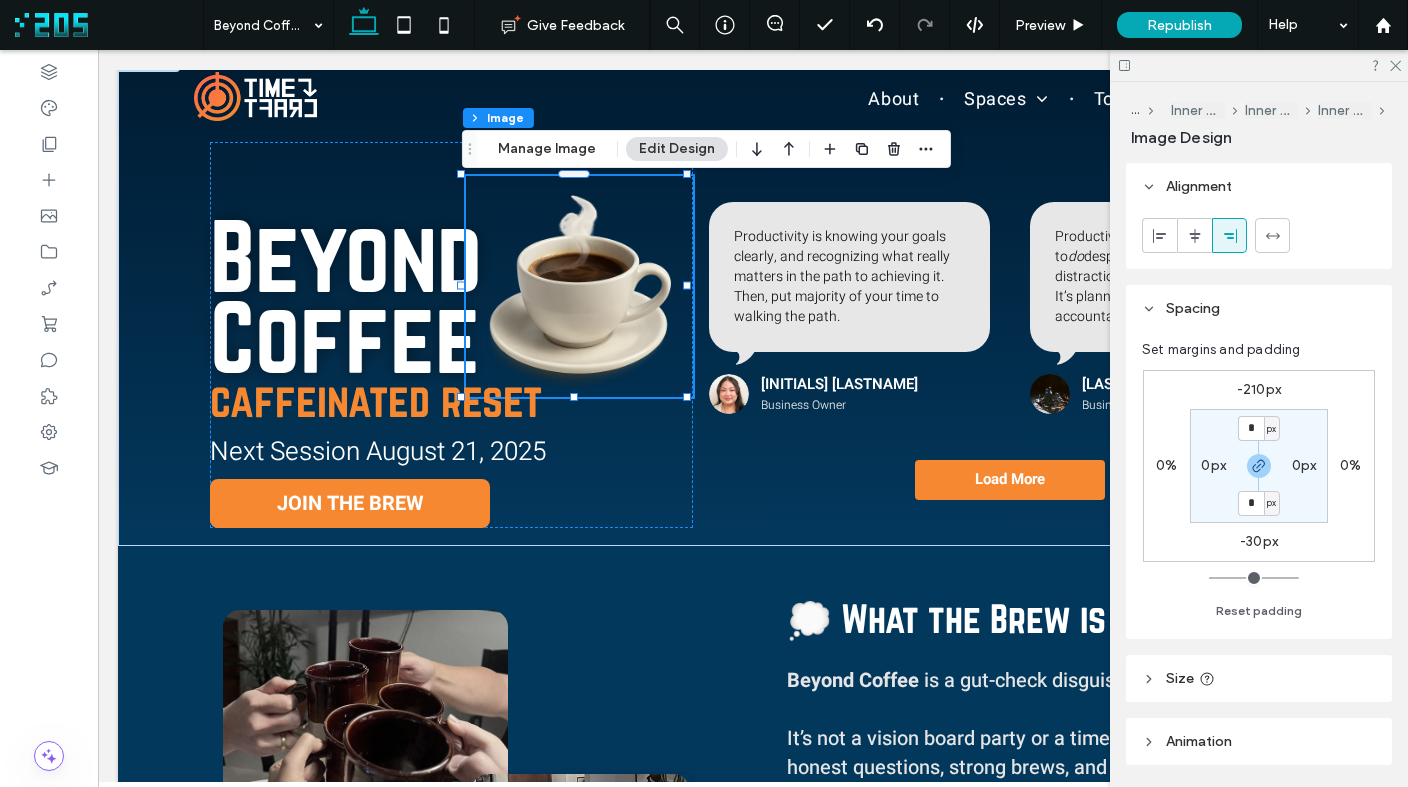 click on "-30px" at bounding box center (1259, 541) 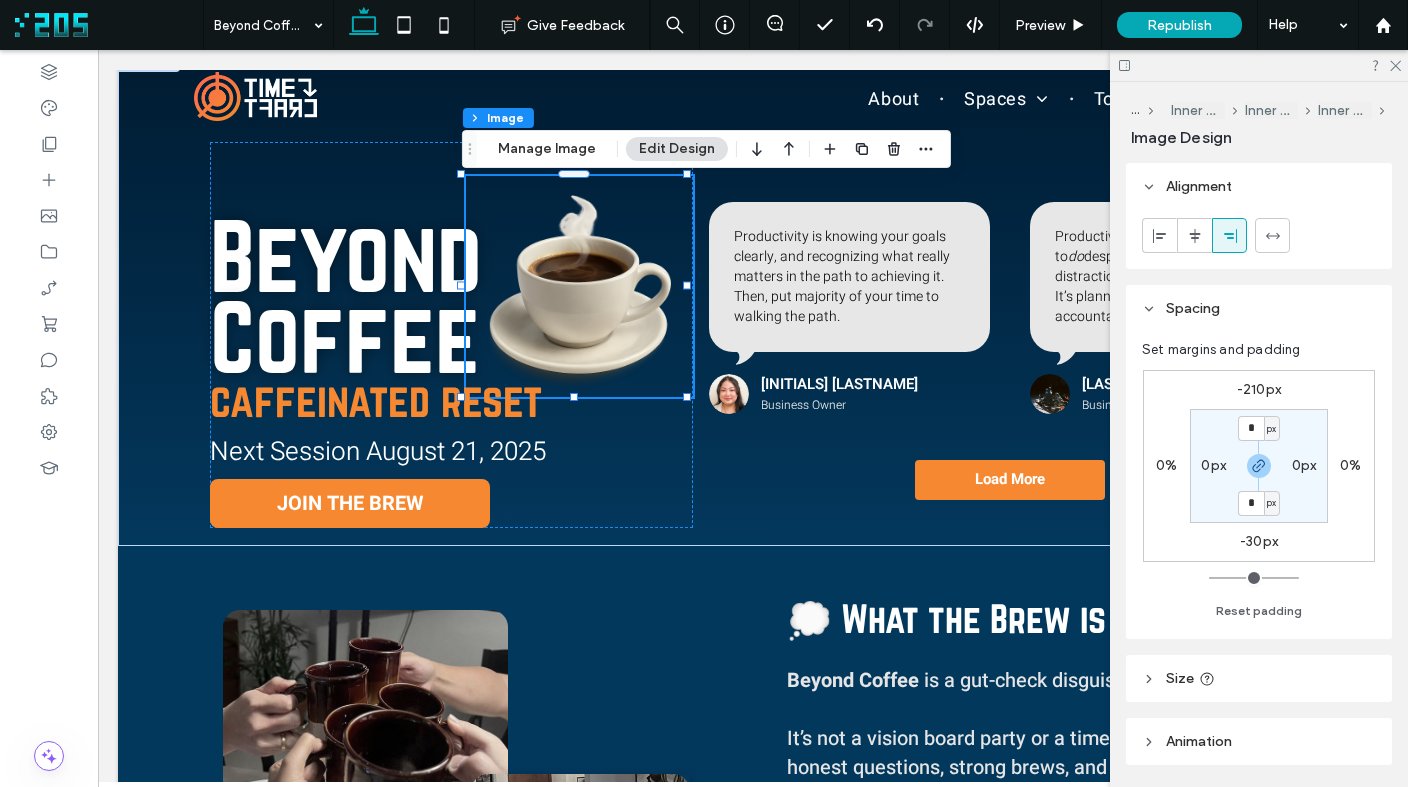 type on "*" 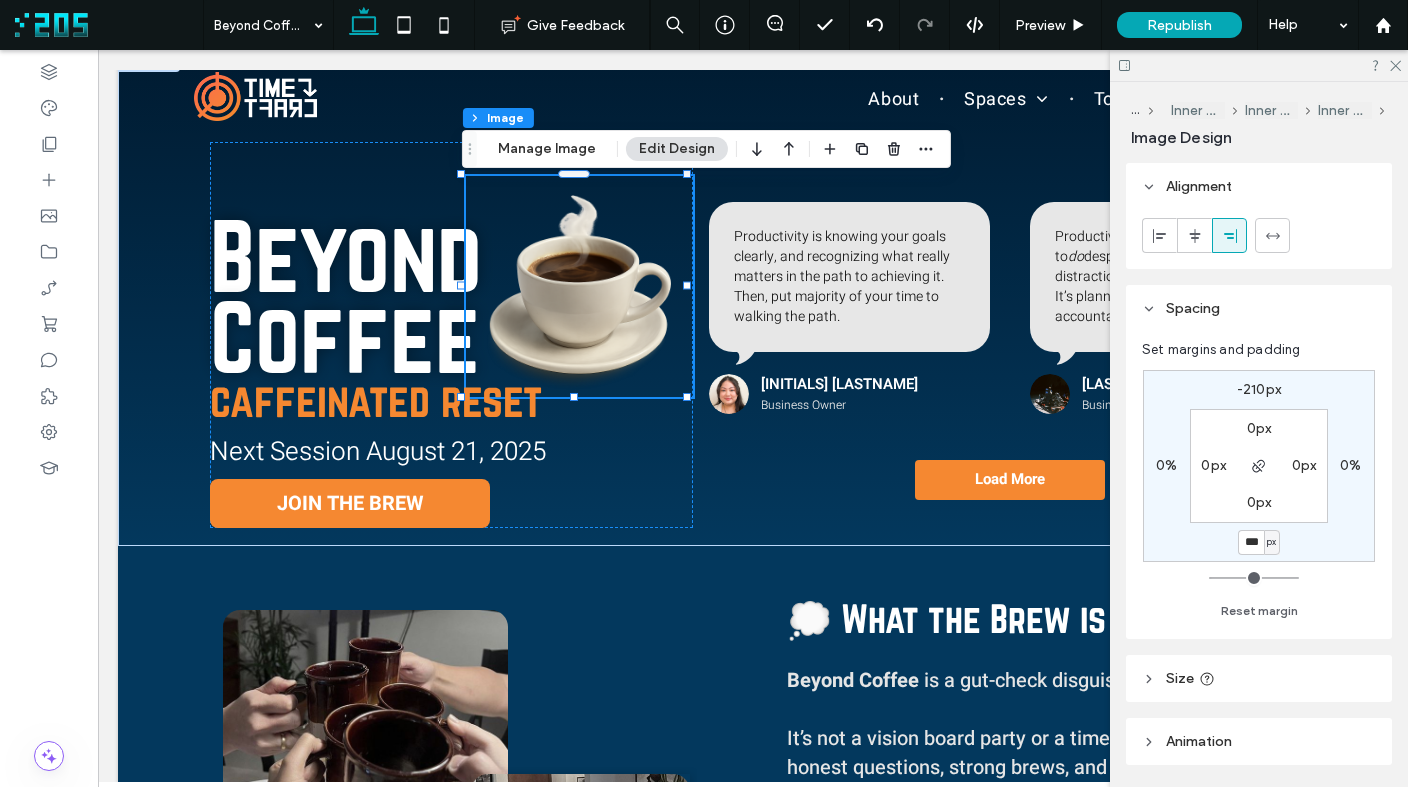type on "***" 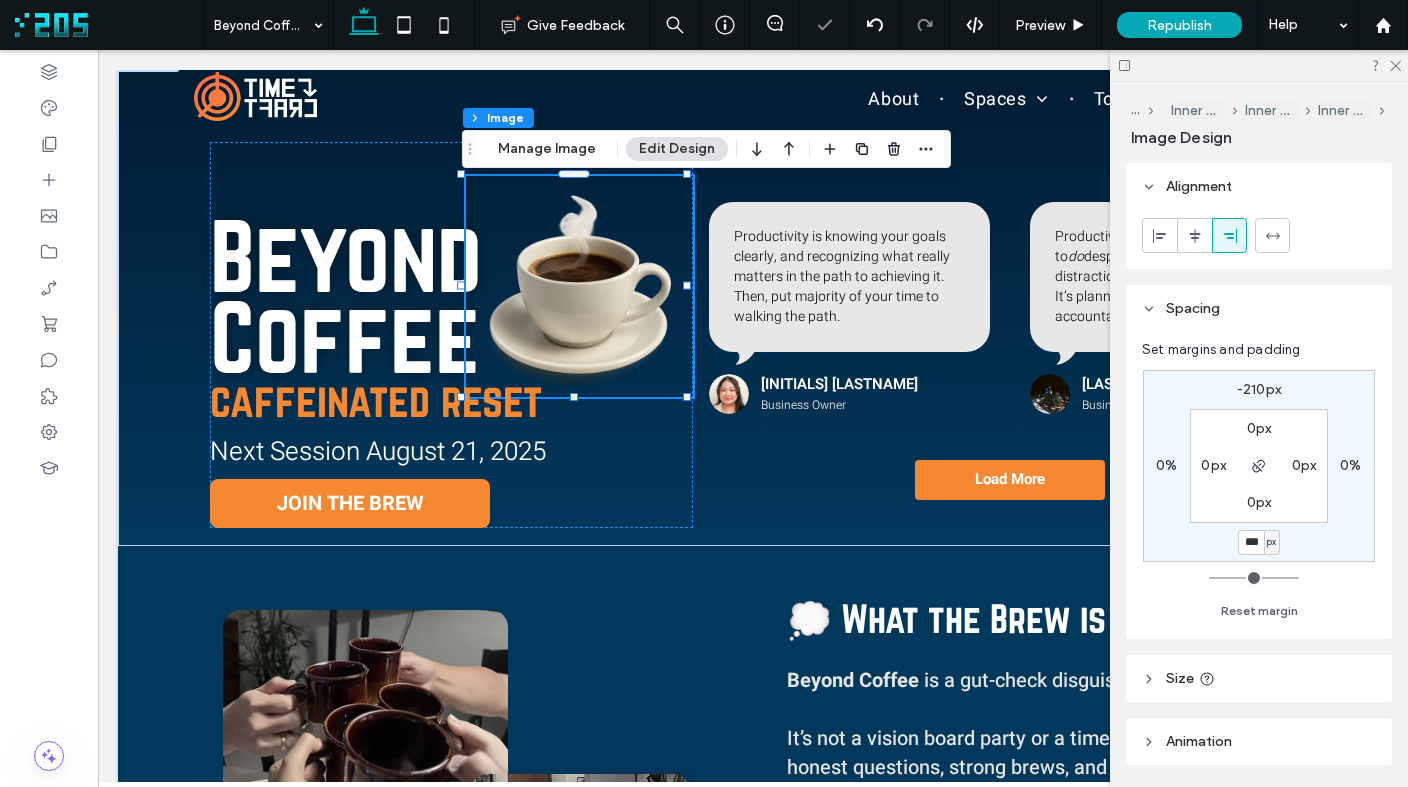 type on "*" 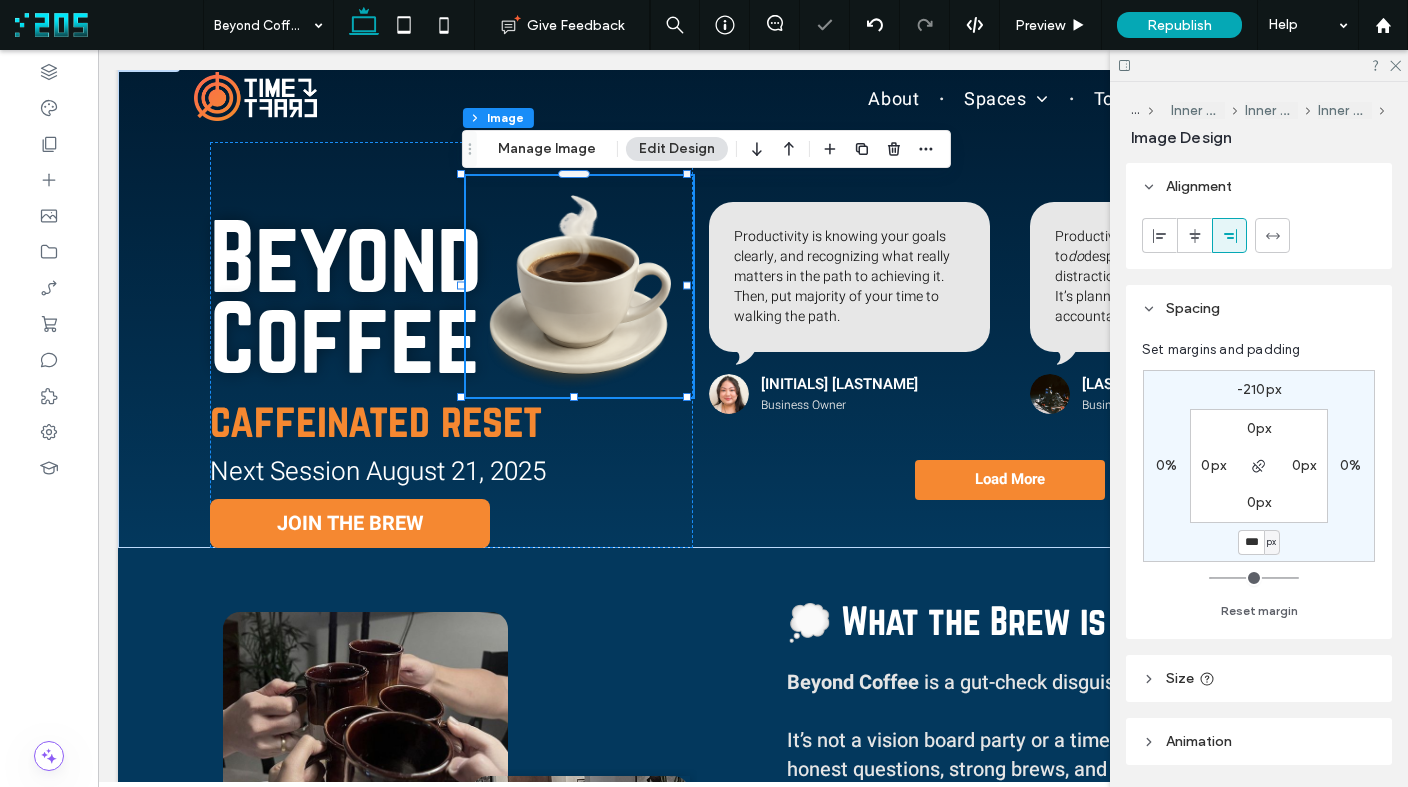 type on "***" 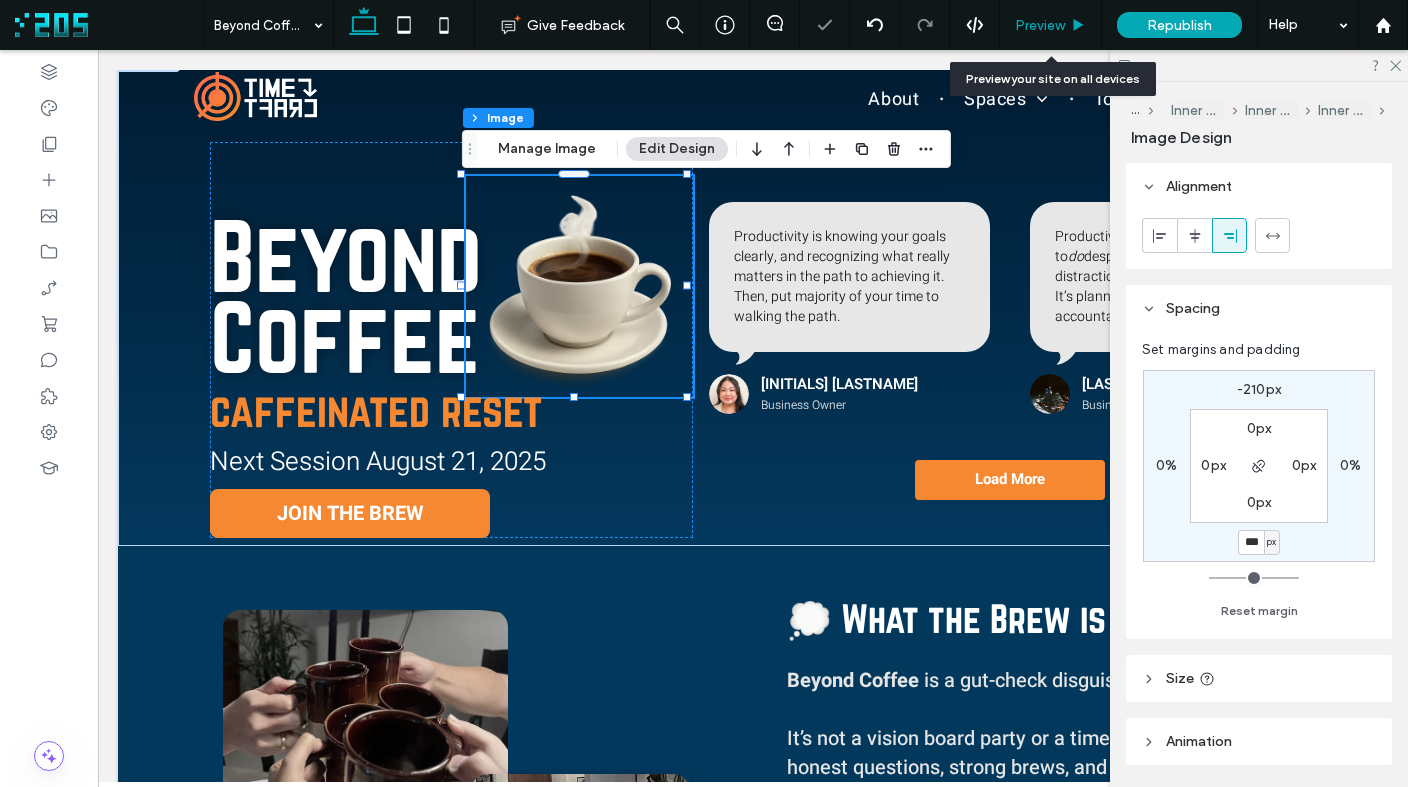 click on "Preview" at bounding box center (1040, 25) 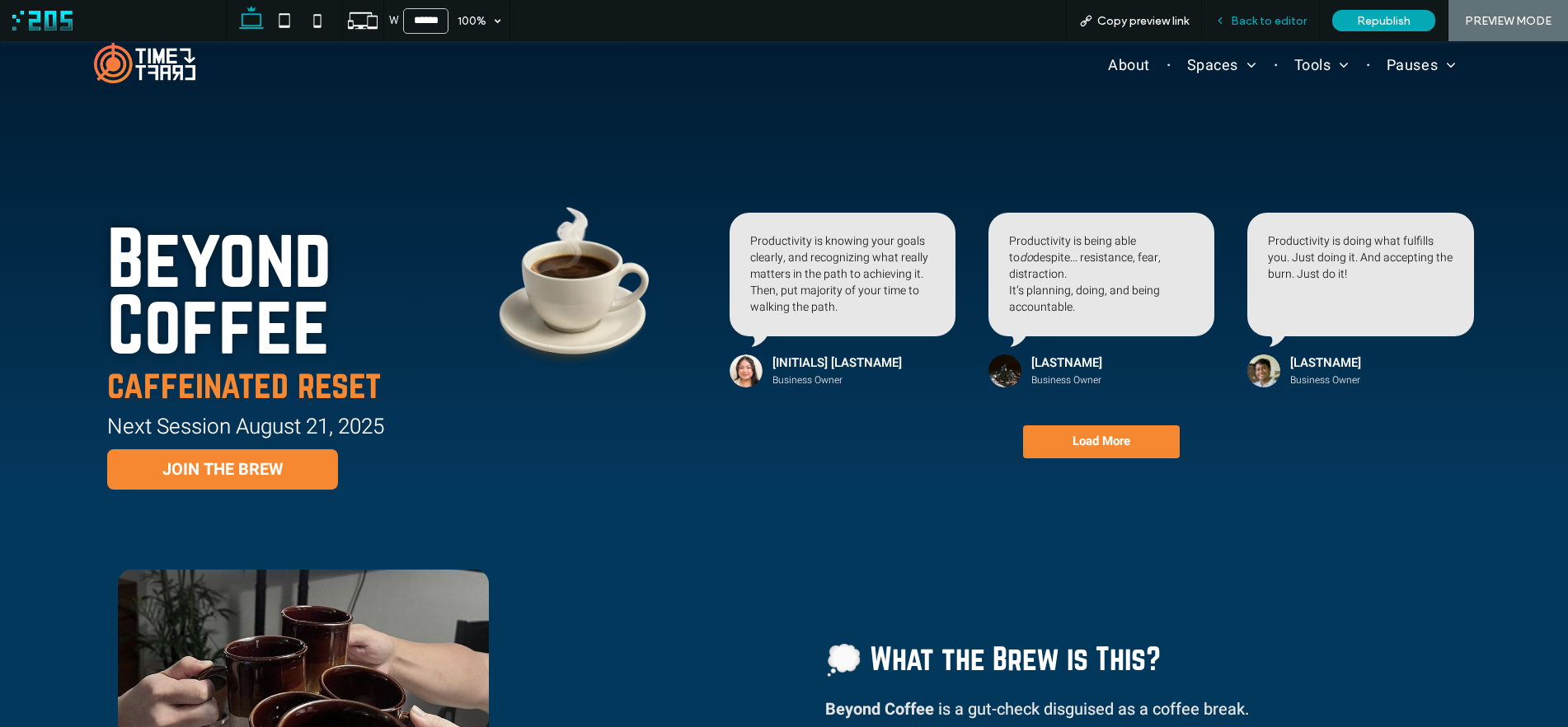 click on "Back to editor" at bounding box center (1269, 21) 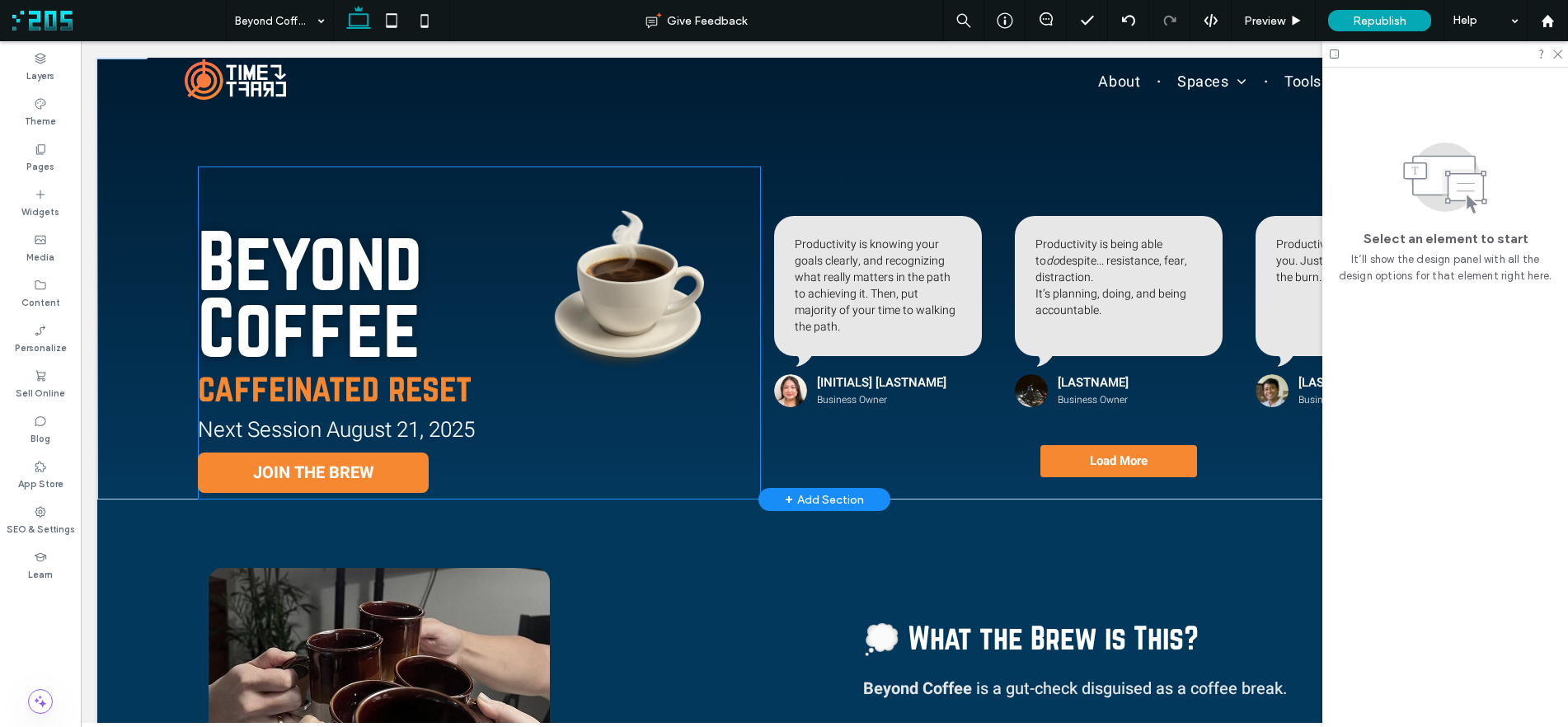 click at bounding box center [628, 285] 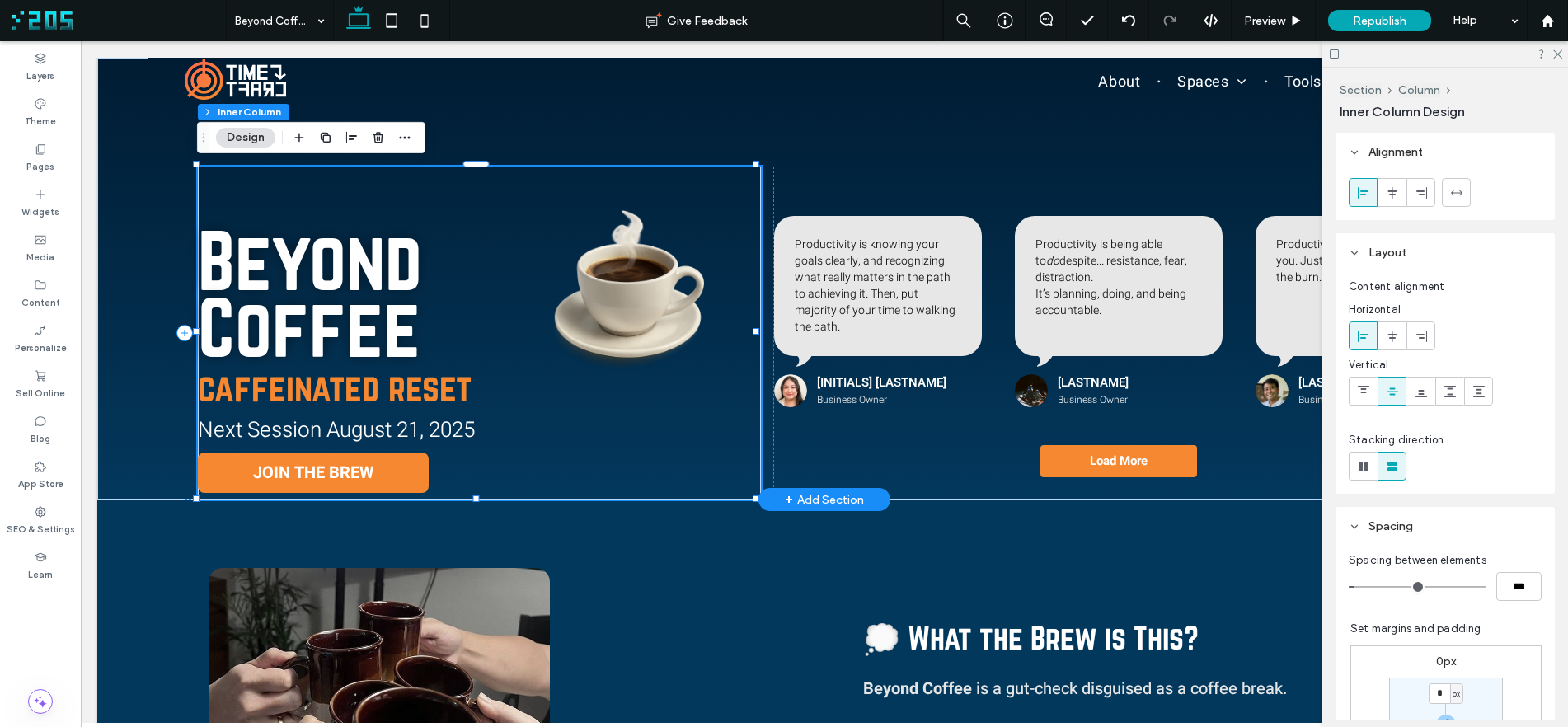 click at bounding box center [628, 285] 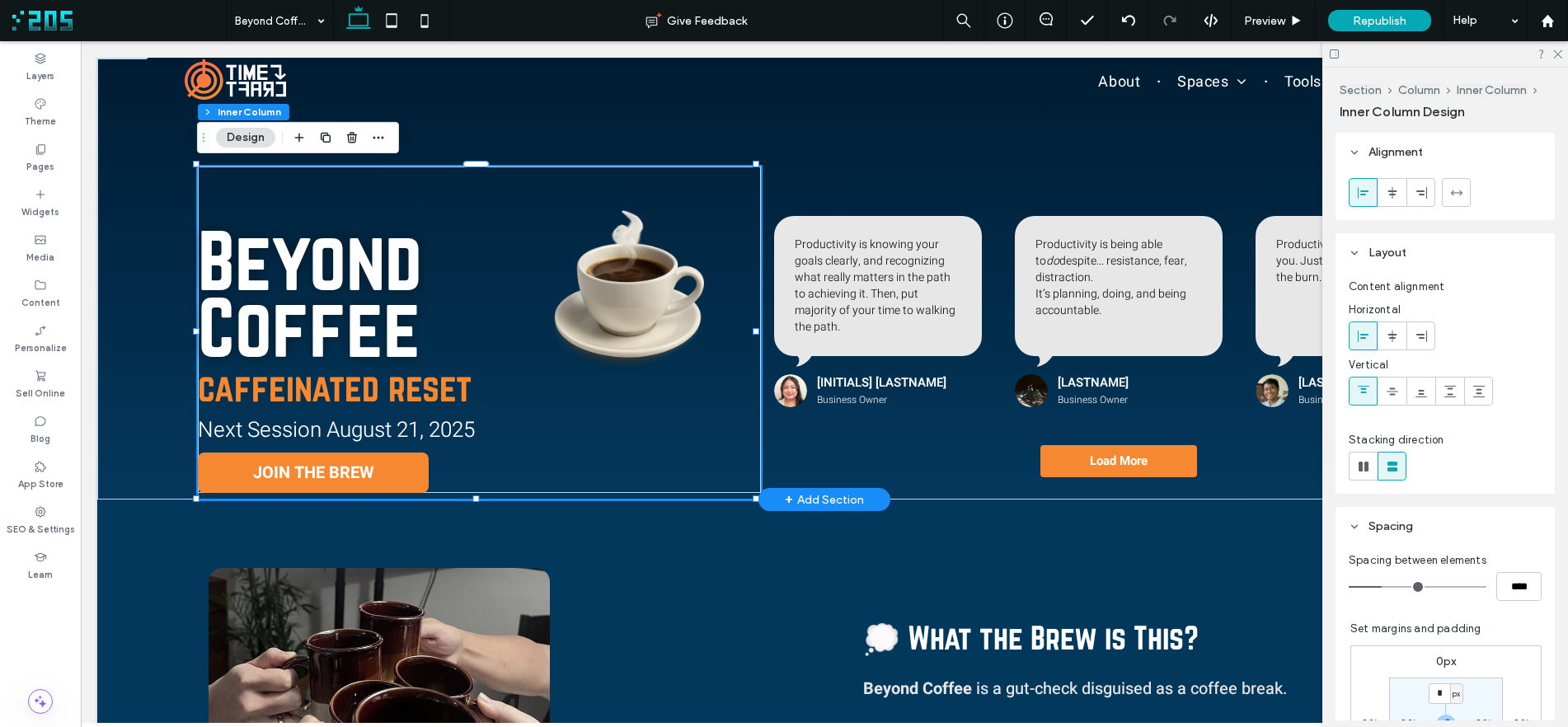 click at bounding box center [628, 285] 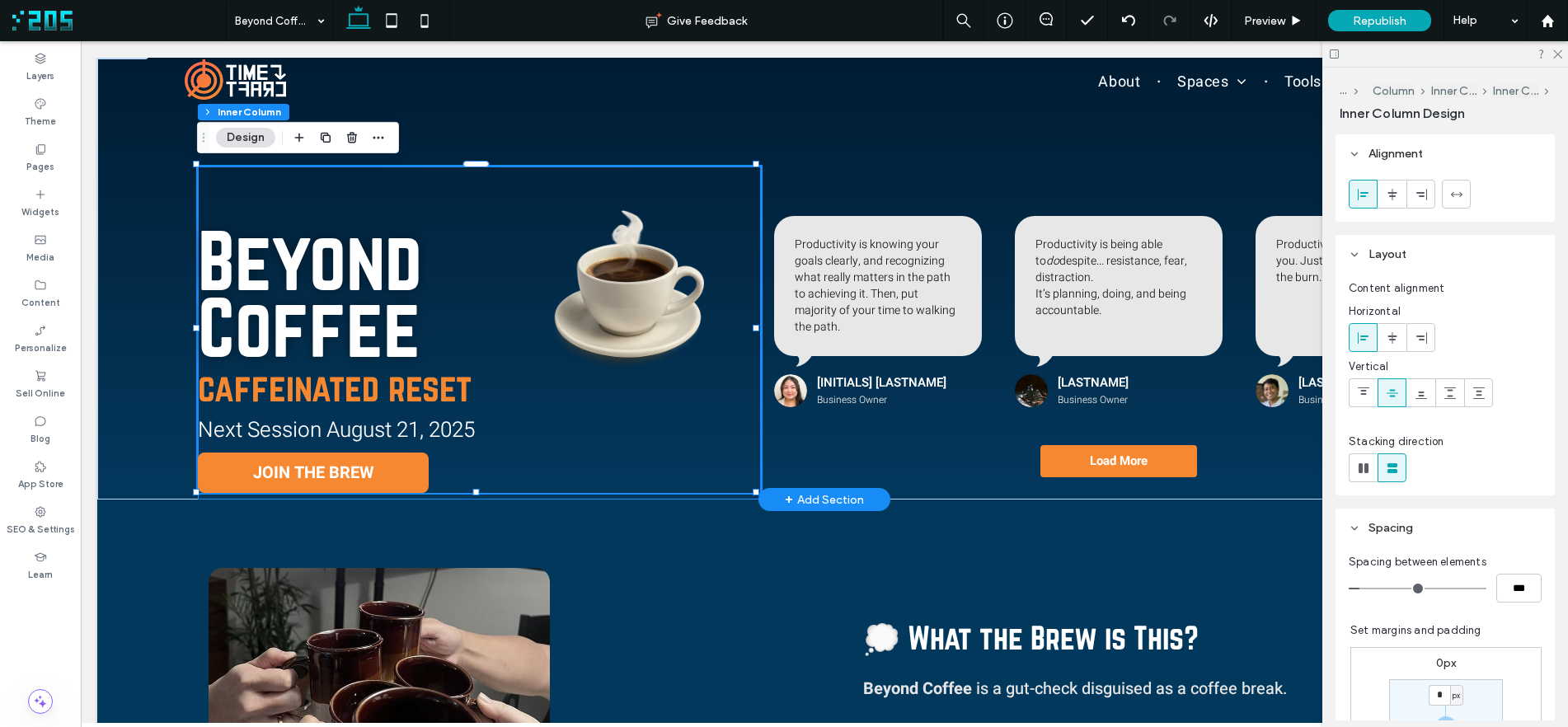 click at bounding box center (628, 285) 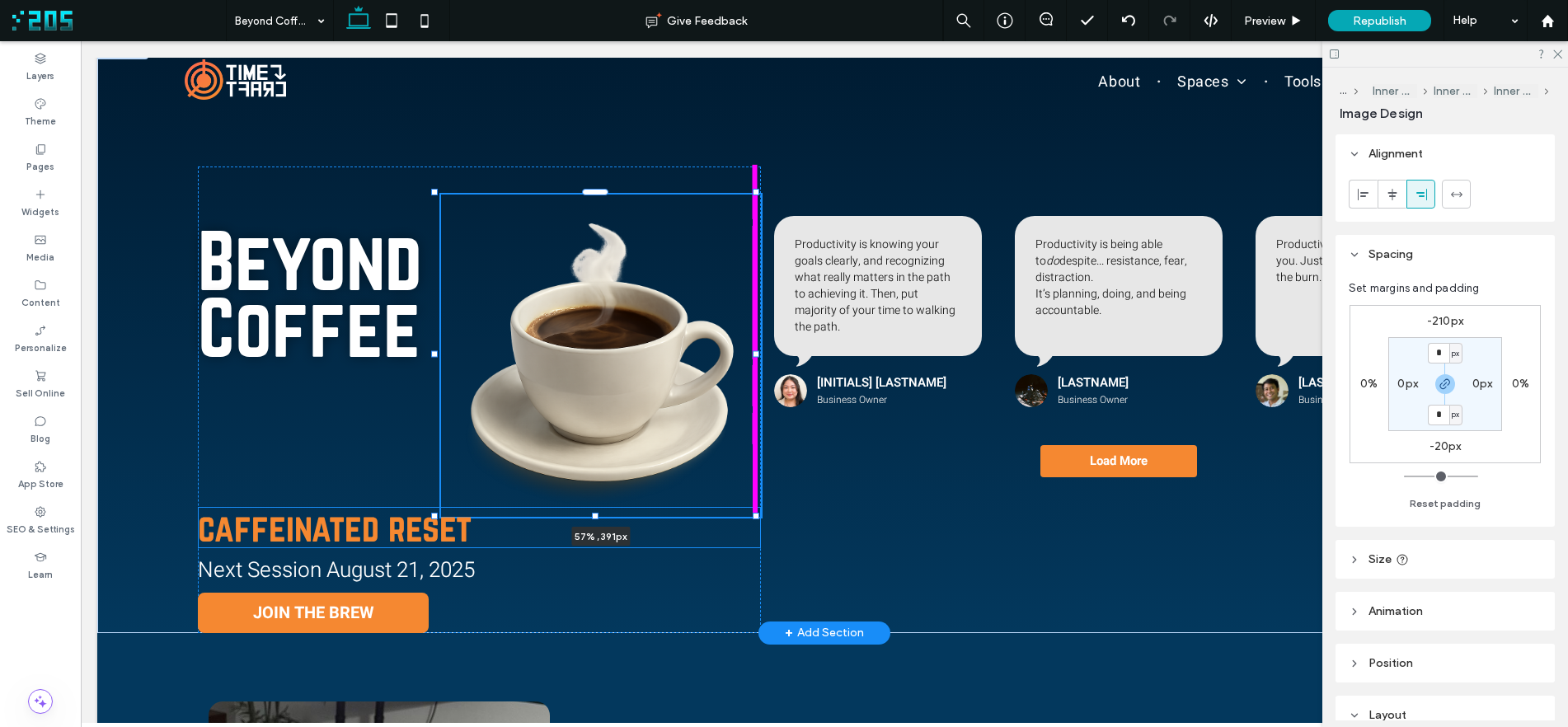 drag, startPoint x: 494, startPoint y: 377, endPoint x: 437, endPoint y: 447, distance: 90.27181 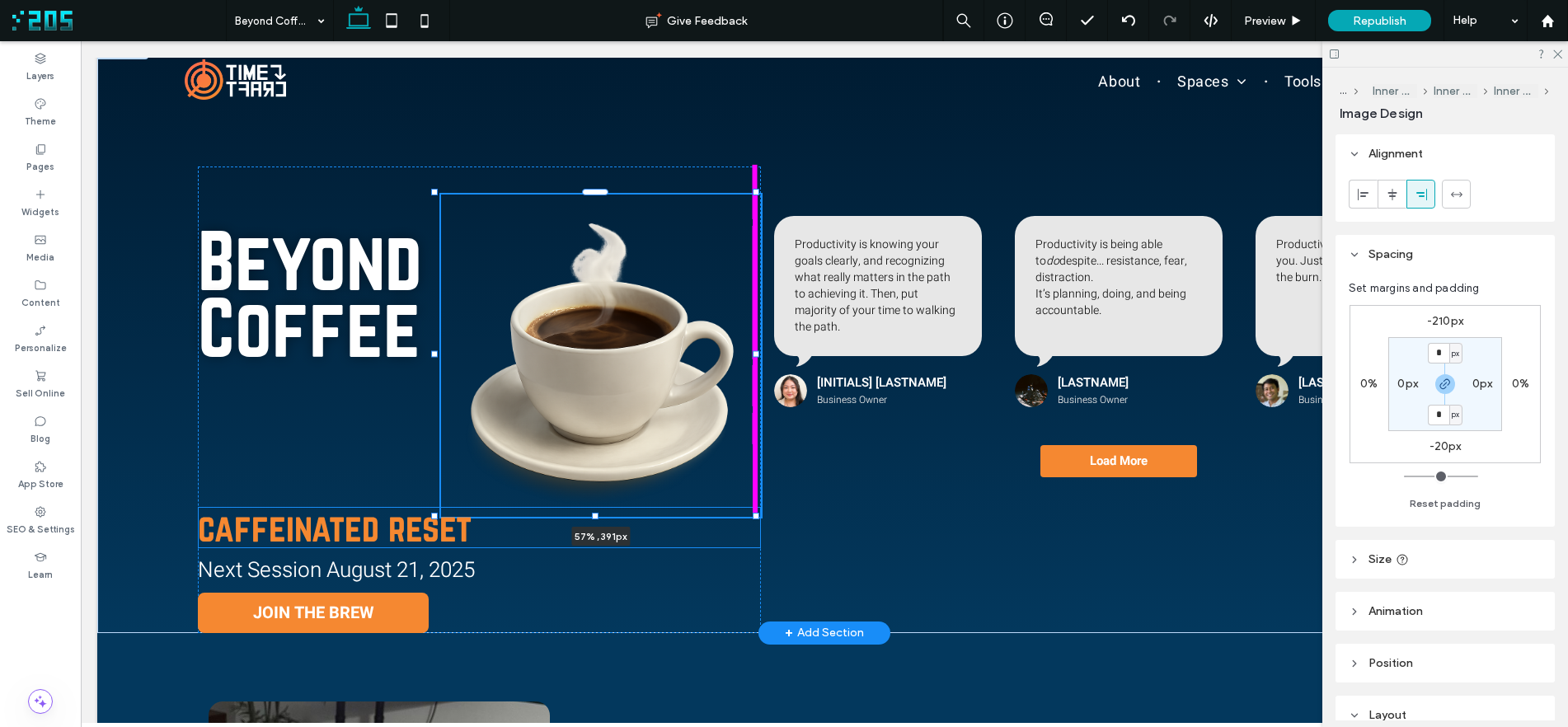 click on "Beyond Coffee
57% , 391px   caffeinated reset
Next Session August 21, 2025
JOIN THE BREW
Productivity is knowing your goals clearly, and recognizing what really matters in the path to achieving it. Then, put majority of your time to walking the path. KC T. Business Owner Productivity is being able to  do  despite... resistance, fear, distraction. It’s planning, doing, and being accountable. Lanz E. Business Owner Productivity is doing what fulfills you. Just doing it. And accepting the burn. Just do it! Darwin C. Business Owner Load More" at bounding box center (824, 337) 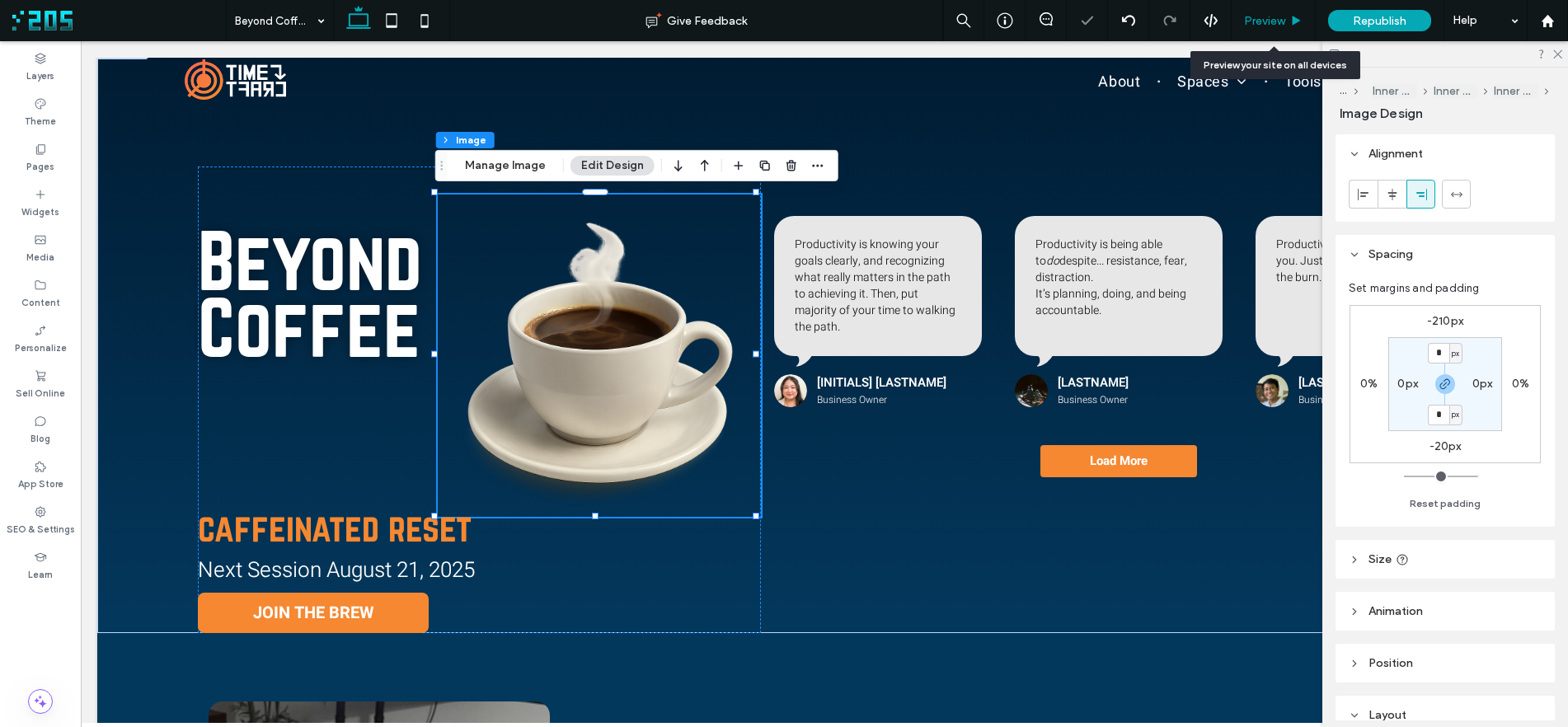 click on "Preview" at bounding box center [1265, 21] 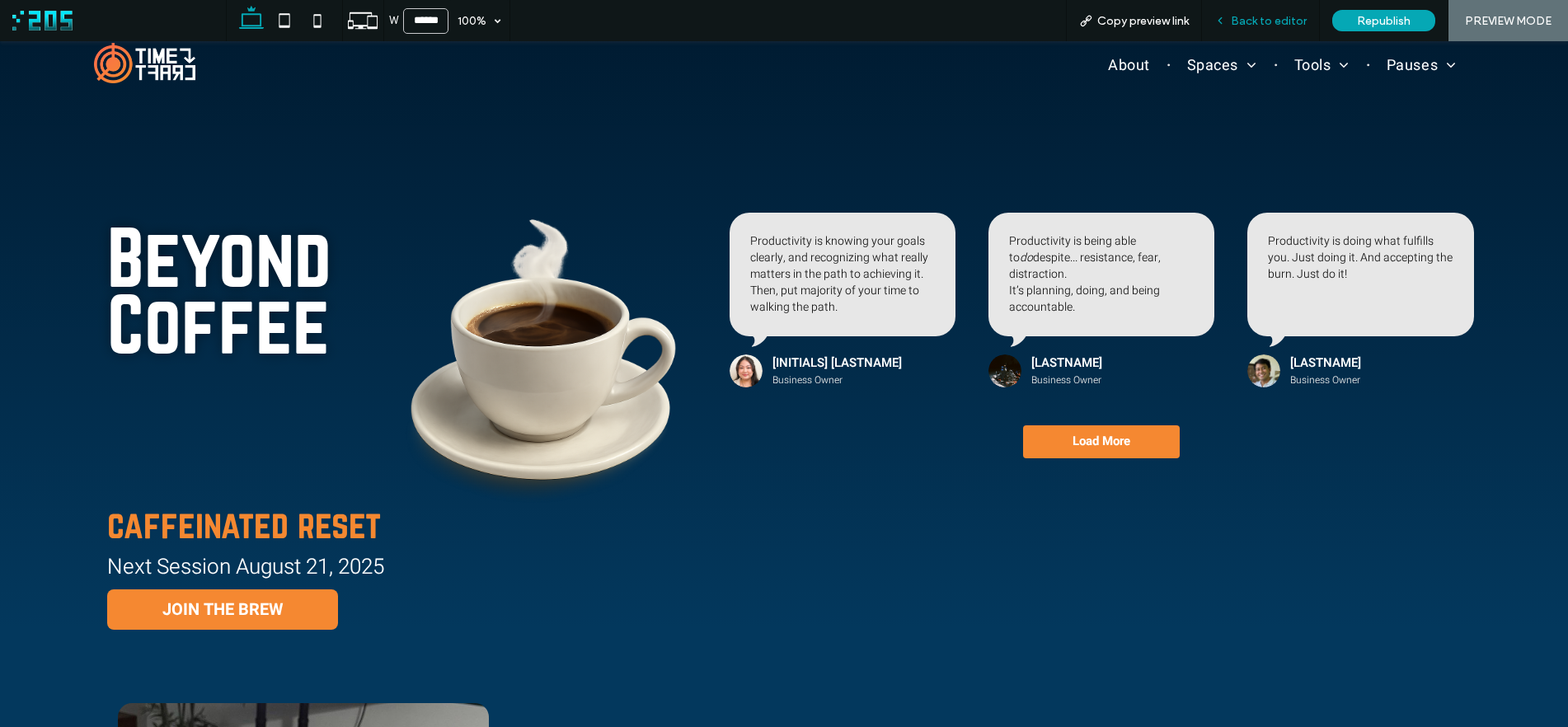 click on "Back to editor" at bounding box center [1261, 21] 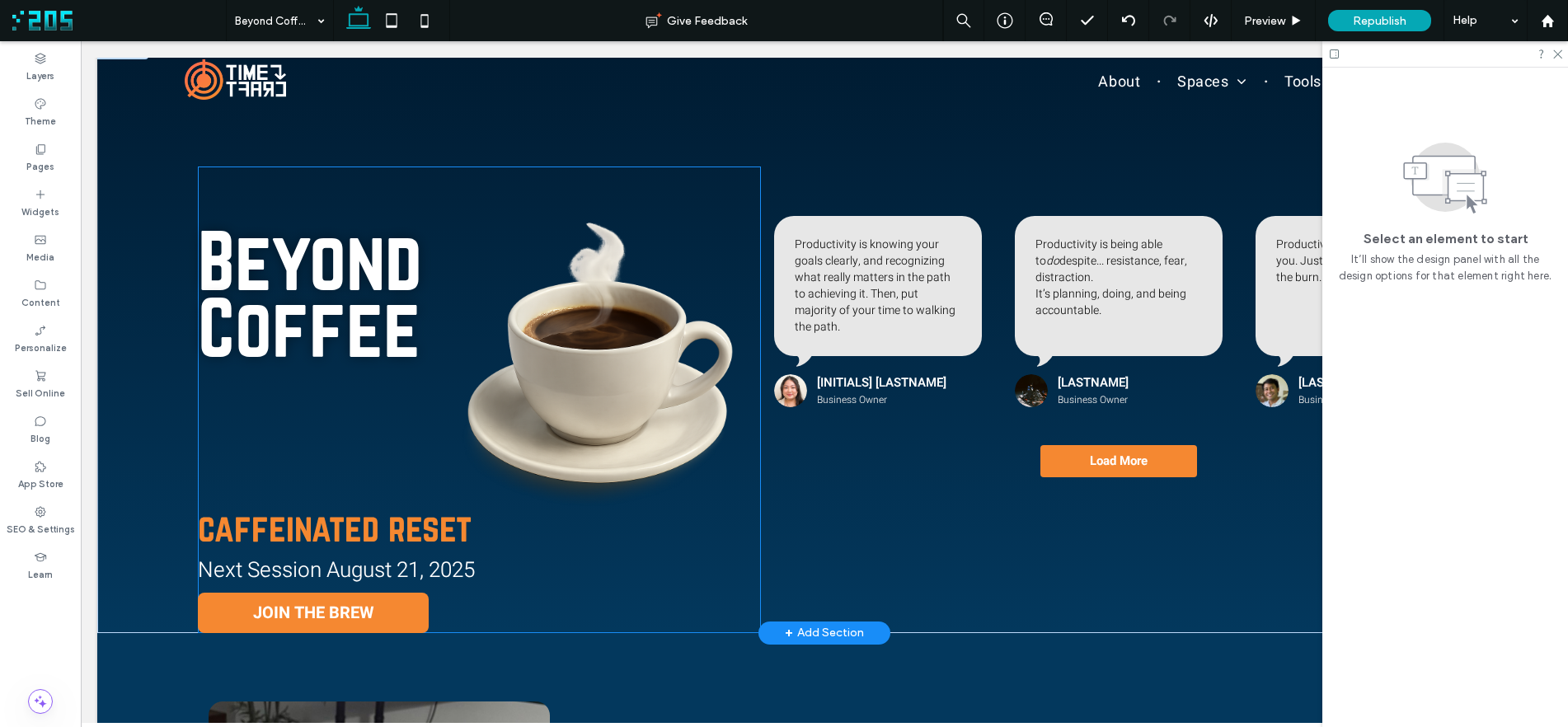 drag, startPoint x: 383, startPoint y: 456, endPoint x: 395, endPoint y: 471, distance: 19.209373 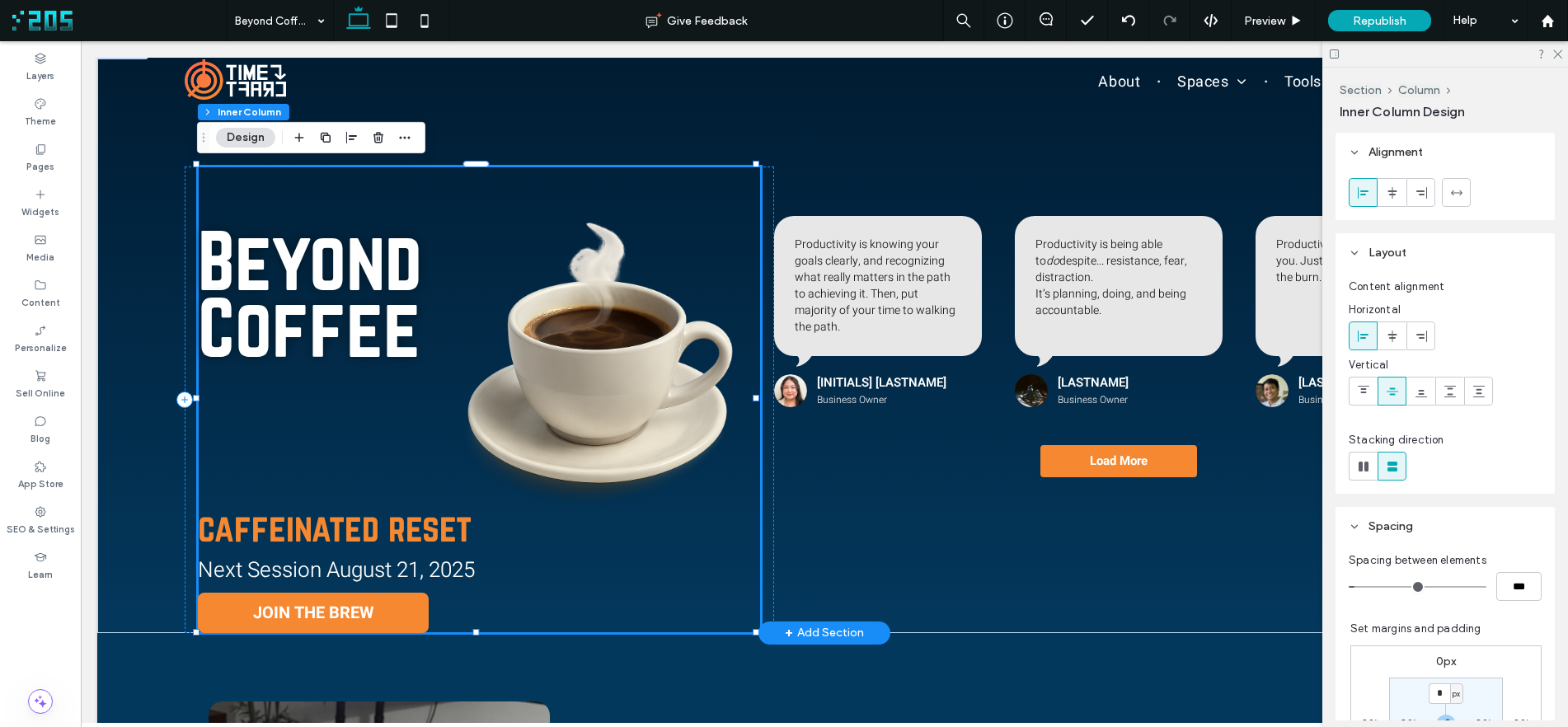 click at bounding box center (599, 355) 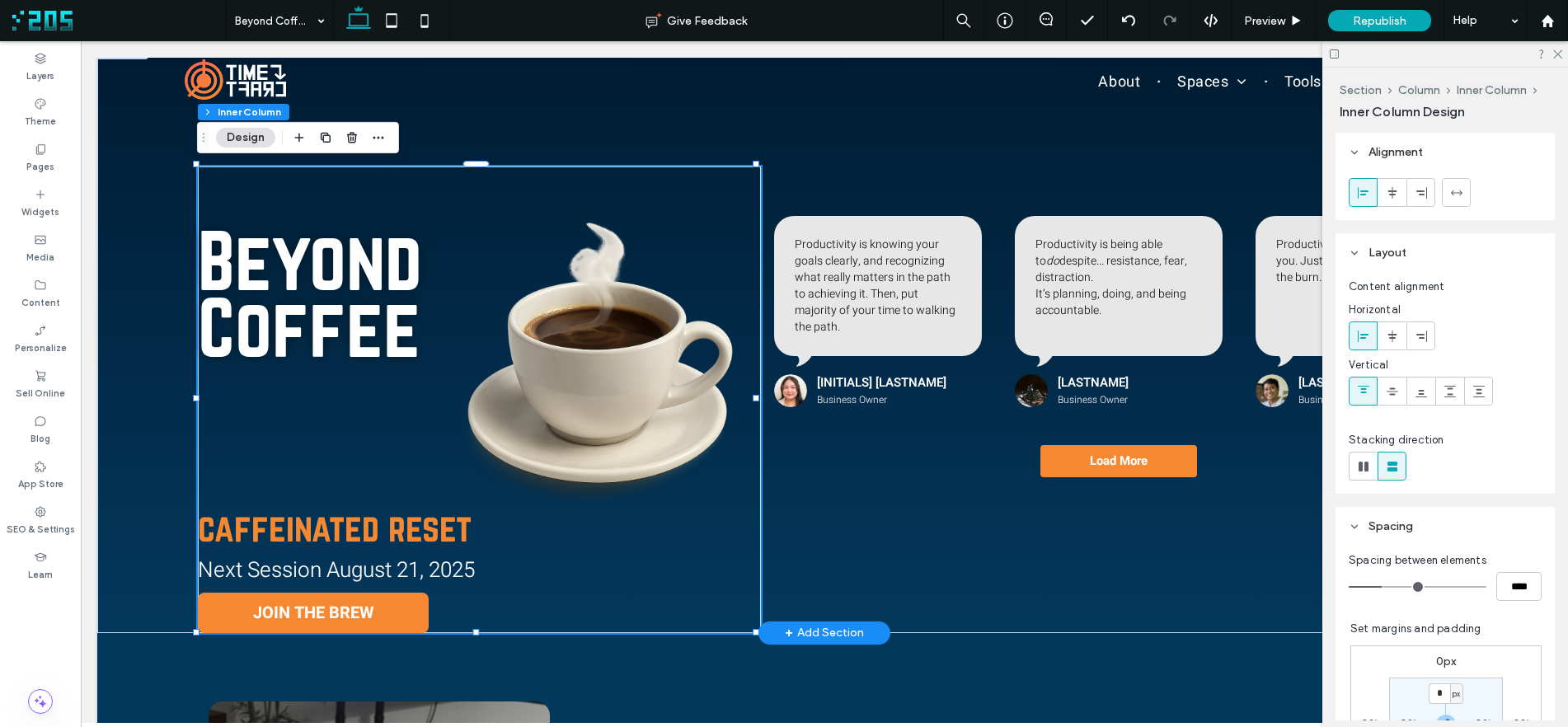 click at bounding box center (599, 355) 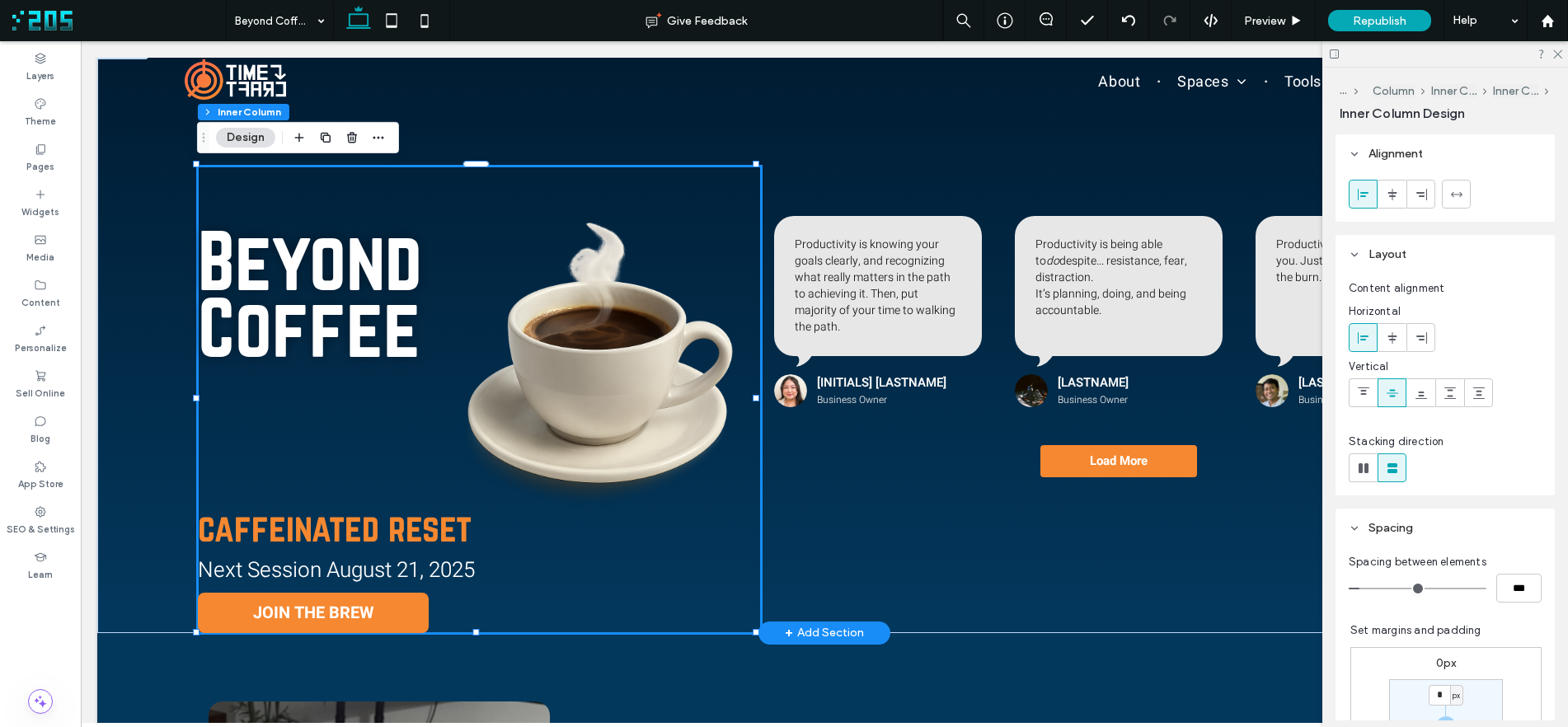 click at bounding box center (599, 355) 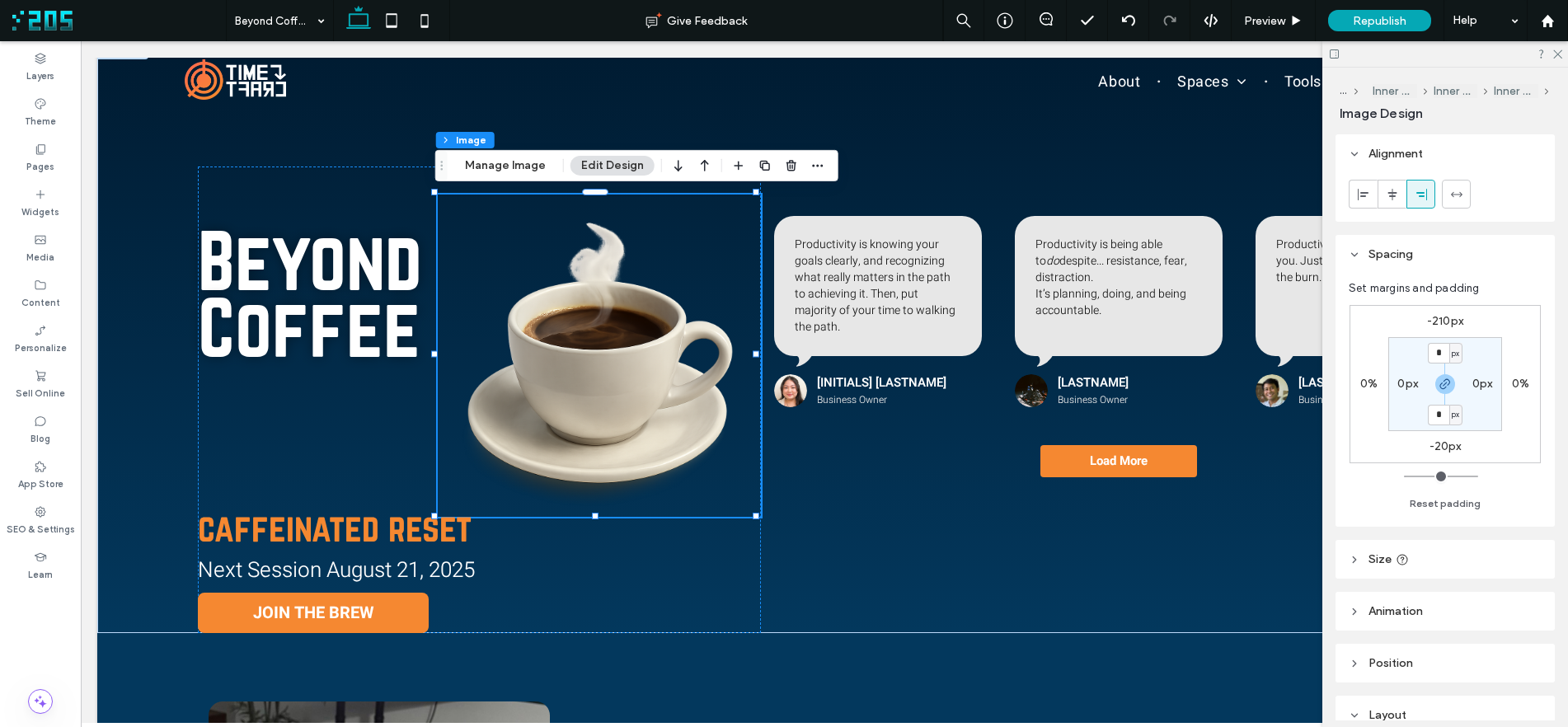 click on "-20px" at bounding box center (1445, 446) 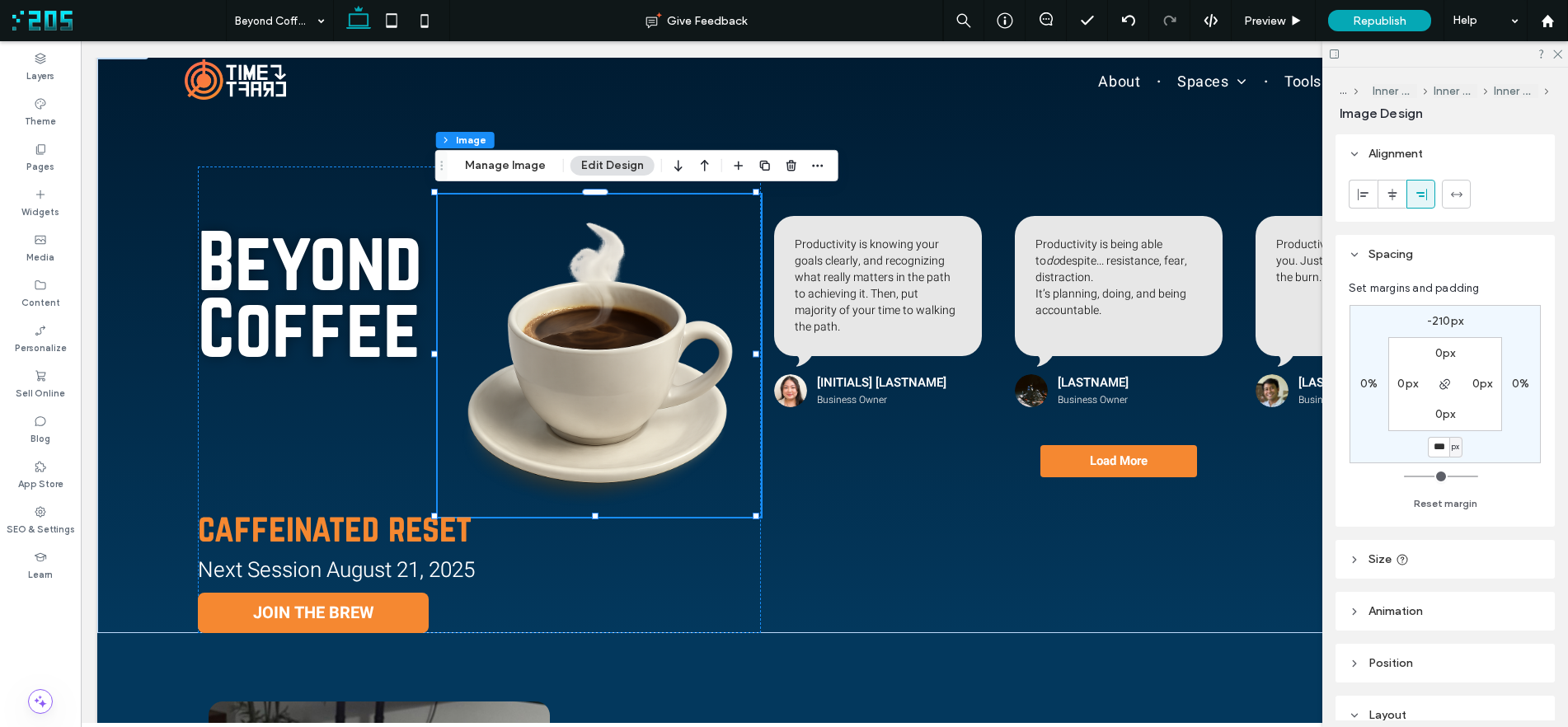 type on "*" 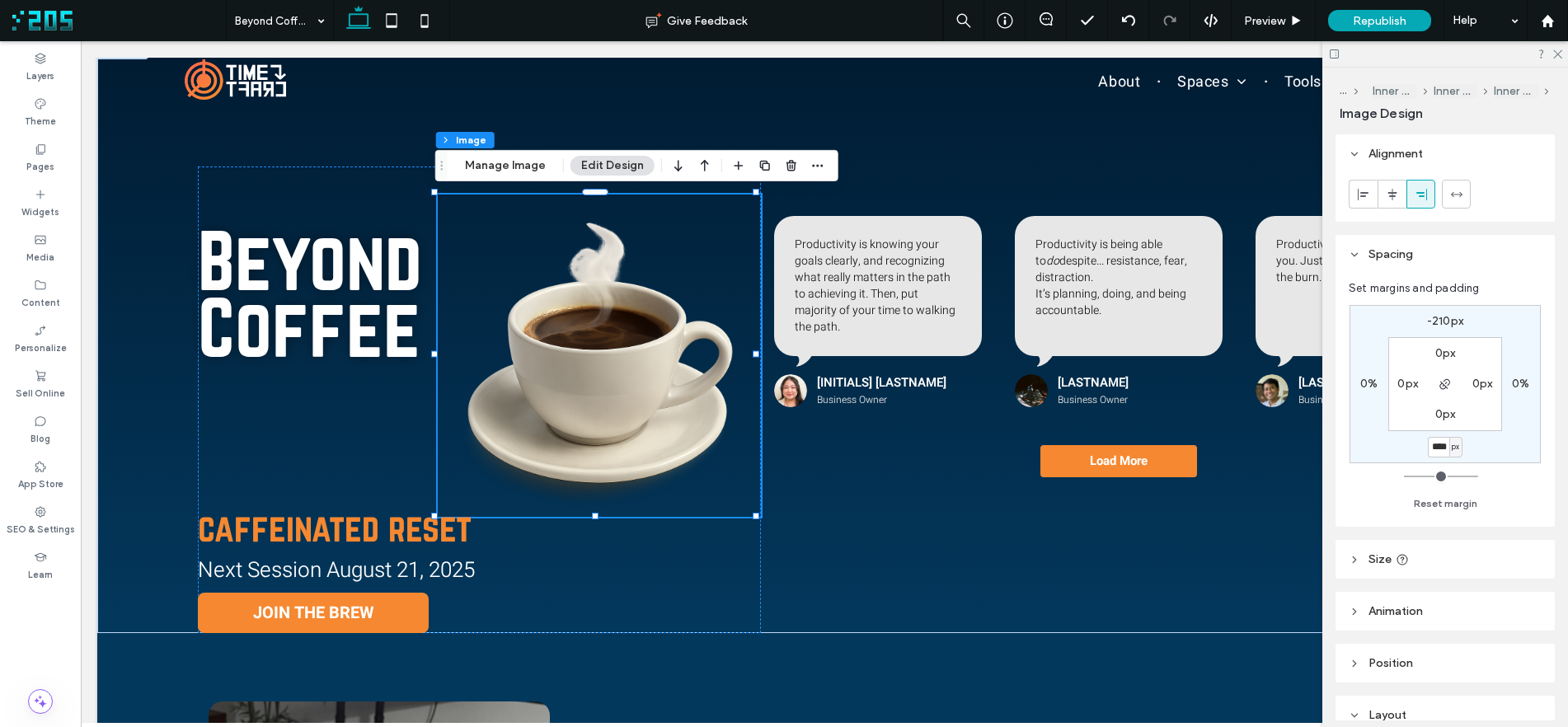 scroll, scrollTop: 0, scrollLeft: 2, axis: horizontal 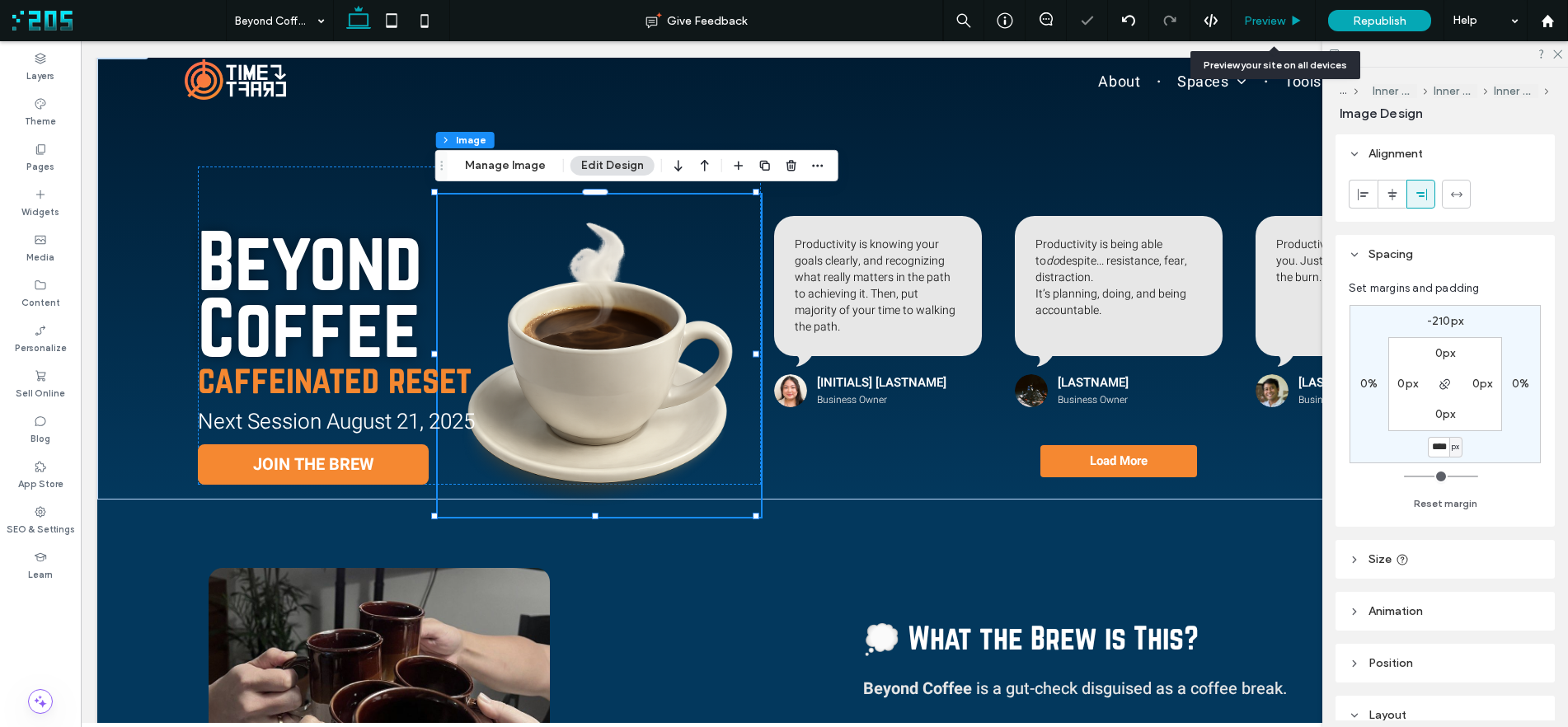 click on "Preview" at bounding box center [1274, 21] 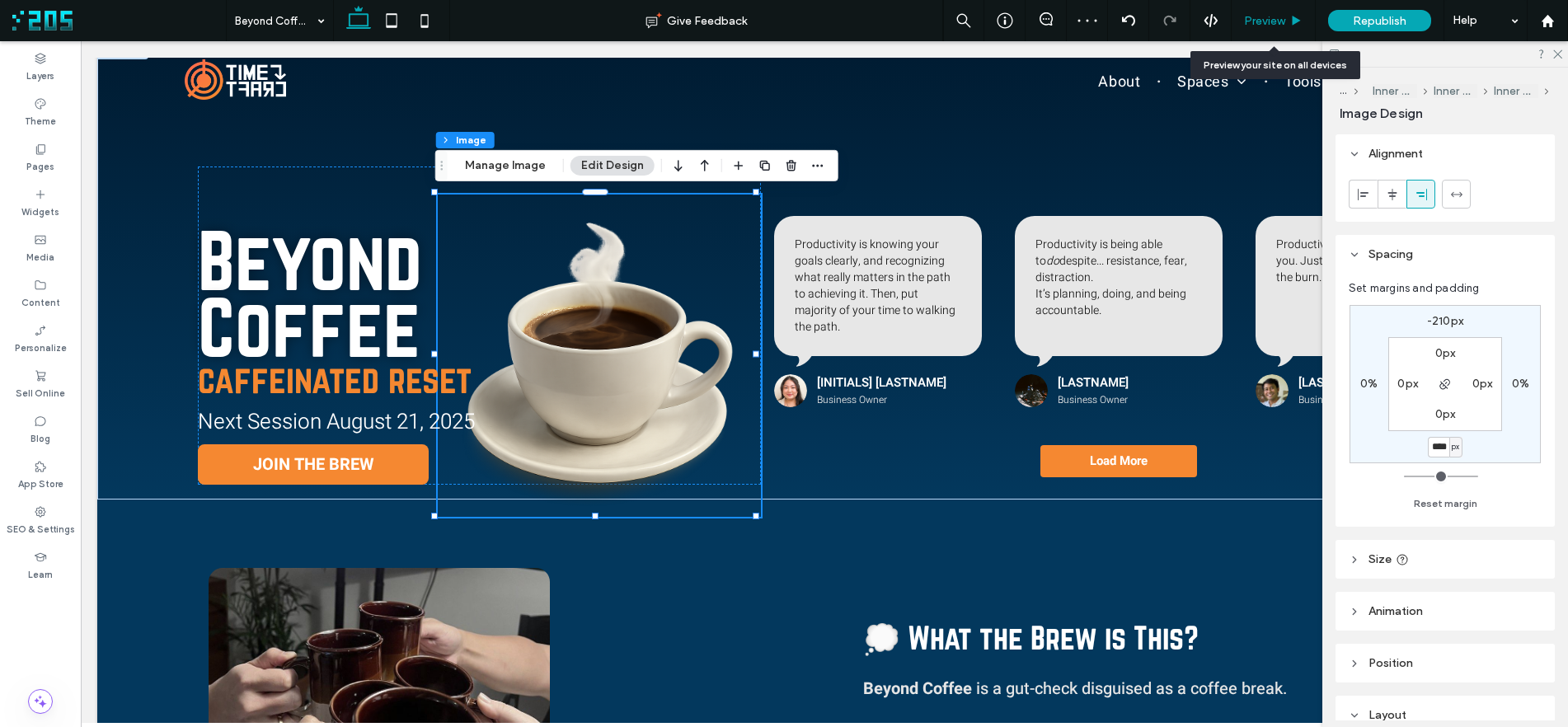 click on "Preview" at bounding box center [1265, 21] 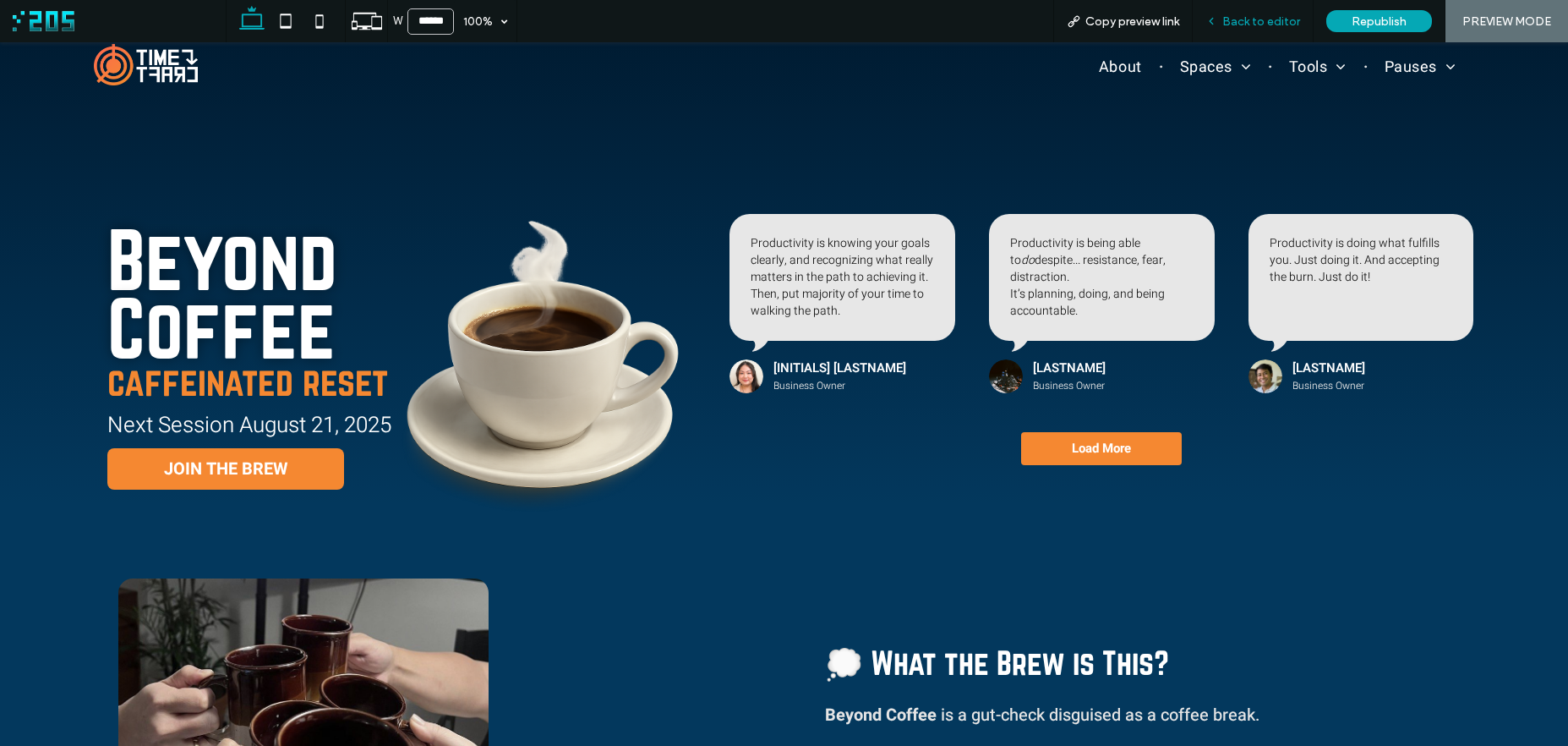 click on "Back to editor" at bounding box center [1261, 21] 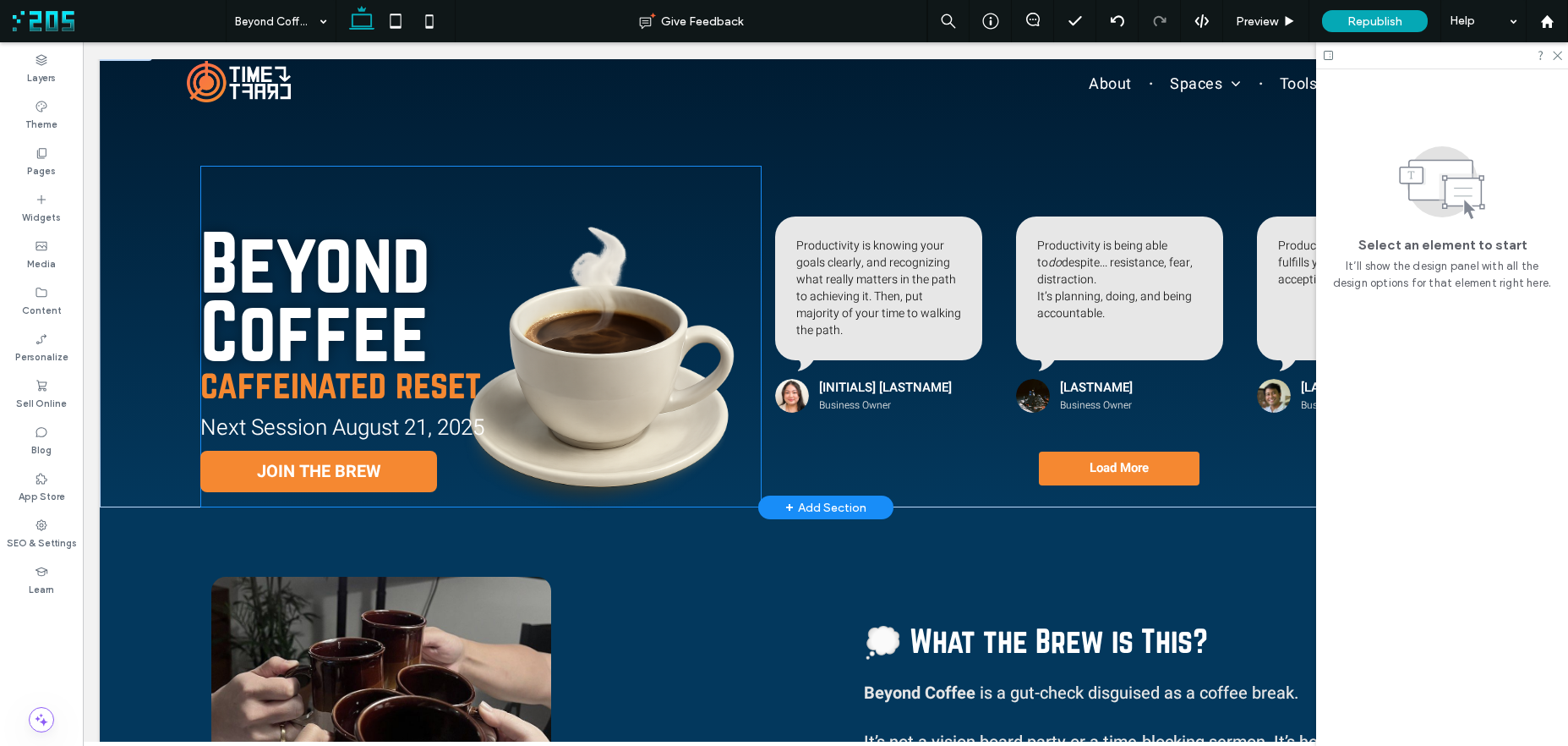 click on "Next Session August 21, 2025" at bounding box center (342, 428) 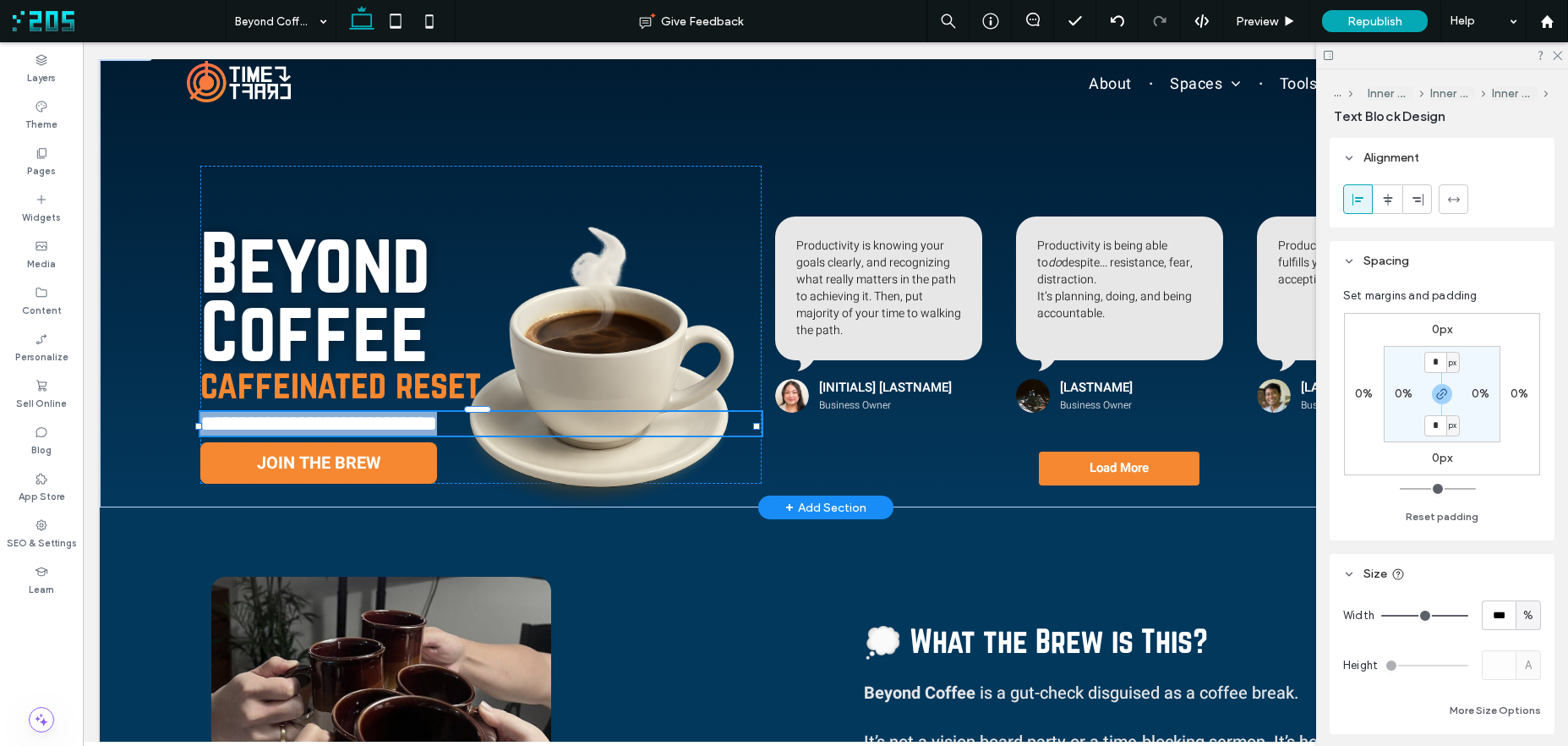 type on "*****" 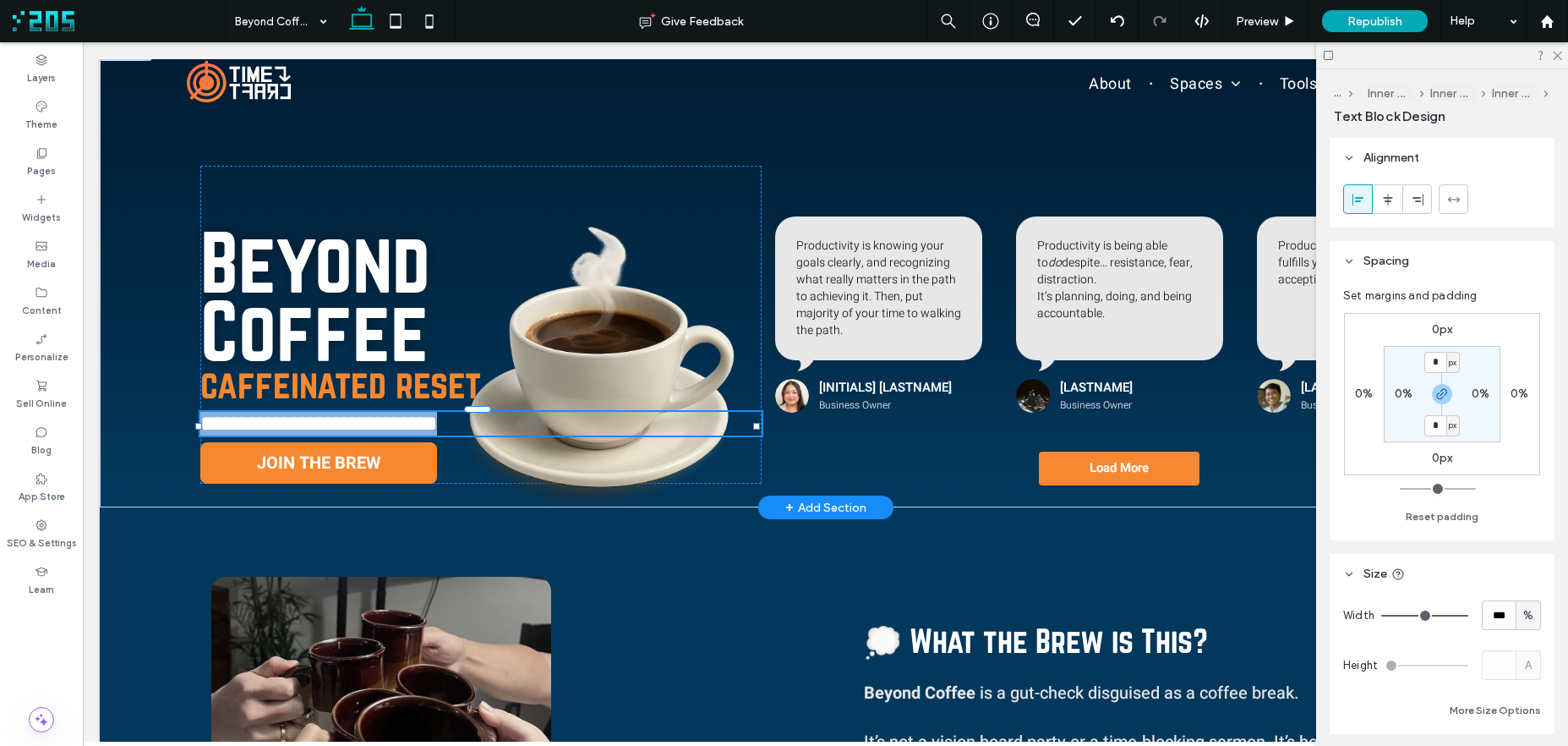 type on "**" 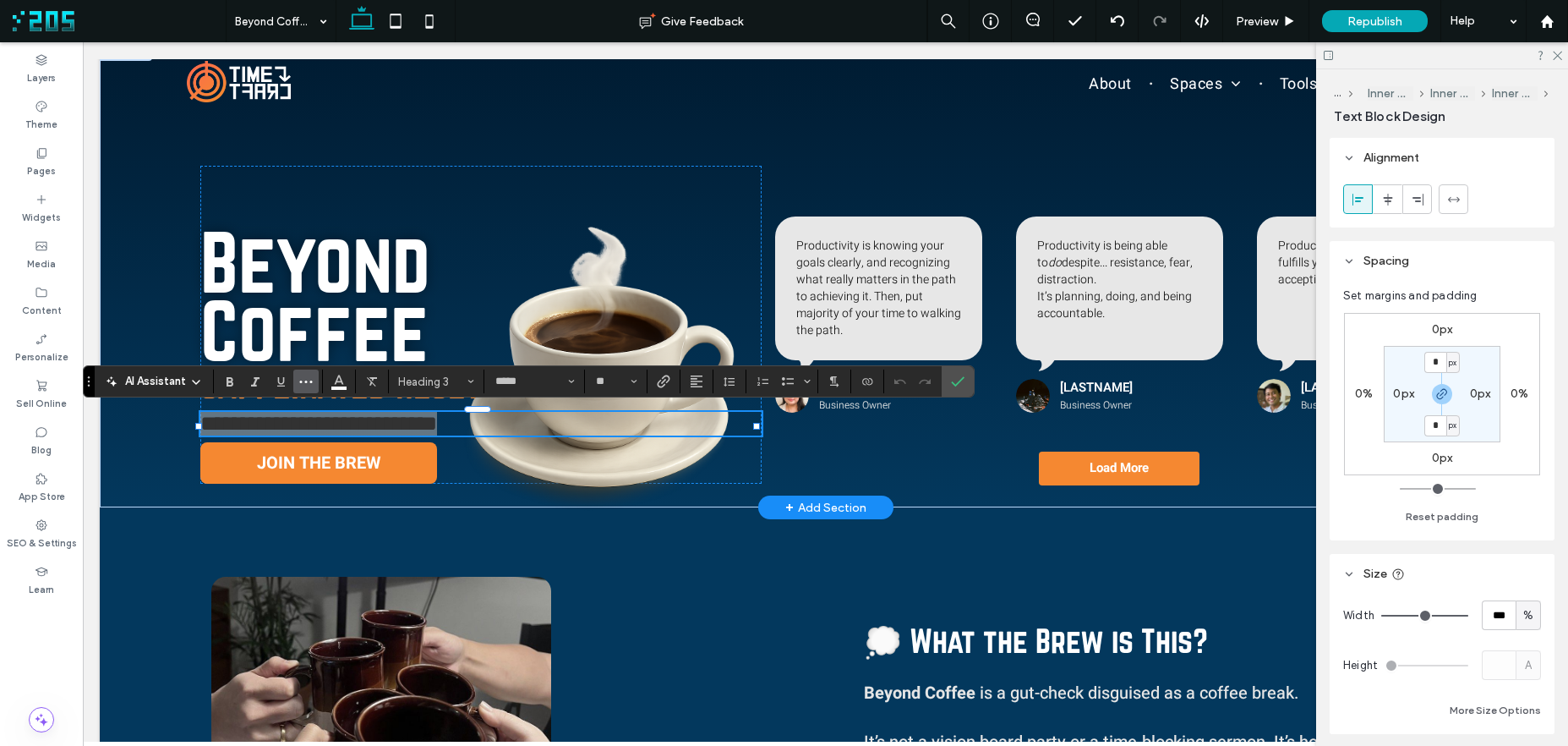 click 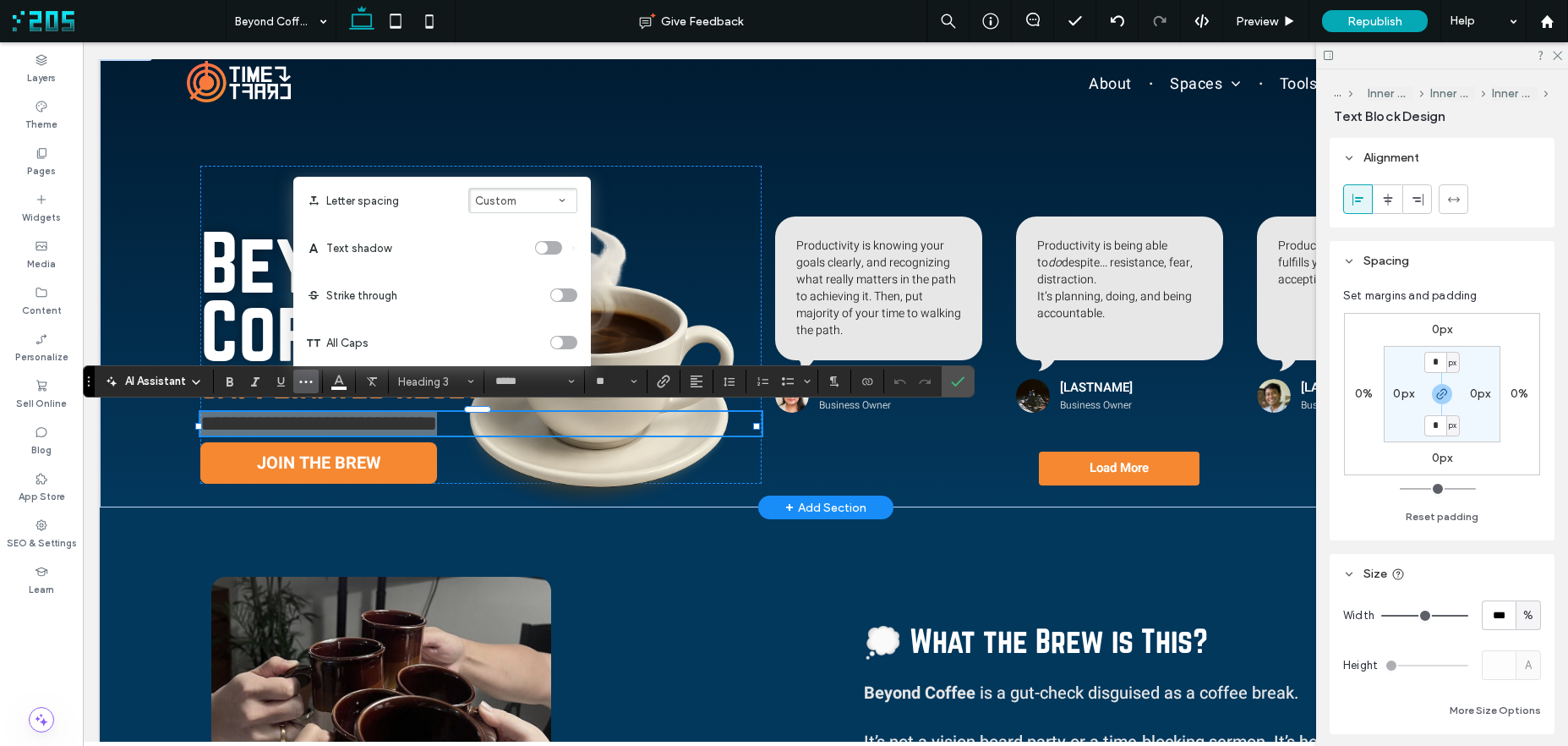 click at bounding box center [549, 248] 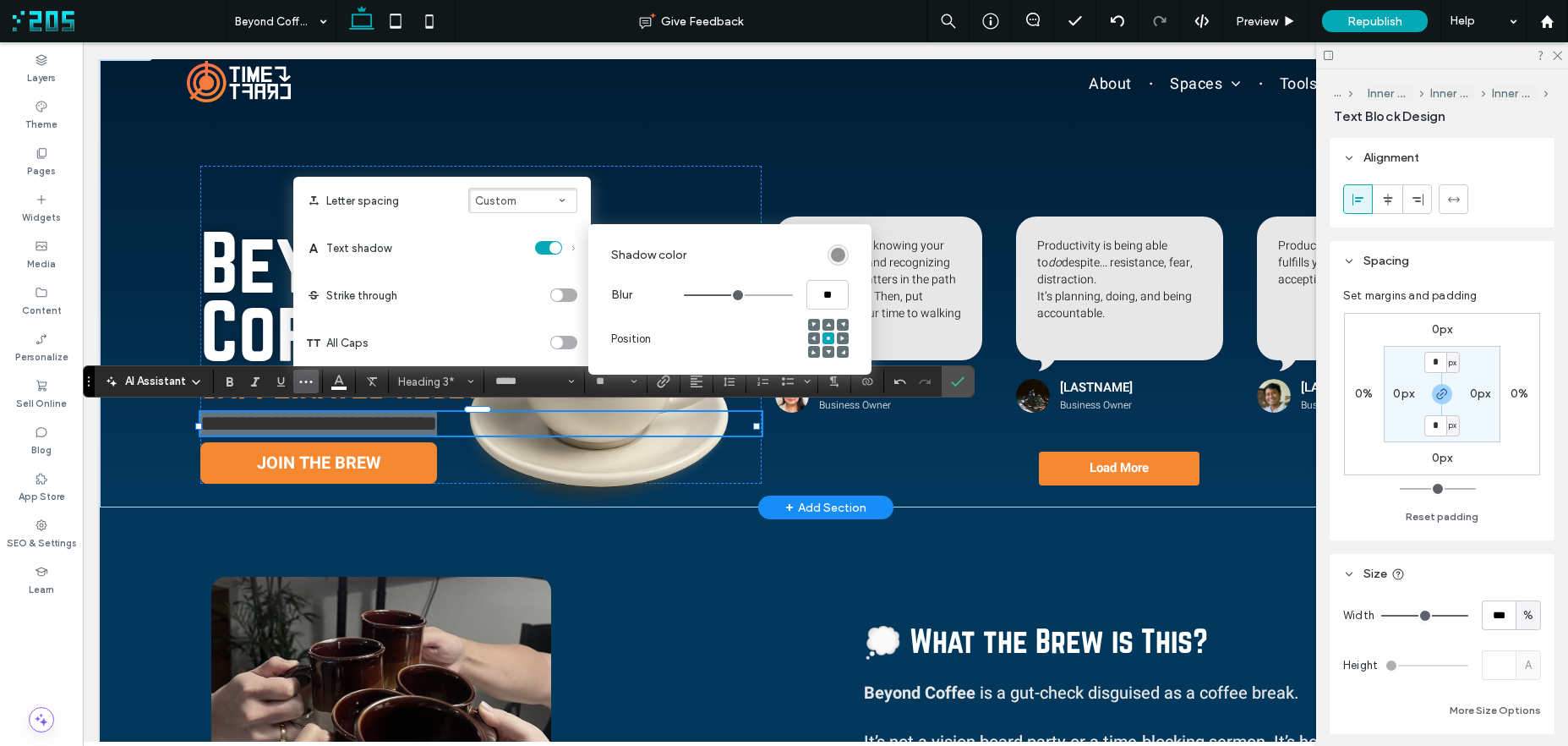 click 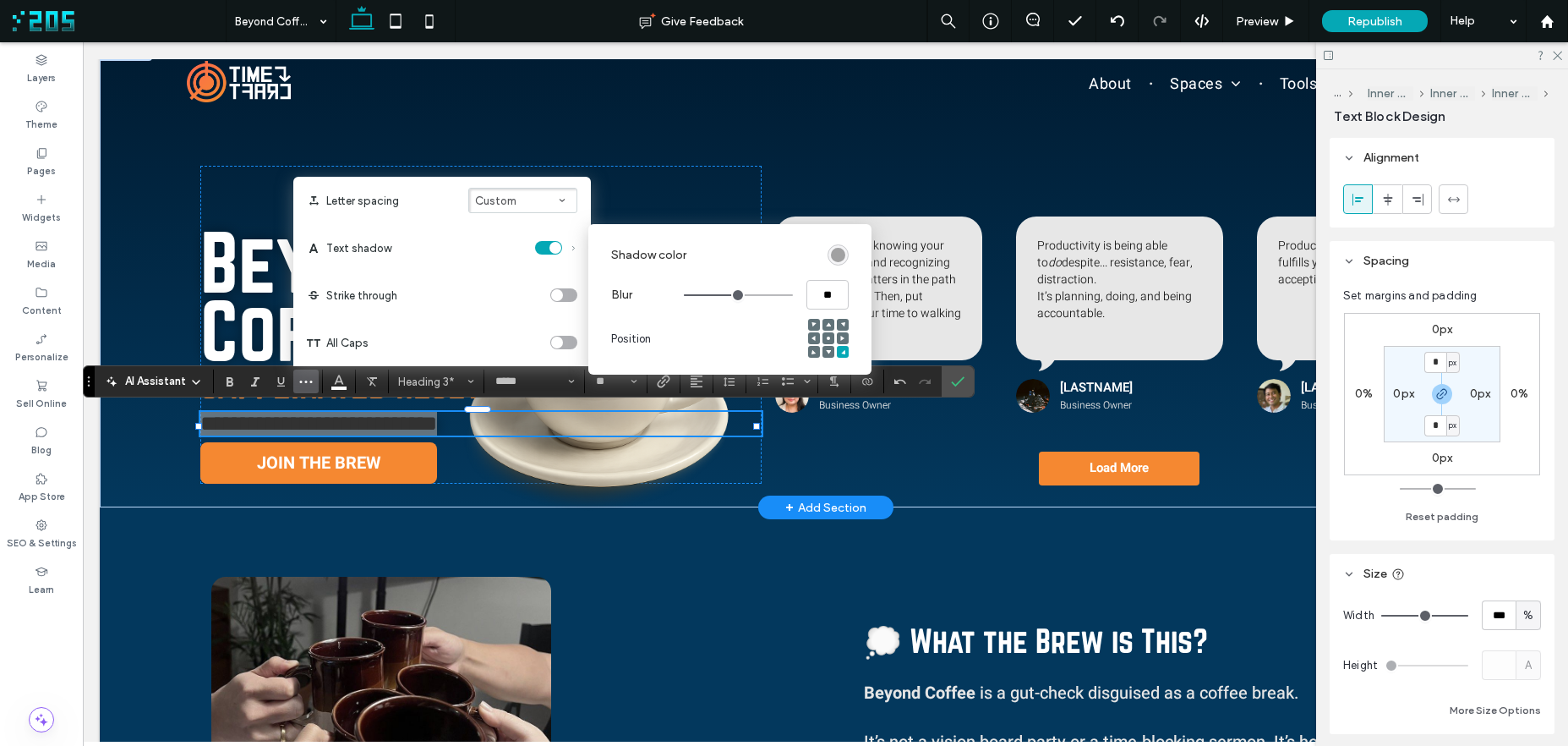 click at bounding box center [838, 255] 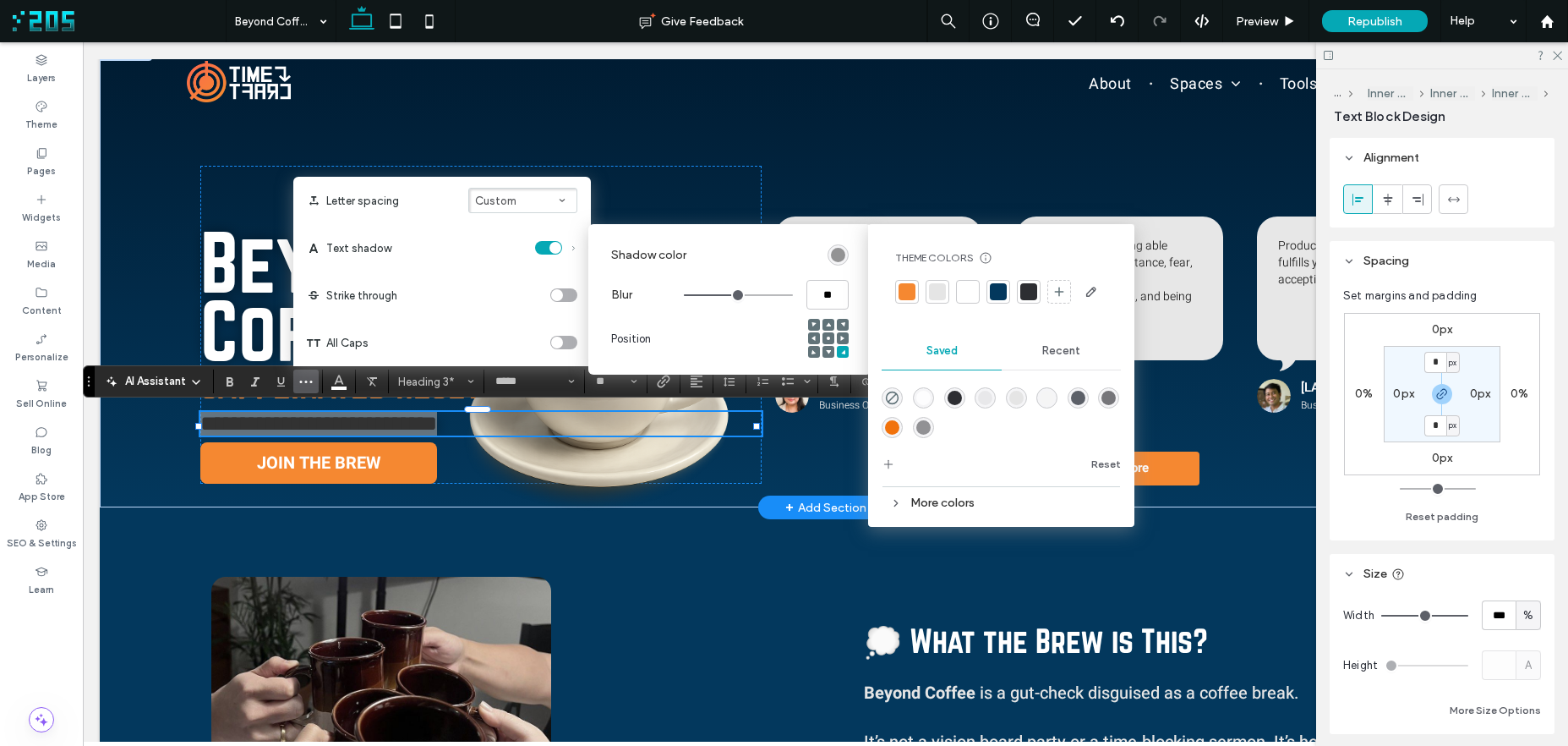 click at bounding box center [998, 292] 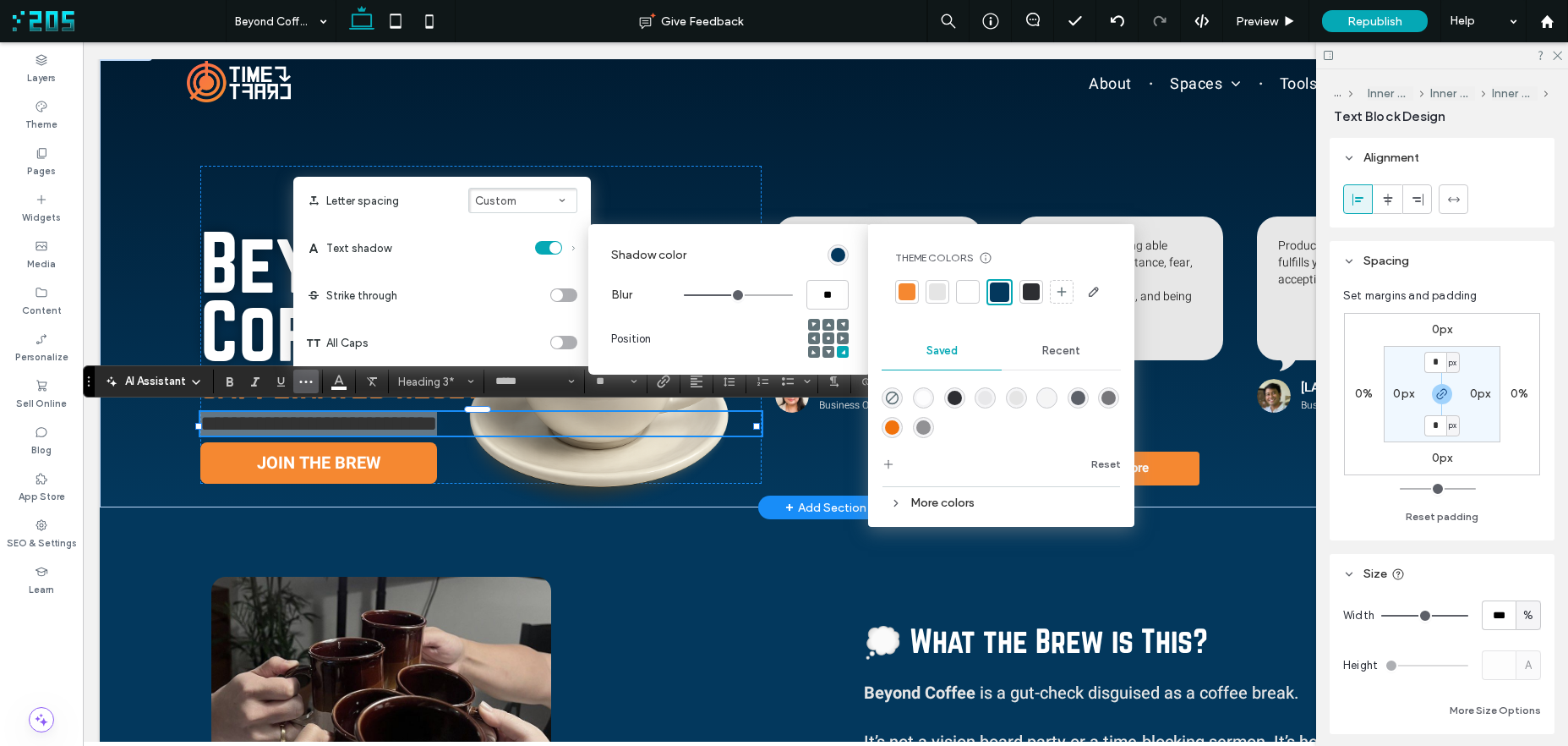 click on "More colors" at bounding box center [1001, 502] 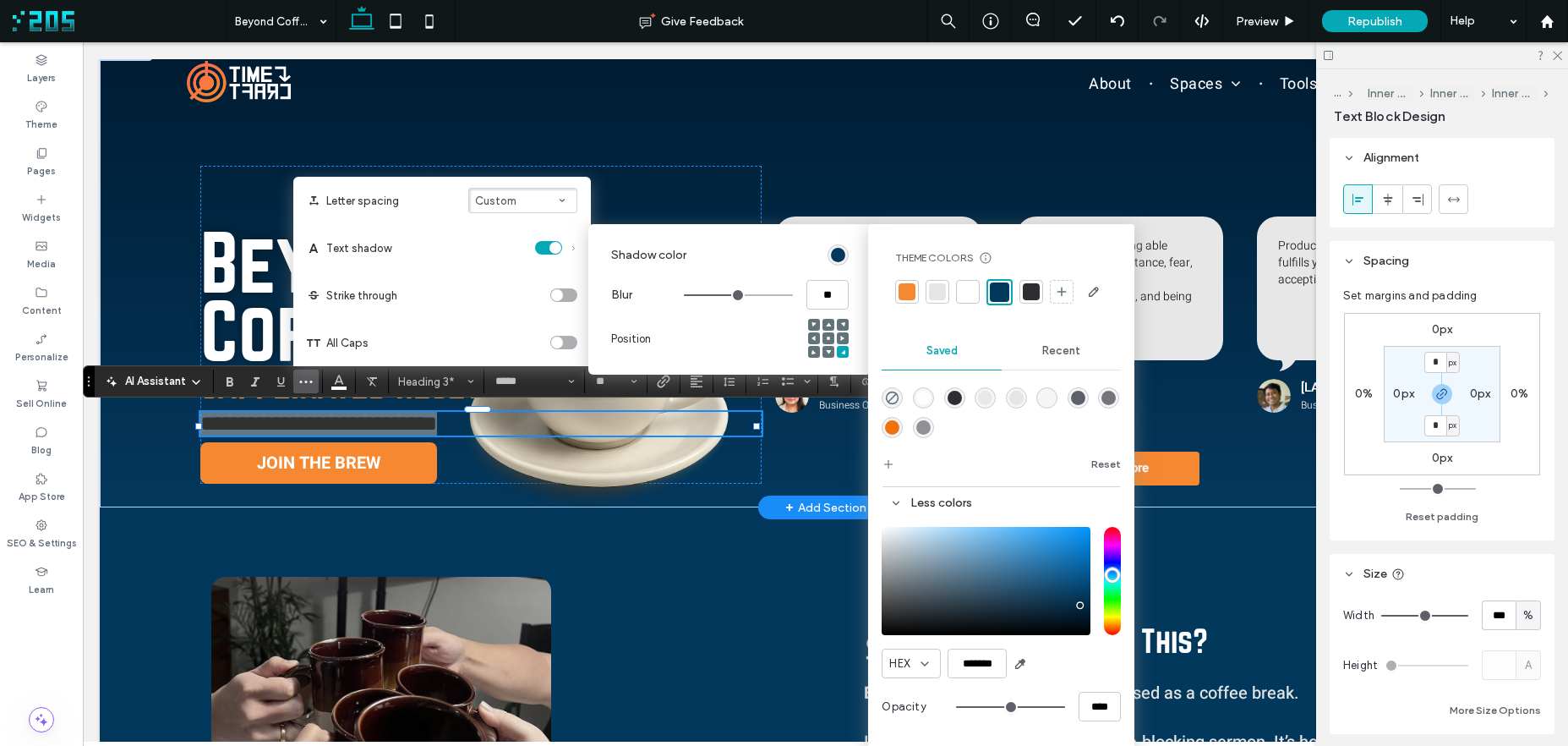 type on "*******" 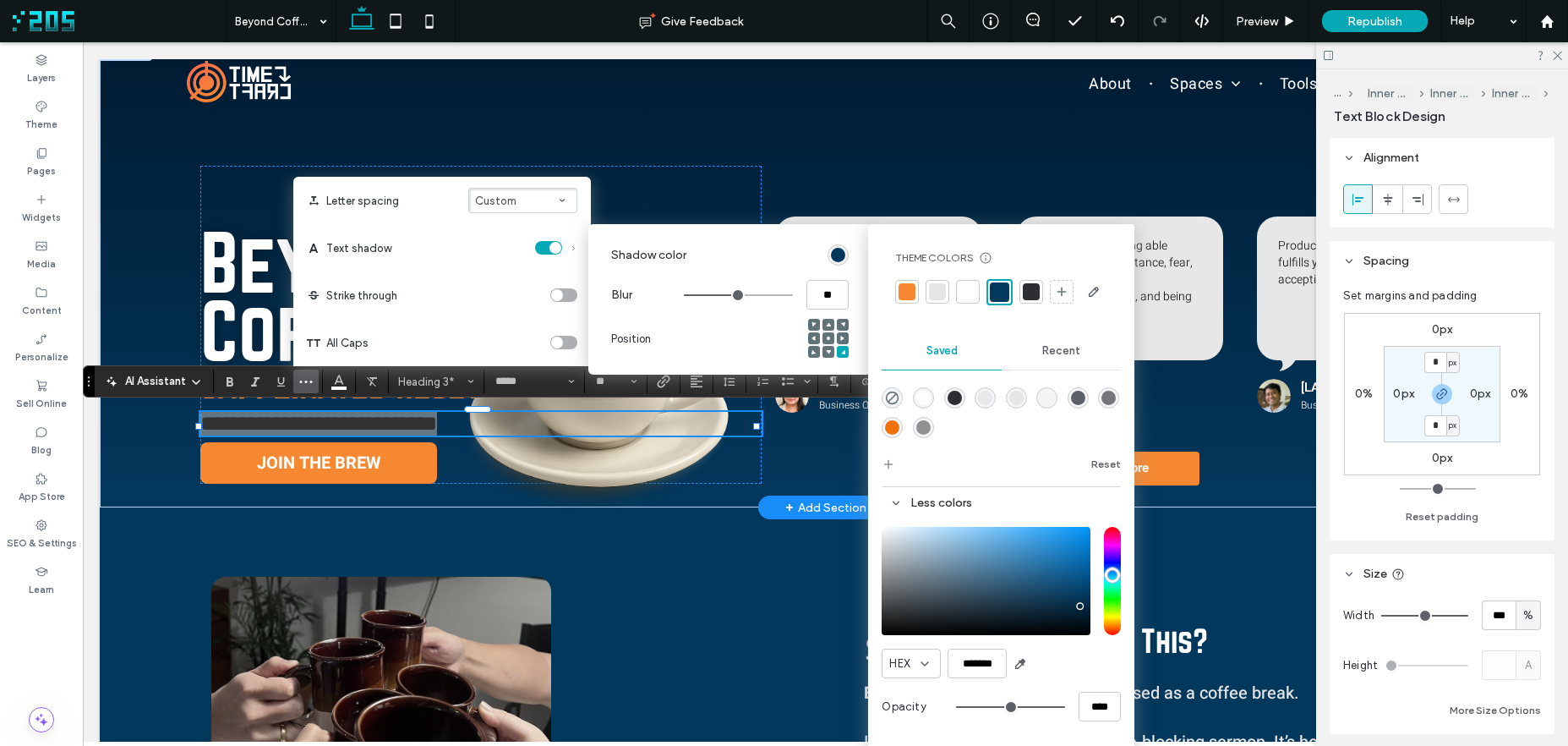 drag, startPoint x: 1084, startPoint y: 598, endPoint x: 1080, endPoint y: 606, distance: 8.94427 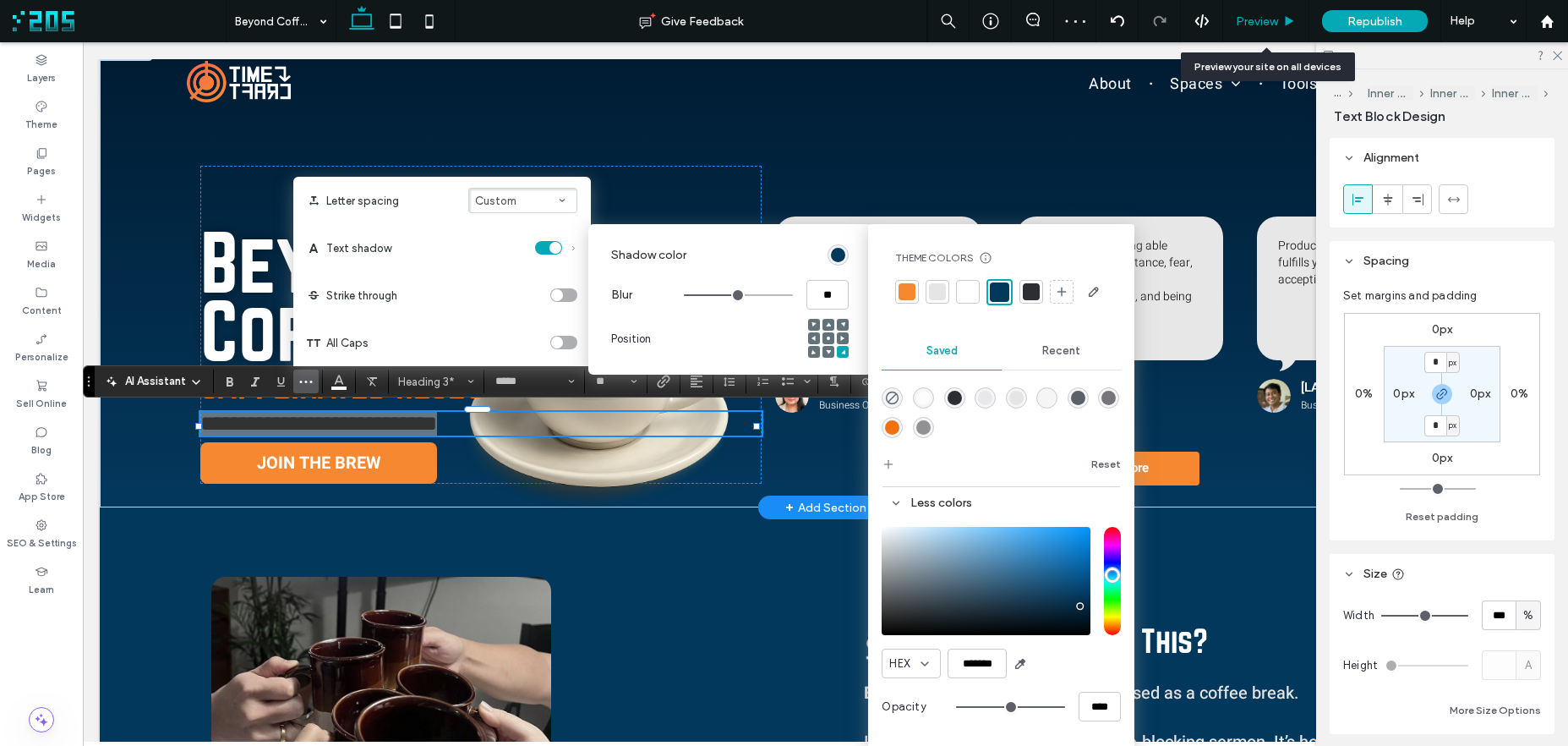 click on "Preview" at bounding box center [1257, 21] 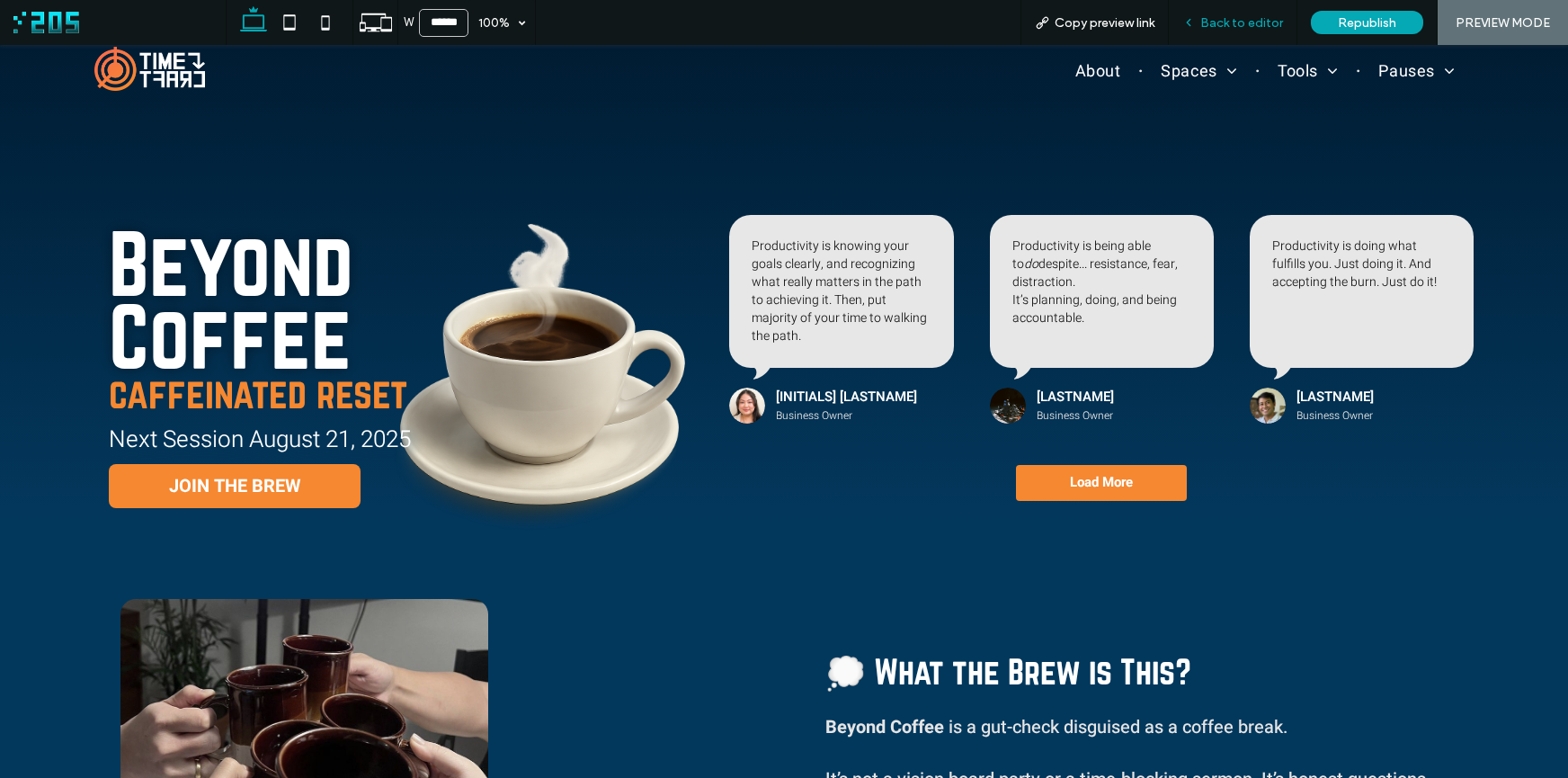 click on "Back to editor" at bounding box center (1242, 22) 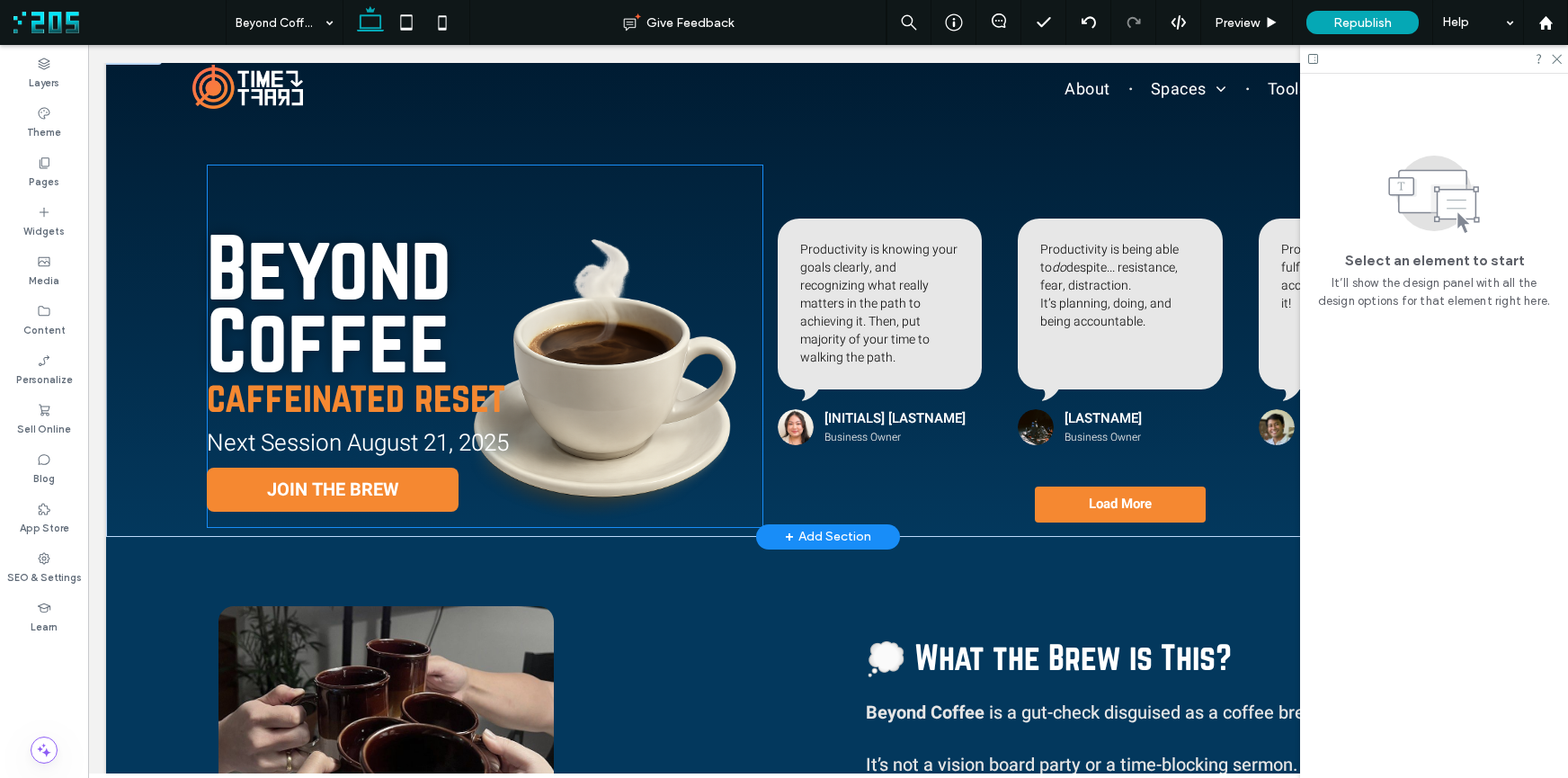 click on "caffeinated reset" at bounding box center [356, 397] 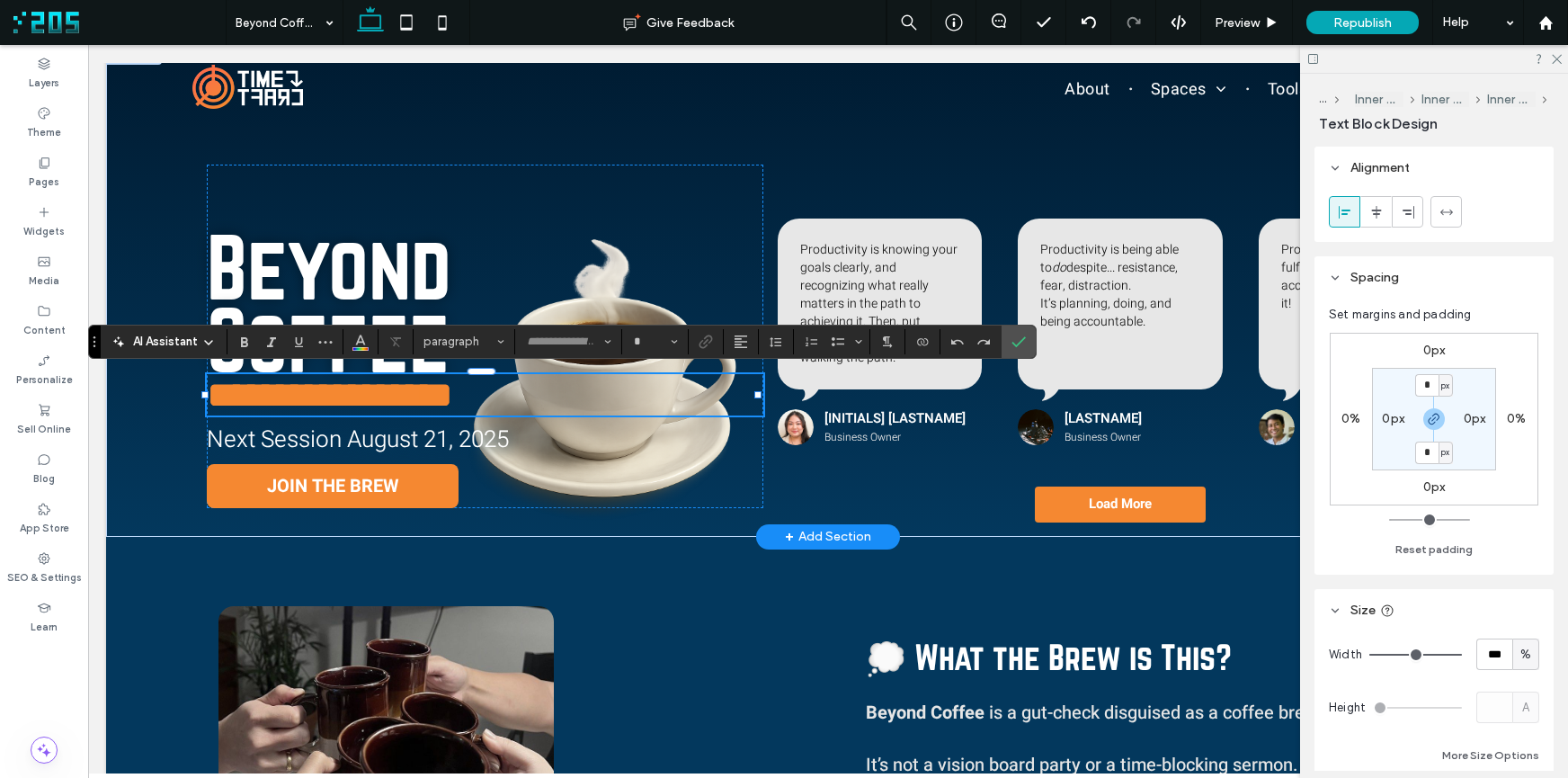 type on "*********" 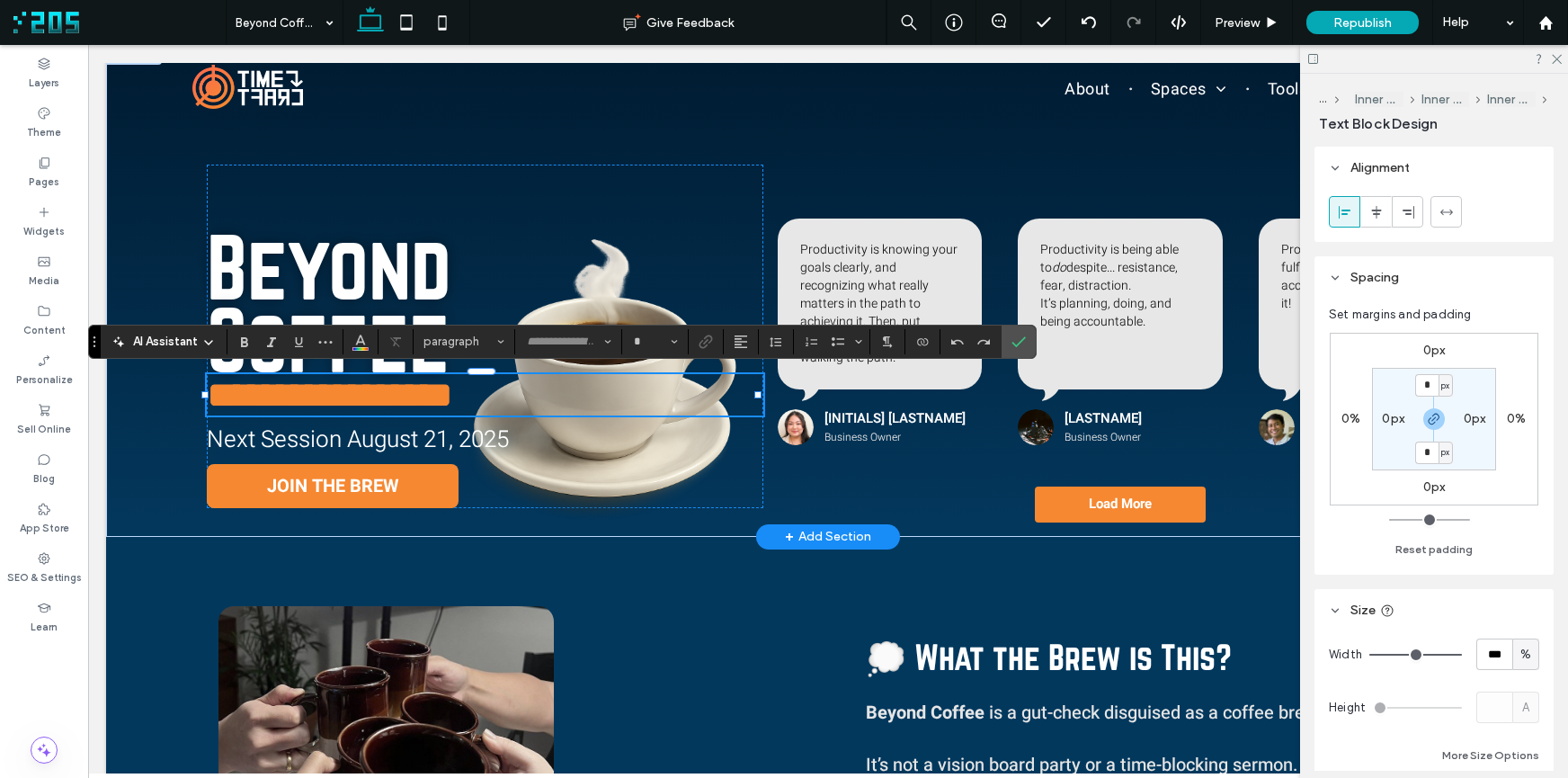 type on "**" 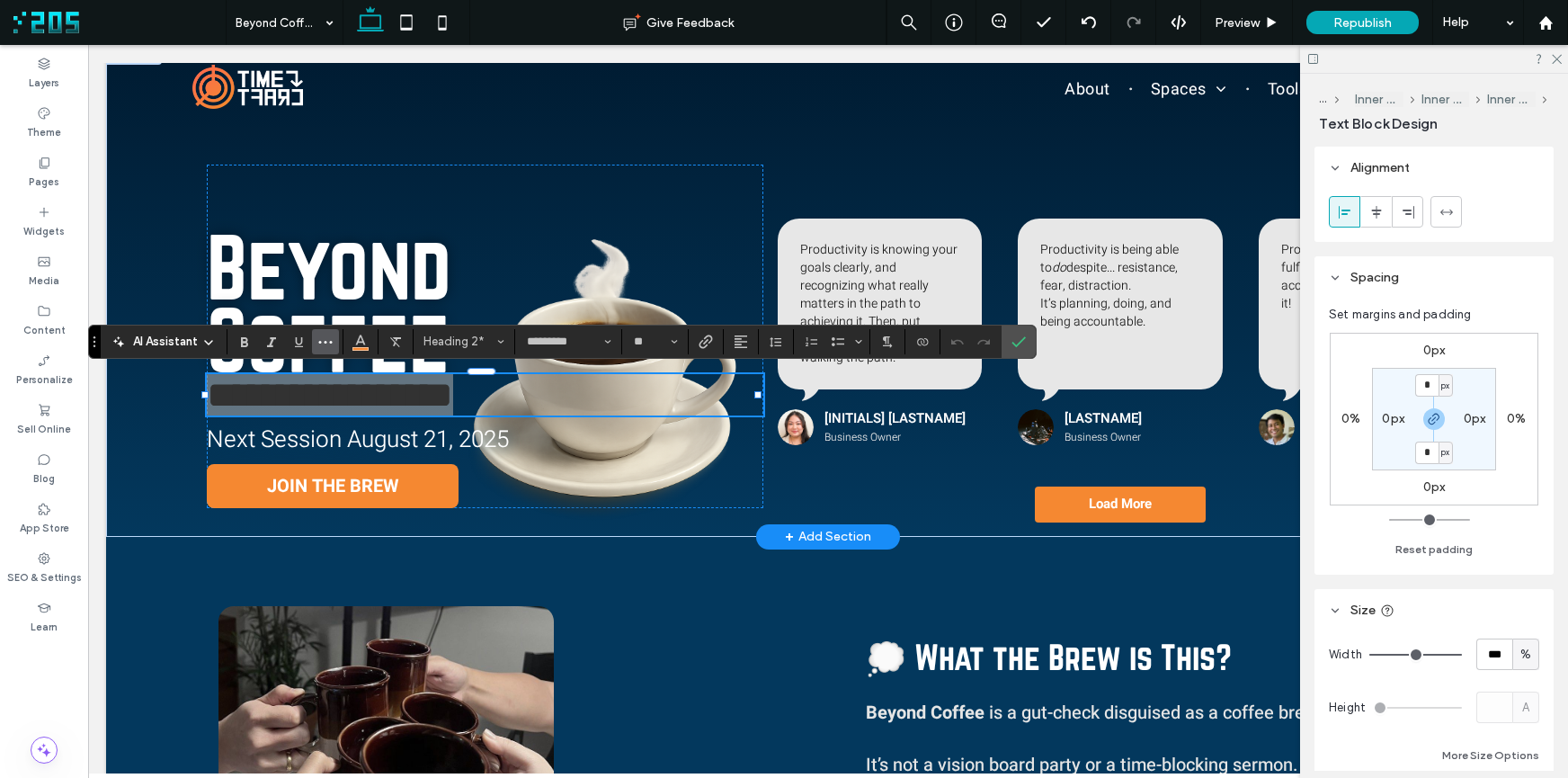 click 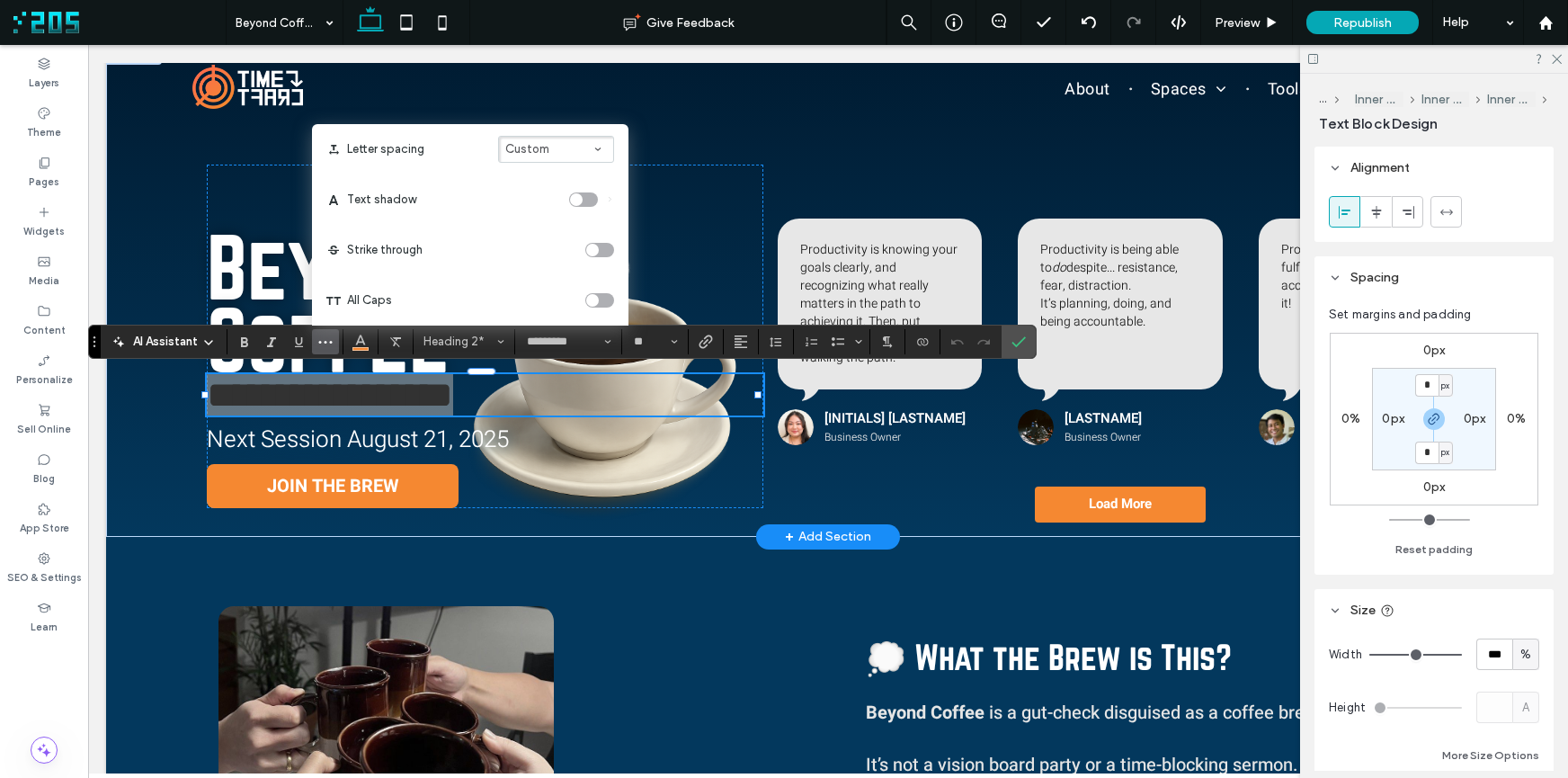 click at bounding box center [584, 200] 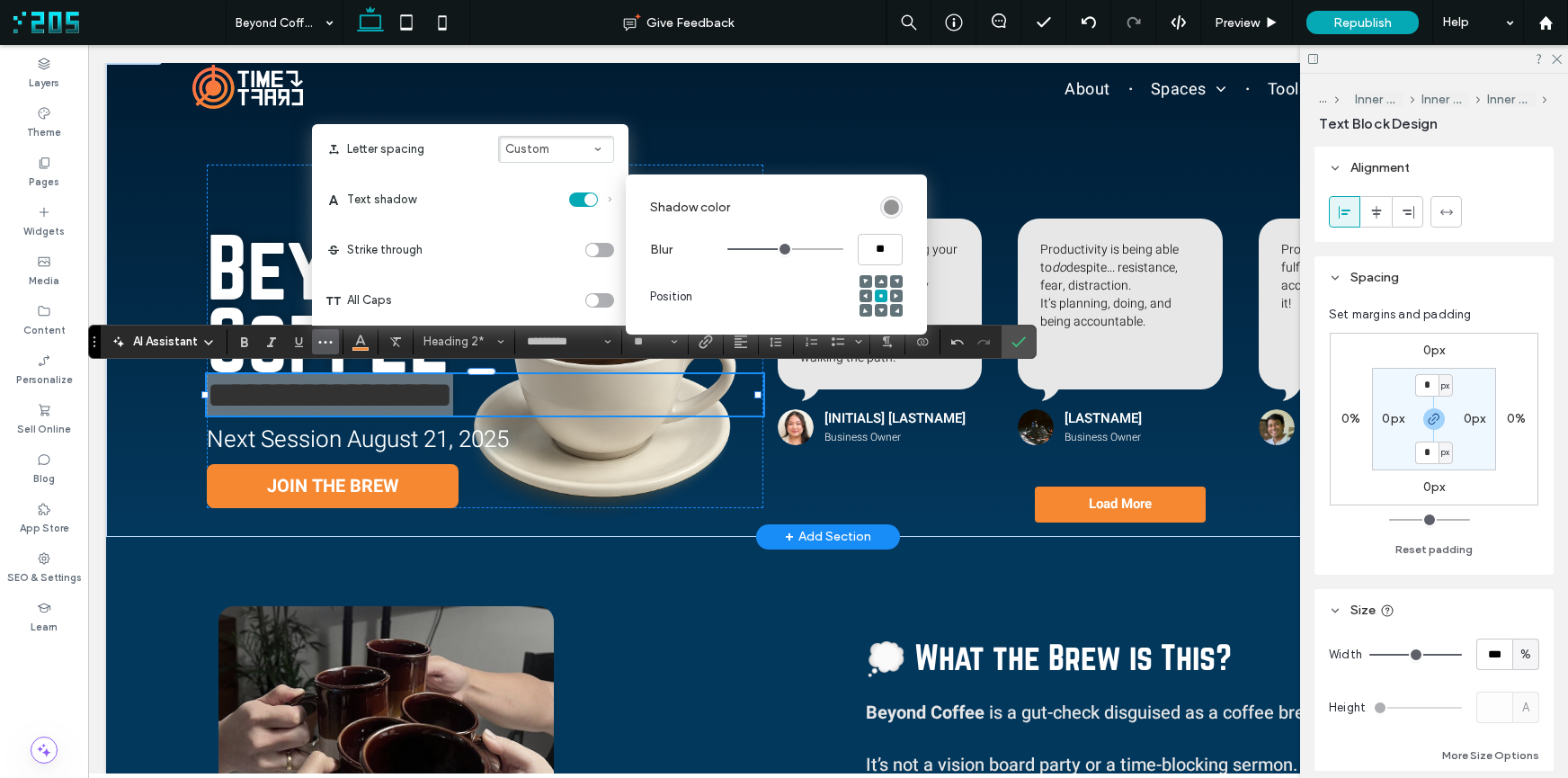 click at bounding box center [891, 207] 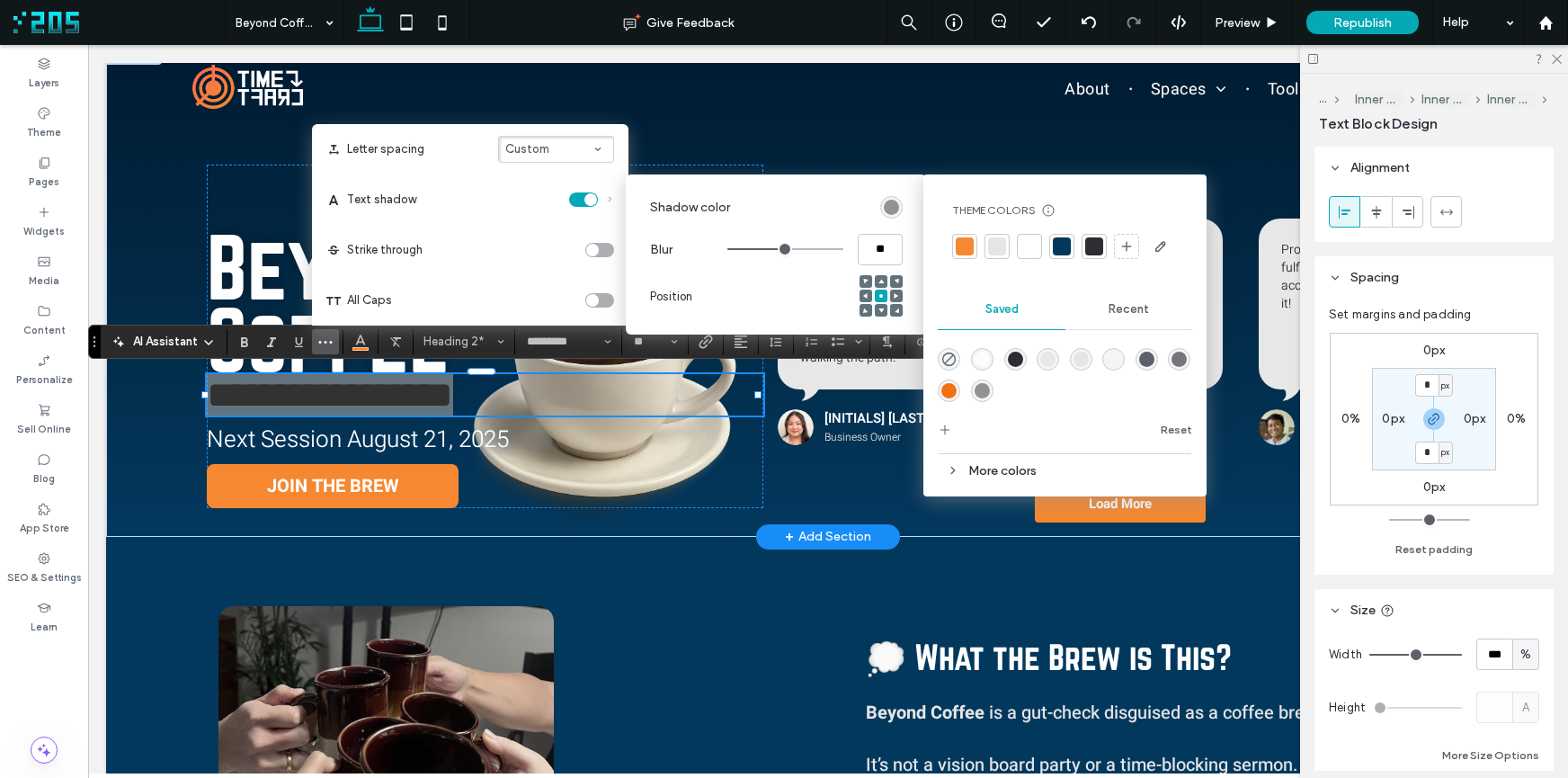 drag, startPoint x: 1062, startPoint y: 246, endPoint x: 1099, endPoint y: 290, distance: 57.48913 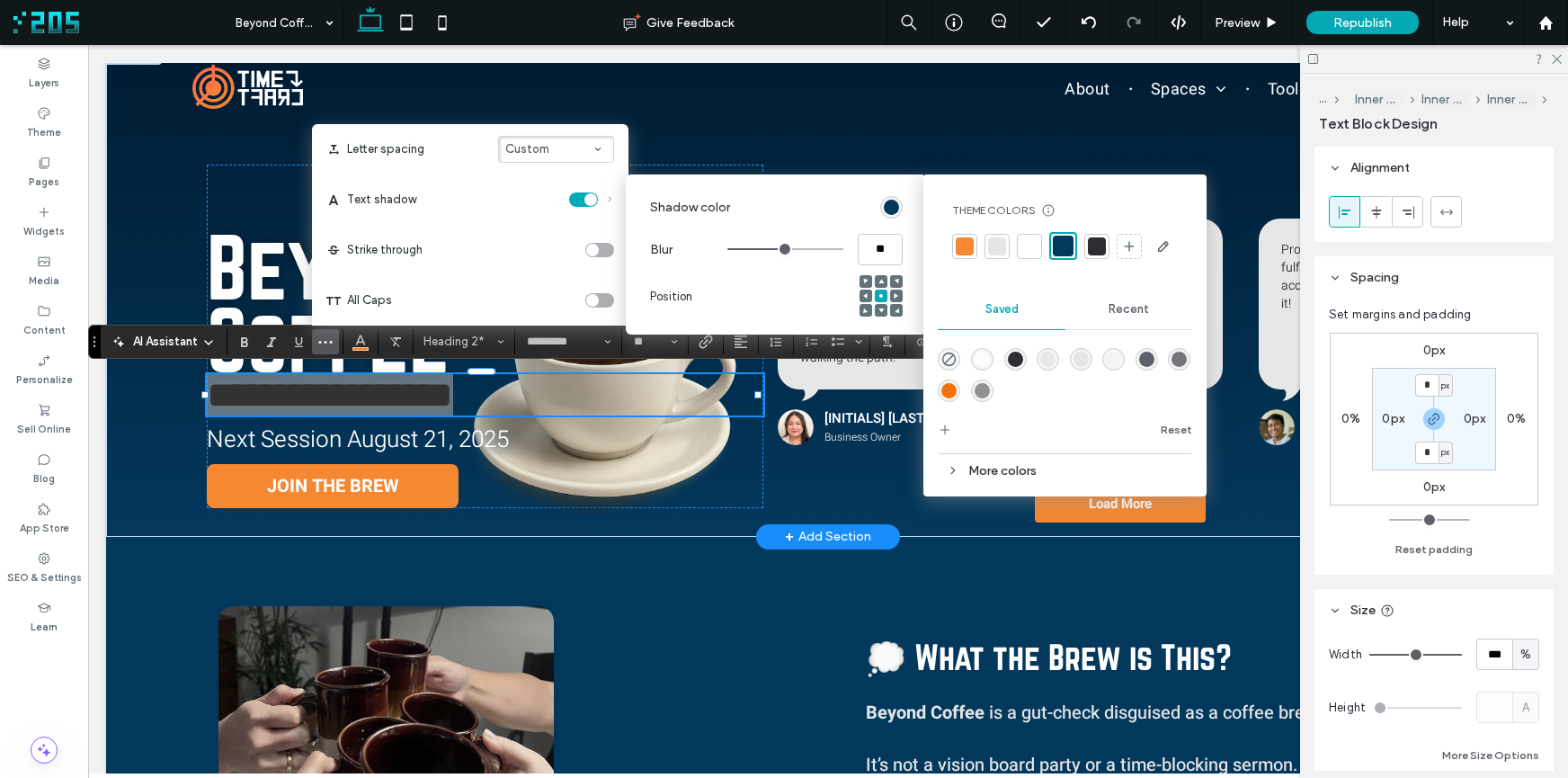 drag, startPoint x: 961, startPoint y: 468, endPoint x: 975, endPoint y: 475, distance: 16 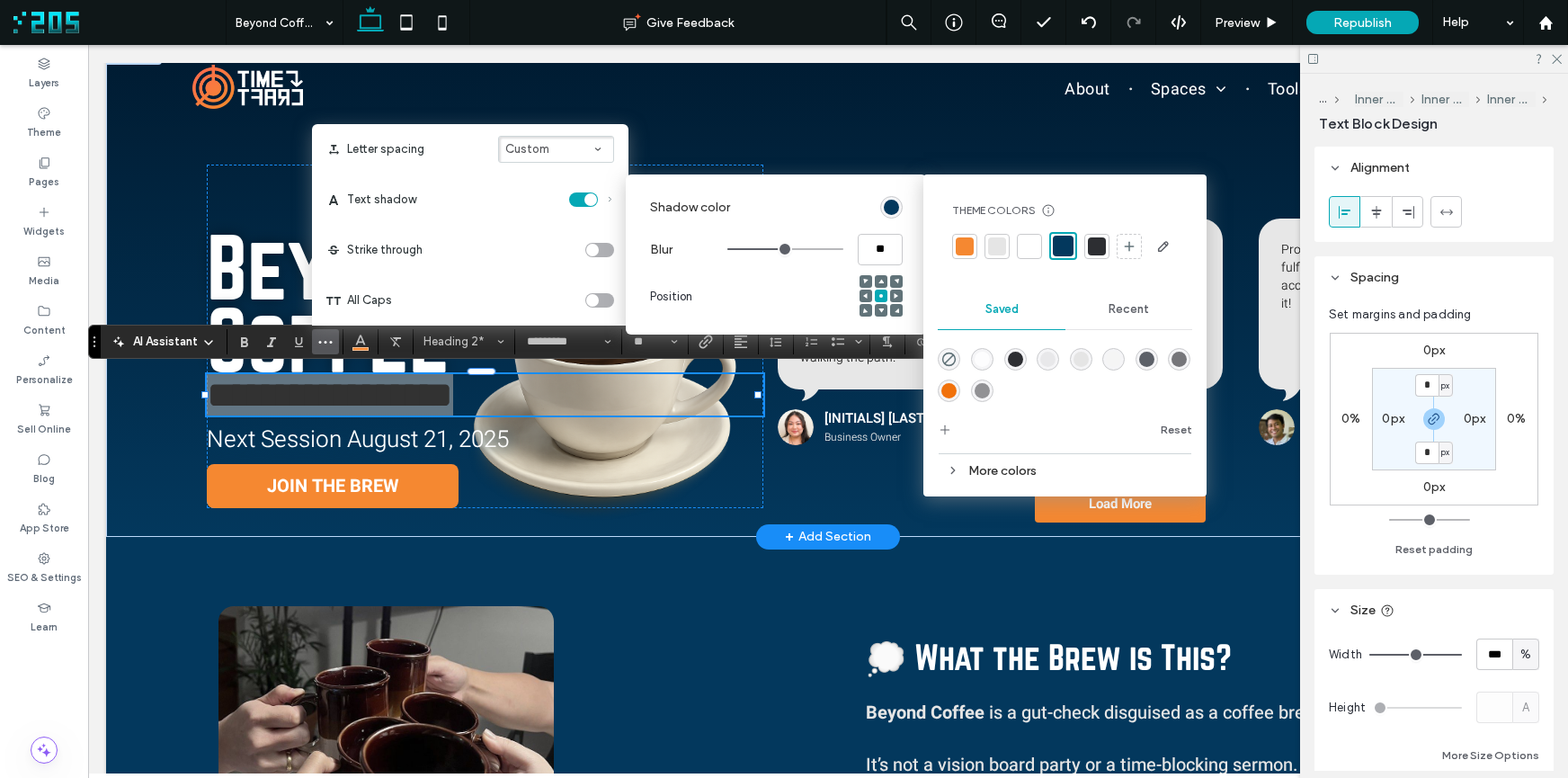 click on "More colors" at bounding box center [1065, 470] 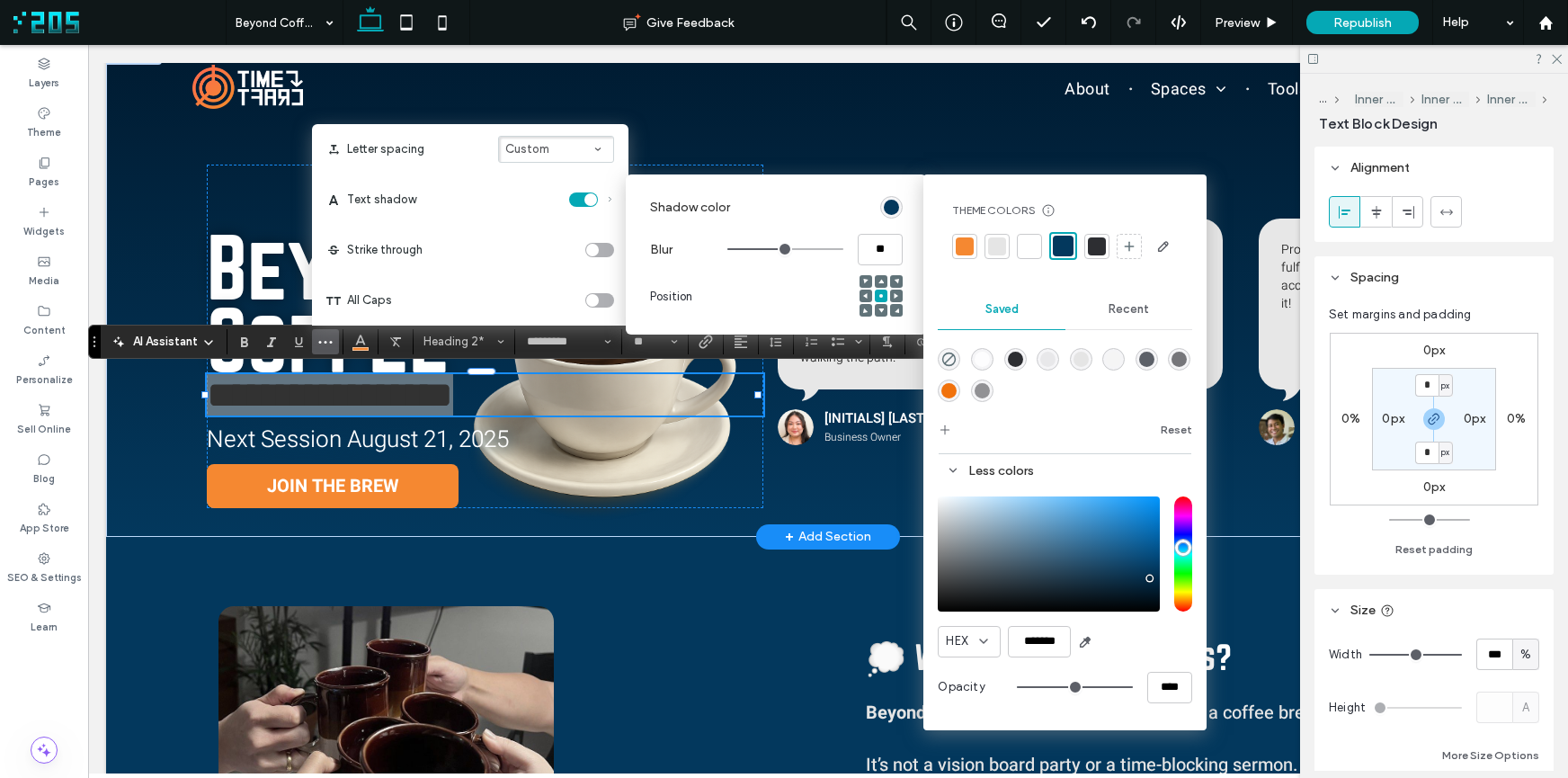 type on "*******" 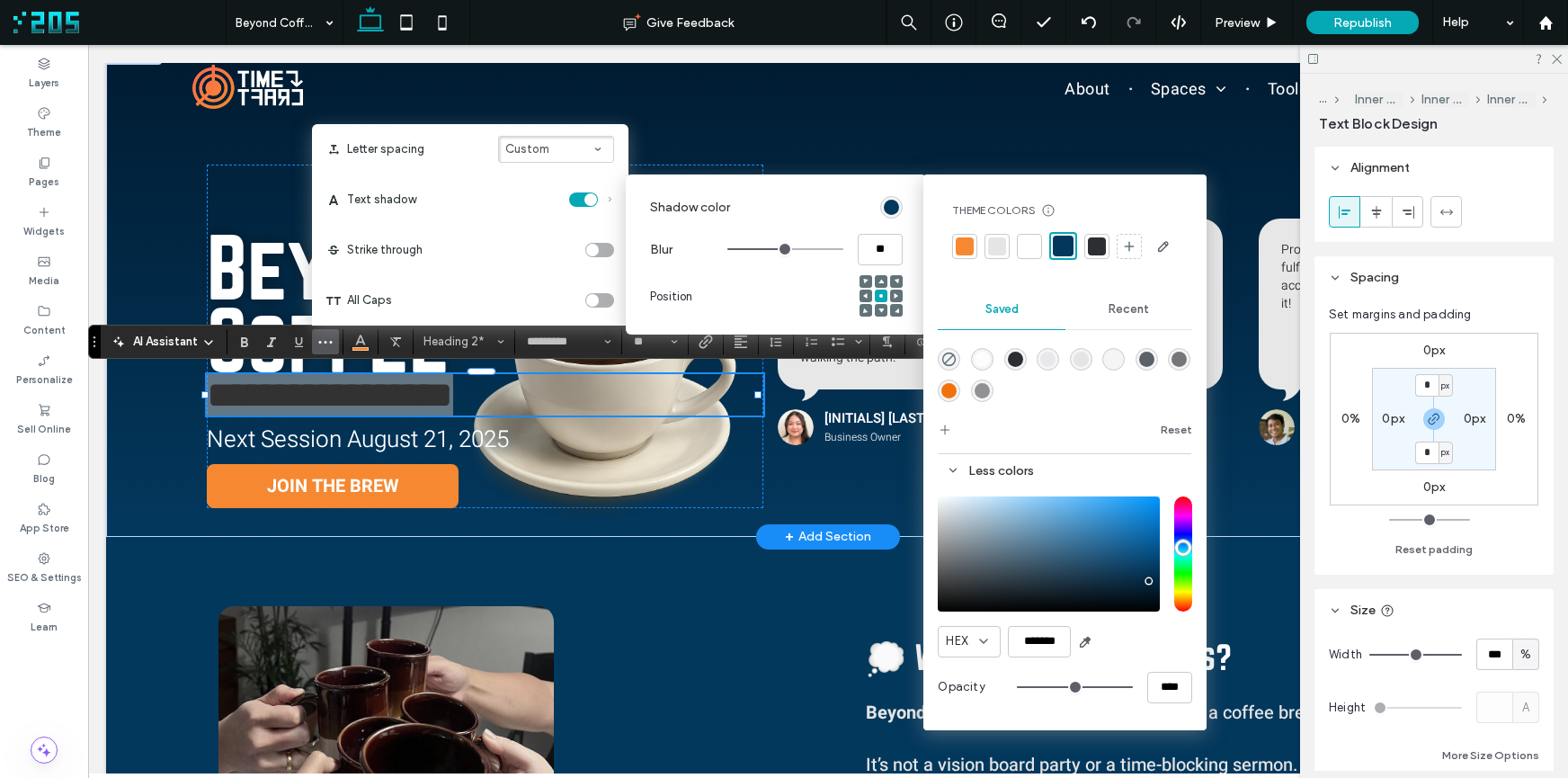 click at bounding box center [1048, 554] 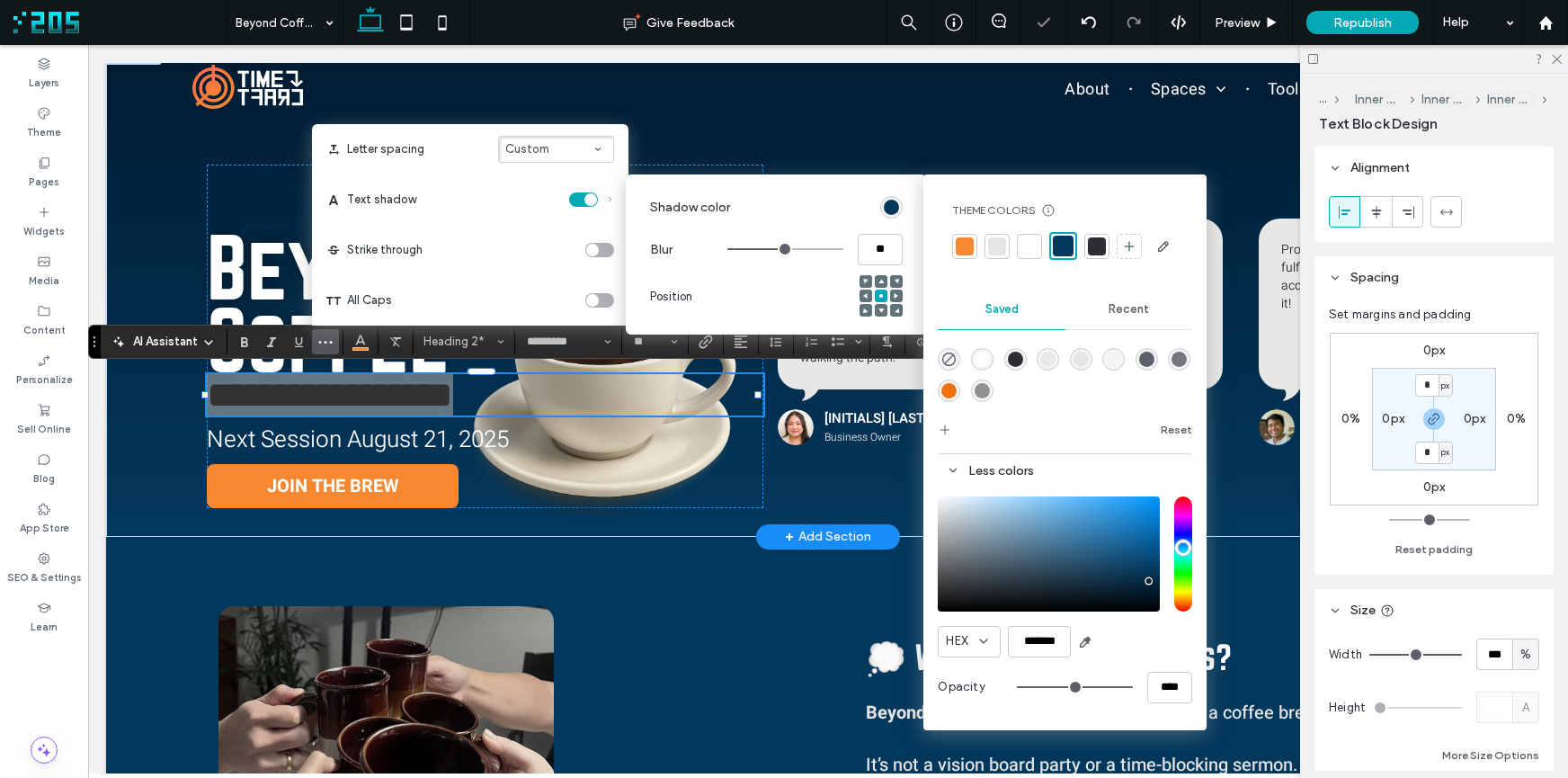 type on "****" 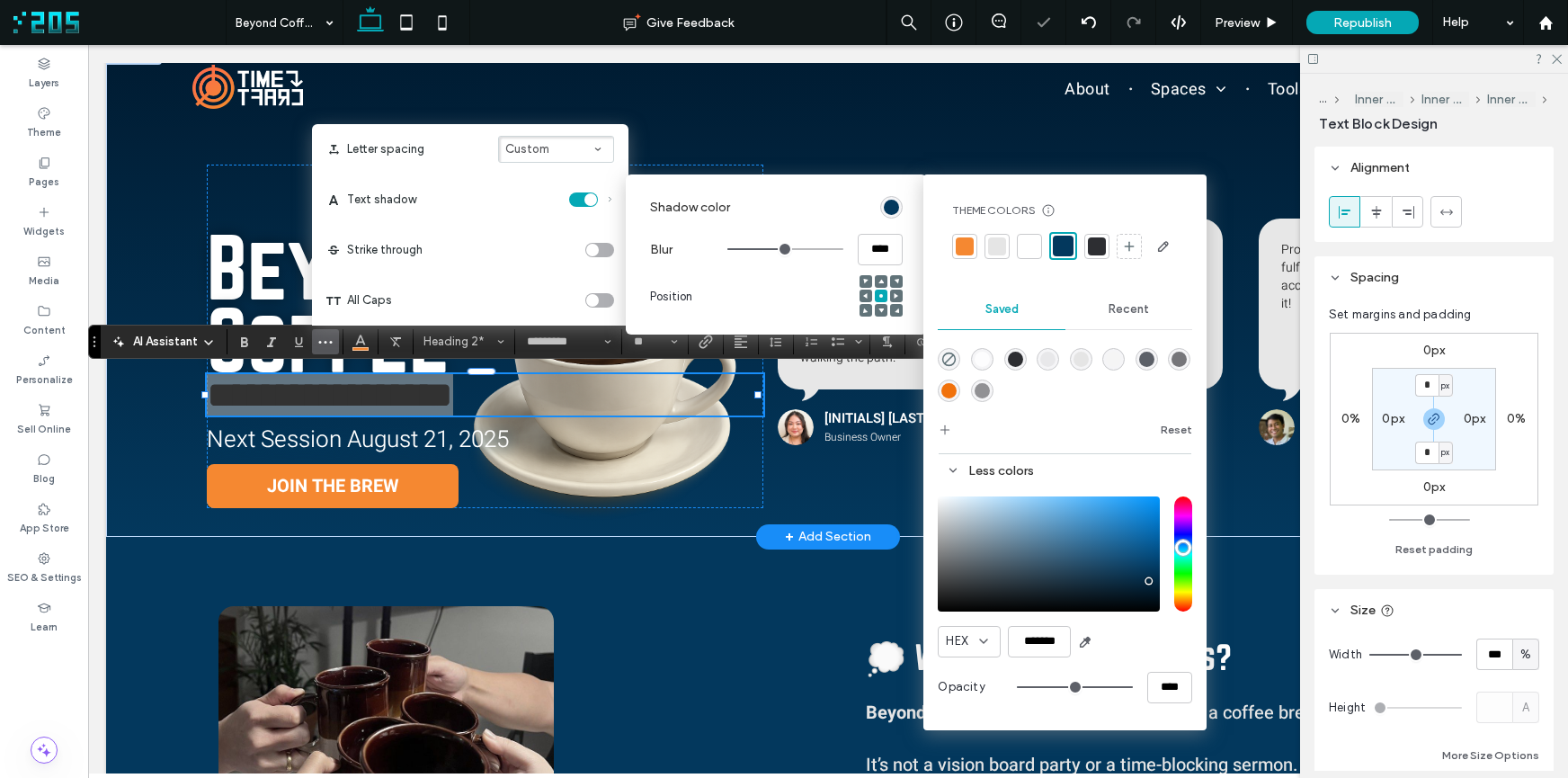 type on "****" 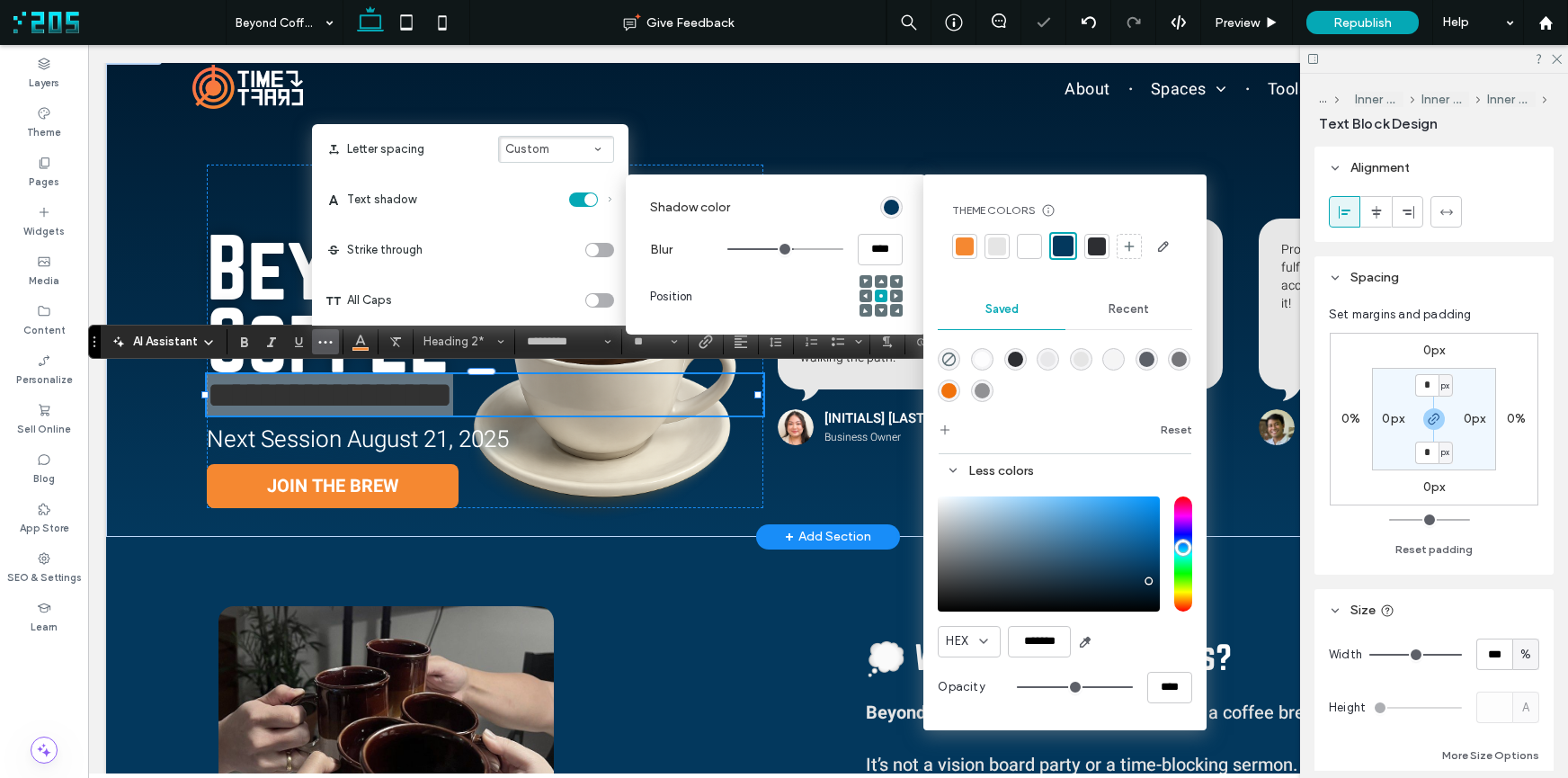 type on "****" 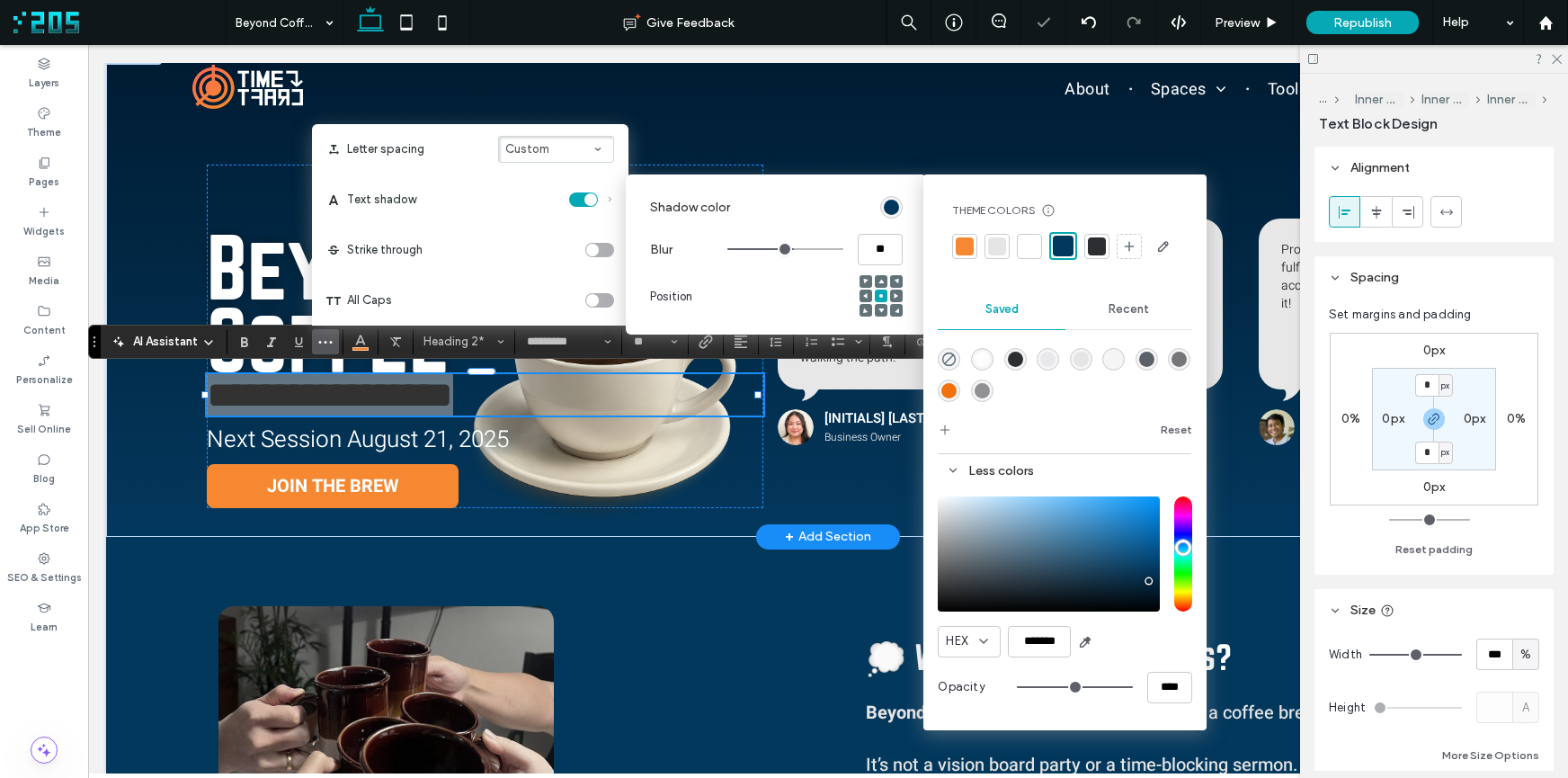 type on "****" 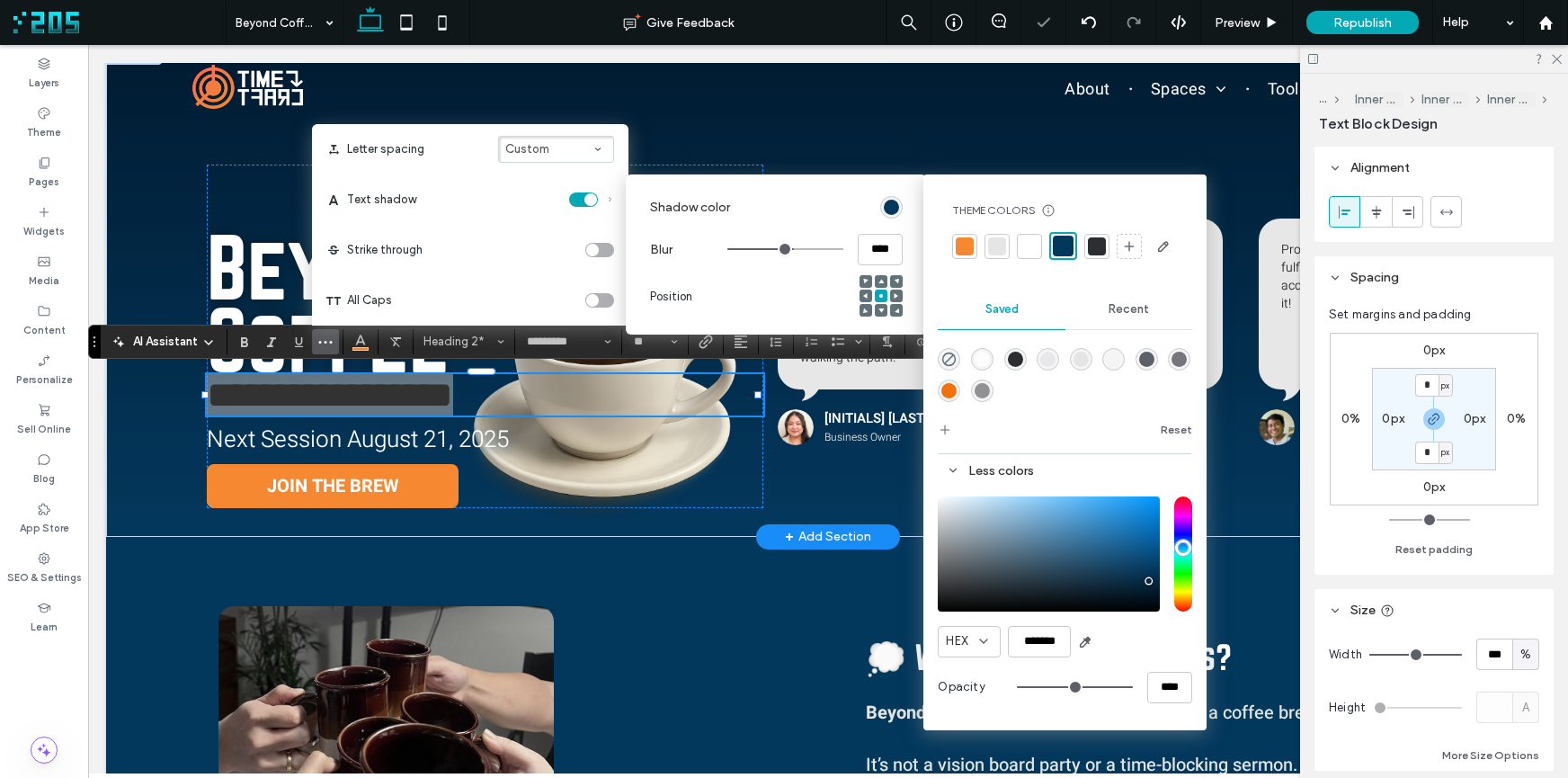 type on "****" 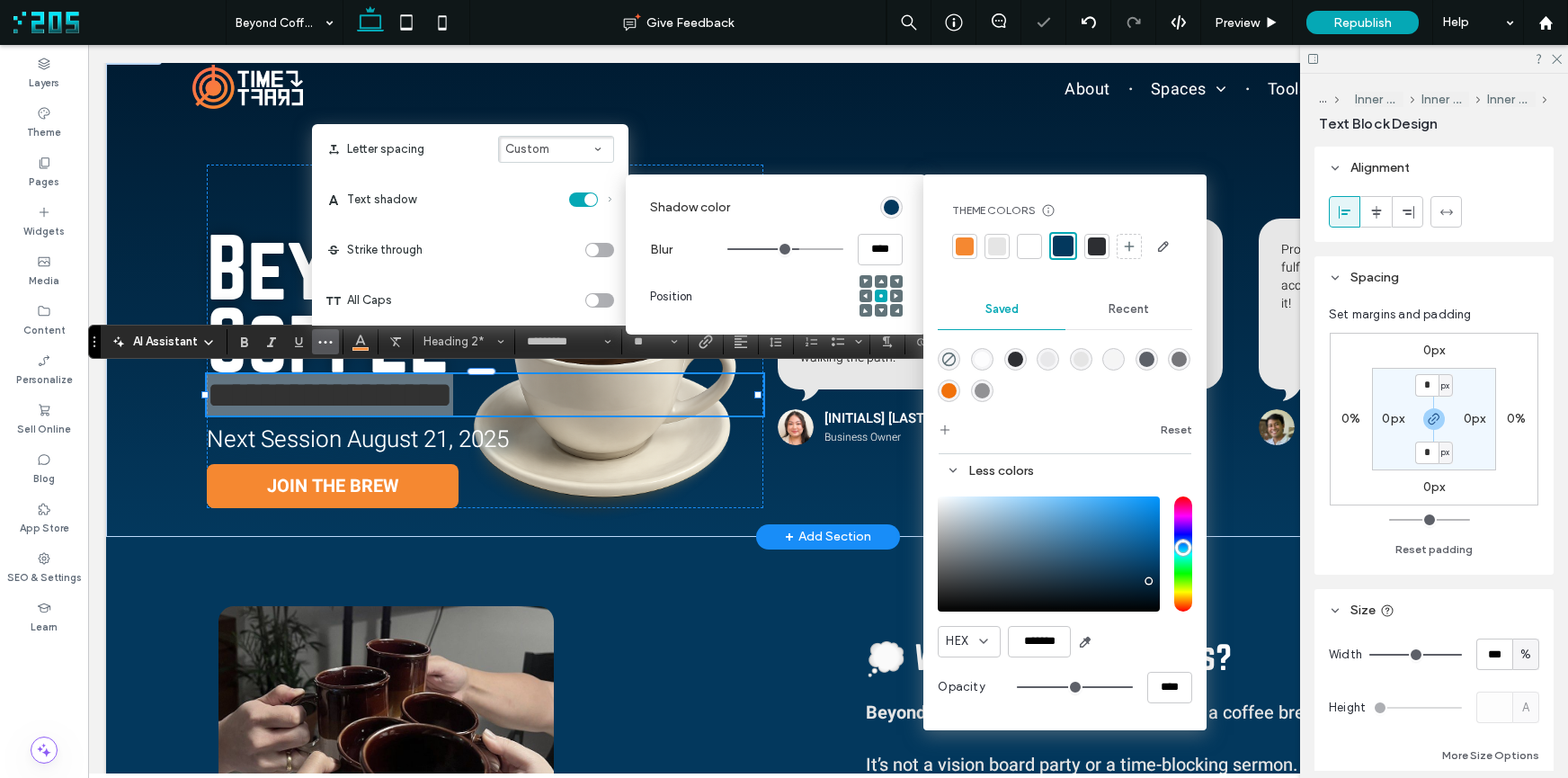 type on "****" 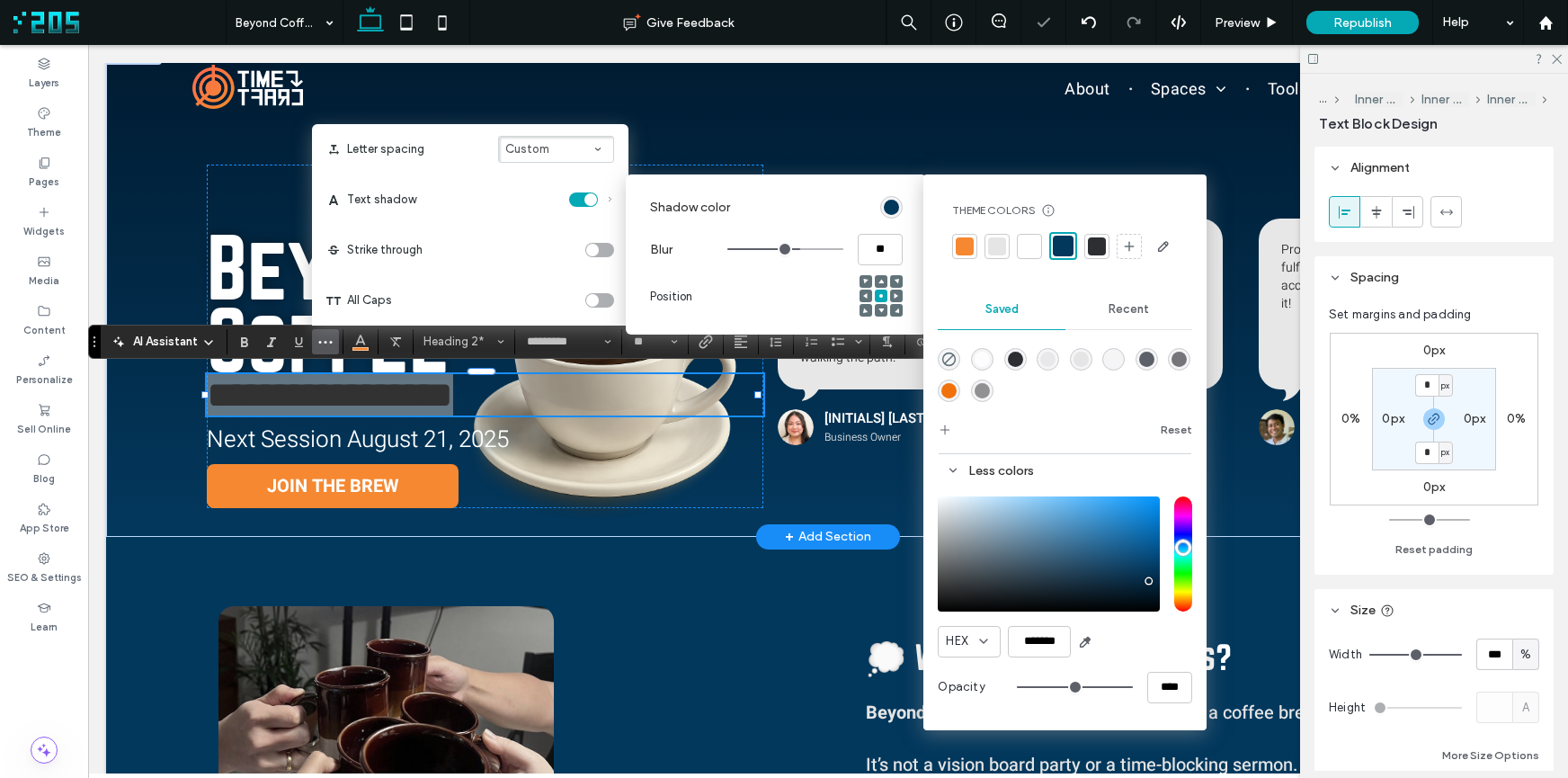 type on "**" 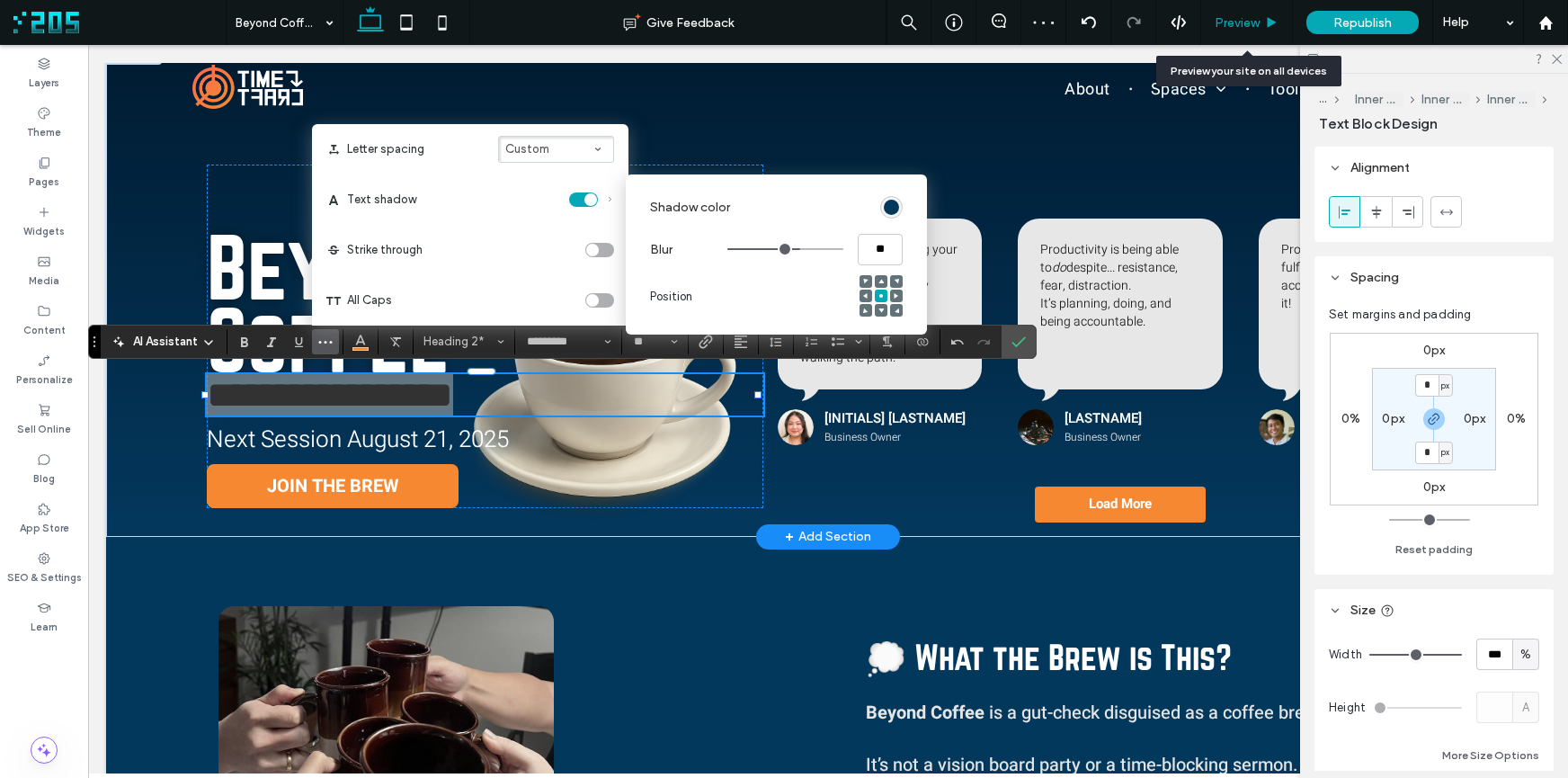 click on "Preview" at bounding box center (1237, 22) 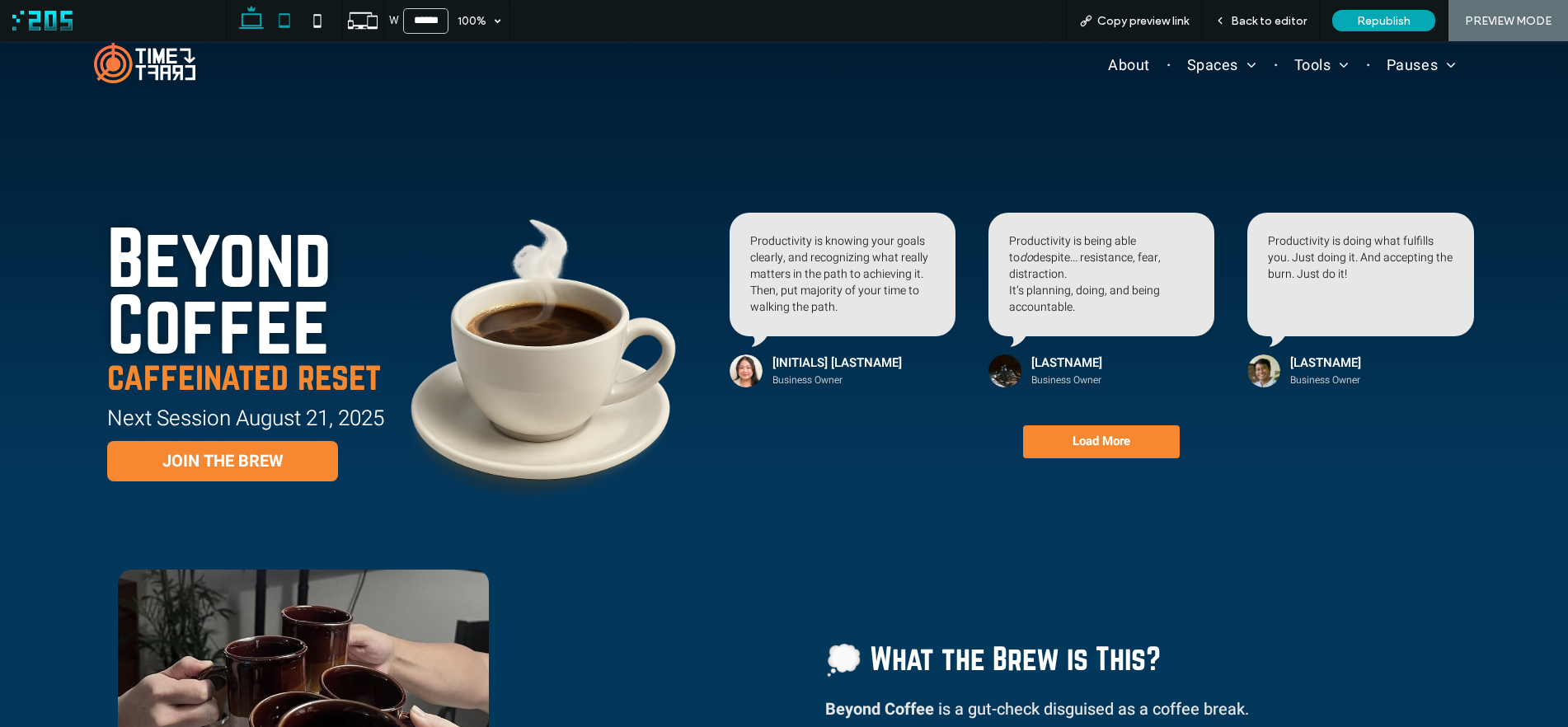 click 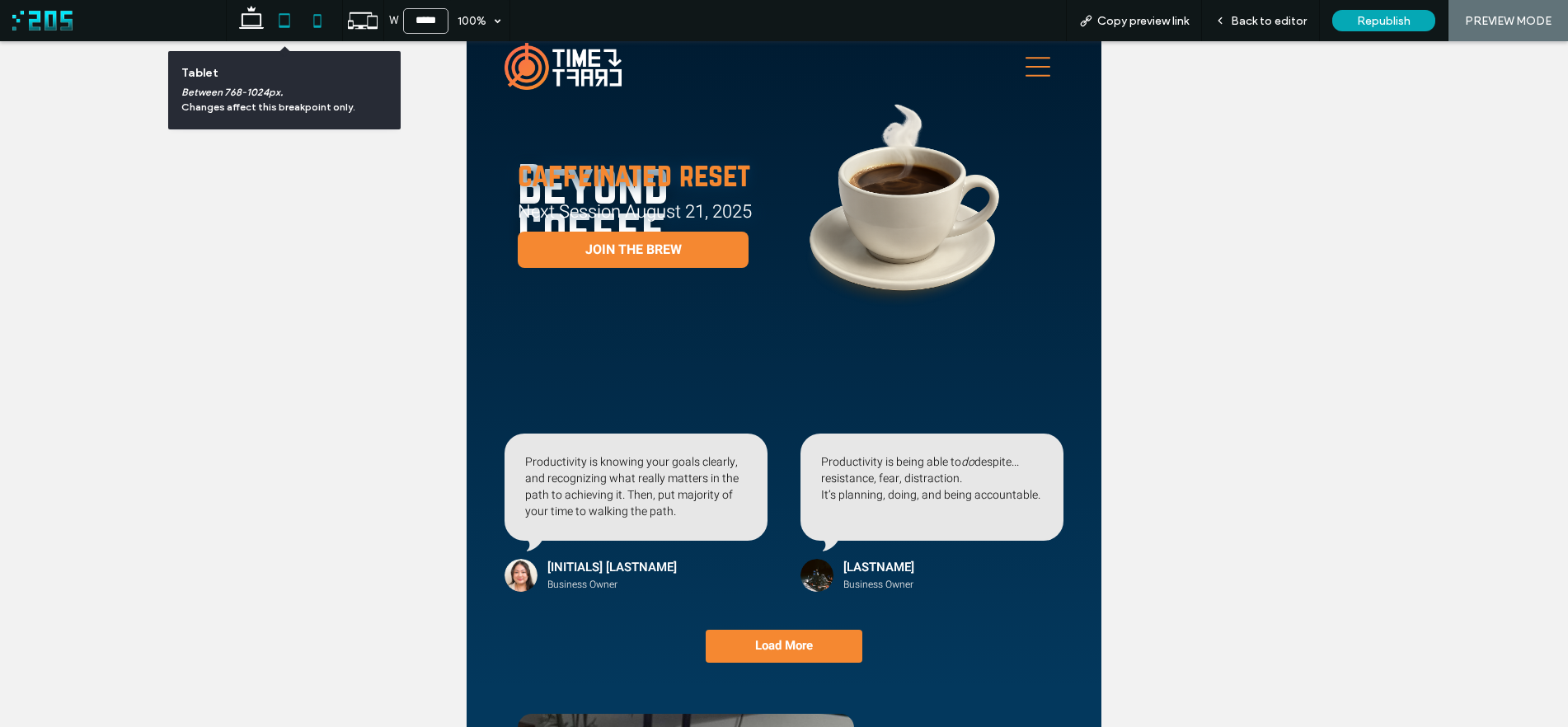 scroll, scrollTop: 0, scrollLeft: 0, axis: both 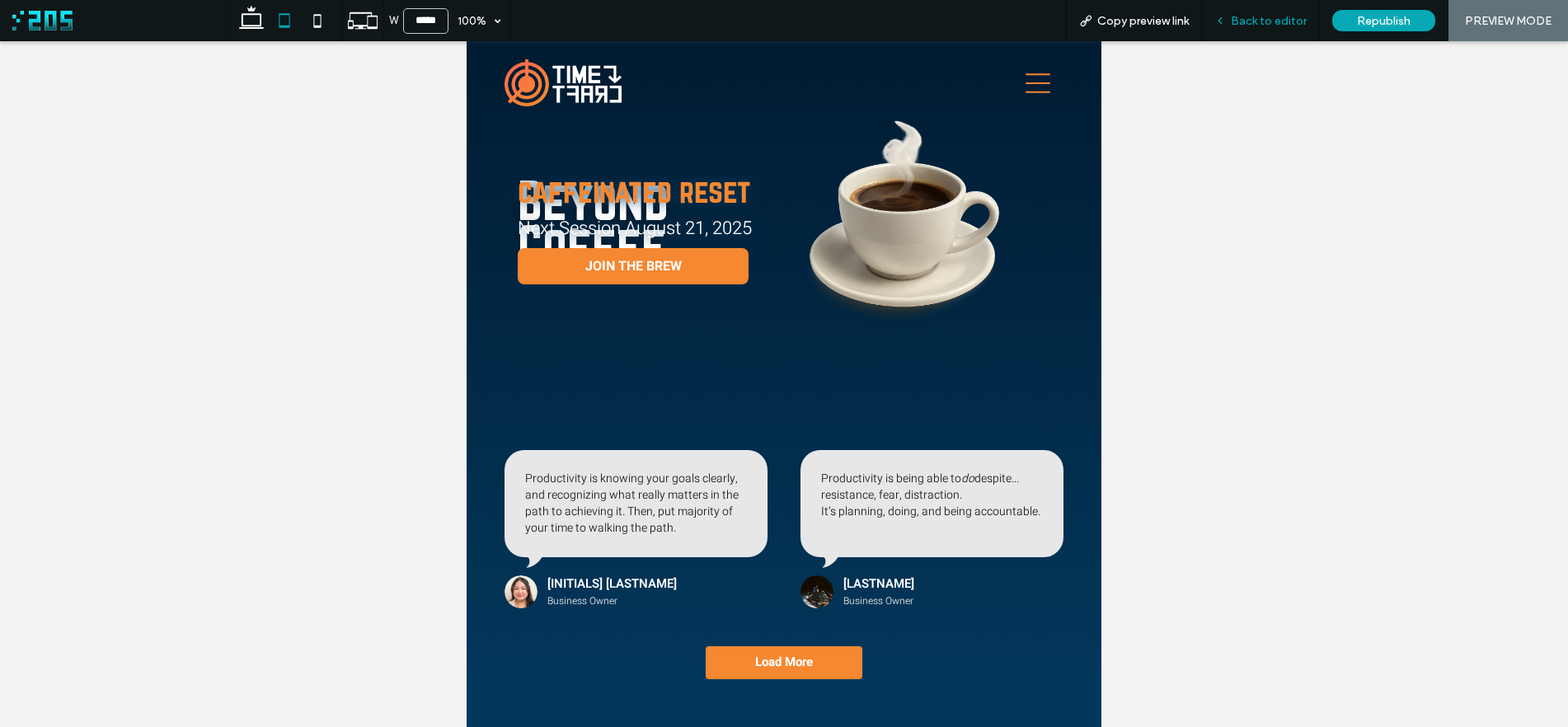 click on "Back to editor" at bounding box center (1269, 21) 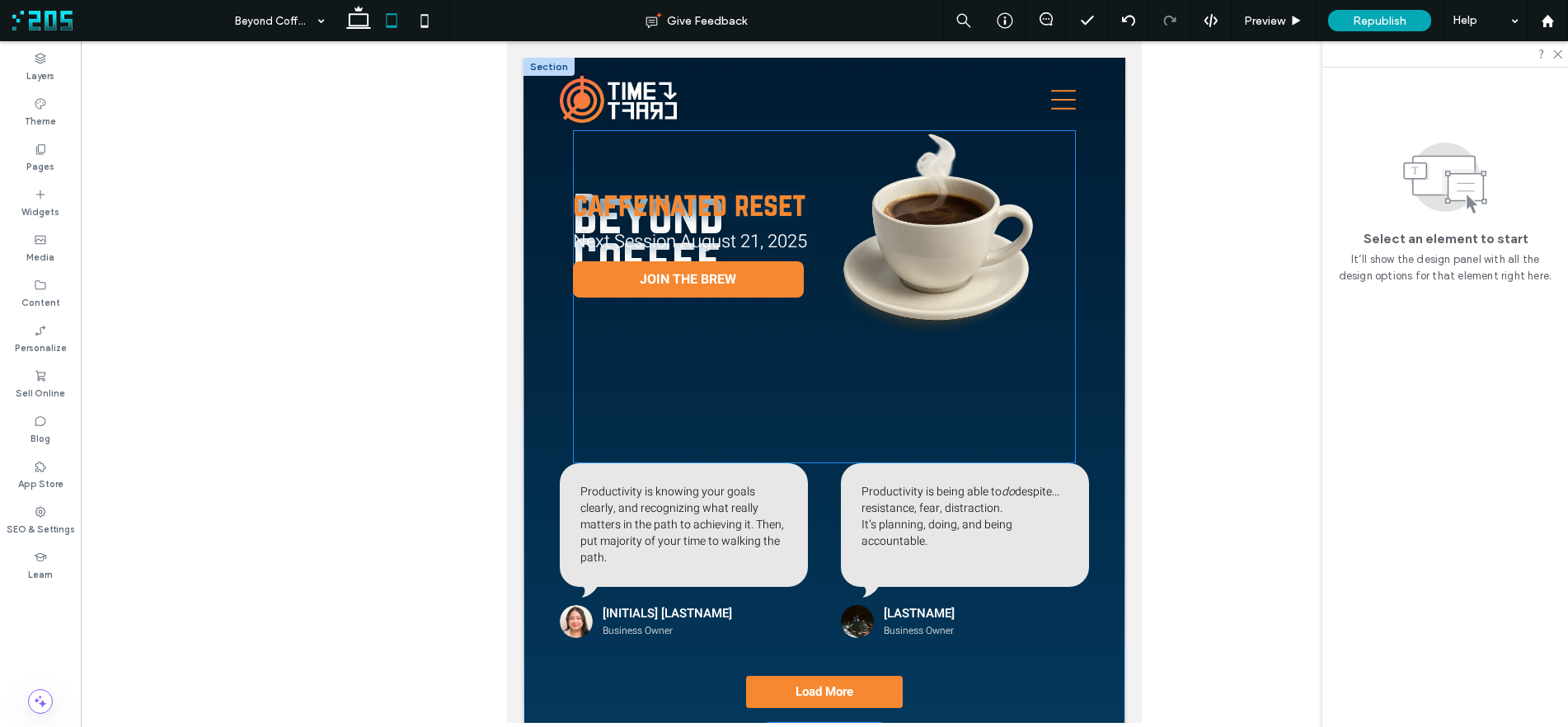 click on "caffeinated reset" at bounding box center (689, 204) 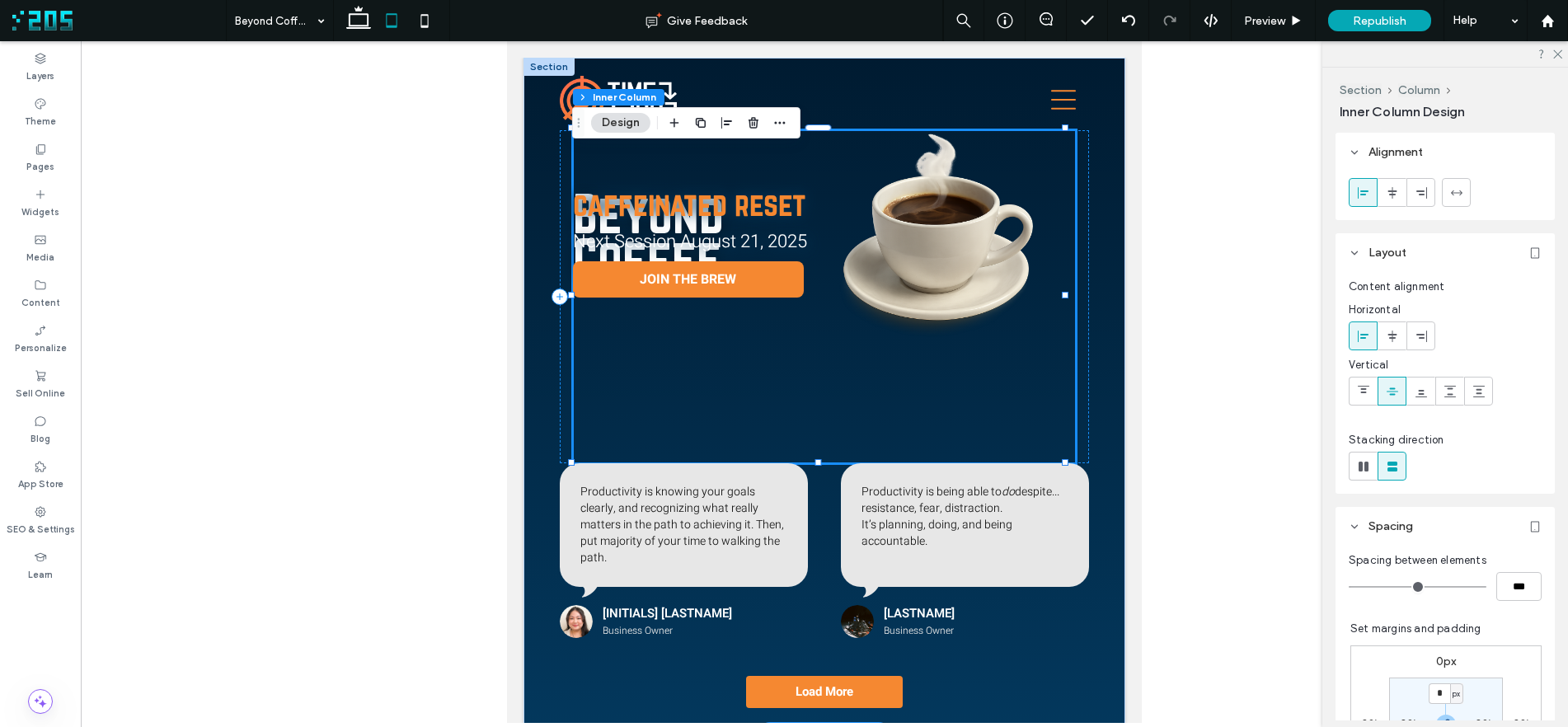 click on "caffeinated reset" at bounding box center [824, 204] 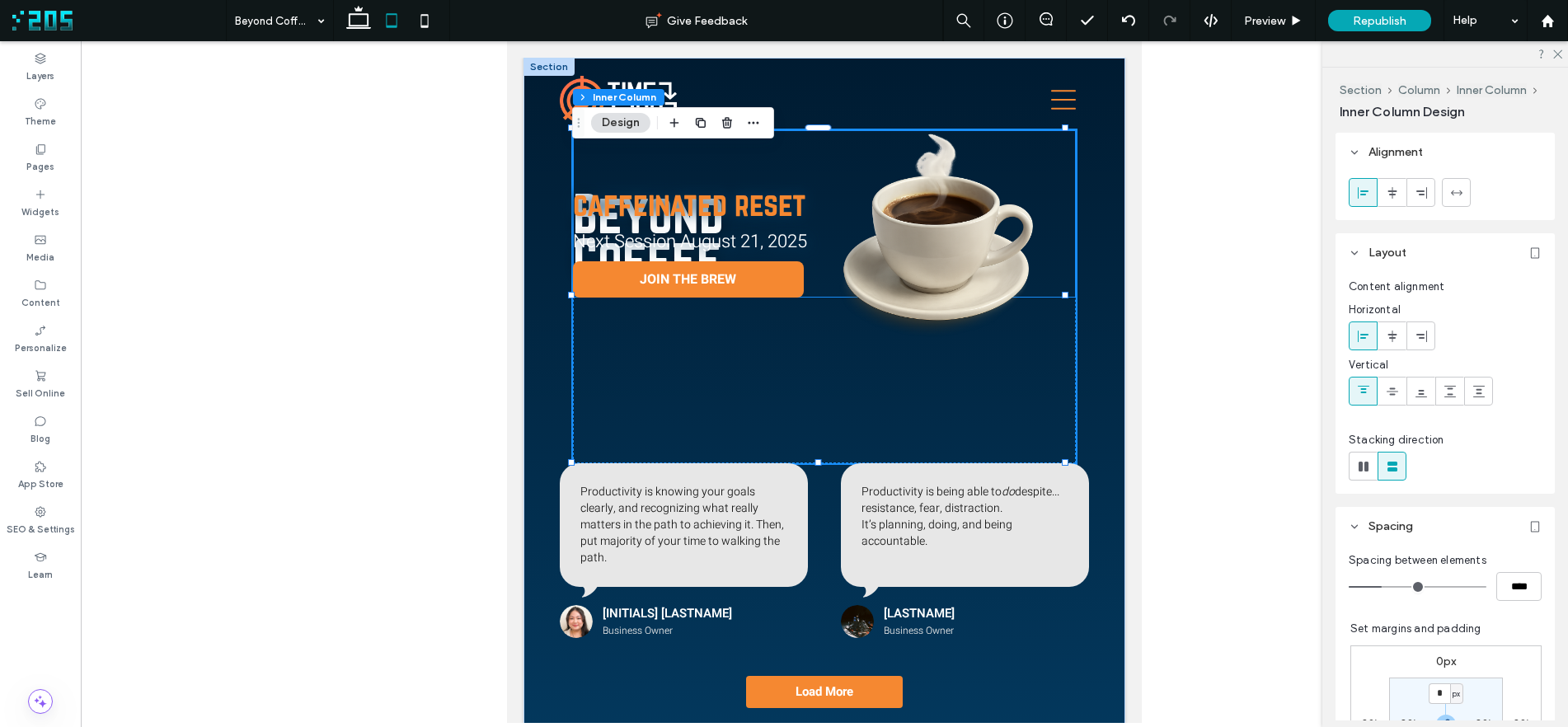 click on "Next Session August 21, 2025" at bounding box center [824, 242] 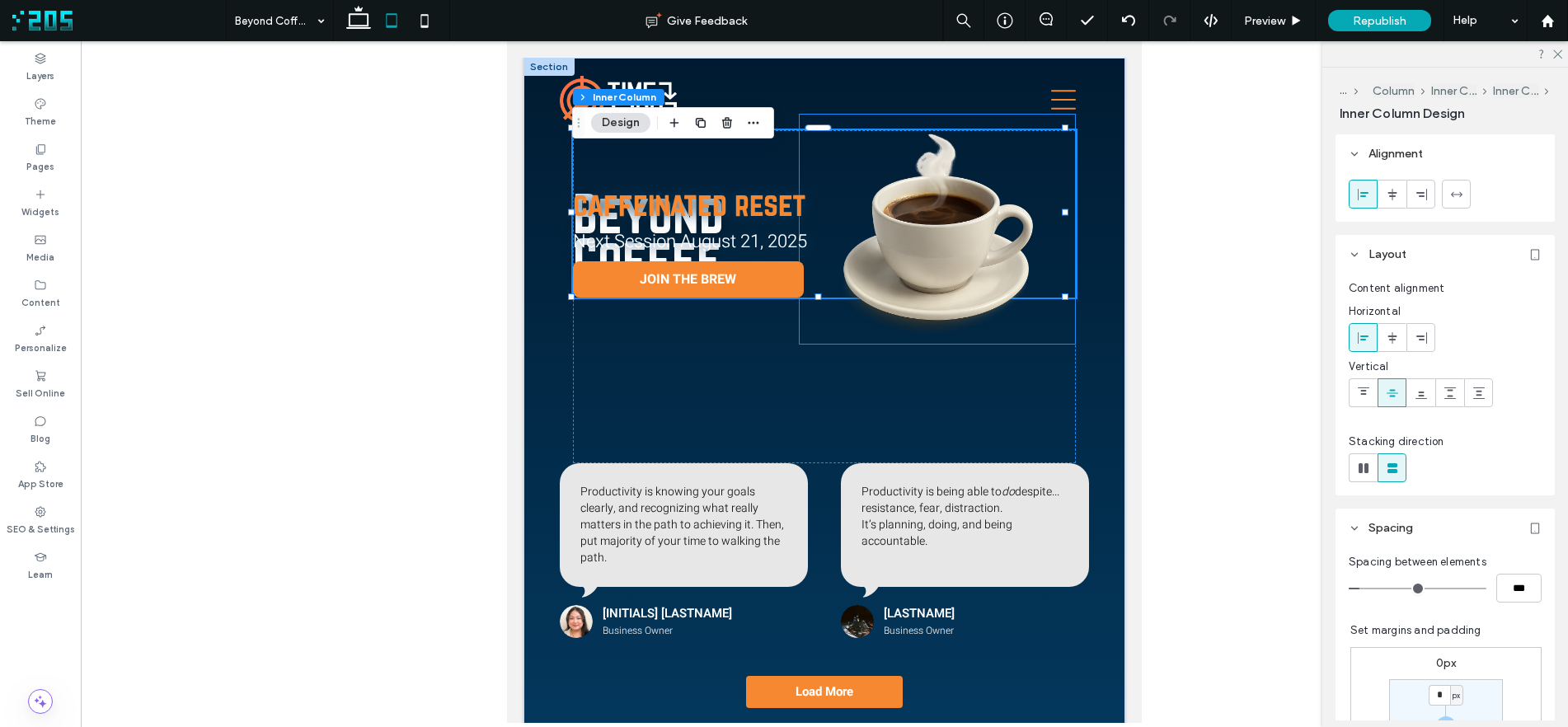 click at bounding box center (937, 229) 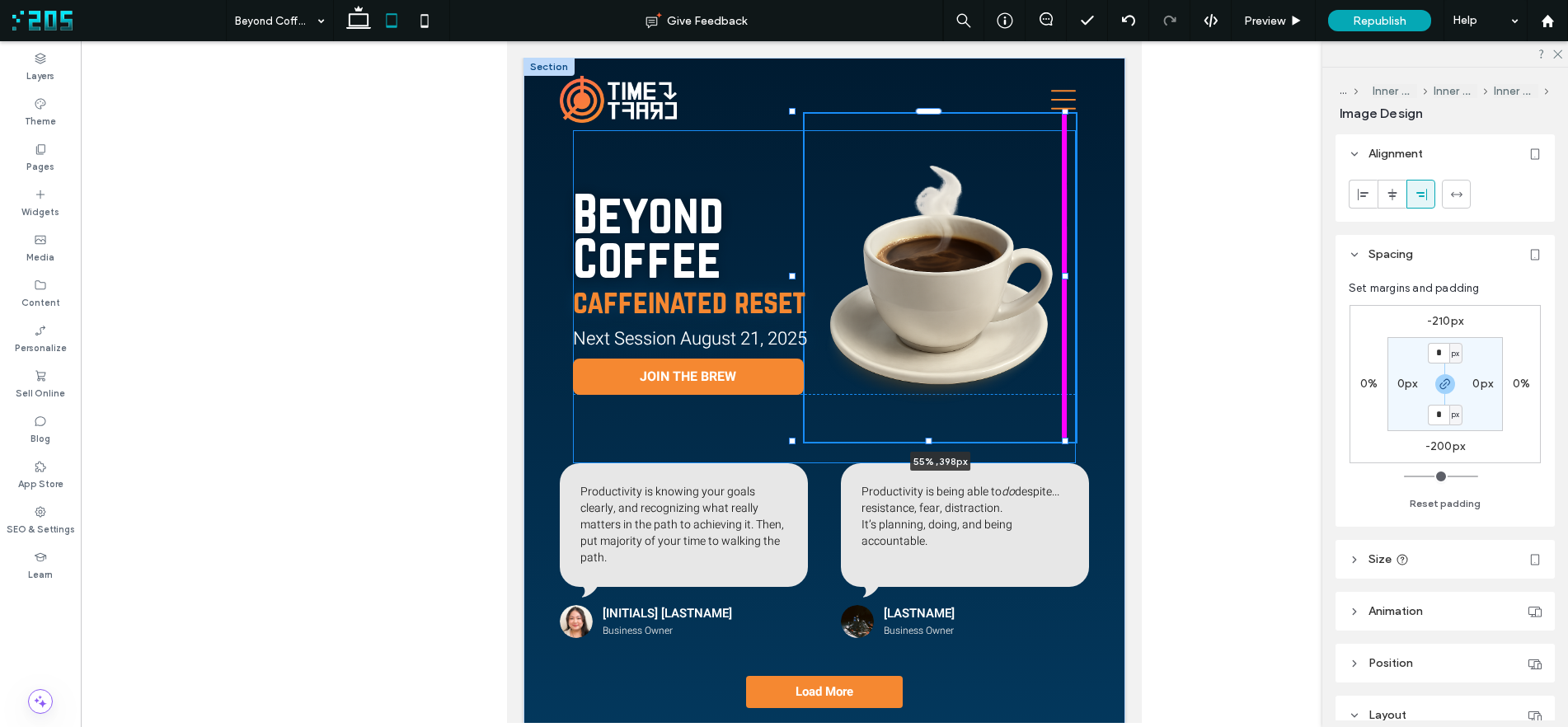 drag, startPoint x: 927, startPoint y: 345, endPoint x: 744, endPoint y: 236, distance: 213.00235 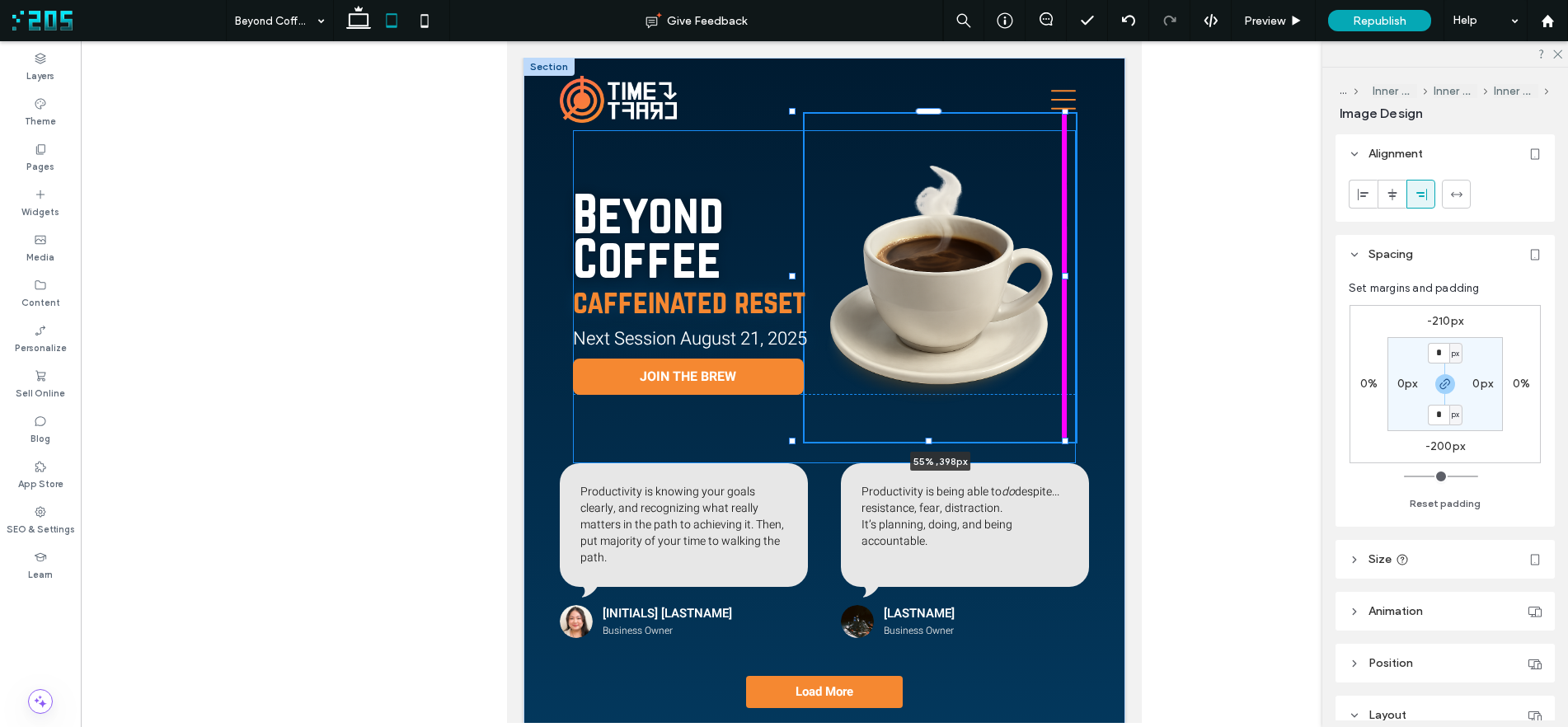 click on "Beyond Coffee
55% , 398px   caffeinated reset
Next Session August 21, 2025
JOIN THE BREW
Productivity is knowing your goals clearly, and recognizing what really matters in the path to achieving it. Then, put majority of your time to walking the path. KC T. Business Owner Productivity is being able to  do  despite... resistance, fear, distraction. It’s planning, doing, and being accountable. Lanz E. Business Owner Load More" at bounding box center (824, 396) 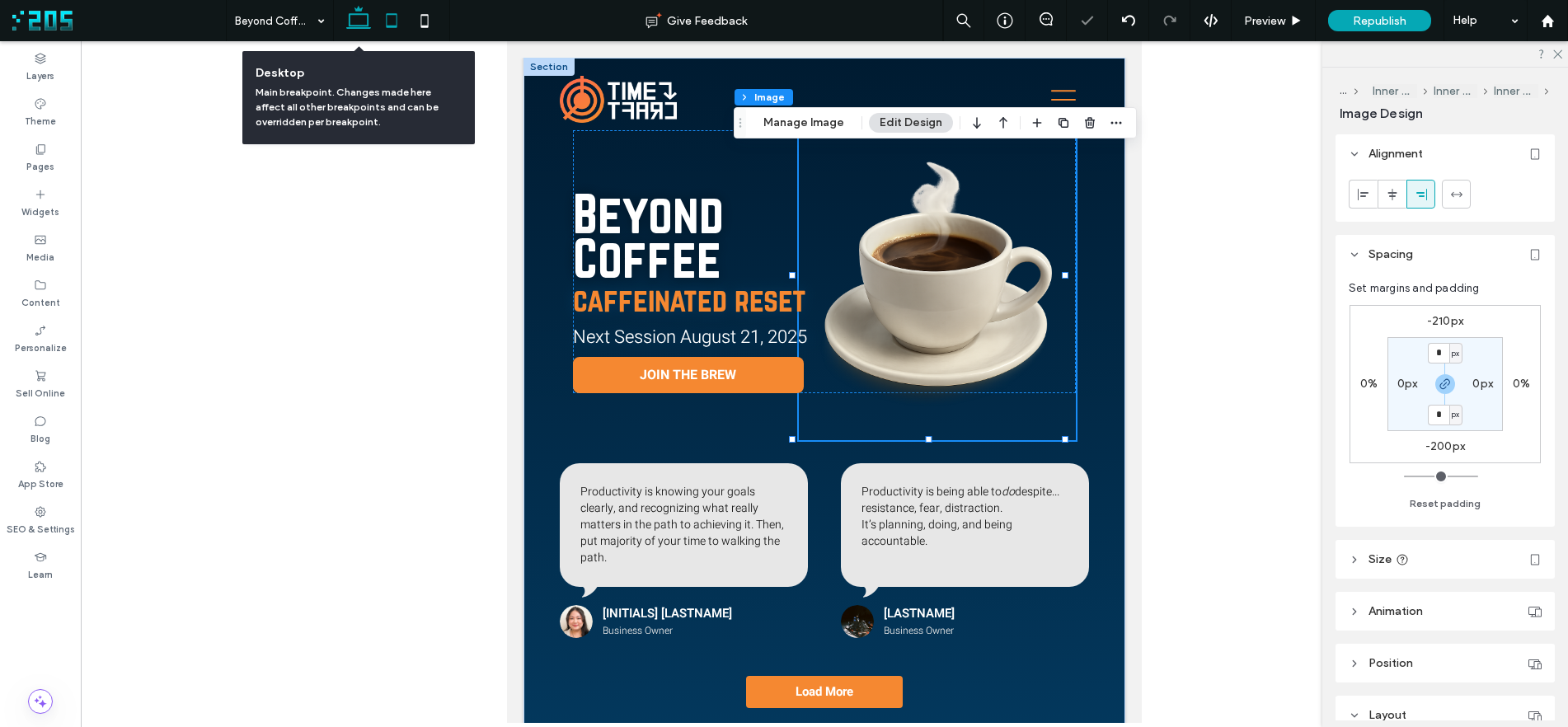 click 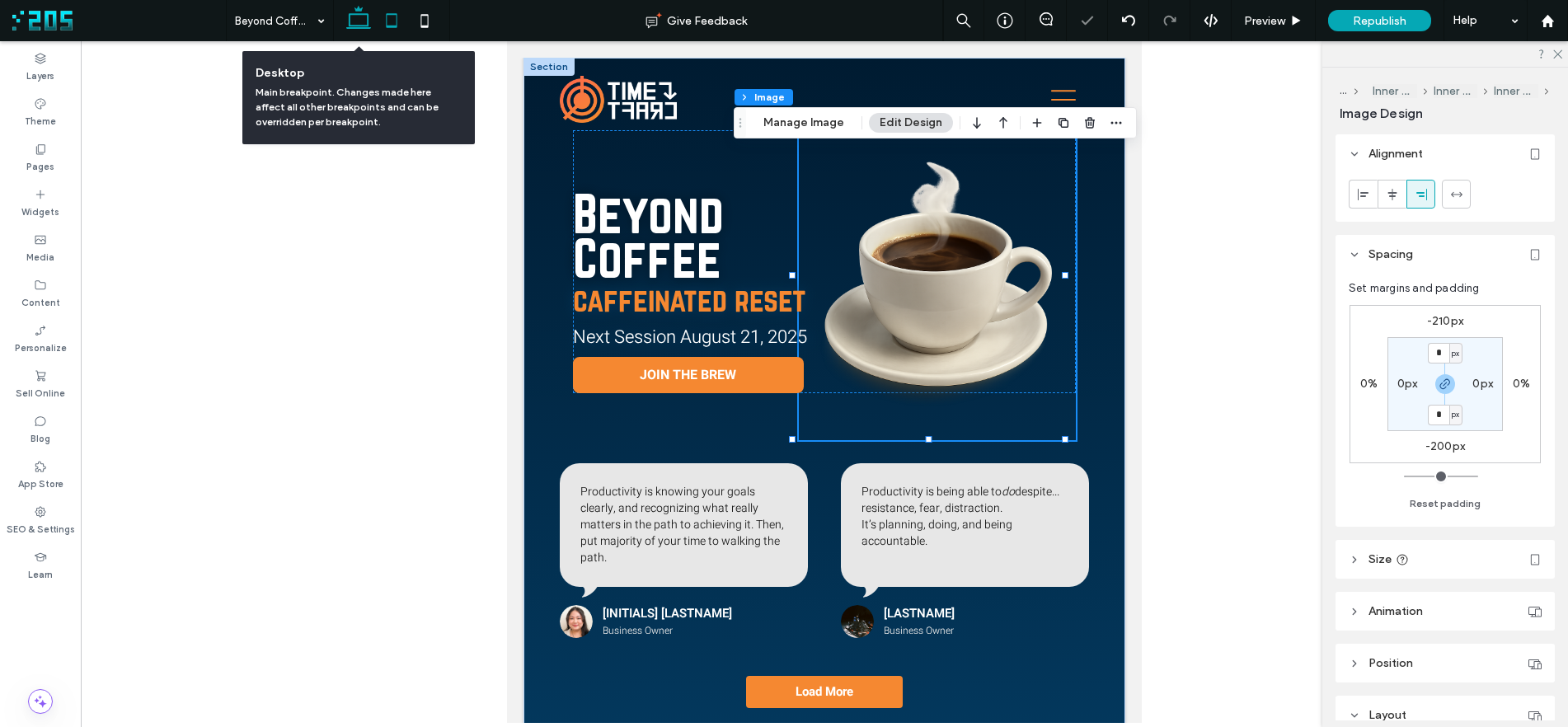 type on "**" 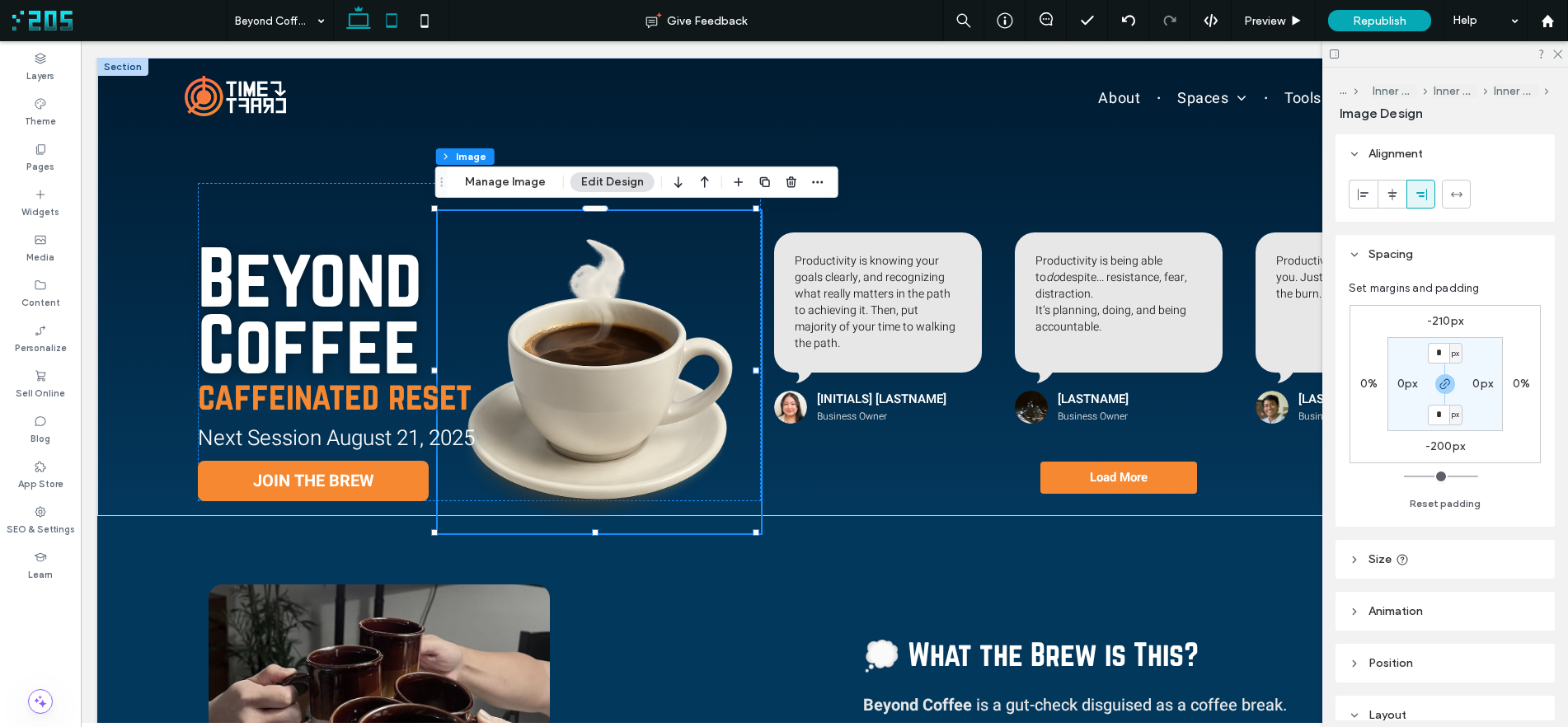 click 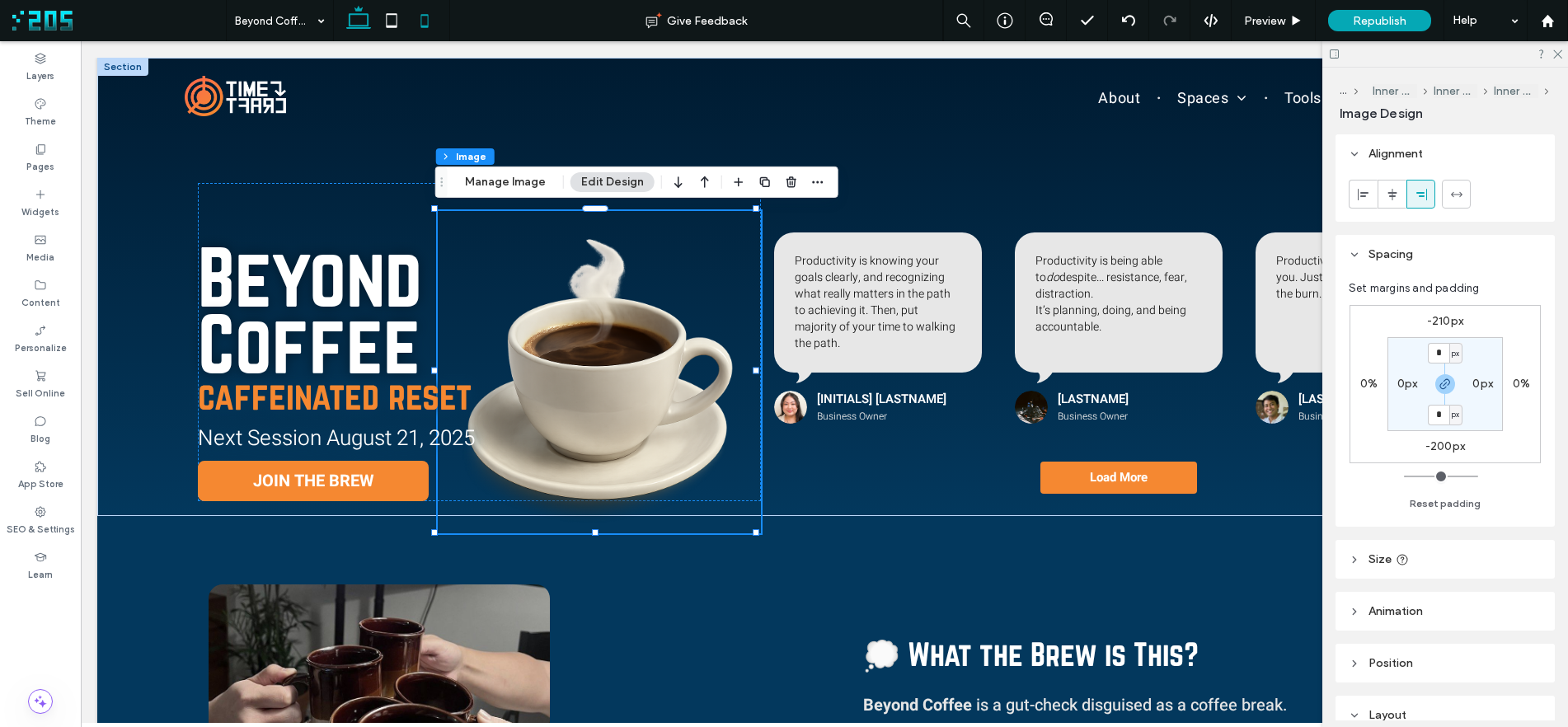 type on "**" 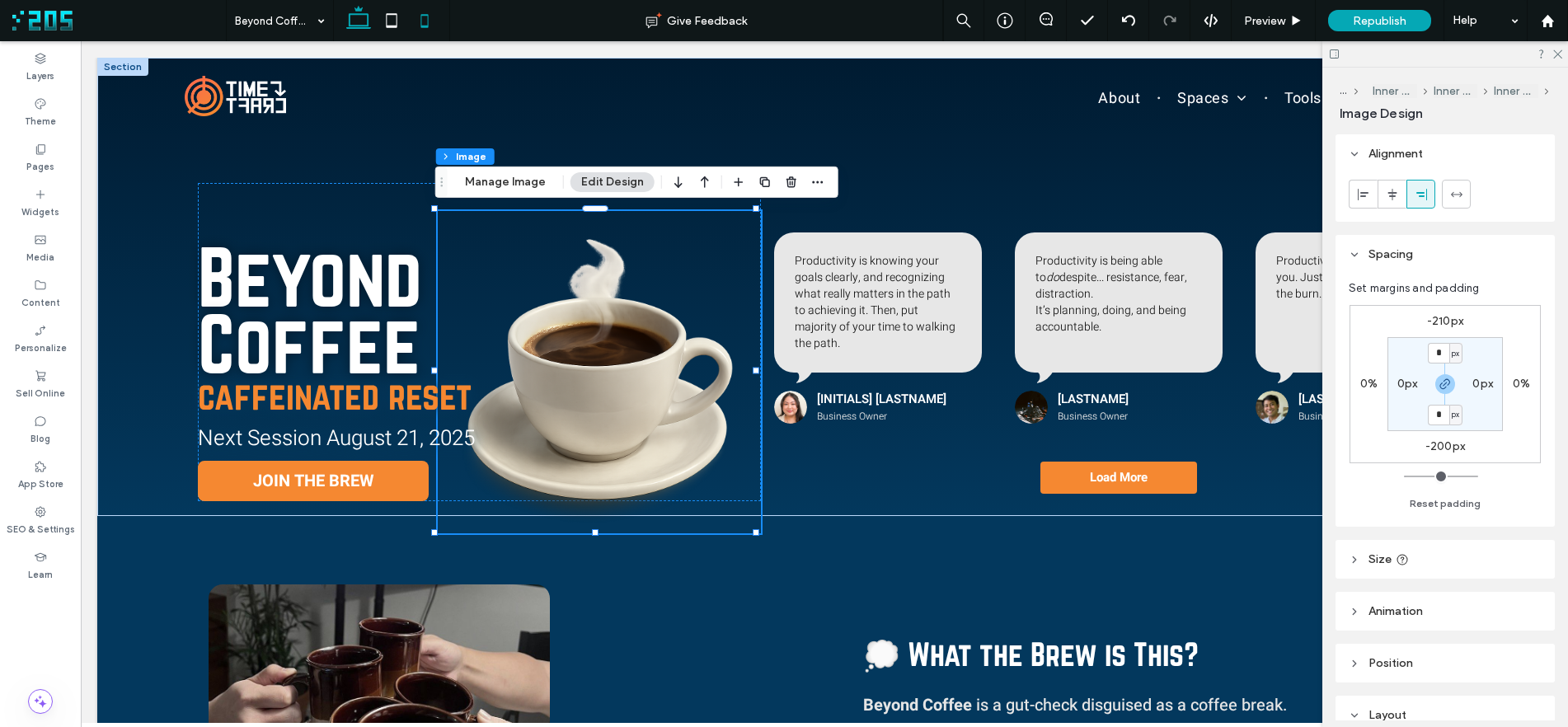 type on "****" 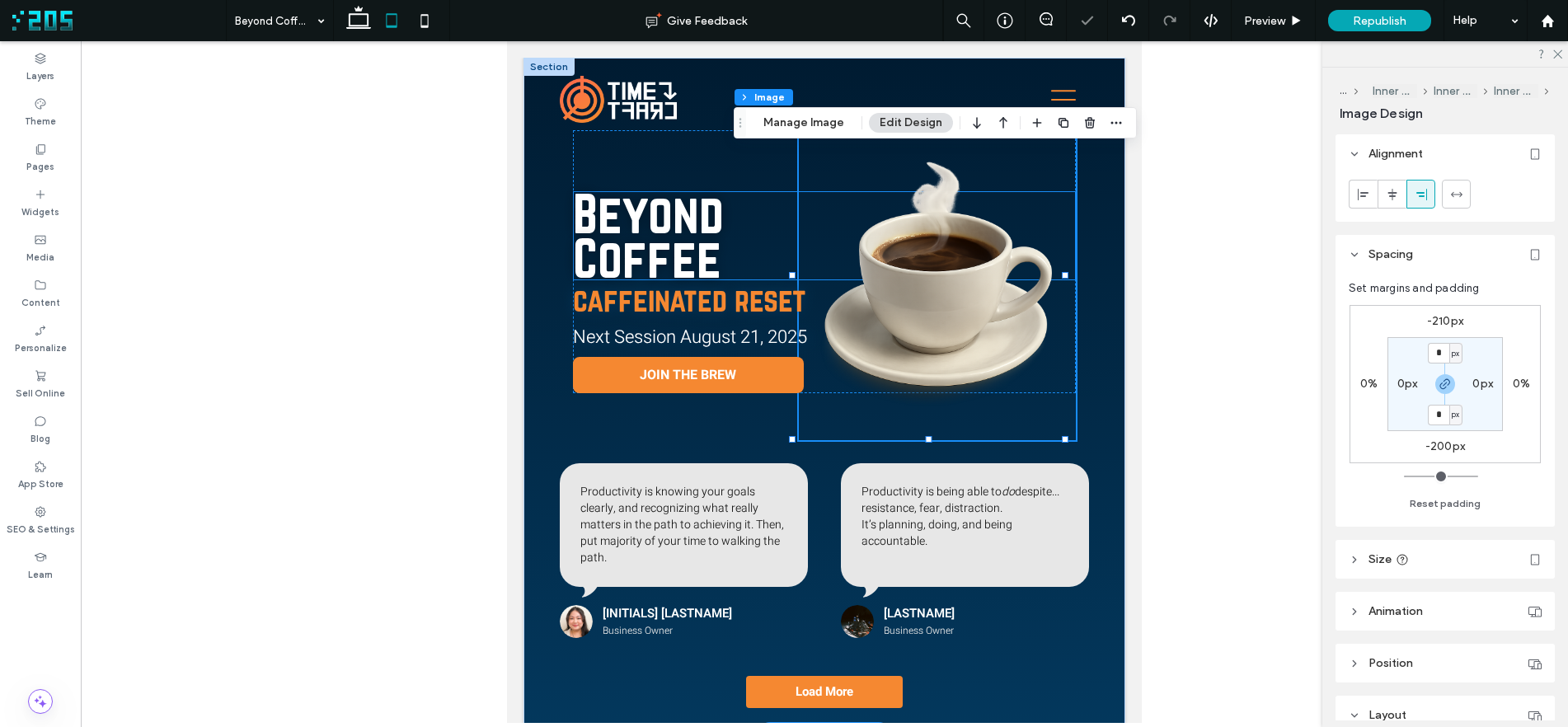 click on "Beyond Coffee" at bounding box center (648, 236) 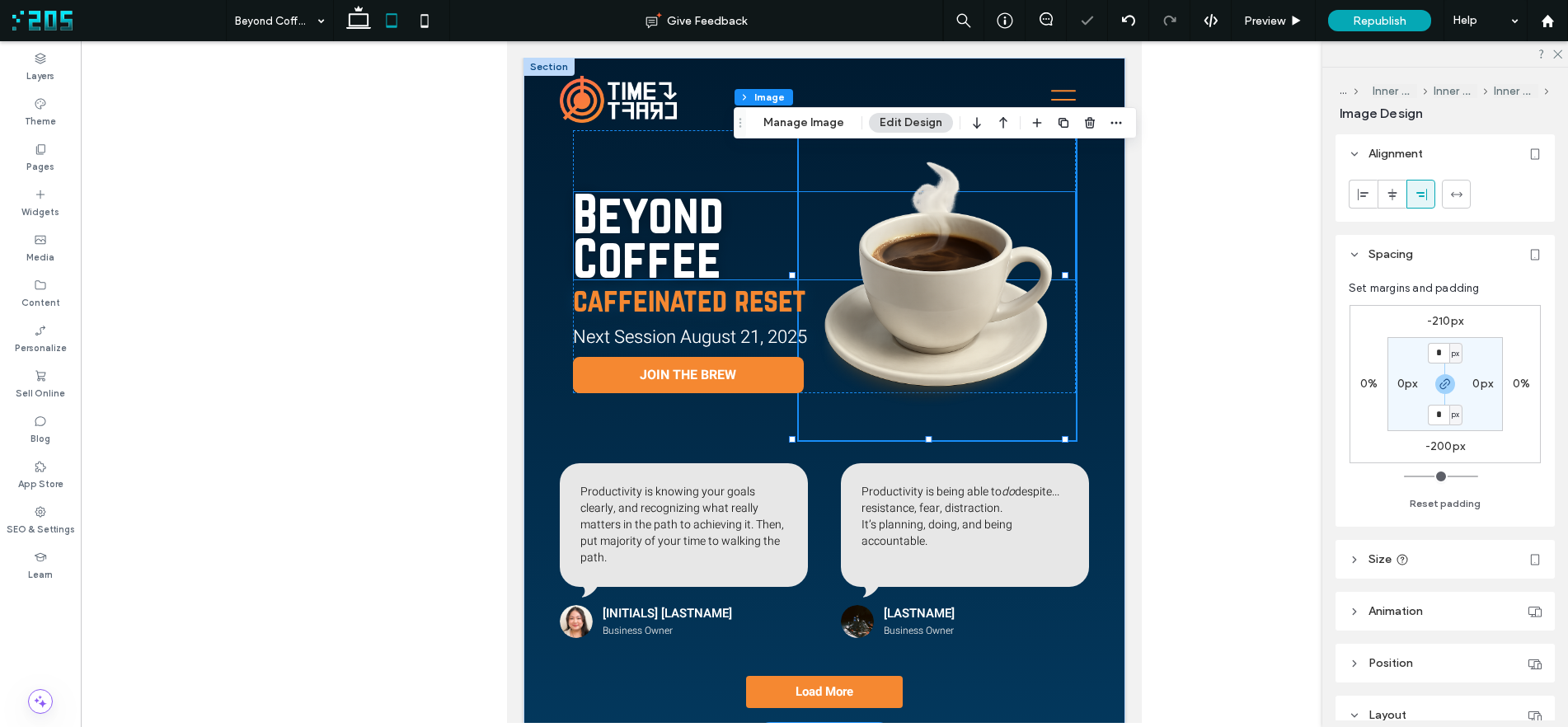 click on "Beyond Coffee" at bounding box center (648, 236) 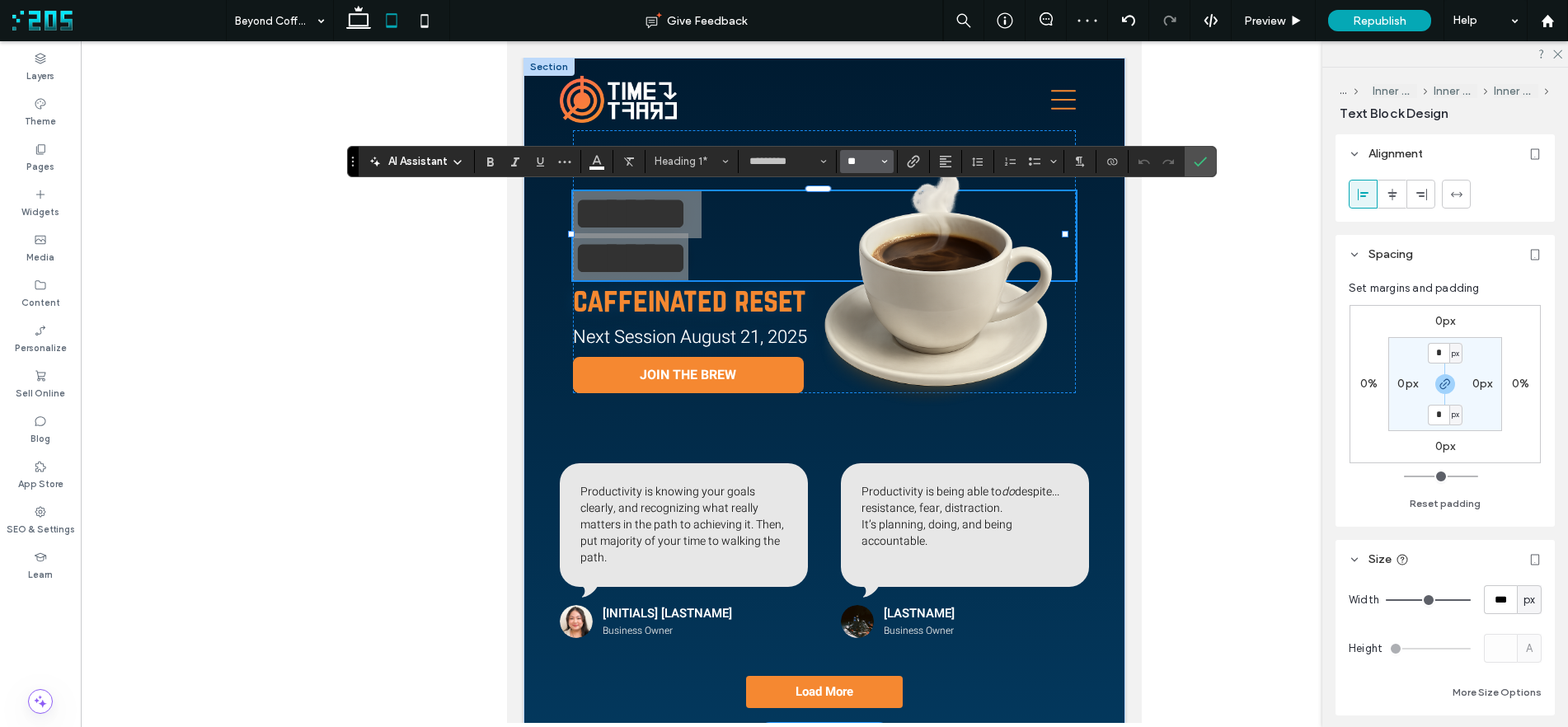 click on "**" at bounding box center [861, 162] 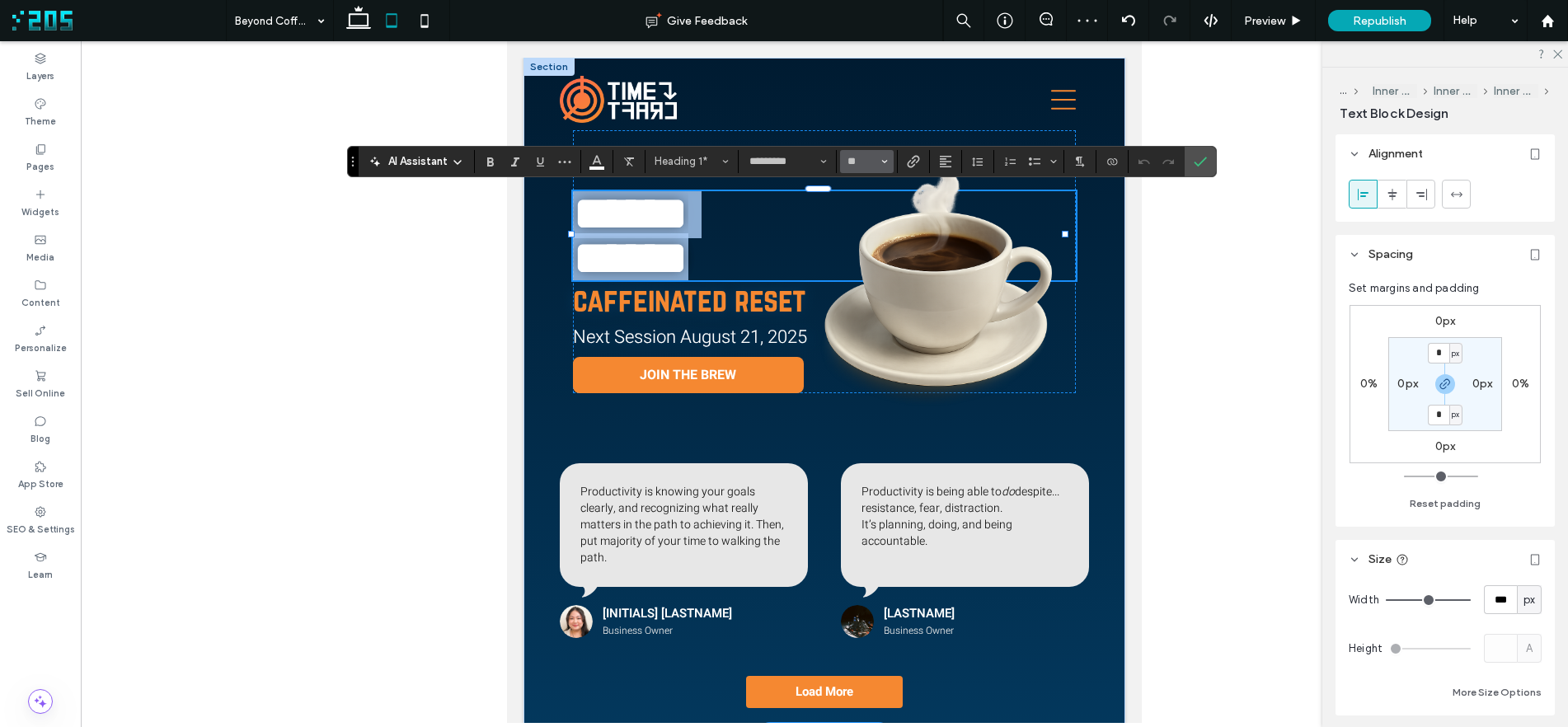 type on "**" 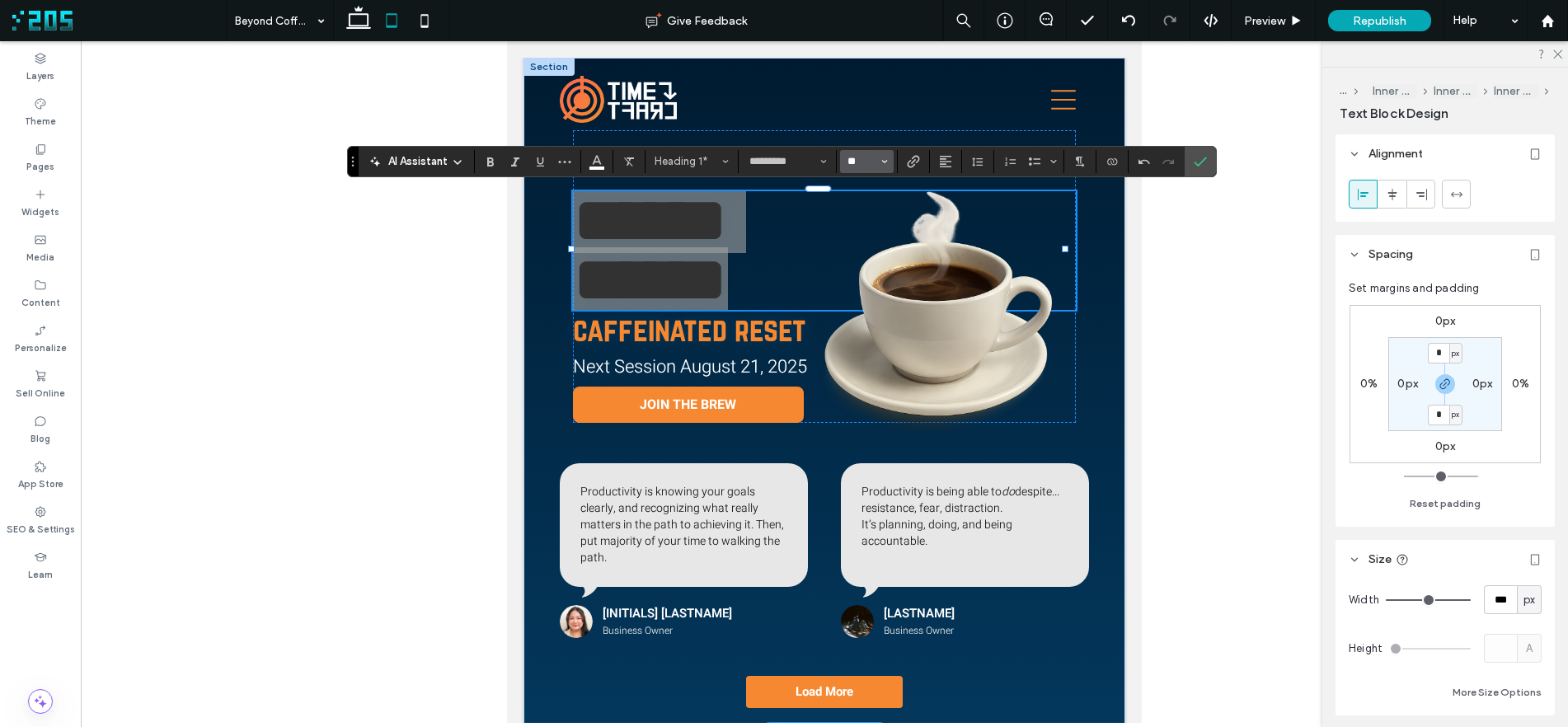 click on "**" at bounding box center (861, 162) 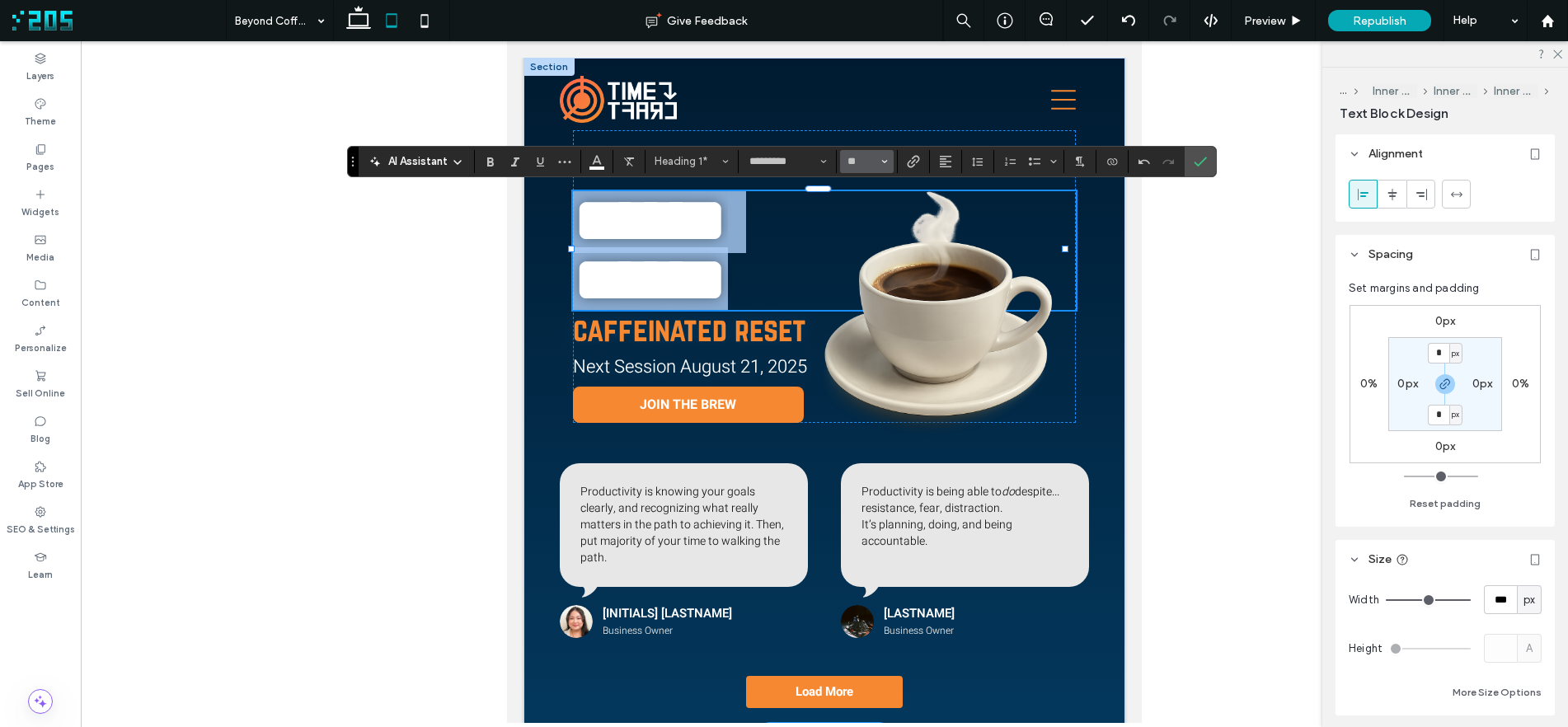 type on "**" 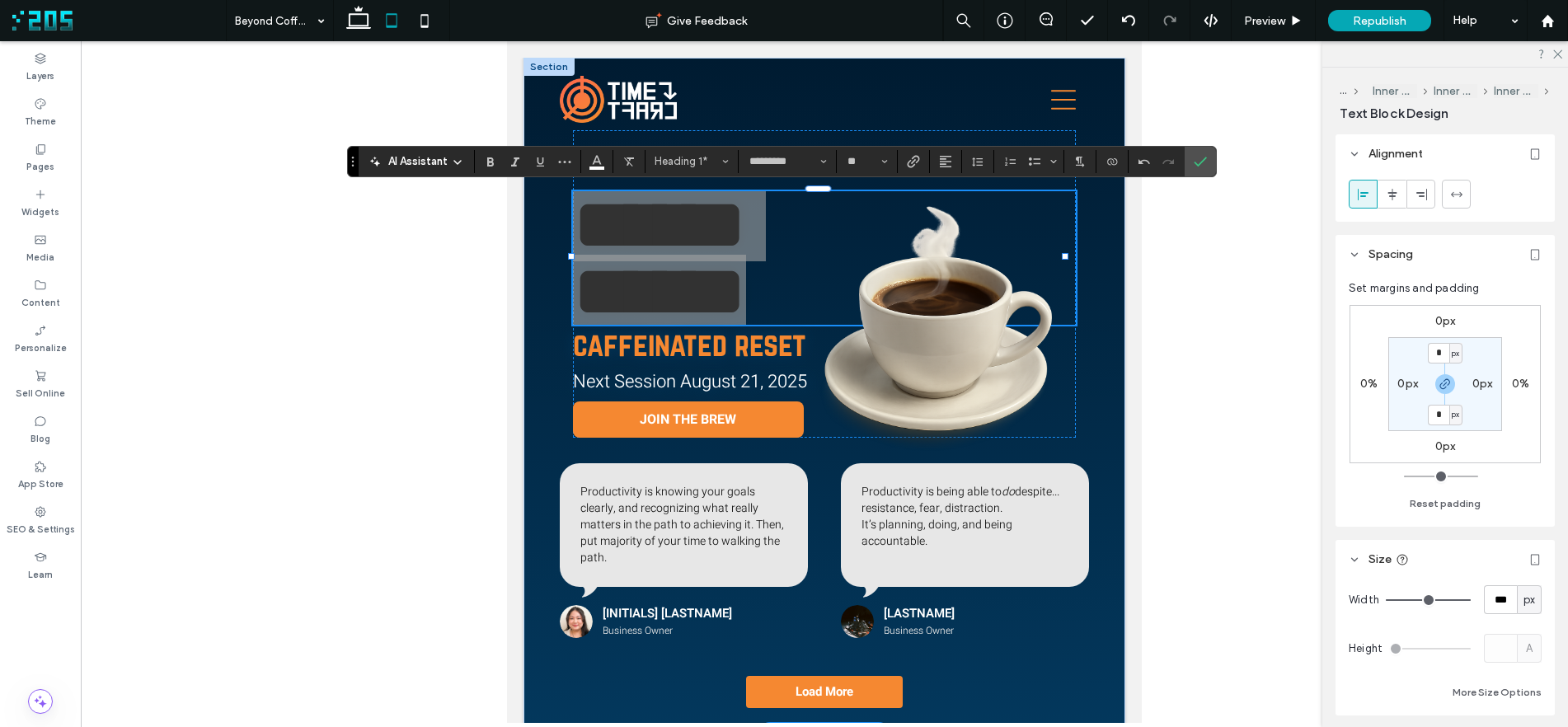 drag, startPoint x: 422, startPoint y: 21, endPoint x: 503, endPoint y: 50, distance: 86.034877 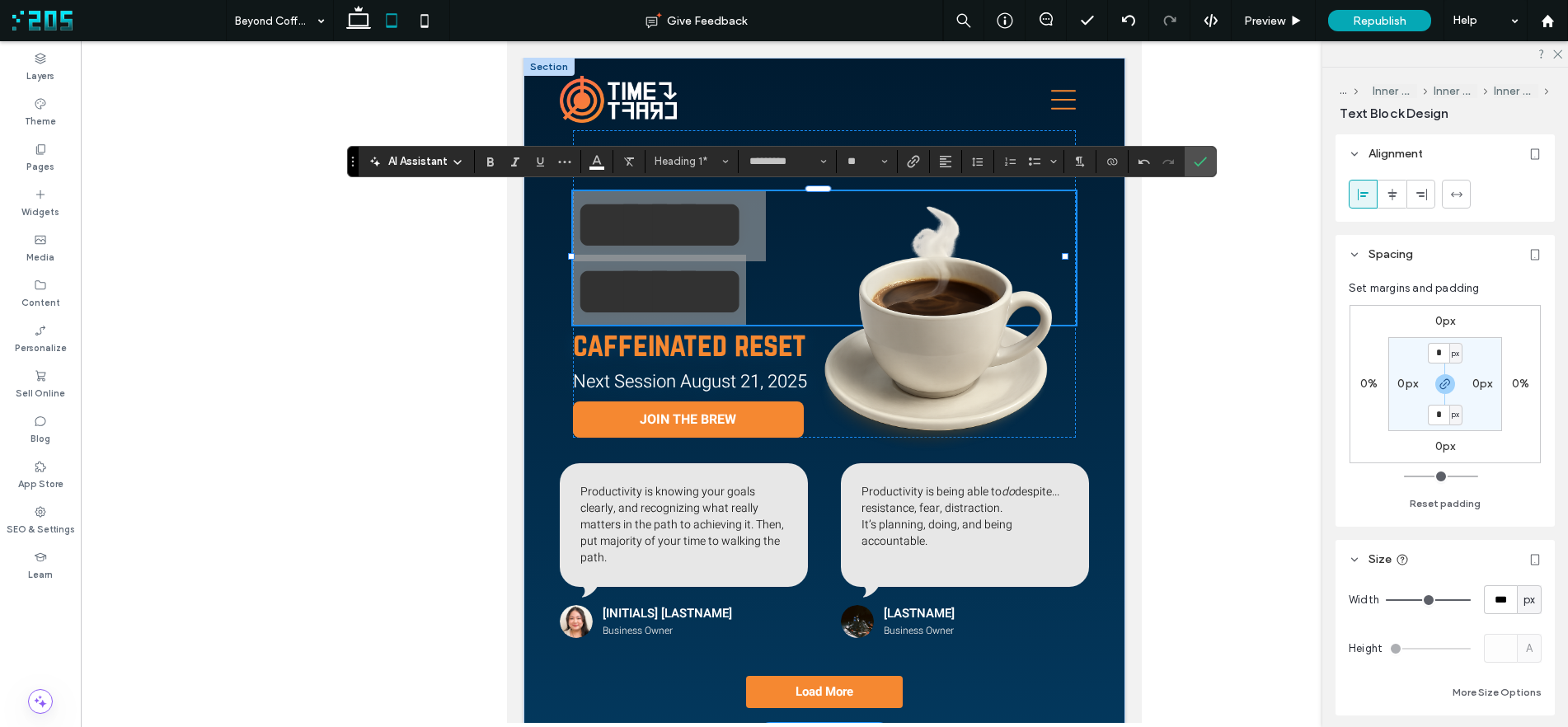 click 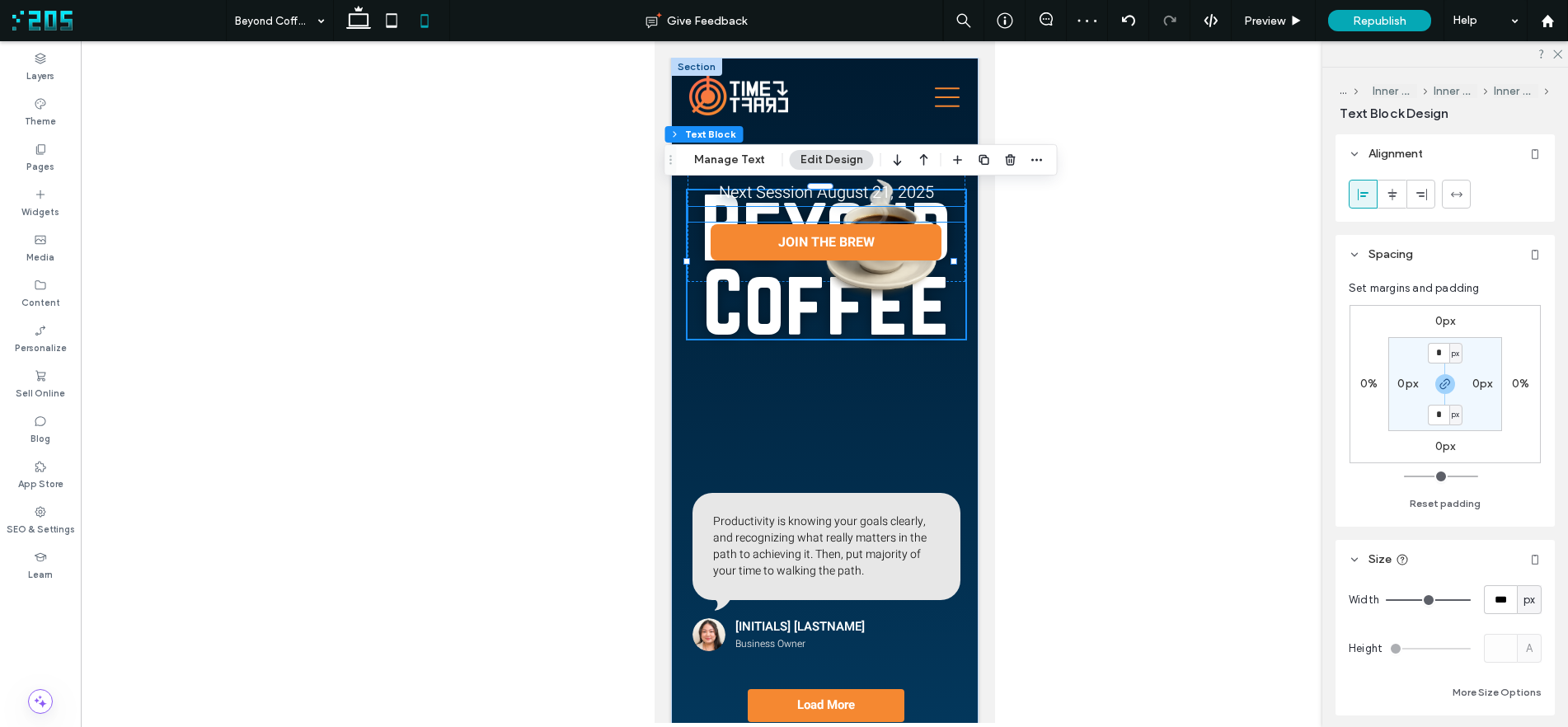 click at bounding box center [825, 214] 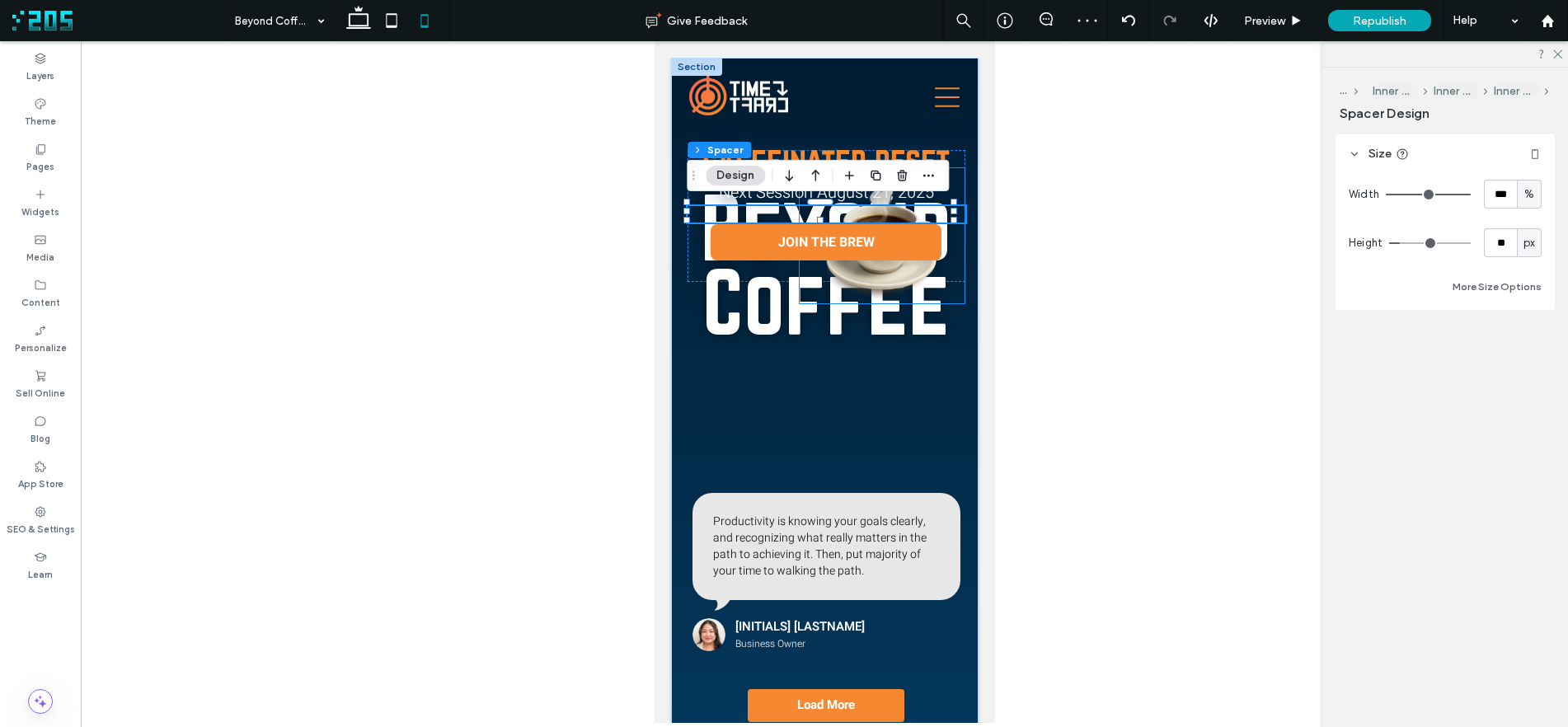 click at bounding box center (880, 236) 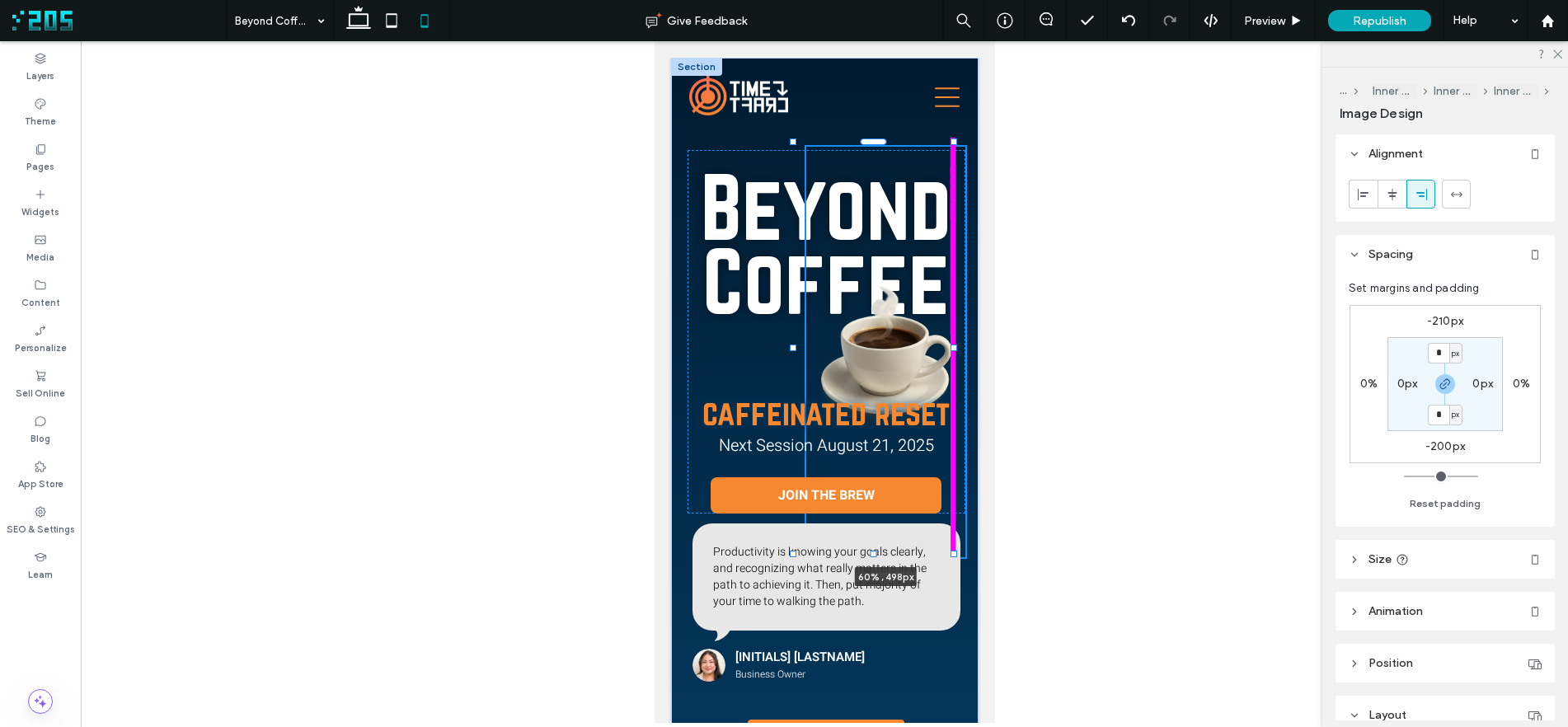 drag, startPoint x: 871, startPoint y: 299, endPoint x: 899, endPoint y: 436, distance: 139.83204 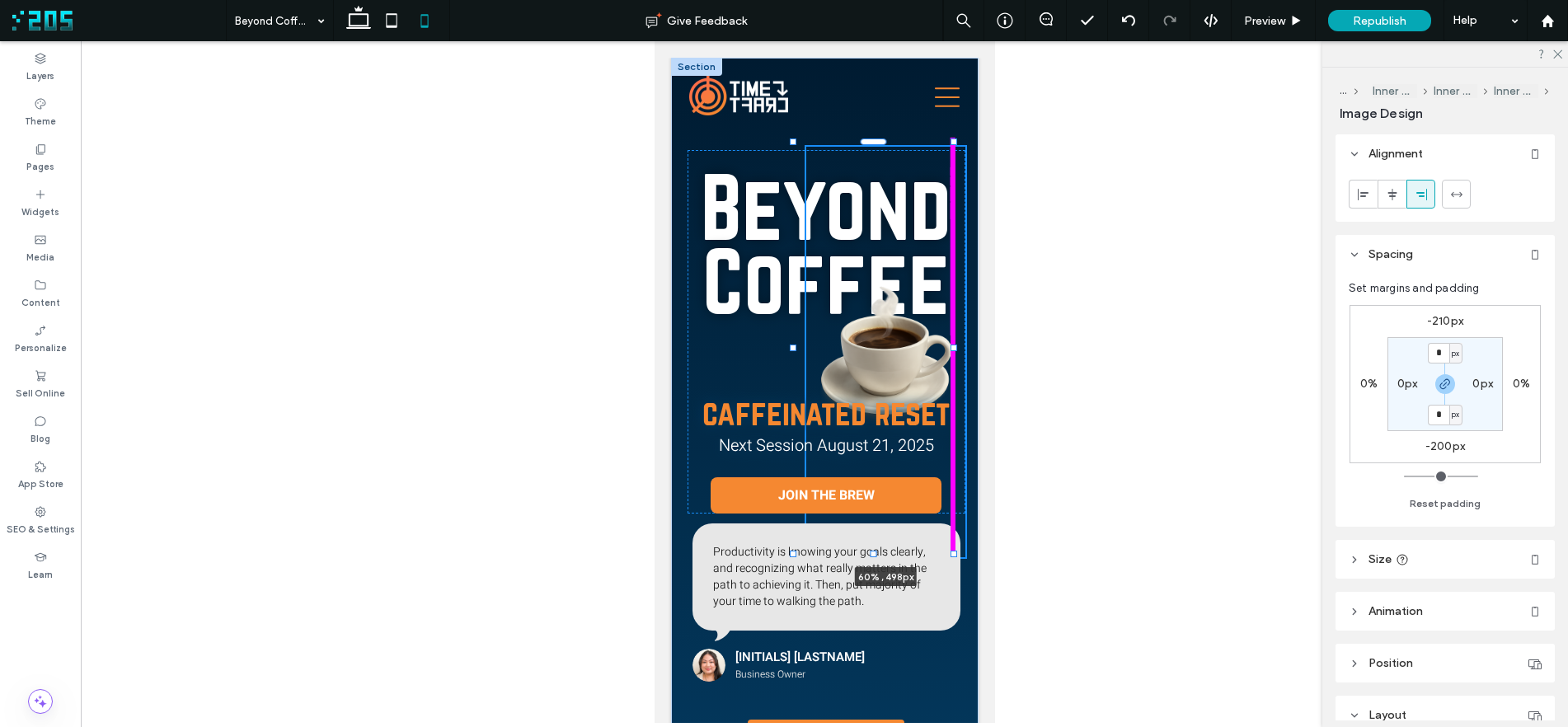 click on "Beyond Coffee
60% , 498px   caffeinated reset
Next Session August 21, 2025
JOIN THE BREW
Productivity is knowing your goals clearly, and recognizing what really matters in the path to achieving it. Then, put majority of your time to walking the path. KC T. Business Owner Load More" at bounding box center (824, 418) 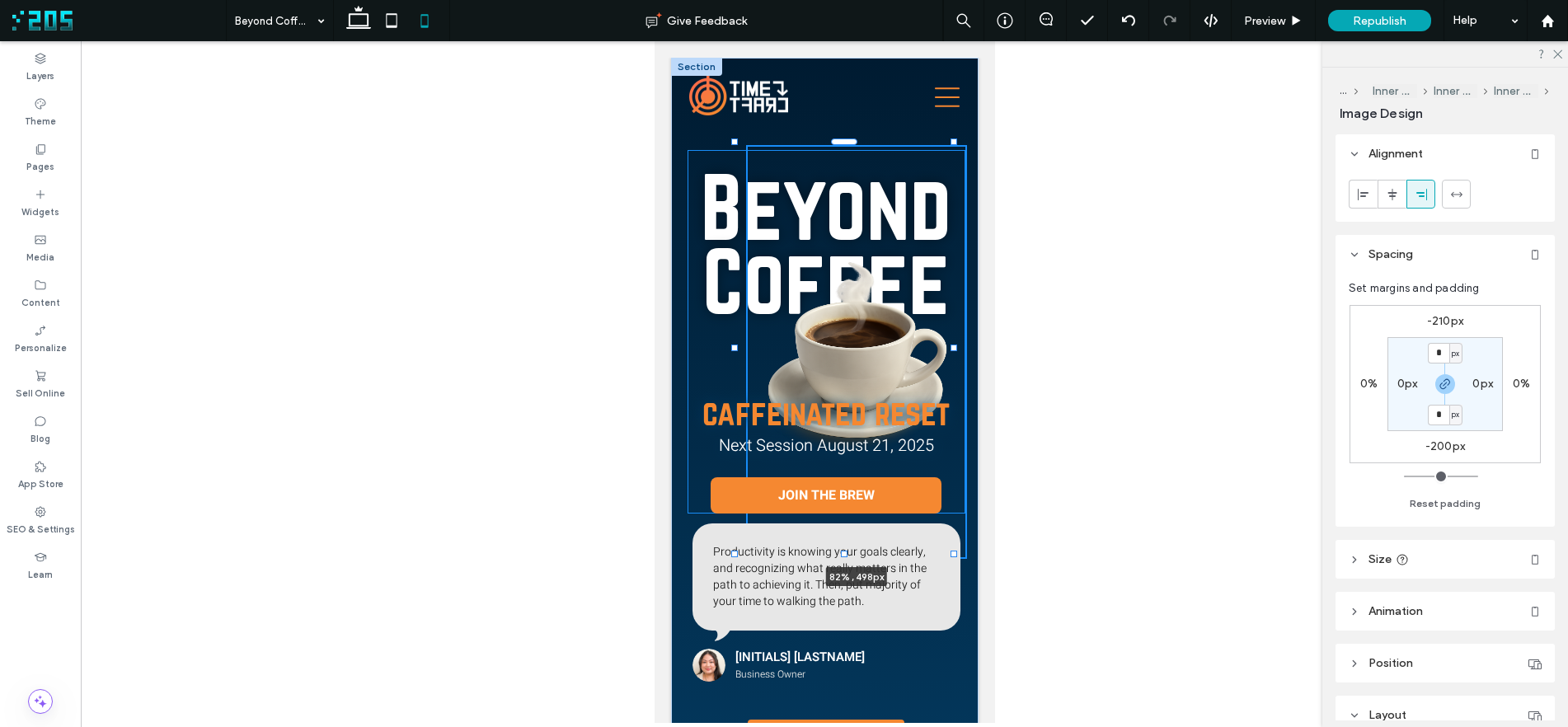 drag, startPoint x: 784, startPoint y: 349, endPoint x: 734, endPoint y: 324, distance: 55.9017 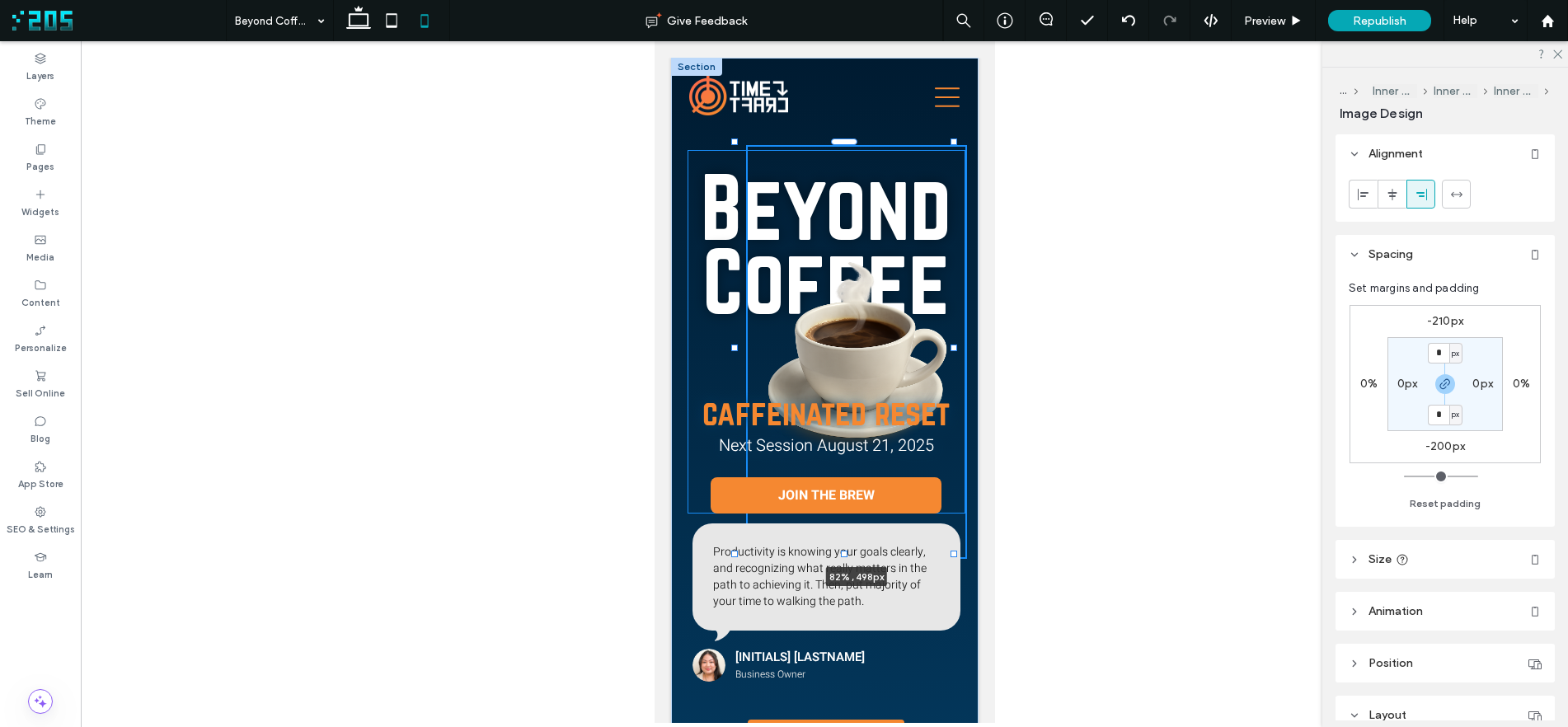 click at bounding box center [735, 143] 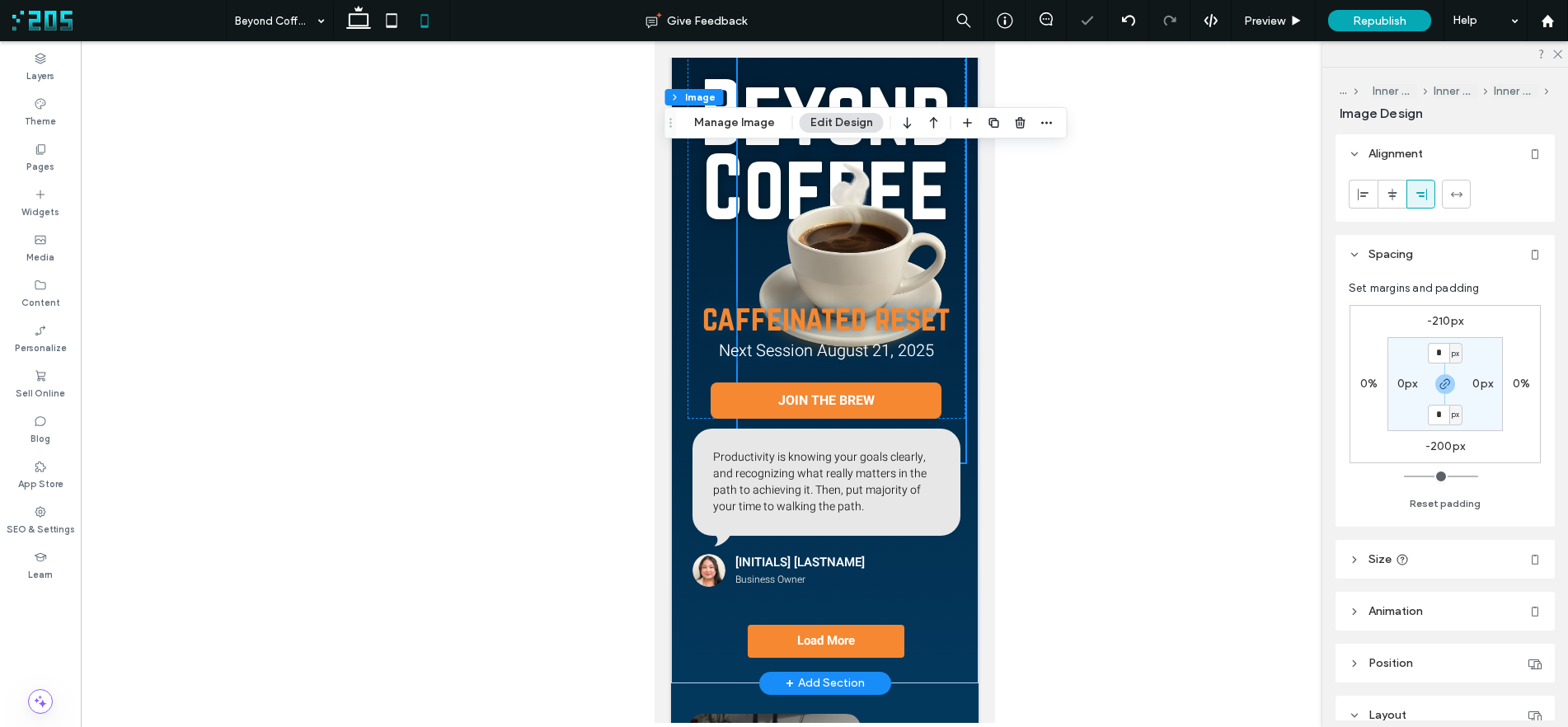scroll, scrollTop: 101, scrollLeft: 0, axis: vertical 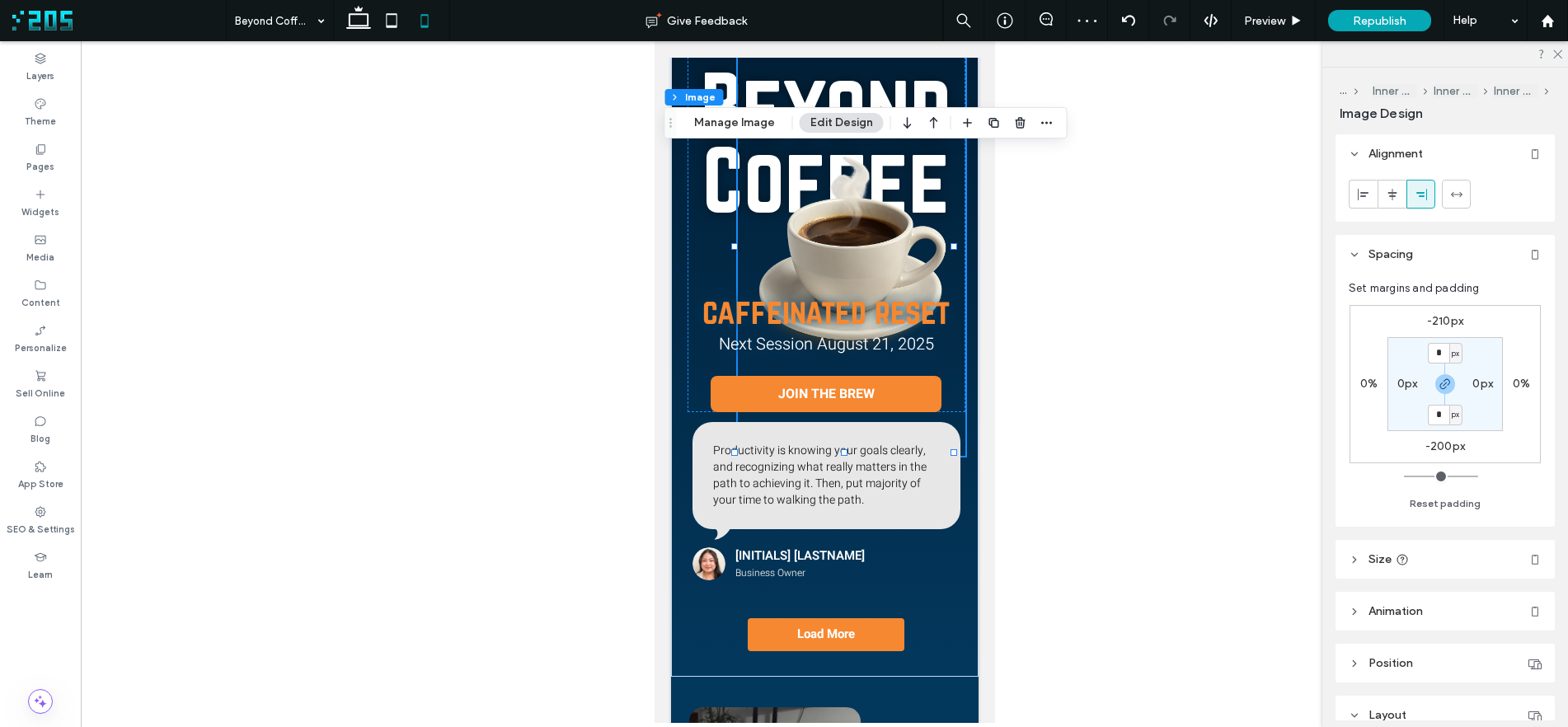 click on "-200px" at bounding box center [1445, 446] 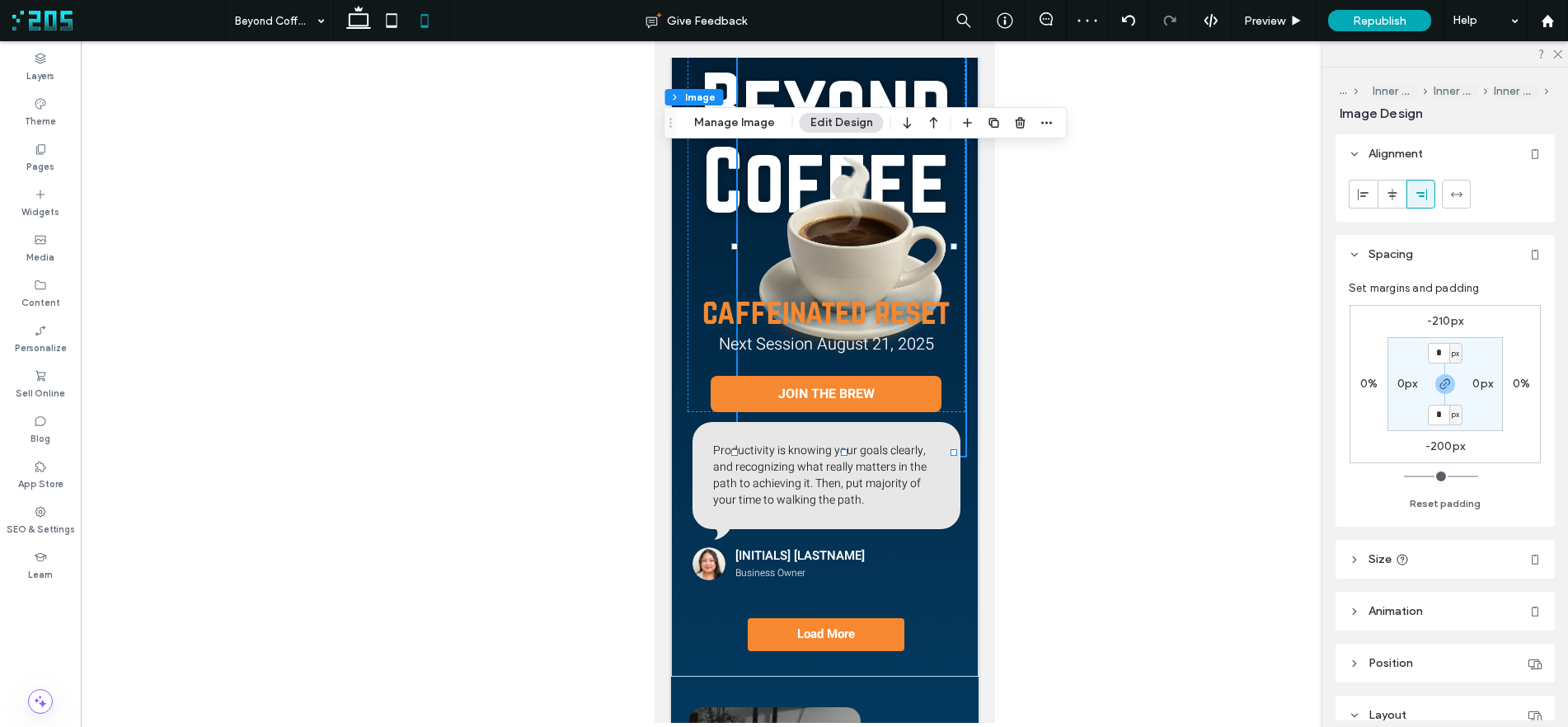 type on "*" 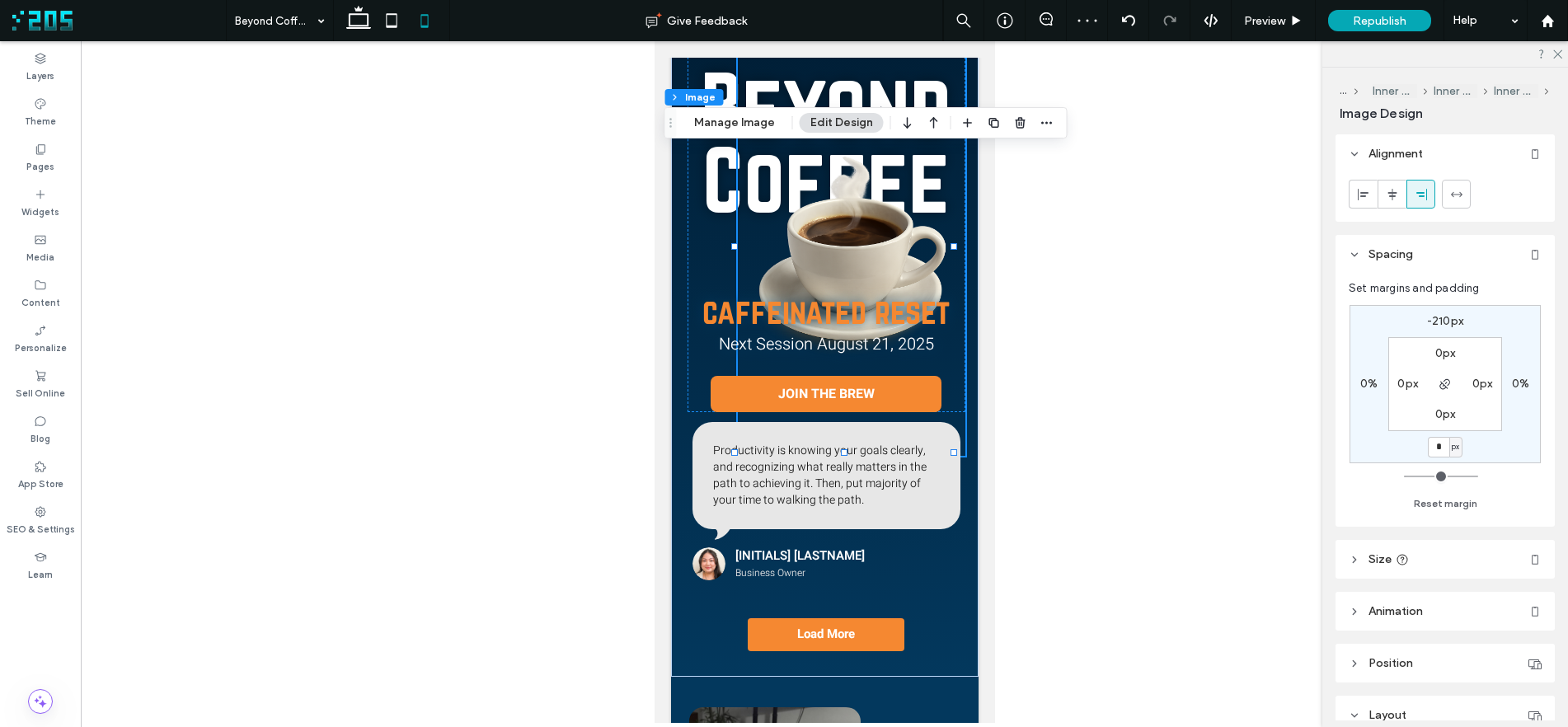 type on "*" 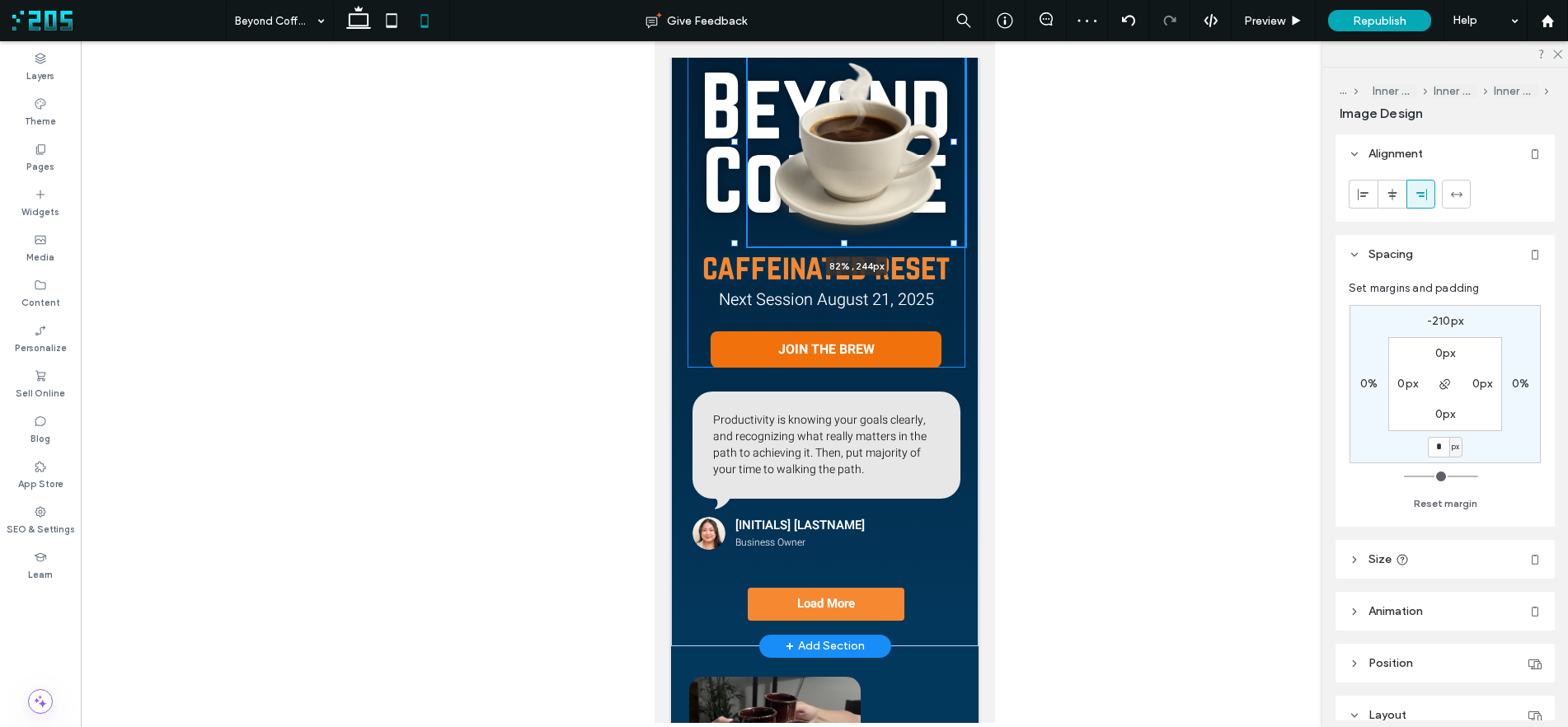 drag, startPoint x: 844, startPoint y: 451, endPoint x: 857, endPoint y: 346, distance: 105.8017 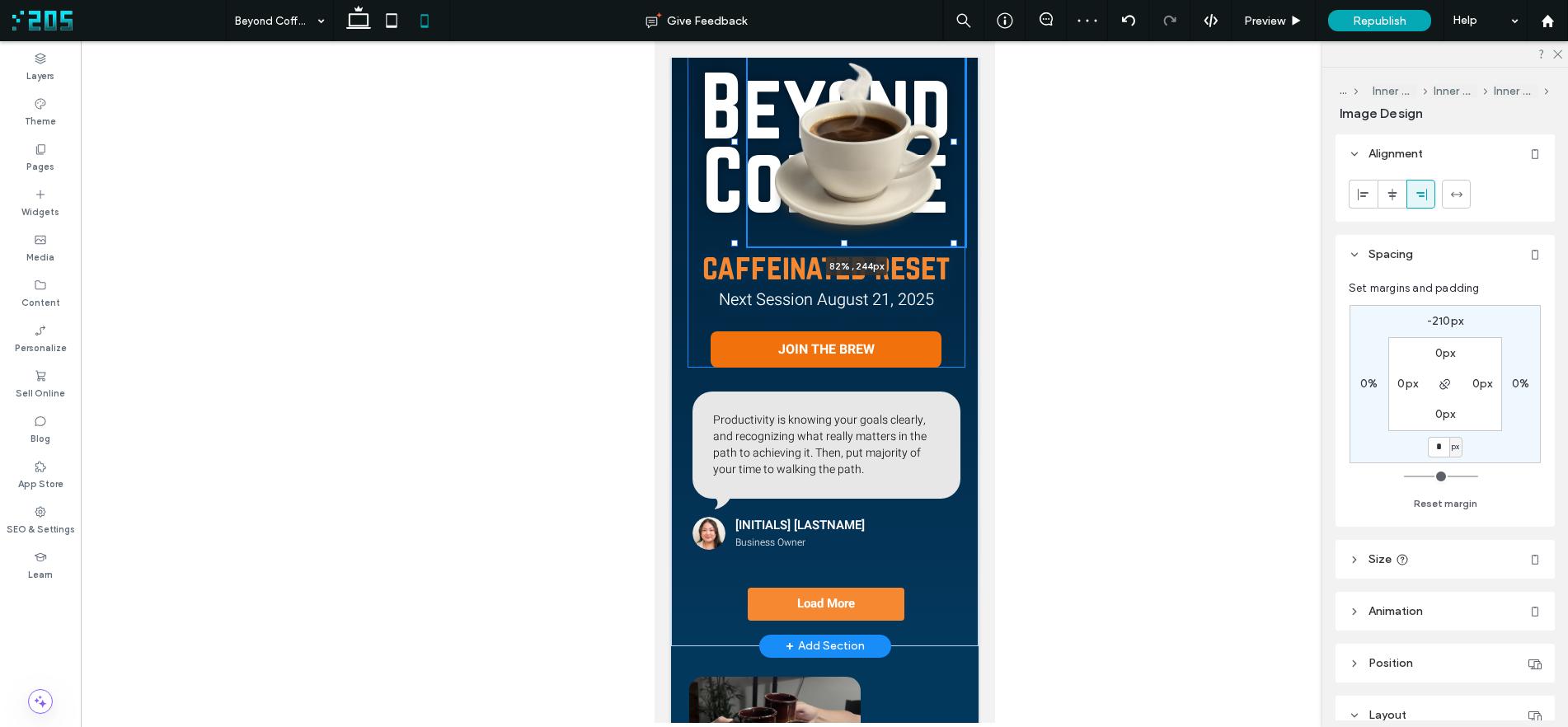 click on "Beyond Coffee
82% , 244px   caffeinated reset
Next Session August 21, 2025
JOIN THE BREW
Productivity is knowing your goals clearly, and recognizing what really matters in the path to achieving it. Then, put majority of your time to walking the path. KC T. Business Owner Load More" at bounding box center [824, 301] 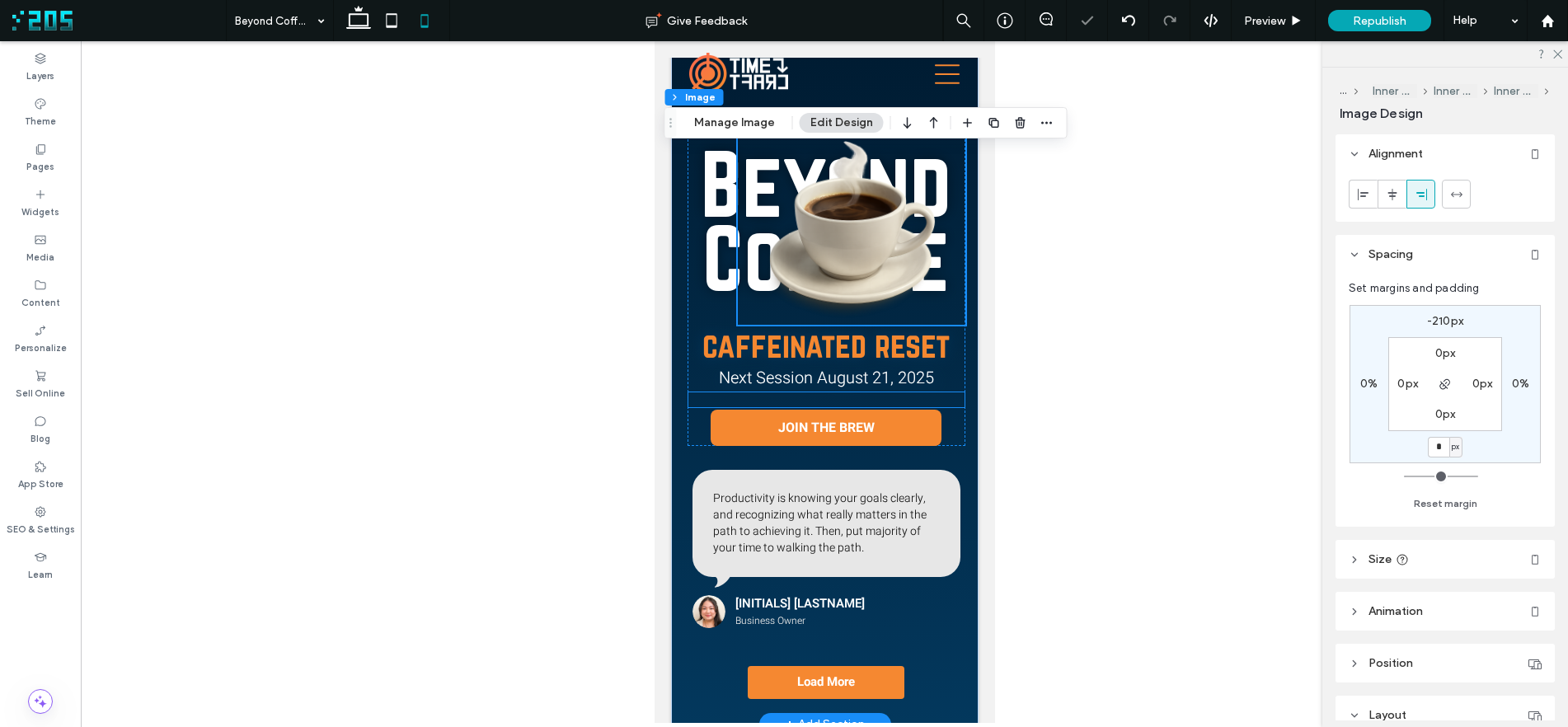 scroll, scrollTop: 0, scrollLeft: 0, axis: both 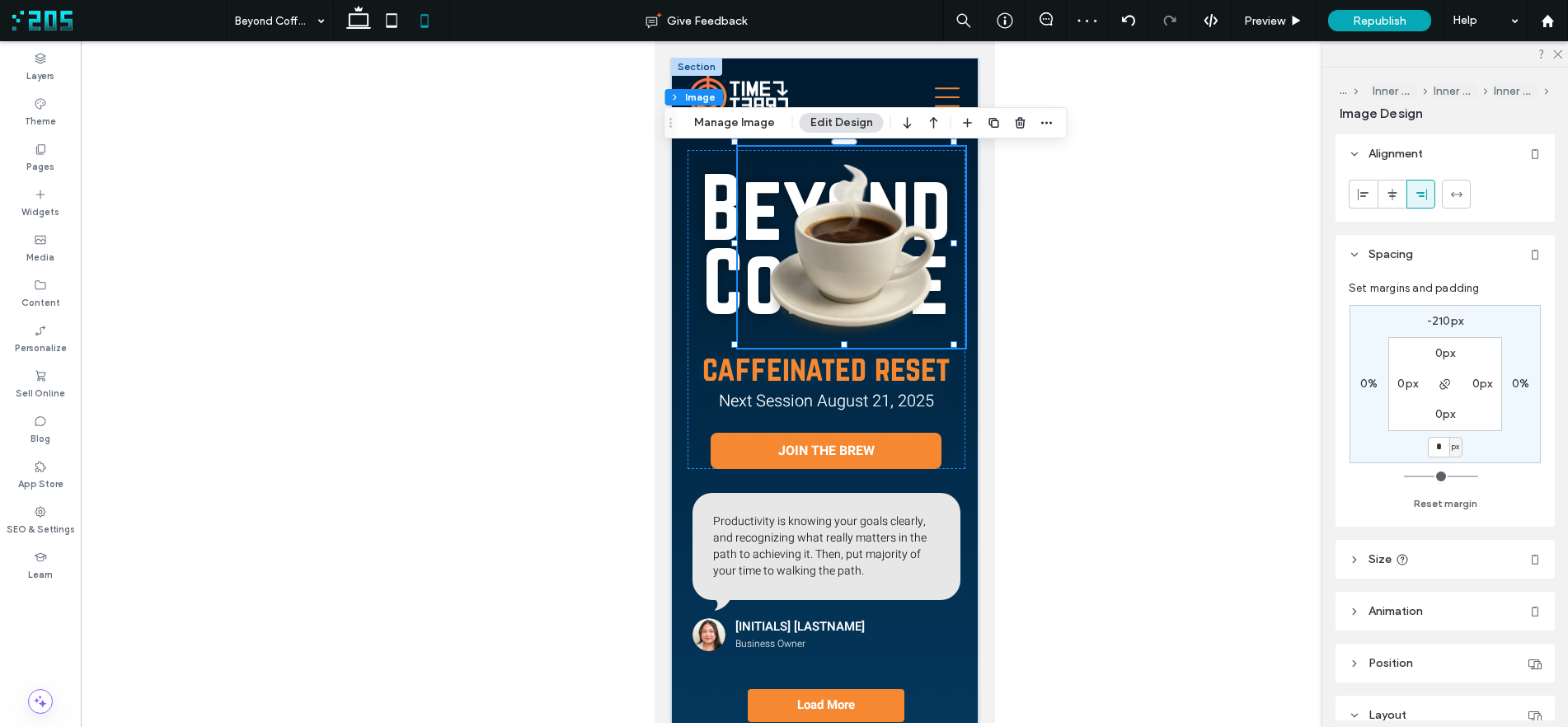 click on "-210px" at bounding box center [1445, 321] 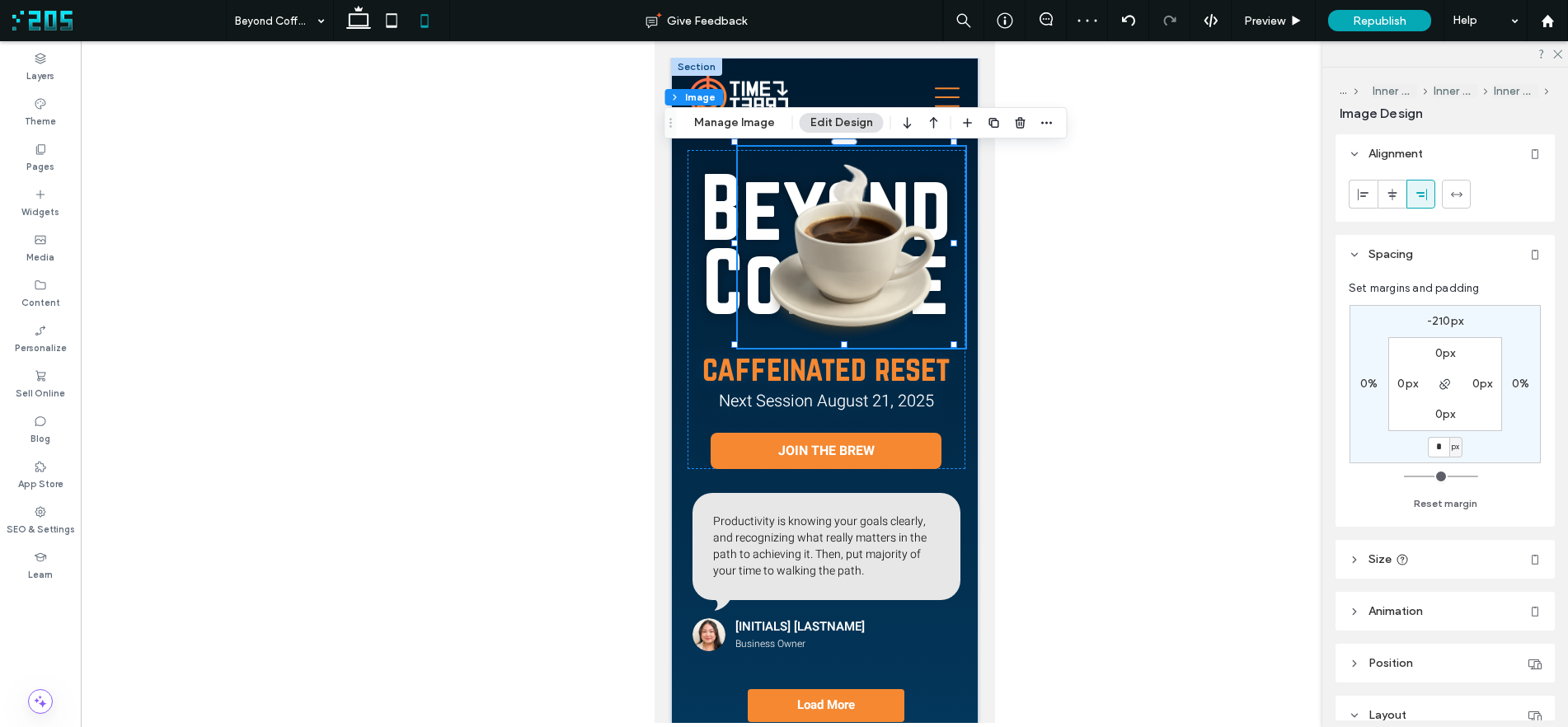 type on "*" 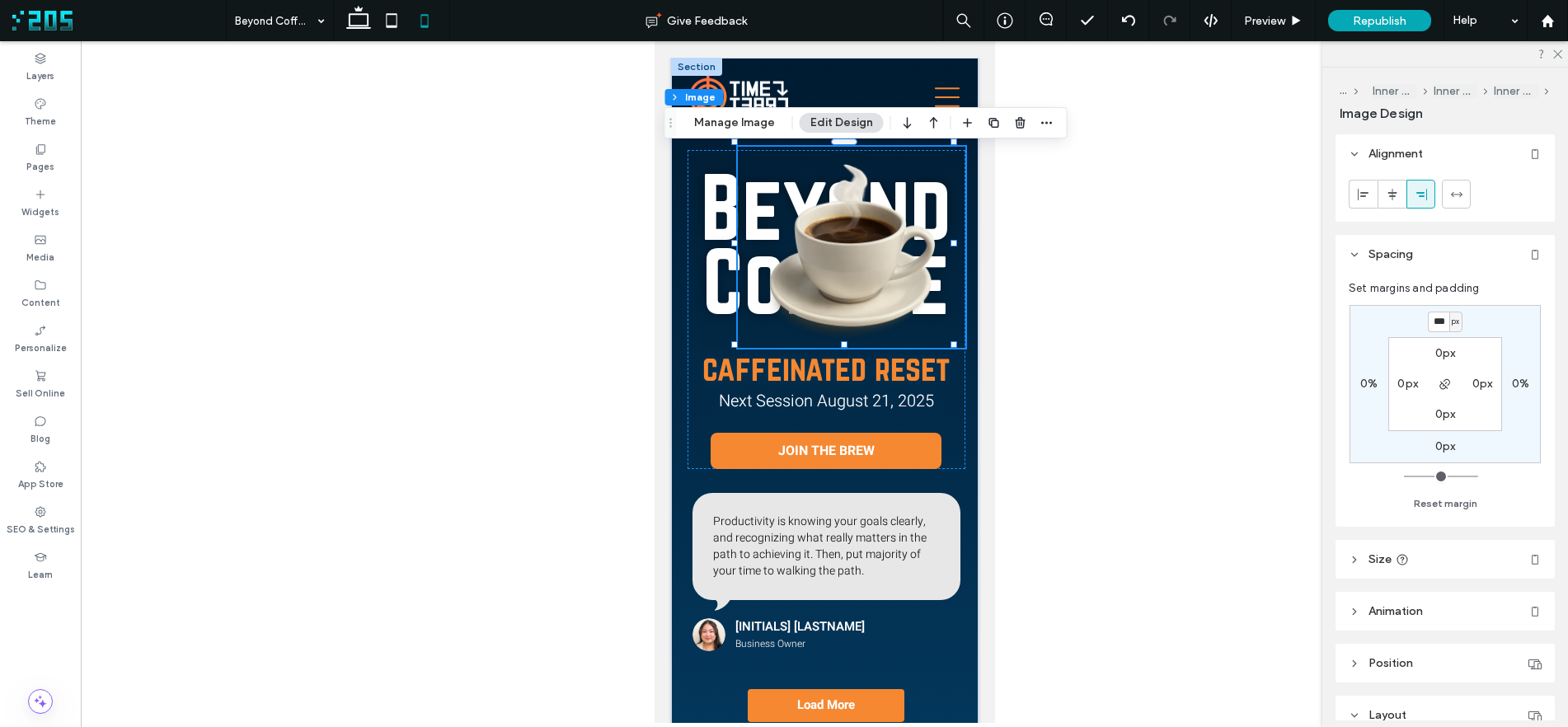 type on "***" 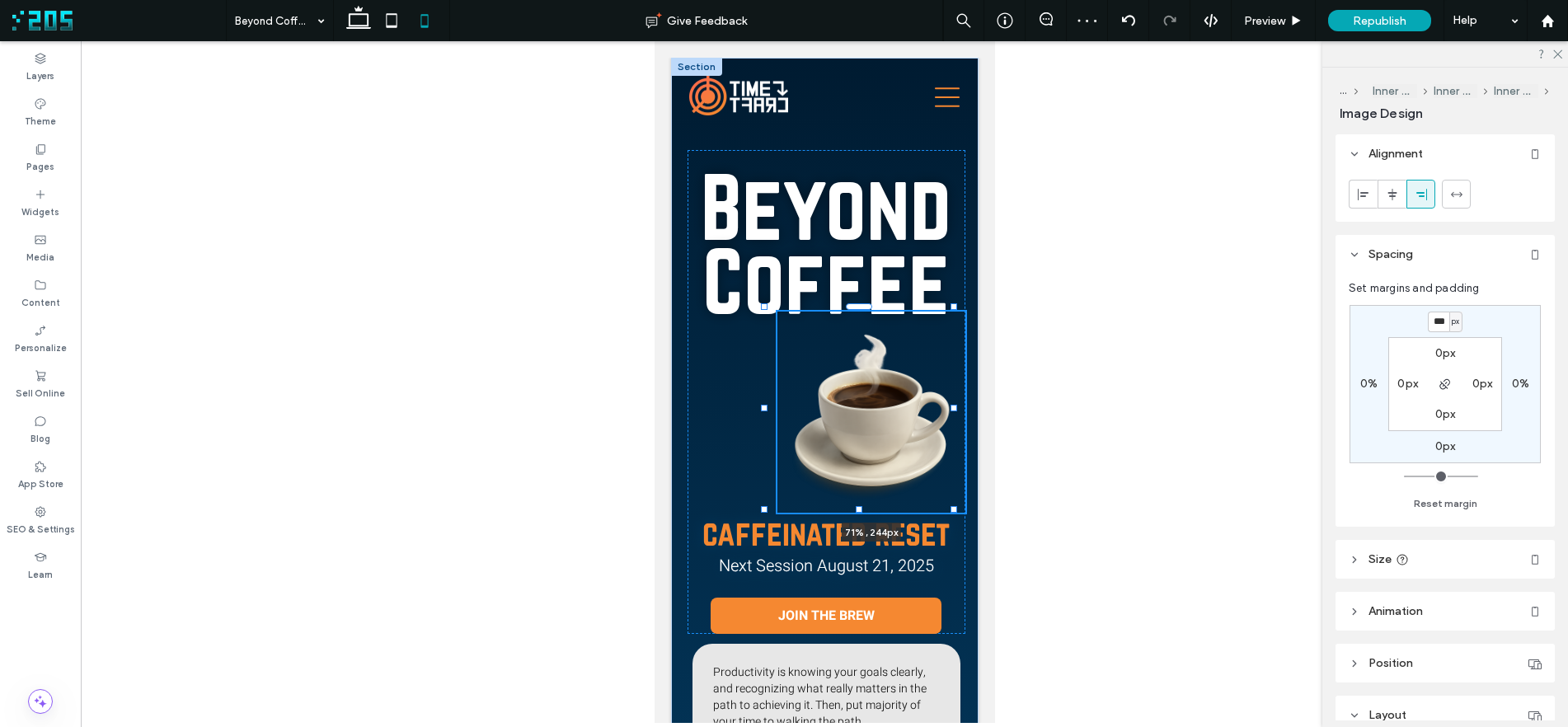 drag, startPoint x: 734, startPoint y: 408, endPoint x: 766, endPoint y: 390, distance: 36.71512 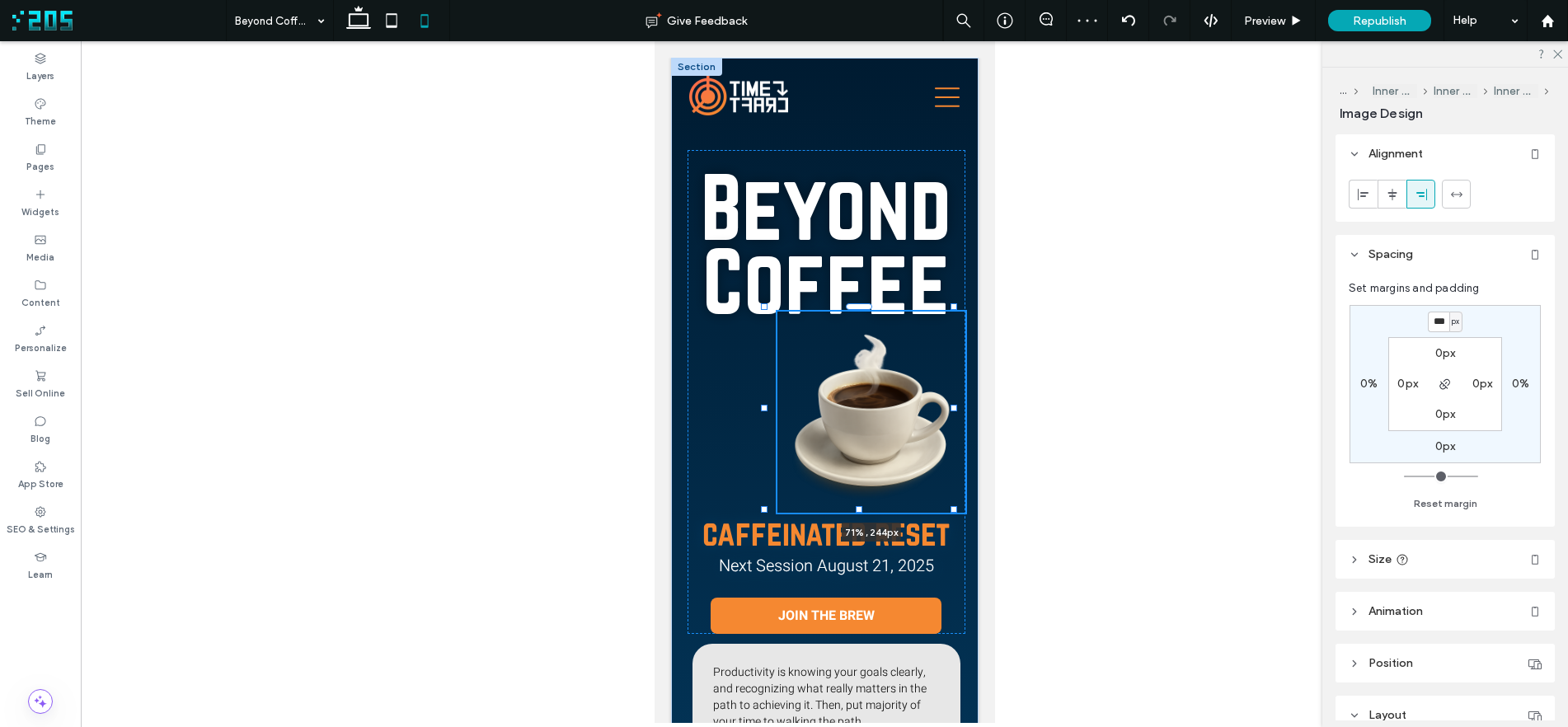 click on "Beyond Coffee
71% , 244px   caffeinated reset
Next Session August 21, 2025
JOIN THE BREW
Productivity is knowing your goals clearly, and recognizing what really matters in the path to achieving it. Then, put majority of your time to walking the path. KC T. Business Owner Load More" at bounding box center [824, 478] 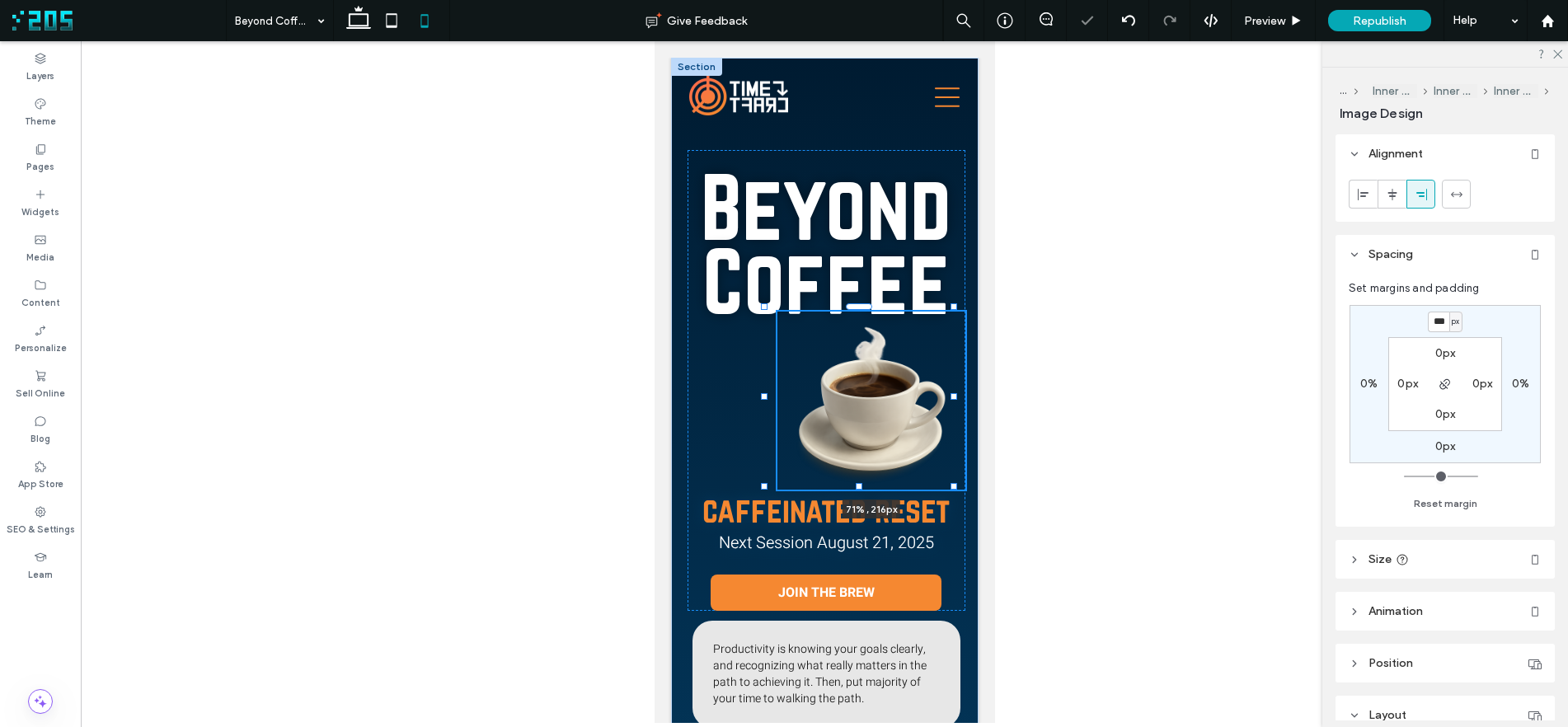drag, startPoint x: 858, startPoint y: 509, endPoint x: 813, endPoint y: 454, distance: 71.06335 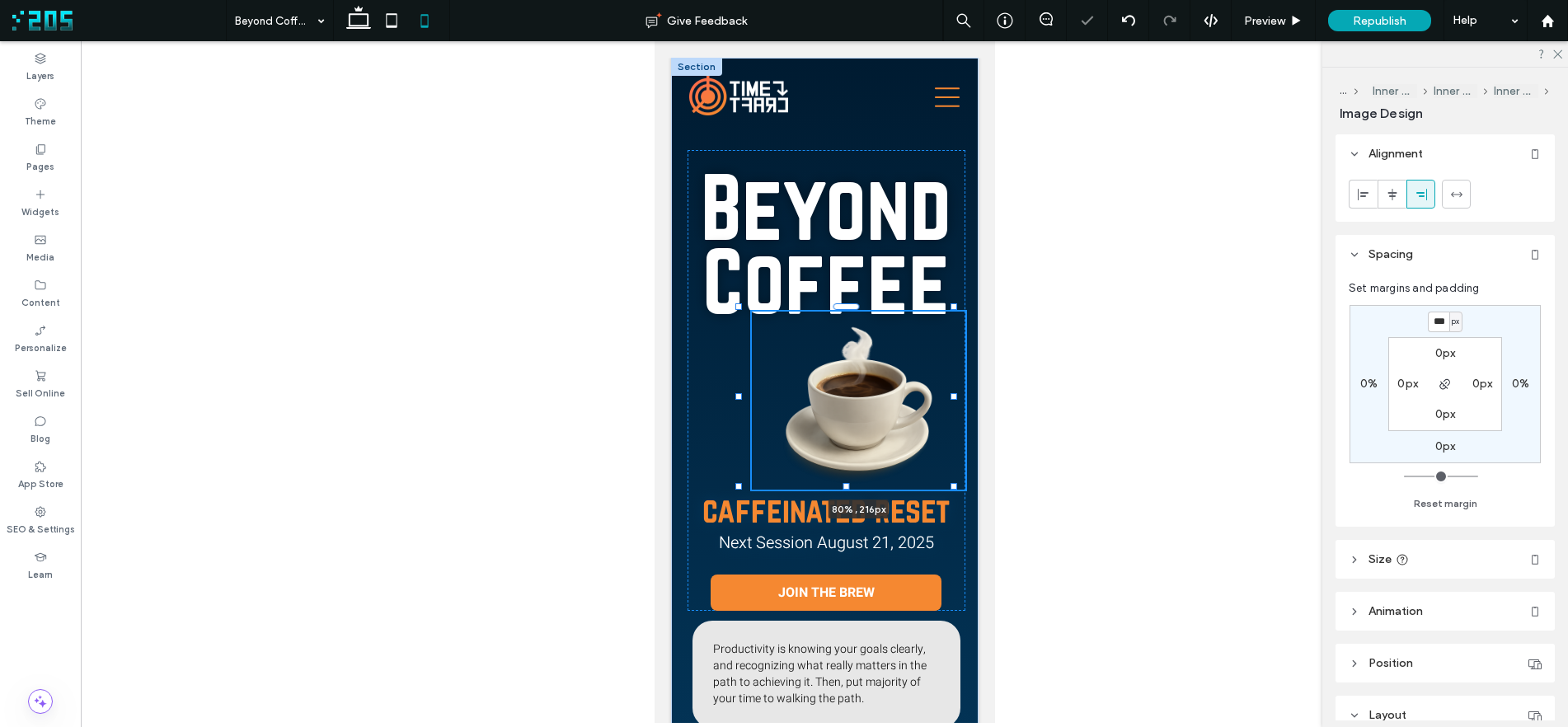 drag, startPoint x: 765, startPoint y: 397, endPoint x: 735, endPoint y: 395, distance: 30.06659 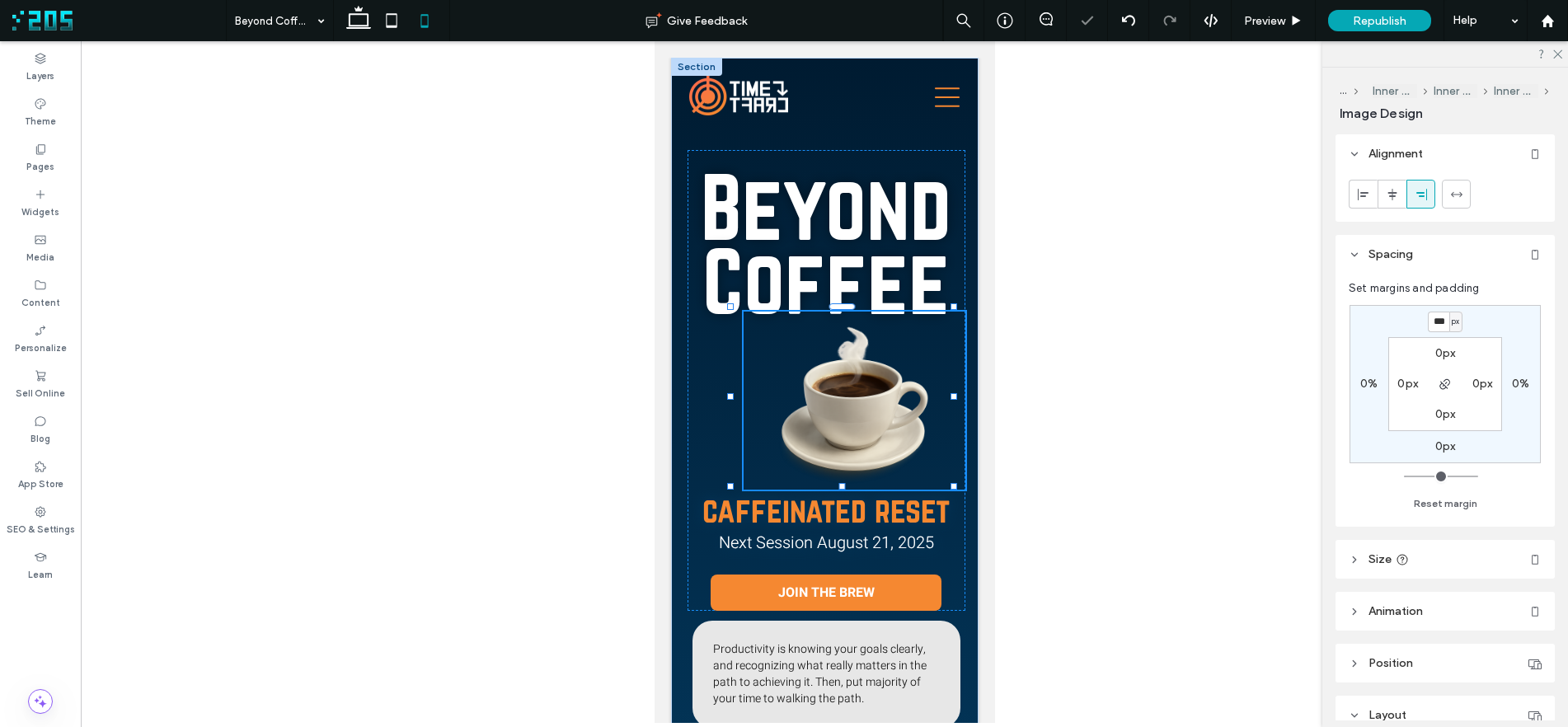 type on "**" 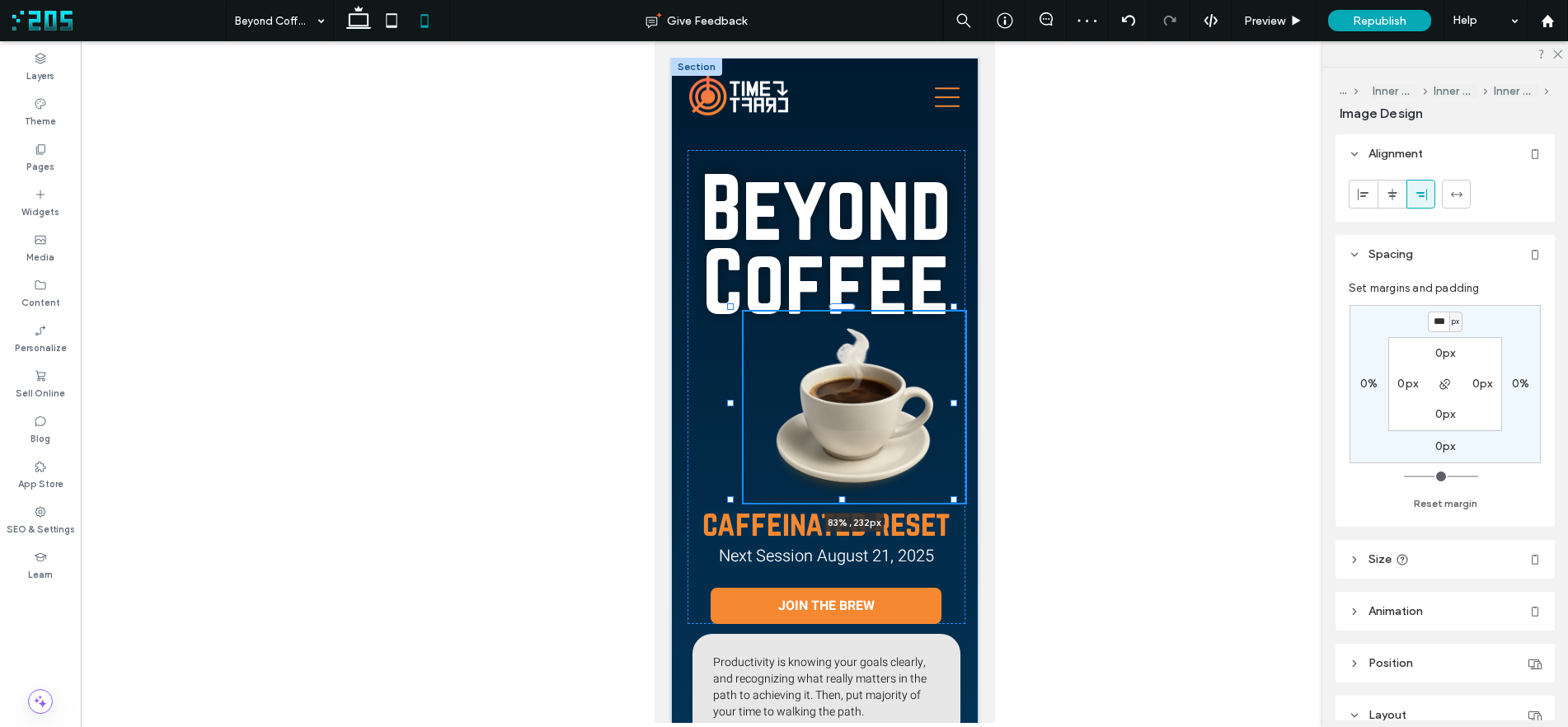 click at bounding box center (842, 500) 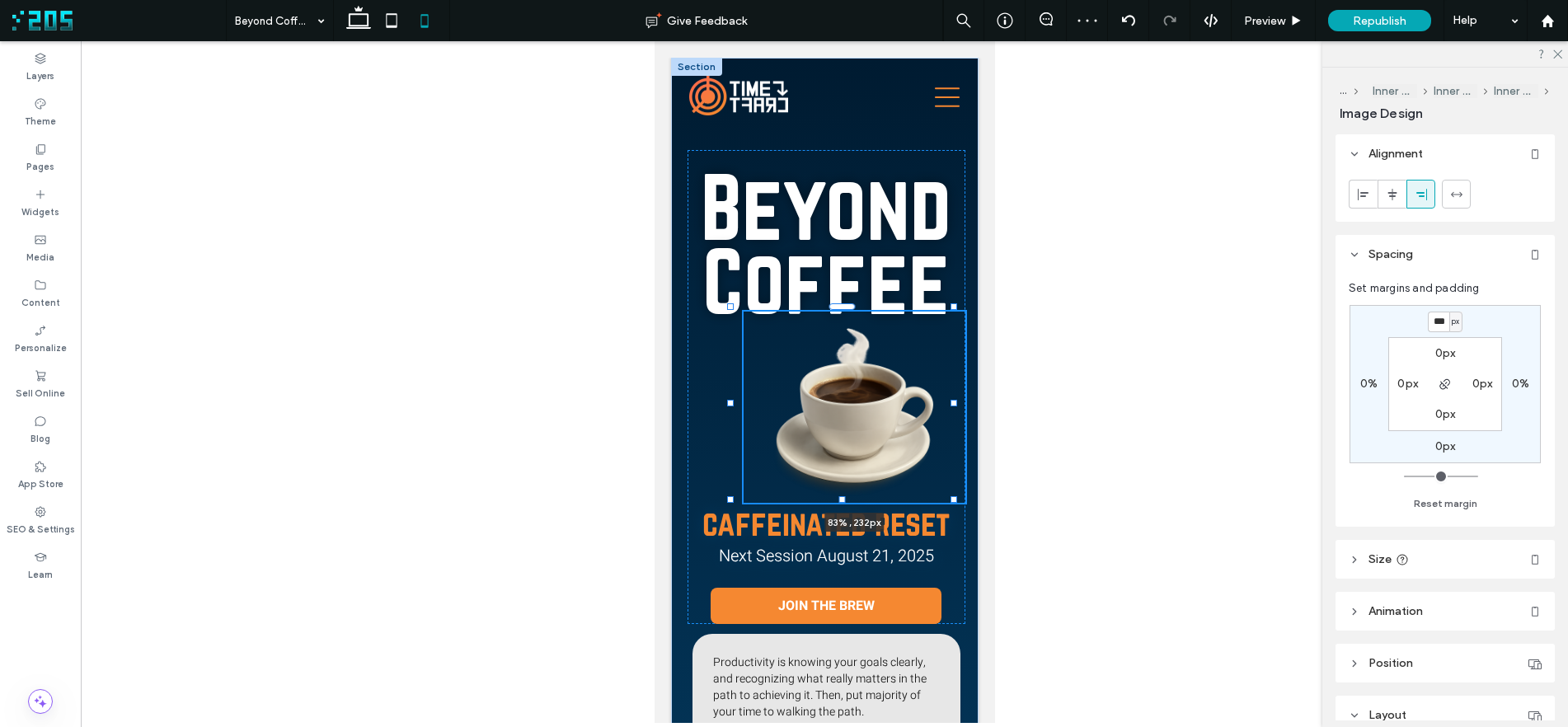 type on "*" 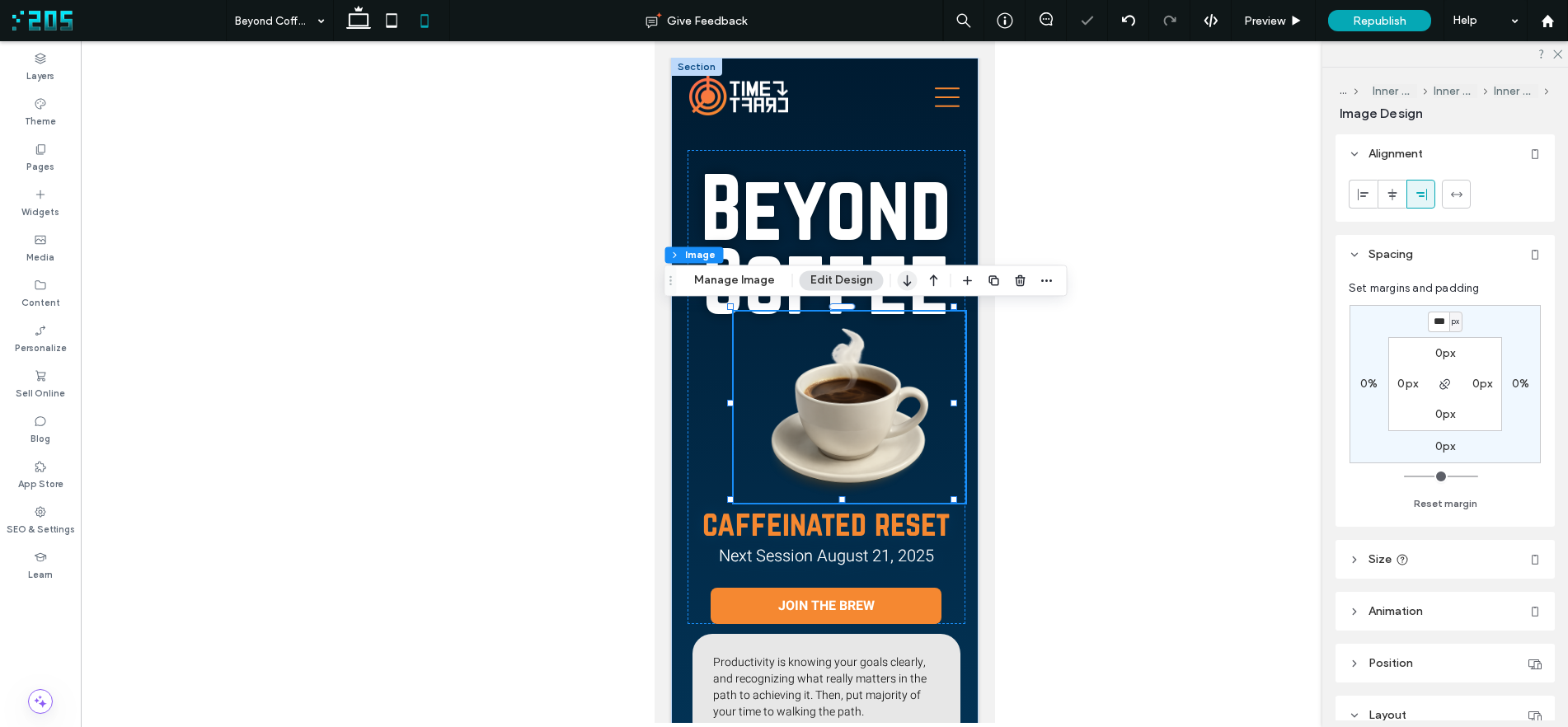 click 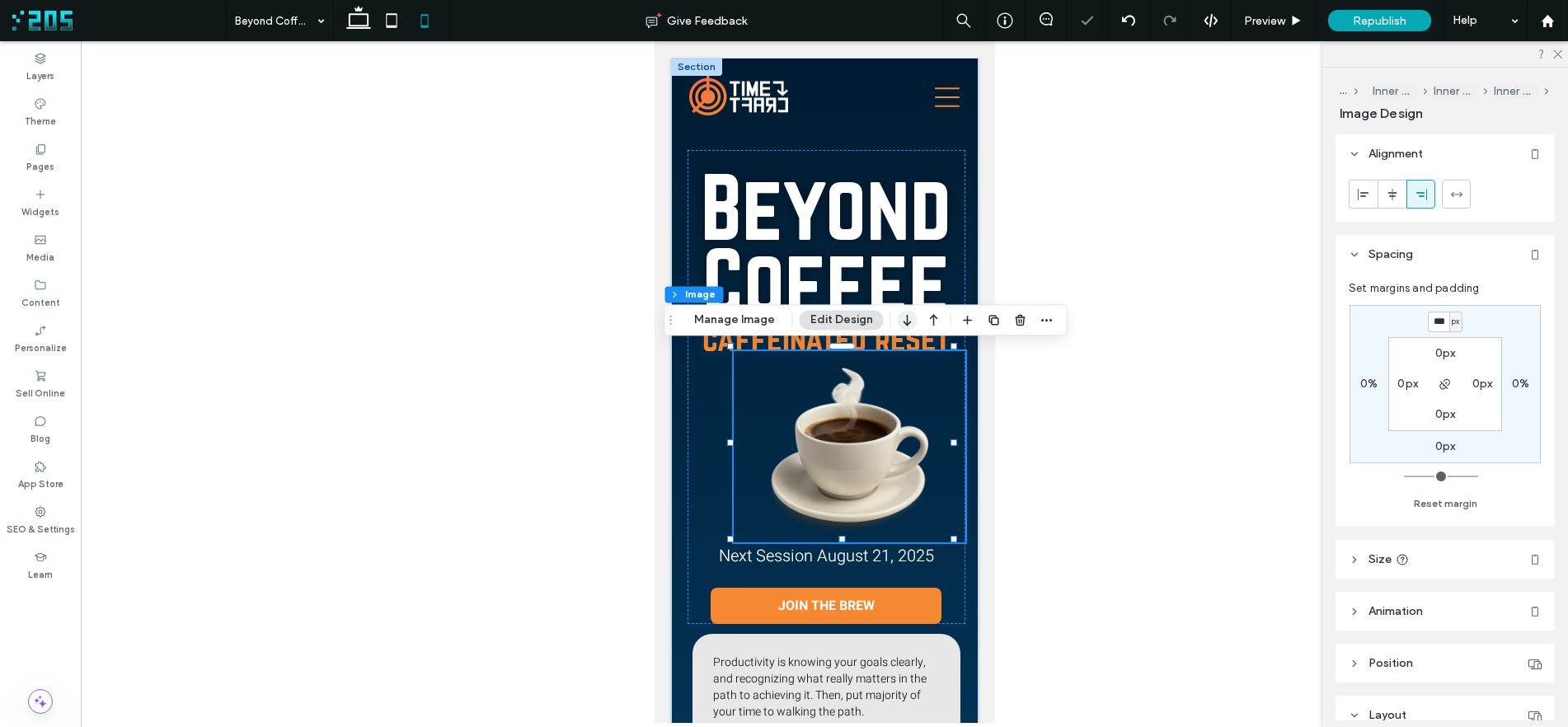 click 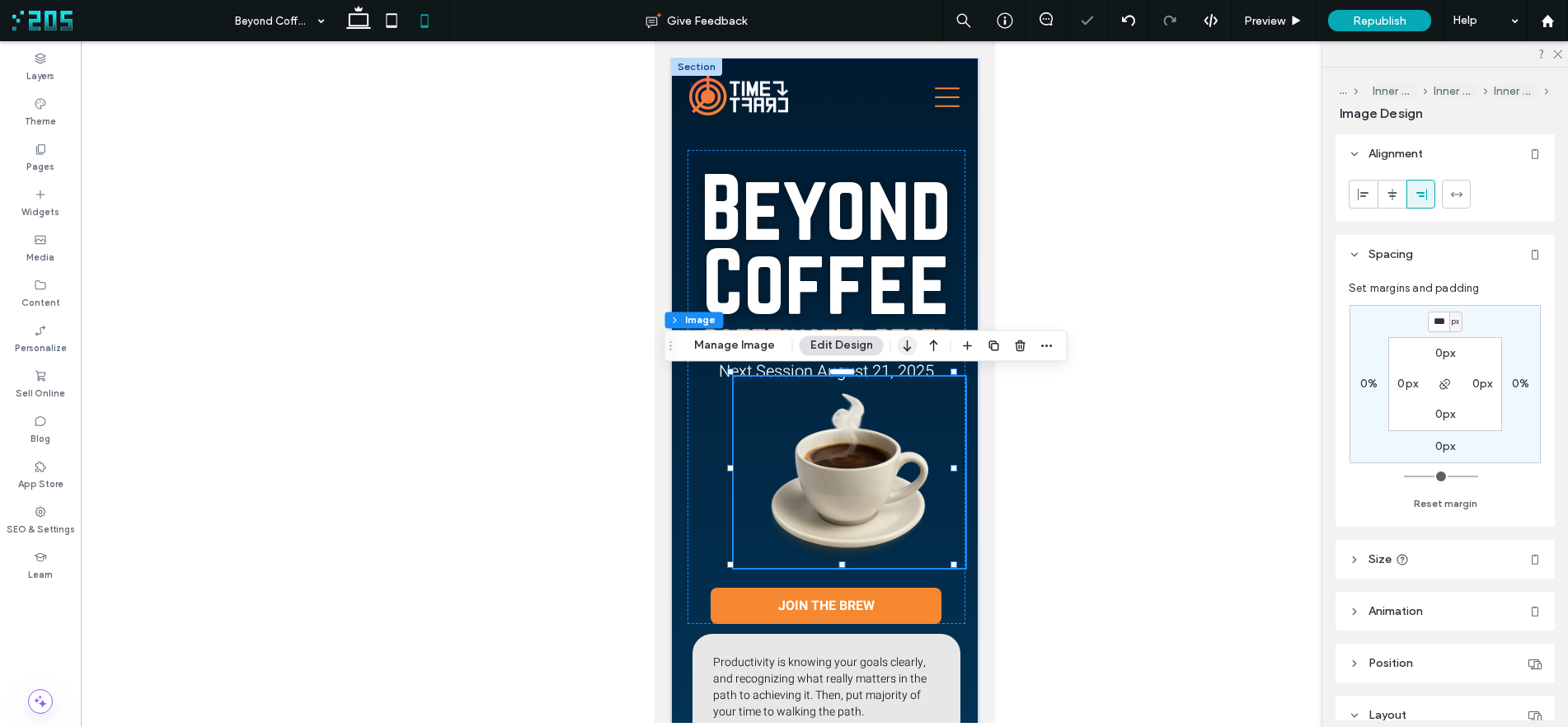 click 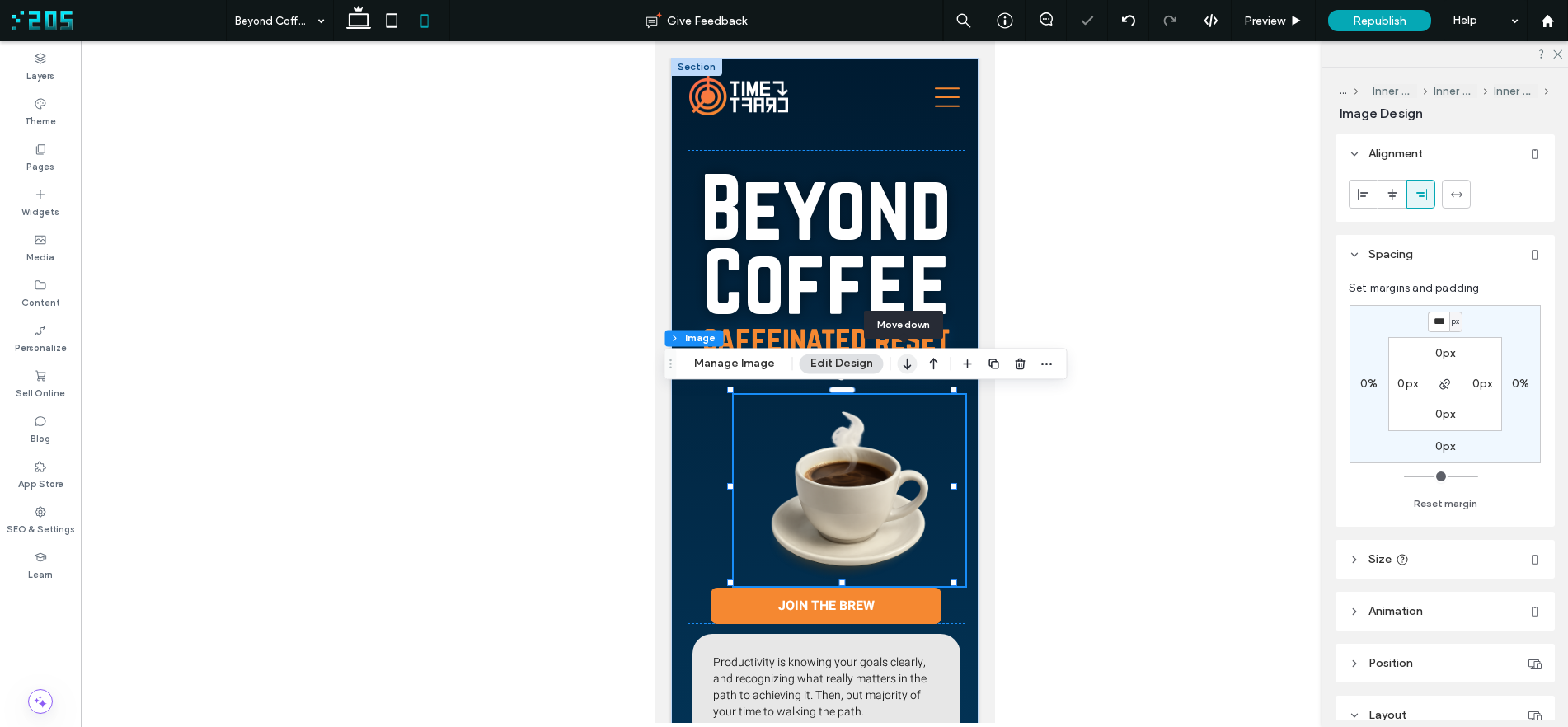 click 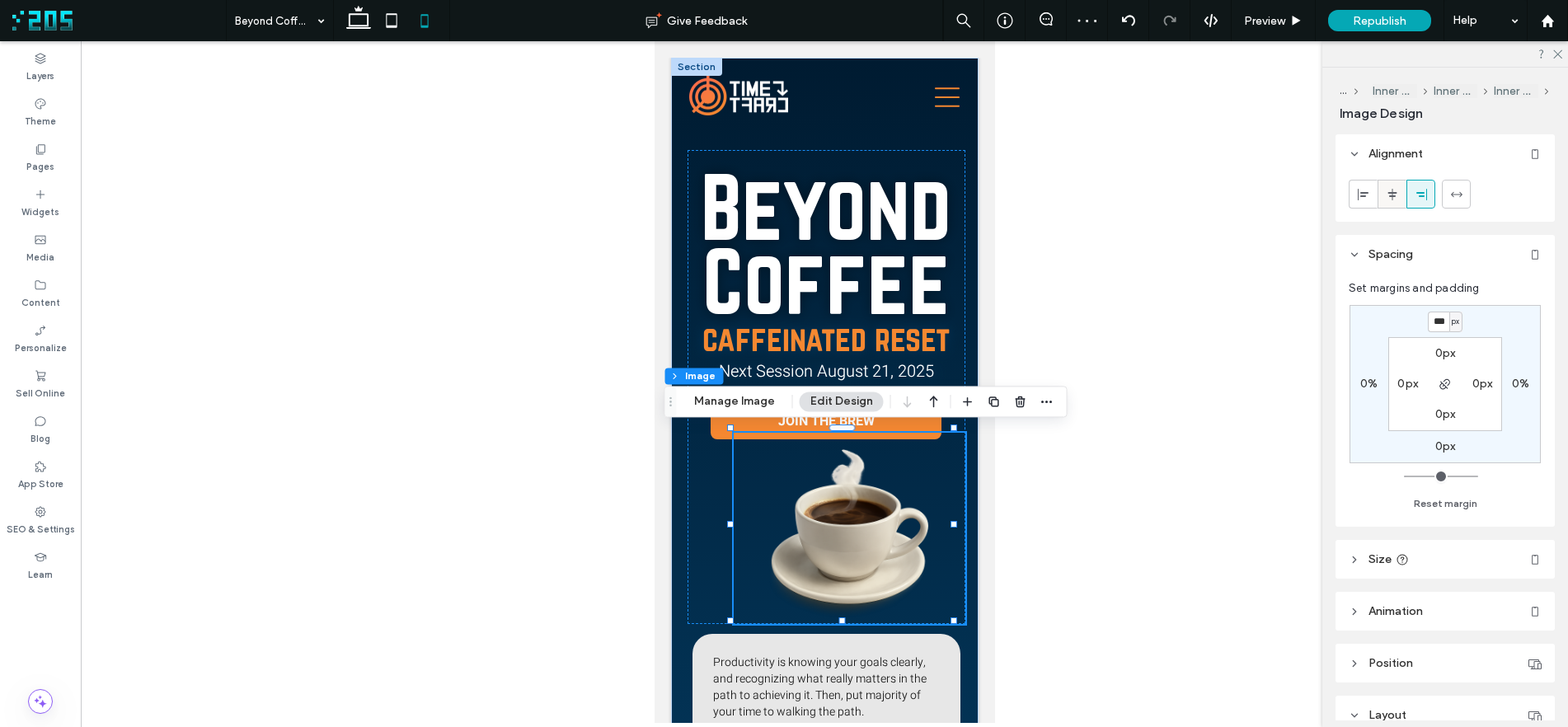 click 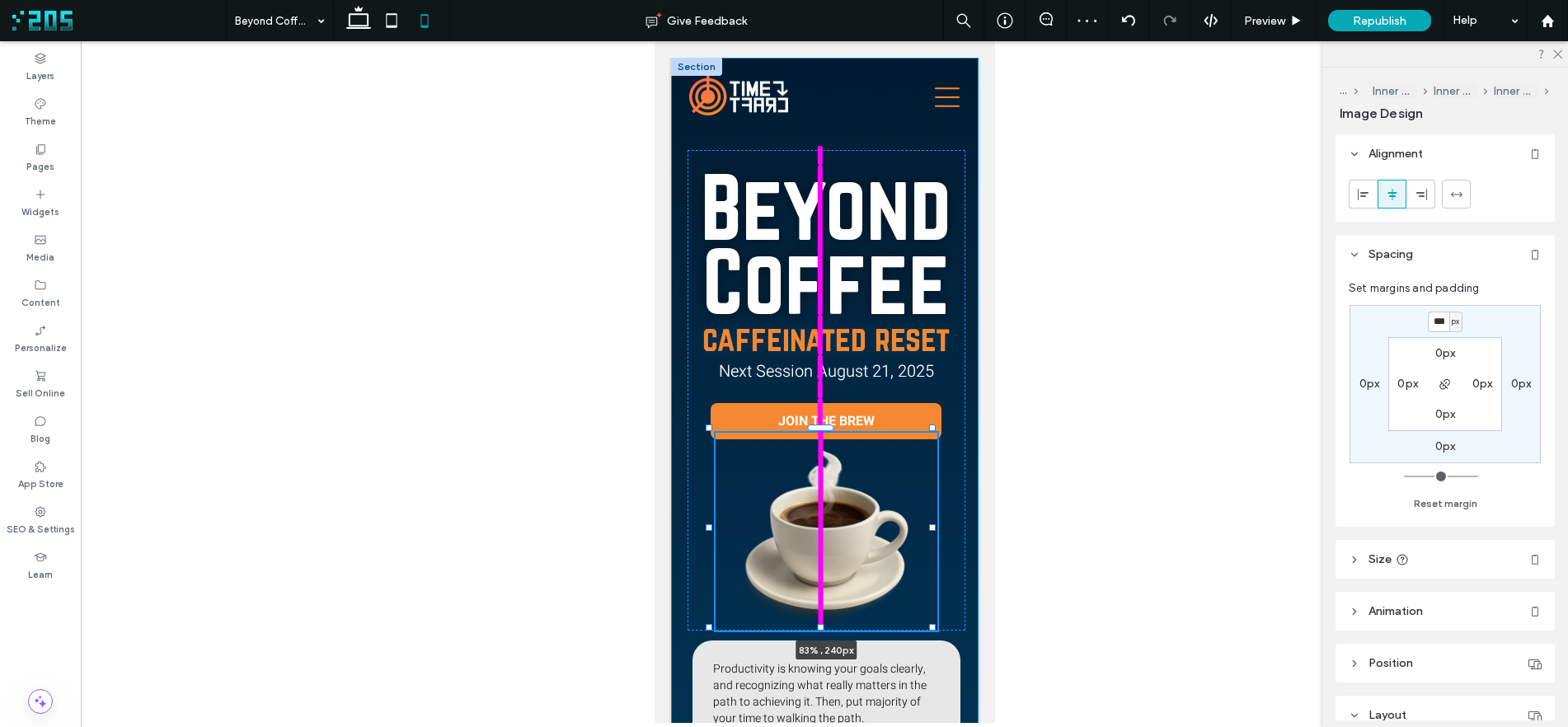drag, startPoint x: 819, startPoint y: 621, endPoint x: 832, endPoint y: 612, distance: 15.811388 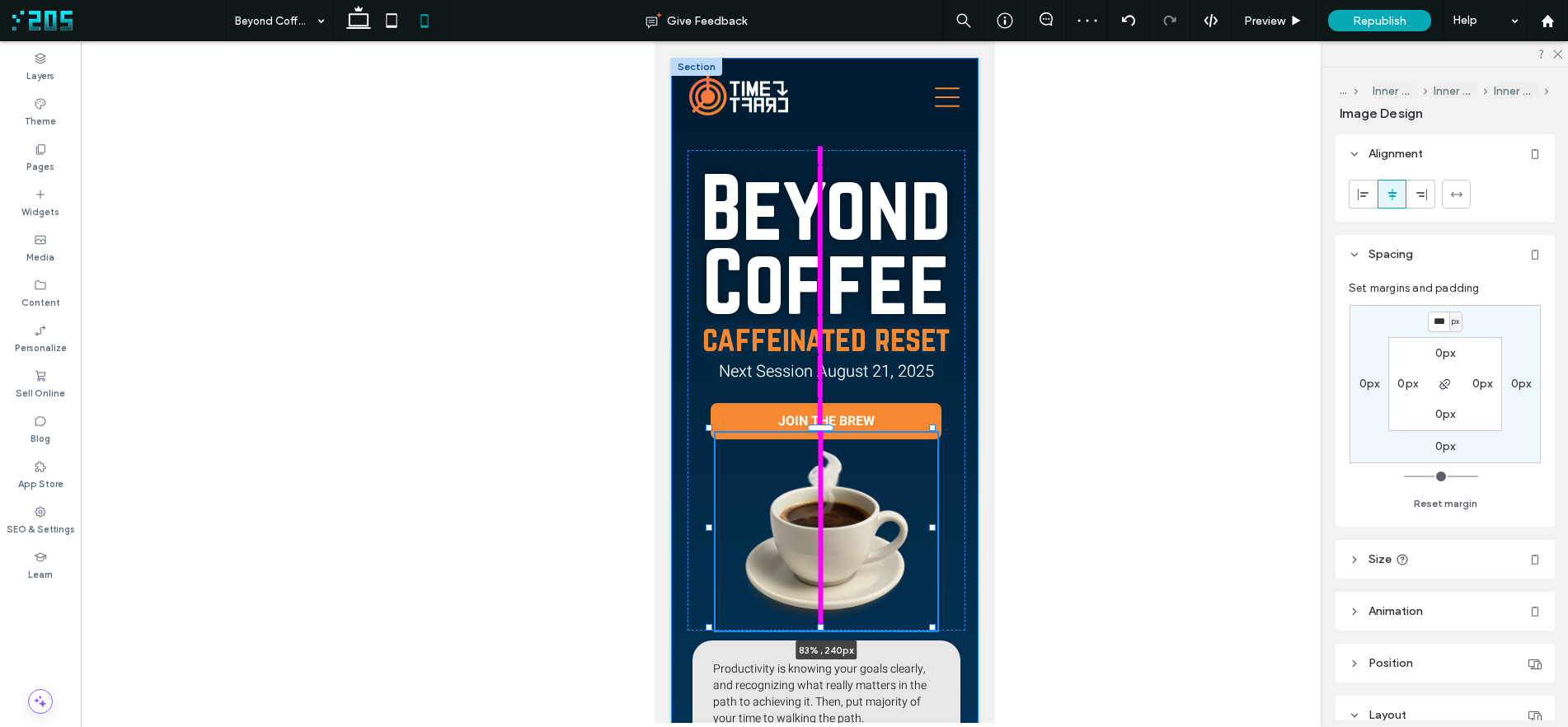 click at bounding box center [820, 627] 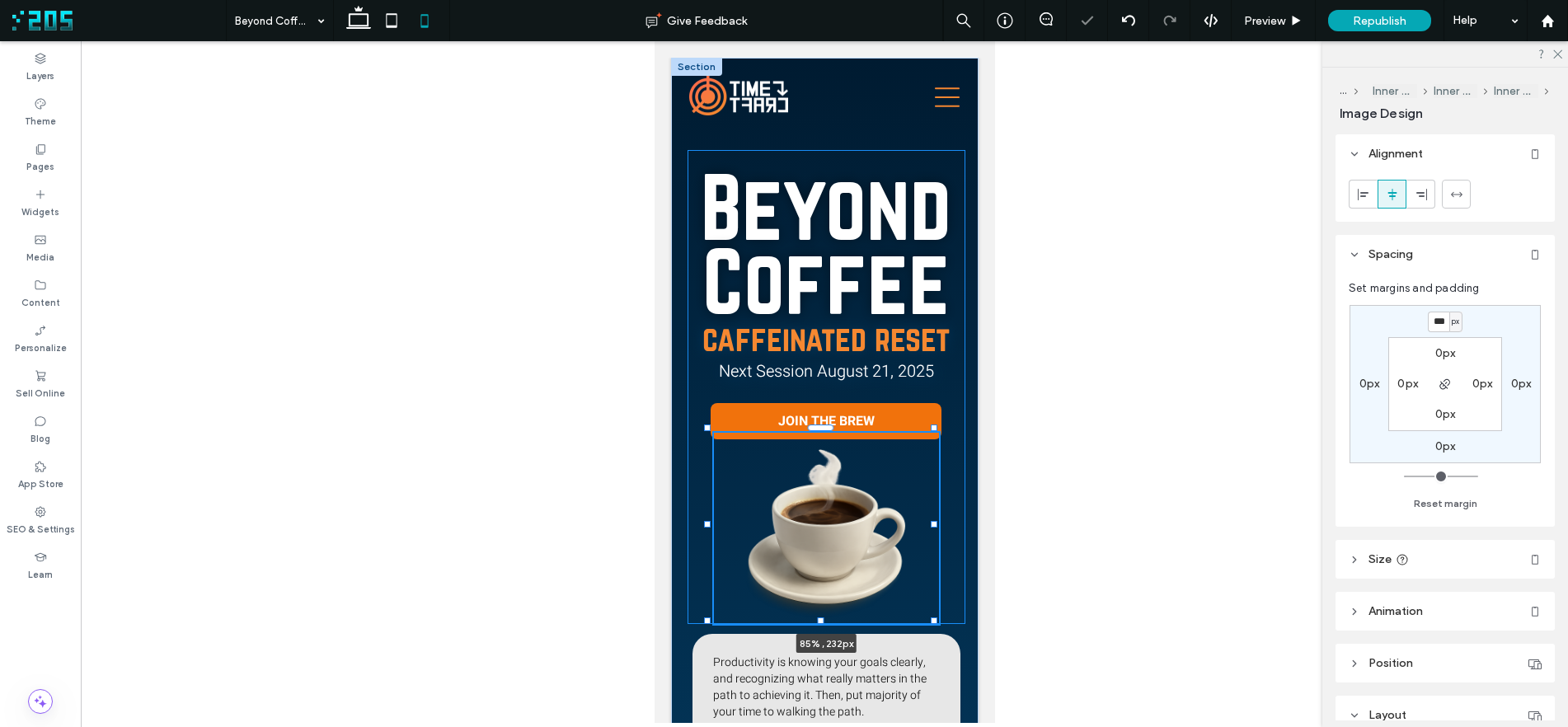 click on "Beyond Coffee
85% , 232px   caffeinated reset
Next Session August 21, 2025
JOIN THE BREW
Productivity is knowing your goals clearly, and recognizing what really matters in the path to achieving it. Then, put majority of your time to walking the path. KC T. Business Owner Load More" at bounding box center (824, 473) 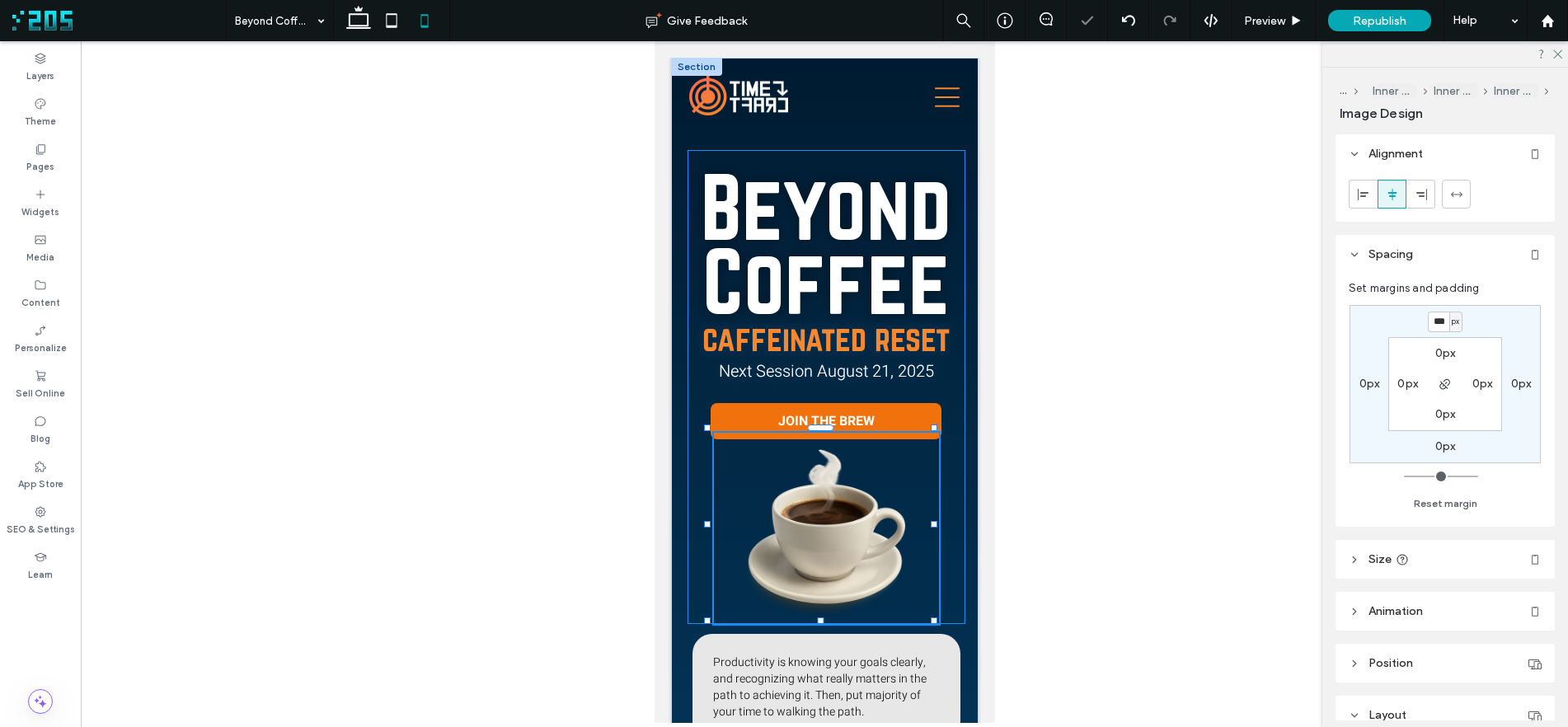 type on "*" 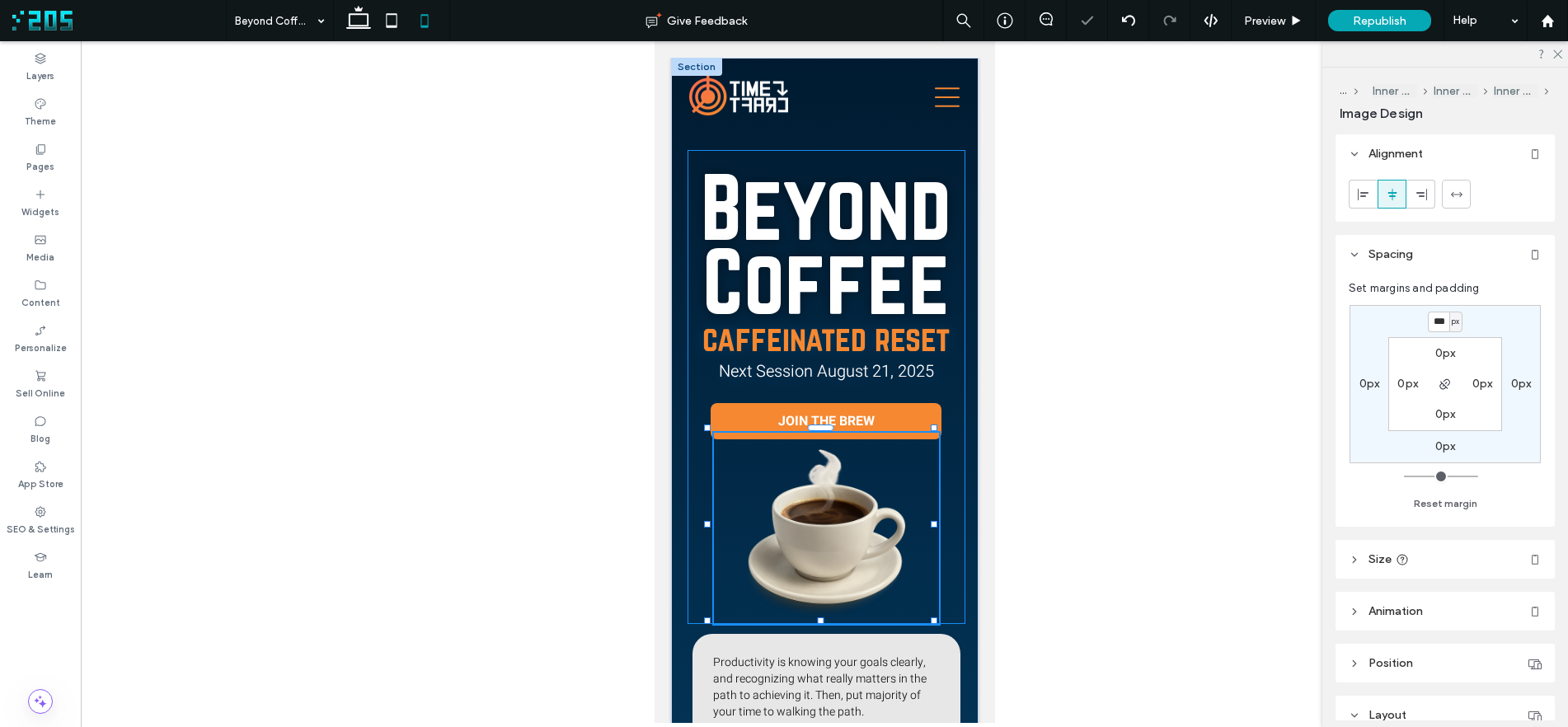 type on "*" 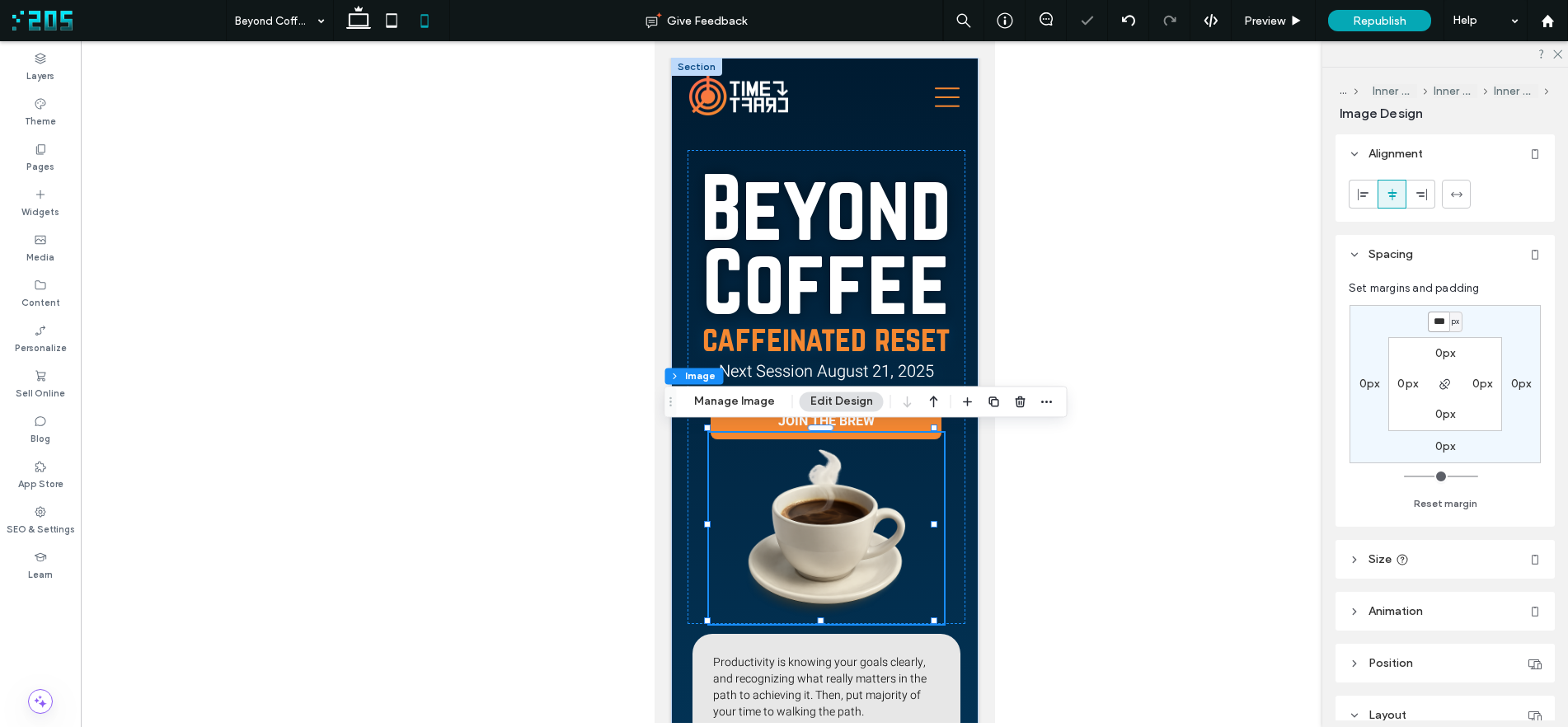 click on "***" at bounding box center (1439, 321) 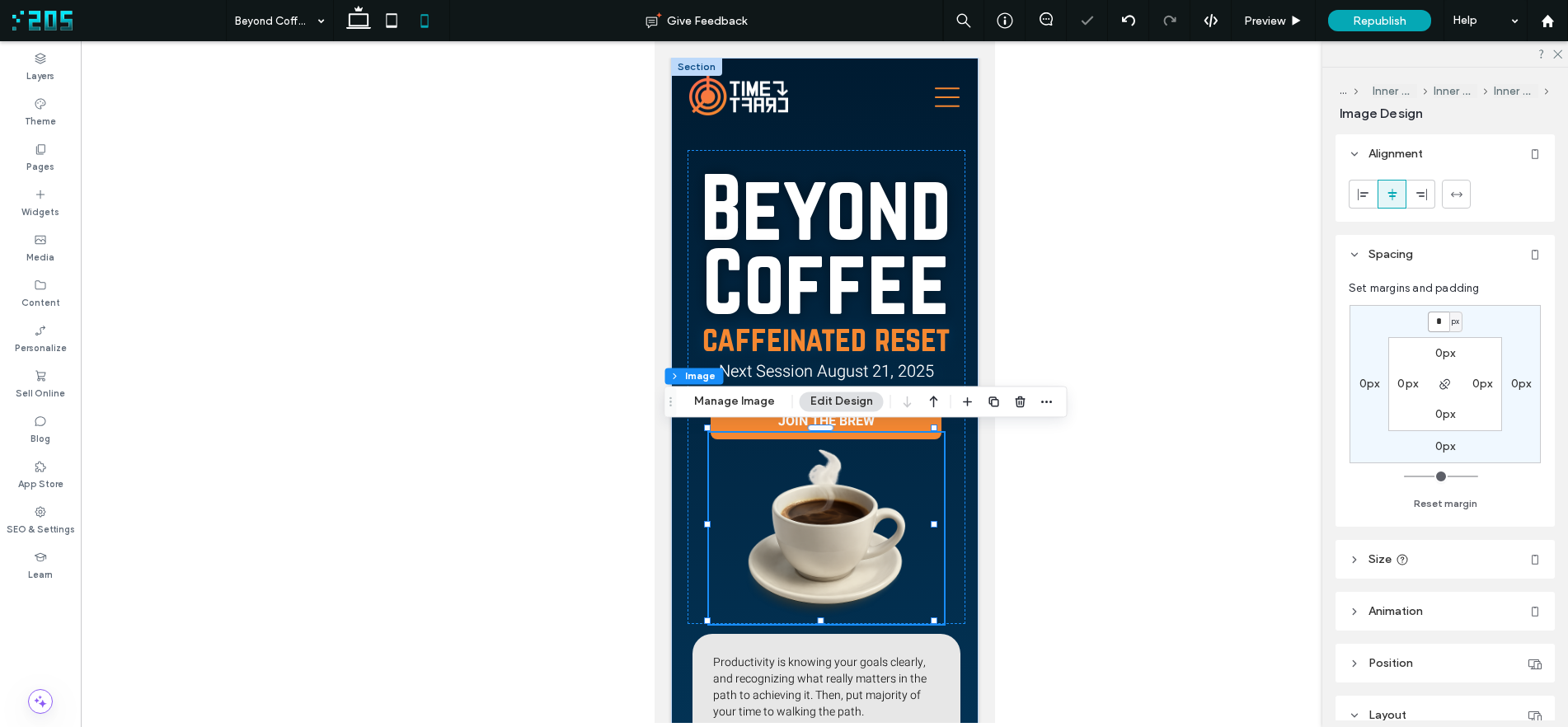 type on "*" 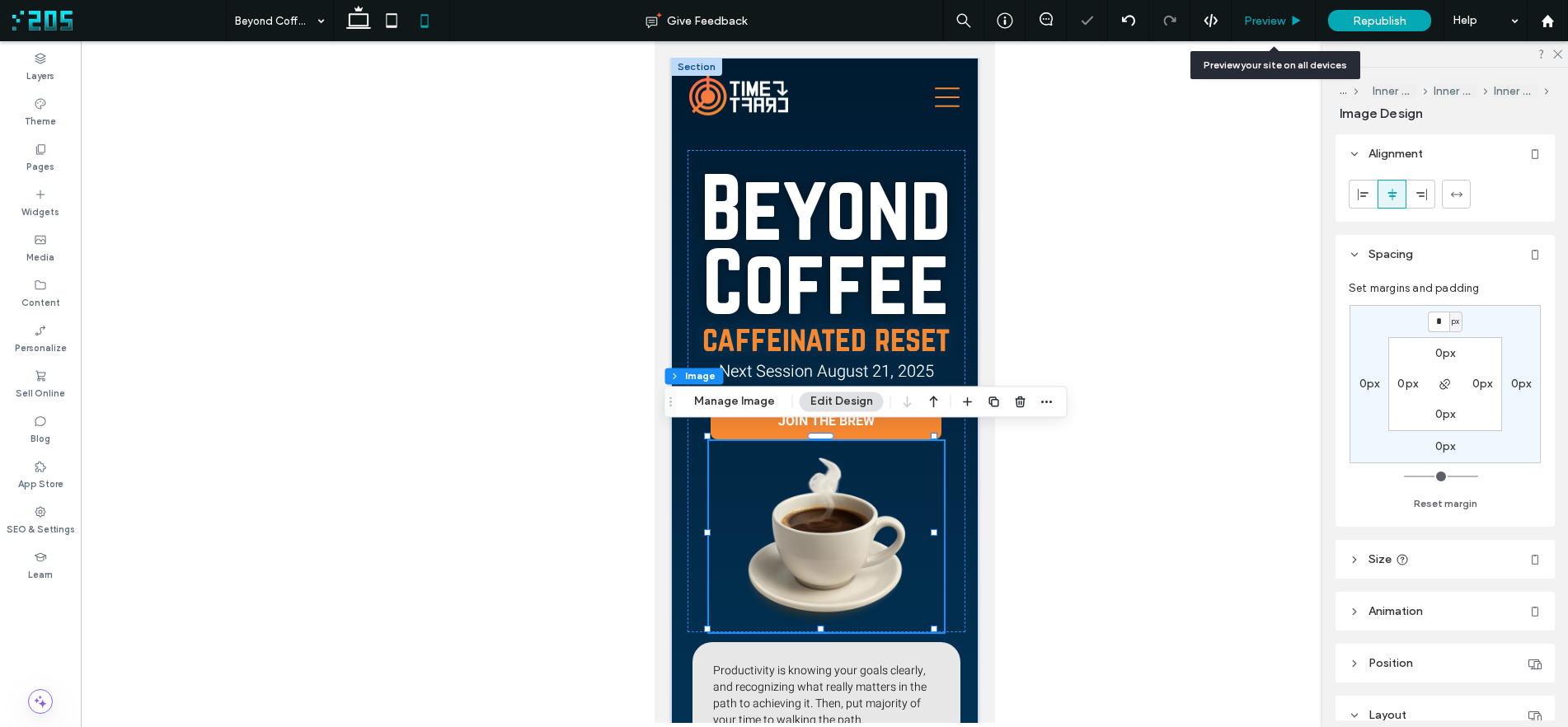 click on "Preview" at bounding box center (1265, 21) 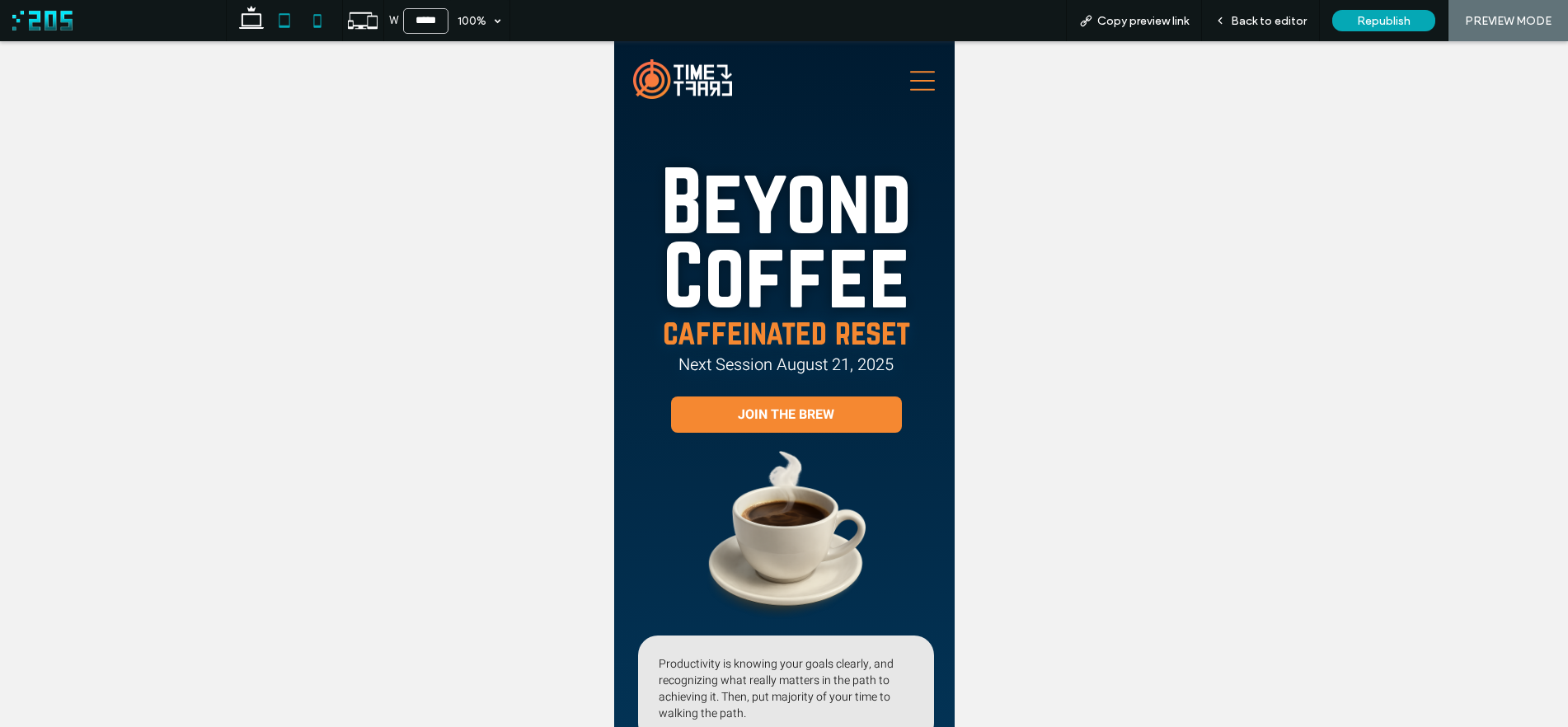 click 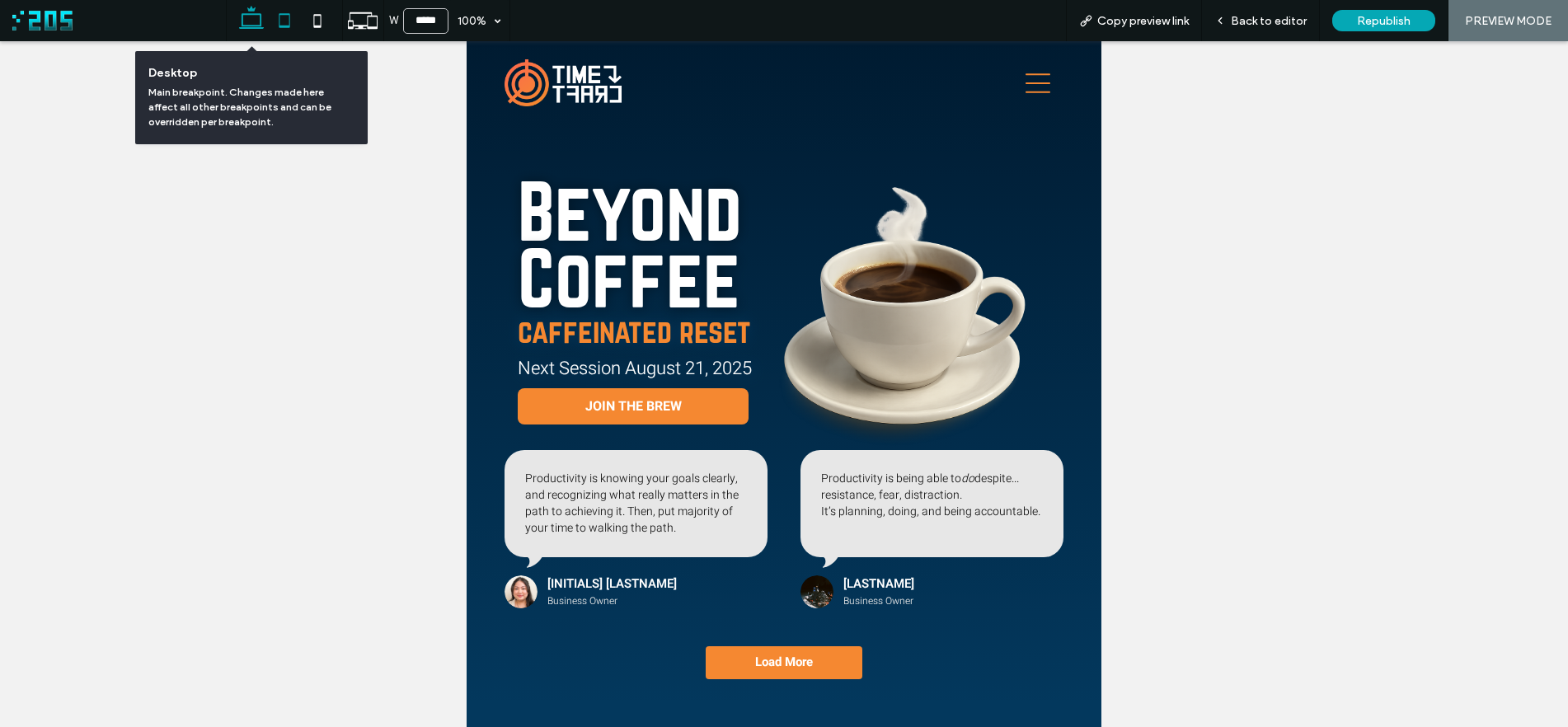 click 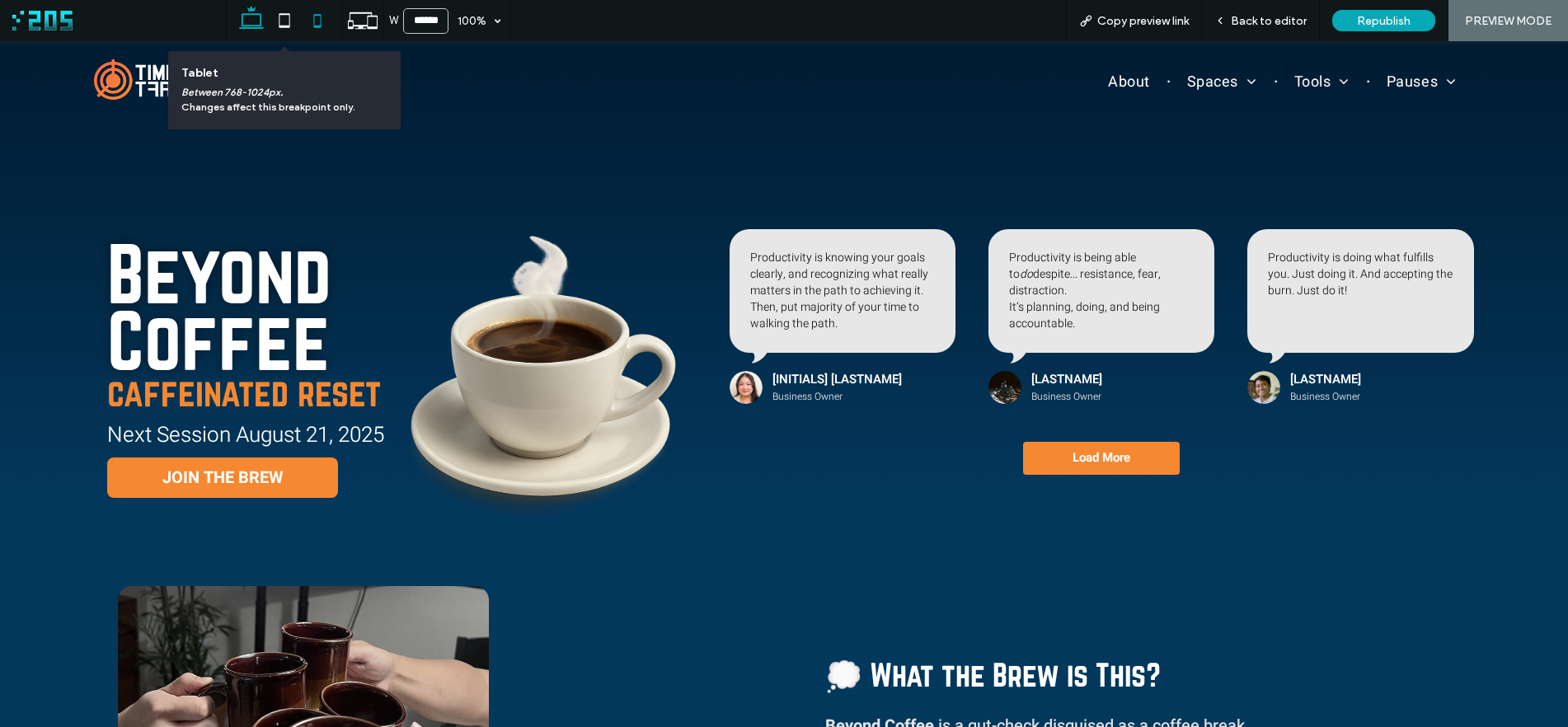 drag, startPoint x: 289, startPoint y: 21, endPoint x: 301, endPoint y: 20, distance: 12.041595 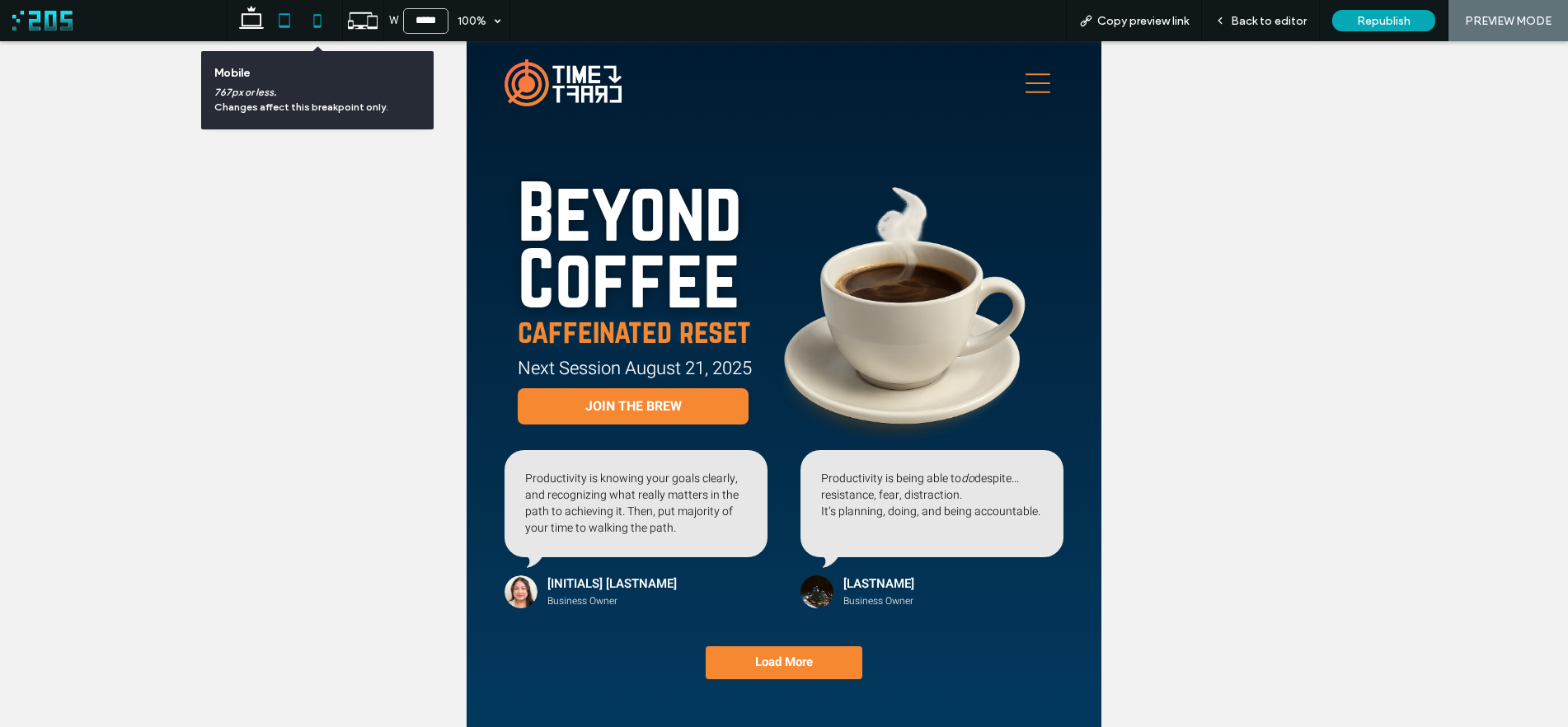 click 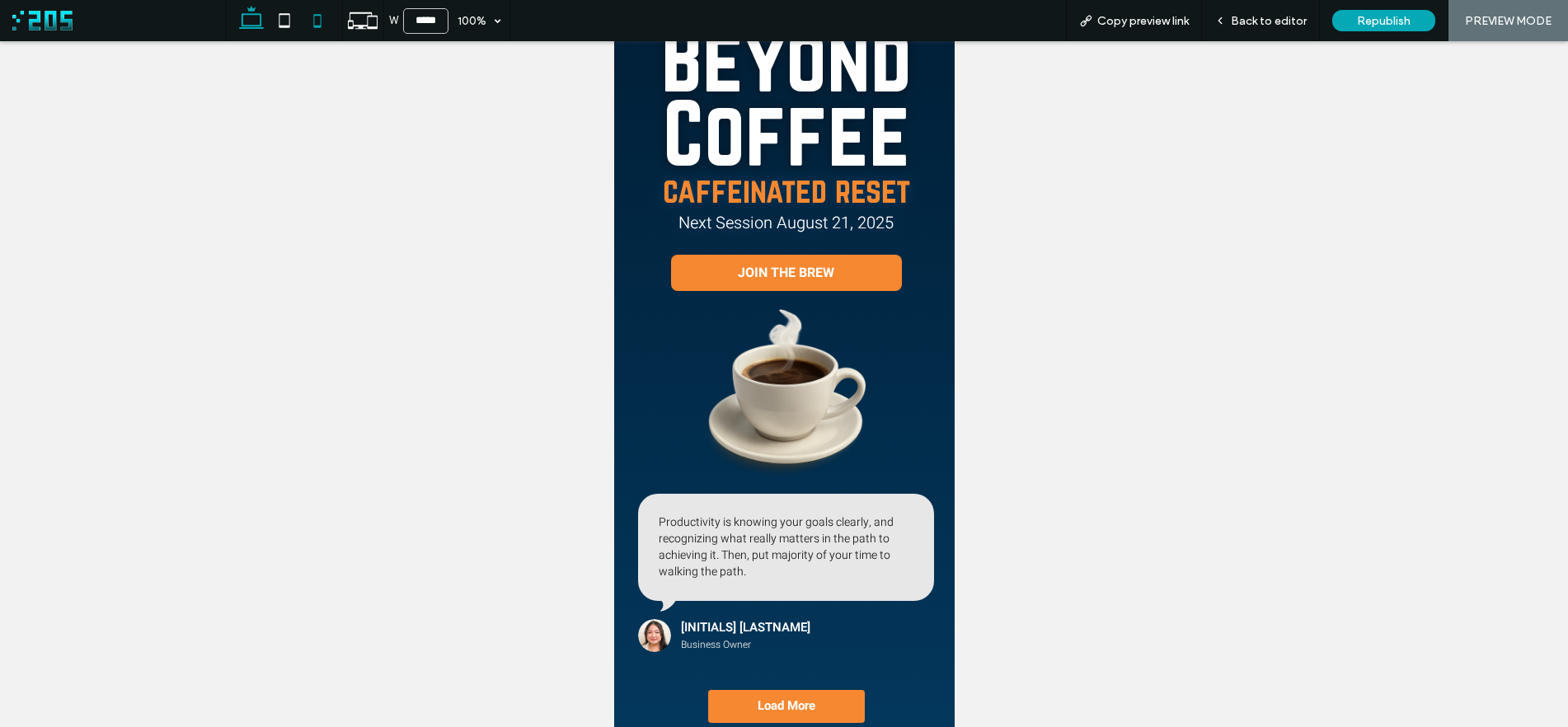 click 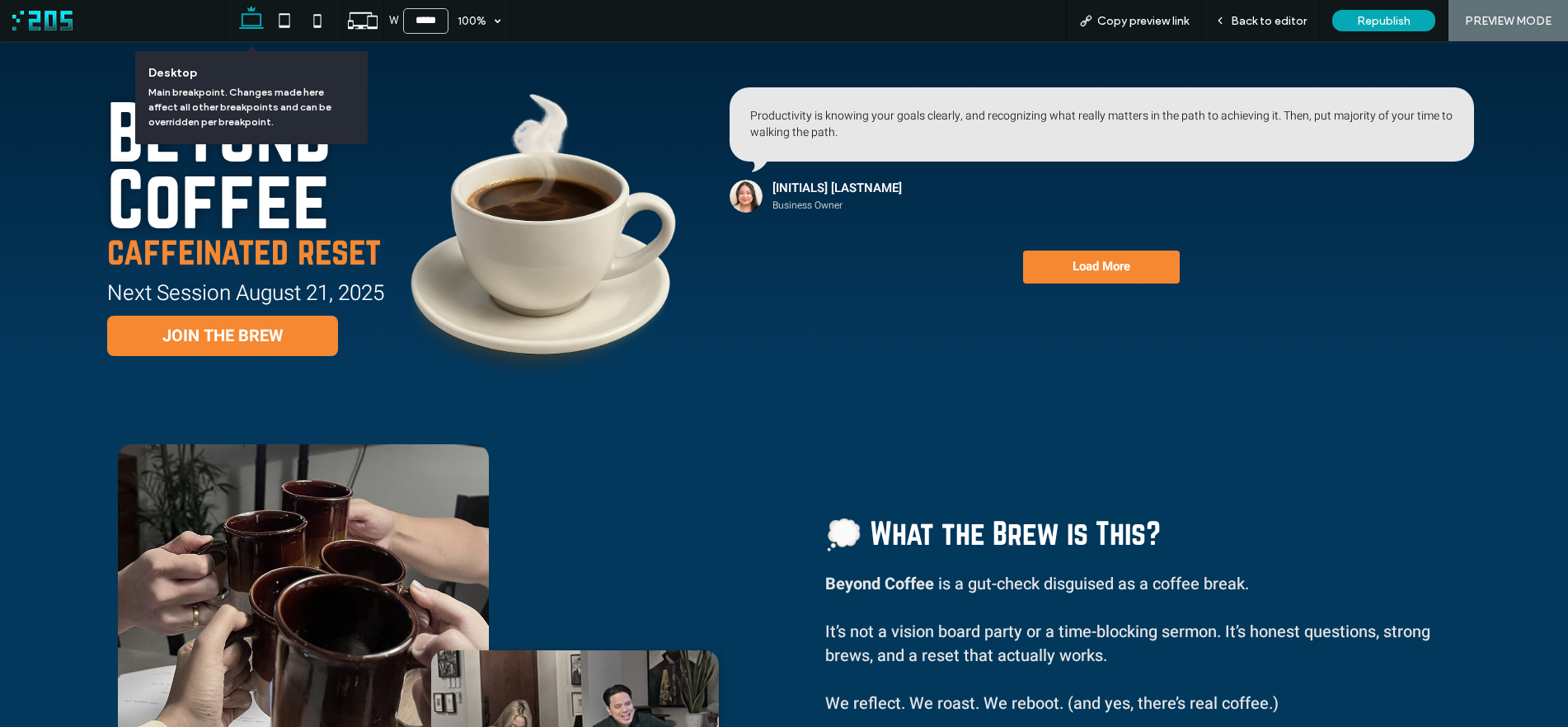 type on "******" 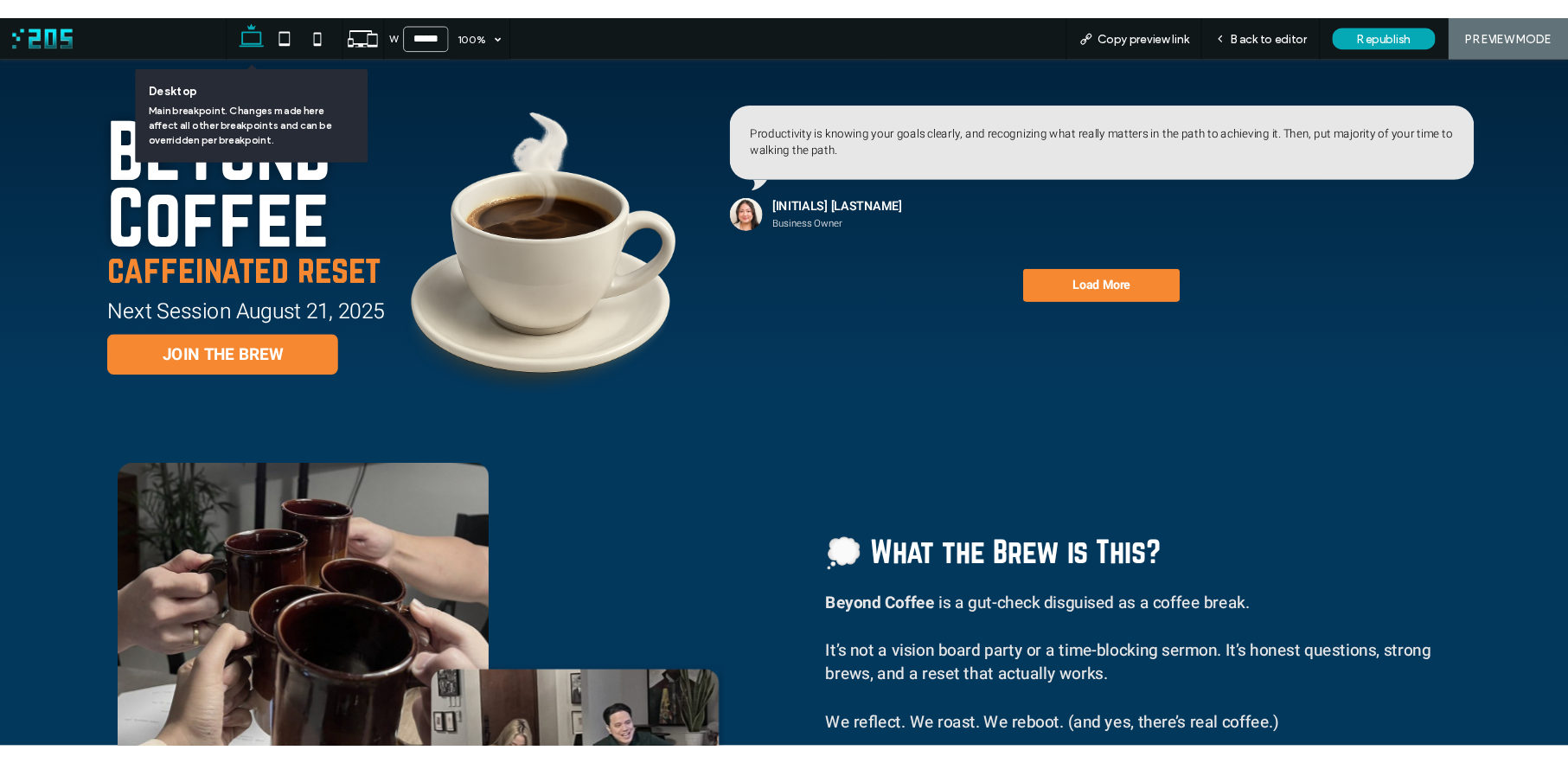 scroll, scrollTop: 0, scrollLeft: 0, axis: both 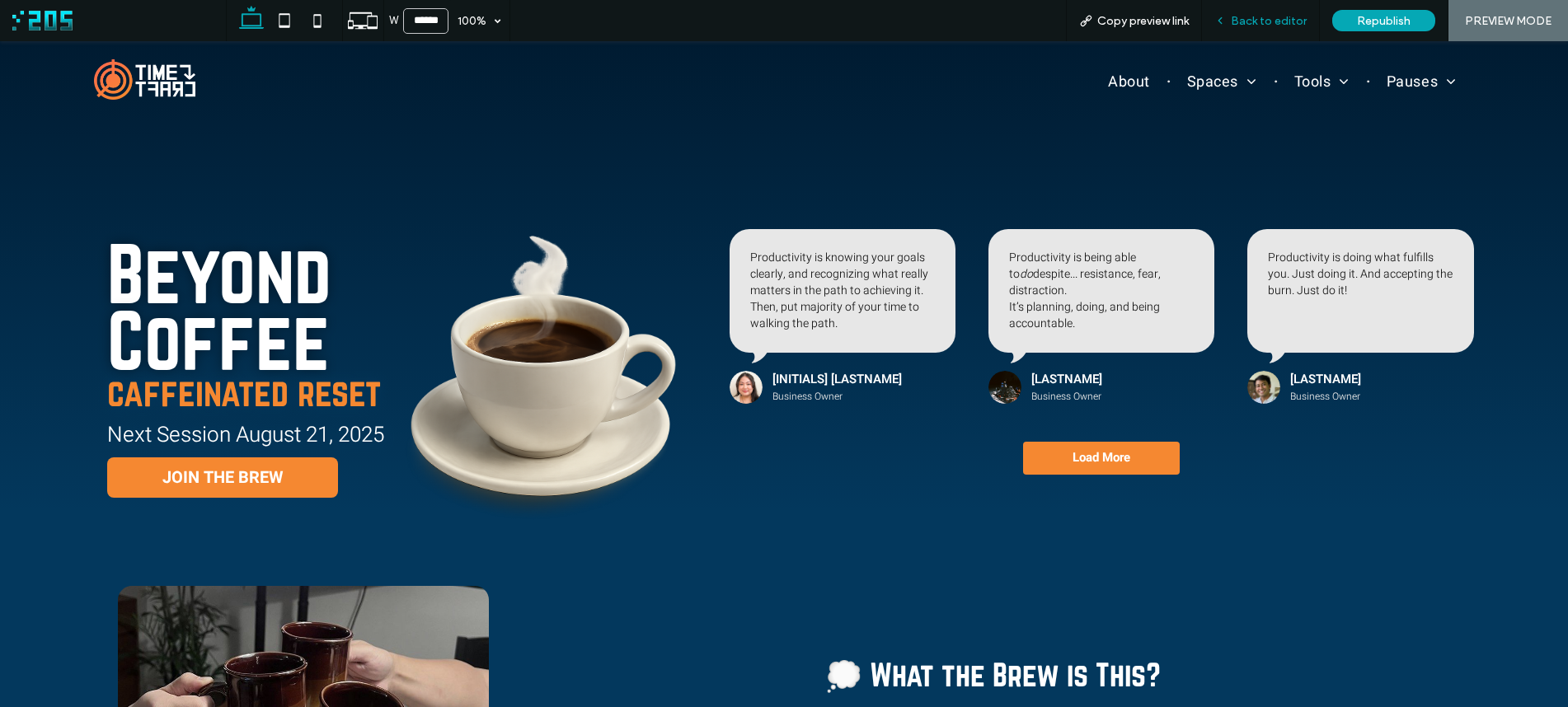click on "Back to editor" at bounding box center (1269, 21) 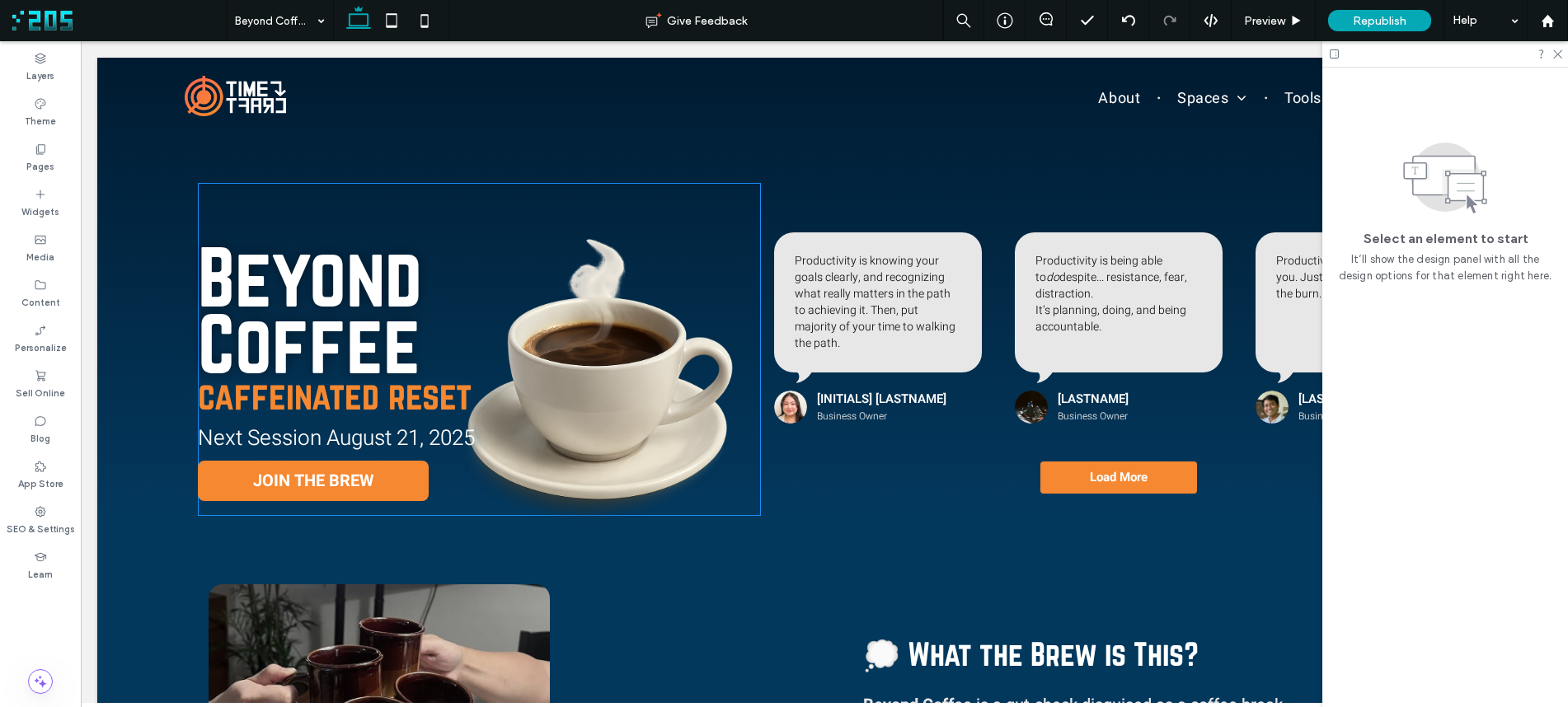click on "Beyond Coffee" at bounding box center (310, 310) 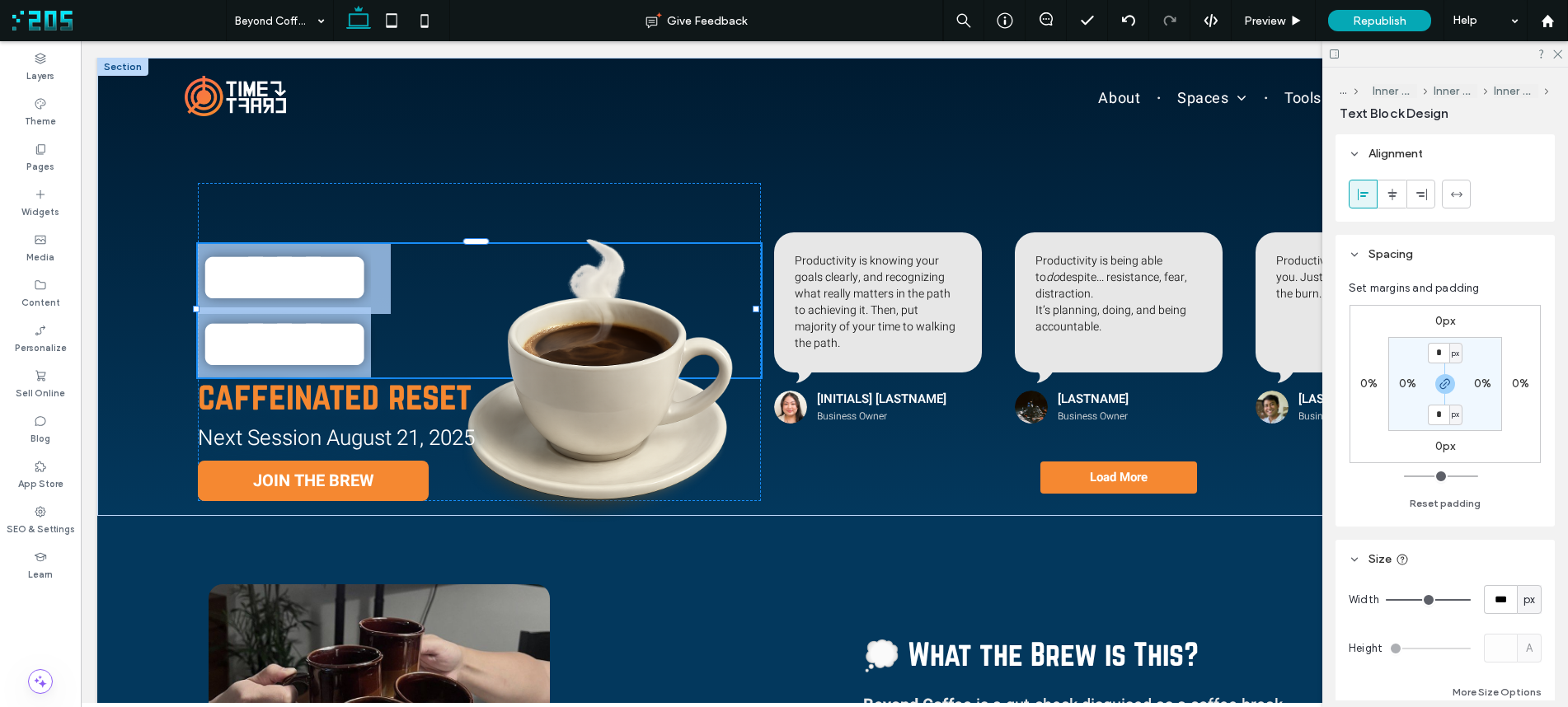 type on "*********" 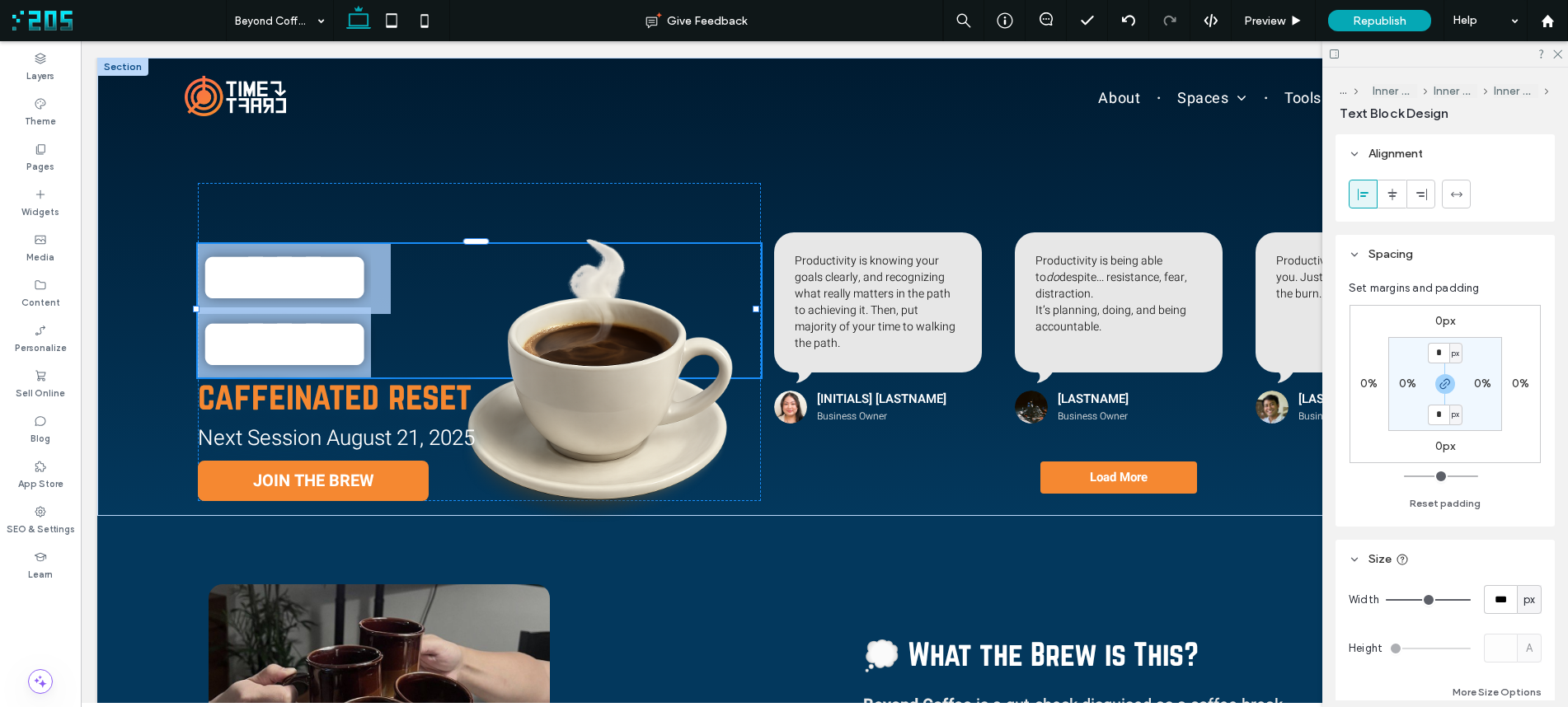 type on "**" 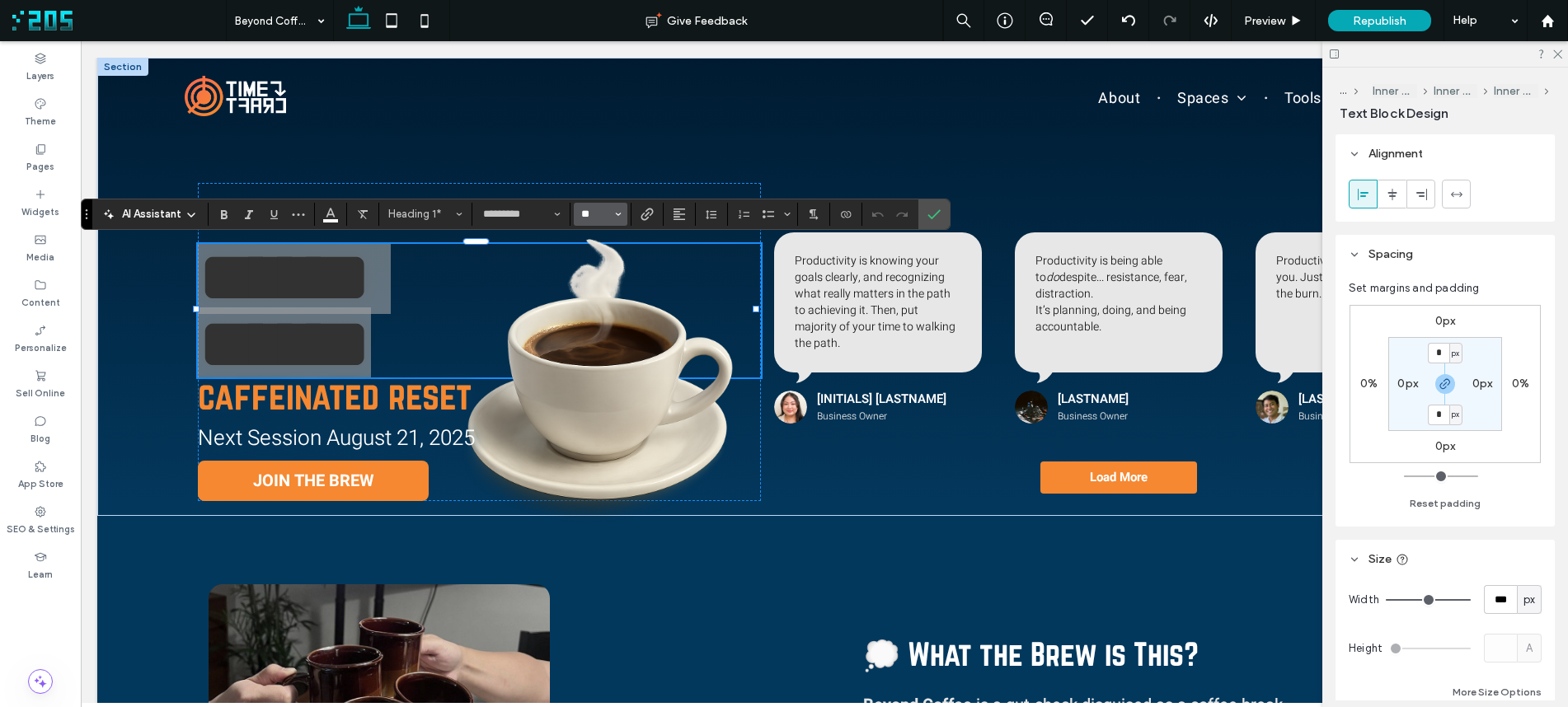 click on "**" at bounding box center (595, 214) 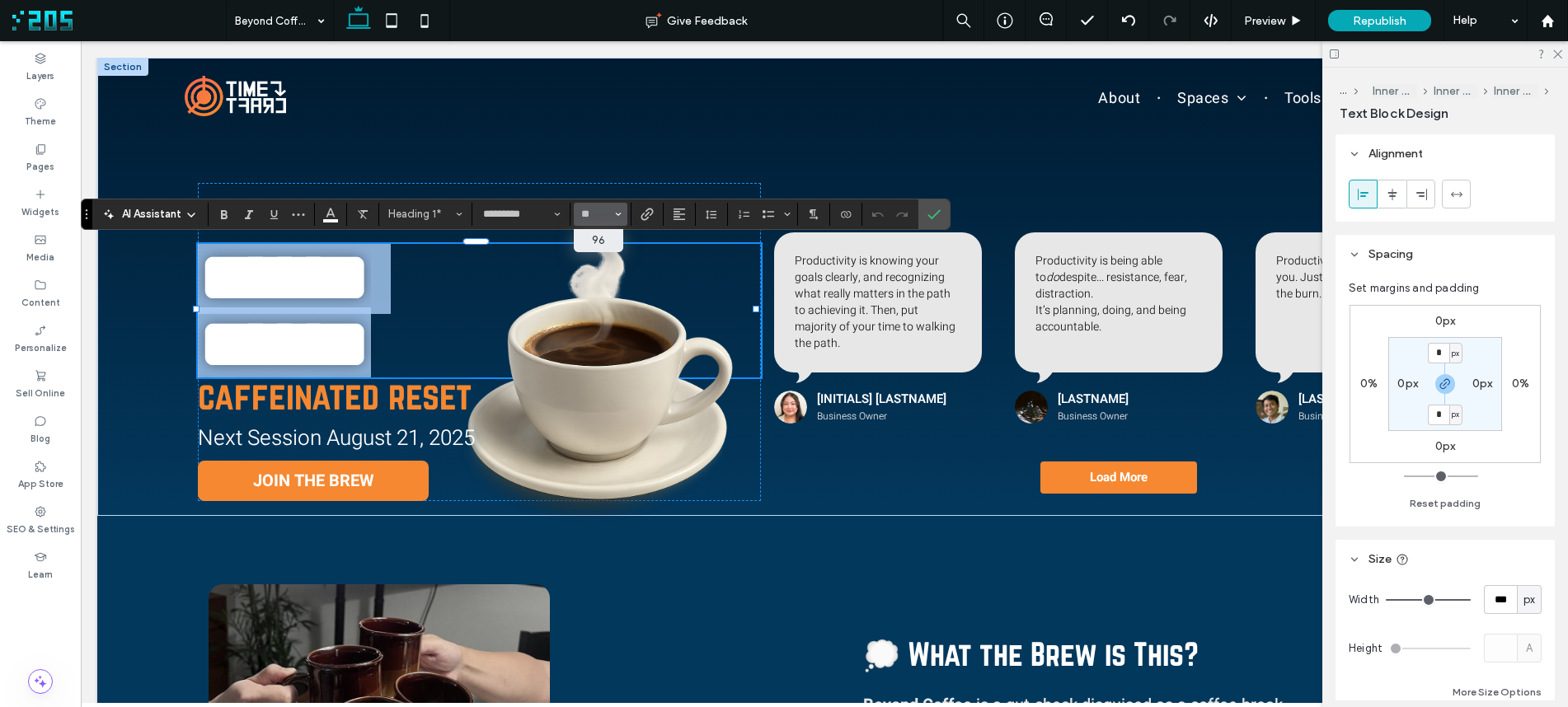 type on "**" 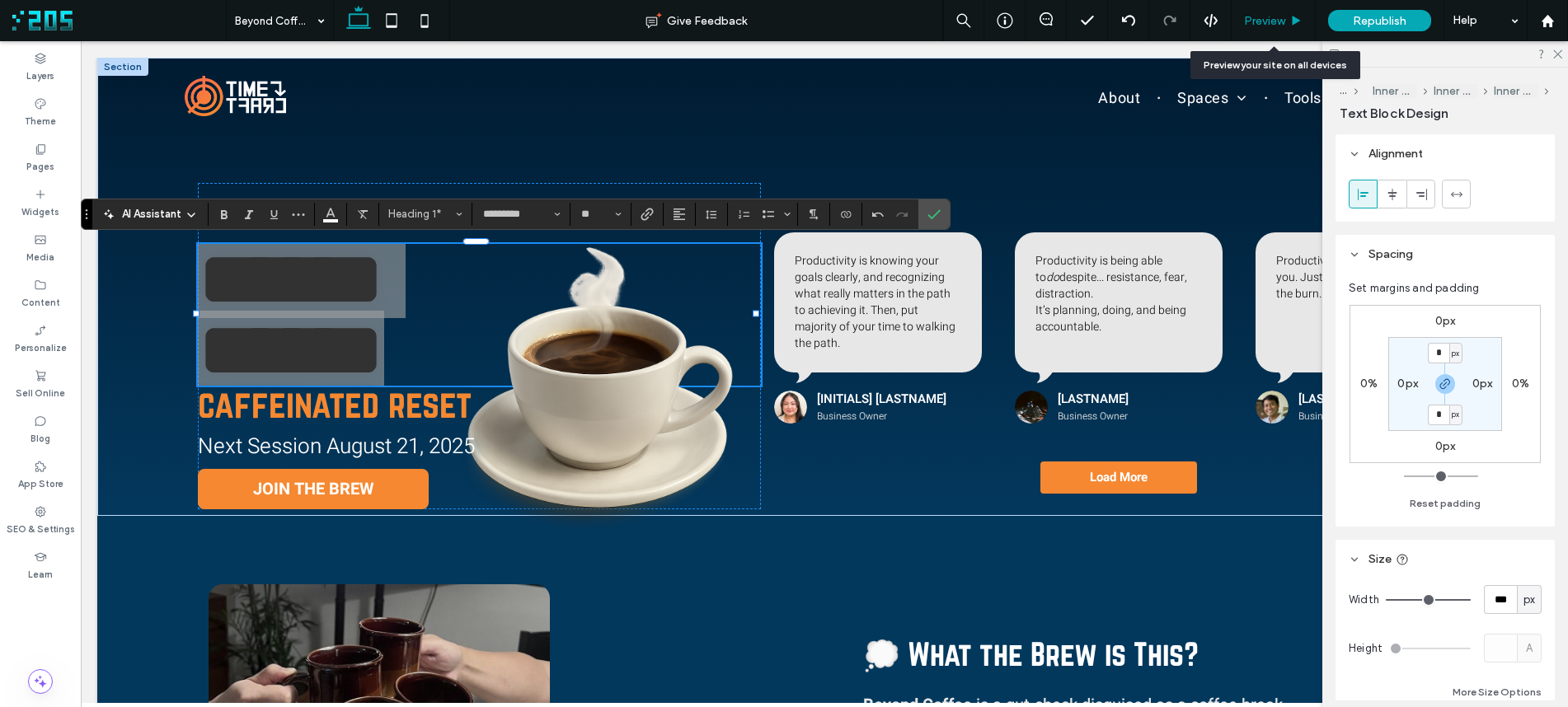 click on "Preview" at bounding box center [1265, 21] 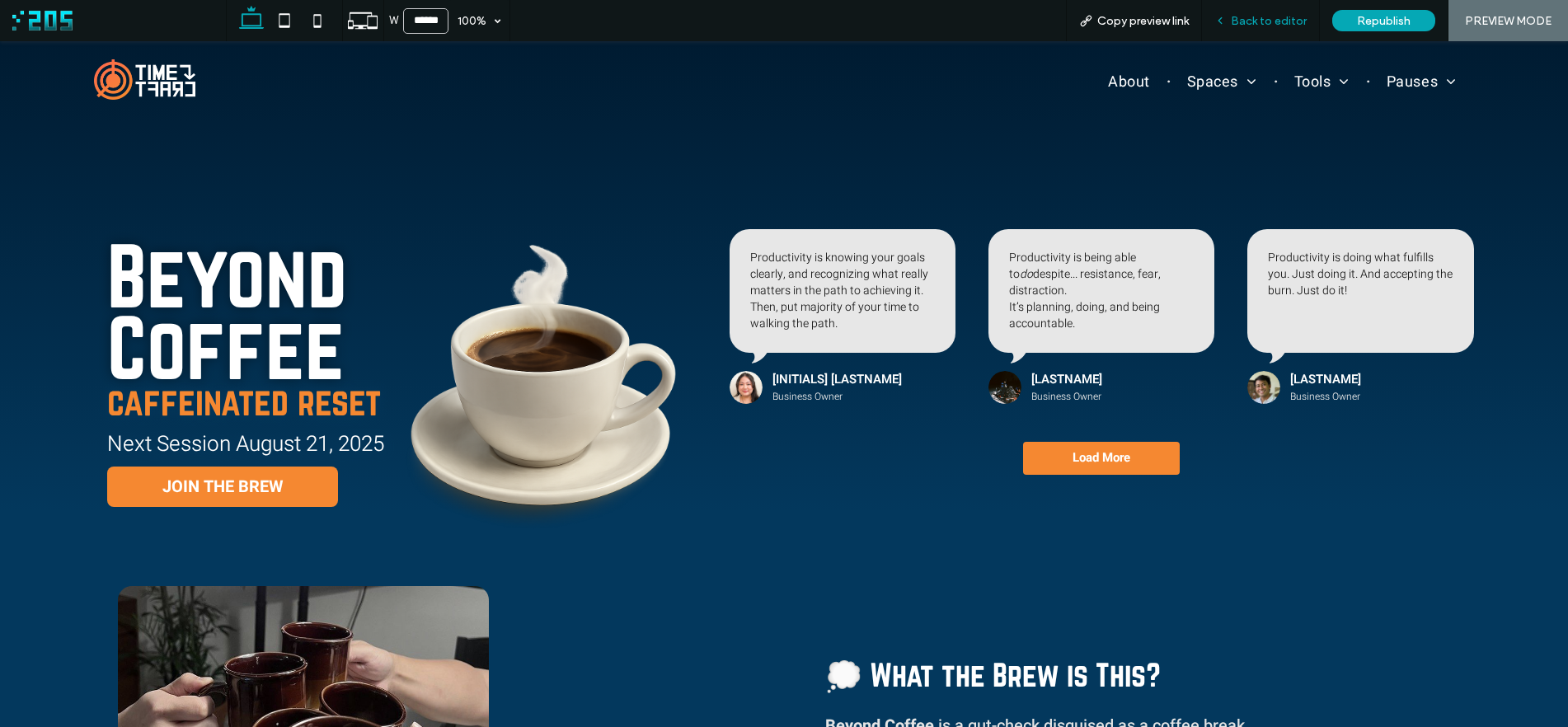 click on "Back to editor" at bounding box center (1269, 21) 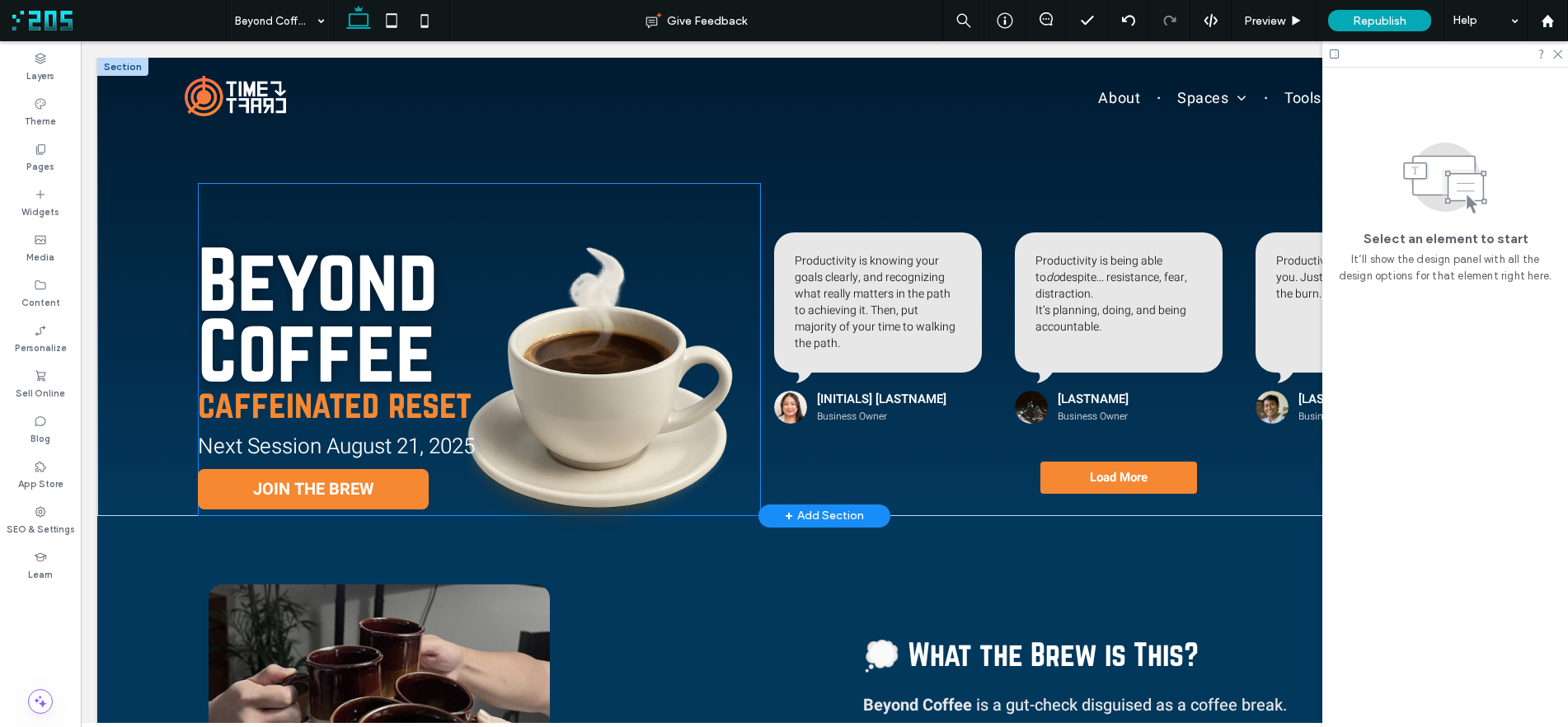 click on "Beyond Coffee" at bounding box center (317, 314) 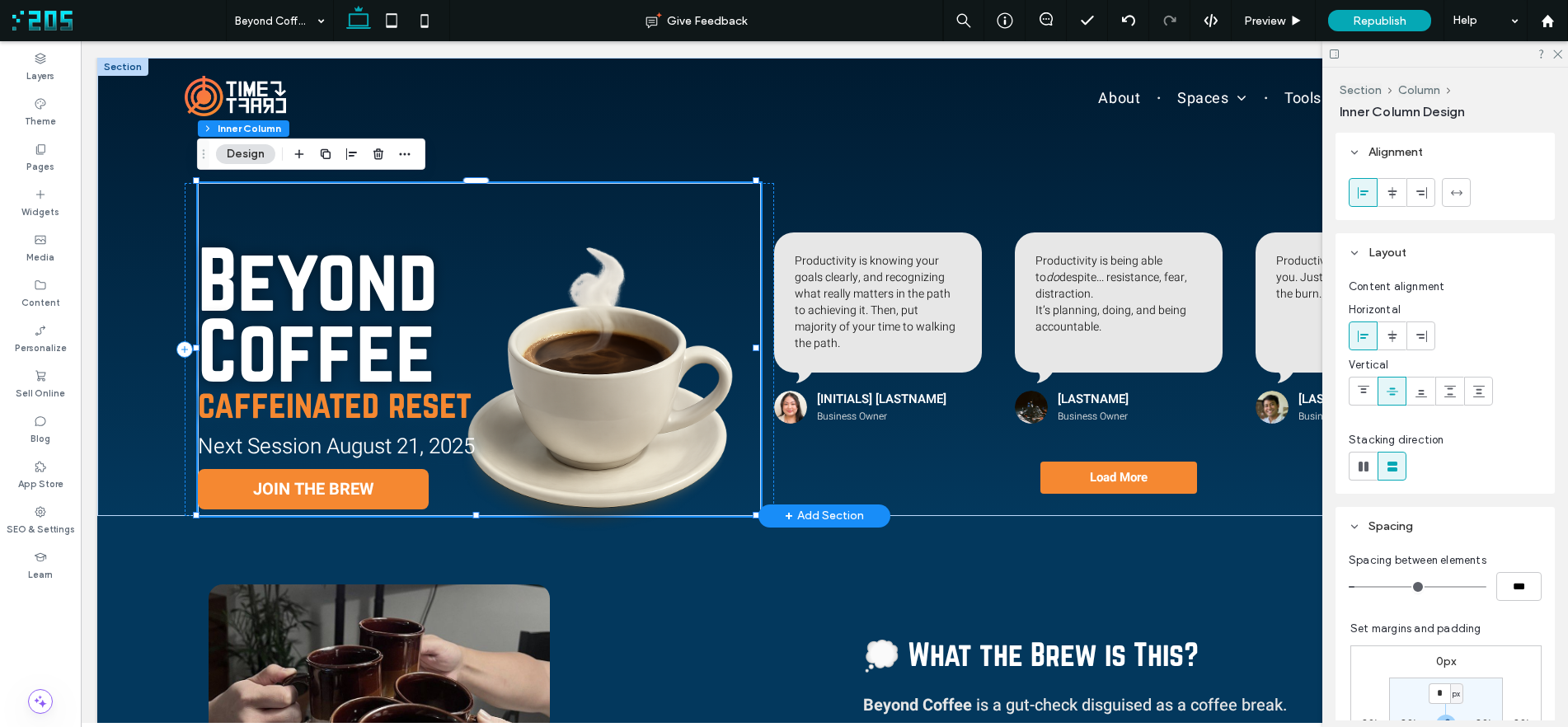 click on "Beyond Coffee" at bounding box center (317, 314) 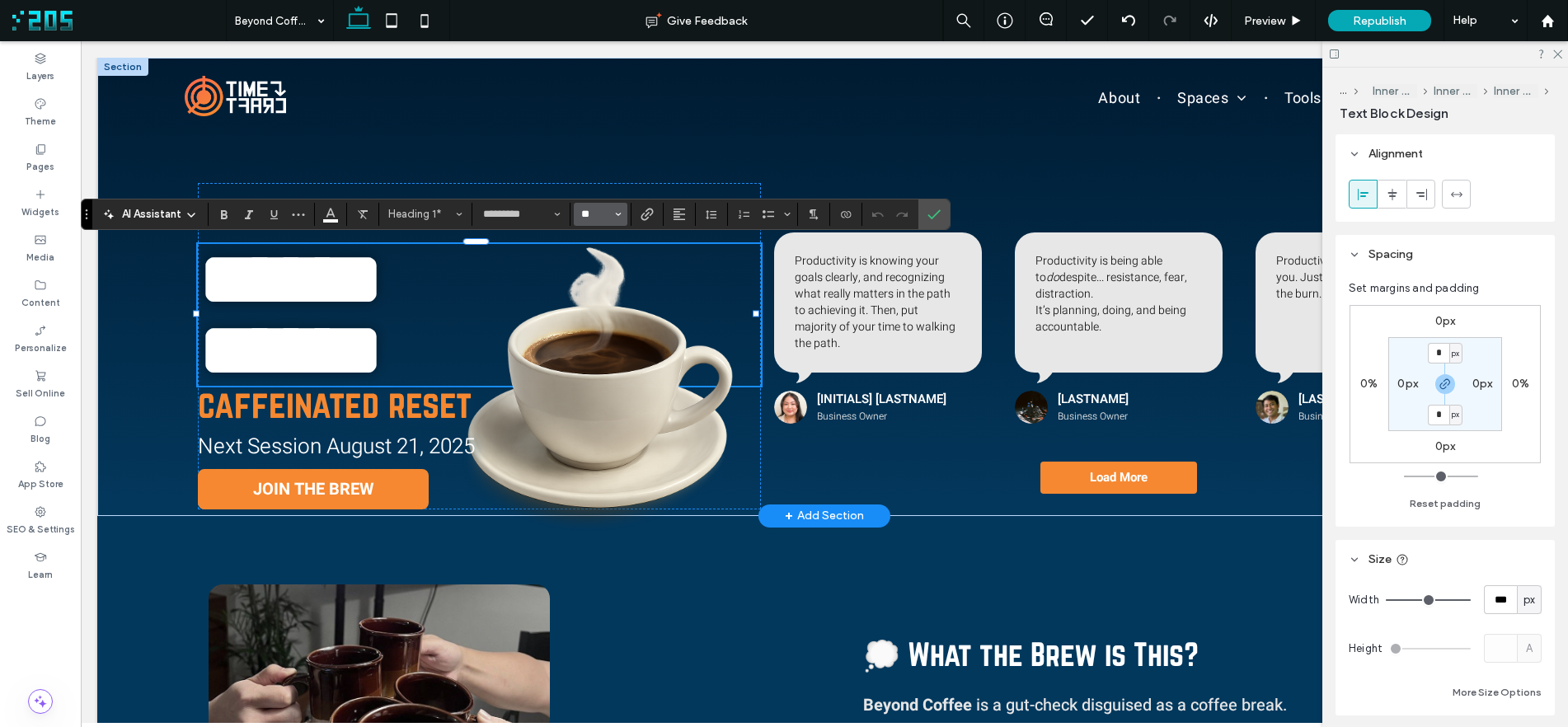 click on "**" at bounding box center (595, 214) 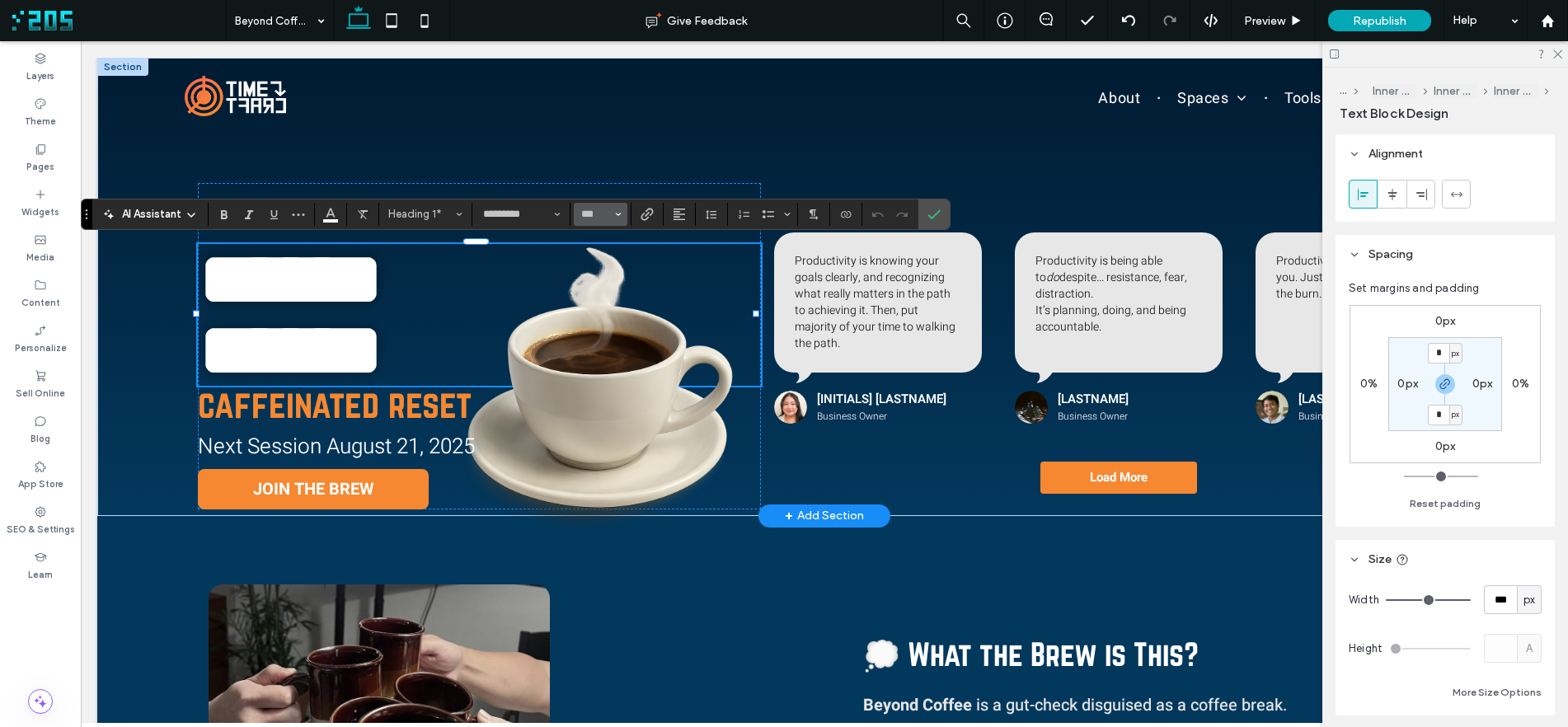 type on "***" 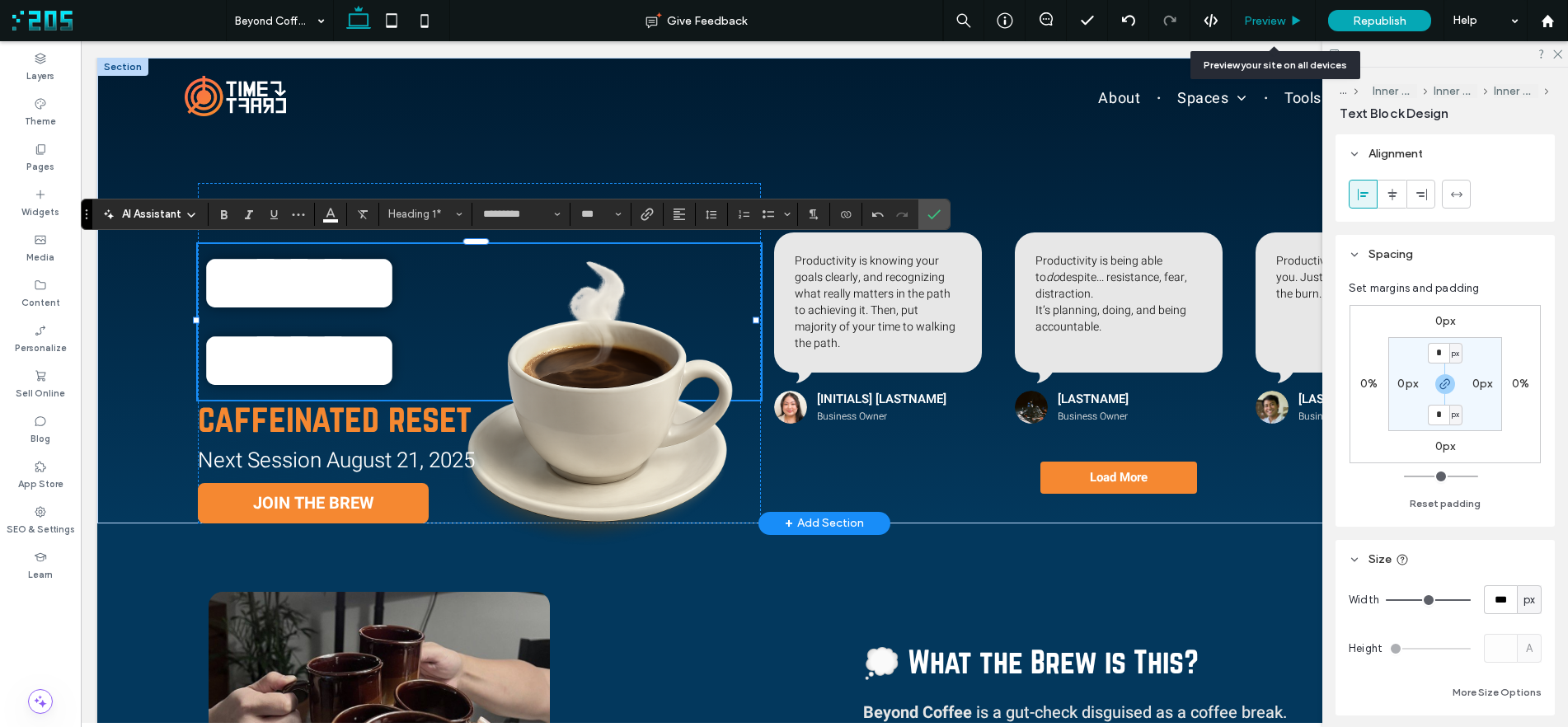 click on "Preview" at bounding box center (1273, 21) 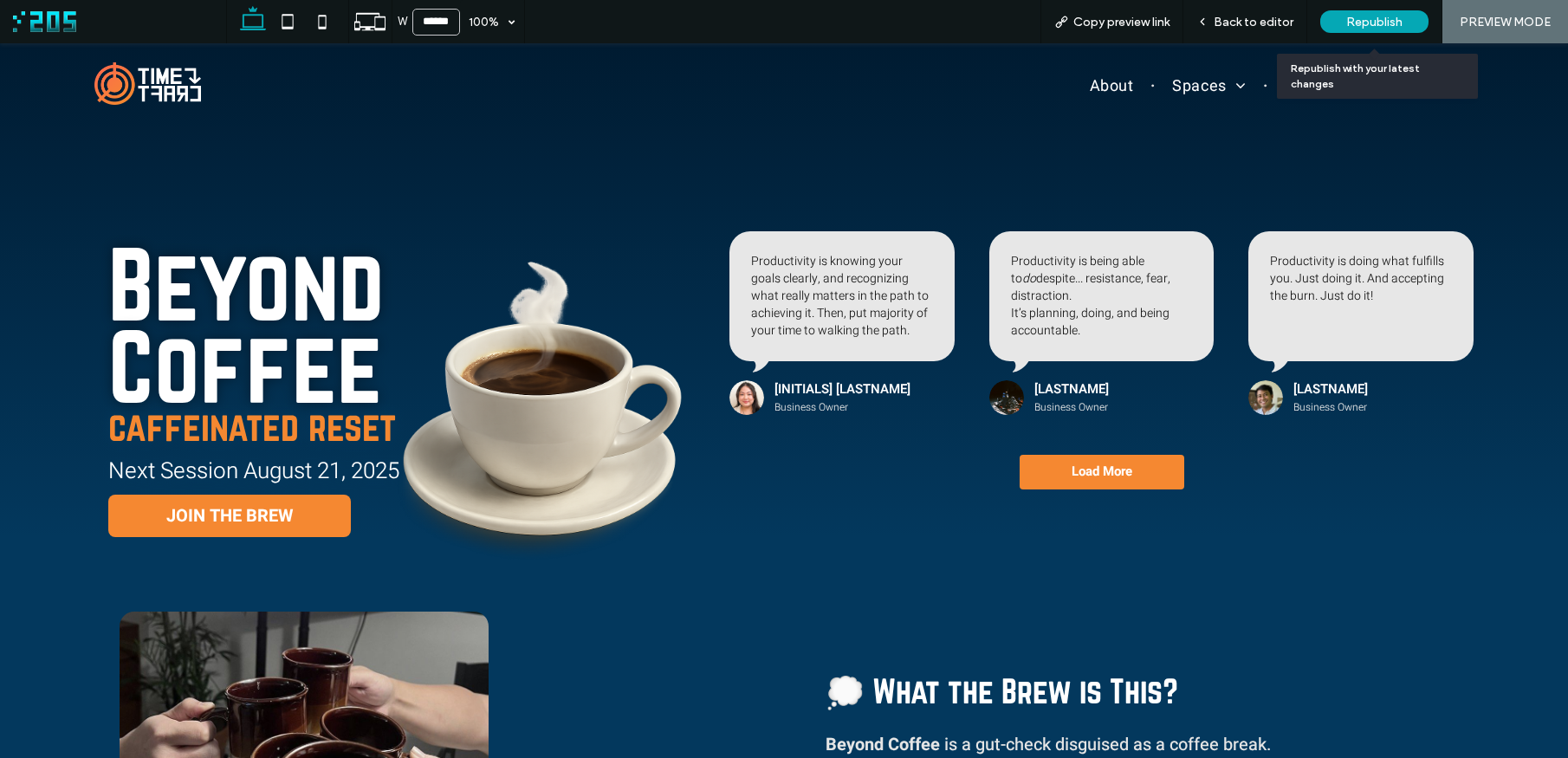 click on "Republish" at bounding box center (1374, 22) 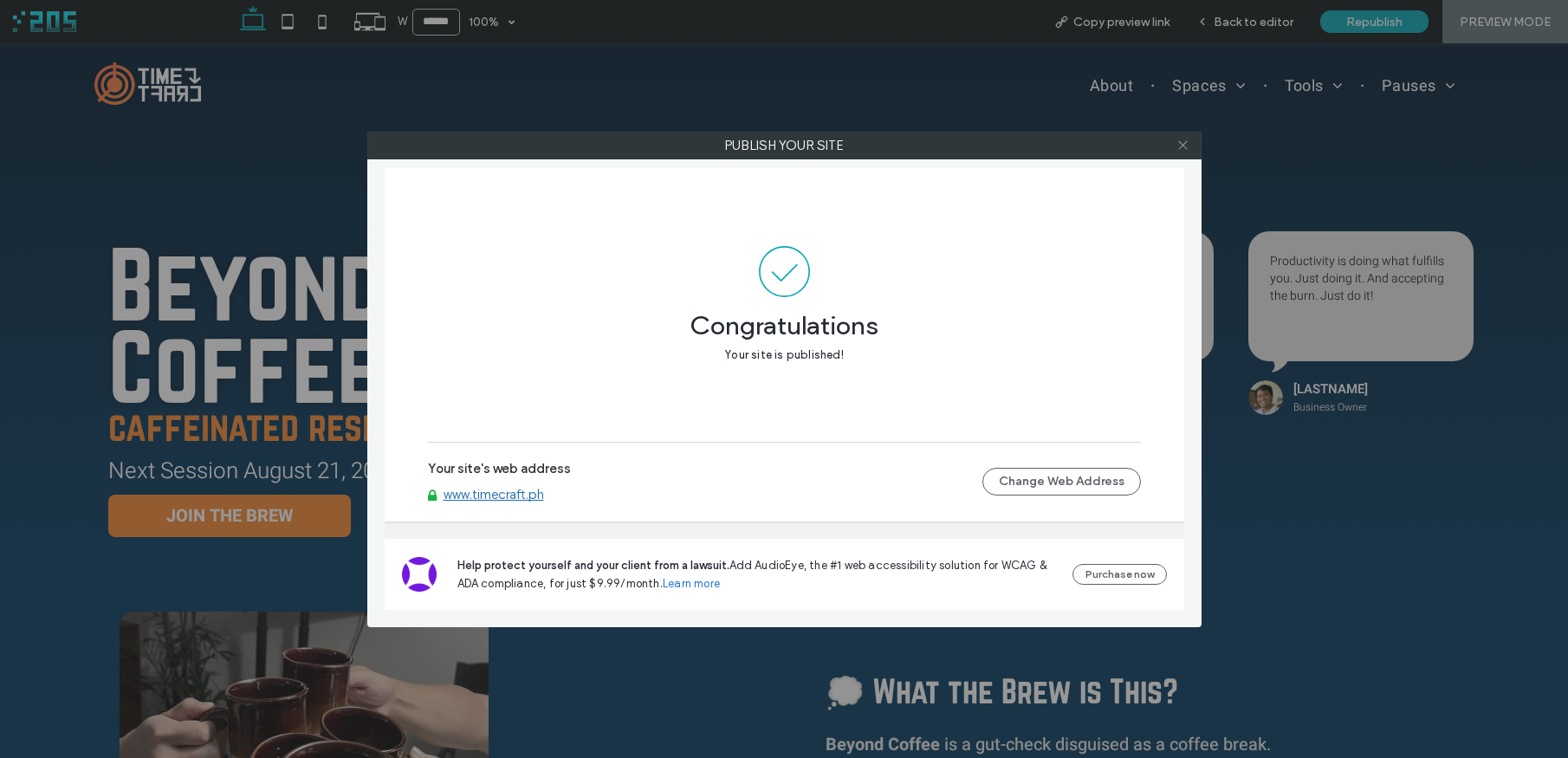 click 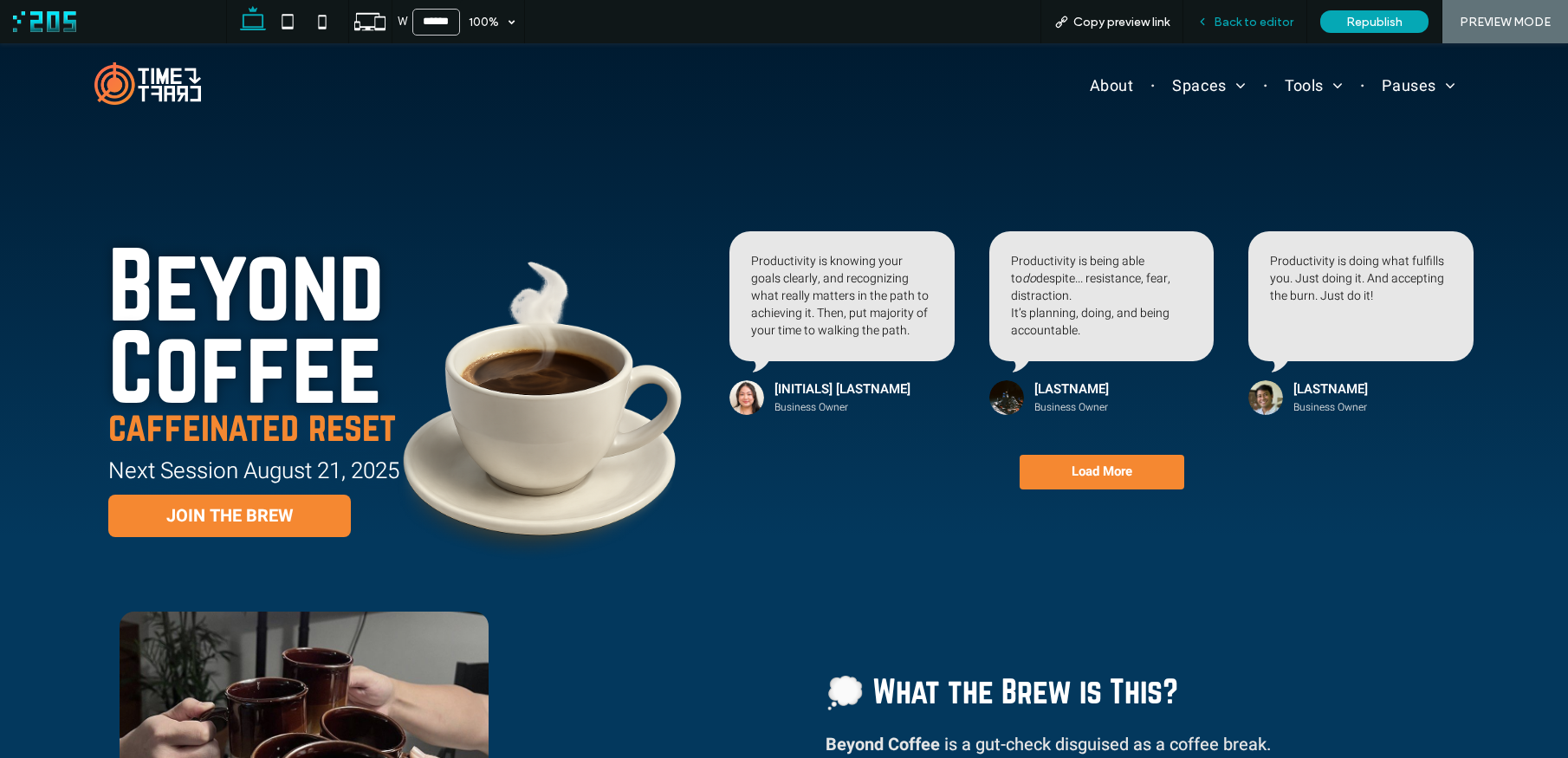 click on "Back to editor" at bounding box center [1254, 22] 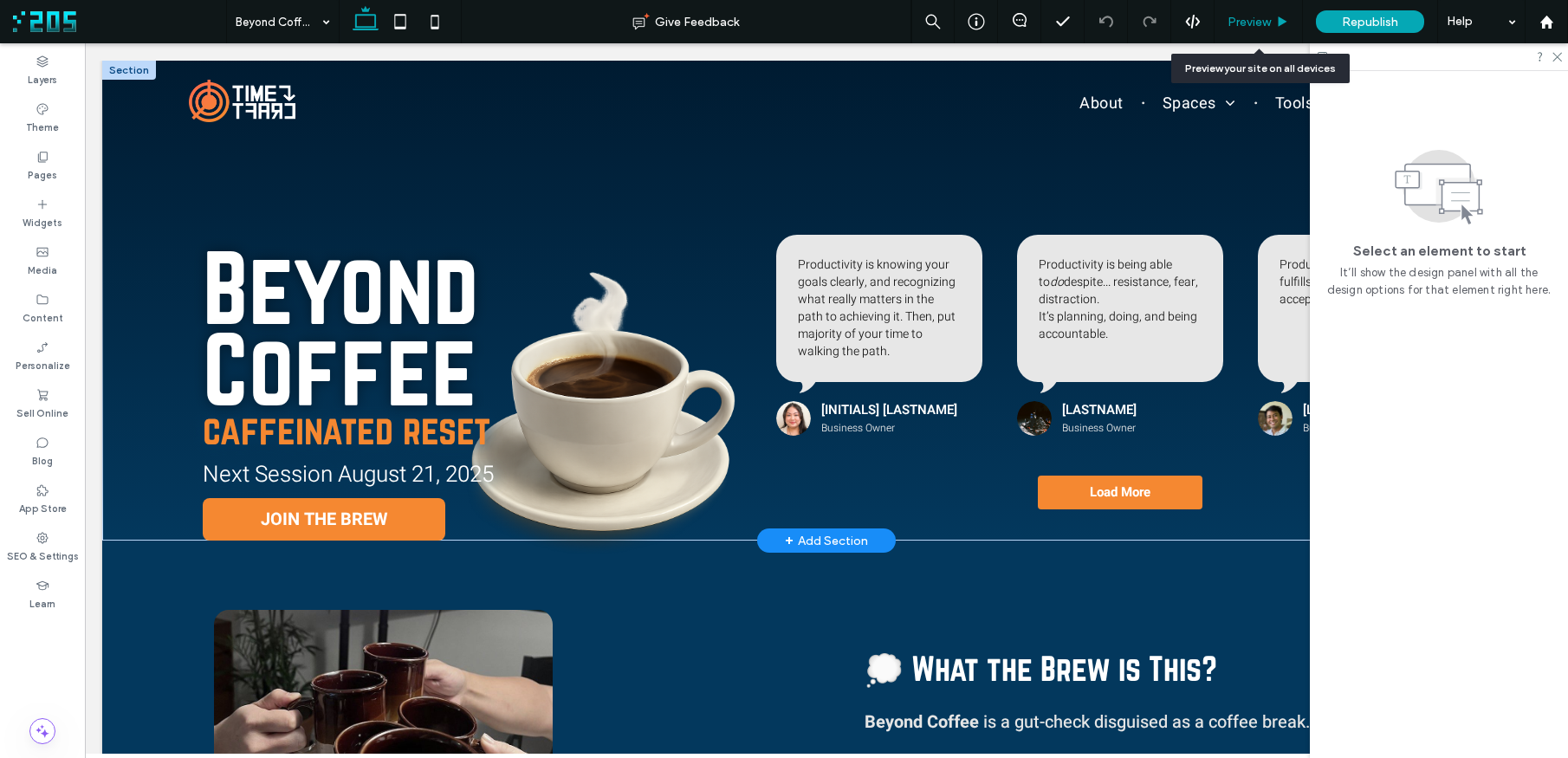 click on "Preview" at bounding box center (1249, 22) 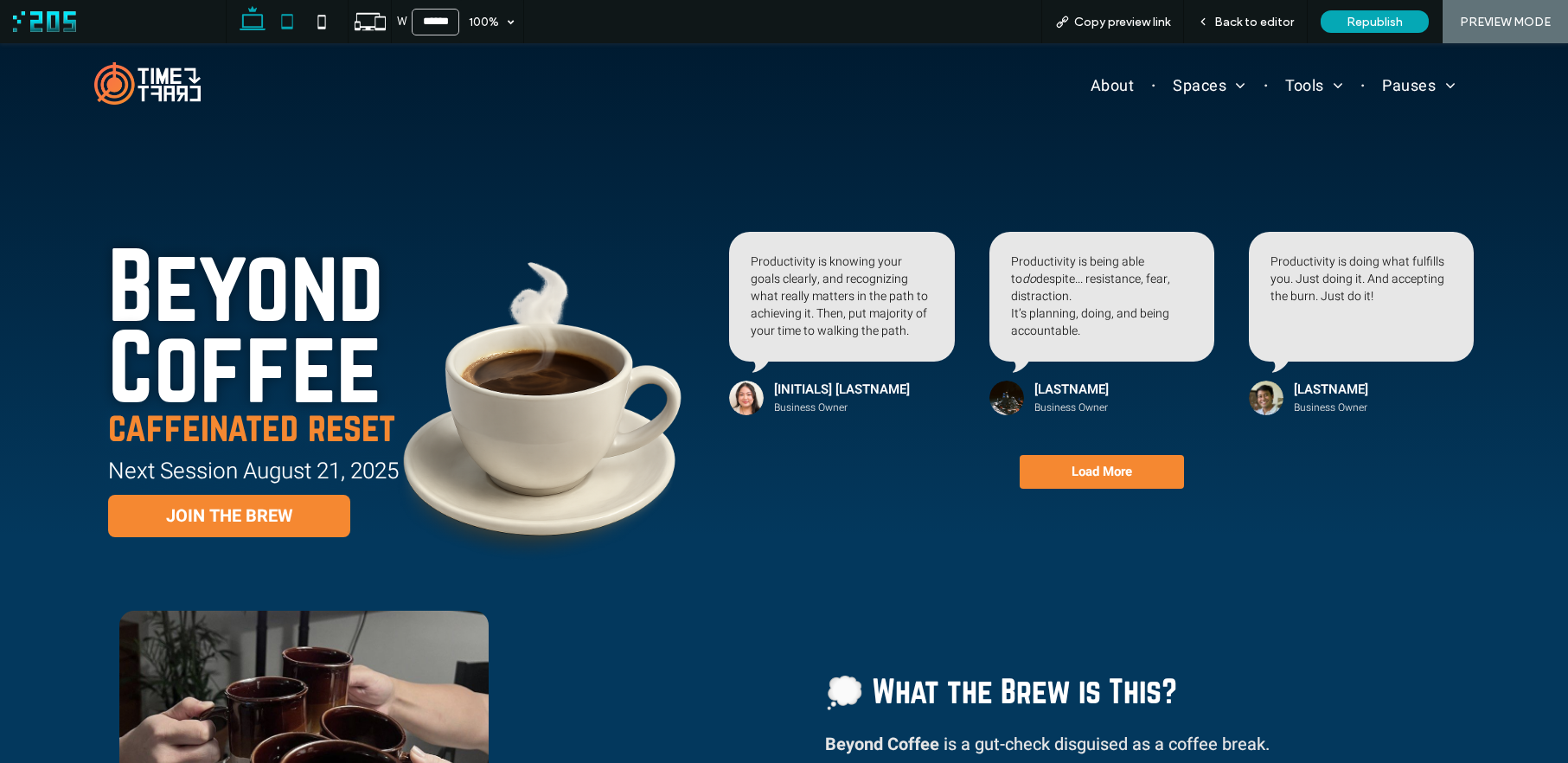 click 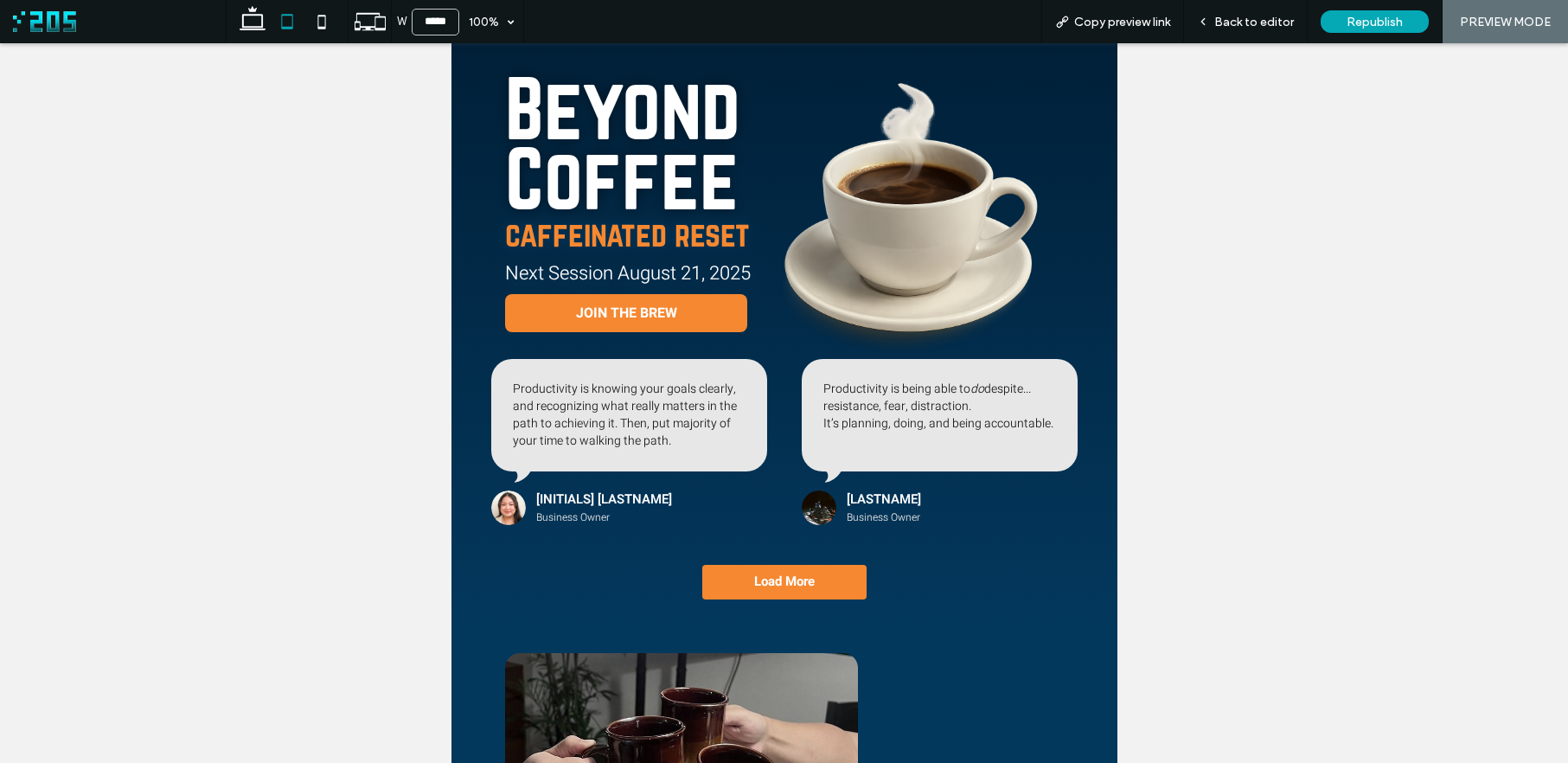 scroll, scrollTop: 0, scrollLeft: 0, axis: both 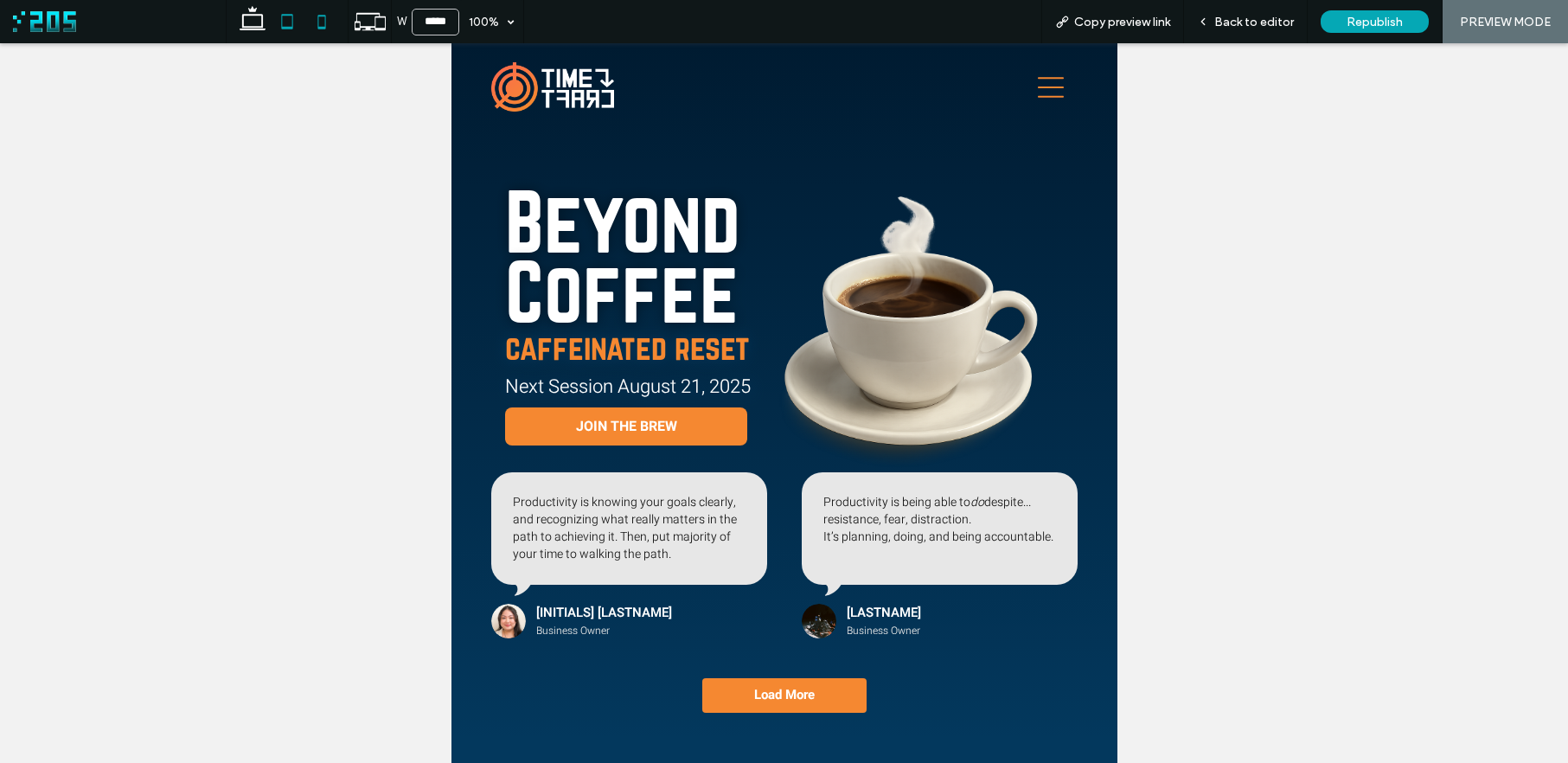 click 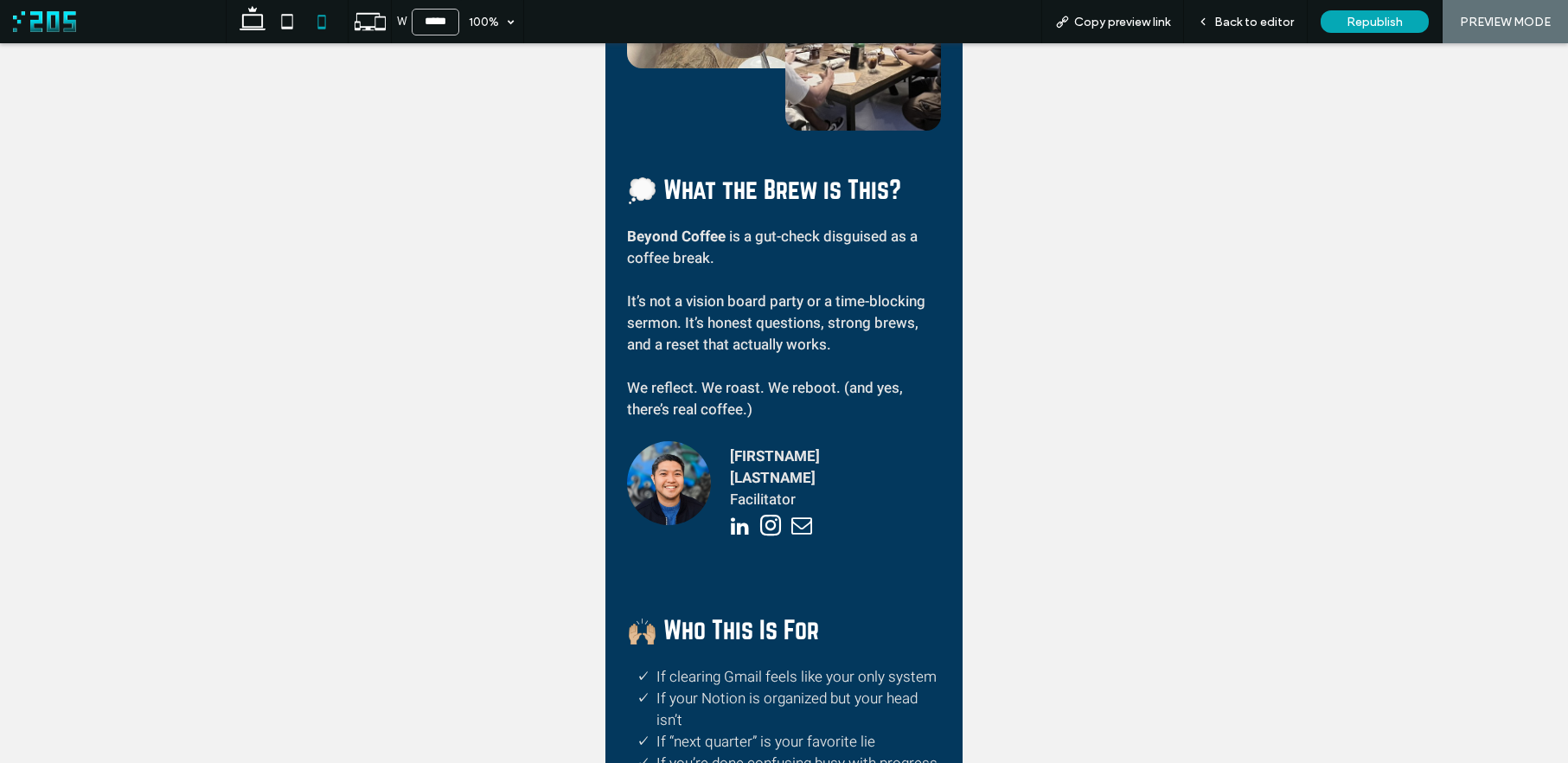 scroll, scrollTop: 0, scrollLeft: 0, axis: both 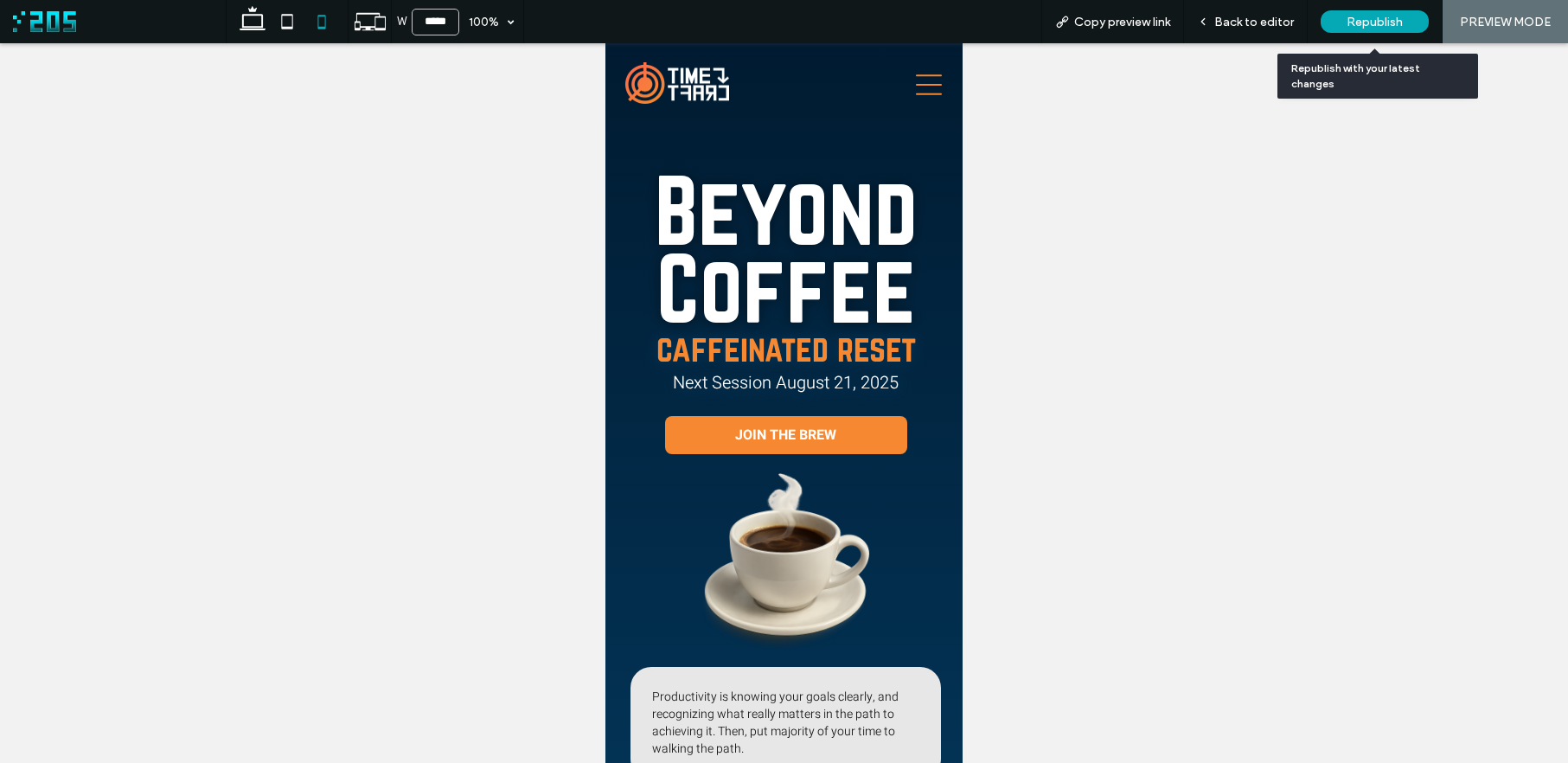 click on "Republish" at bounding box center (1374, 22) 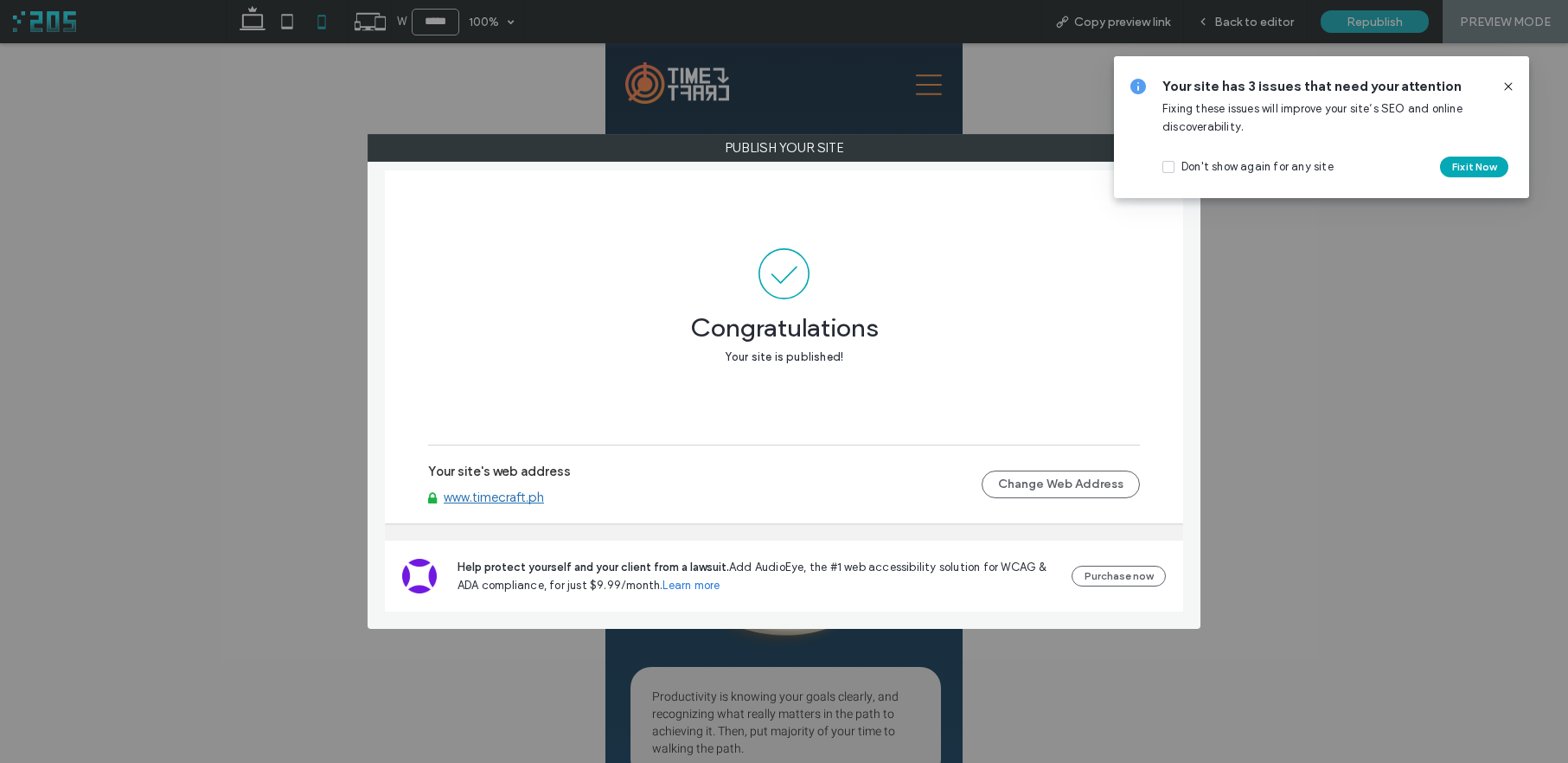 click on "Publish your site Congratulations Your site is published! Your site's web address www.timecraft.ph Change Web Address Help protect yourself and your client from a lawsuit.  Add AudioEye, the #1 web accessibility solution for WCAG & ADA compliance, for just $9.99/month.  Learn more Purchase now" at bounding box center [784, 382] 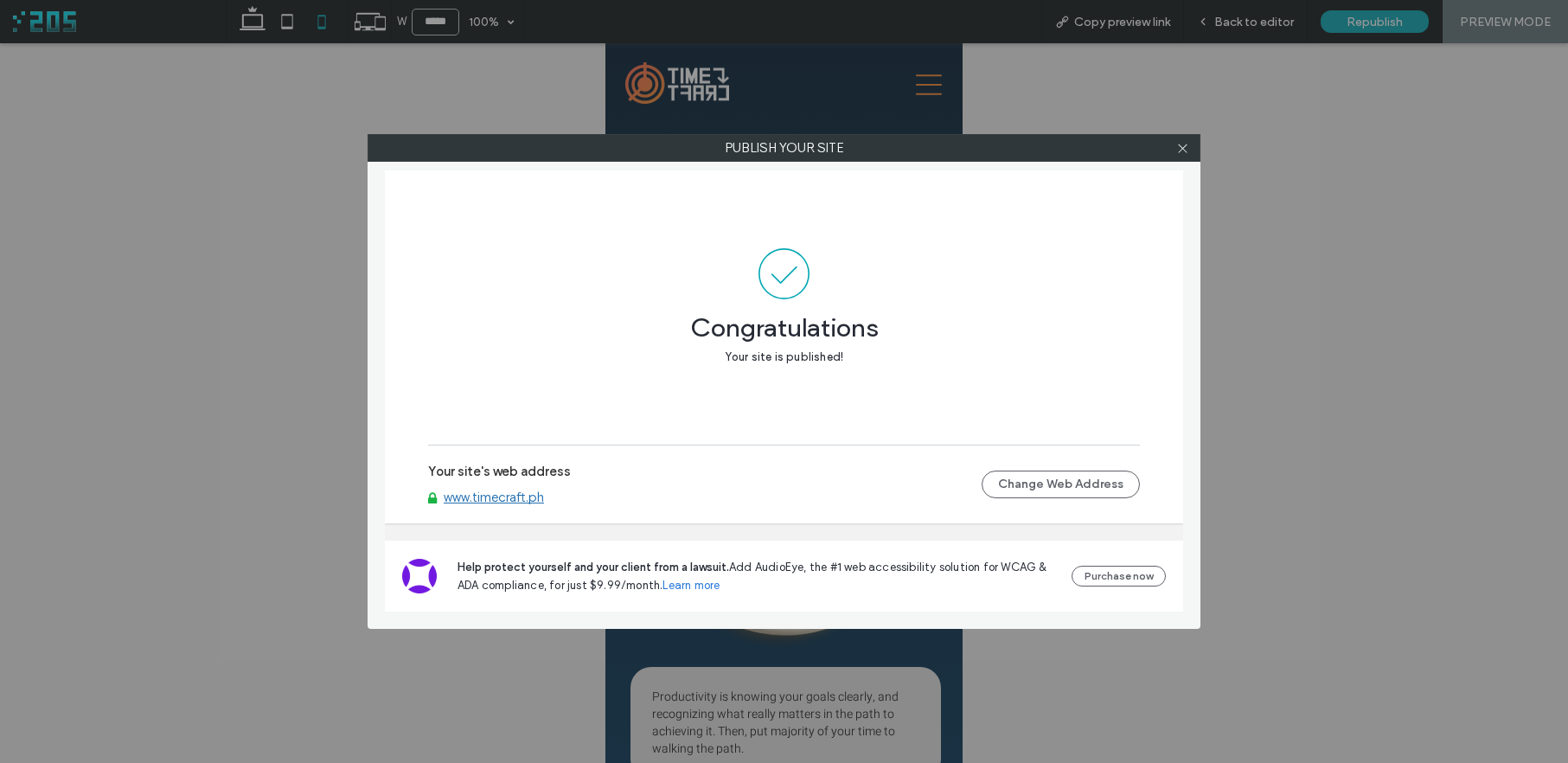 click at bounding box center (1182, 148) 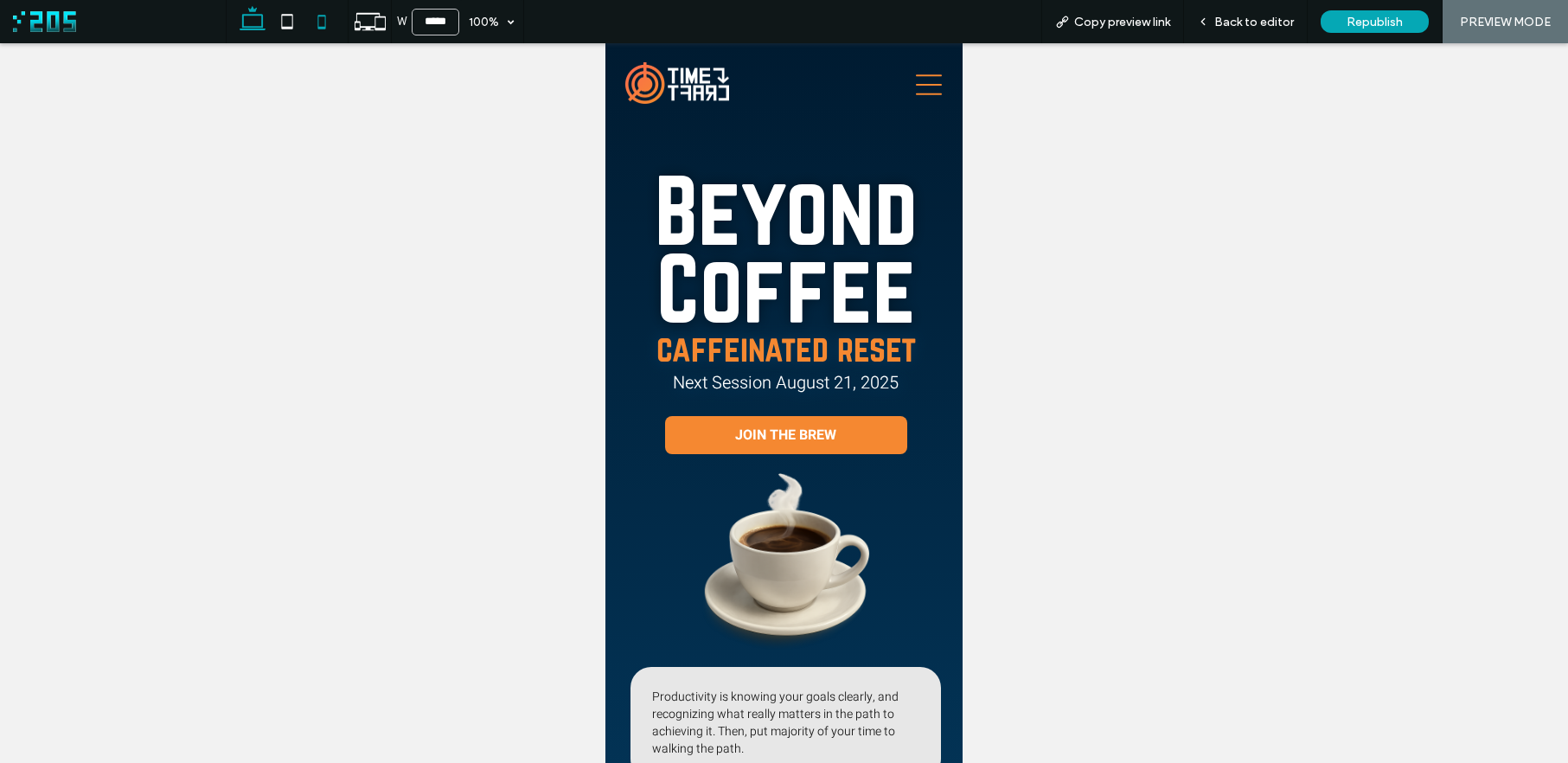 click 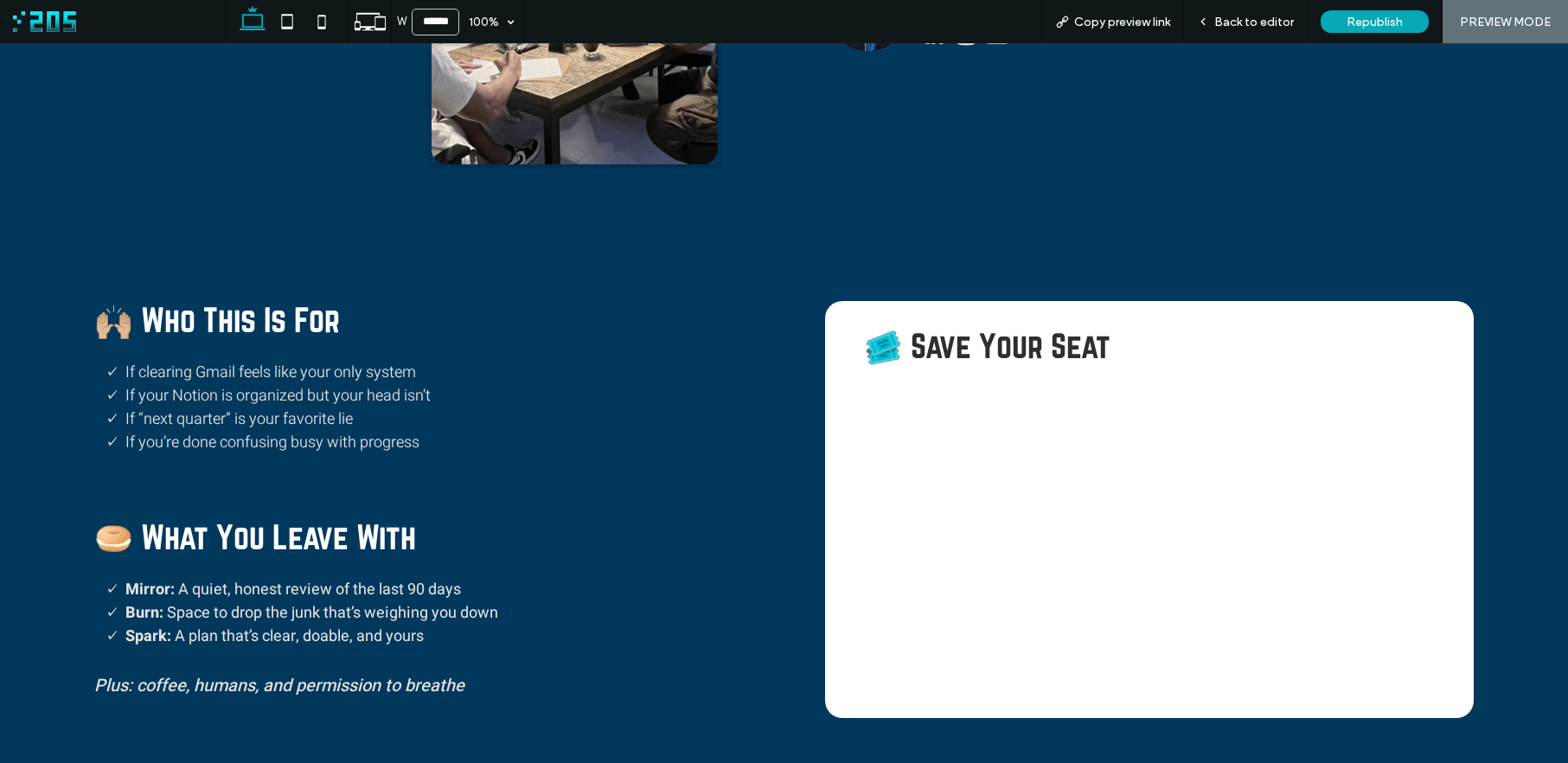 scroll, scrollTop: 937, scrollLeft: 0, axis: vertical 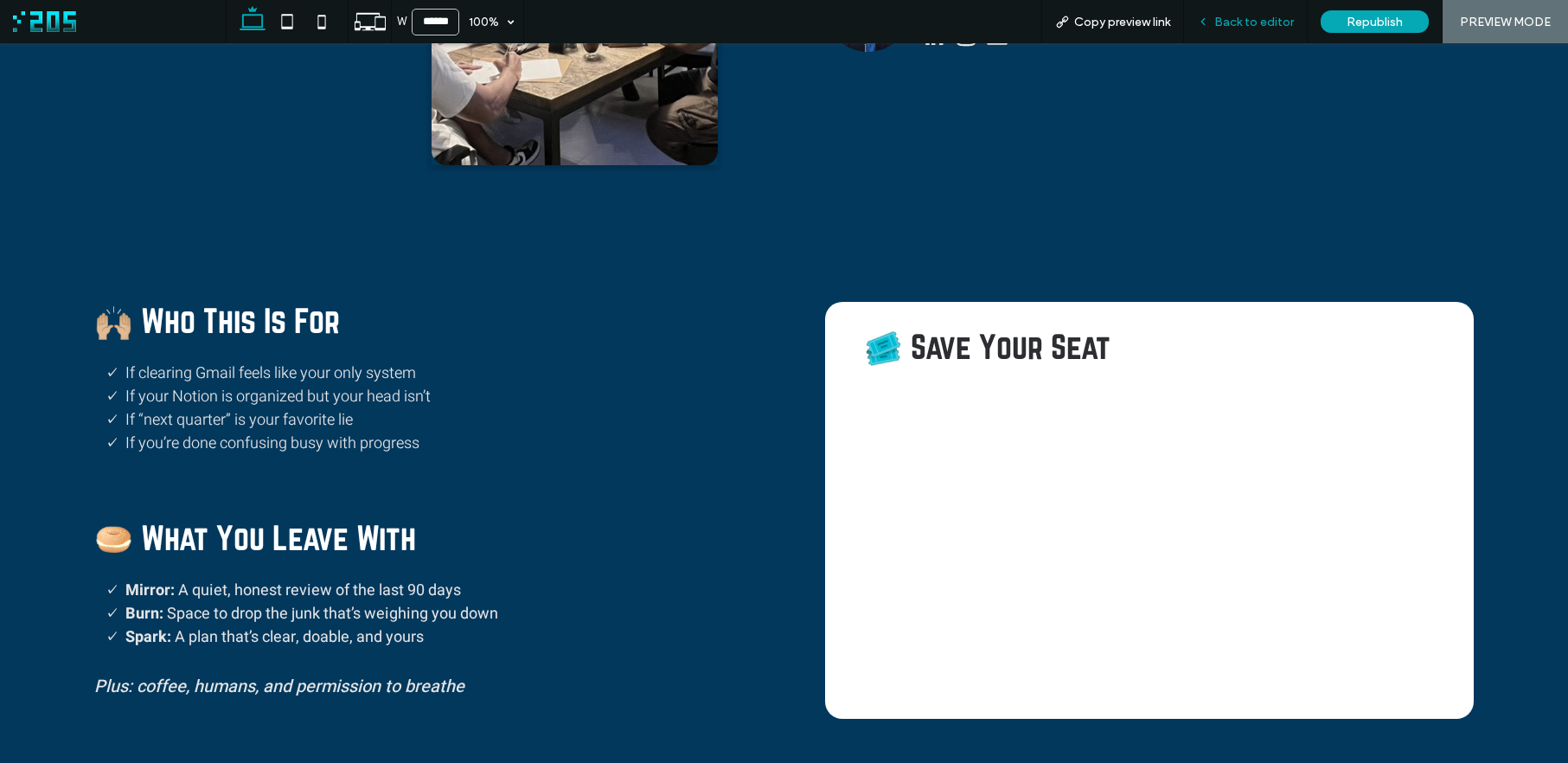 click on "Back to editor" at bounding box center [1254, 22] 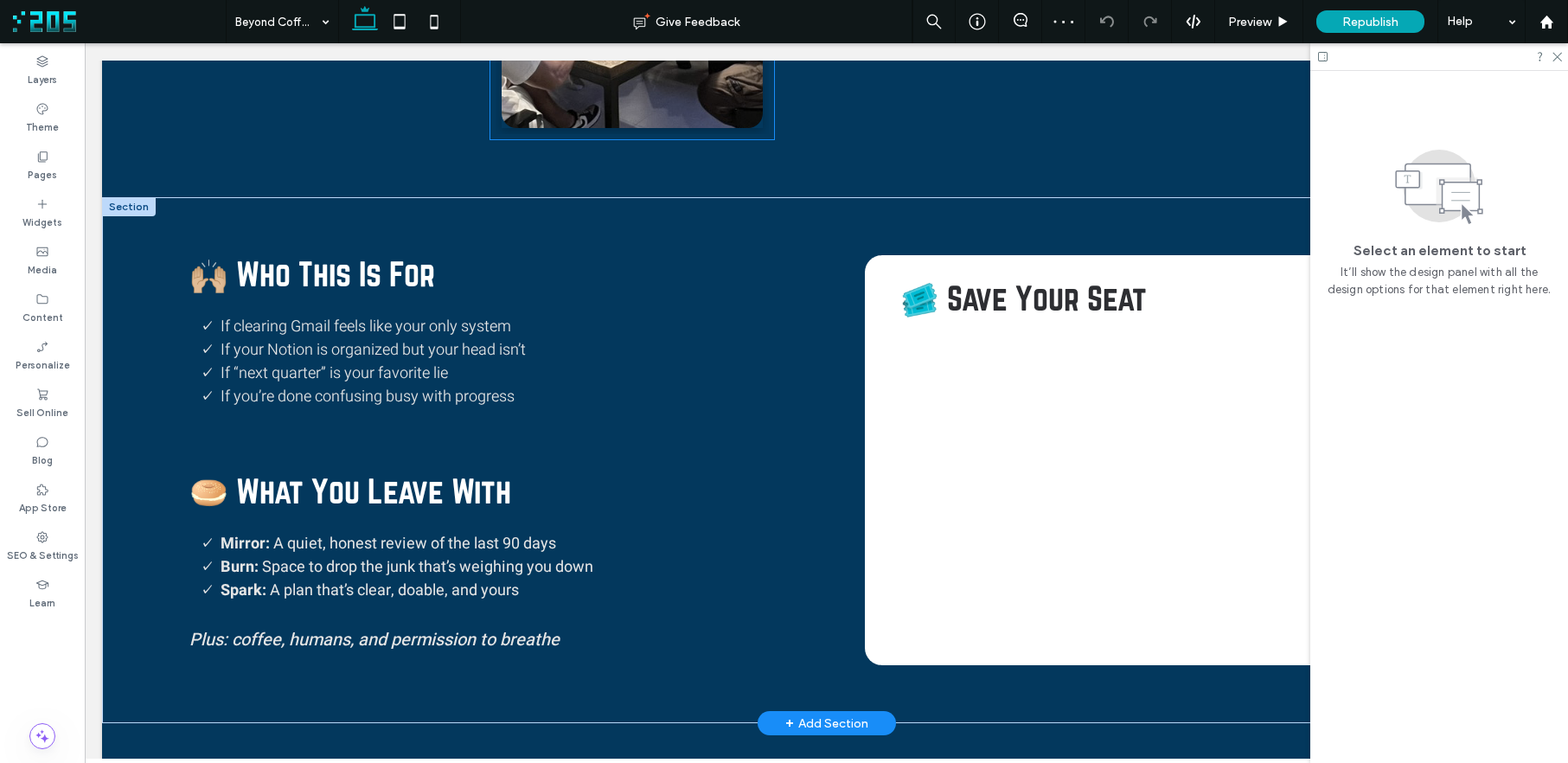 scroll, scrollTop: 923, scrollLeft: 0, axis: vertical 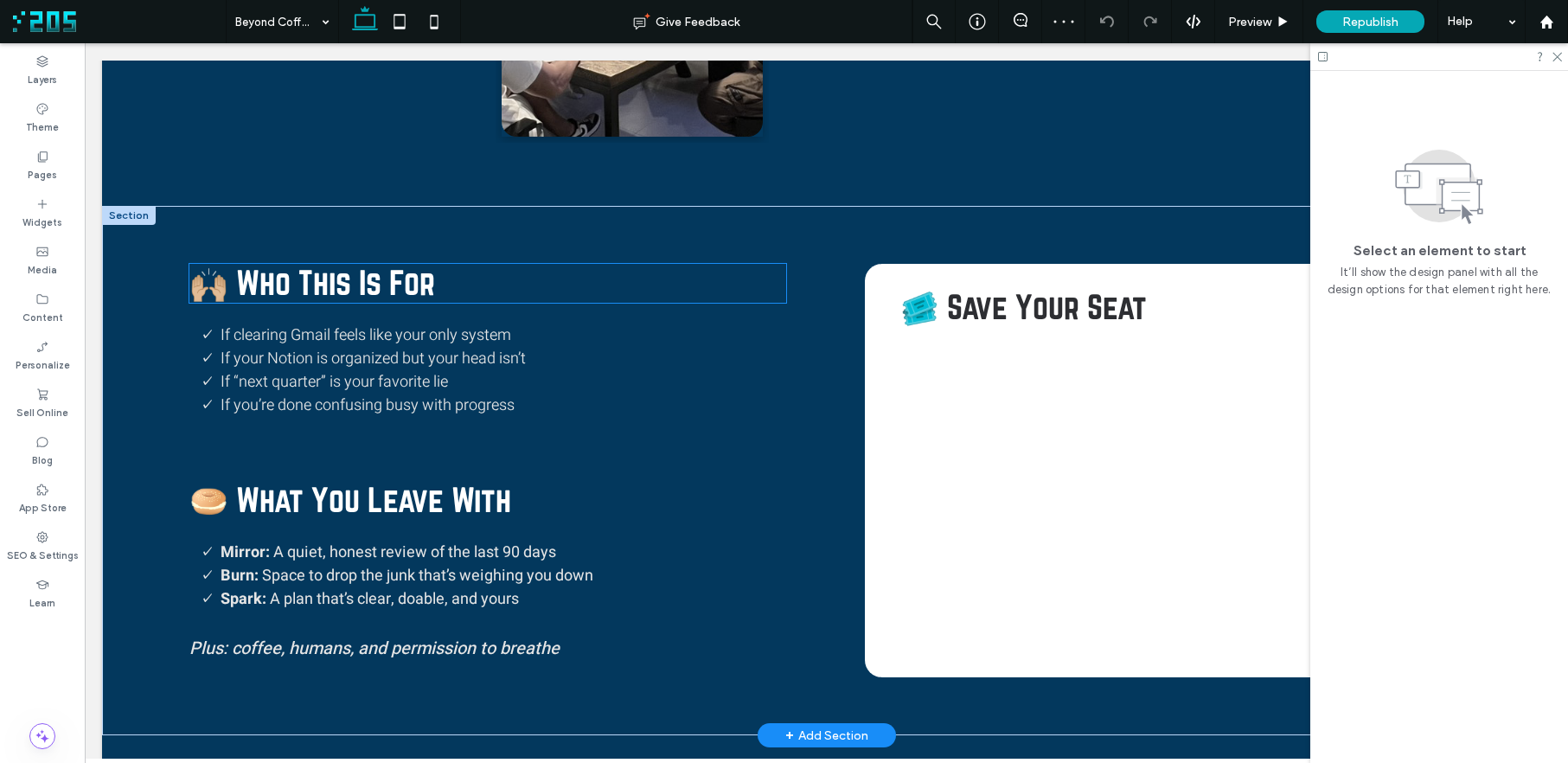 click on "🙌🏼 Who This Is For" at bounding box center [312, 282] 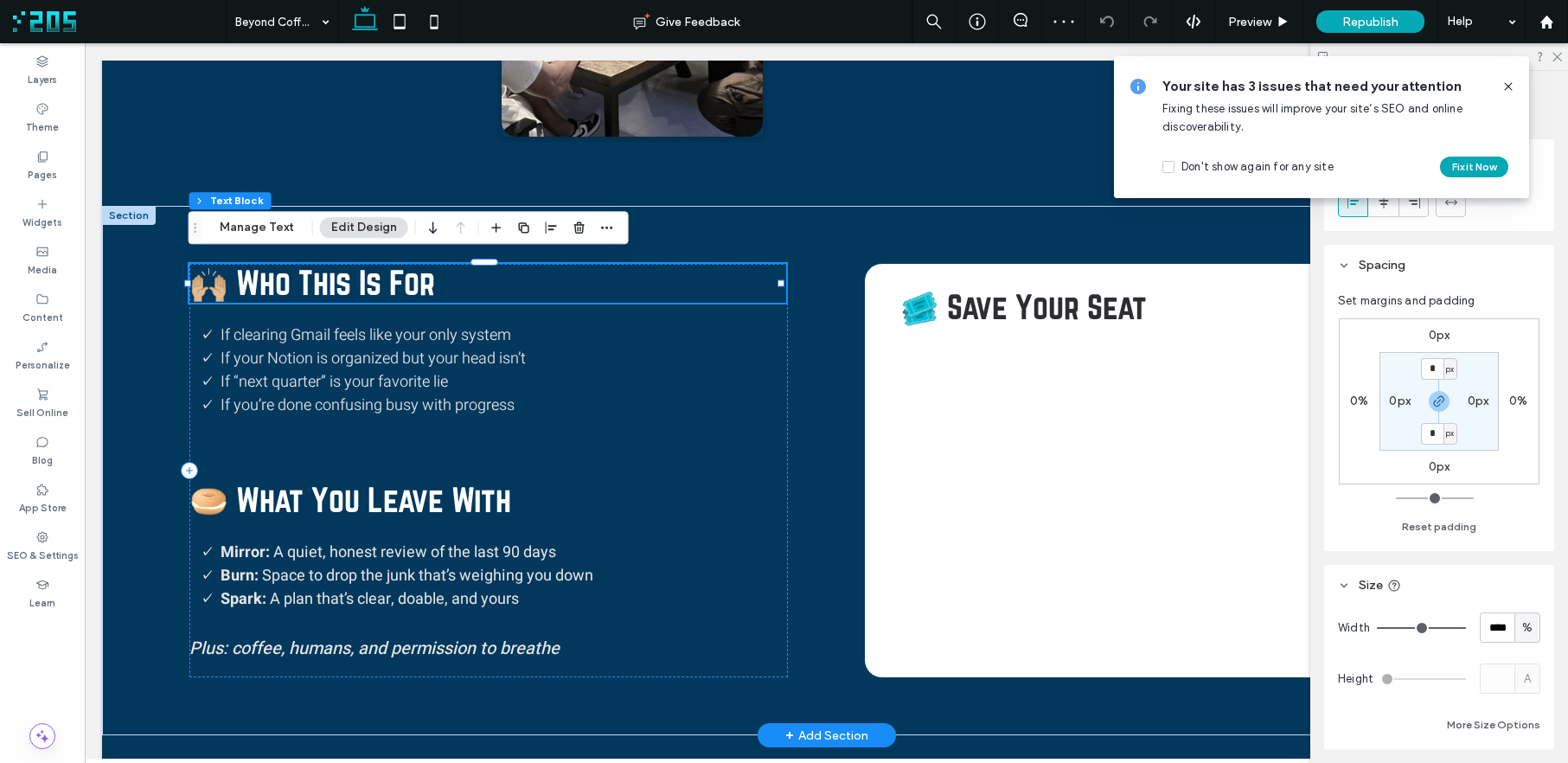 click on "🙌🏼 Who This Is For" at bounding box center [312, 282] 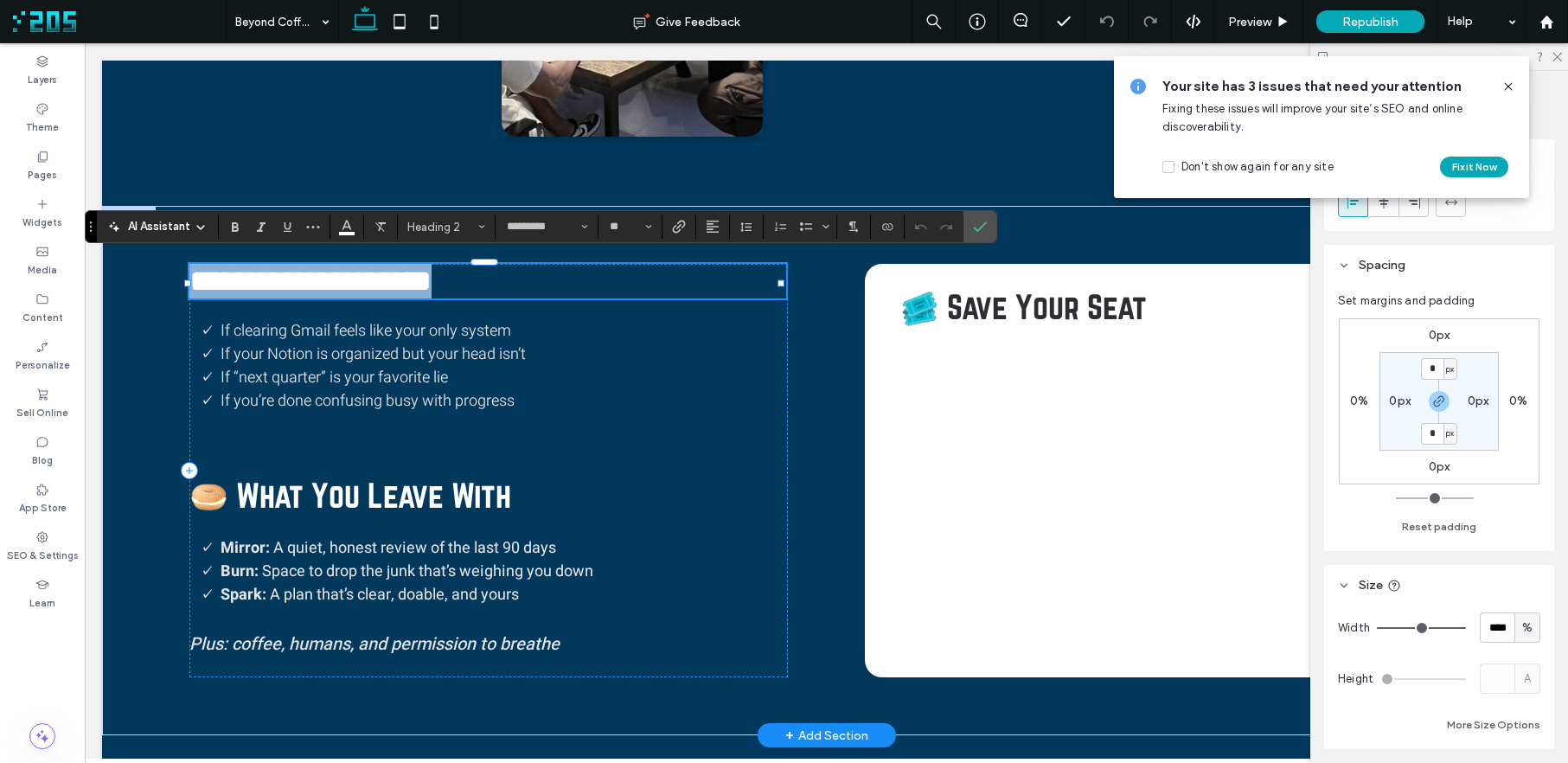 click on "**********" at bounding box center (310, 281) 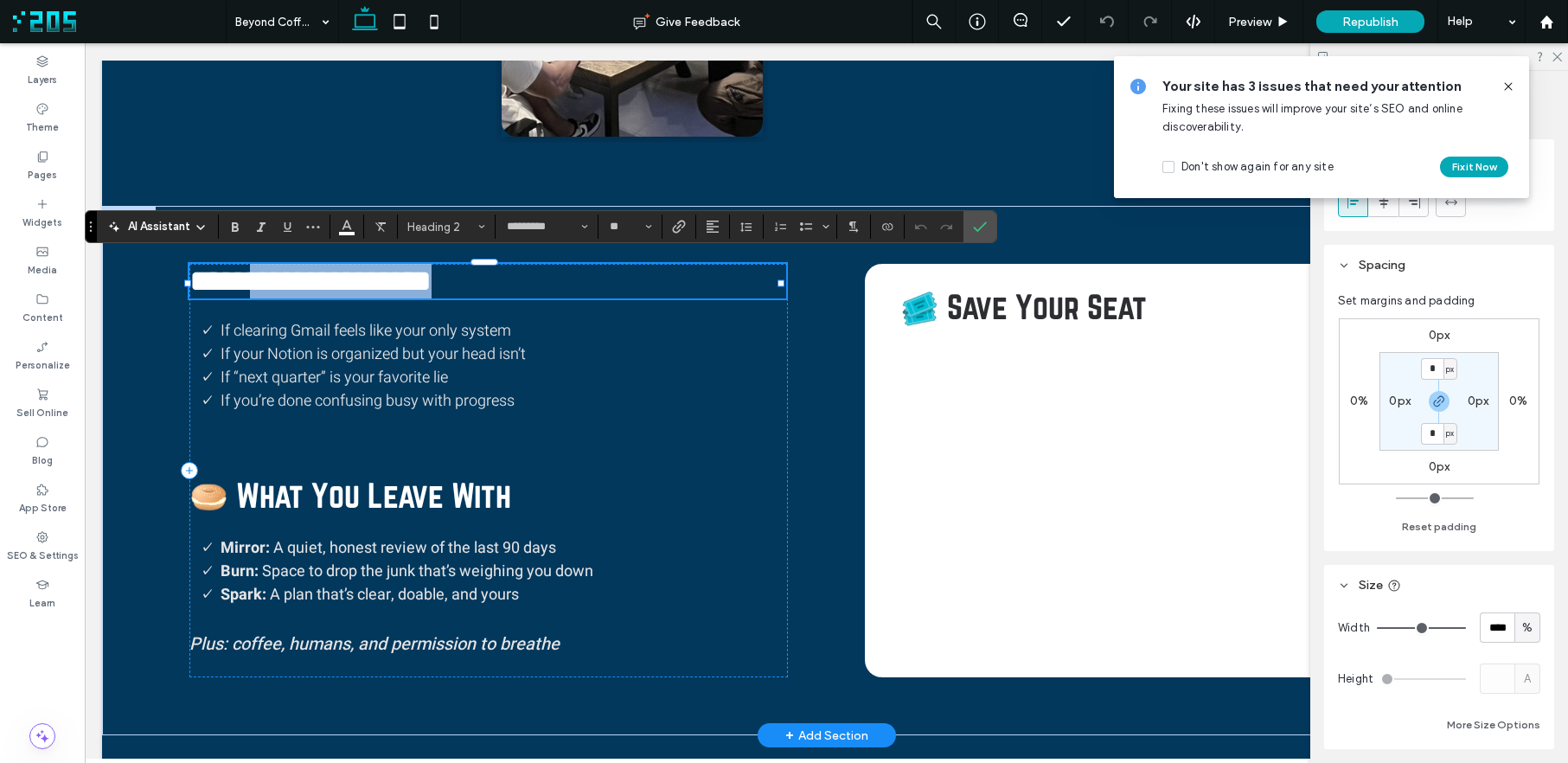 drag, startPoint x: 226, startPoint y: 277, endPoint x: 432, endPoint y: 276, distance: 206.0024 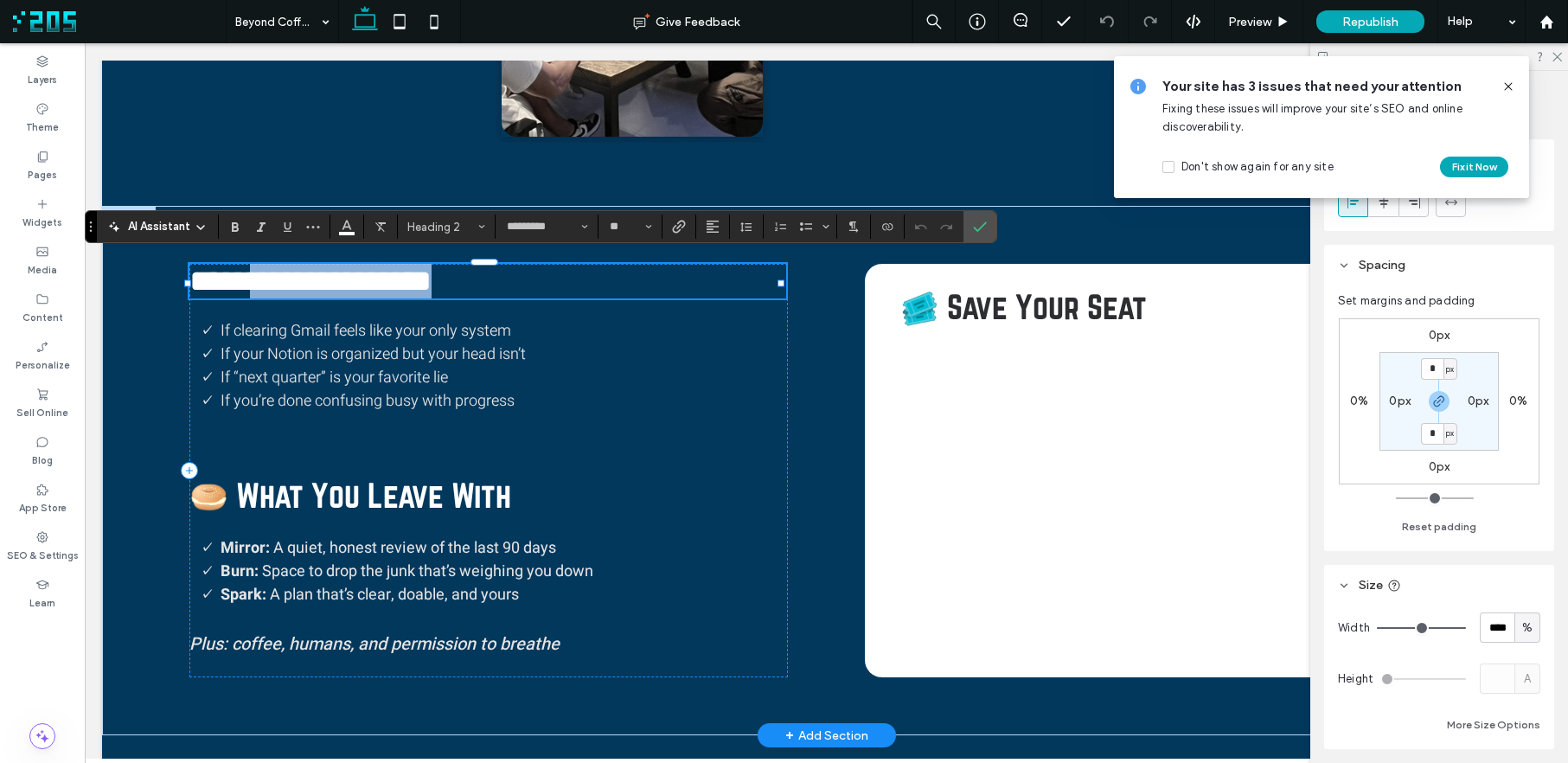 type 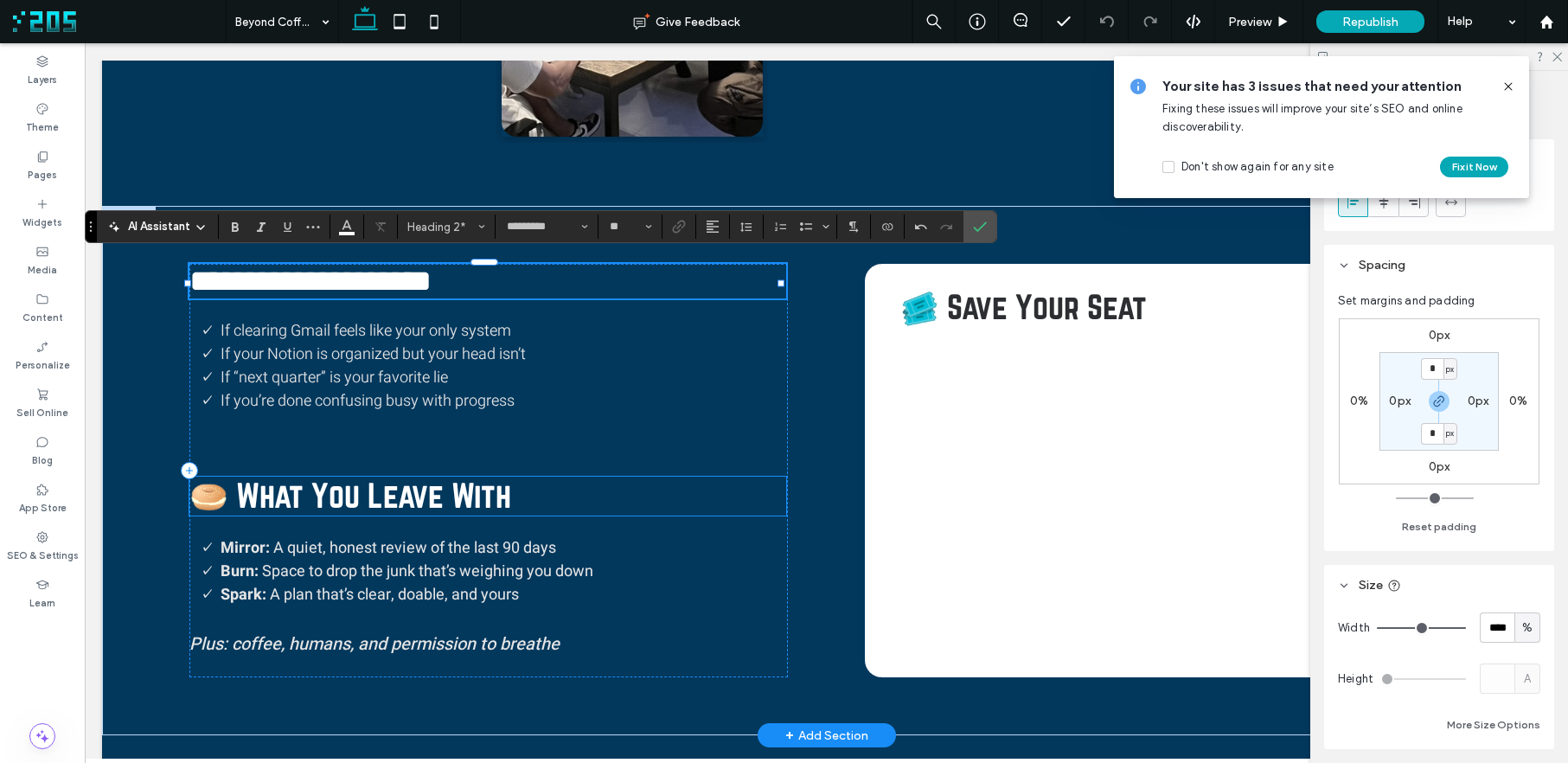 click on "🥯 What You Leave With" at bounding box center [350, 495] 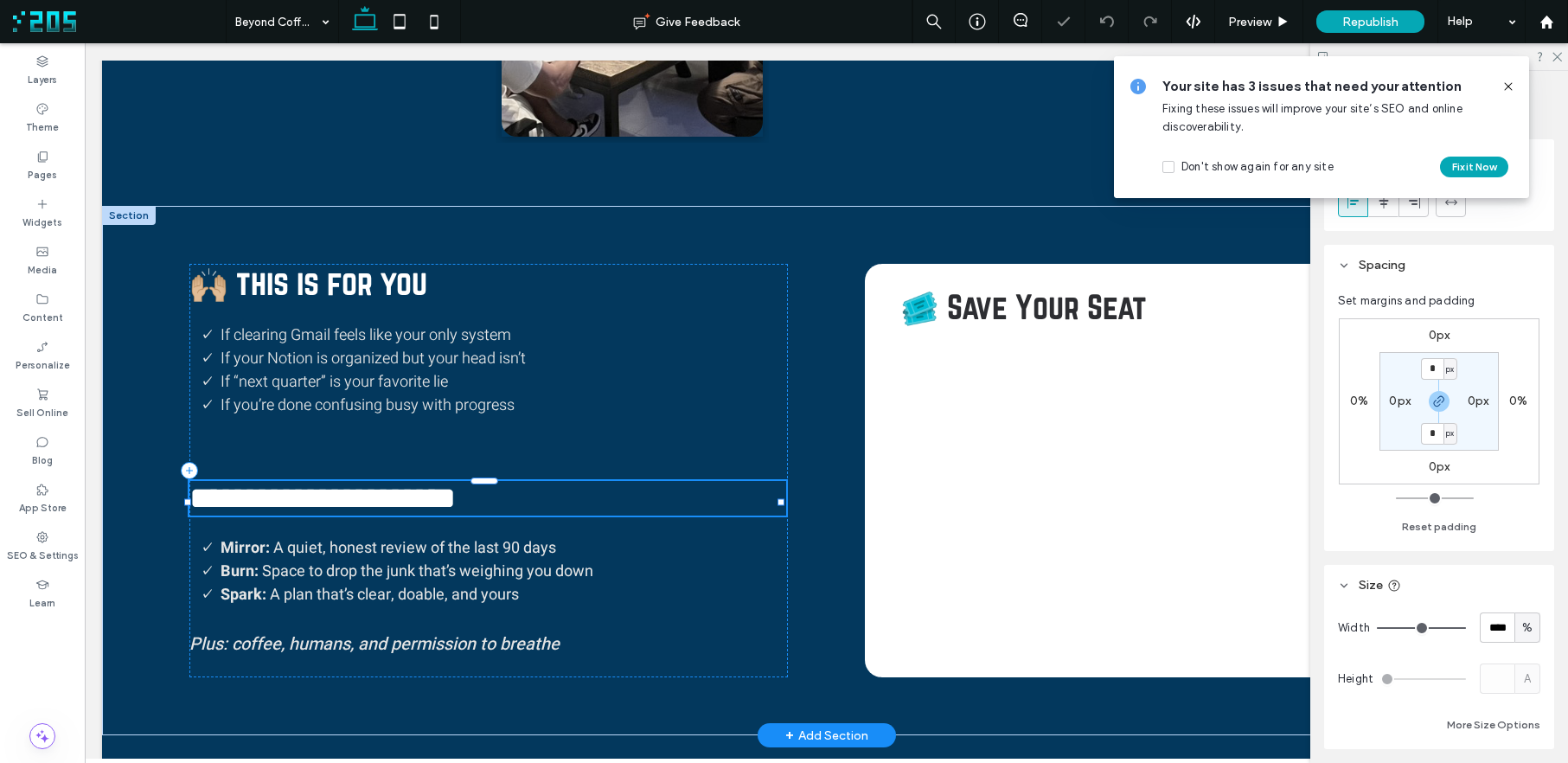 type on "*********" 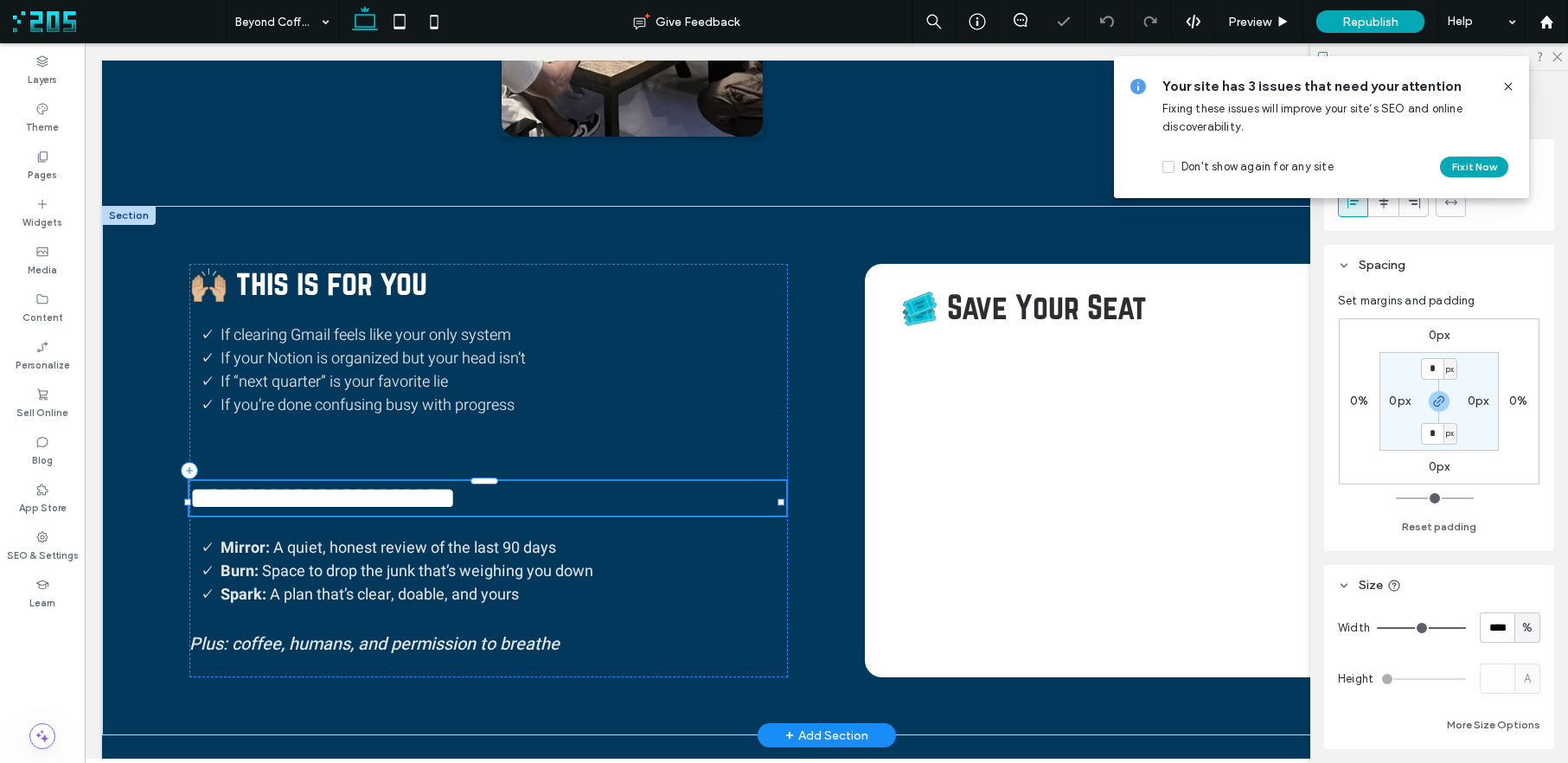 type on "**" 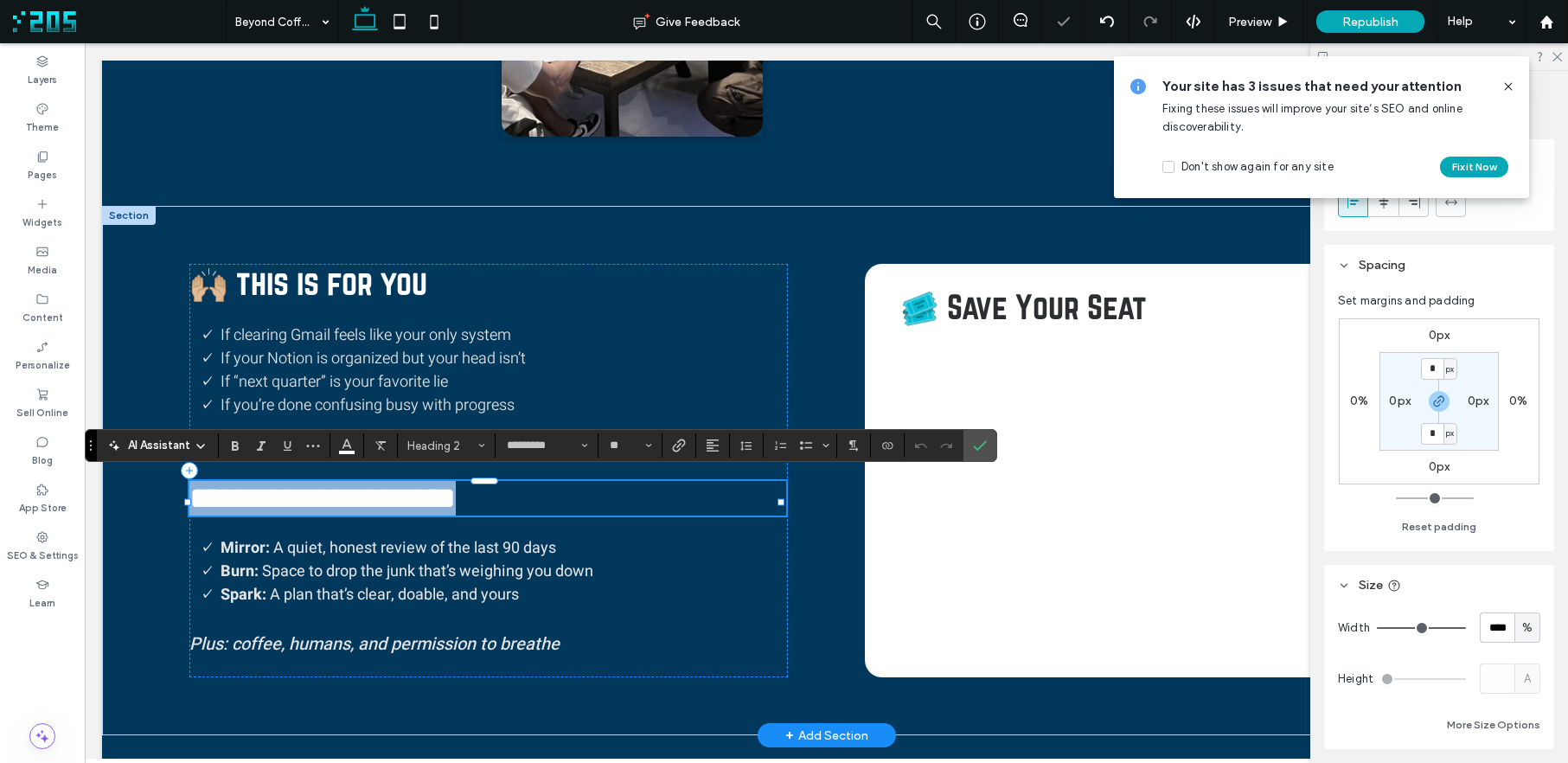 click on "**********" at bounding box center [323, 498] 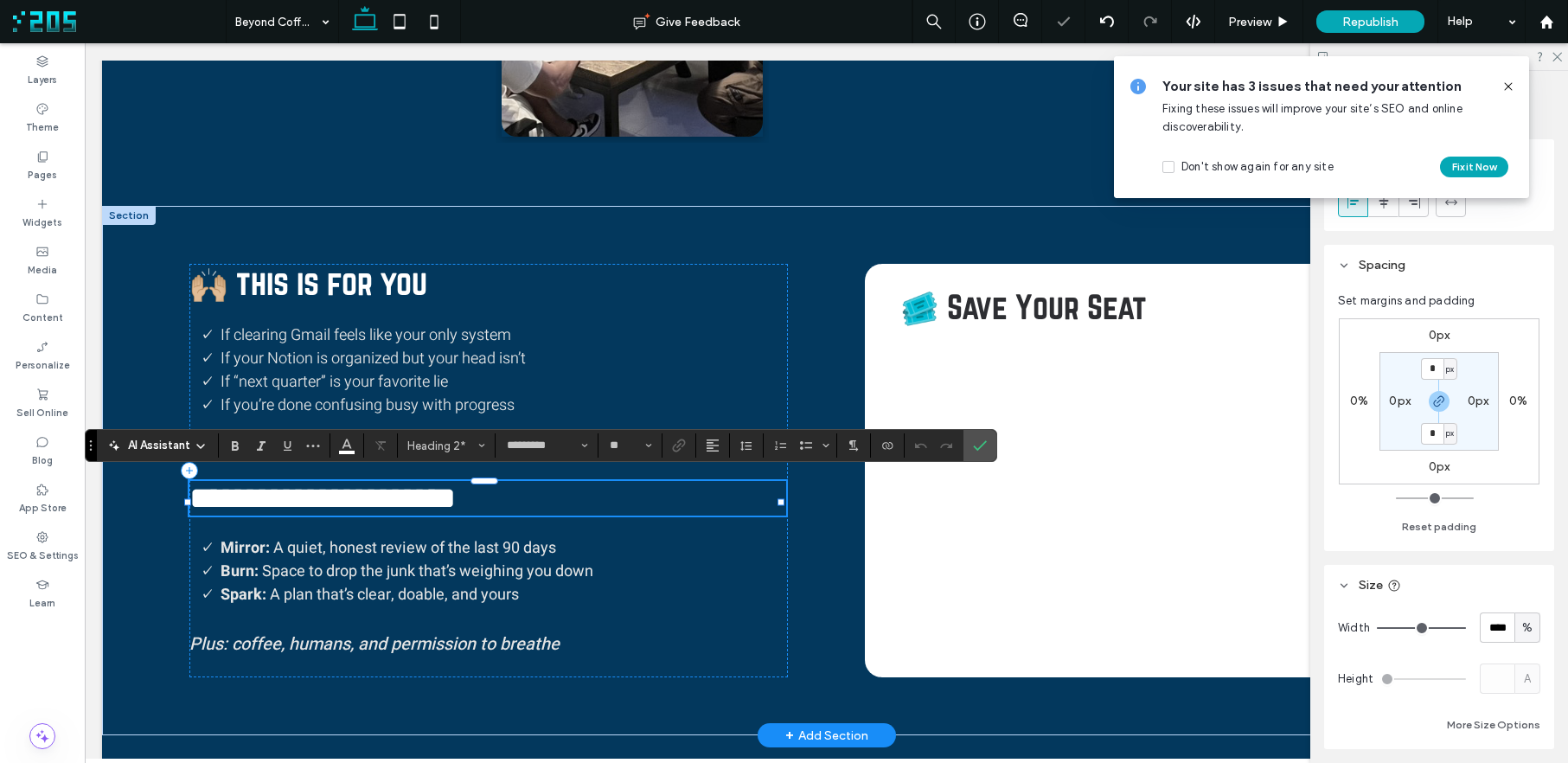 type 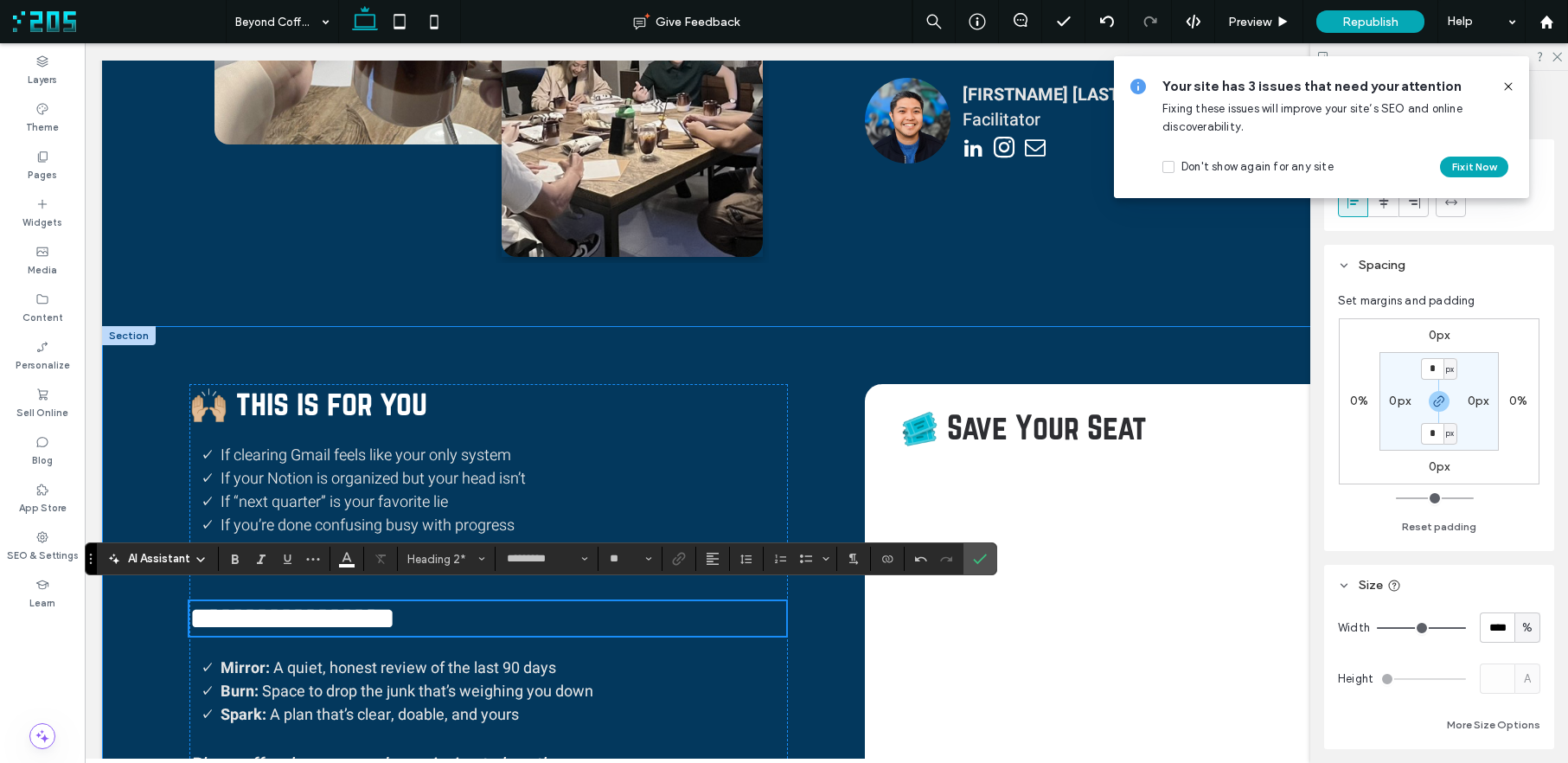 scroll, scrollTop: 810, scrollLeft: 0, axis: vertical 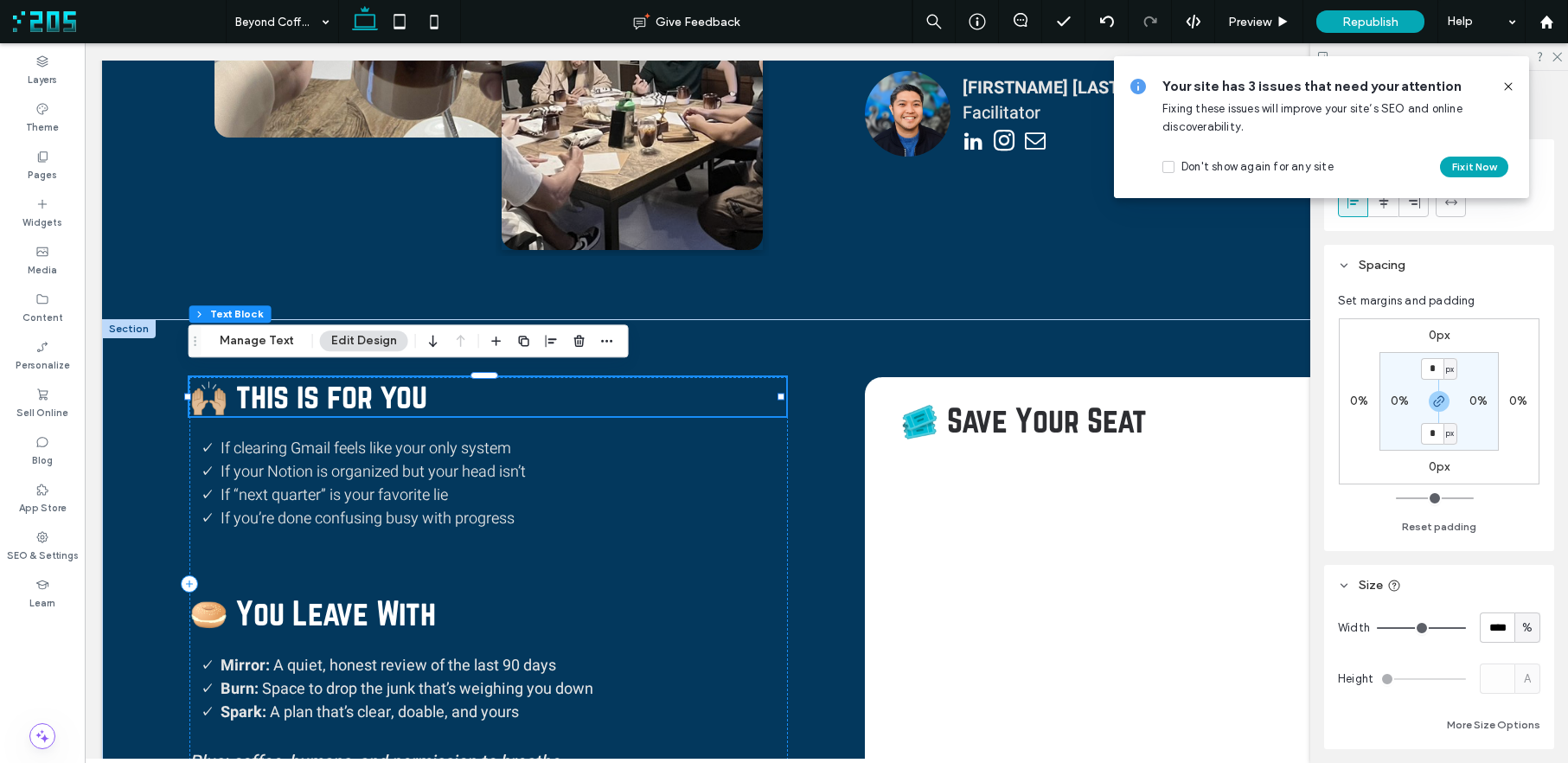 click on "🙌🏼 this is for you" at bounding box center [308, 395] 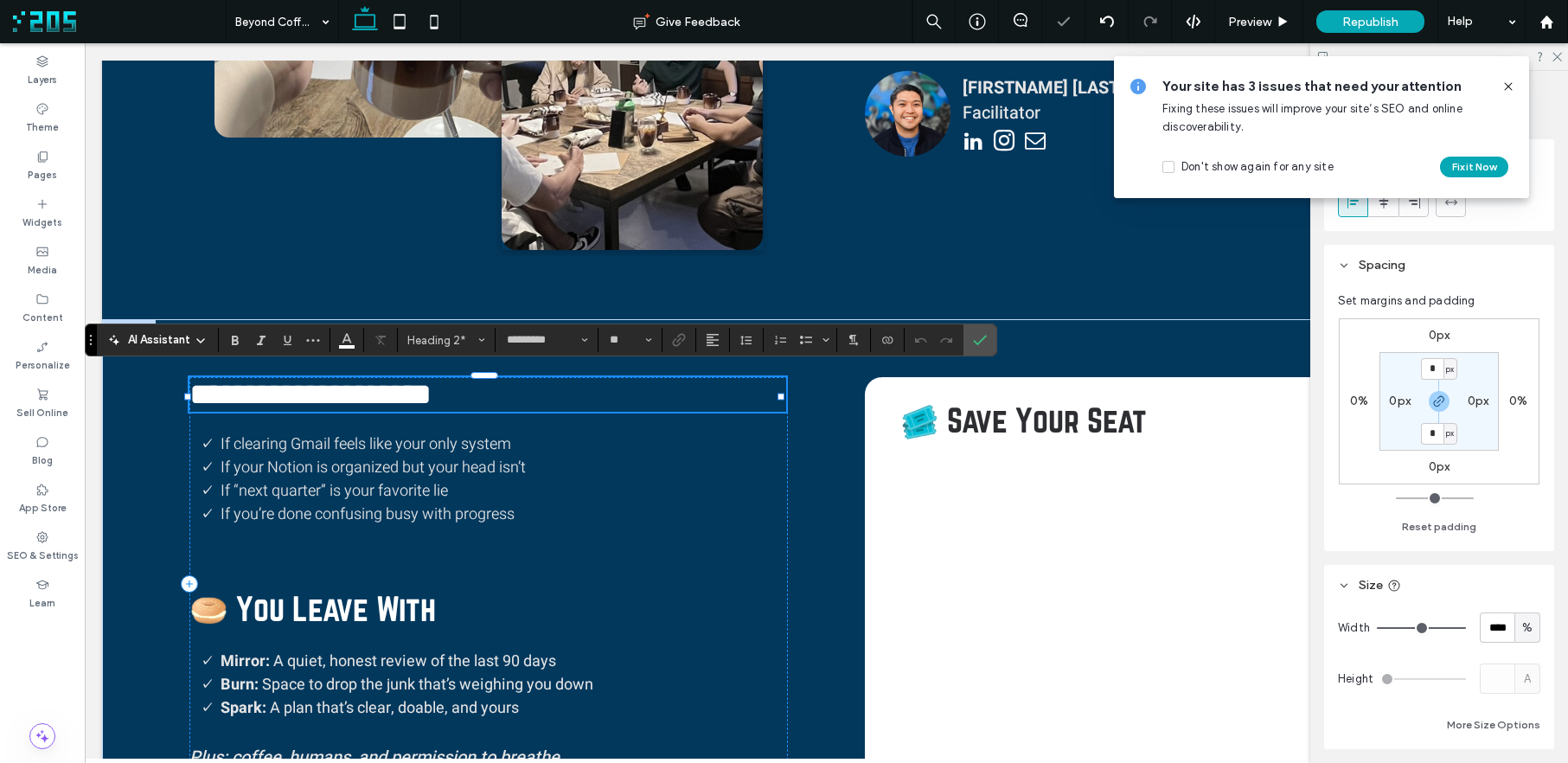 click on "**********" at bounding box center [310, 394] 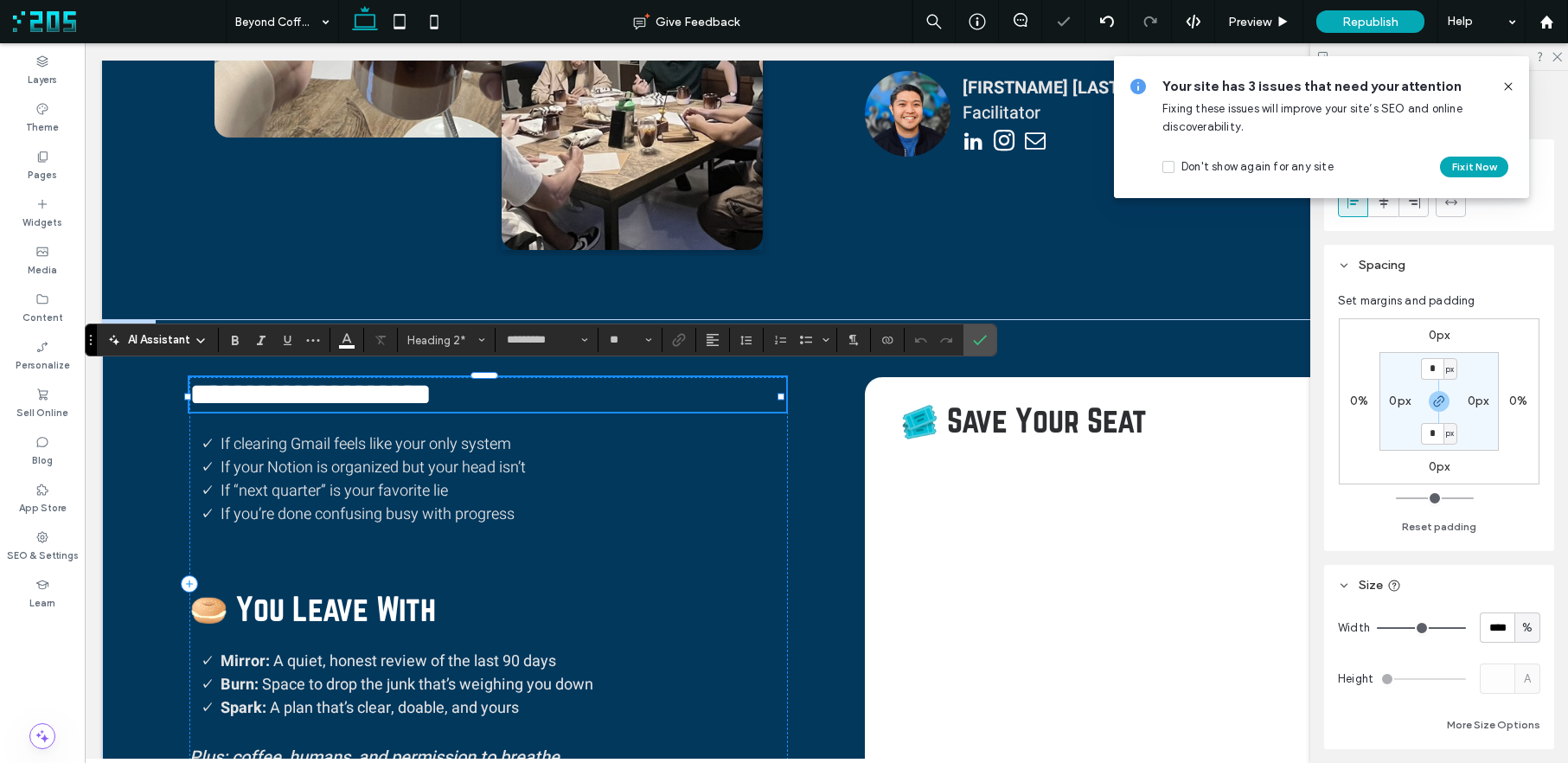 click on "**********" at bounding box center [310, 394] 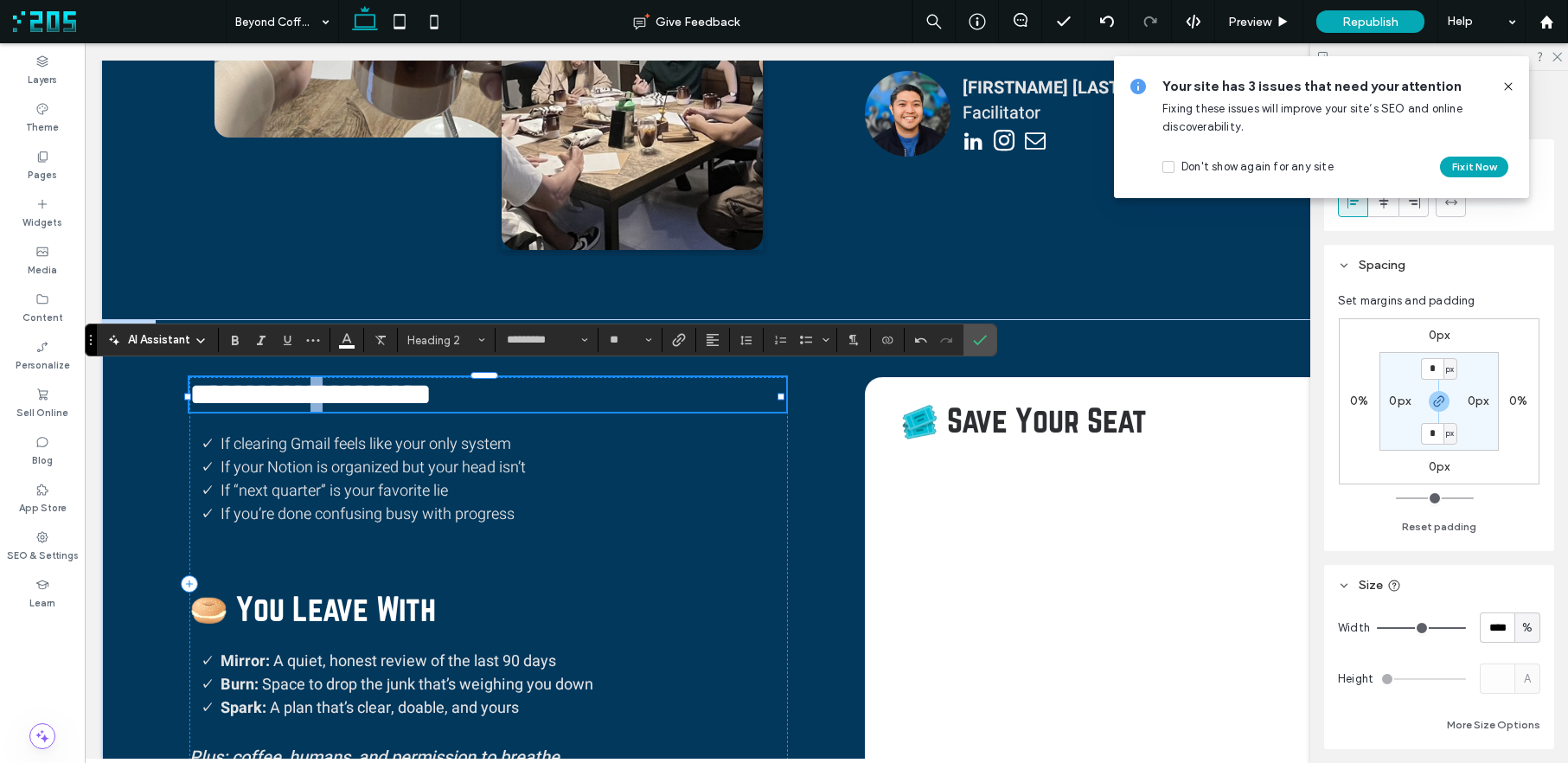 drag, startPoint x: 298, startPoint y: 387, endPoint x: 288, endPoint y: 388, distance: 10.0498756 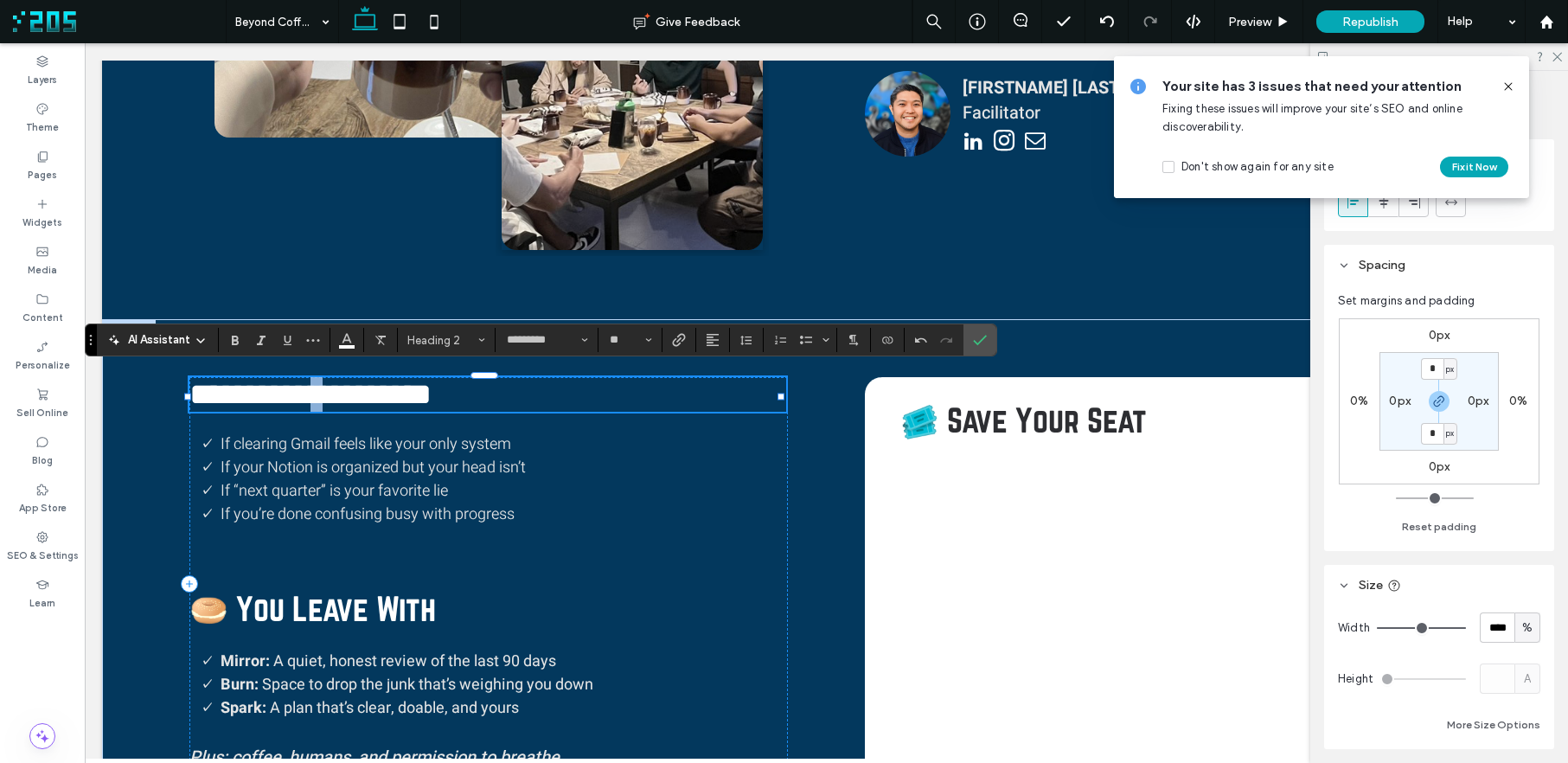 click on "**********" at bounding box center (310, 394) 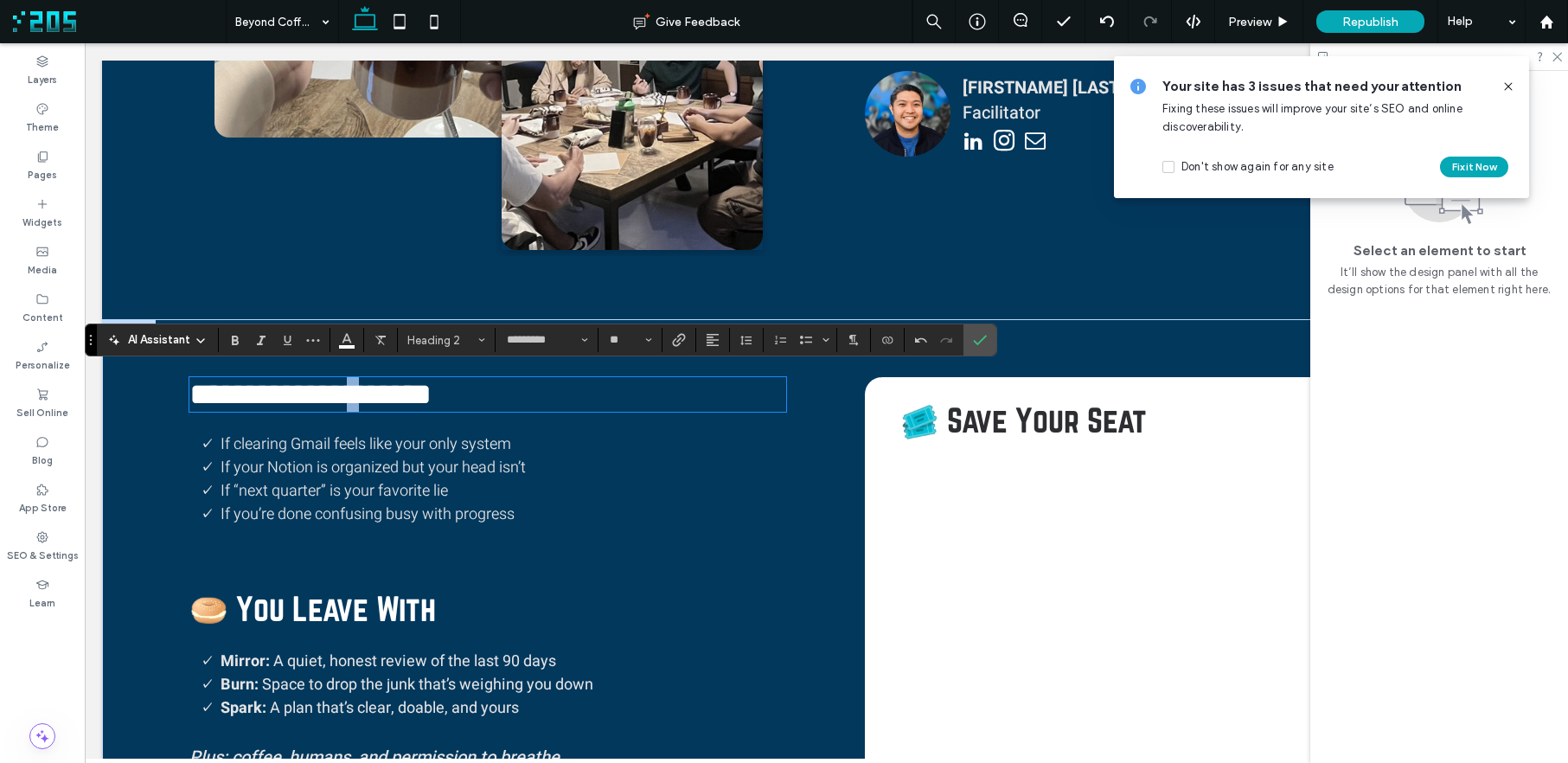 click on "**********" at bounding box center [310, 394] 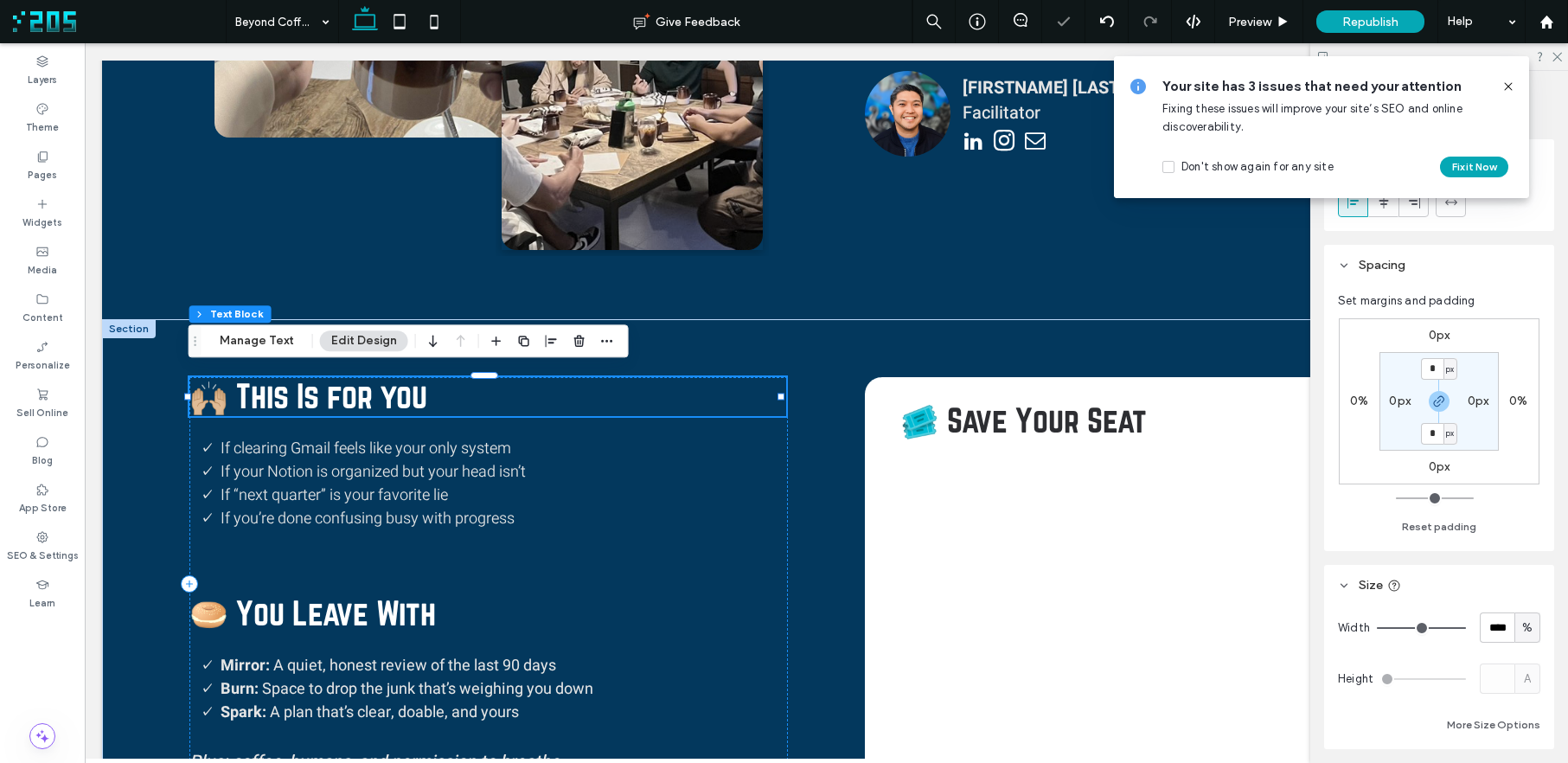 click on "🙌🏼 This Is for you" at bounding box center [308, 395] 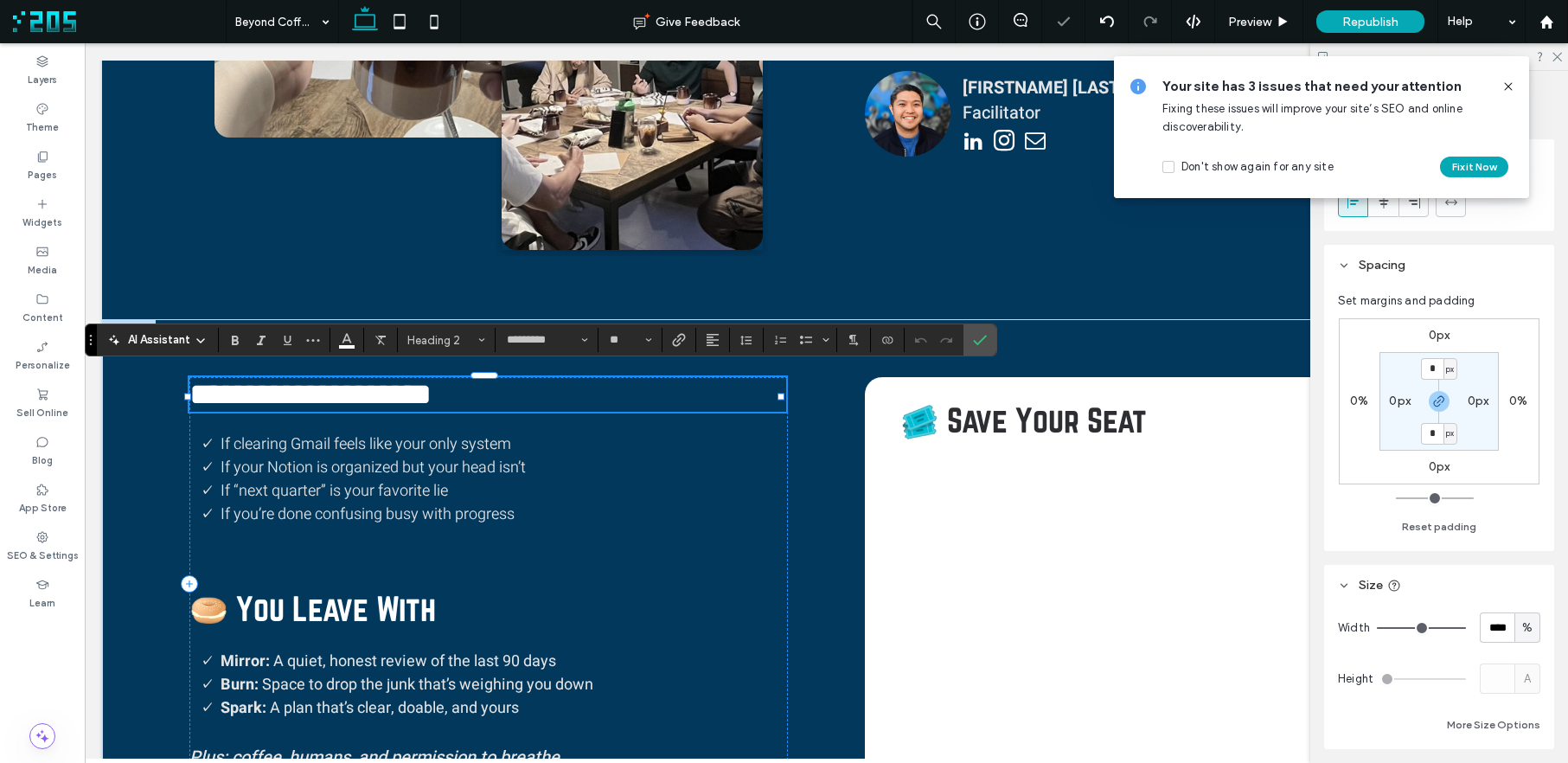 click on "**********" at bounding box center (310, 394) 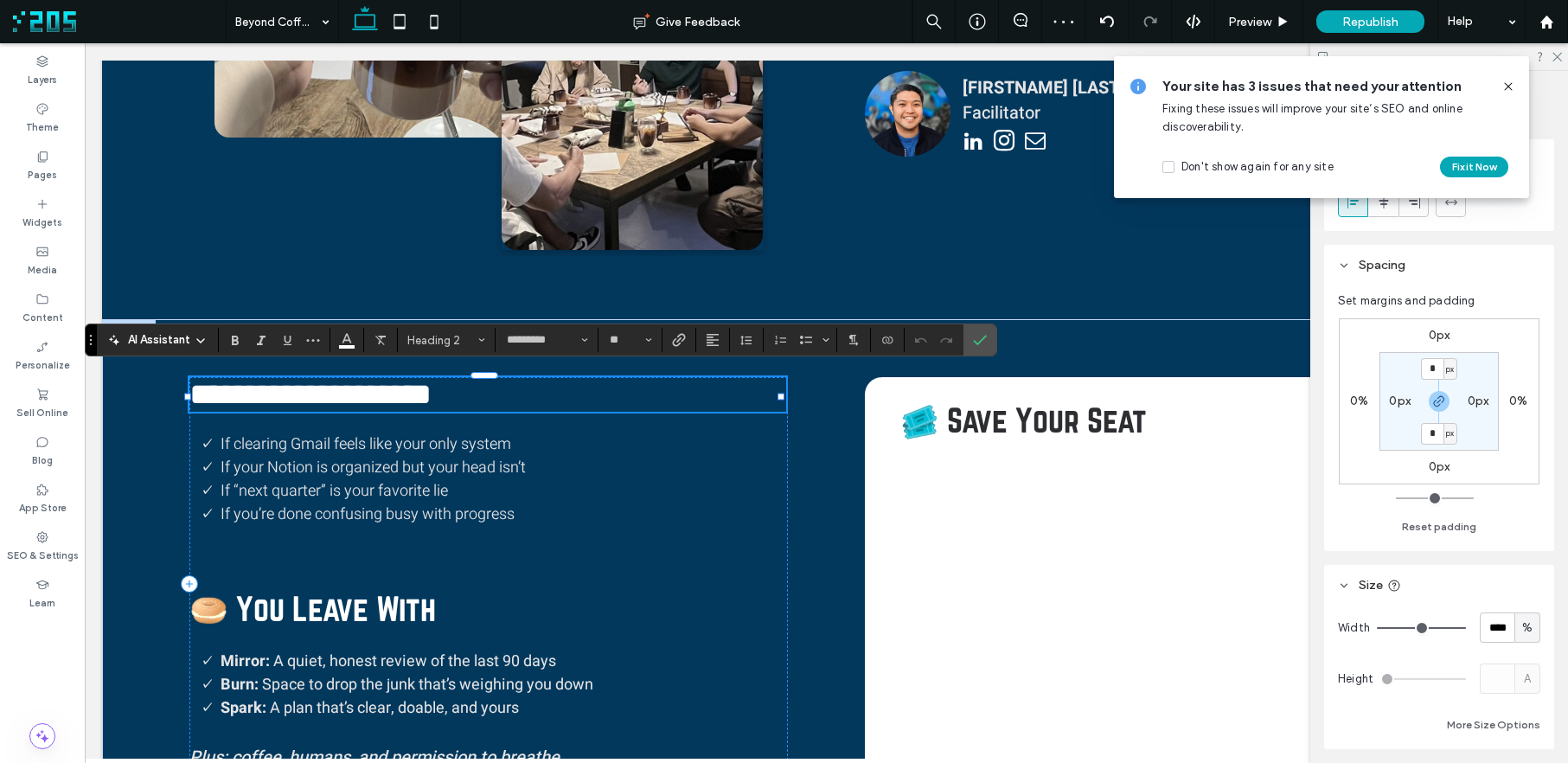 drag, startPoint x: 384, startPoint y: 386, endPoint x: 361, endPoint y: 386, distance: 23 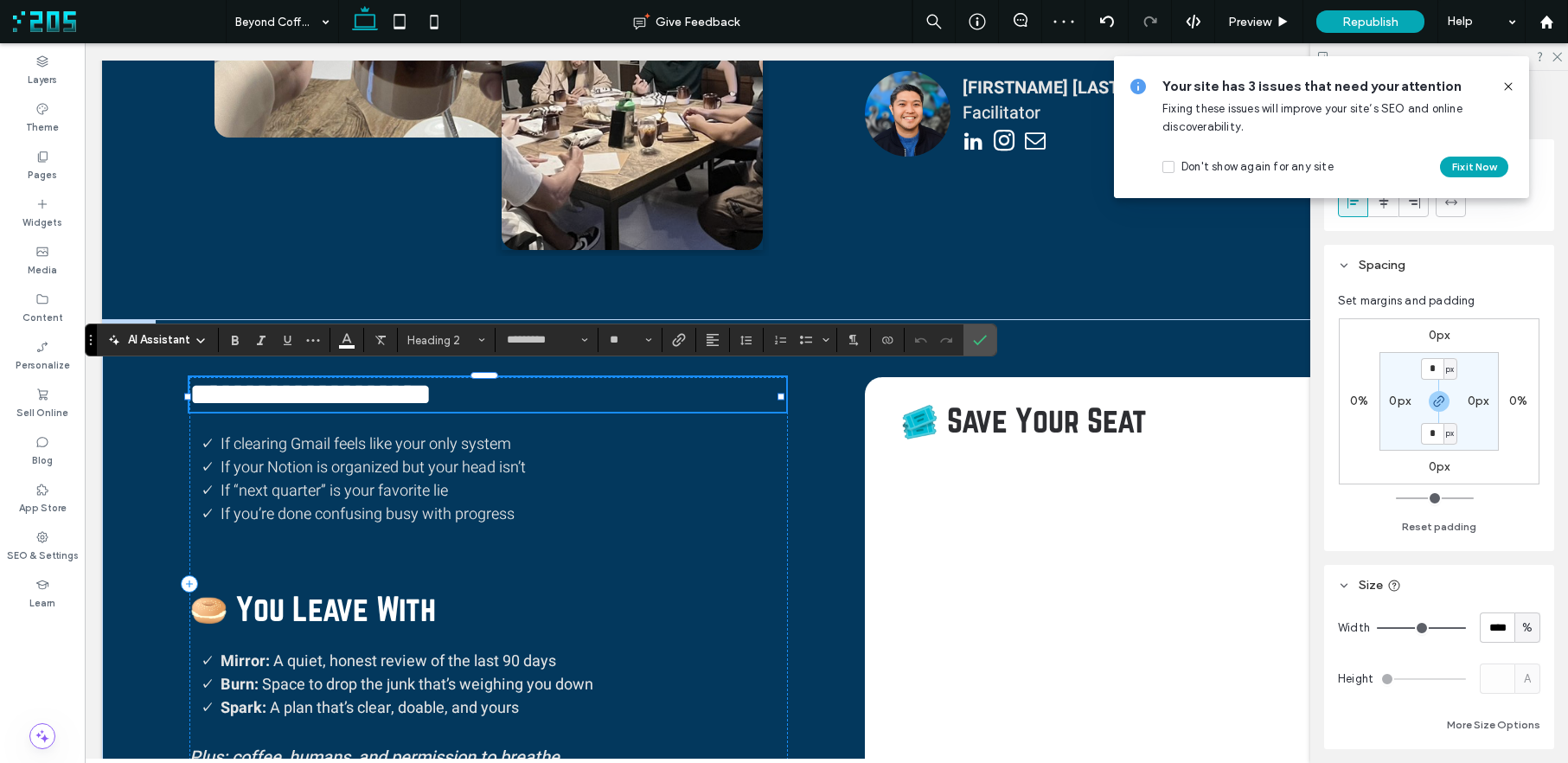 click on "**********" at bounding box center [310, 394] 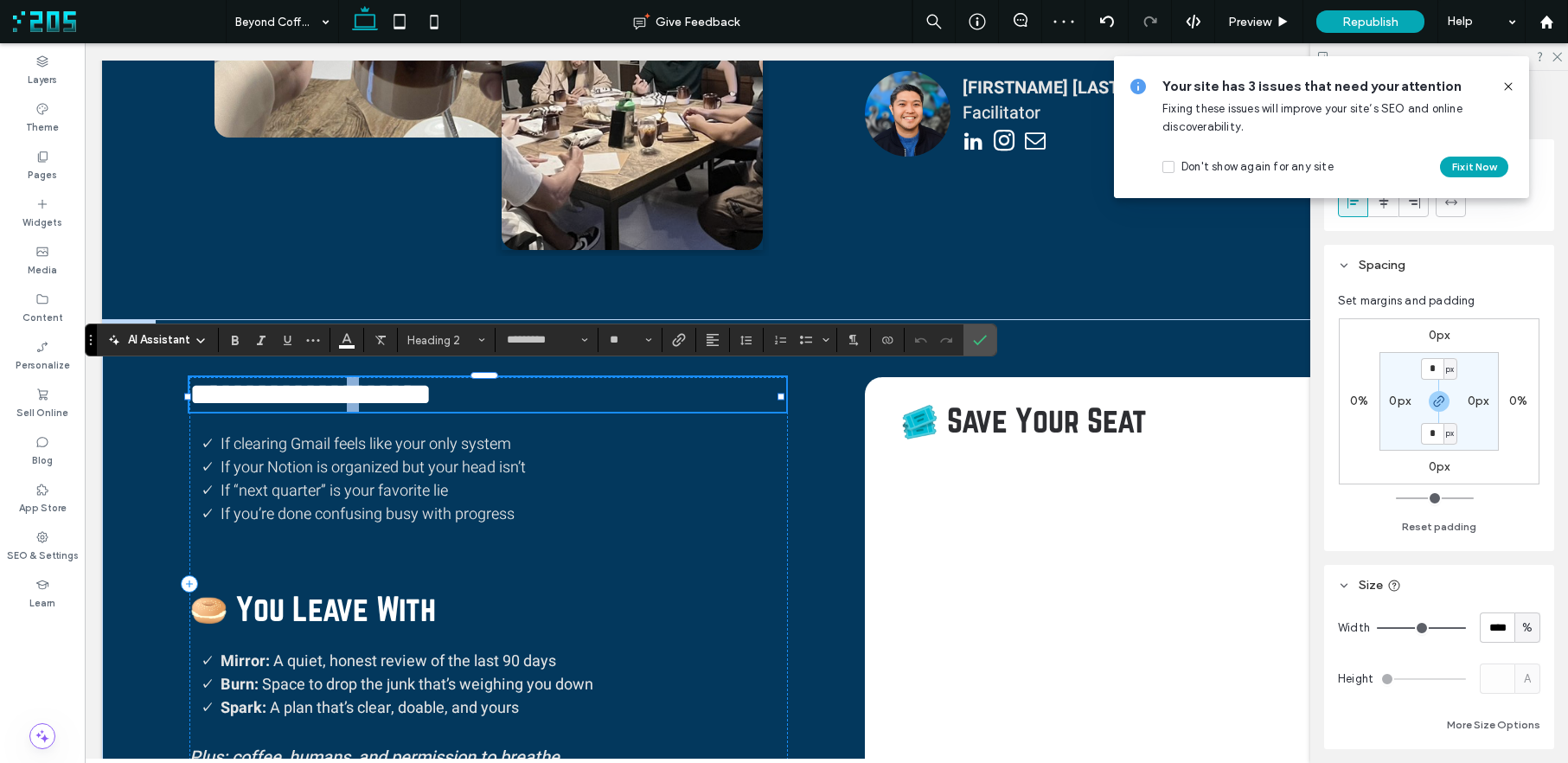 drag, startPoint x: 330, startPoint y: 388, endPoint x: 321, endPoint y: 388, distance: 9 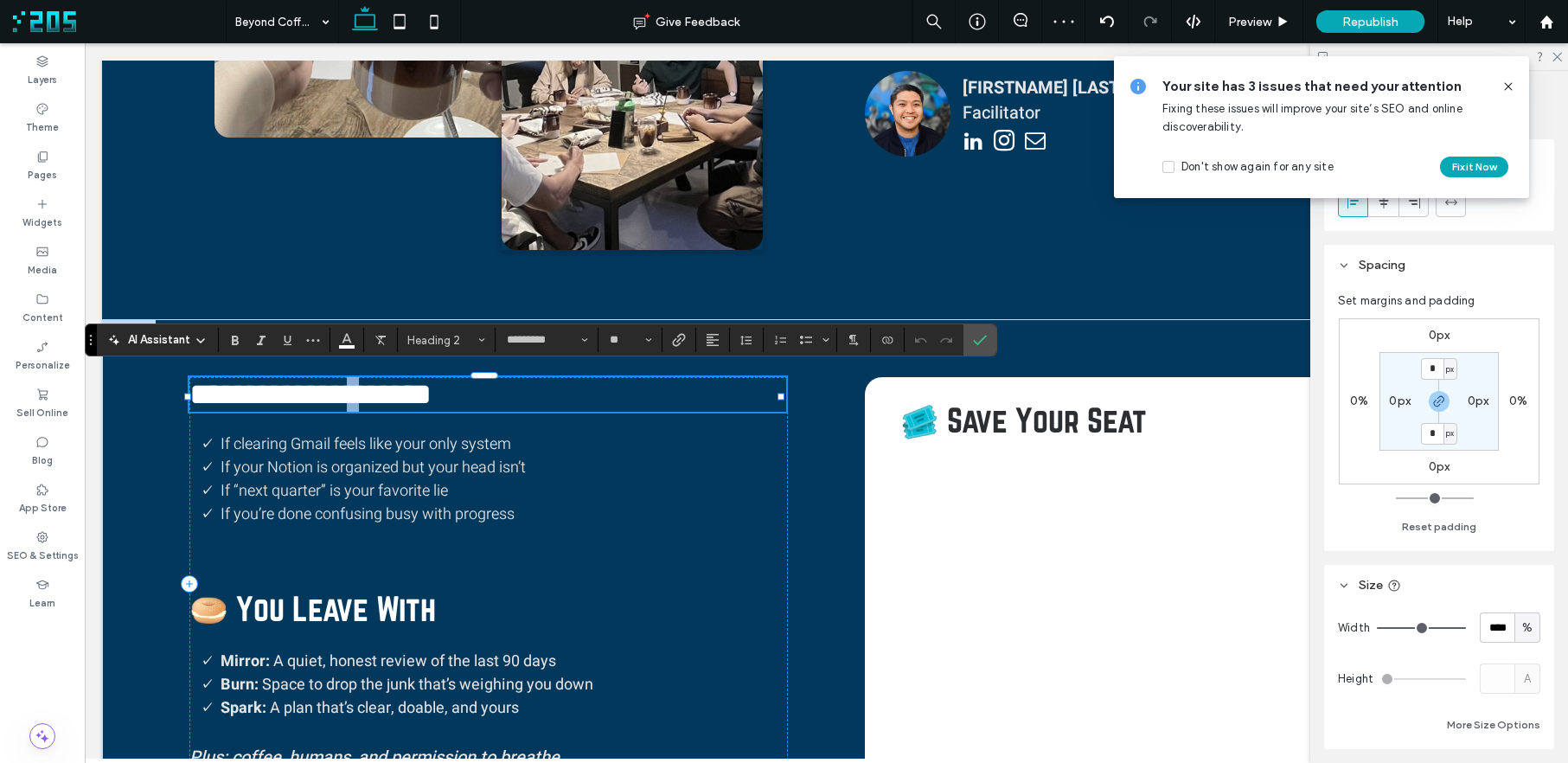 click on "**********" at bounding box center (310, 394) 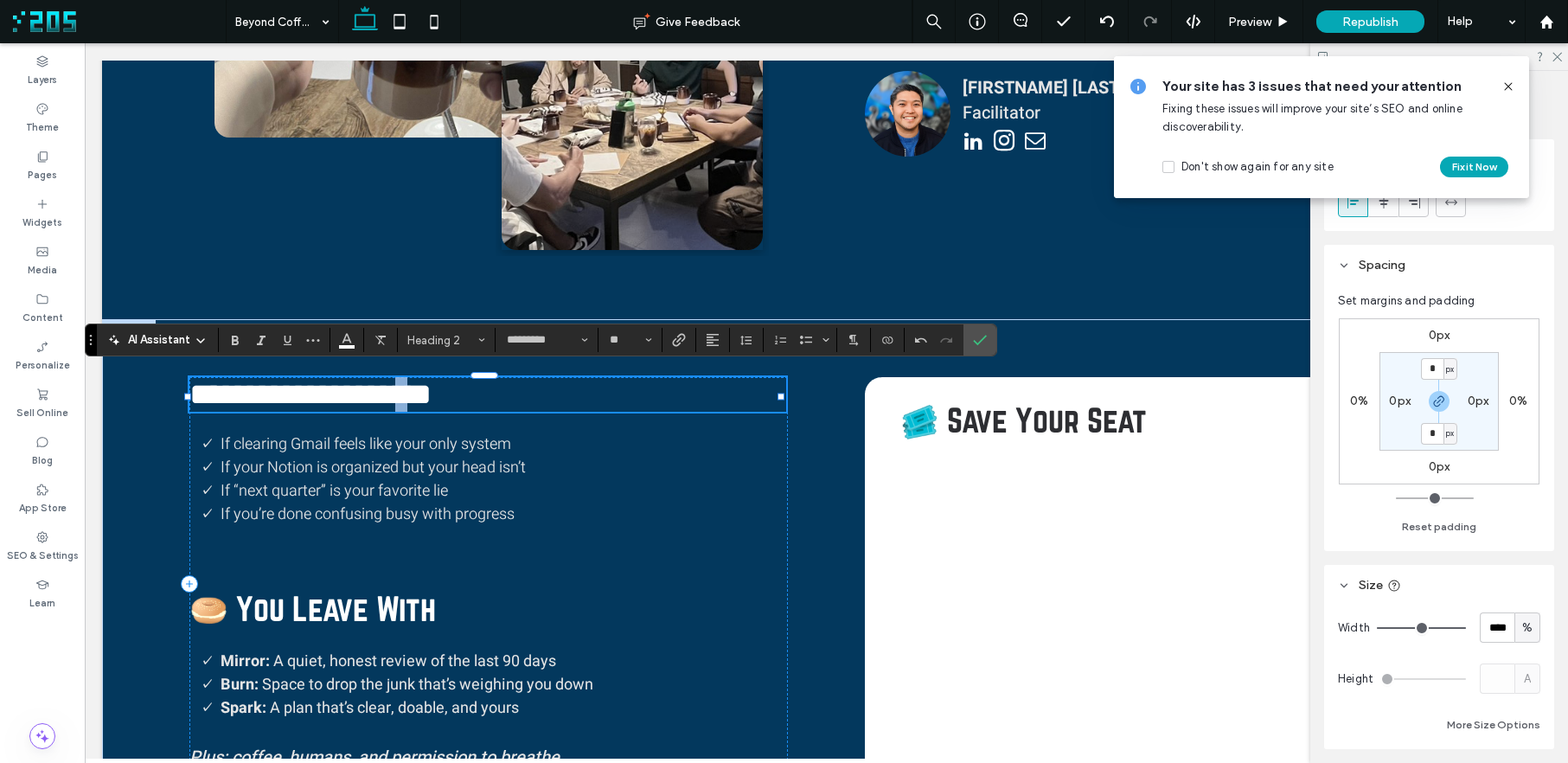 click on "**********" at bounding box center [310, 394] 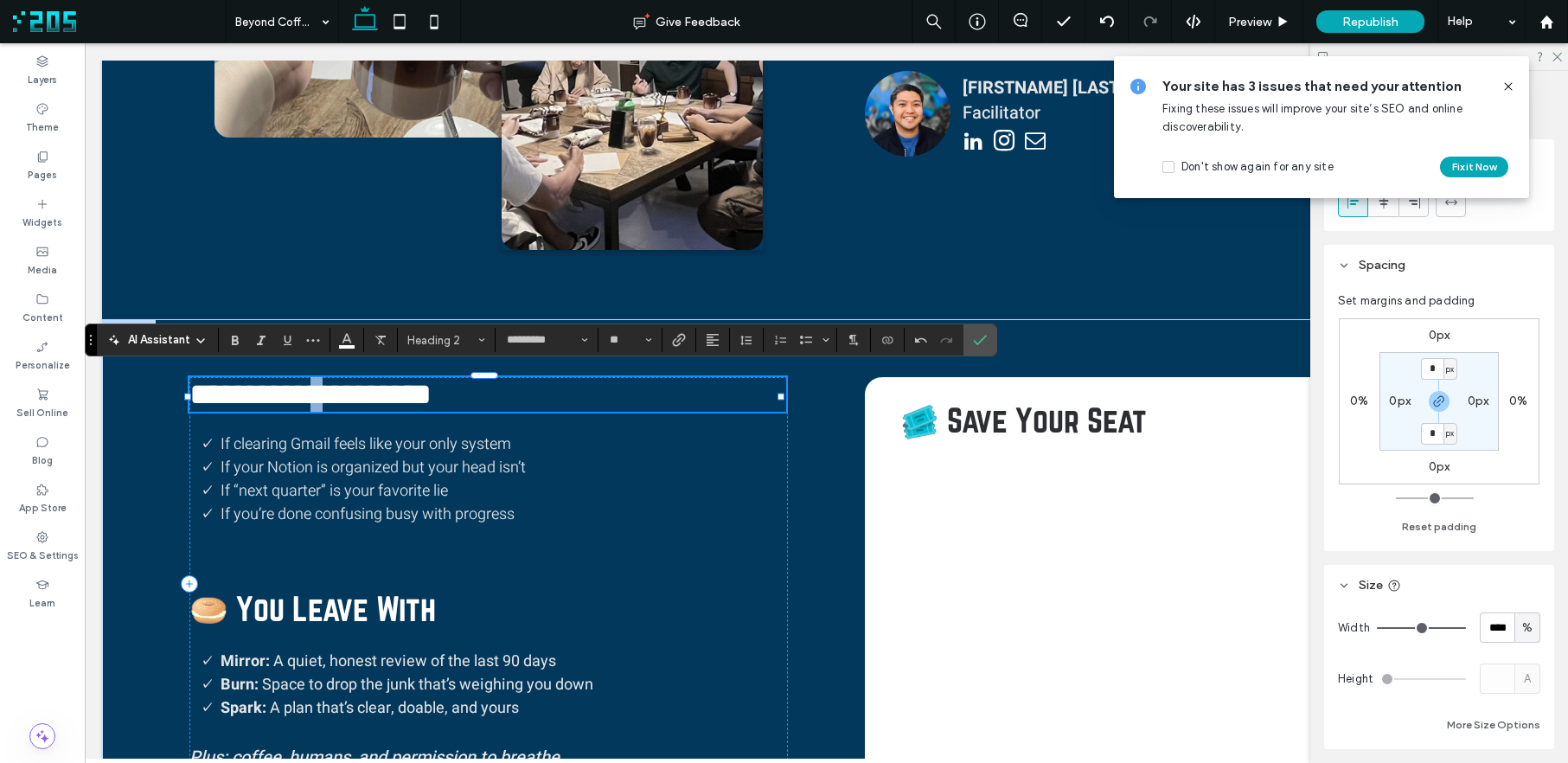 drag, startPoint x: 298, startPoint y: 385, endPoint x: 287, endPoint y: 386, distance: 11.045361 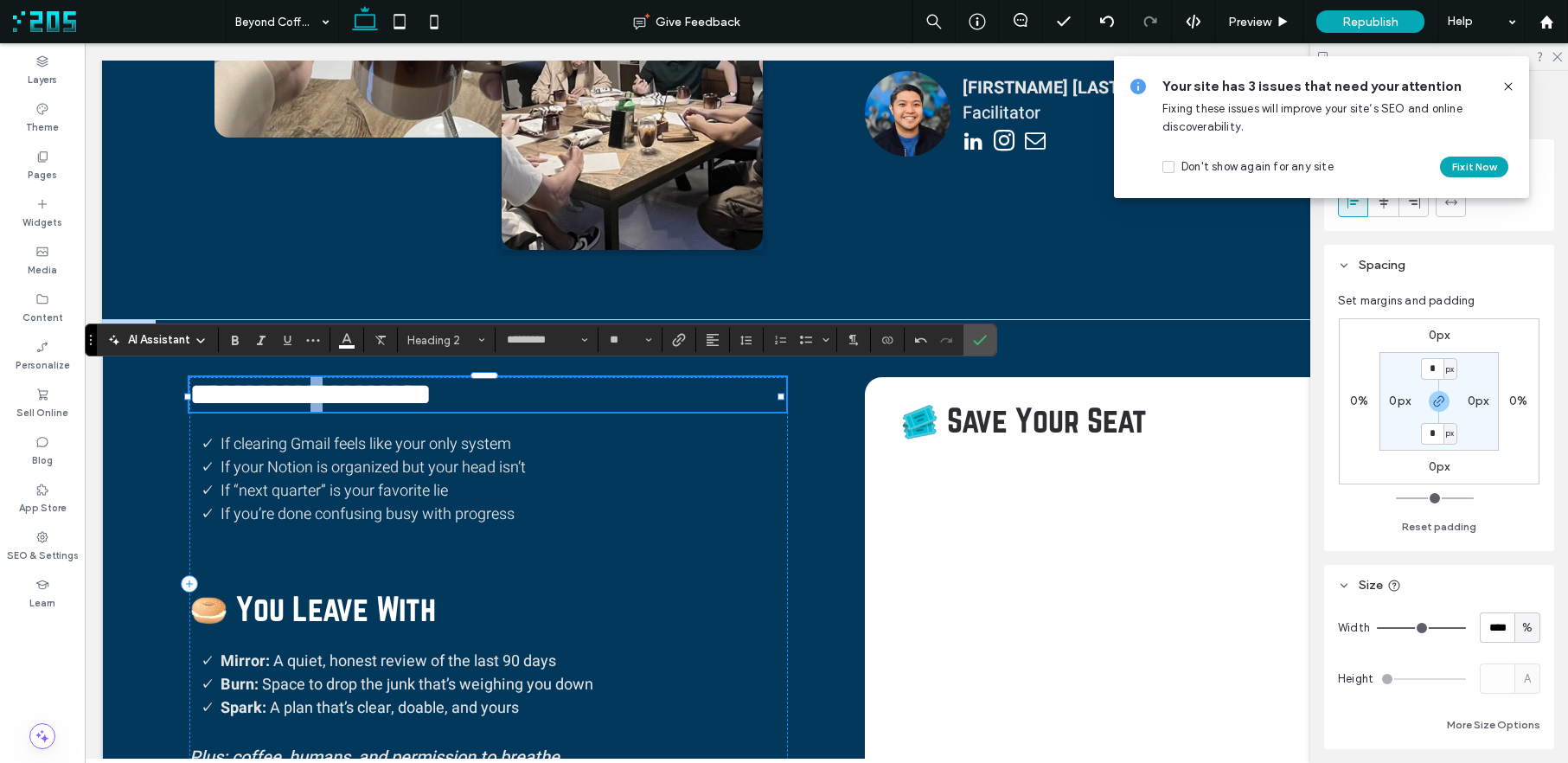 click on "**********" at bounding box center (310, 394) 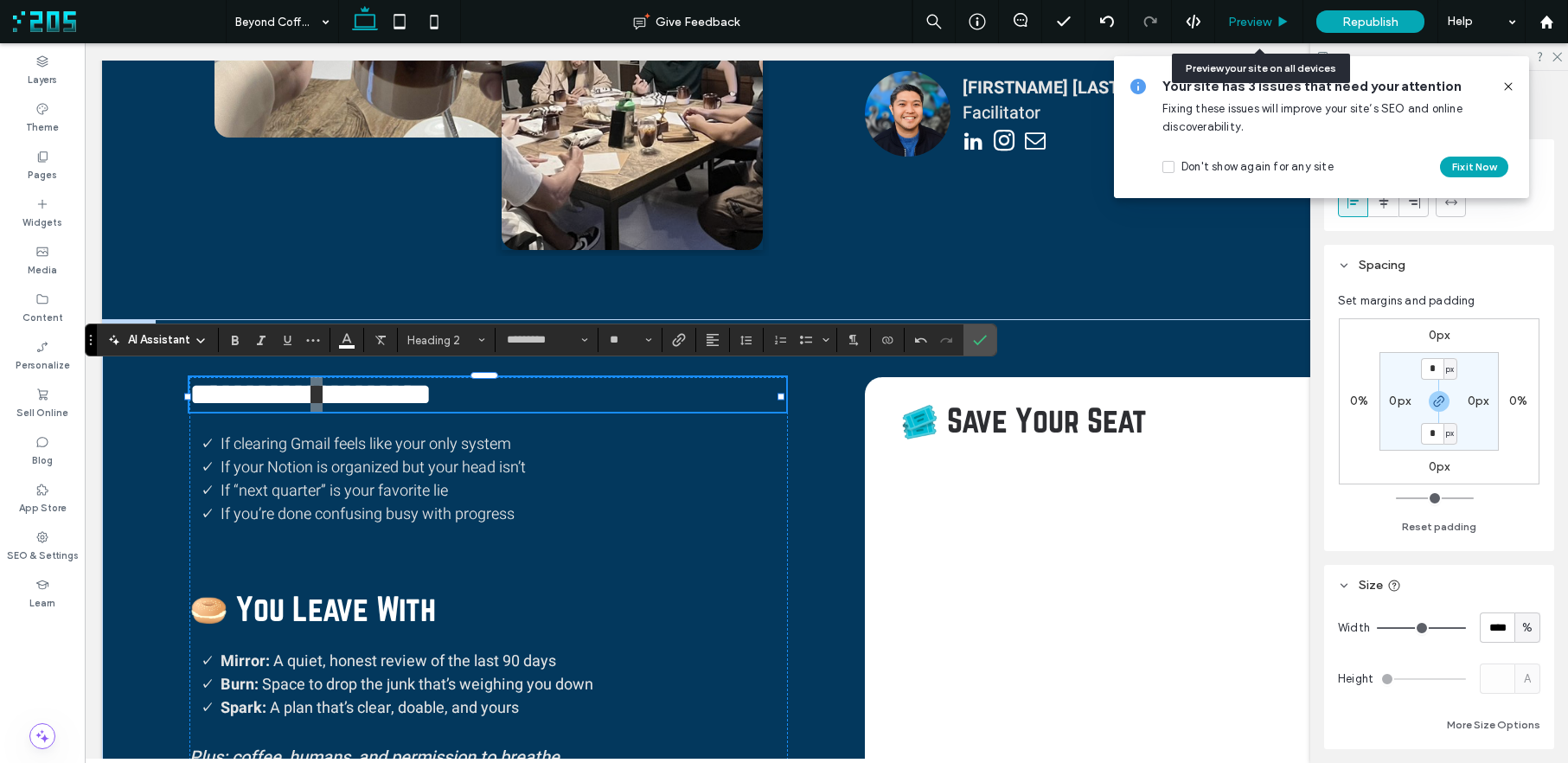 click on "Preview" at bounding box center [1250, 22] 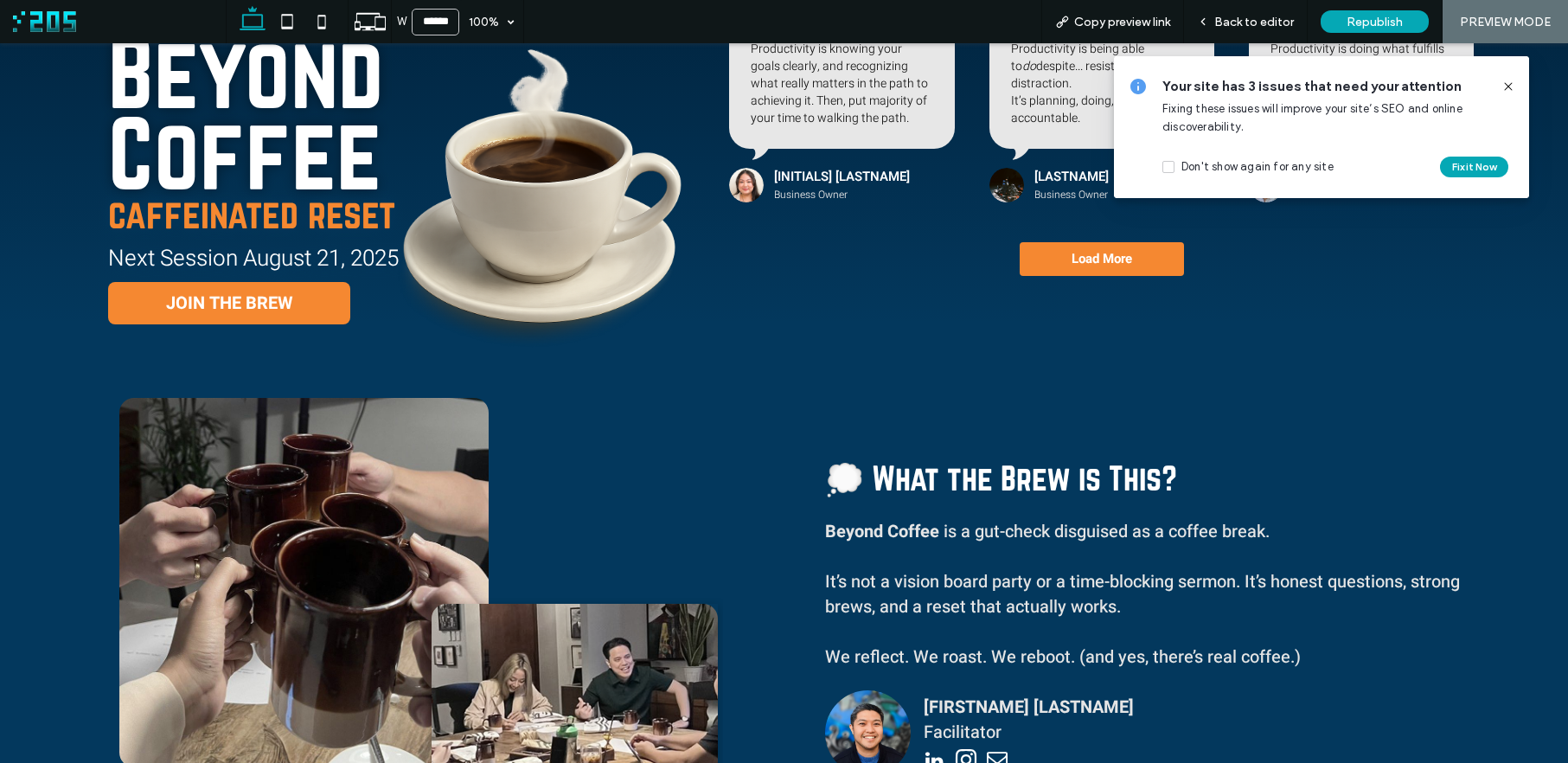 scroll, scrollTop: 0, scrollLeft: 0, axis: both 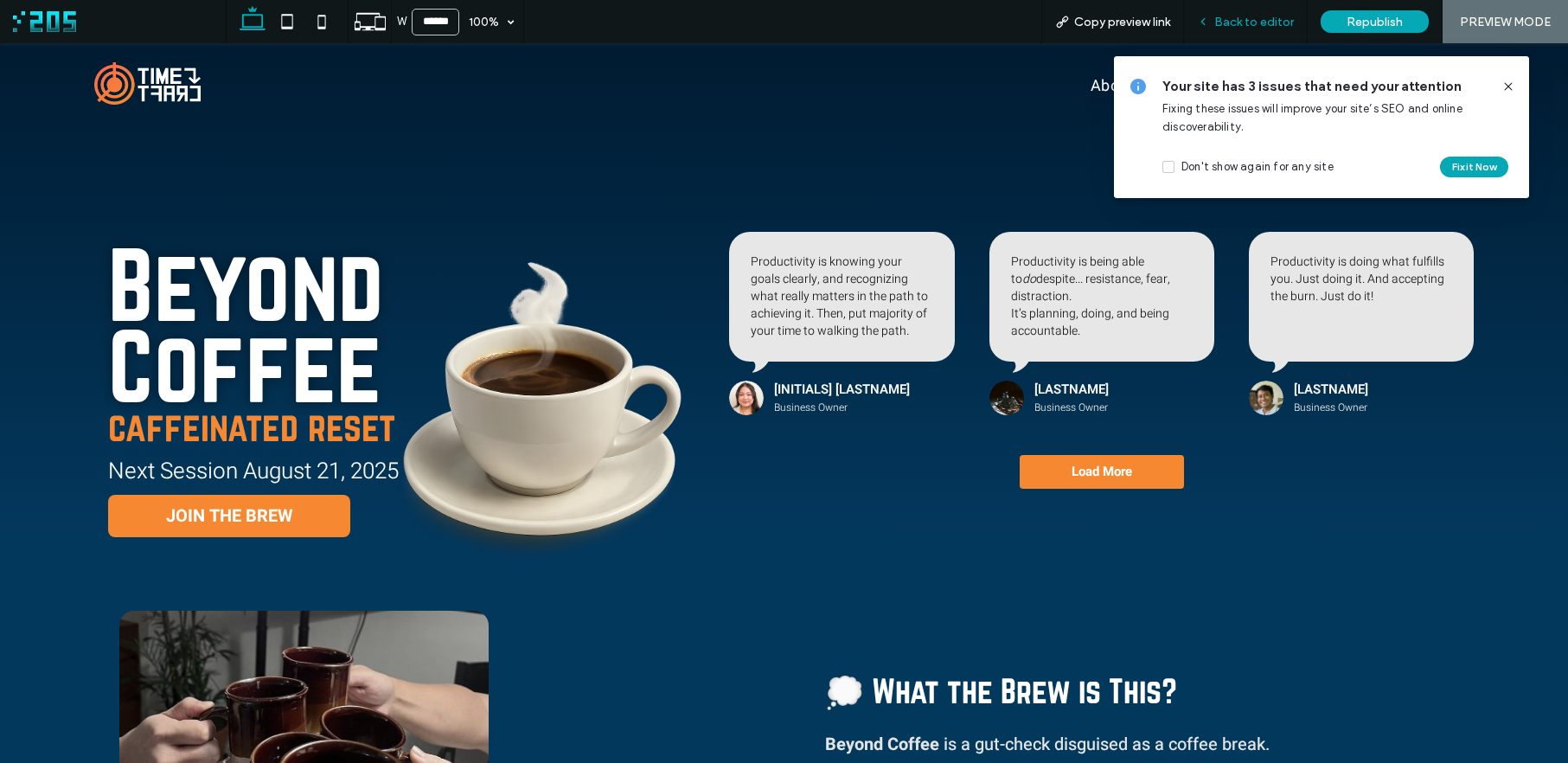 click on "Back to editor" at bounding box center (1254, 22) 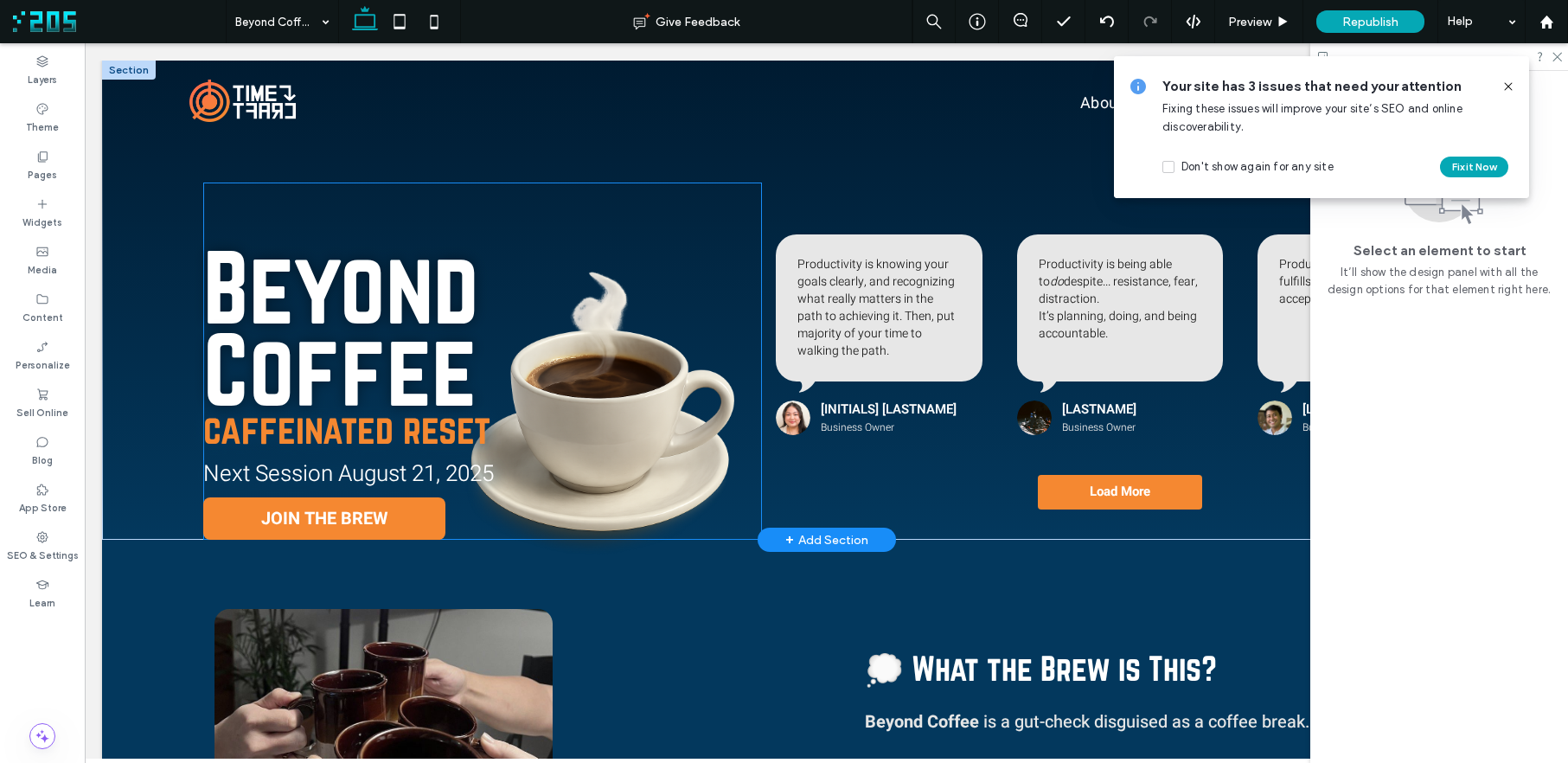 click on "Beyond Coffee" at bounding box center (341, 328) 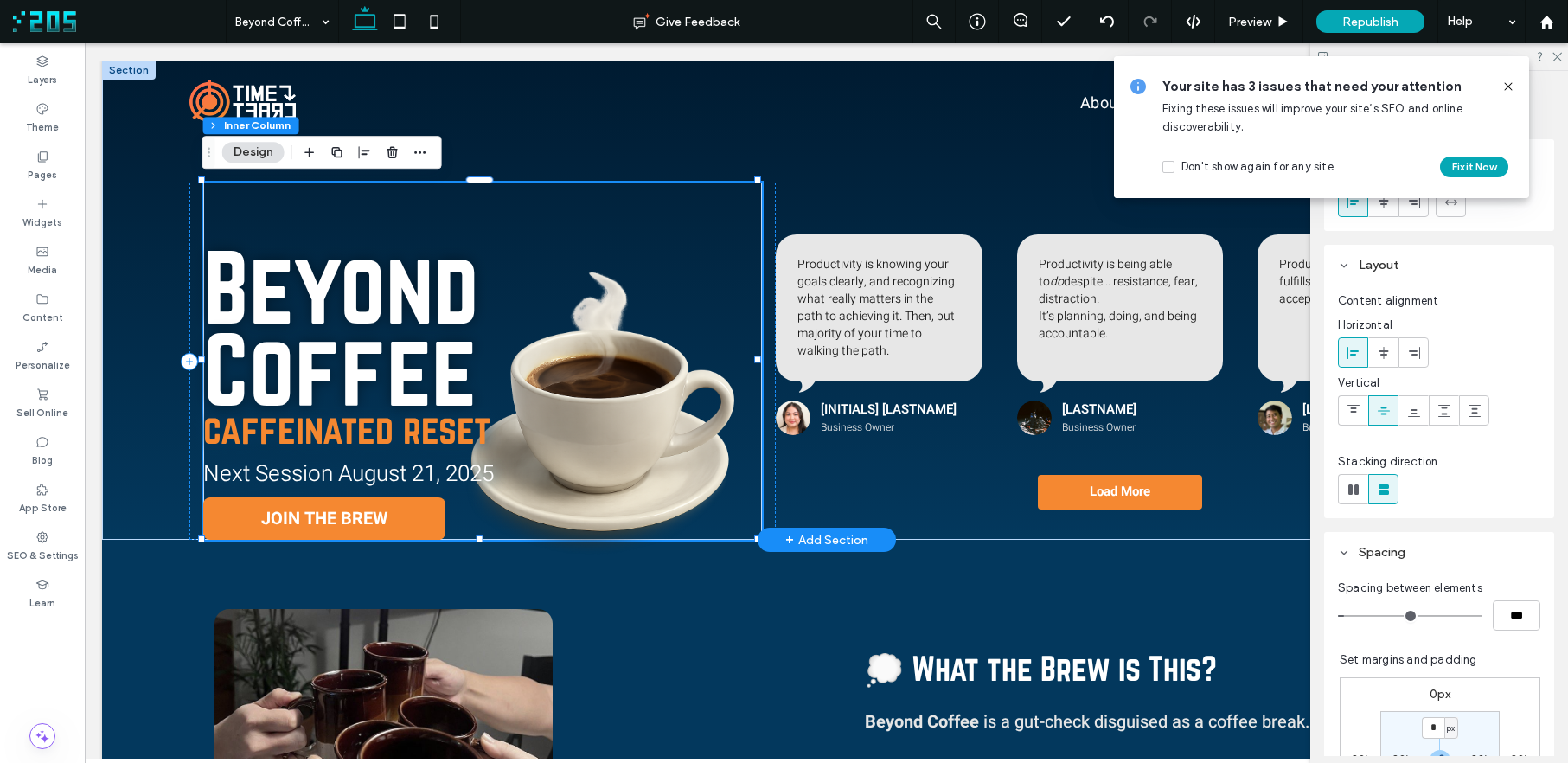 click on "Beyond Coffee" at bounding box center (341, 328) 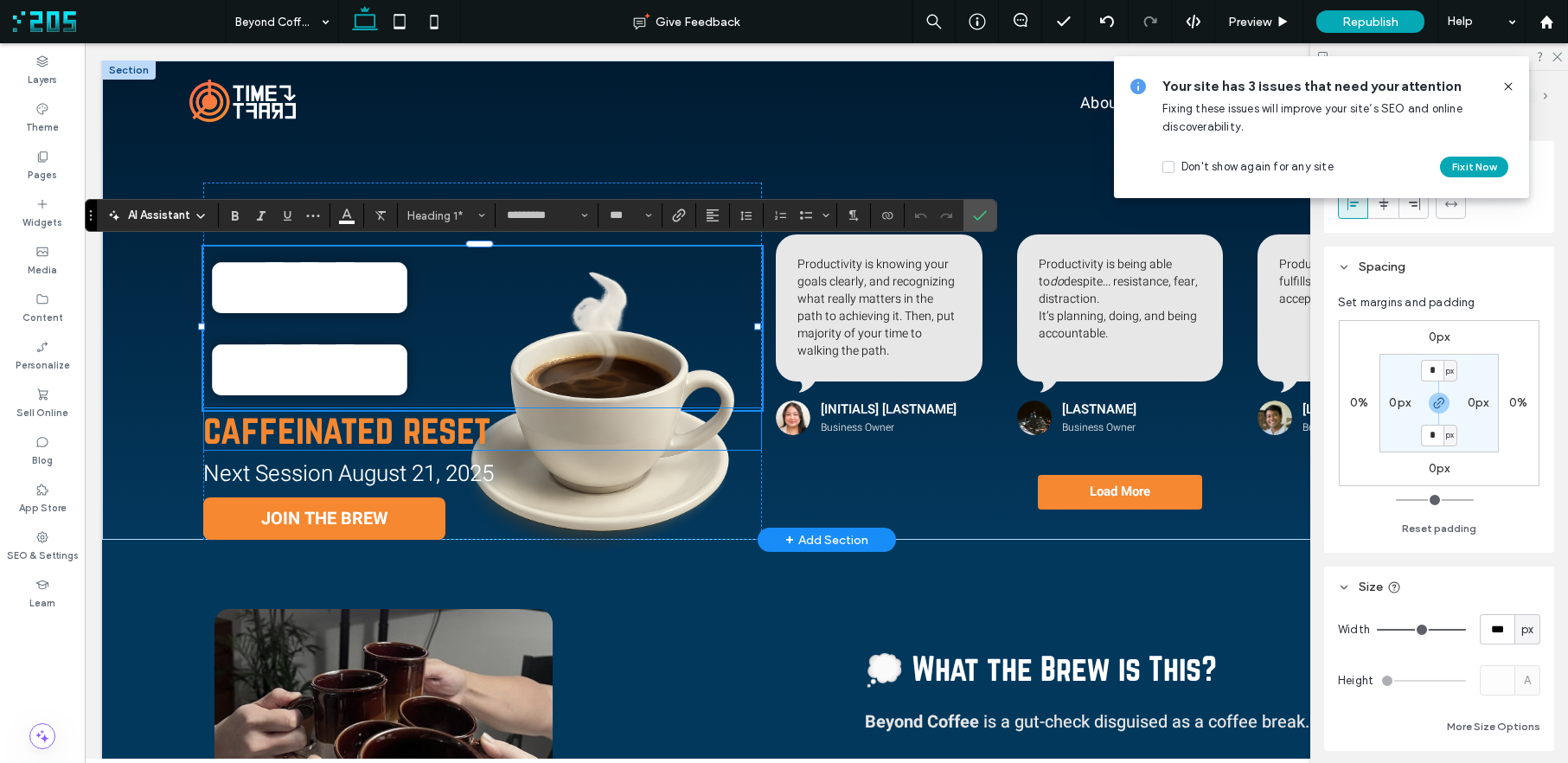 click on "caffeinated reset" at bounding box center (483, 429) 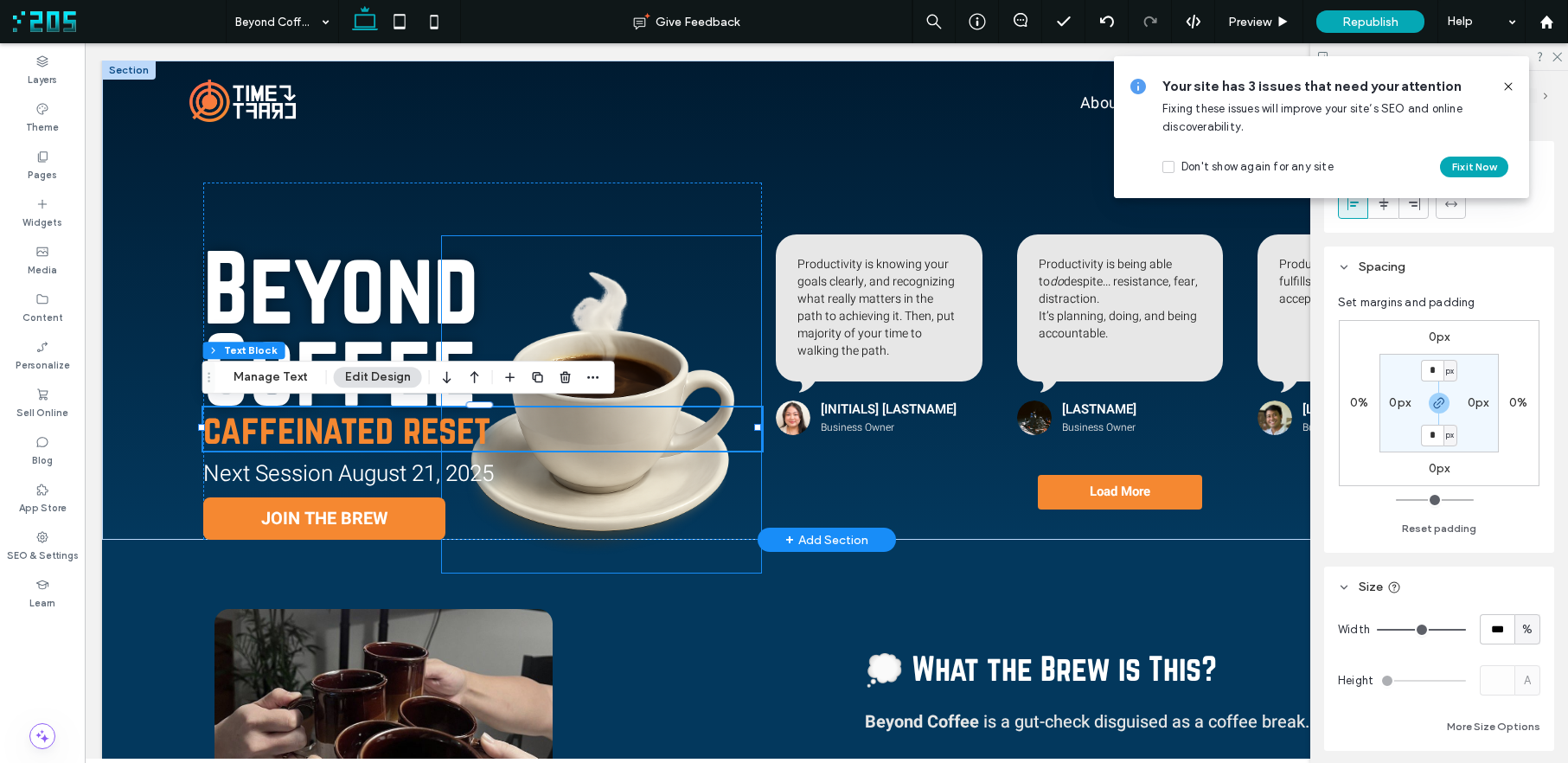 click at bounding box center (601, 404) 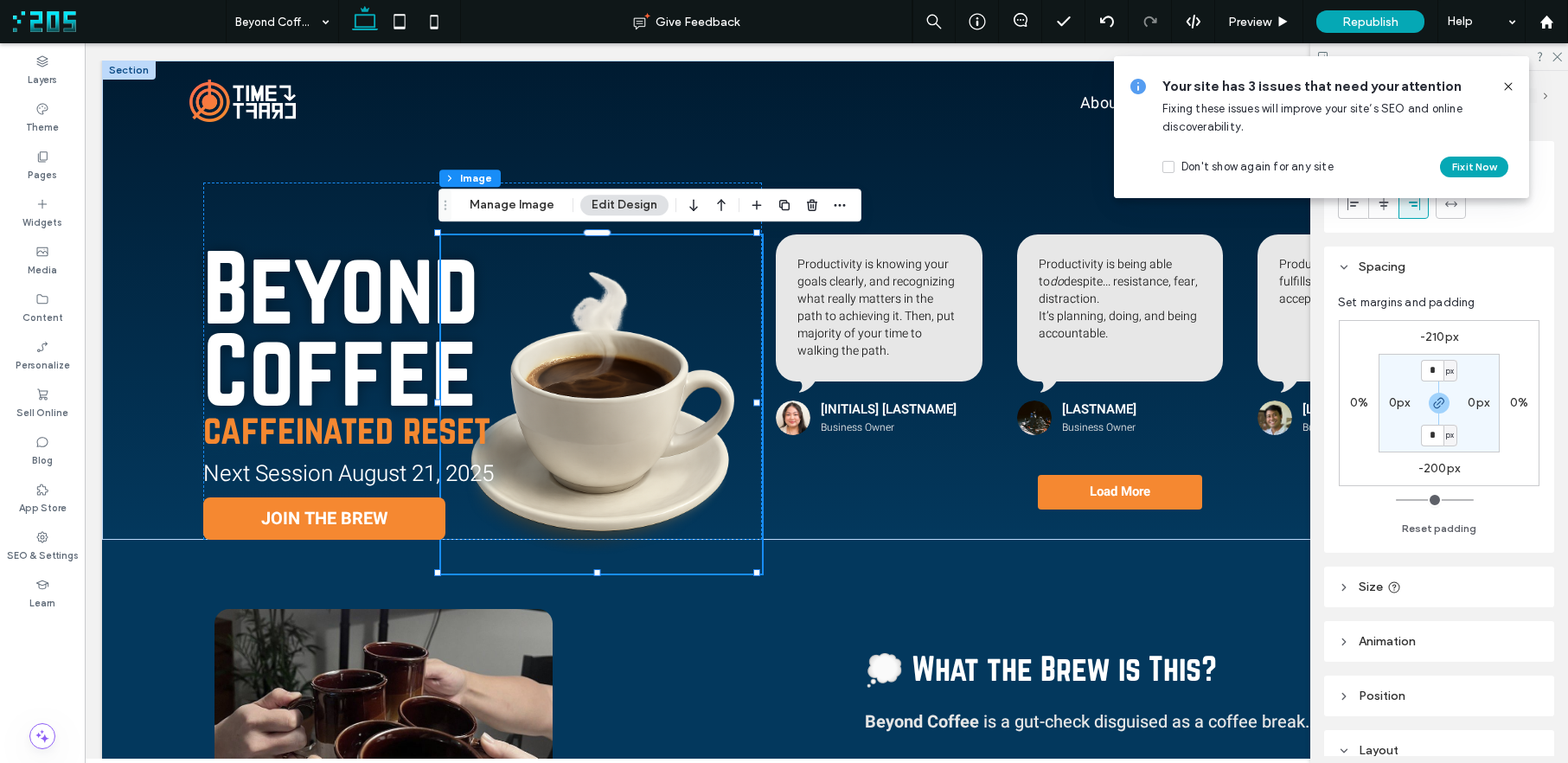 click on "-200px" at bounding box center [1439, 468] 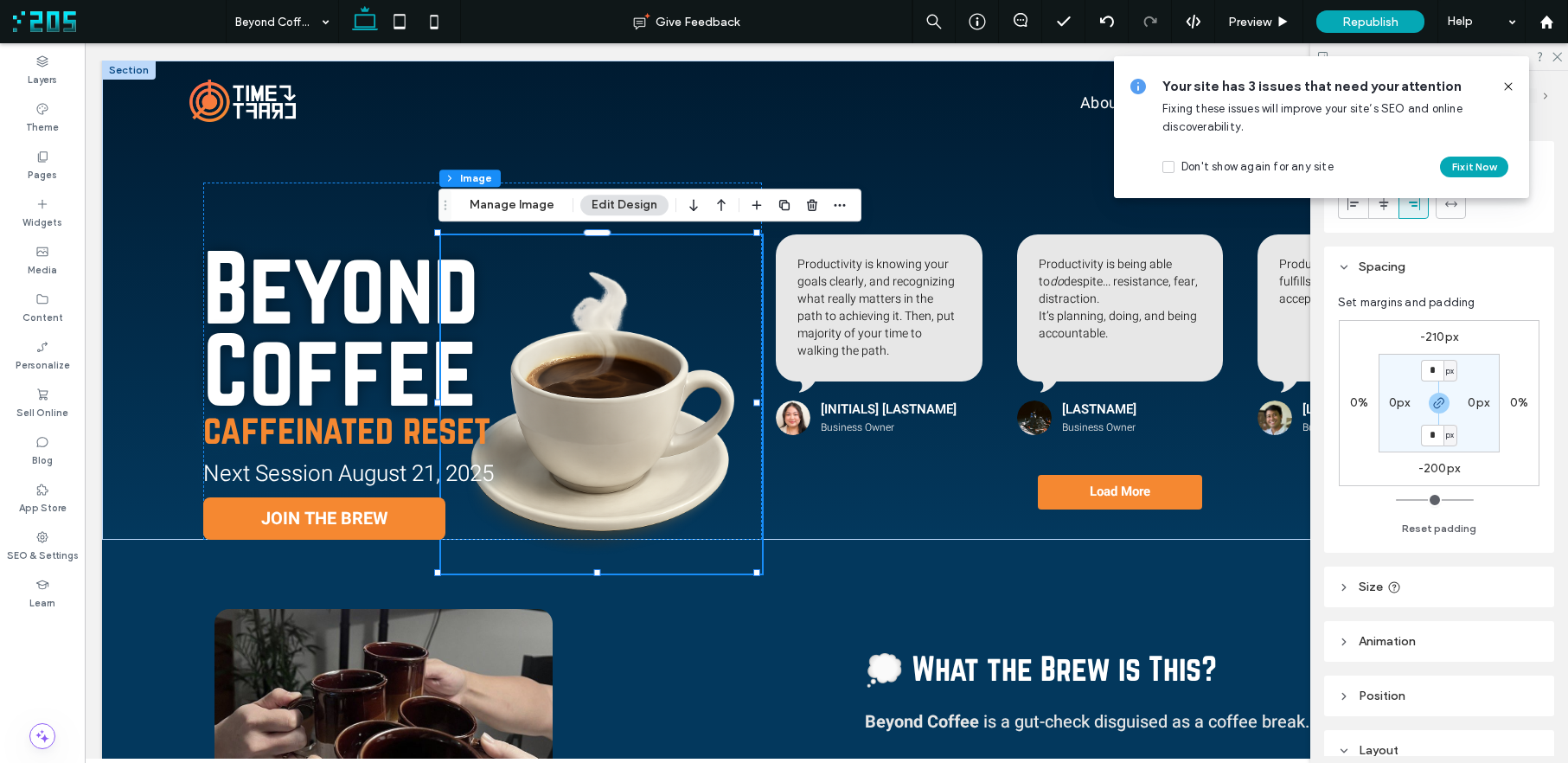 type on "*" 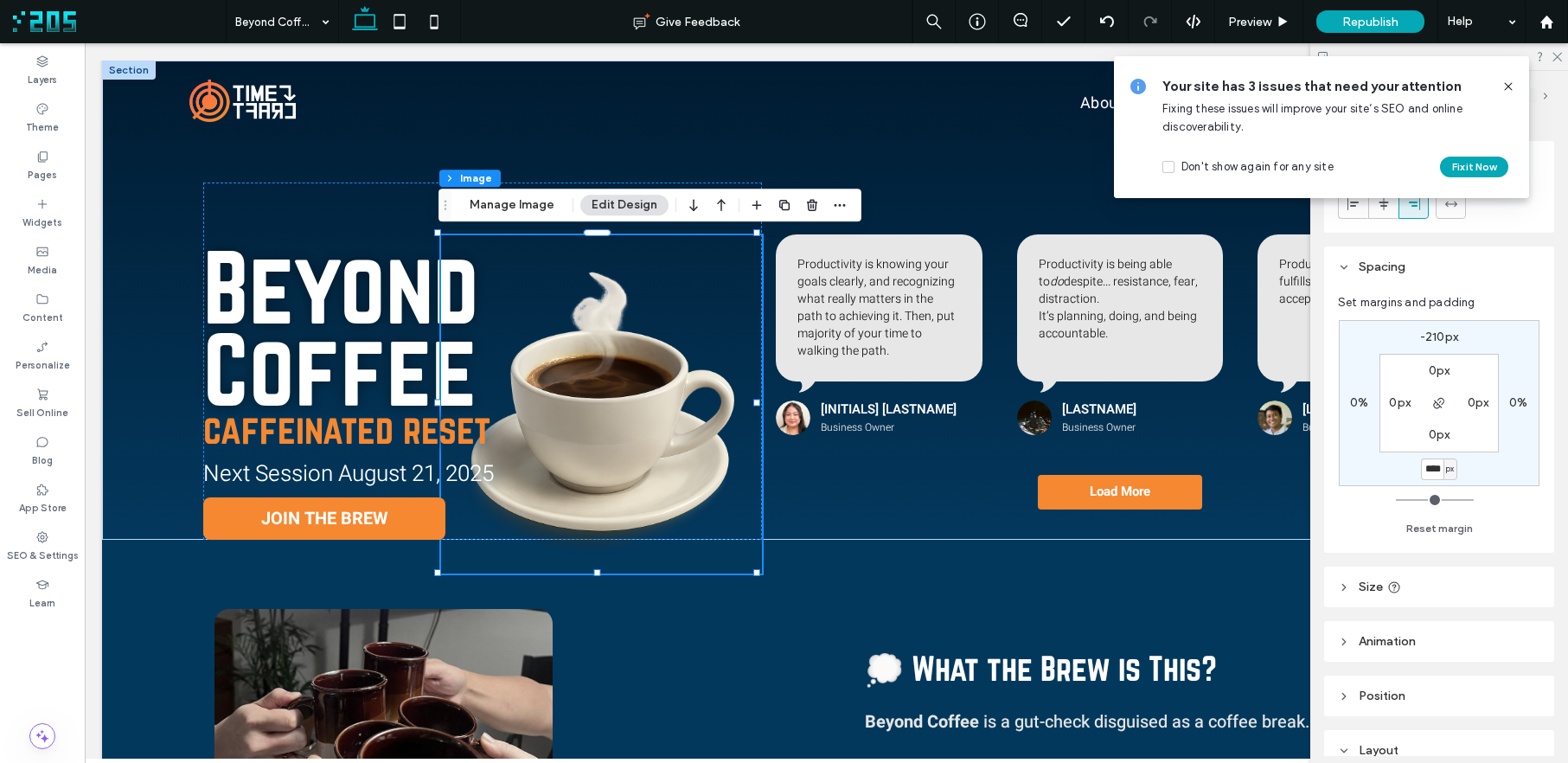 click on "****" at bounding box center (1432, 469) 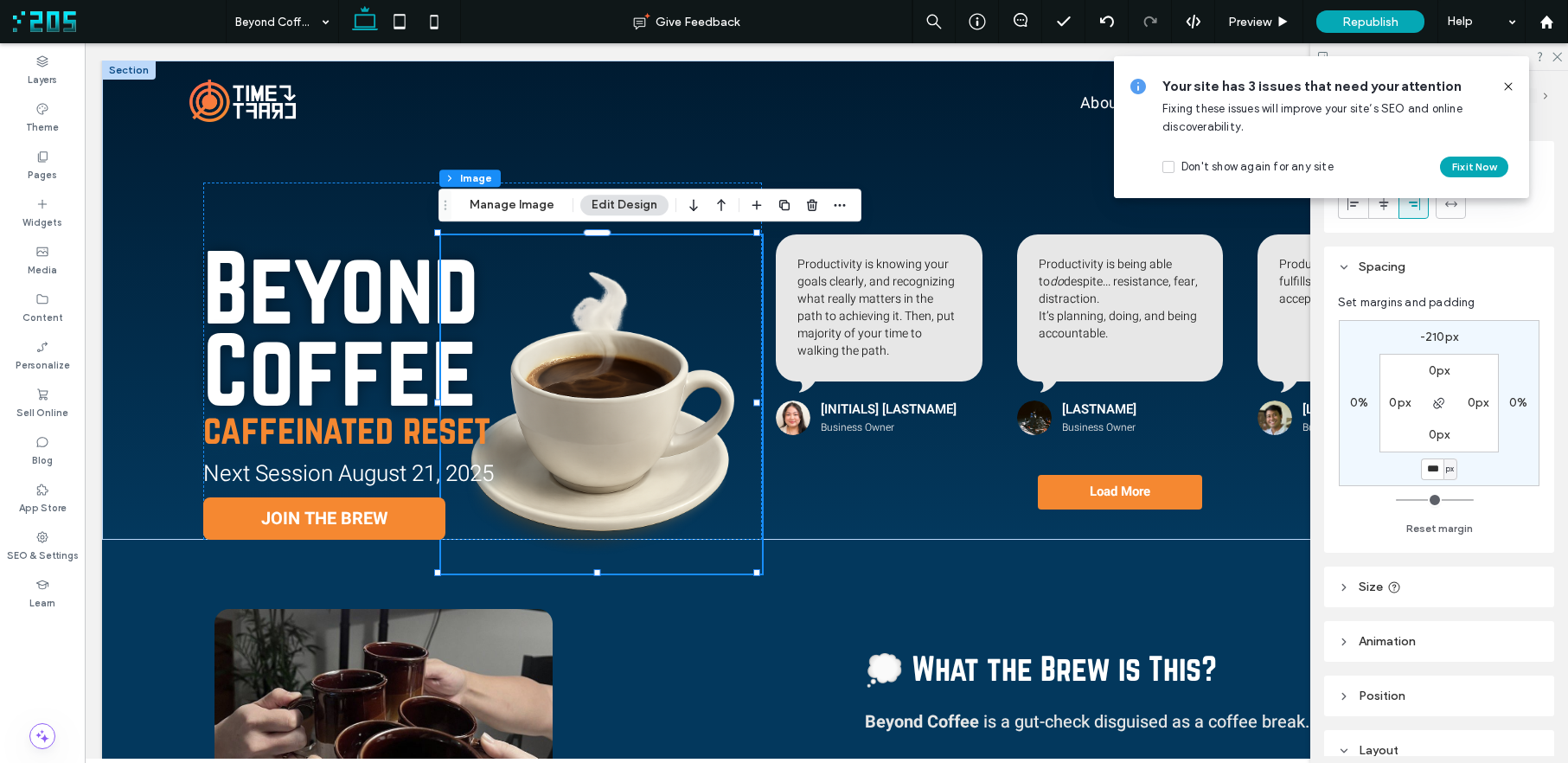 scroll, scrollTop: 0, scrollLeft: 0, axis: both 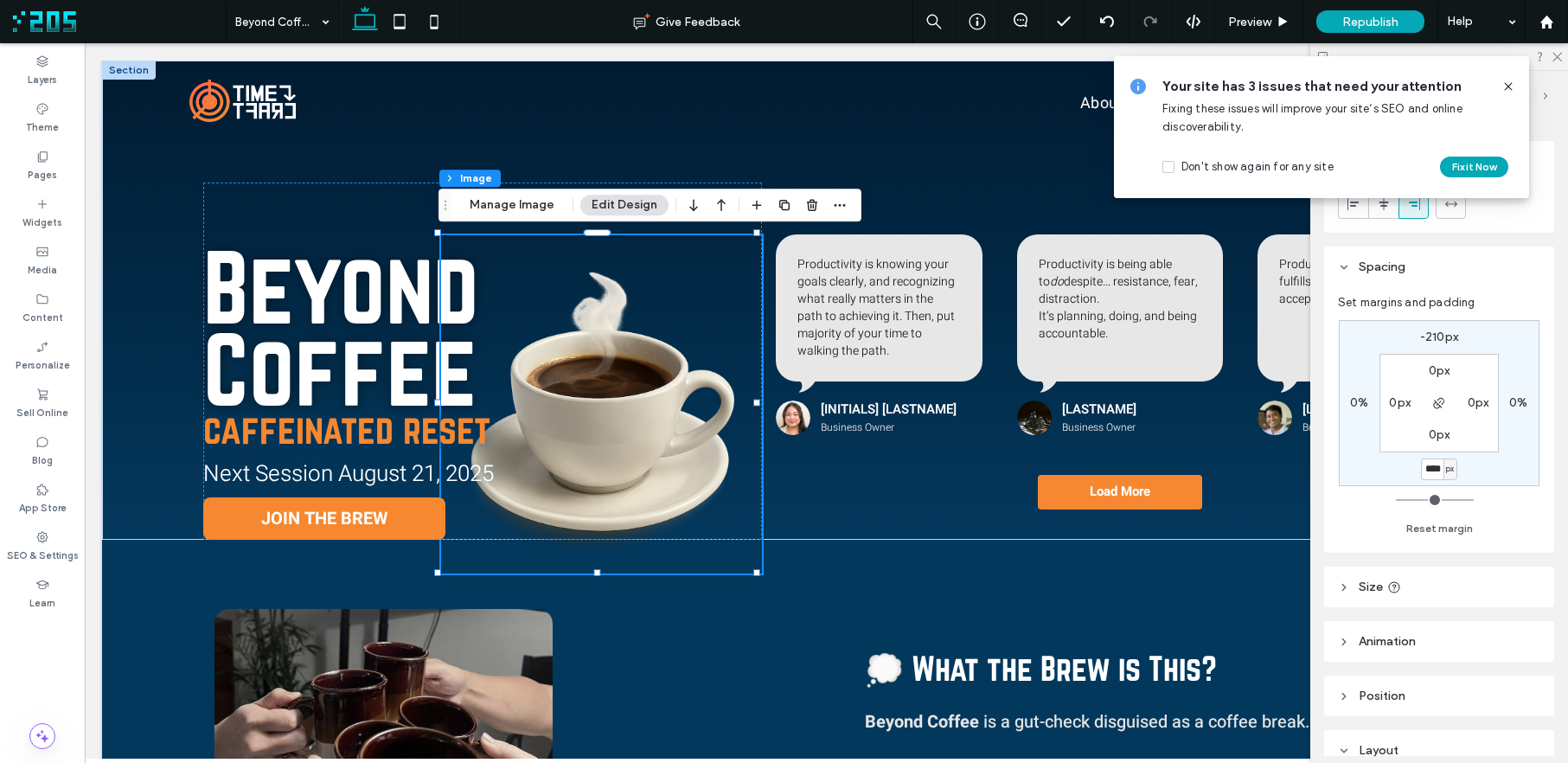 type on "****" 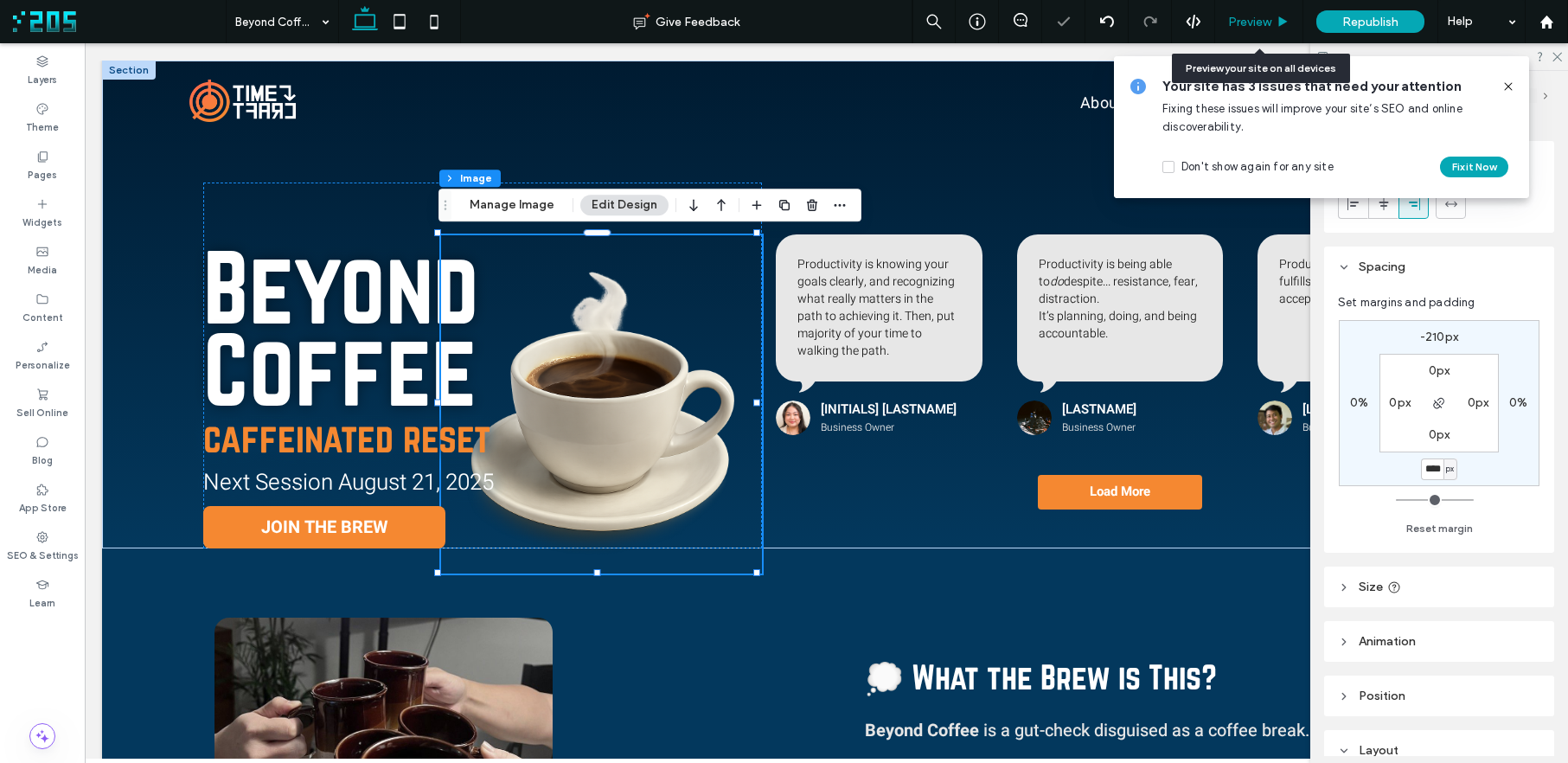 click on "Preview" at bounding box center (1250, 22) 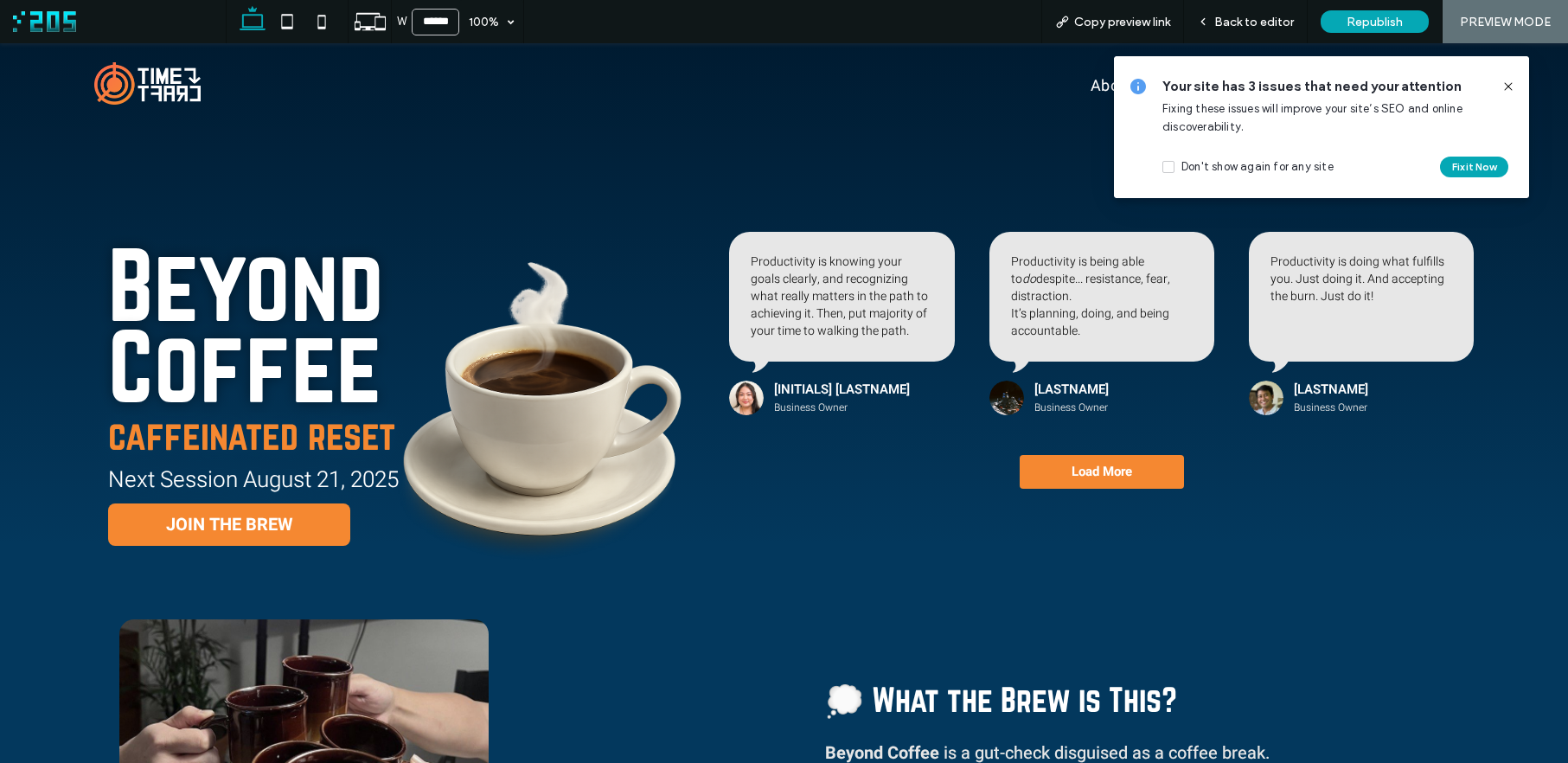 click 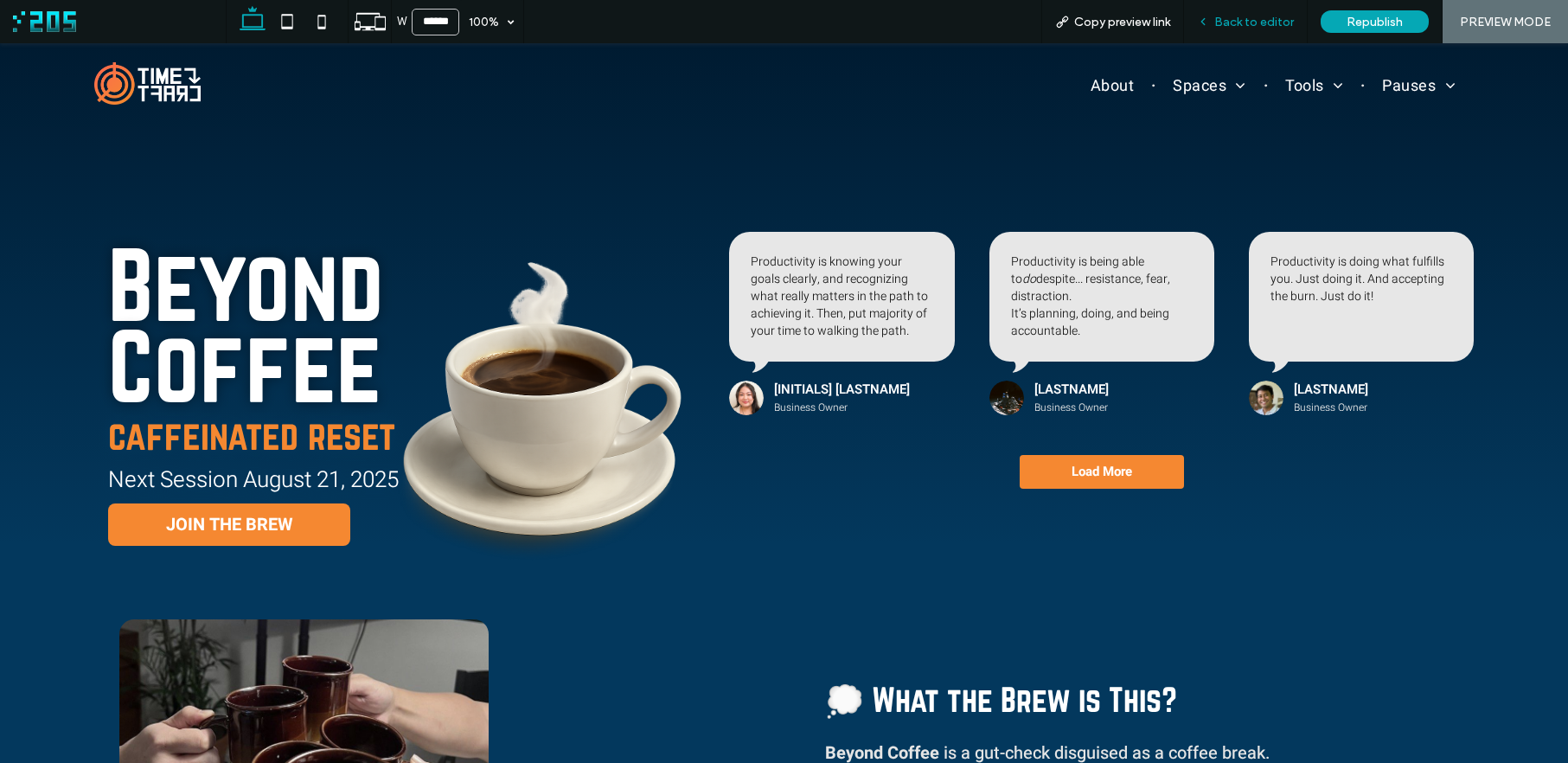 click on "Back to editor" at bounding box center [1254, 22] 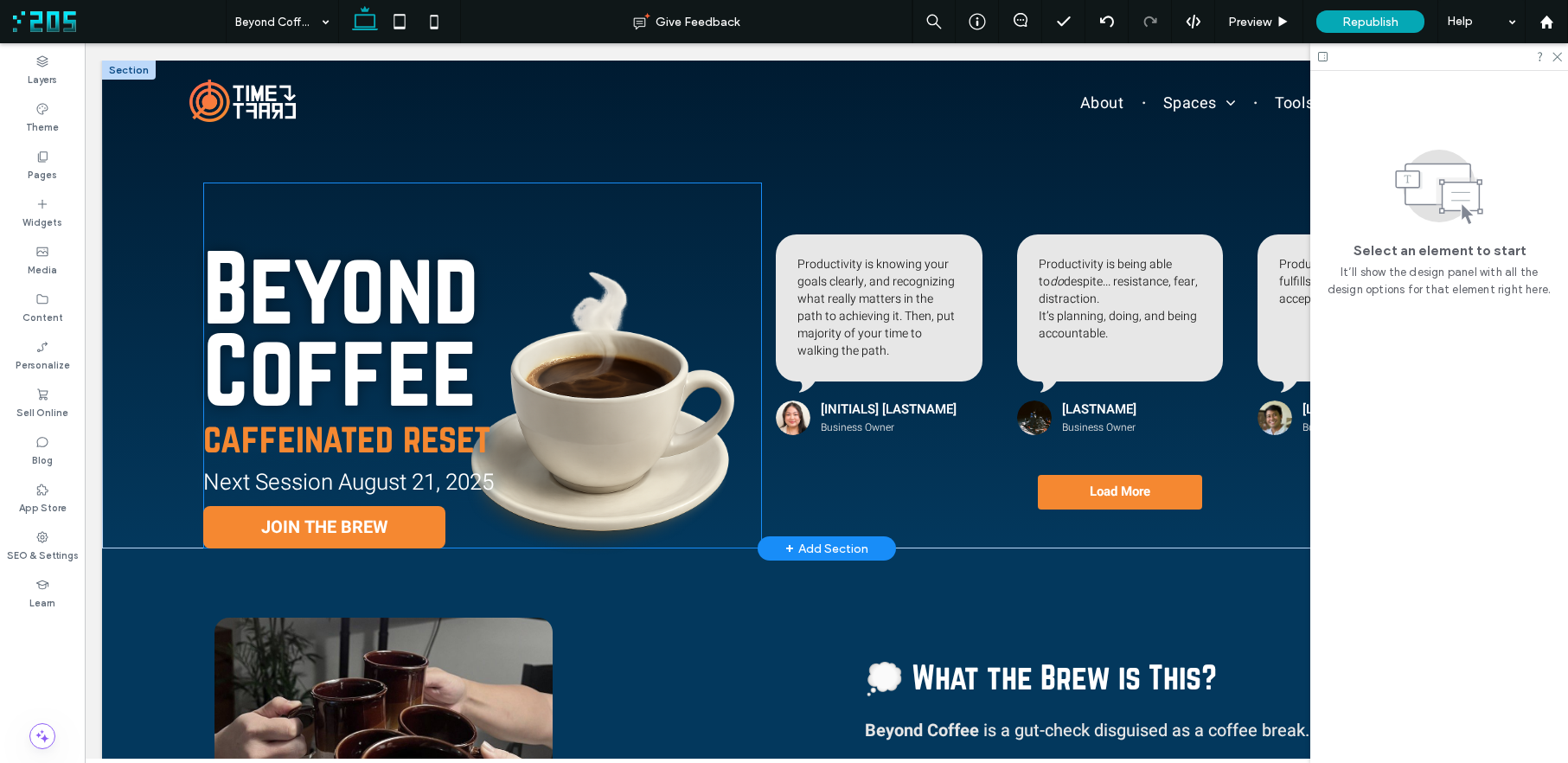 click at bounding box center (483, 211) 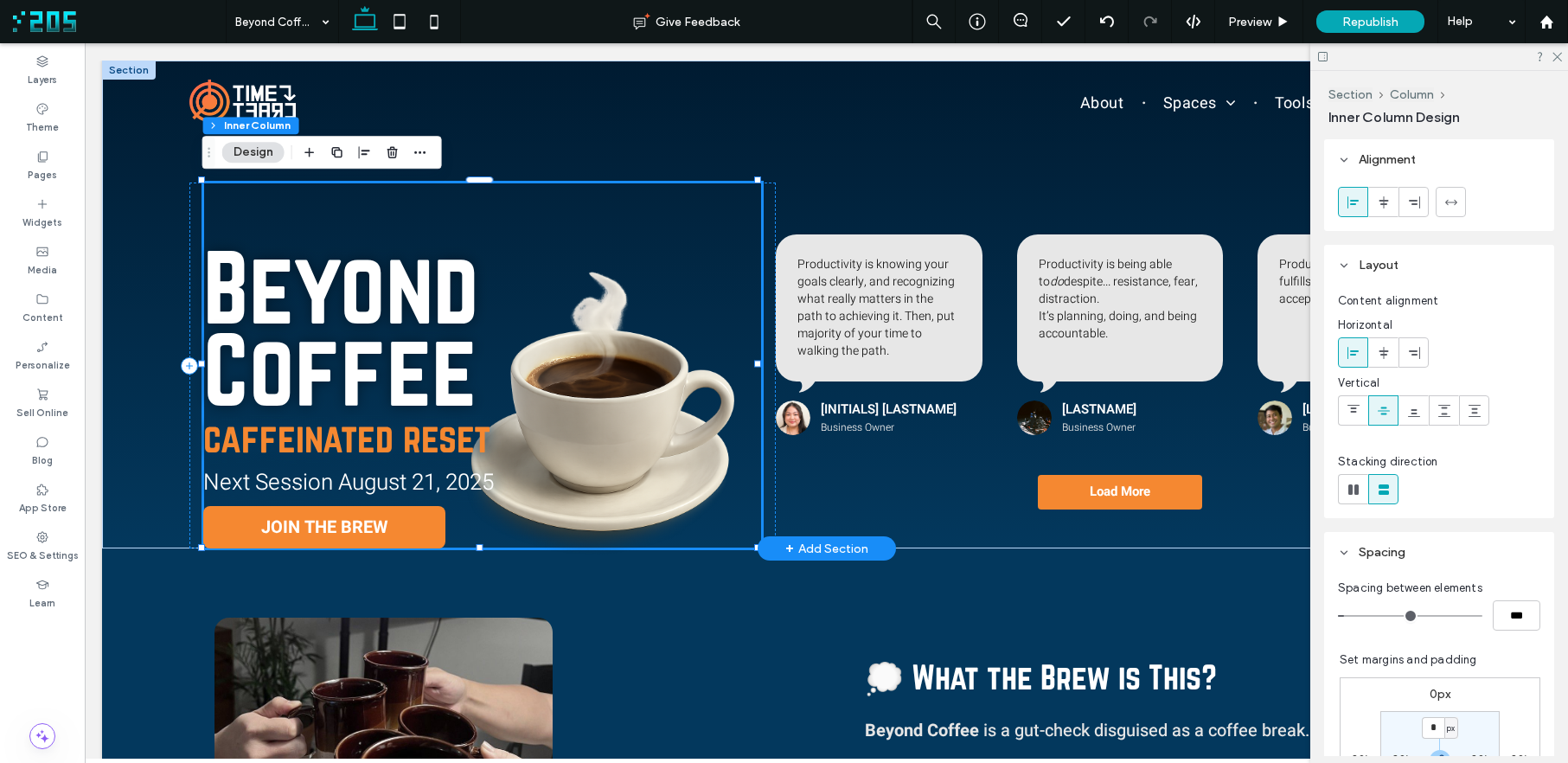 click at bounding box center (483, 211) 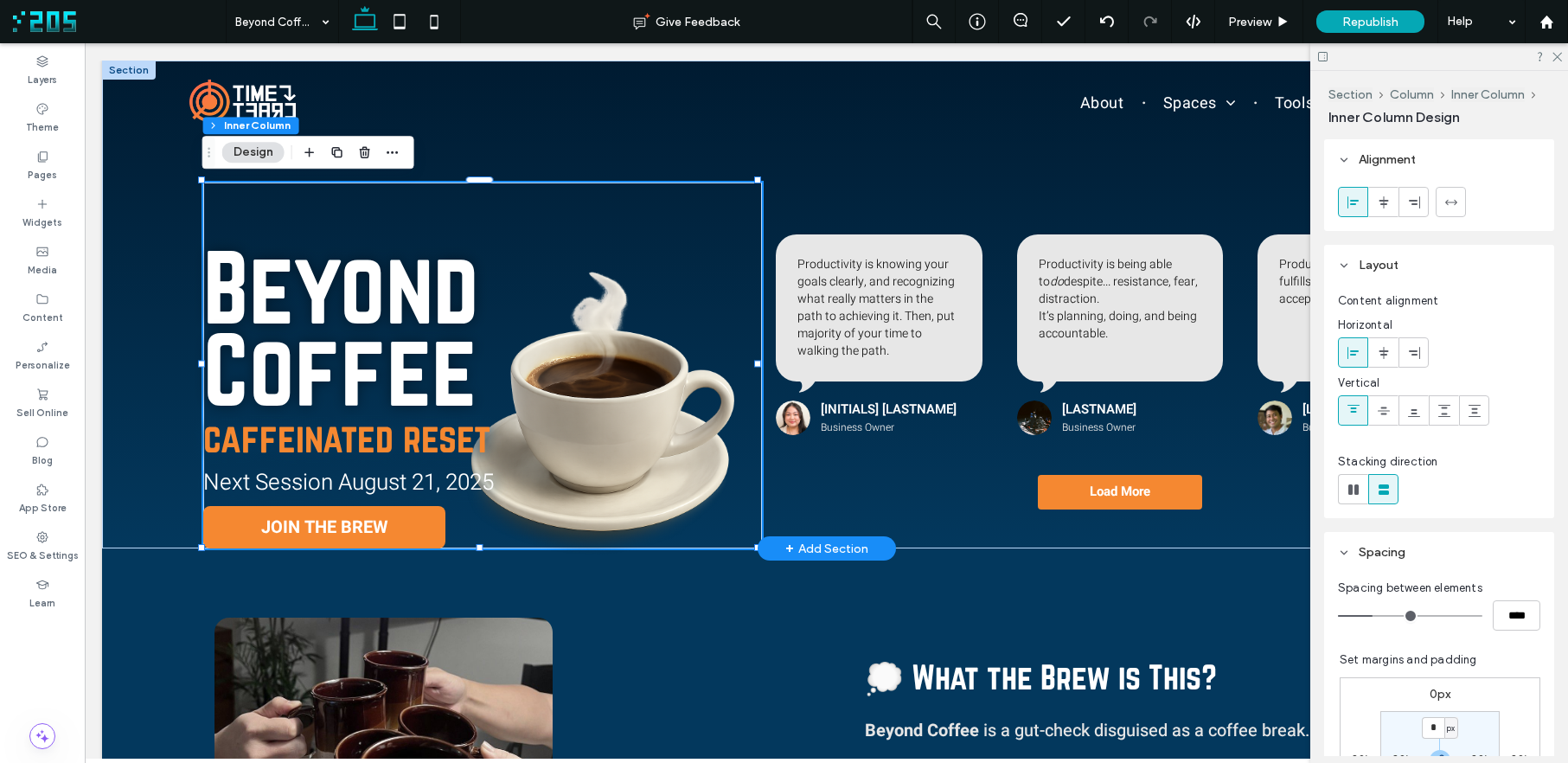 click at bounding box center [483, 211] 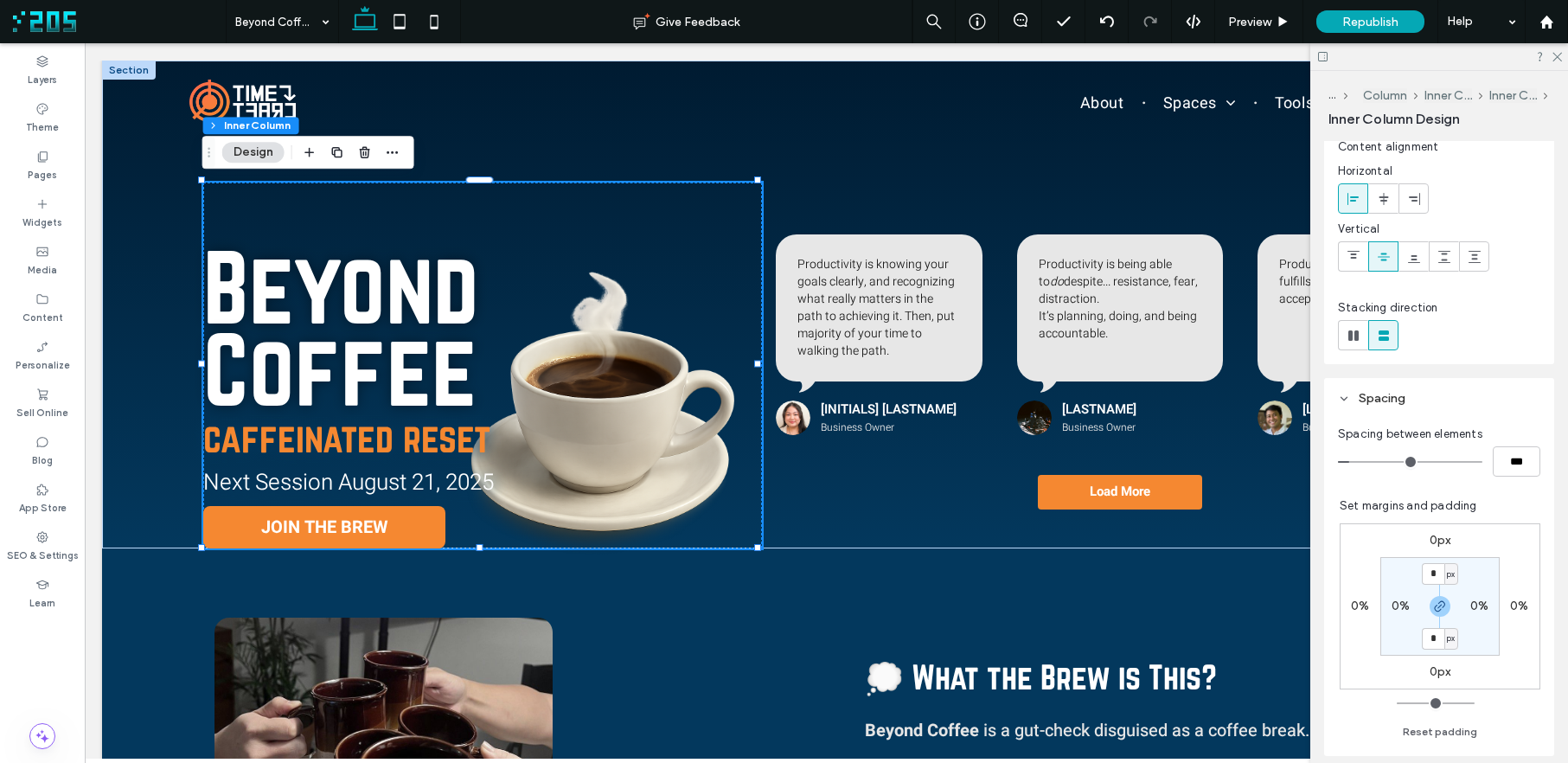 scroll, scrollTop: 238, scrollLeft: 0, axis: vertical 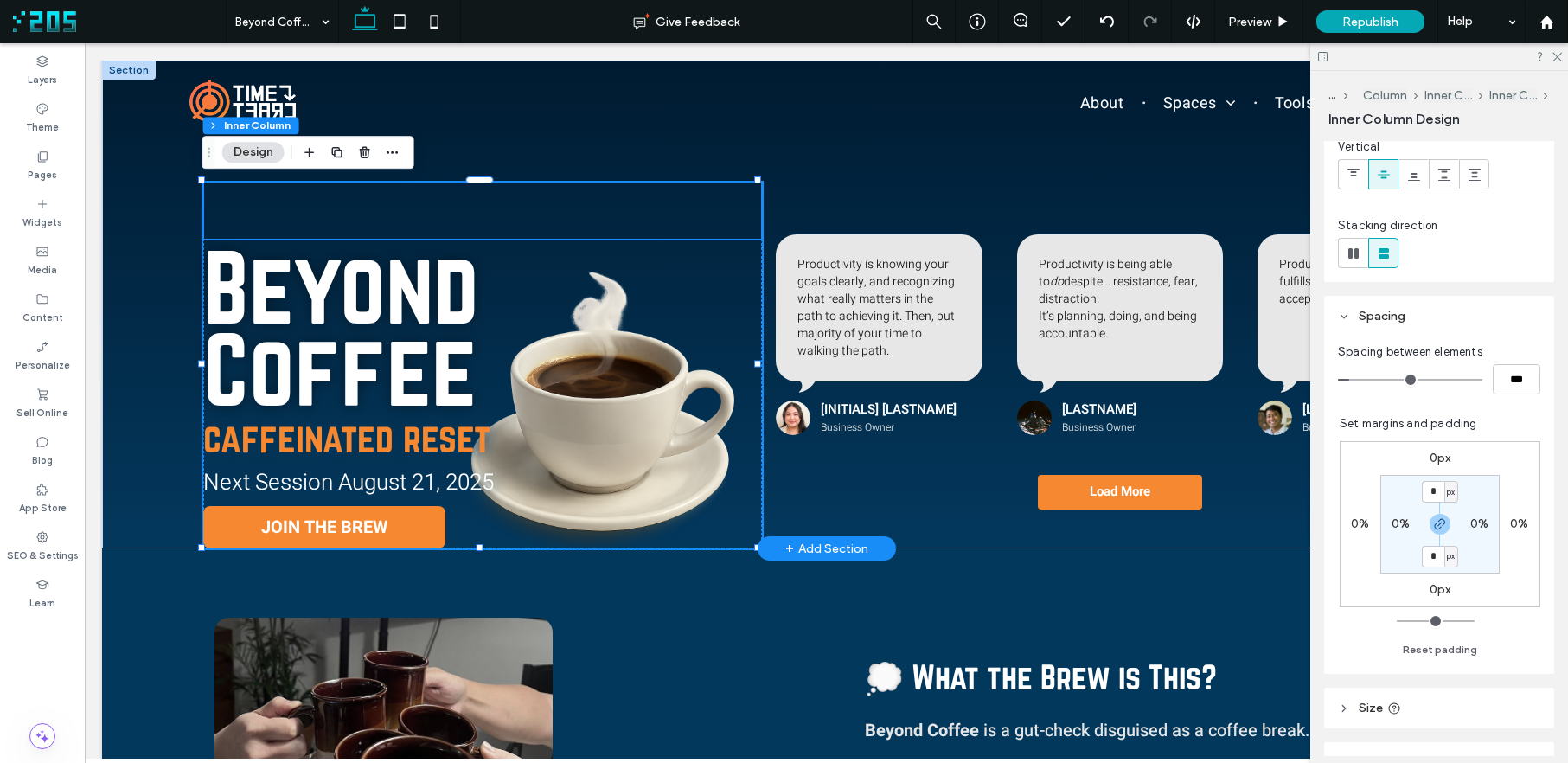 click at bounding box center (483, 211) 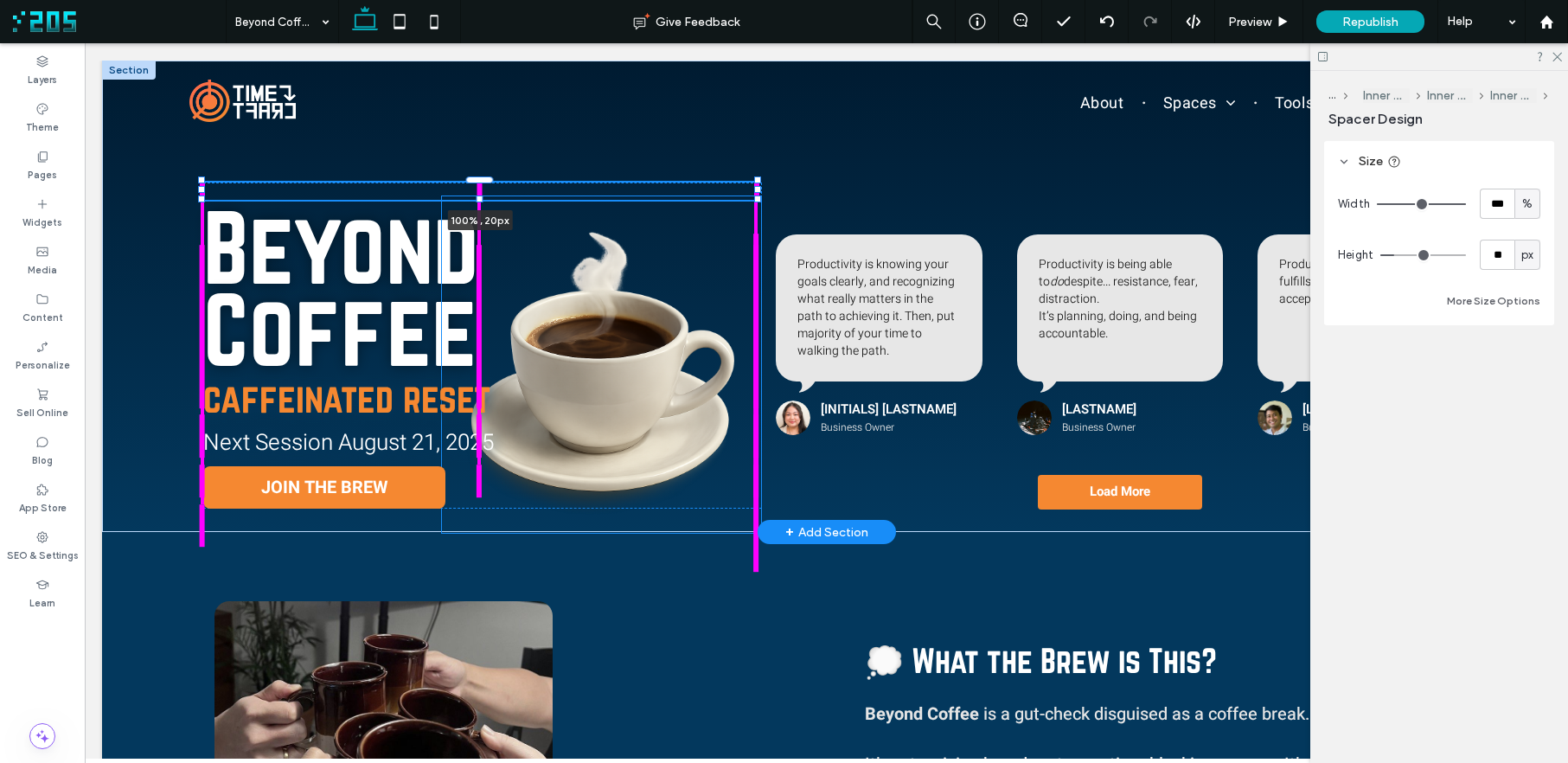 drag, startPoint x: 480, startPoint y: 240, endPoint x: 483, endPoint y: 220, distance: 20.223748 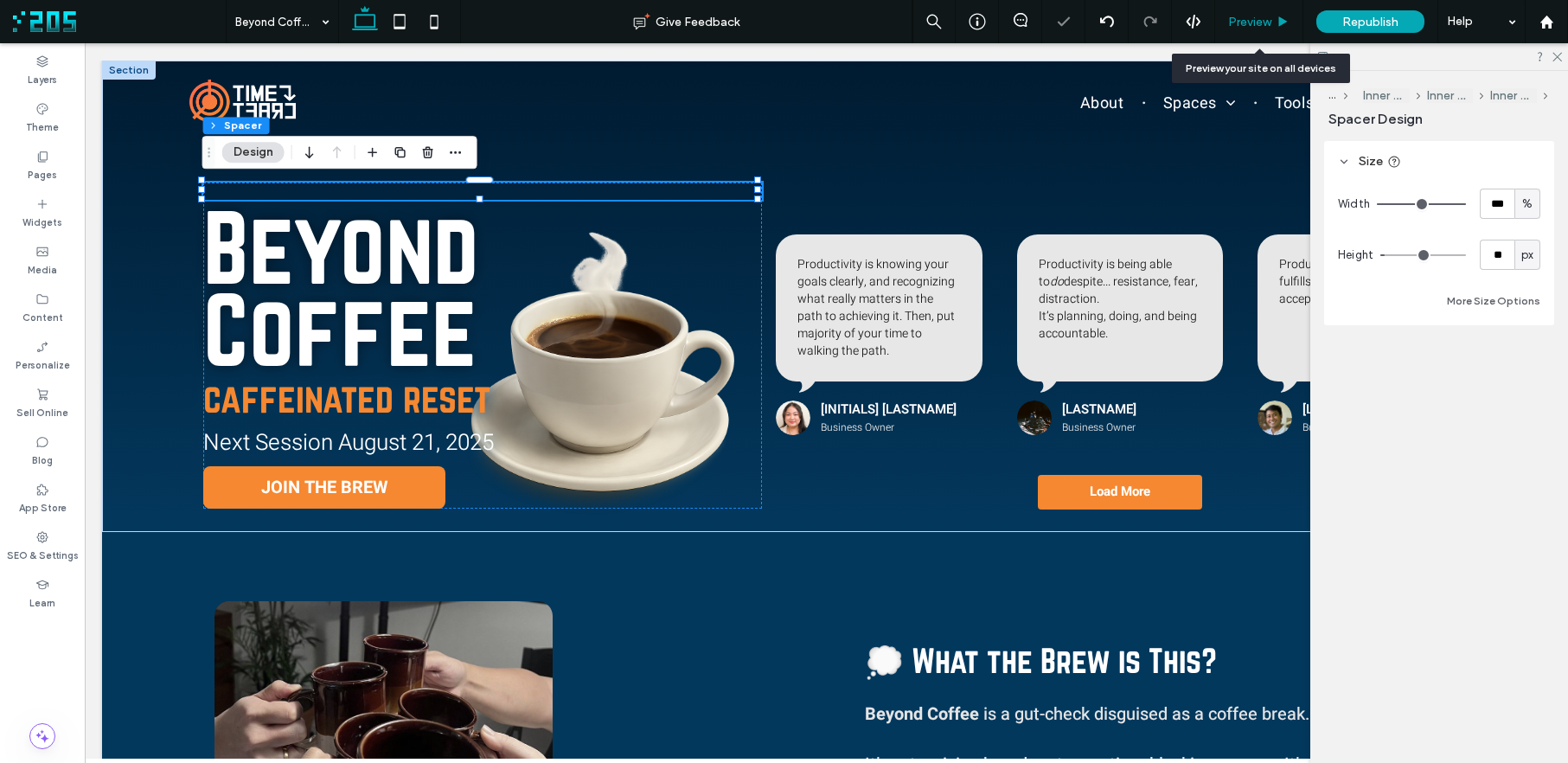 click on "Preview" at bounding box center [1250, 22] 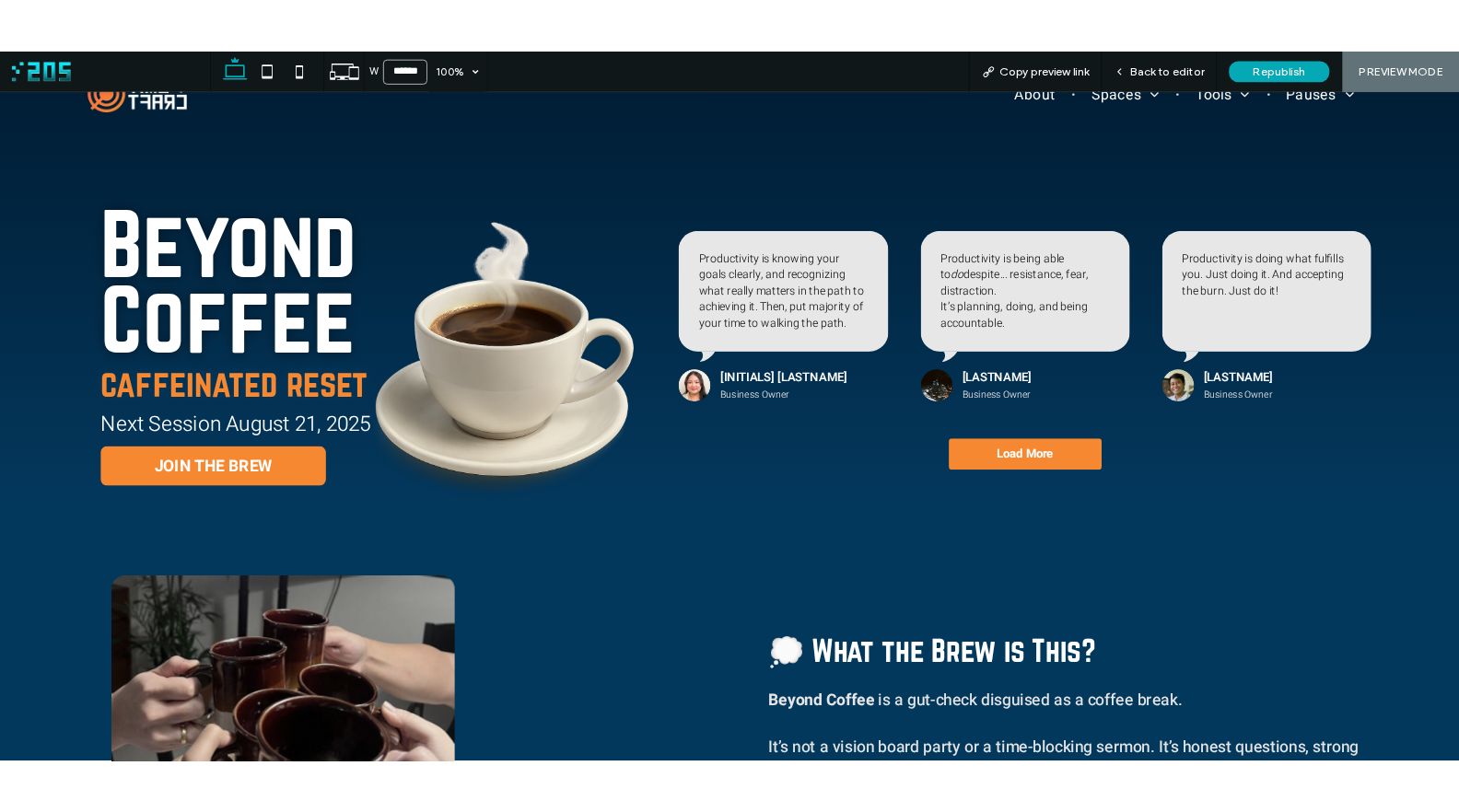 scroll, scrollTop: 0, scrollLeft: 0, axis: both 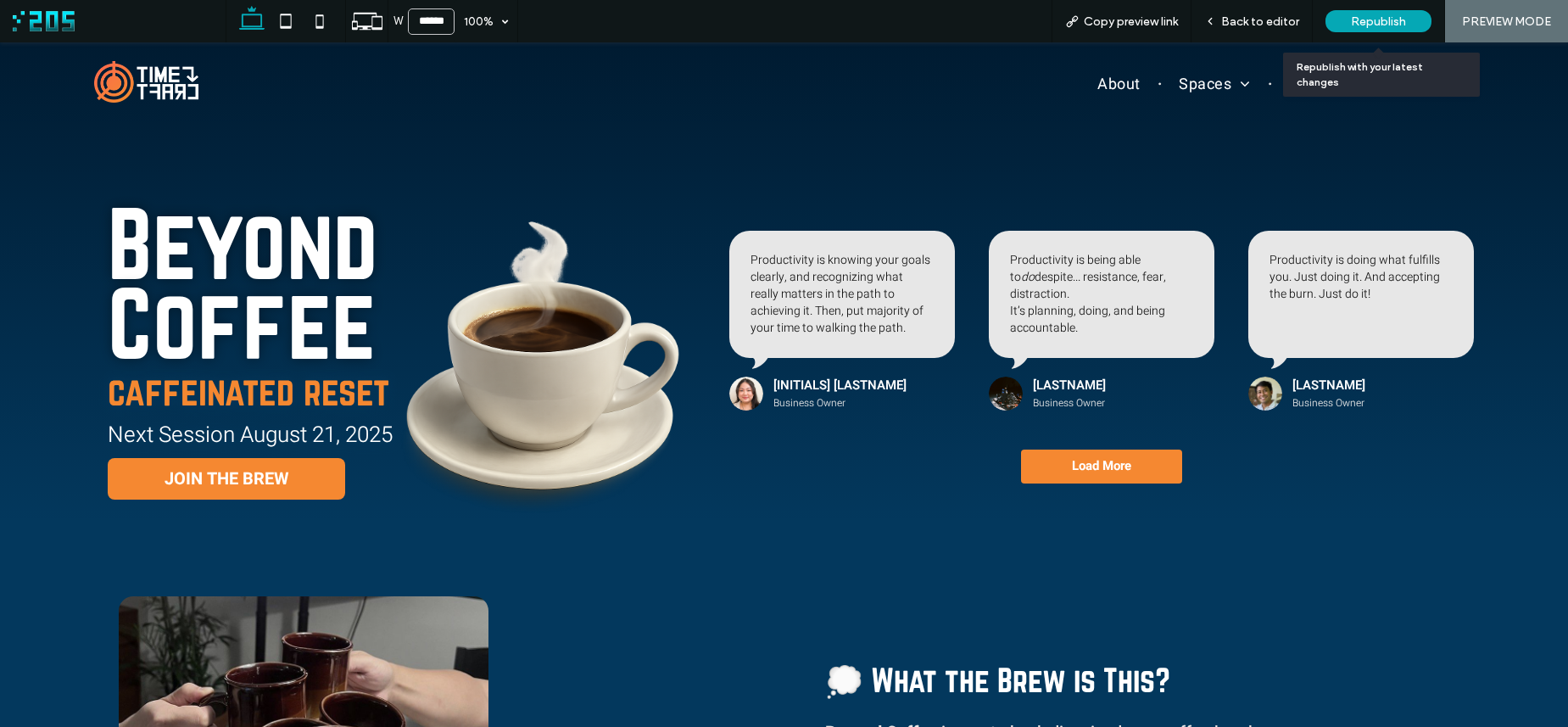 click on "Republish" at bounding box center [1378, 21] 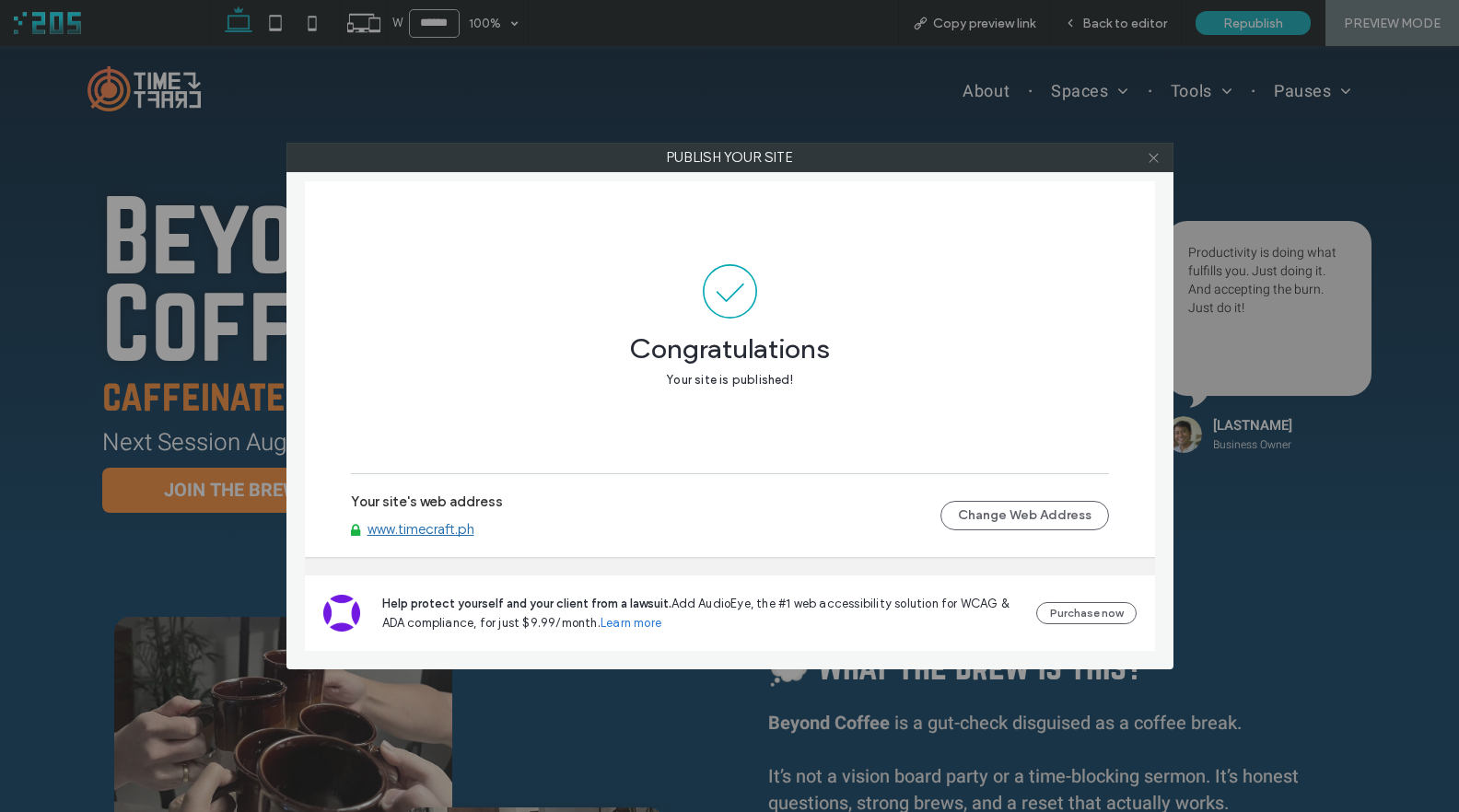 click 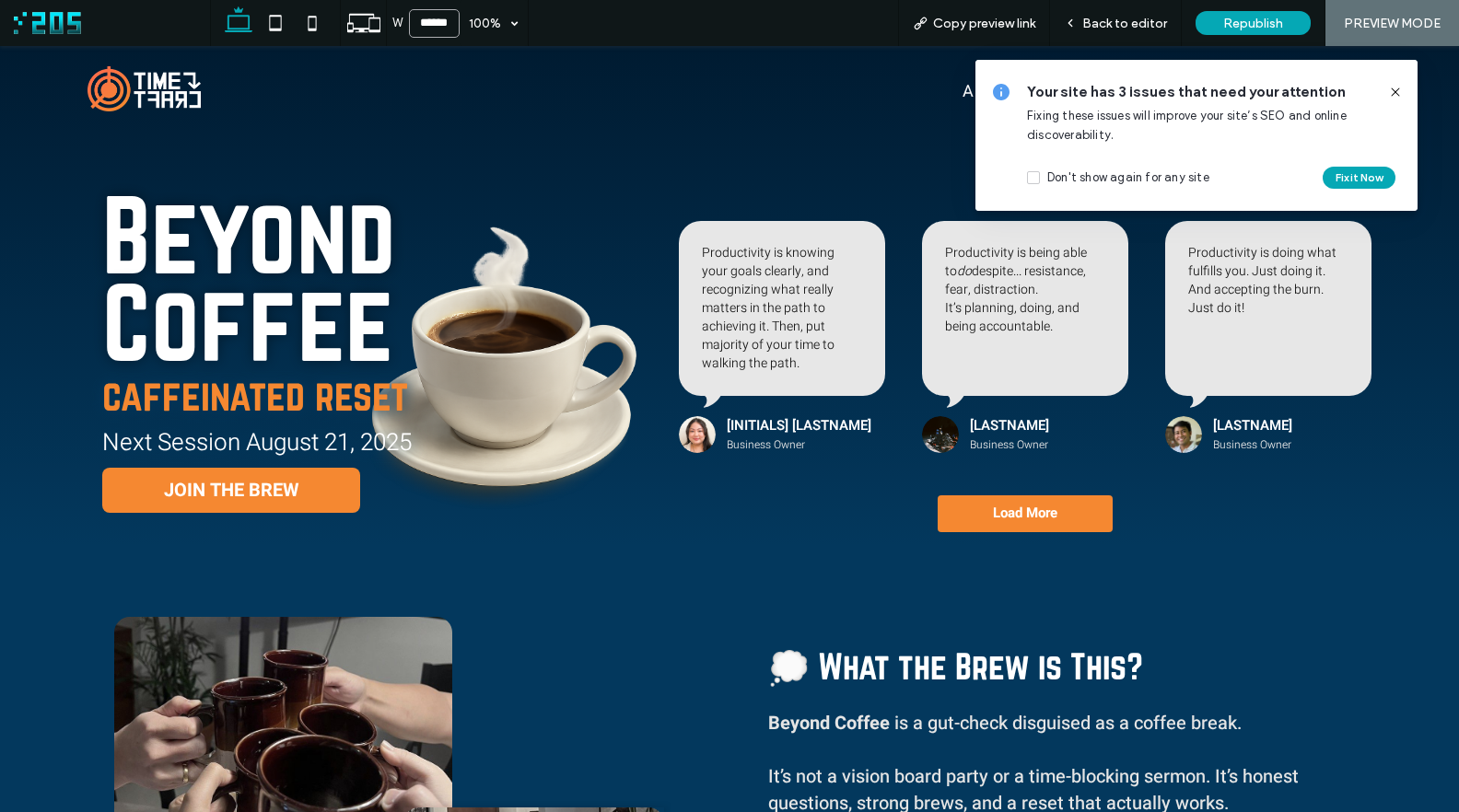 drag, startPoint x: 438, startPoint y: 20, endPoint x: 414, endPoint y: 20, distance: 24 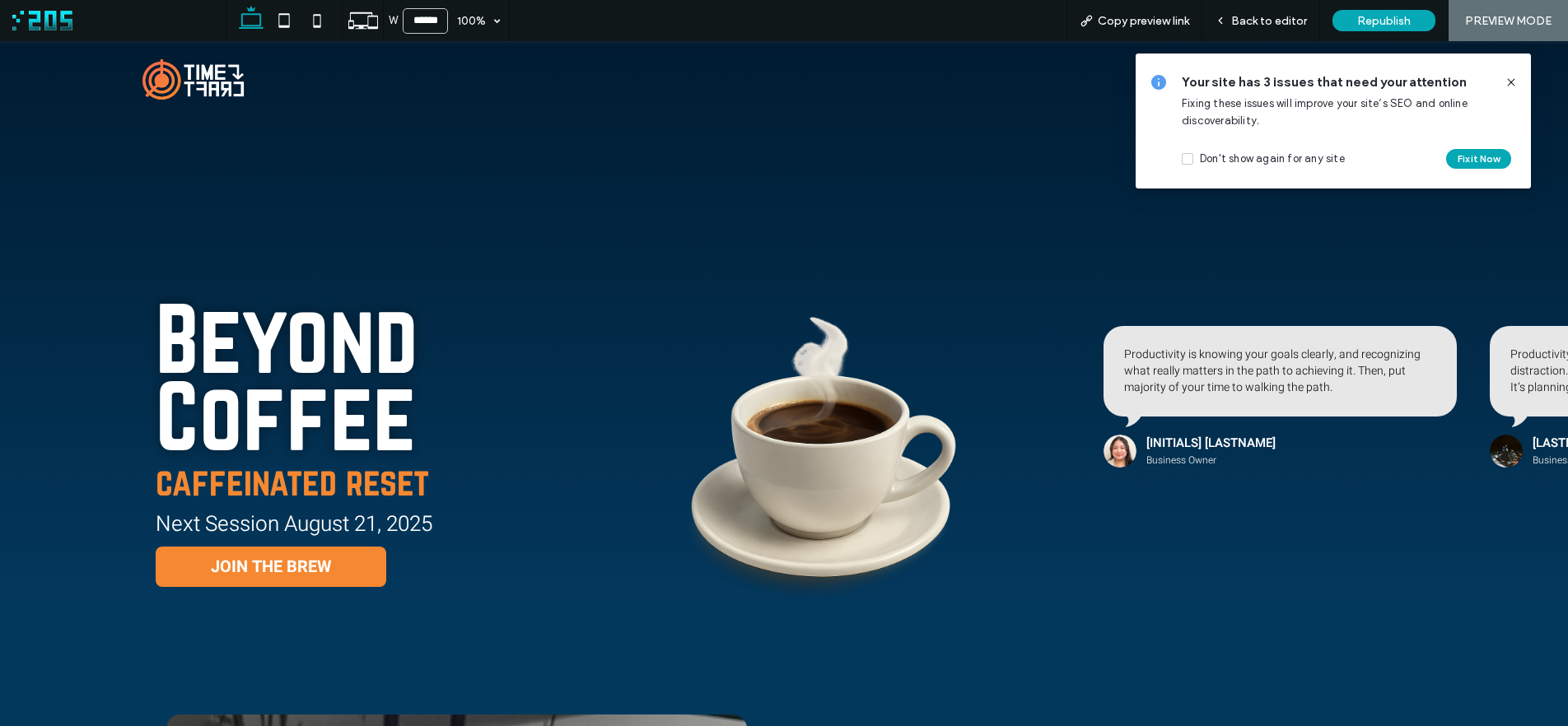 scroll, scrollTop: 0, scrollLeft: 0, axis: both 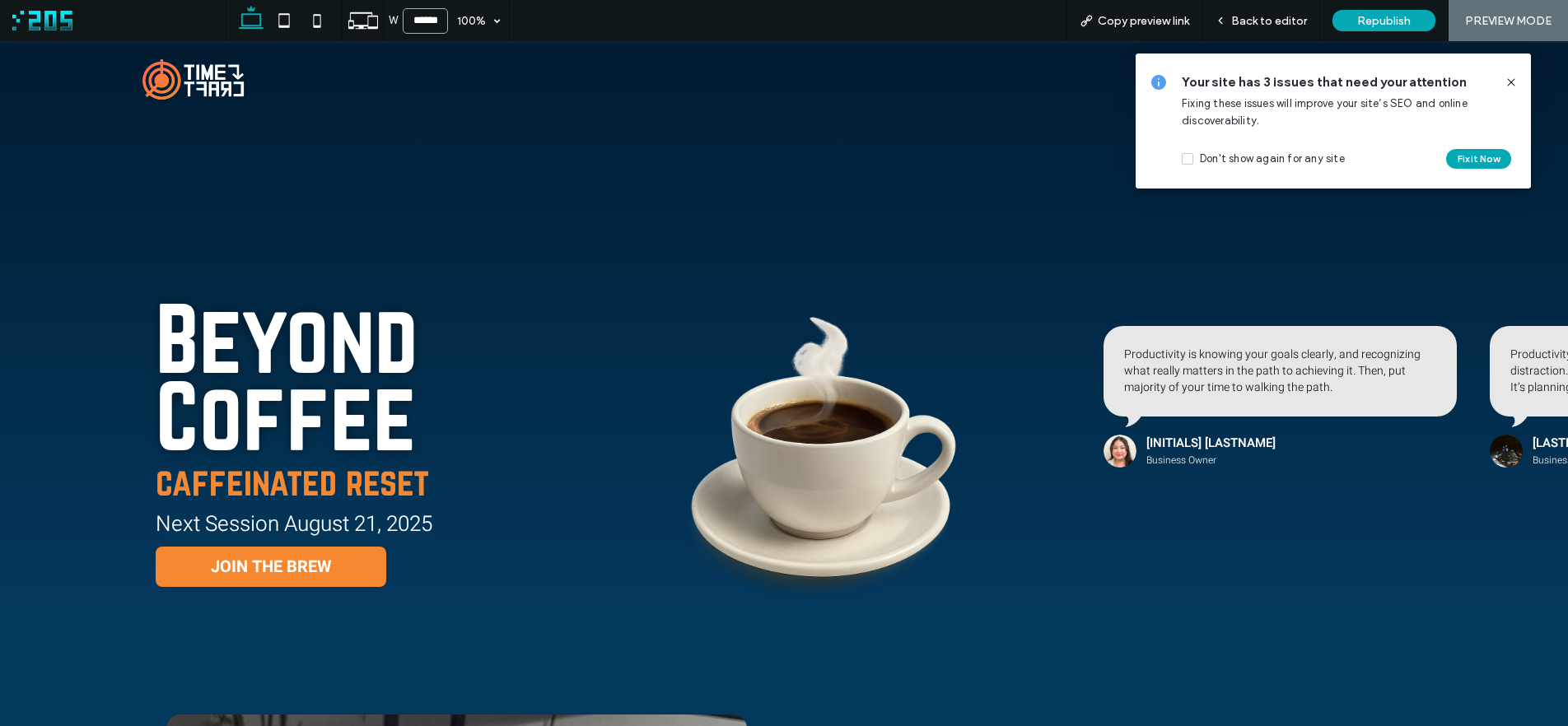 click on "******" at bounding box center [425, 21] 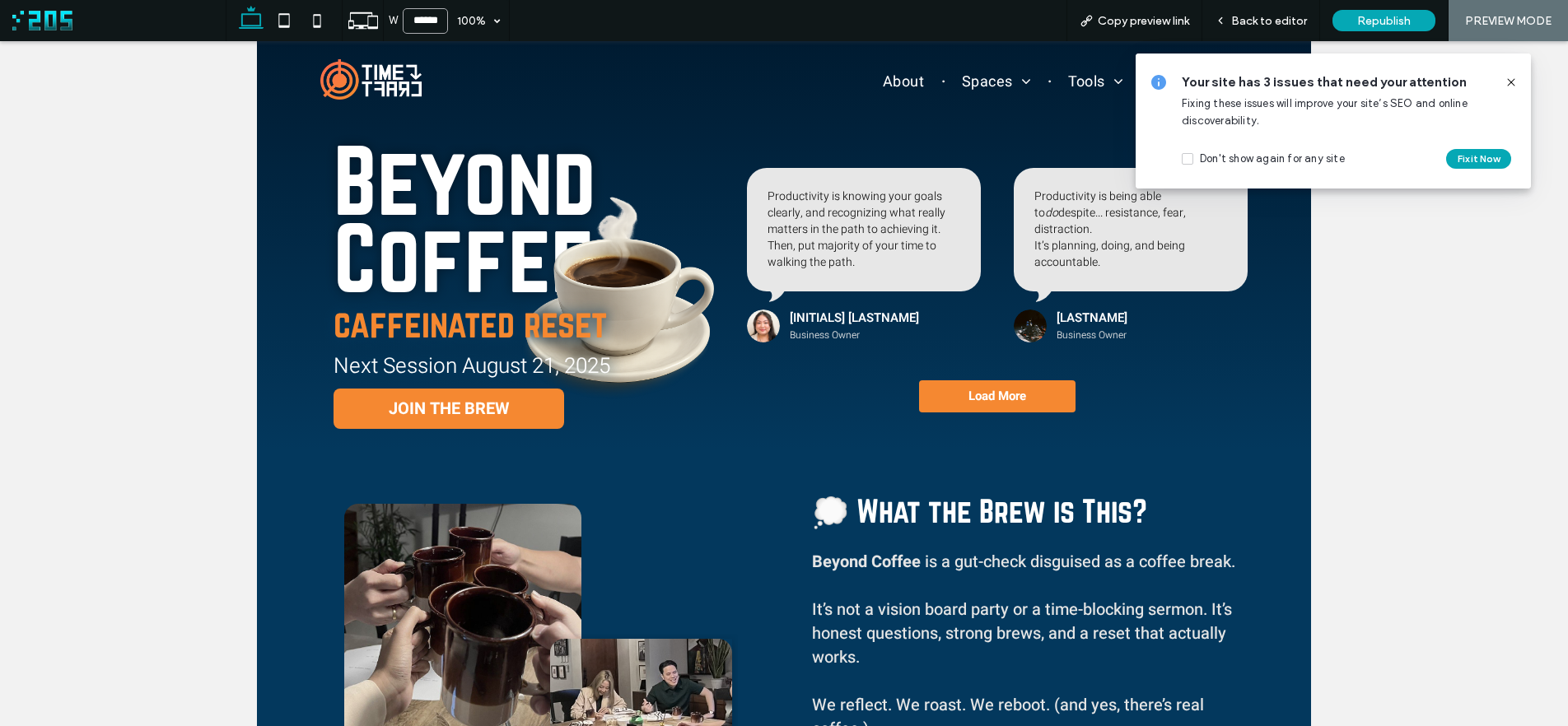 click on "******" at bounding box center [425, 21] 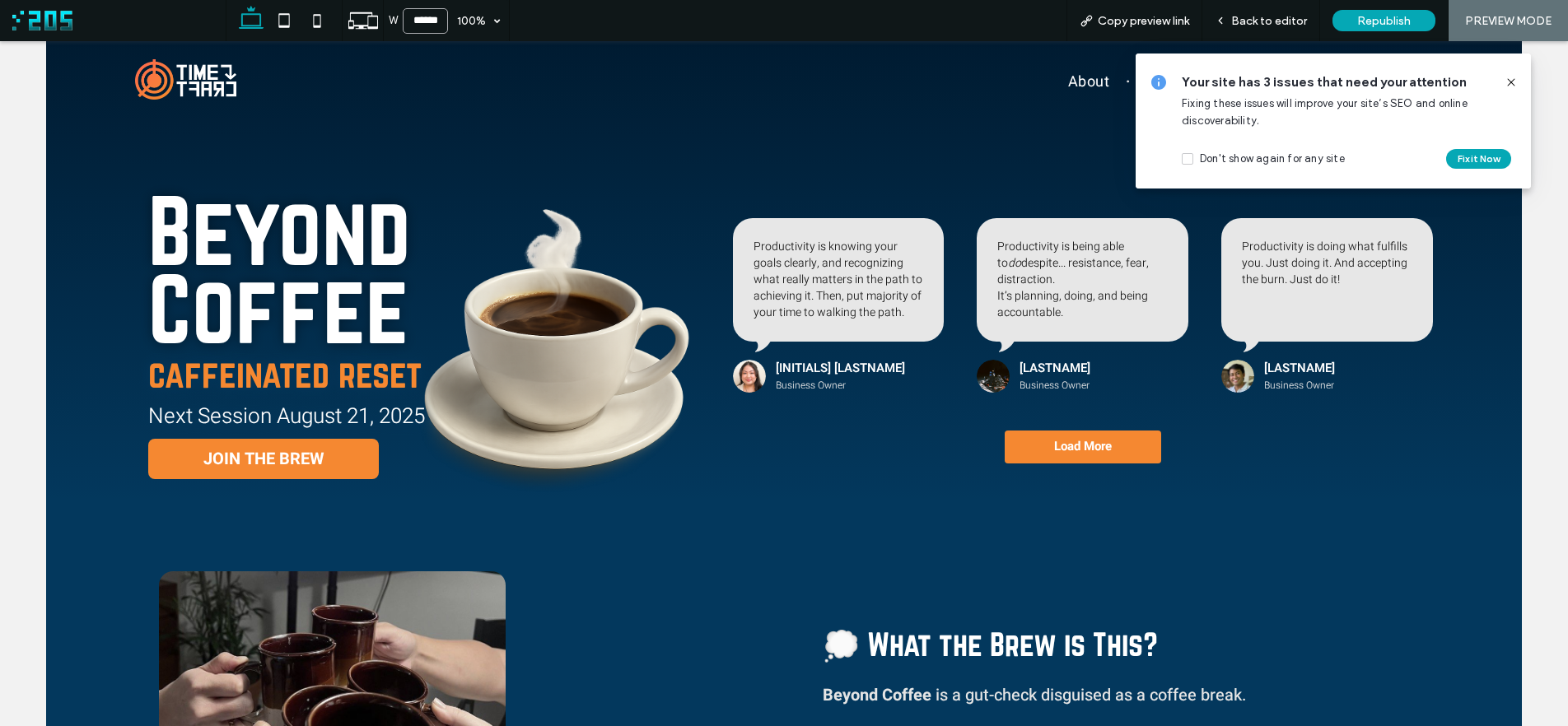 click on "******" at bounding box center (425, 21) 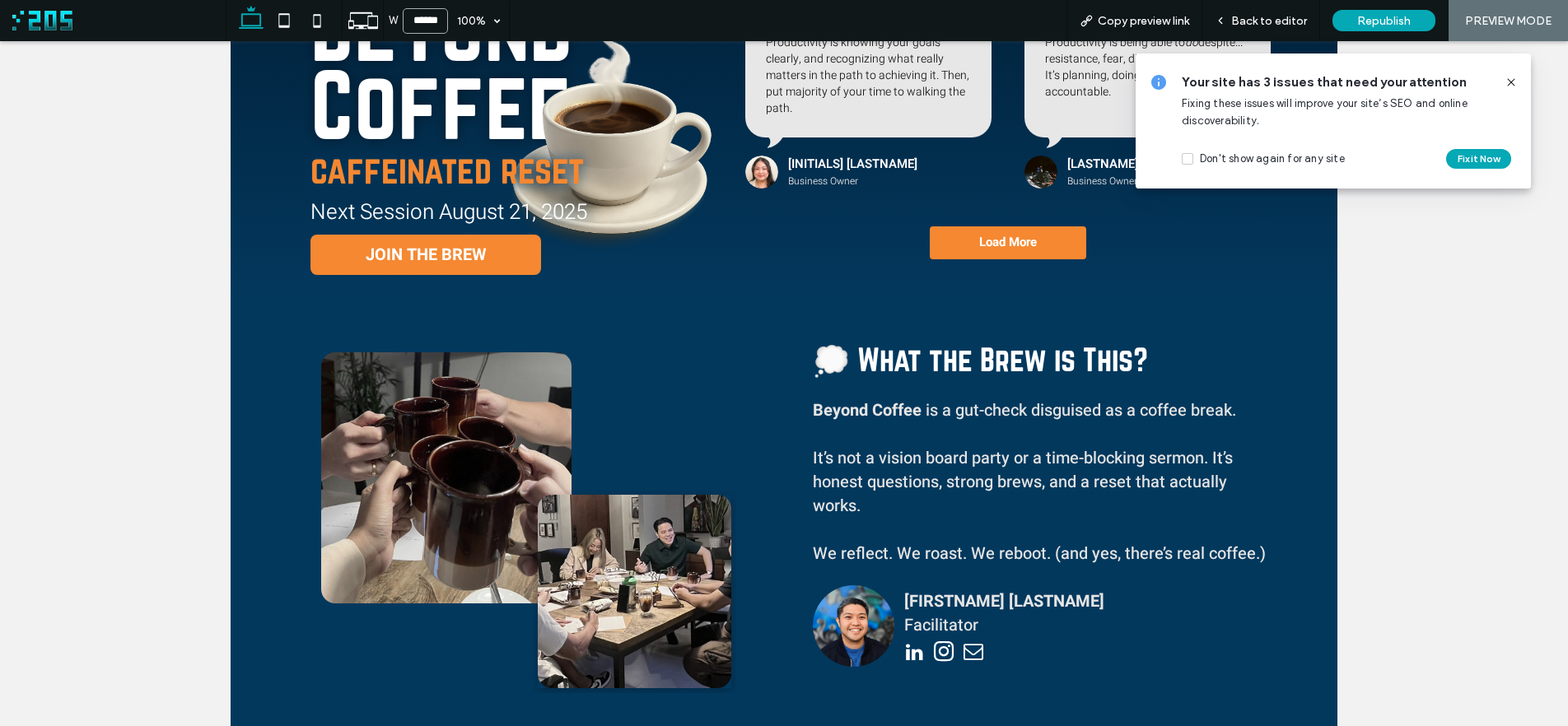 scroll, scrollTop: 186, scrollLeft: 0, axis: vertical 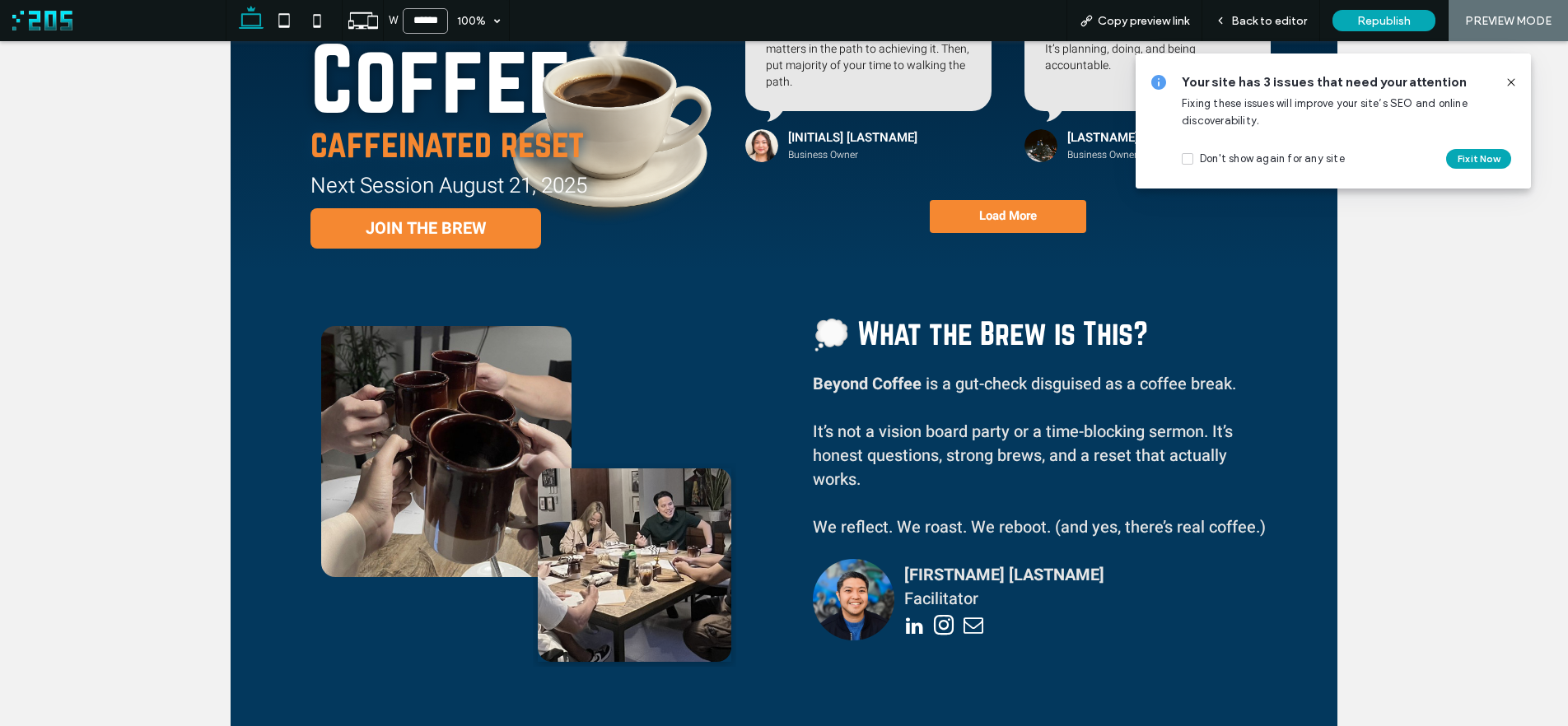 drag, startPoint x: 431, startPoint y: 19, endPoint x: 404, endPoint y: 18, distance: 27.01851 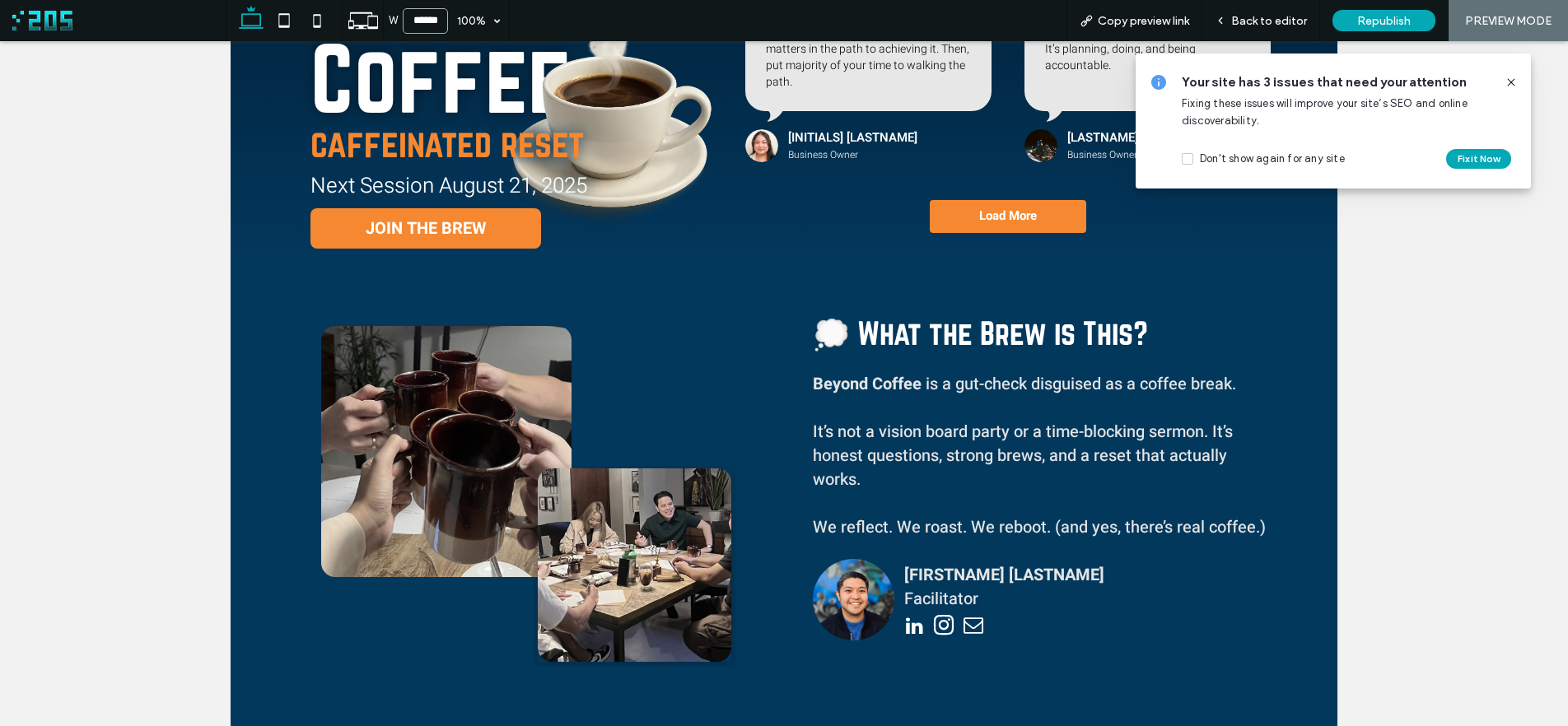 paste 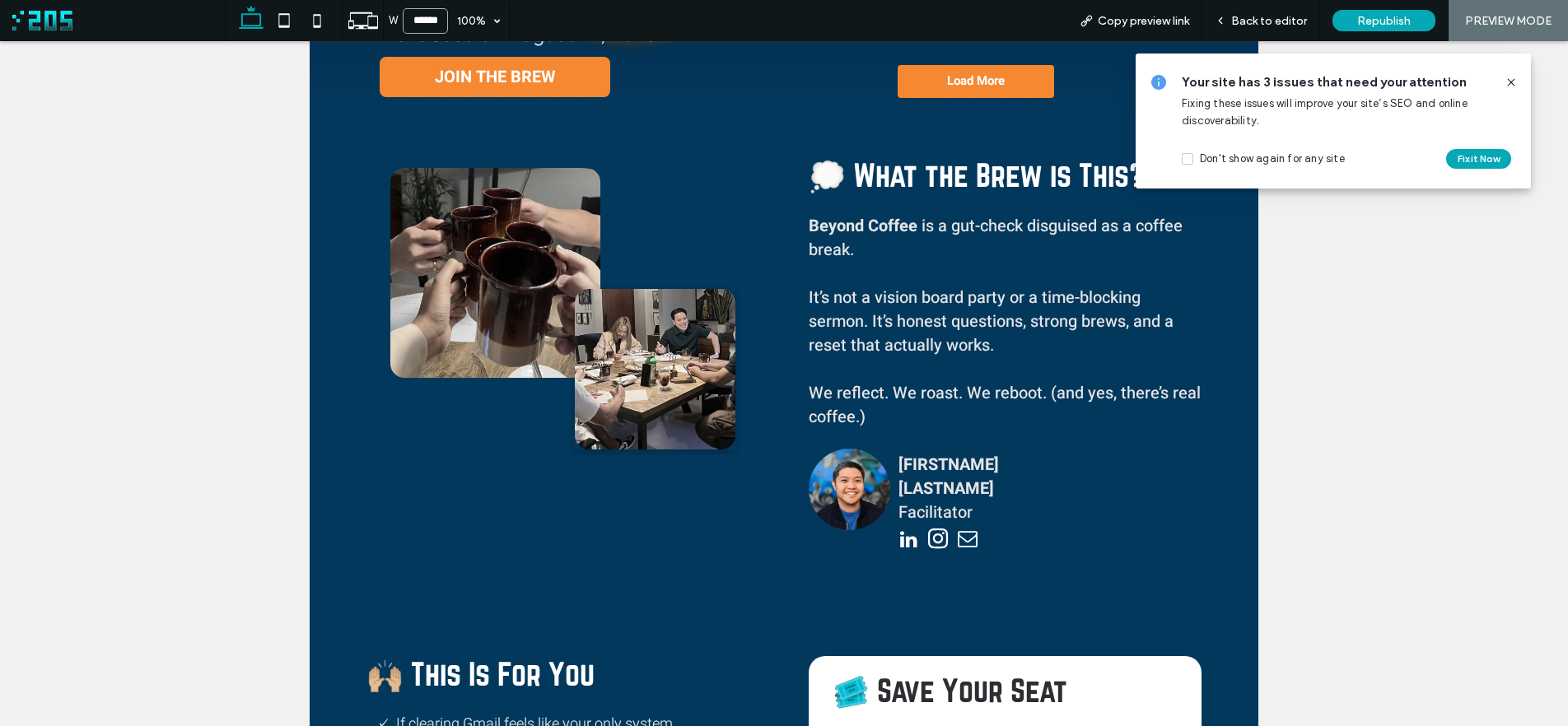 scroll, scrollTop: 0, scrollLeft: 0, axis: both 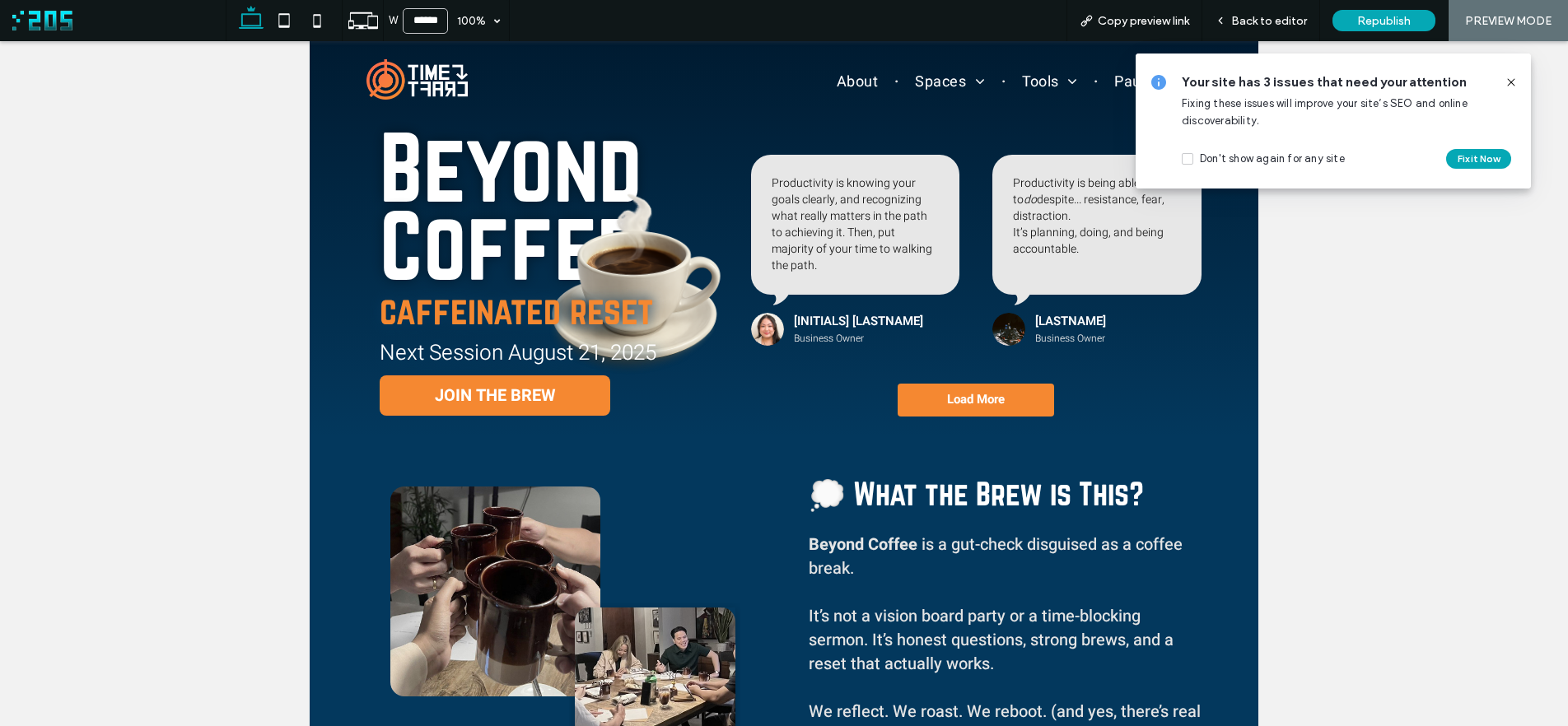 click at bounding box center [417, 79] 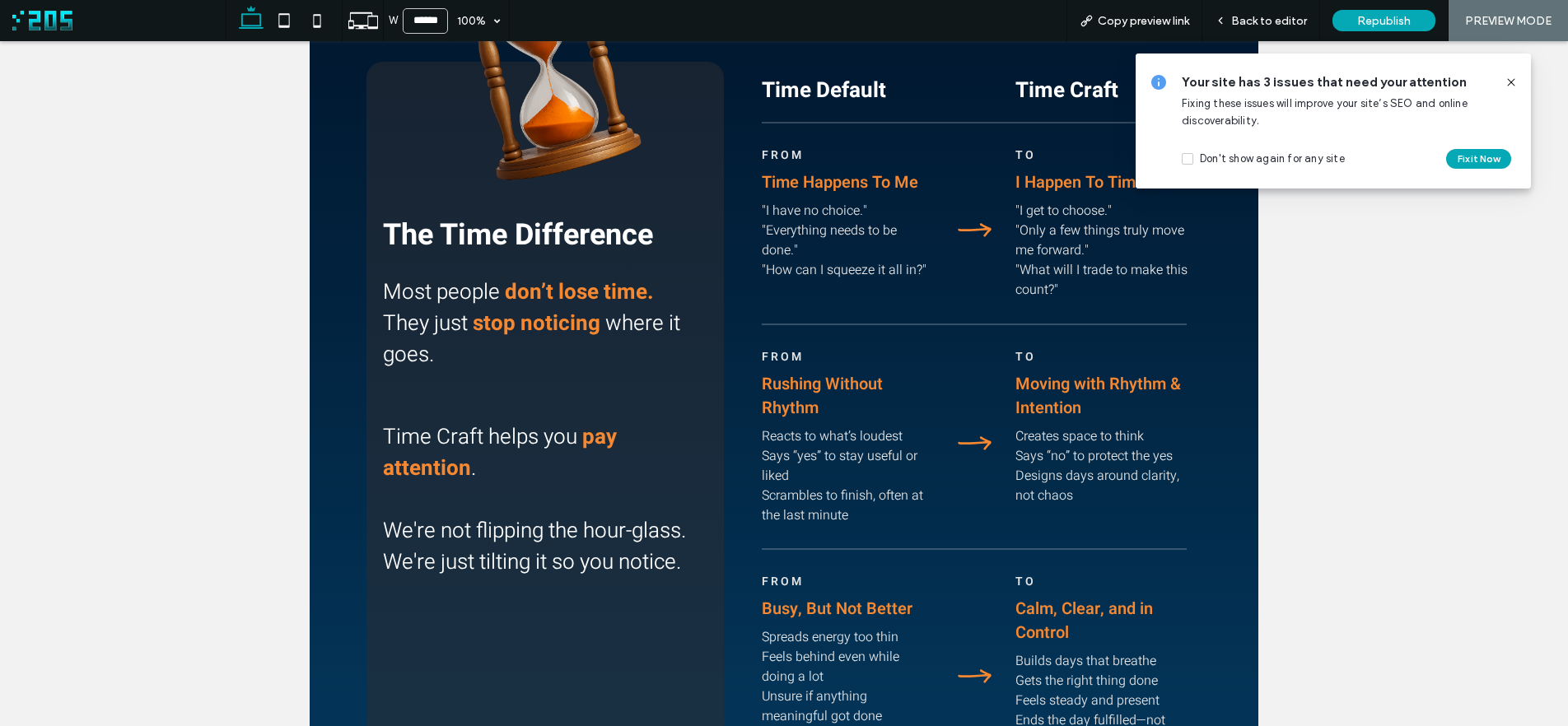 scroll, scrollTop: 0, scrollLeft: 0, axis: both 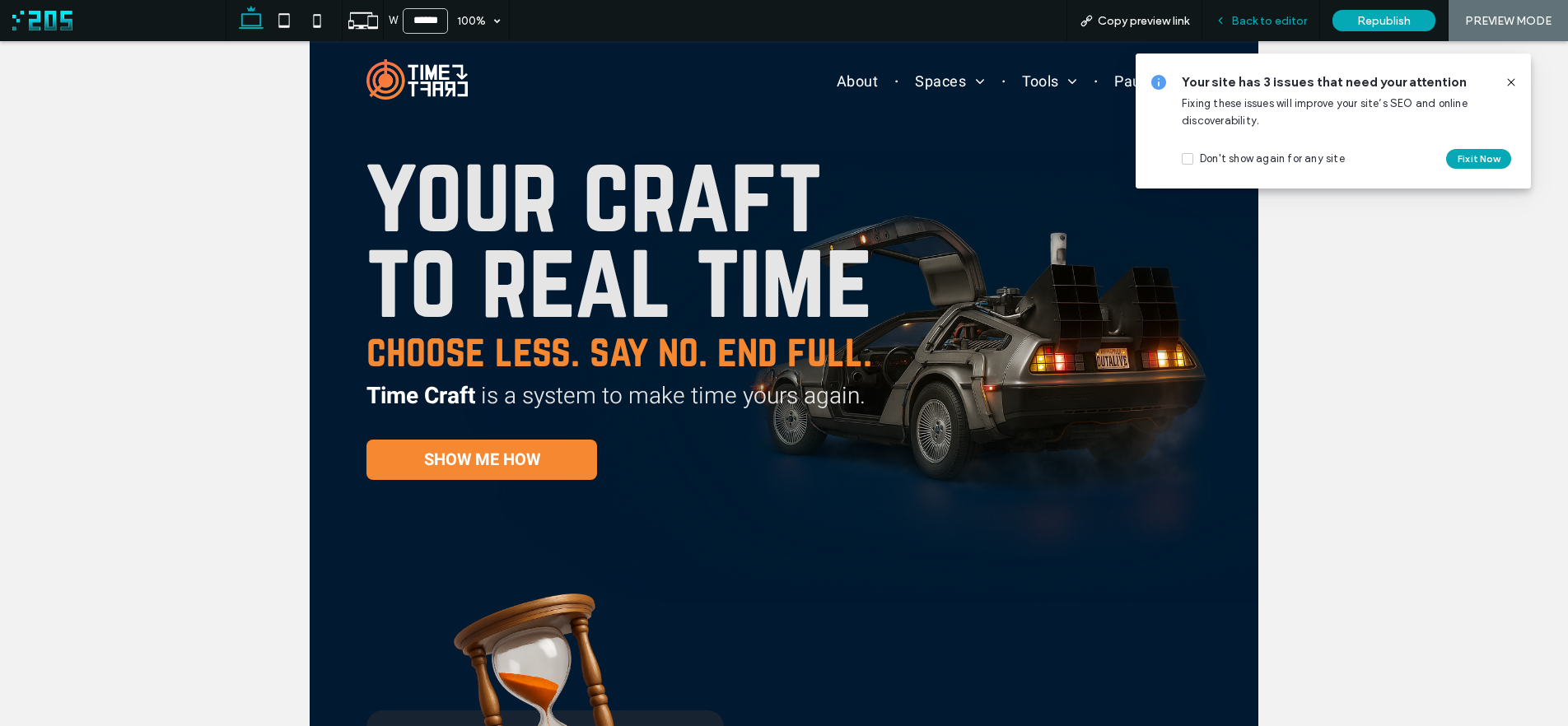 click on "Back to editor" at bounding box center (1269, 21) 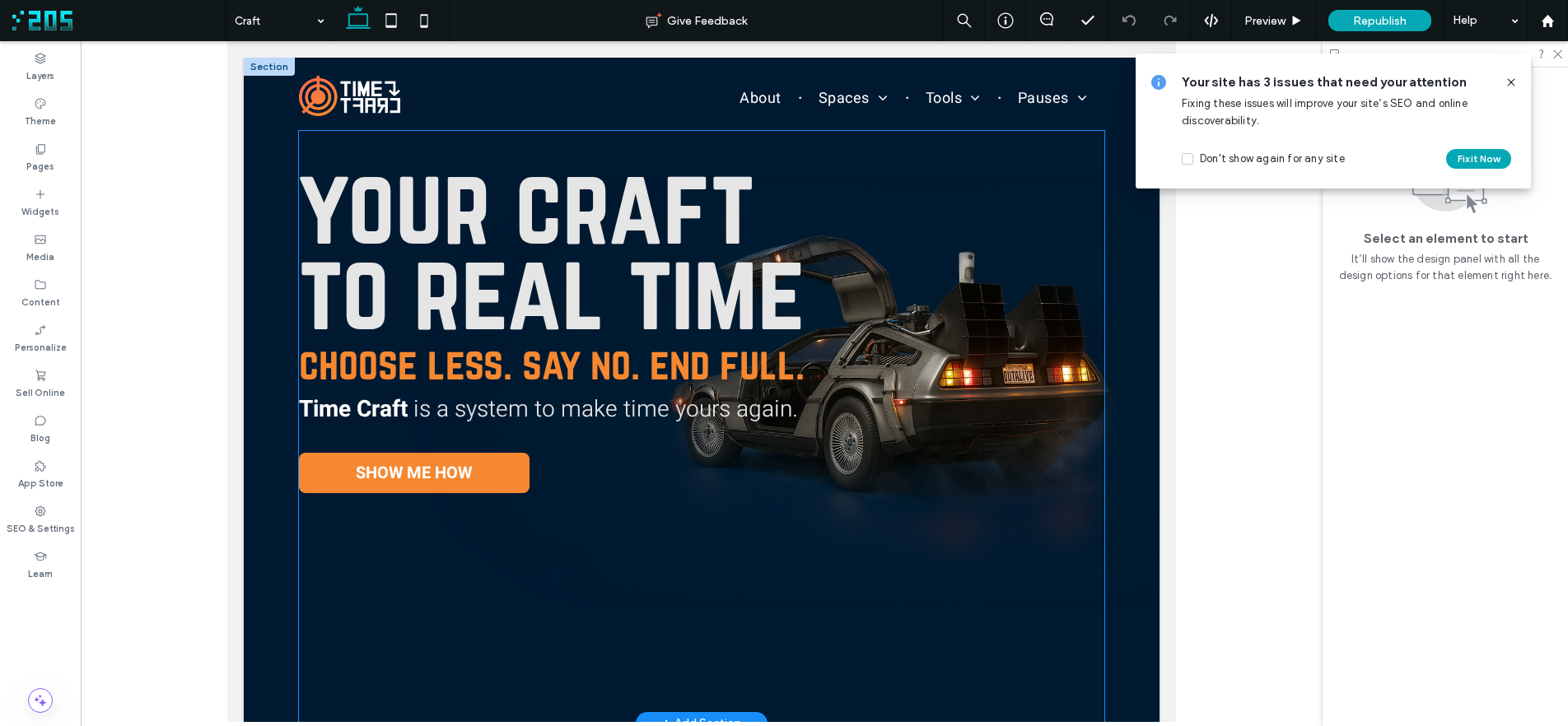 click on "choose less. say no. end full." at bounding box center [552, 364] 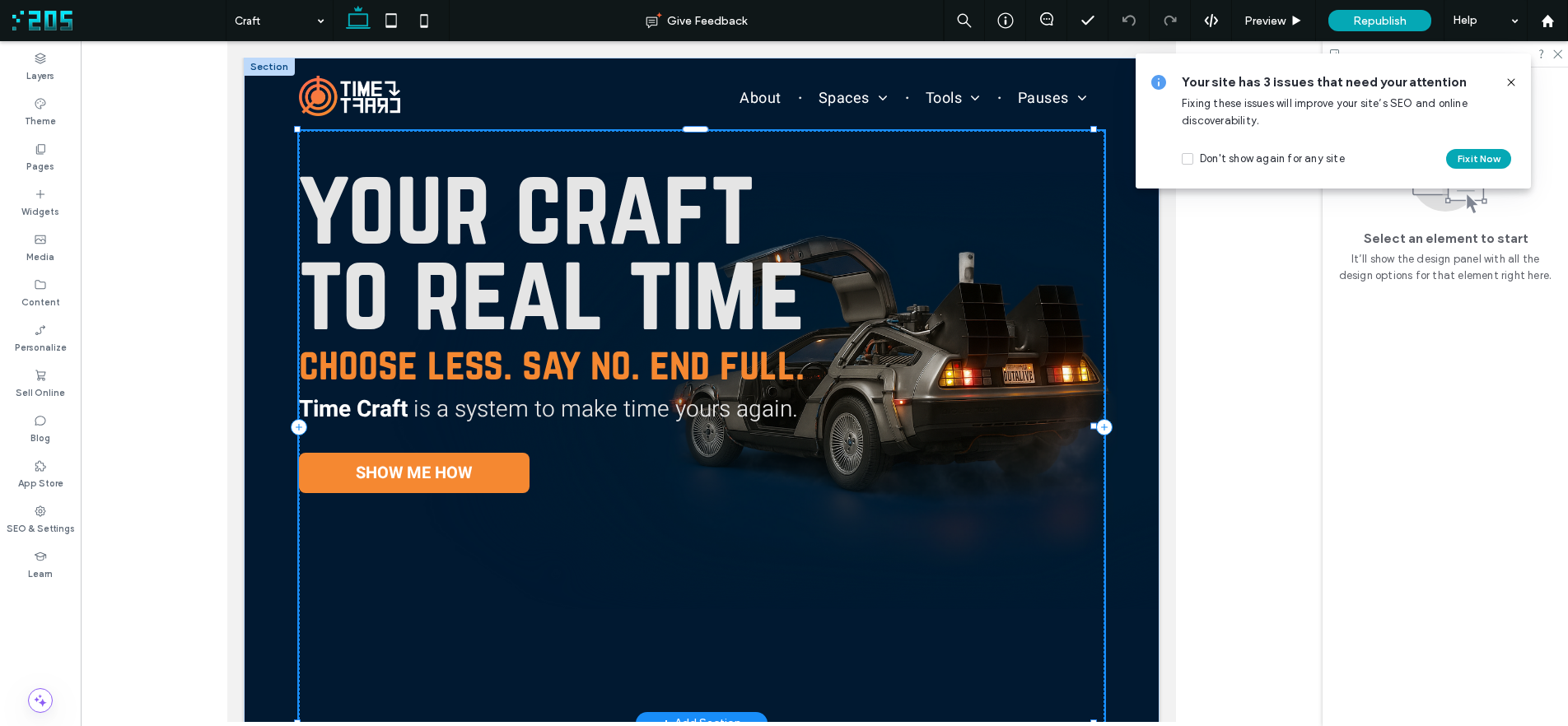 click on "choose less. say no. end full." at bounding box center [552, 364] 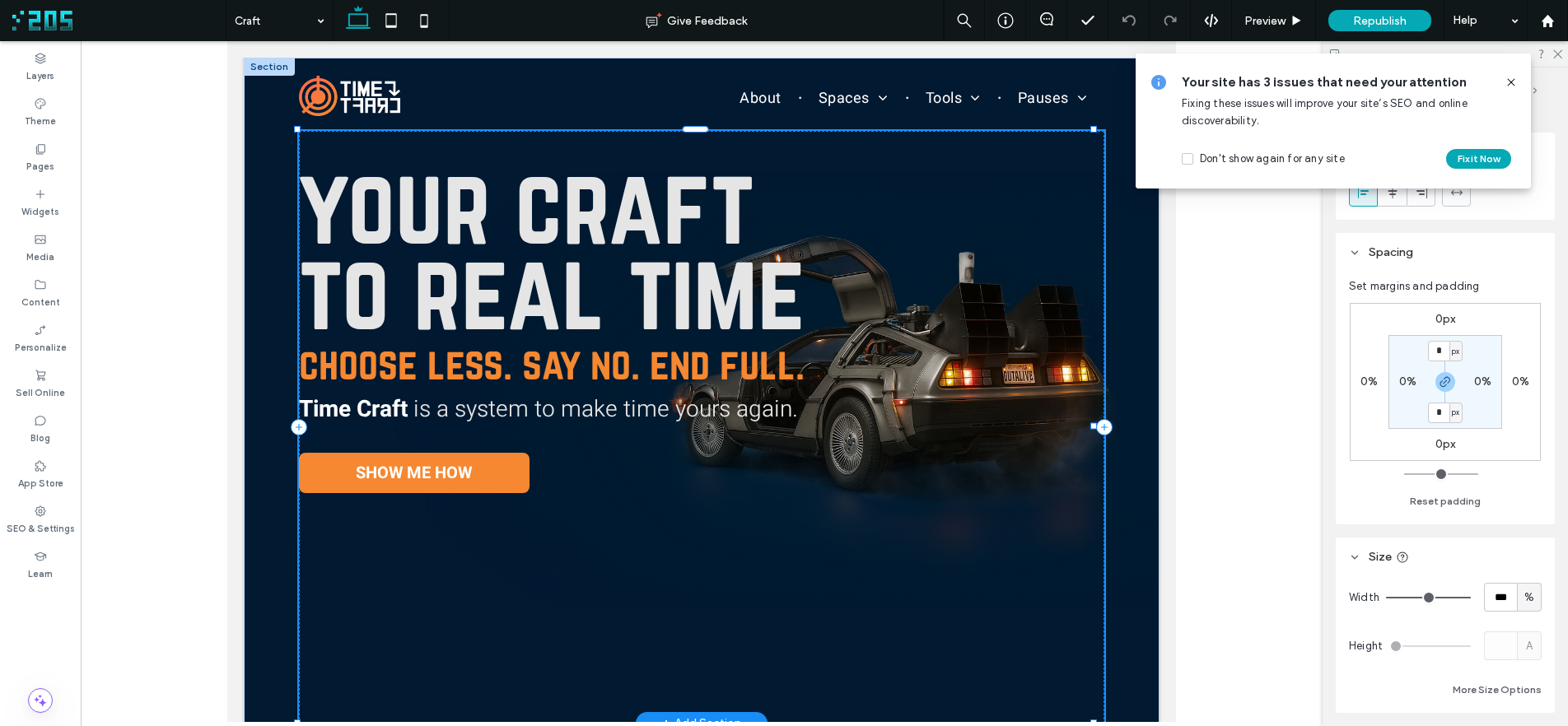 type on "*********" 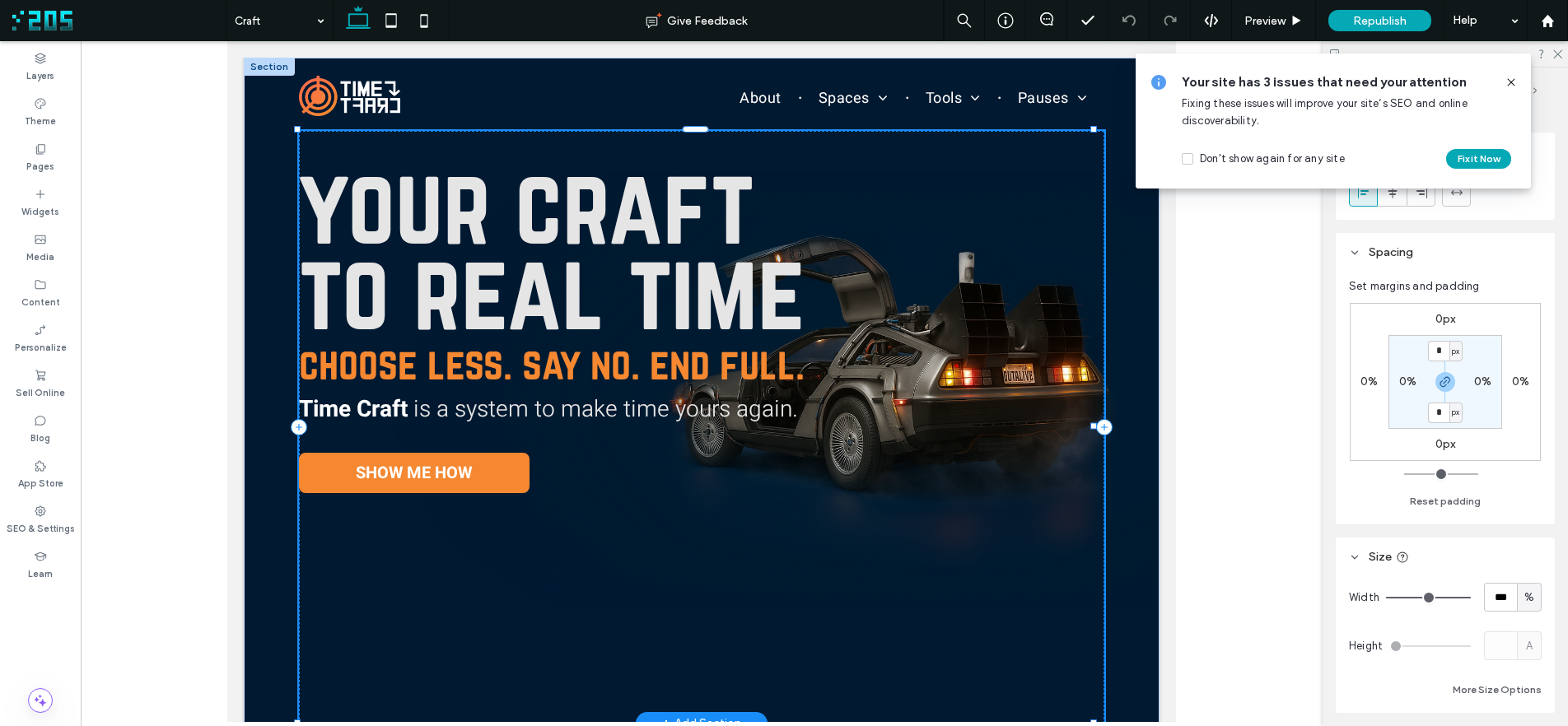 type on "**" 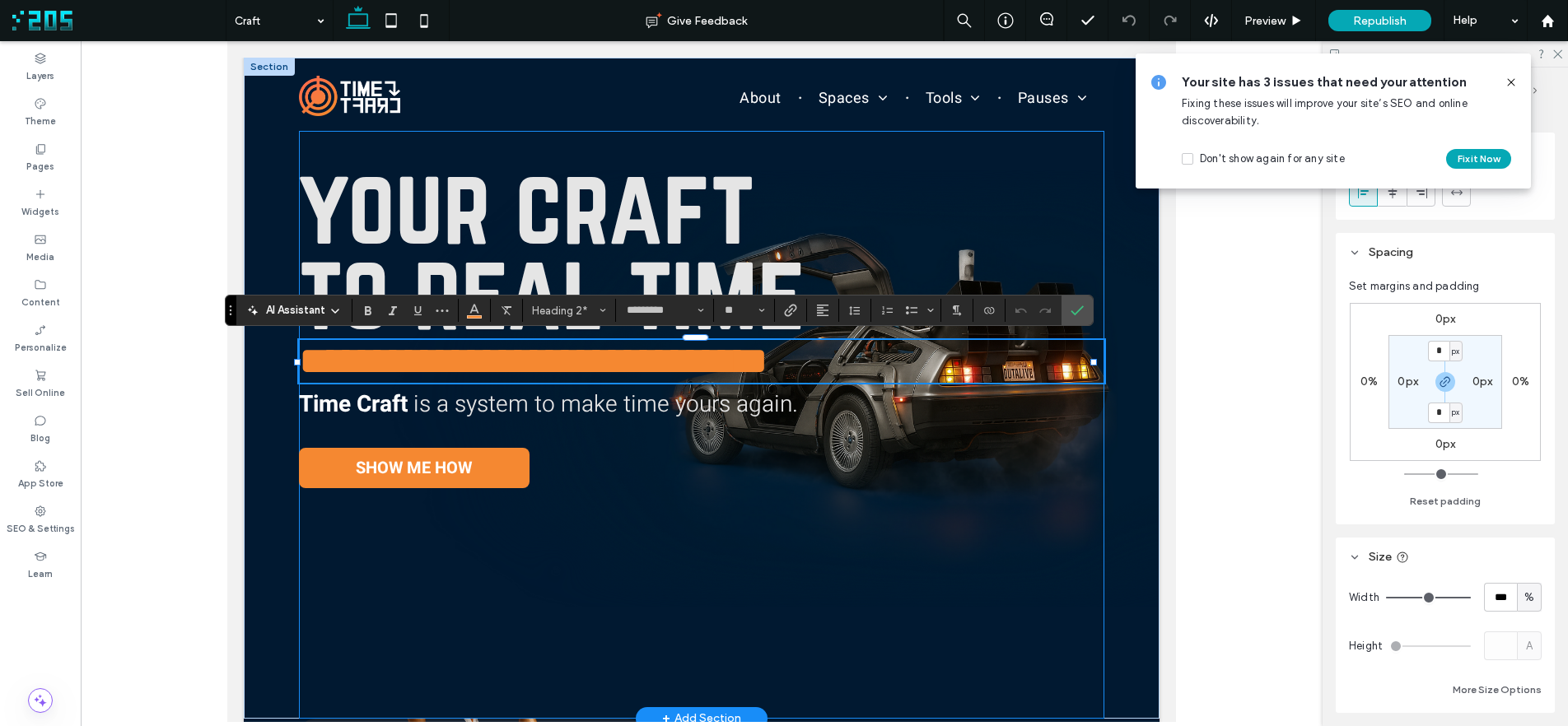 click on "**********" at bounding box center (534, 361) 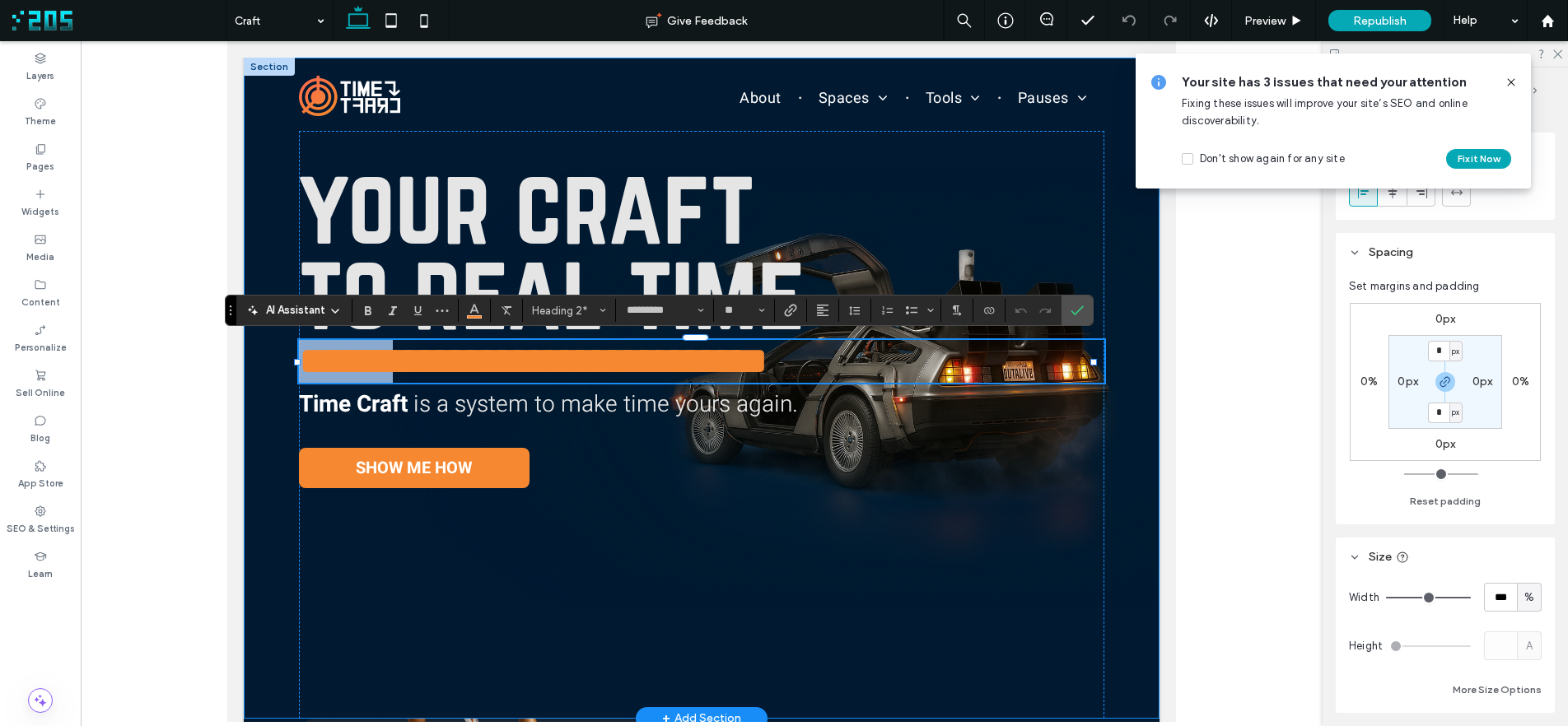 drag, startPoint x: 415, startPoint y: 361, endPoint x: 284, endPoint y: 360, distance: 131.00382 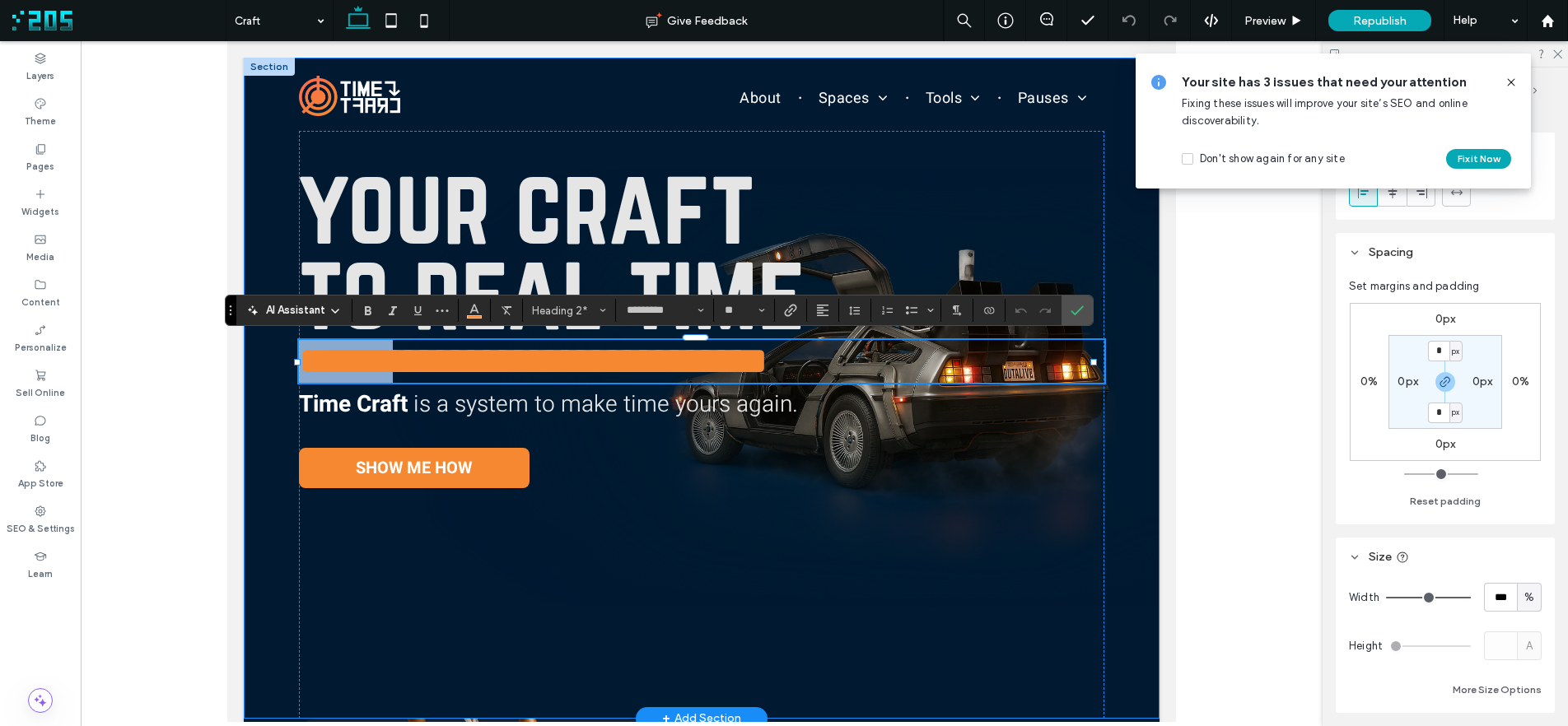type 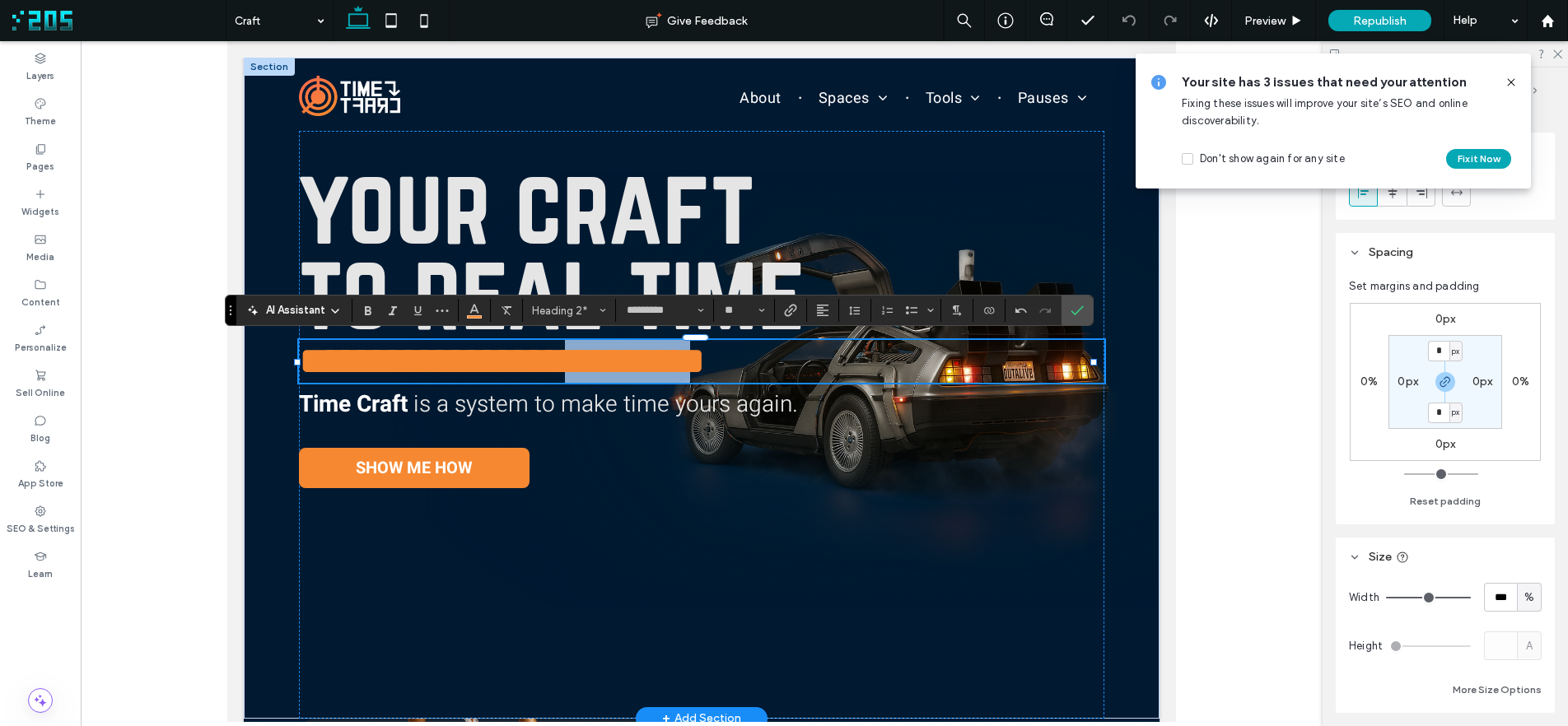 drag, startPoint x: 573, startPoint y: 363, endPoint x: 707, endPoint y: 359, distance: 134.05969 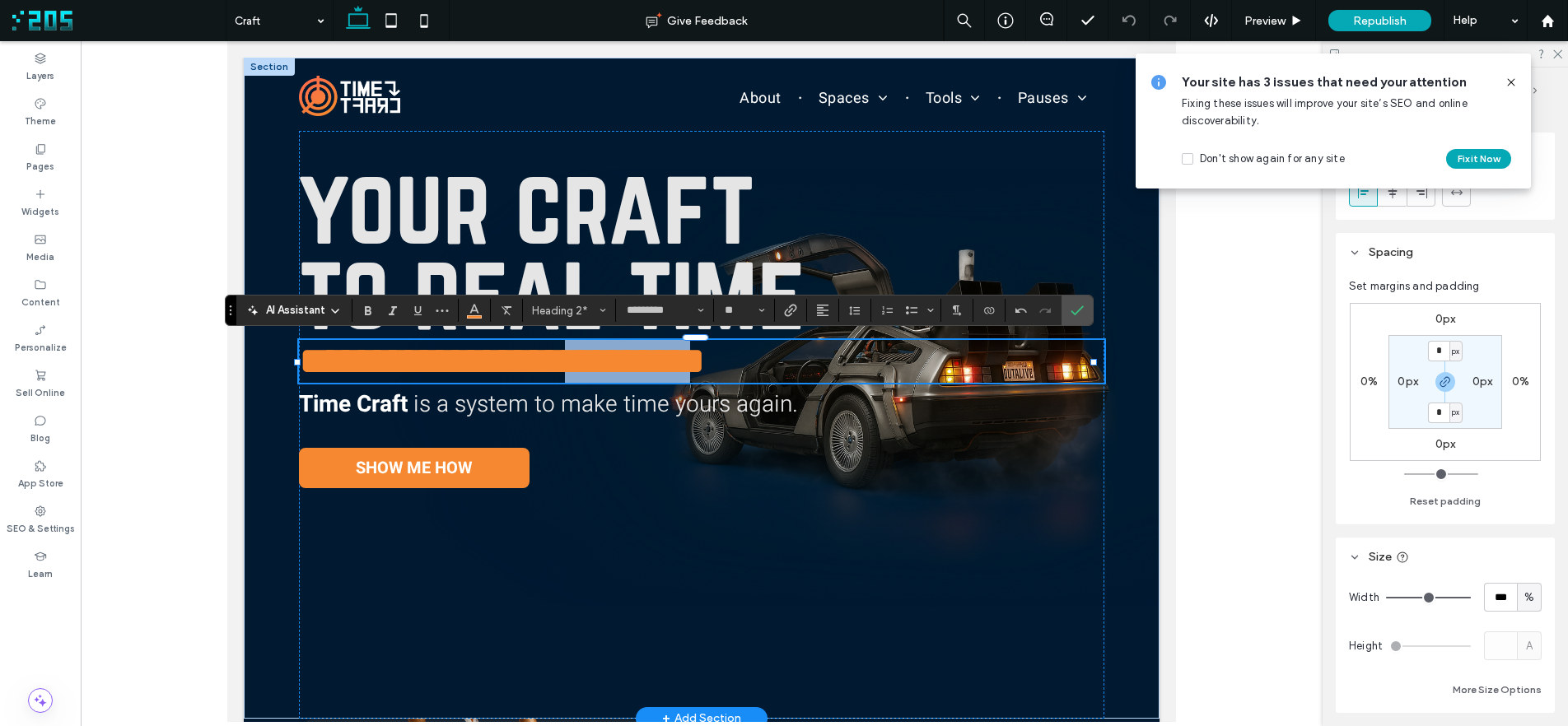 click on "**********" at bounding box center (502, 361) 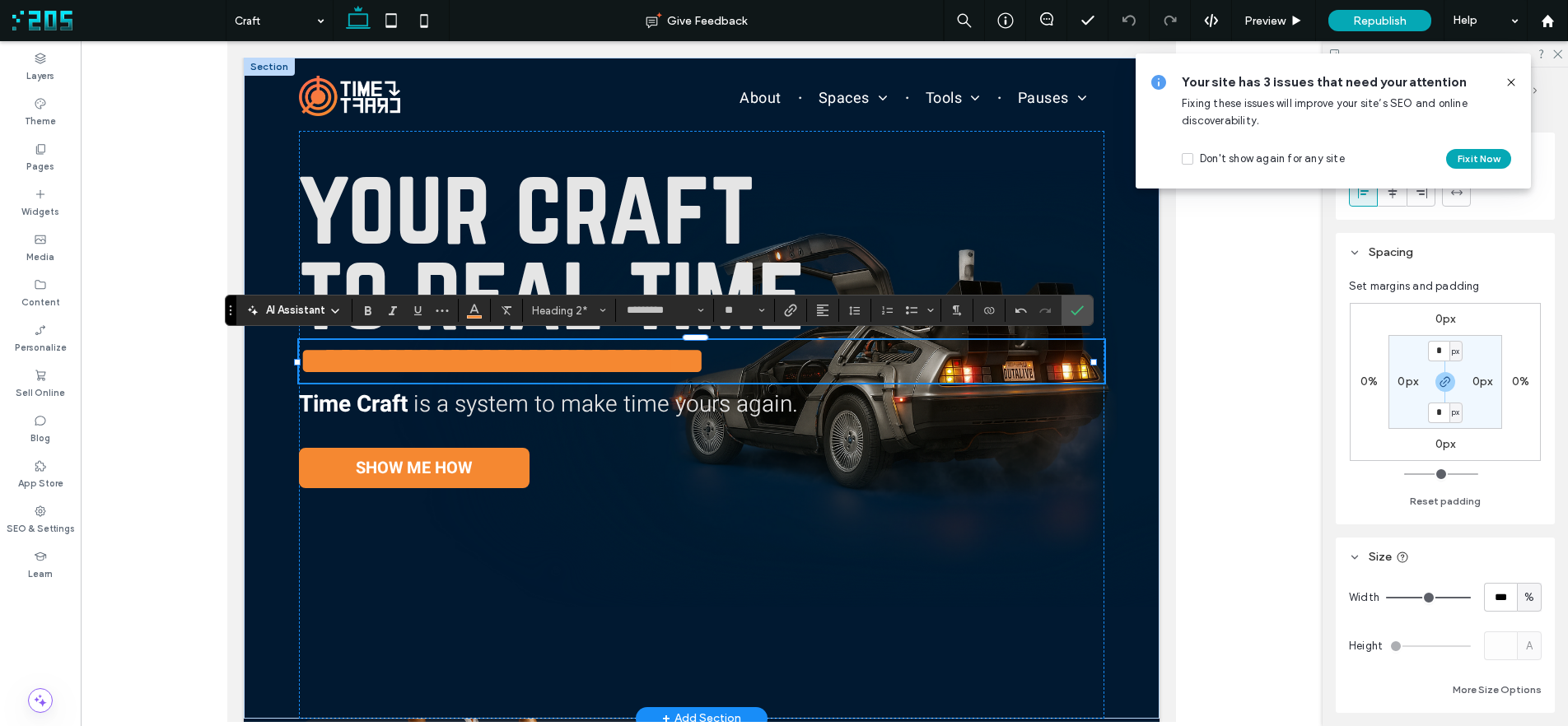click on "**********" at bounding box center (502, 361) 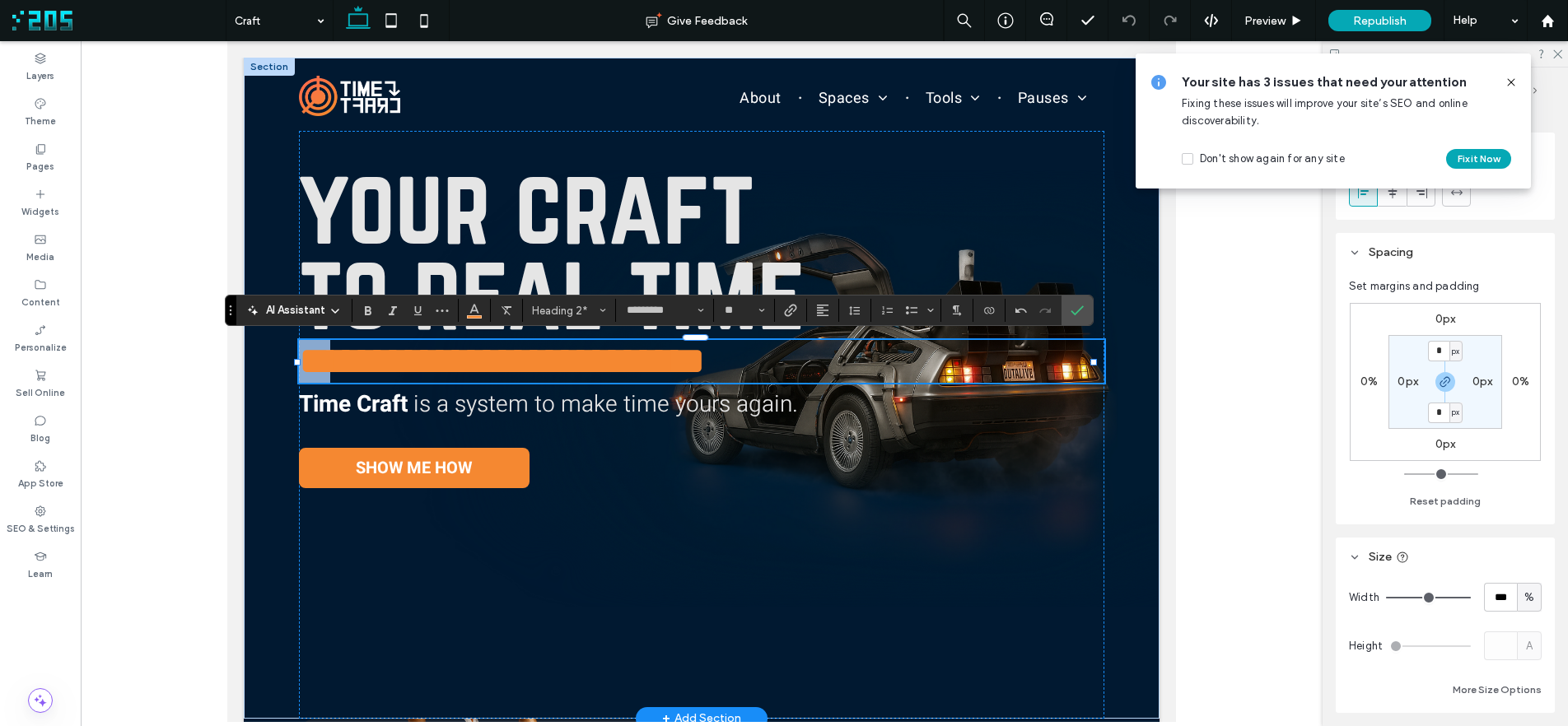 click on "**********" at bounding box center (502, 361) 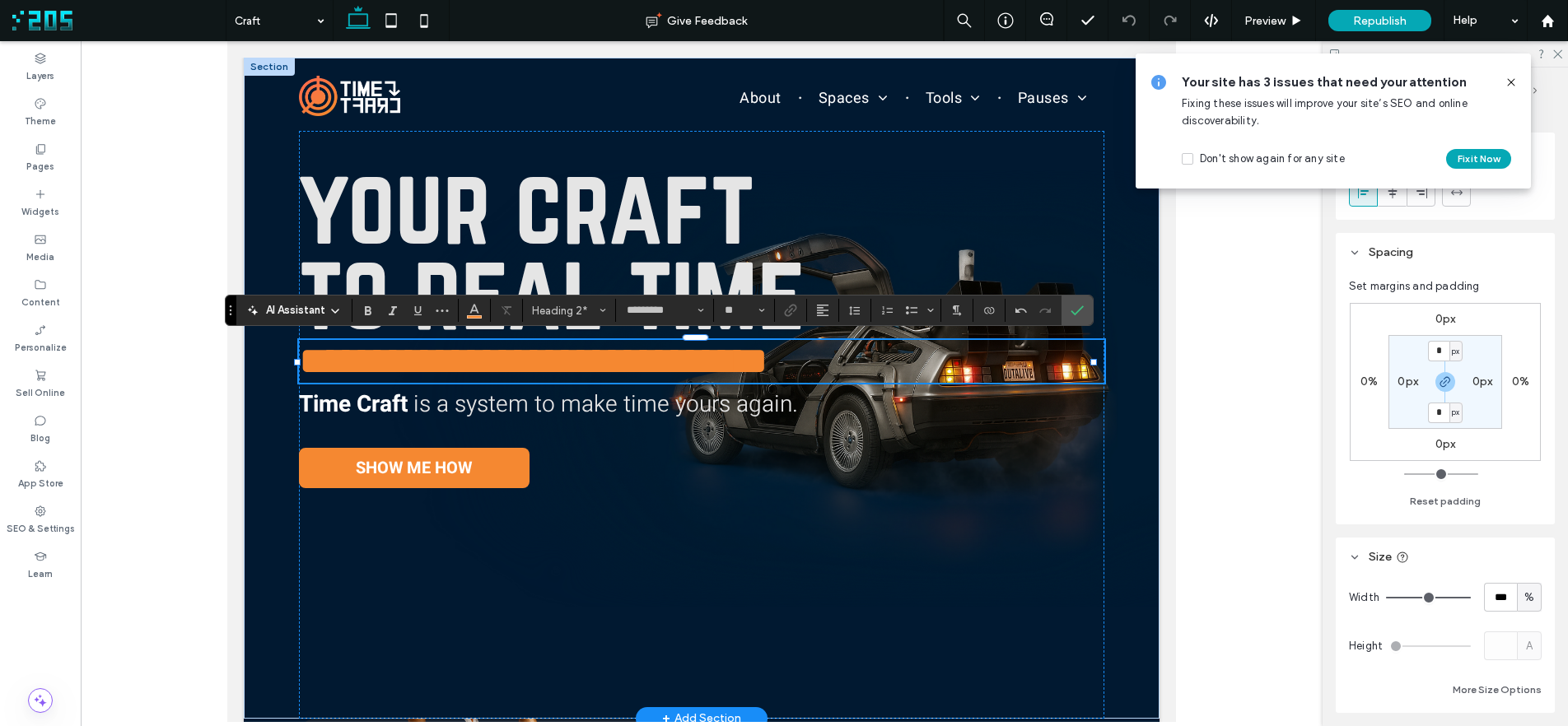click on "**********" at bounding box center [534, 361] 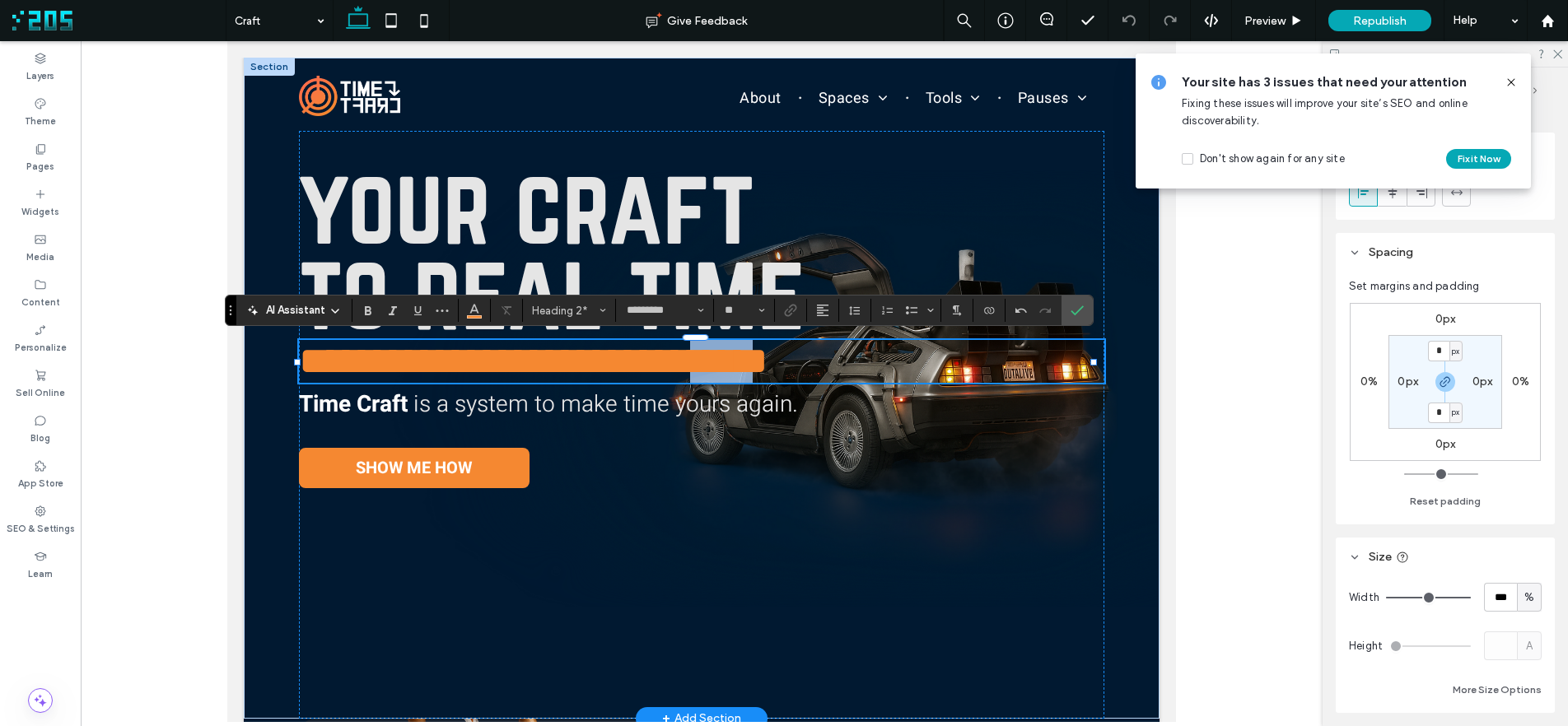 click on "**********" at bounding box center (534, 361) 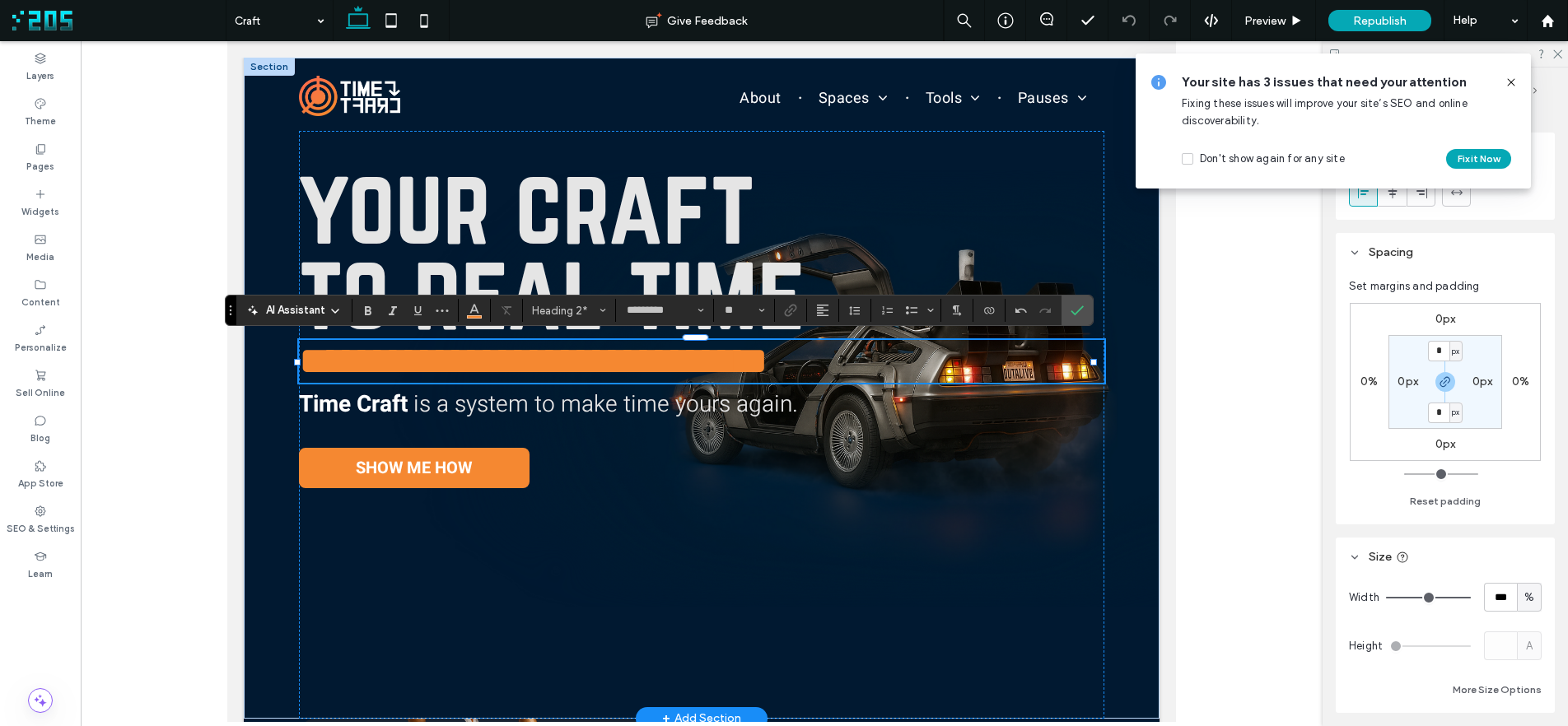click on "**********" at bounding box center (534, 361) 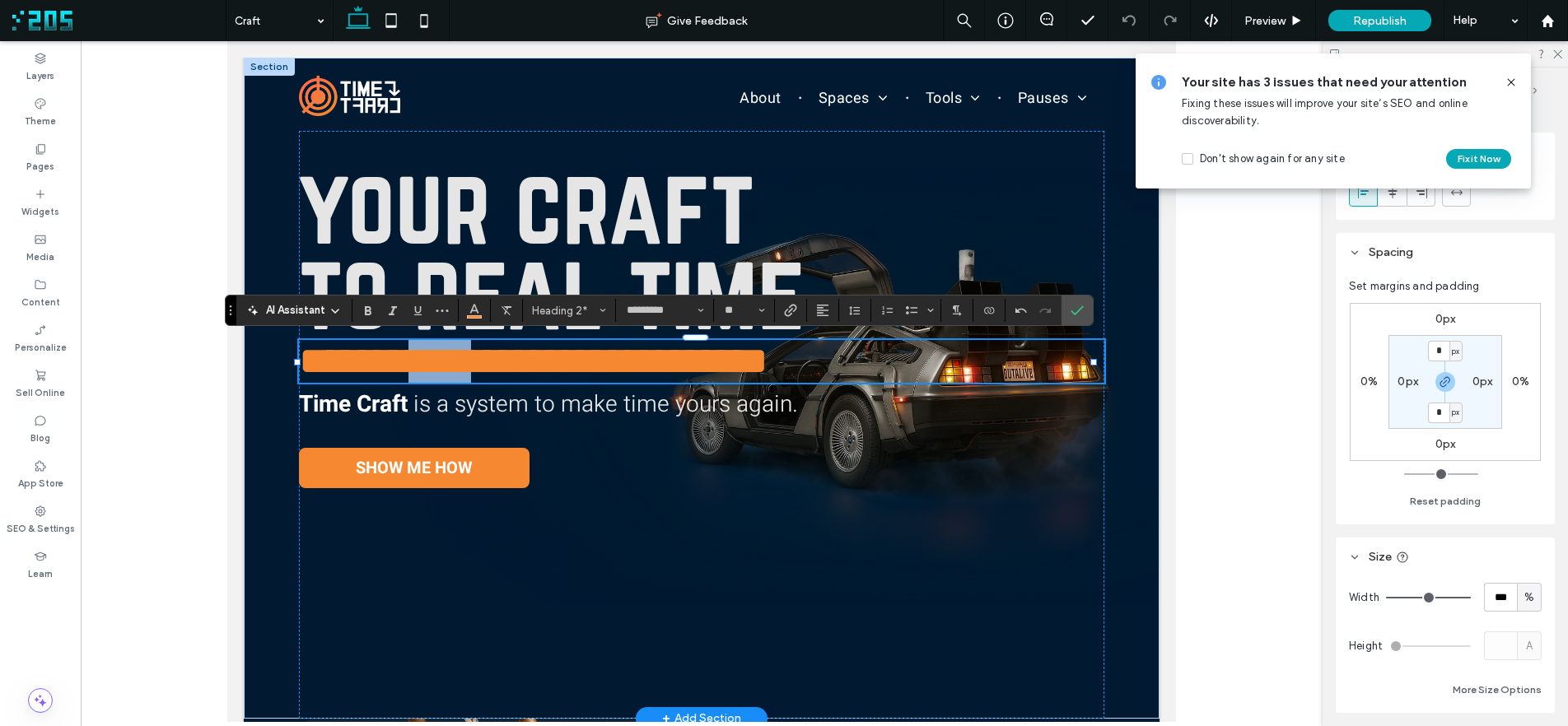 click on "**********" at bounding box center [534, 361] 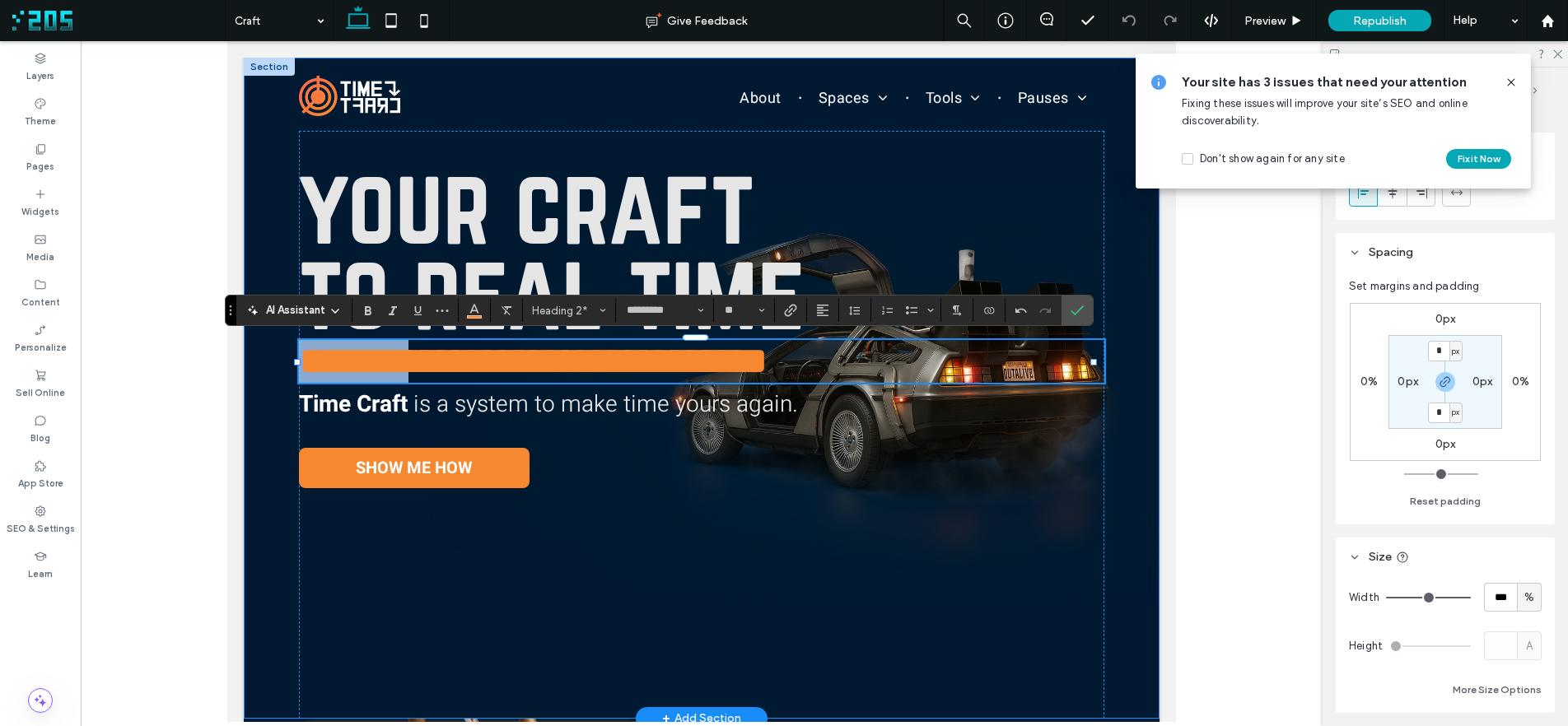 drag, startPoint x: 424, startPoint y: 356, endPoint x: 296, endPoint y: 356, distance: 128 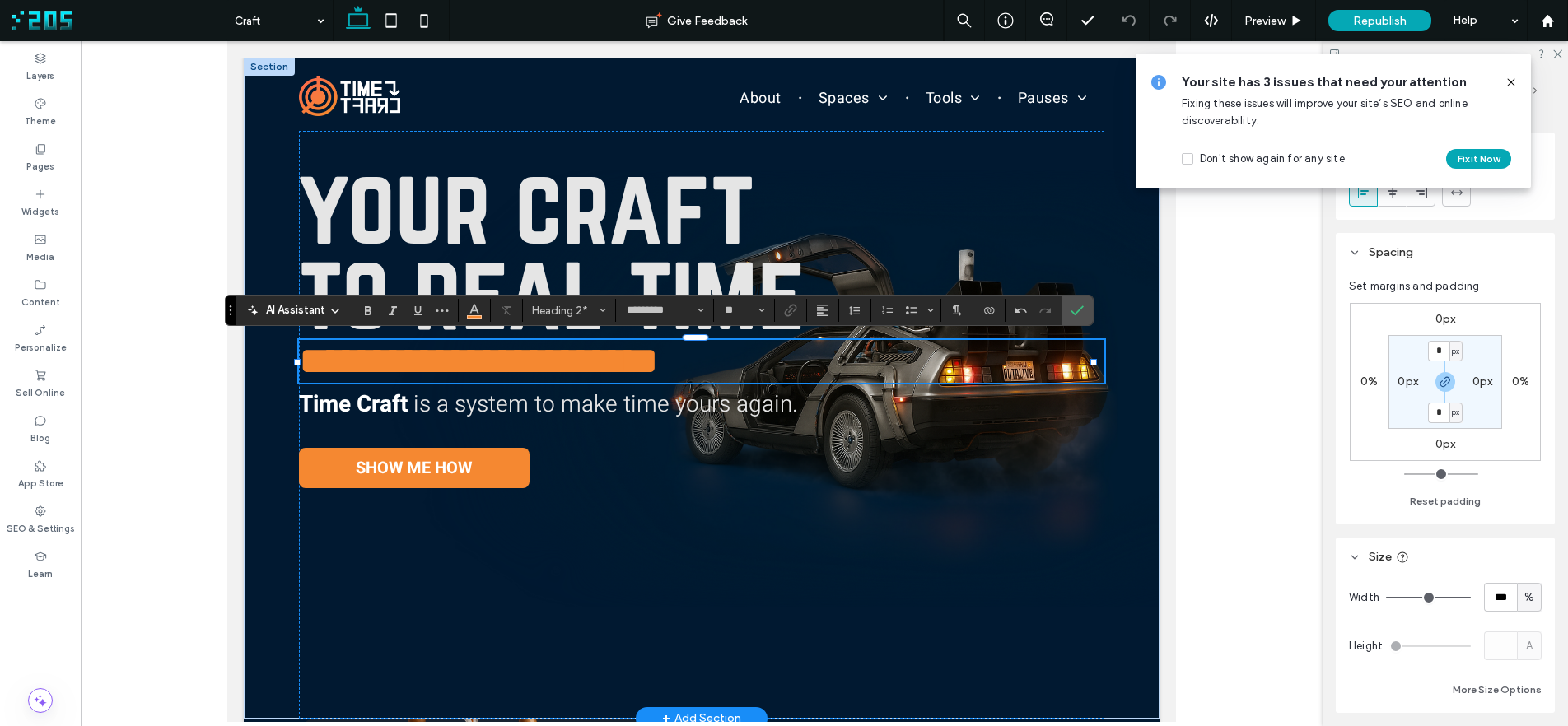click on "**********" at bounding box center [478, 361] 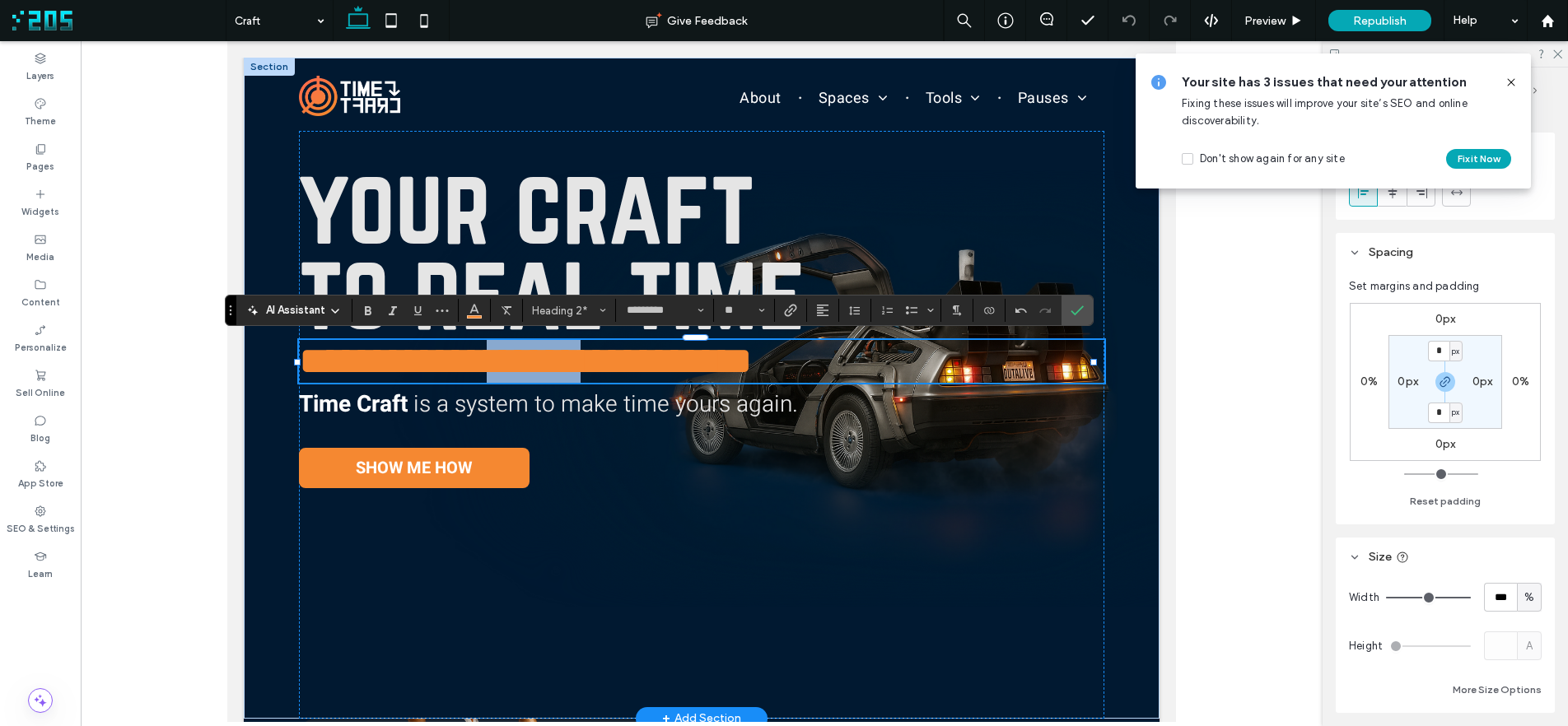 drag, startPoint x: 600, startPoint y: 360, endPoint x: 496, endPoint y: 364, distance: 104.07689 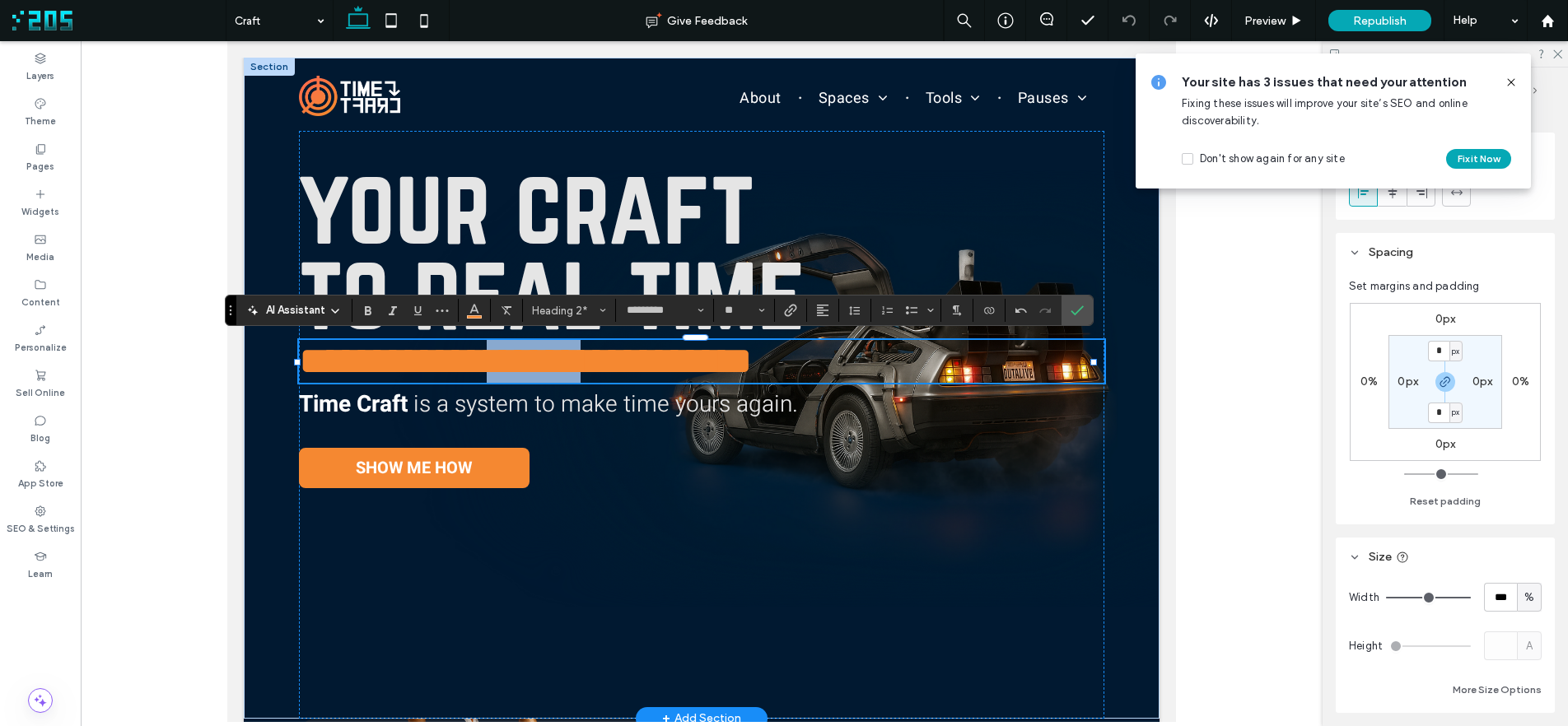 click on "**********" at bounding box center (525, 361) 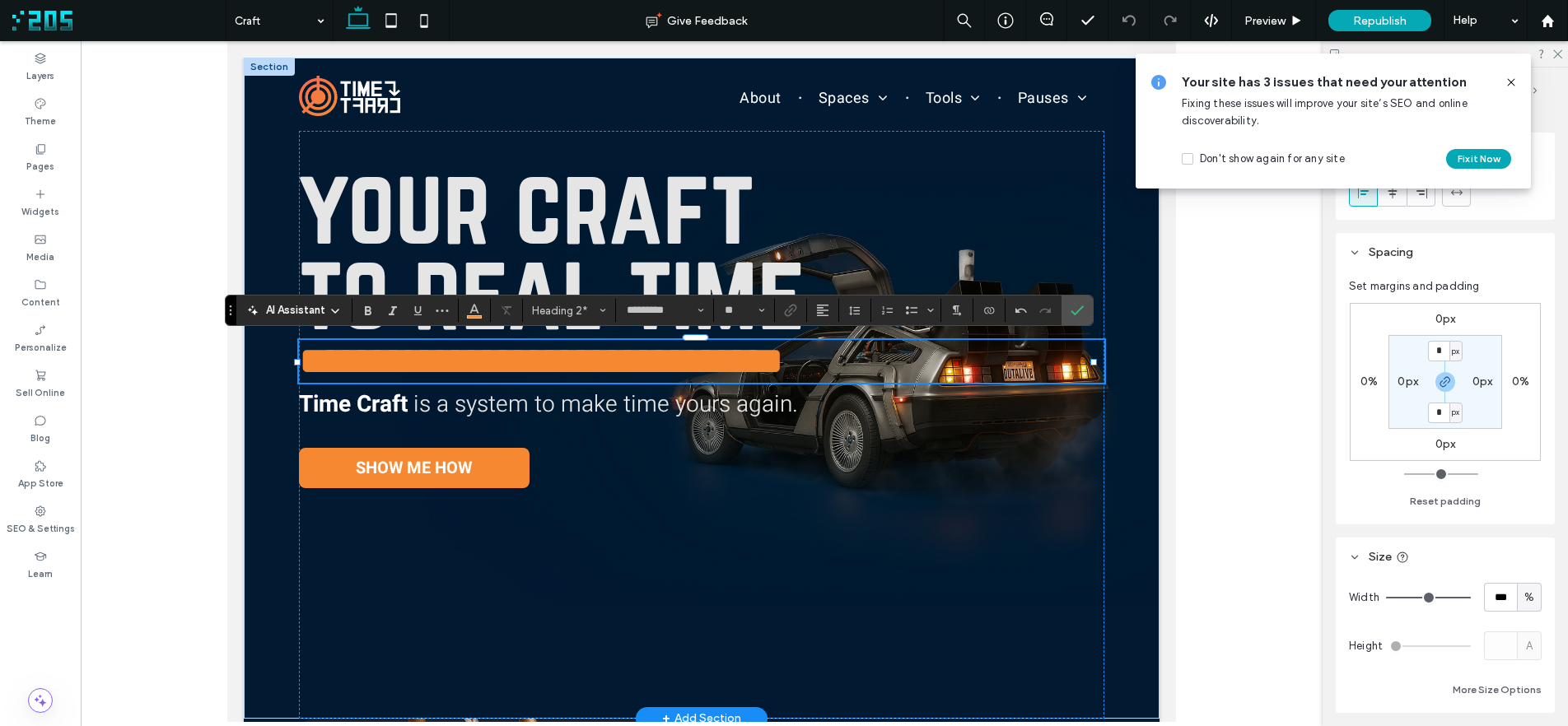 click on "**********" at bounding box center [541, 361] 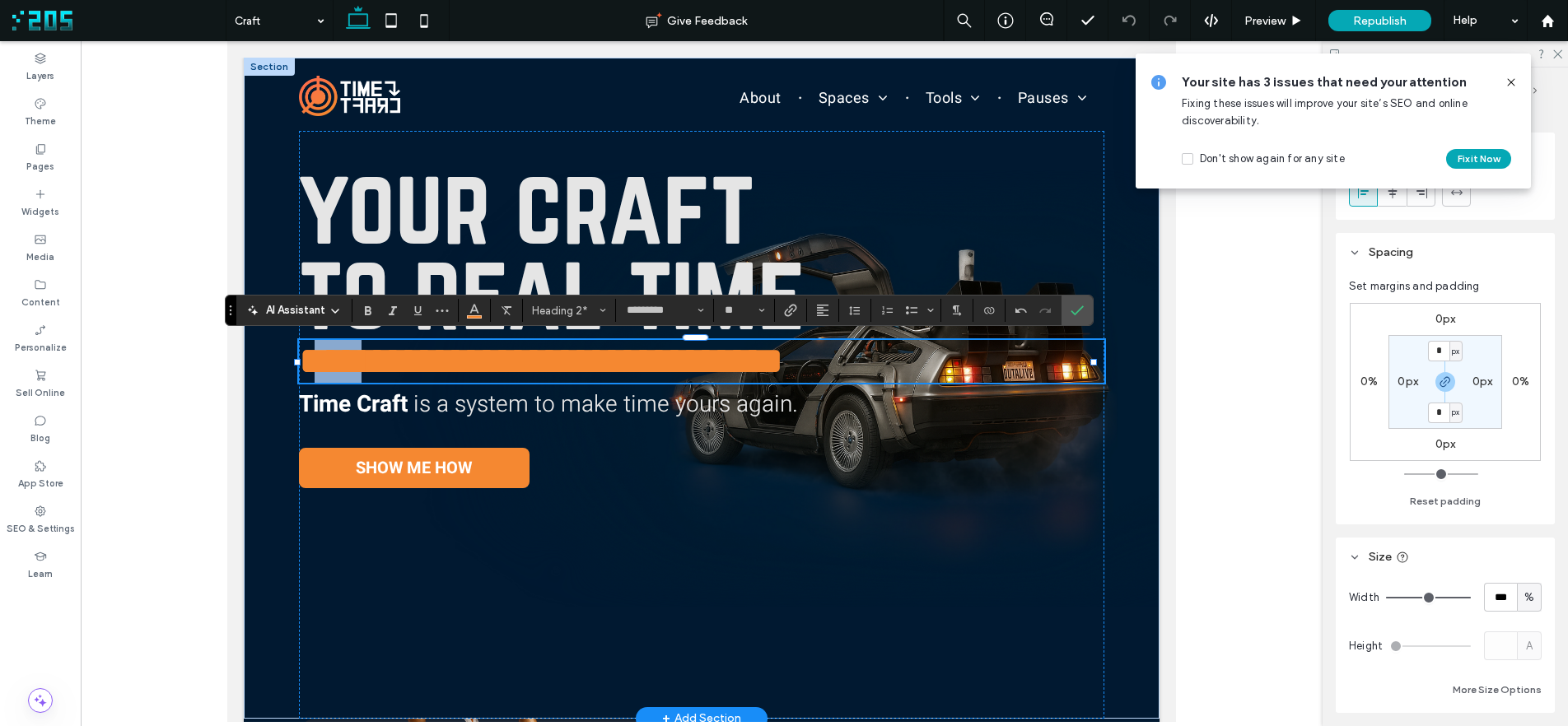 drag, startPoint x: 370, startPoint y: 364, endPoint x: 438, endPoint y: 361, distance: 68.0661 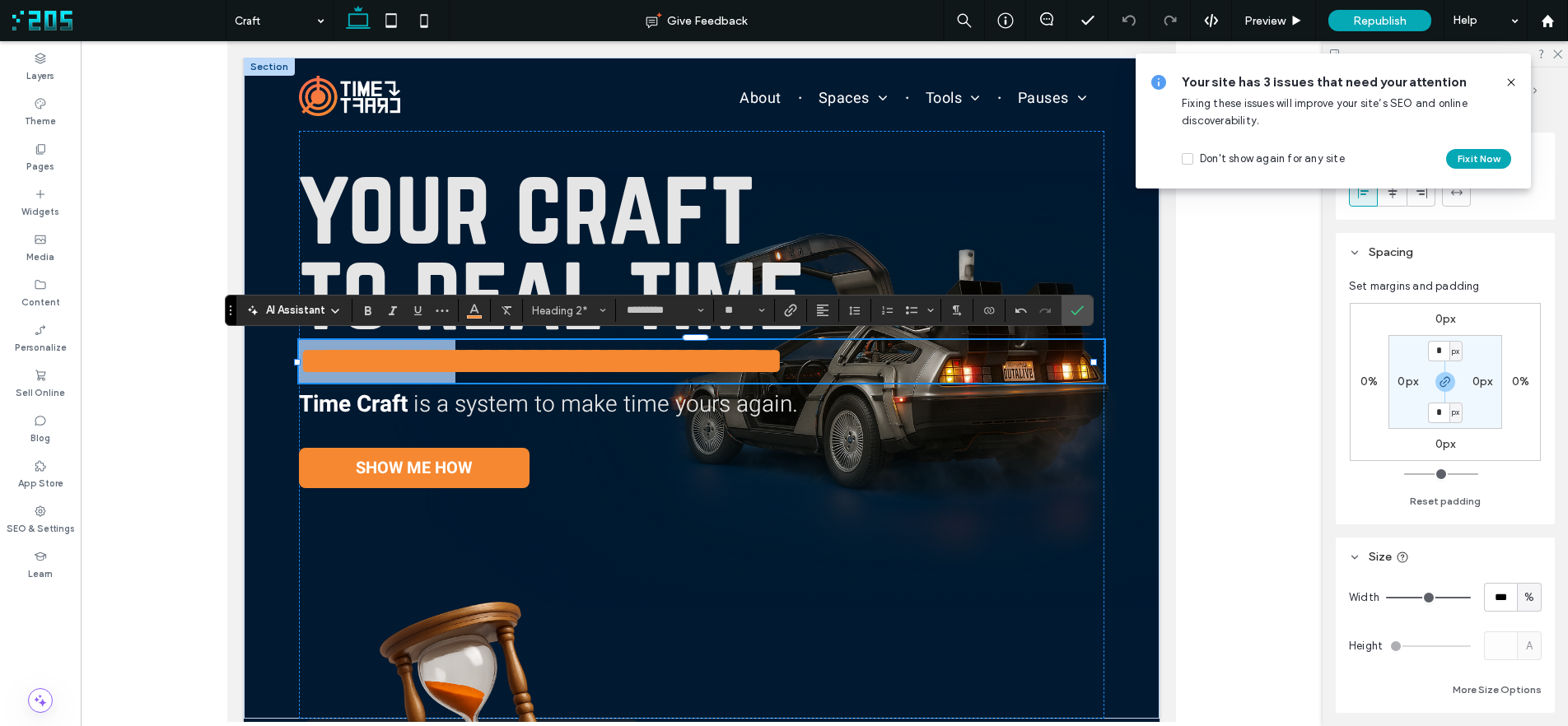 drag, startPoint x: 472, startPoint y: 363, endPoint x: 240, endPoint y: 362, distance: 232.00216 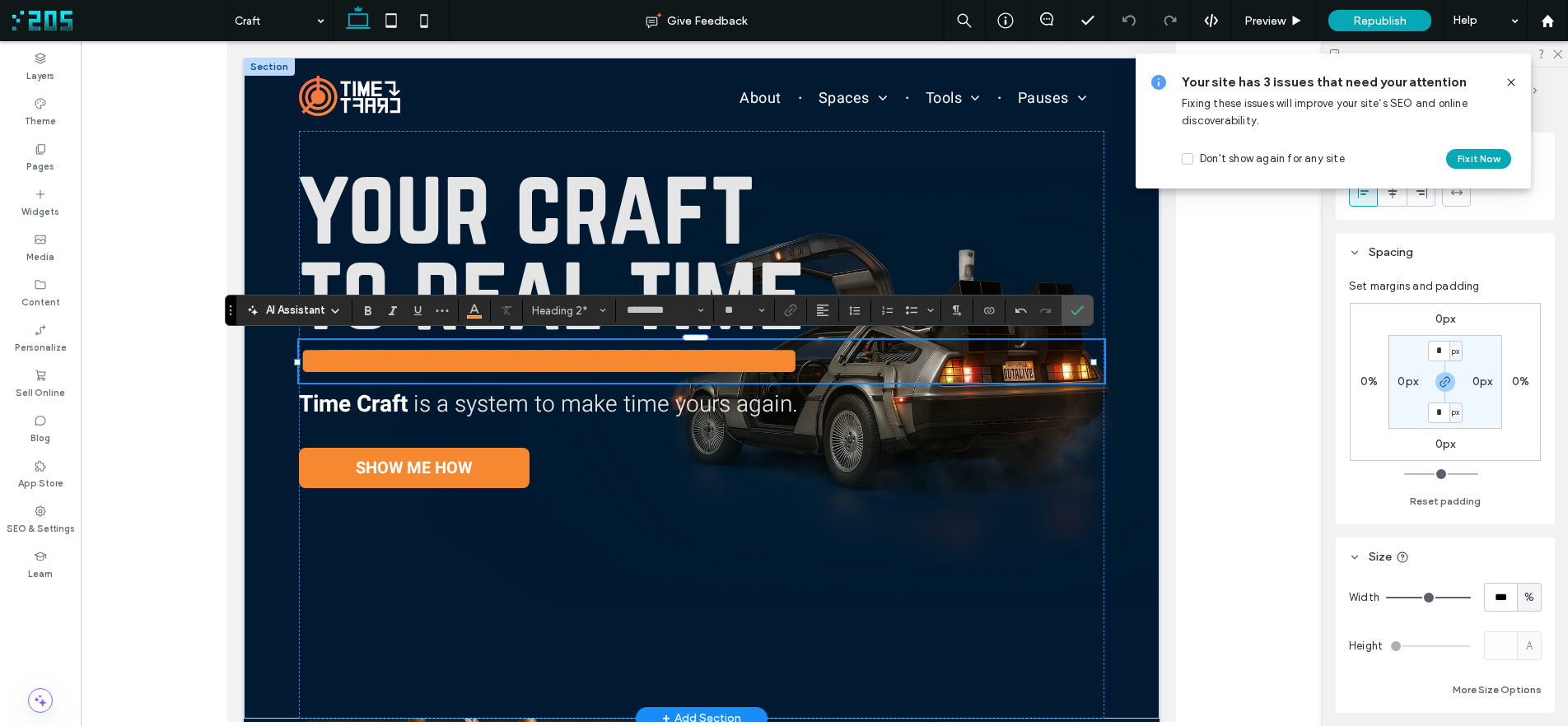 click on "**********" at bounding box center (549, 361) 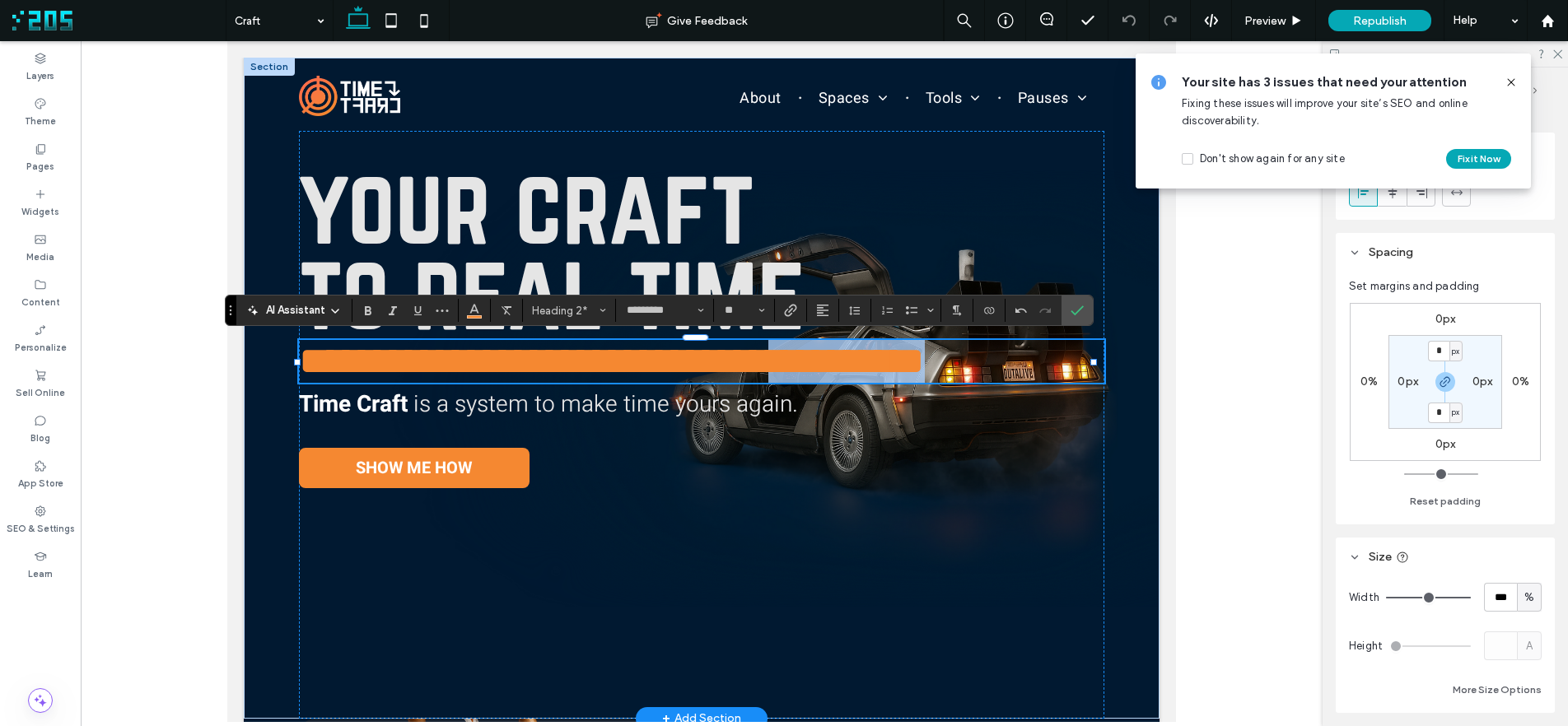 drag, startPoint x: 810, startPoint y: 362, endPoint x: 988, endPoint y: 356, distance: 178.1011 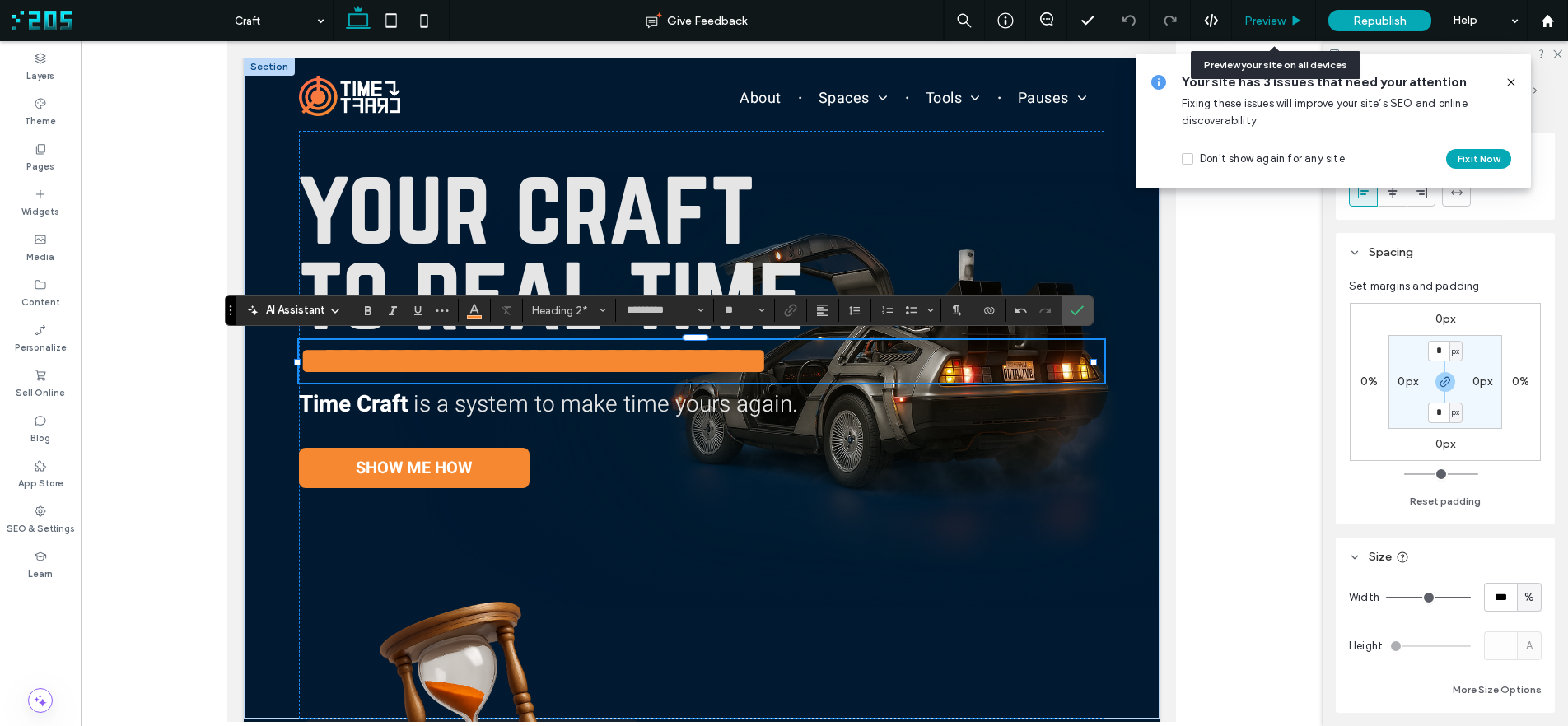 click on "Preview" at bounding box center (1274, 21) 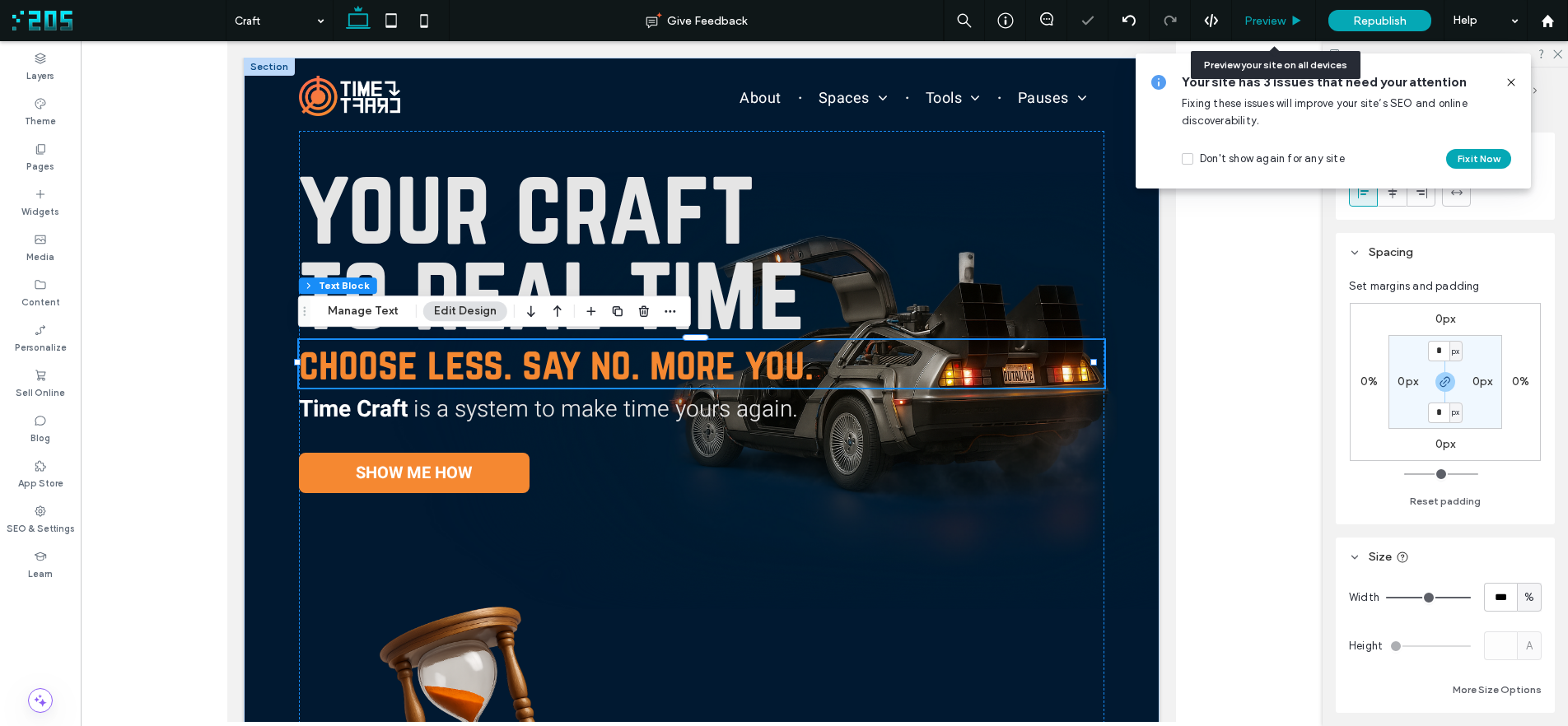 click on "Preview" at bounding box center [1265, 21] 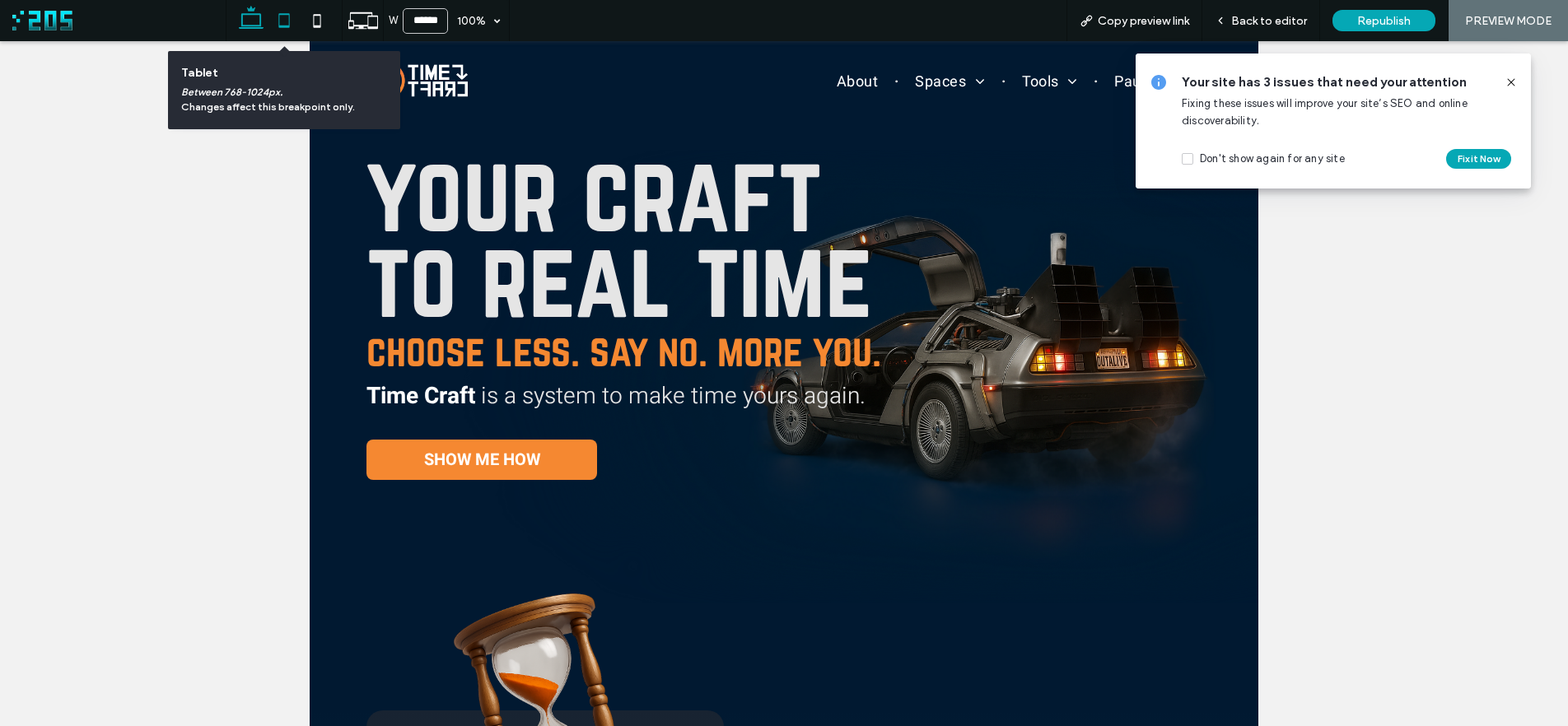 click 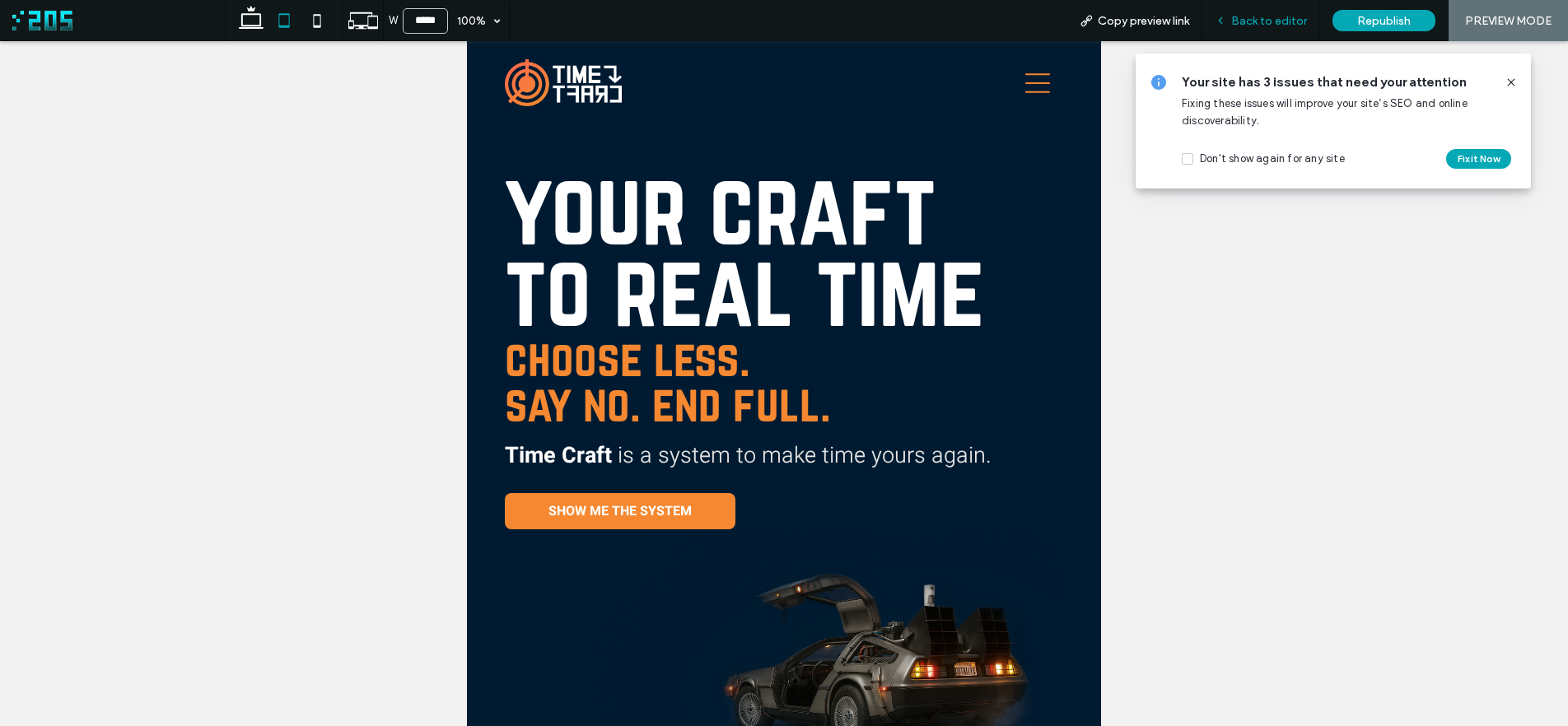 click on "Back to editor" at bounding box center (1269, 21) 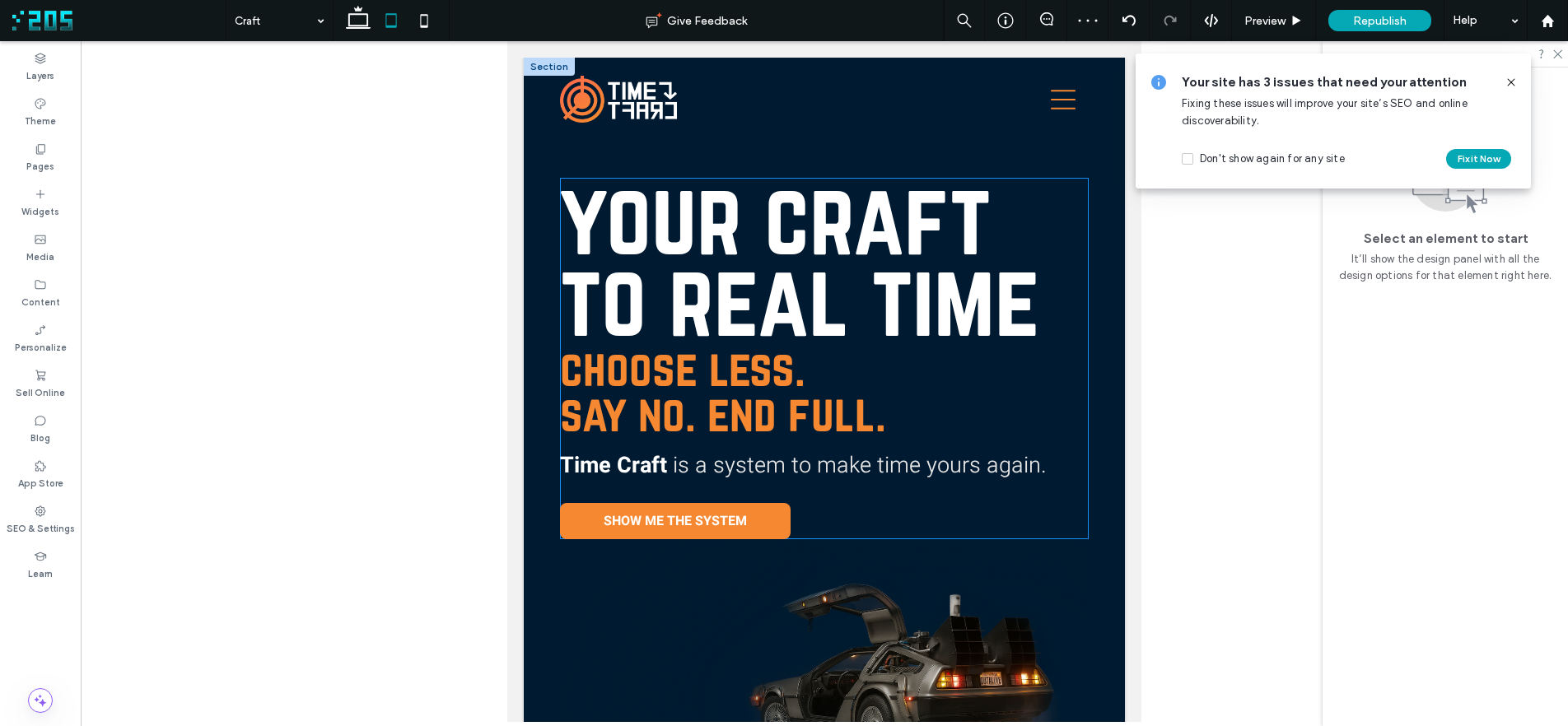 click on "choose less. say no. end full." at bounding box center (723, 390) 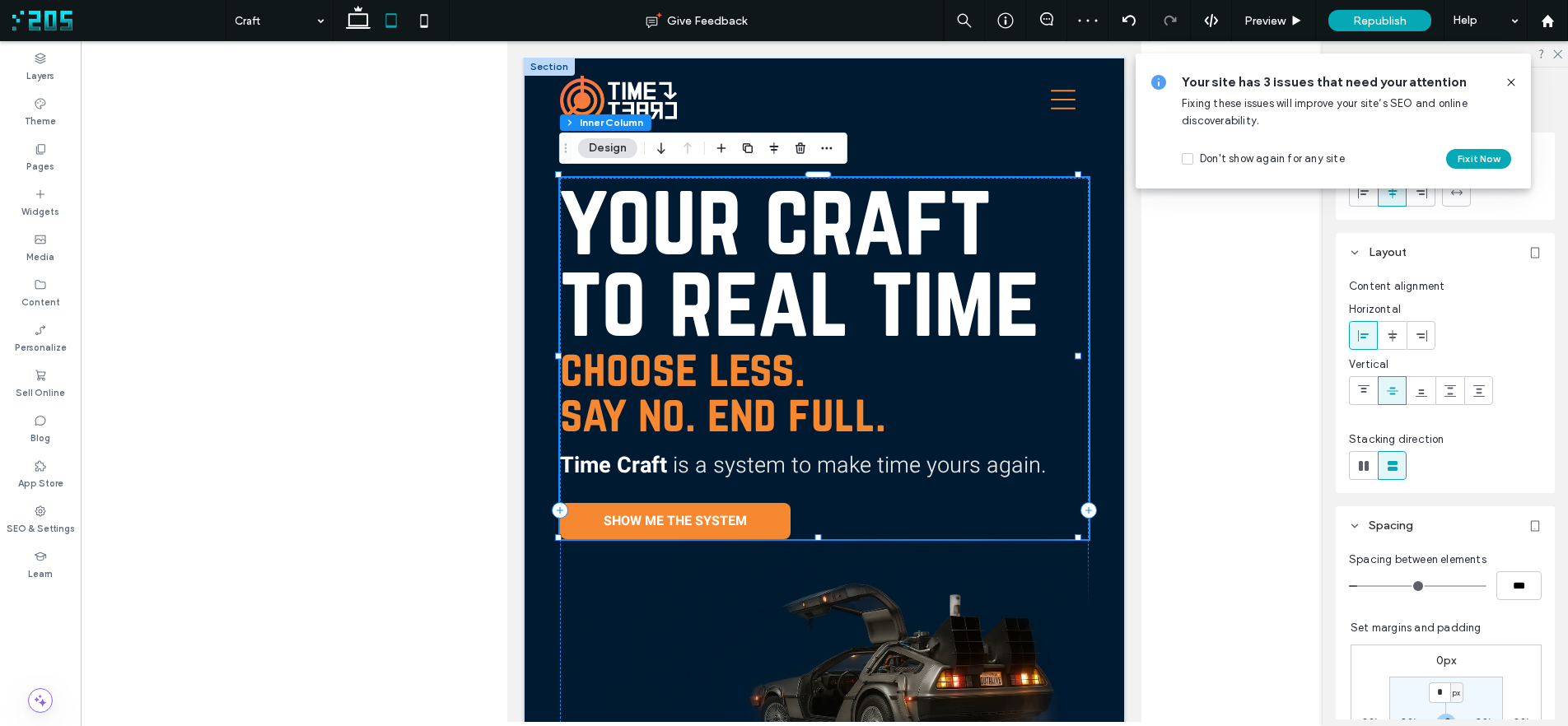 click on "choose less. say no. end full." at bounding box center [723, 390] 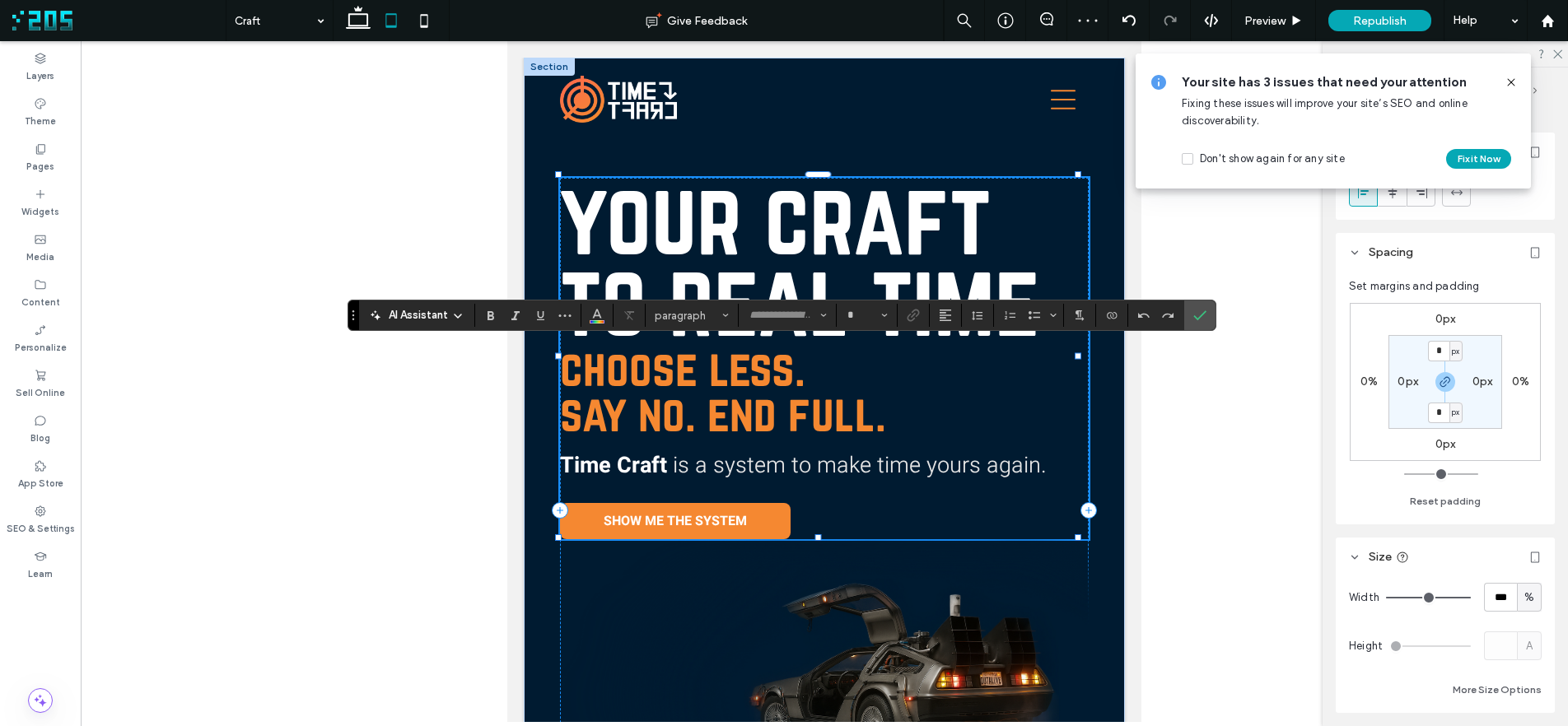 type on "*********" 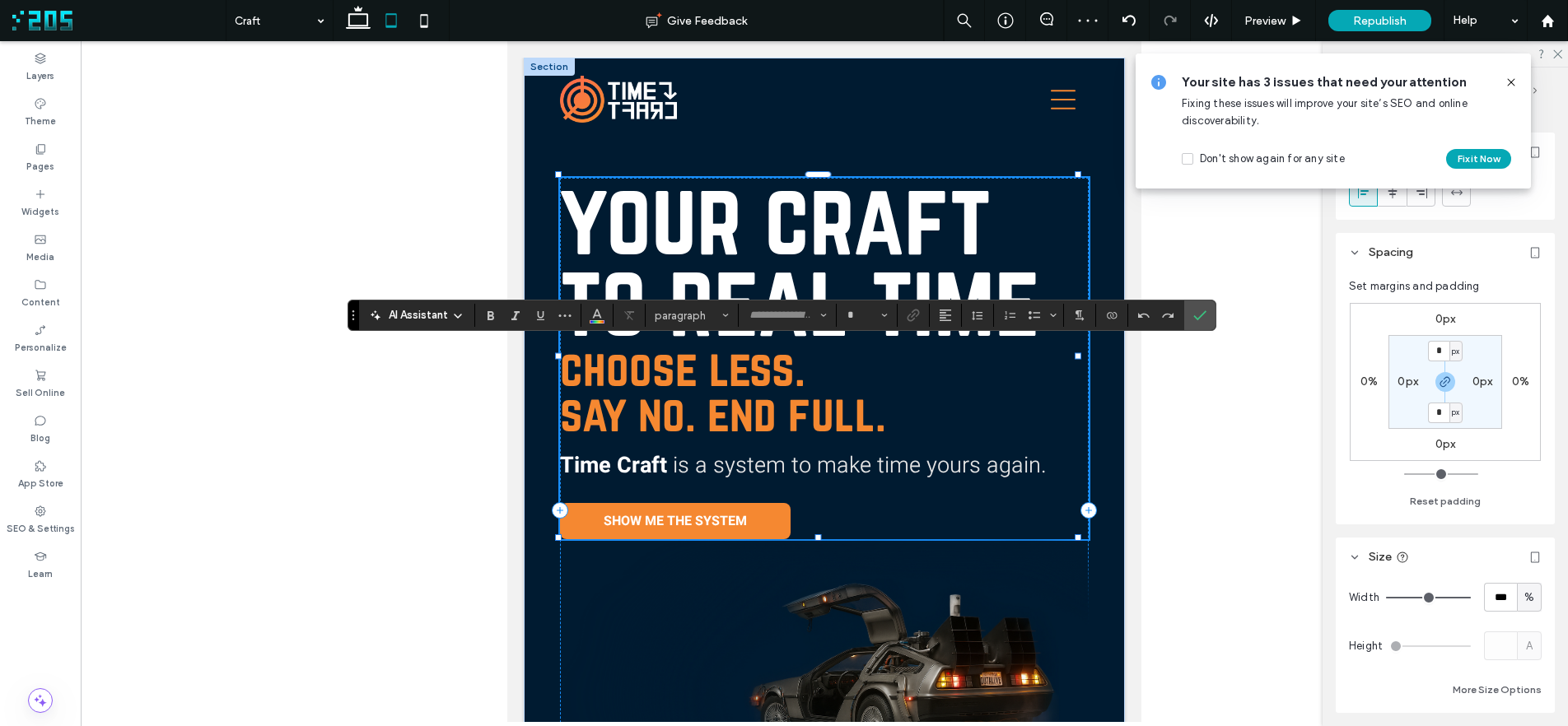 type on "**" 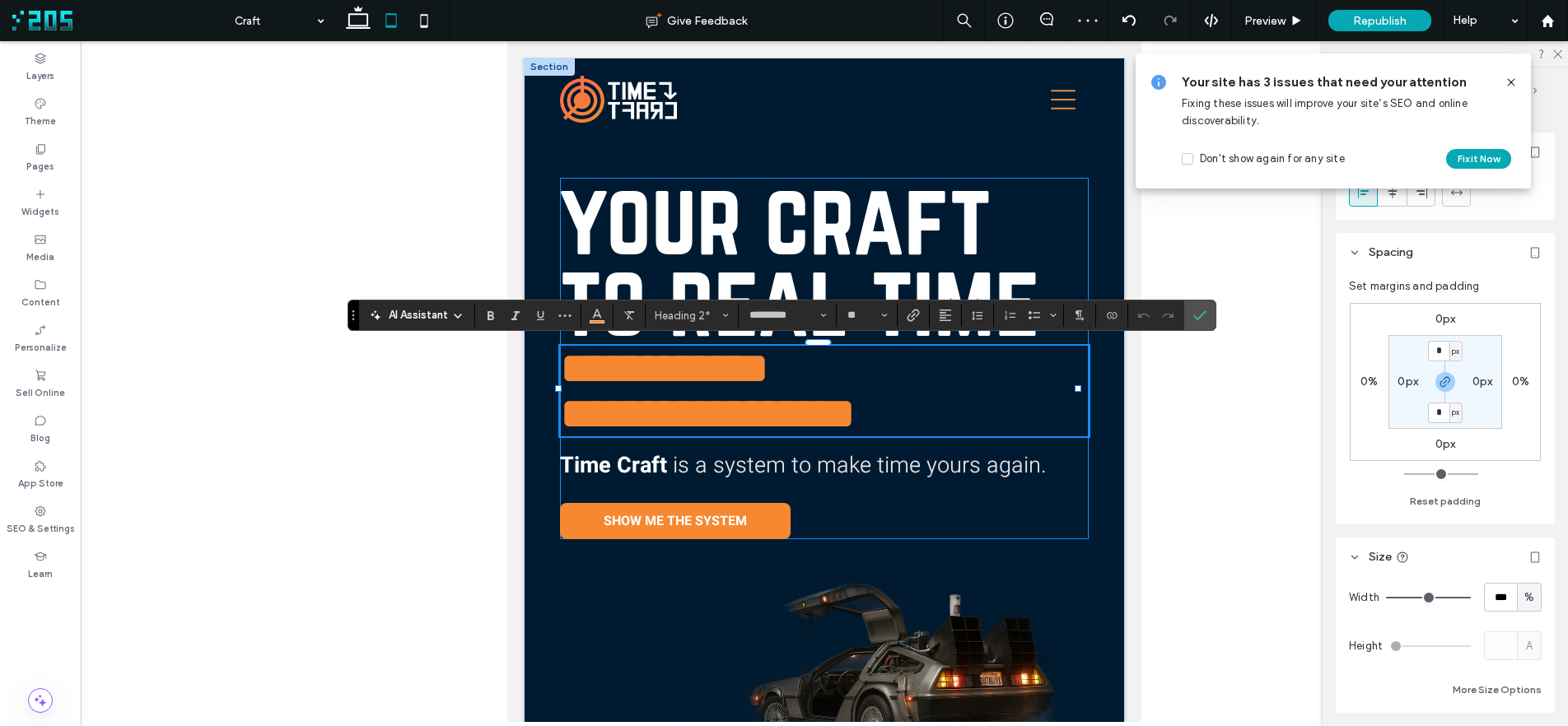 click on "**********" at bounding box center [707, 391] 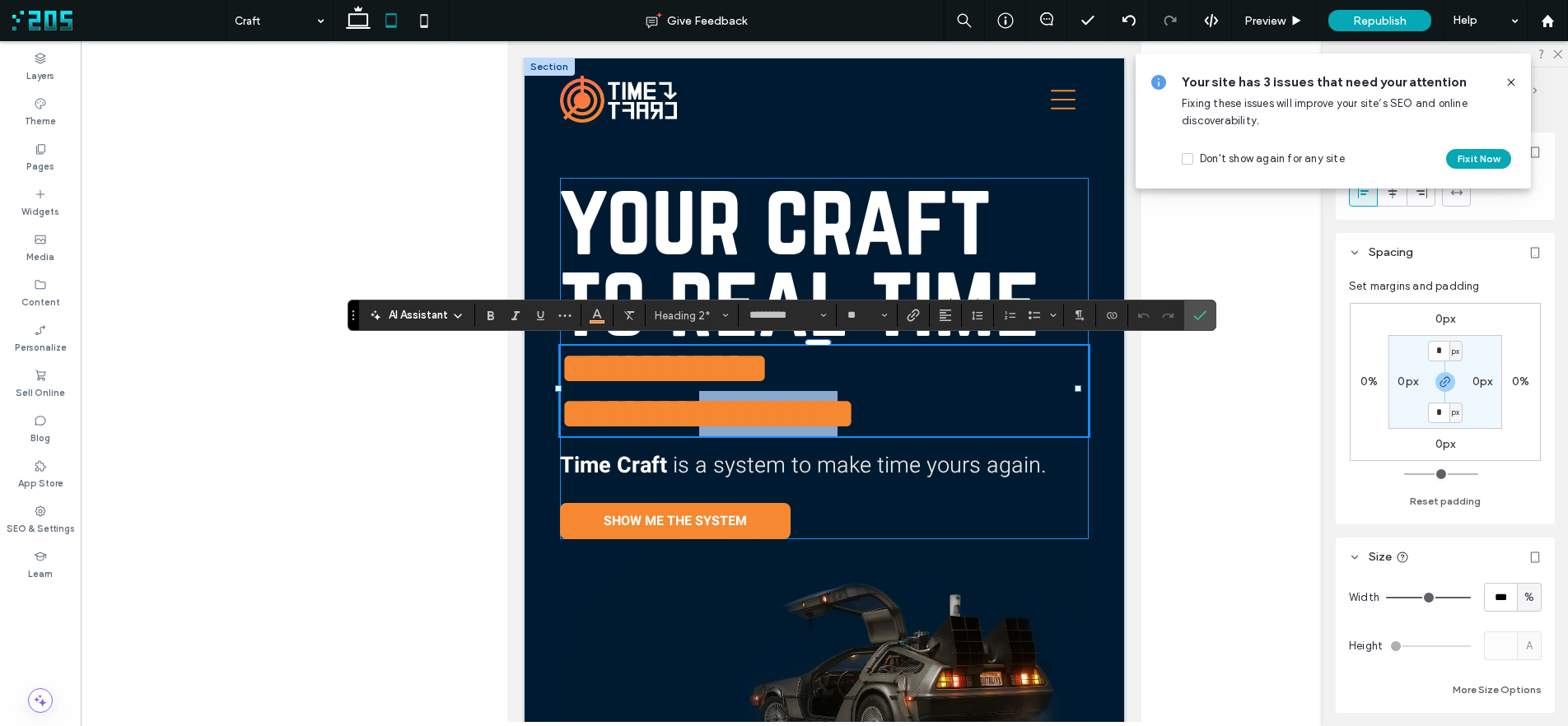 drag, startPoint x: 808, startPoint y: 412, endPoint x: 871, endPoint y: 410, distance: 63.03174 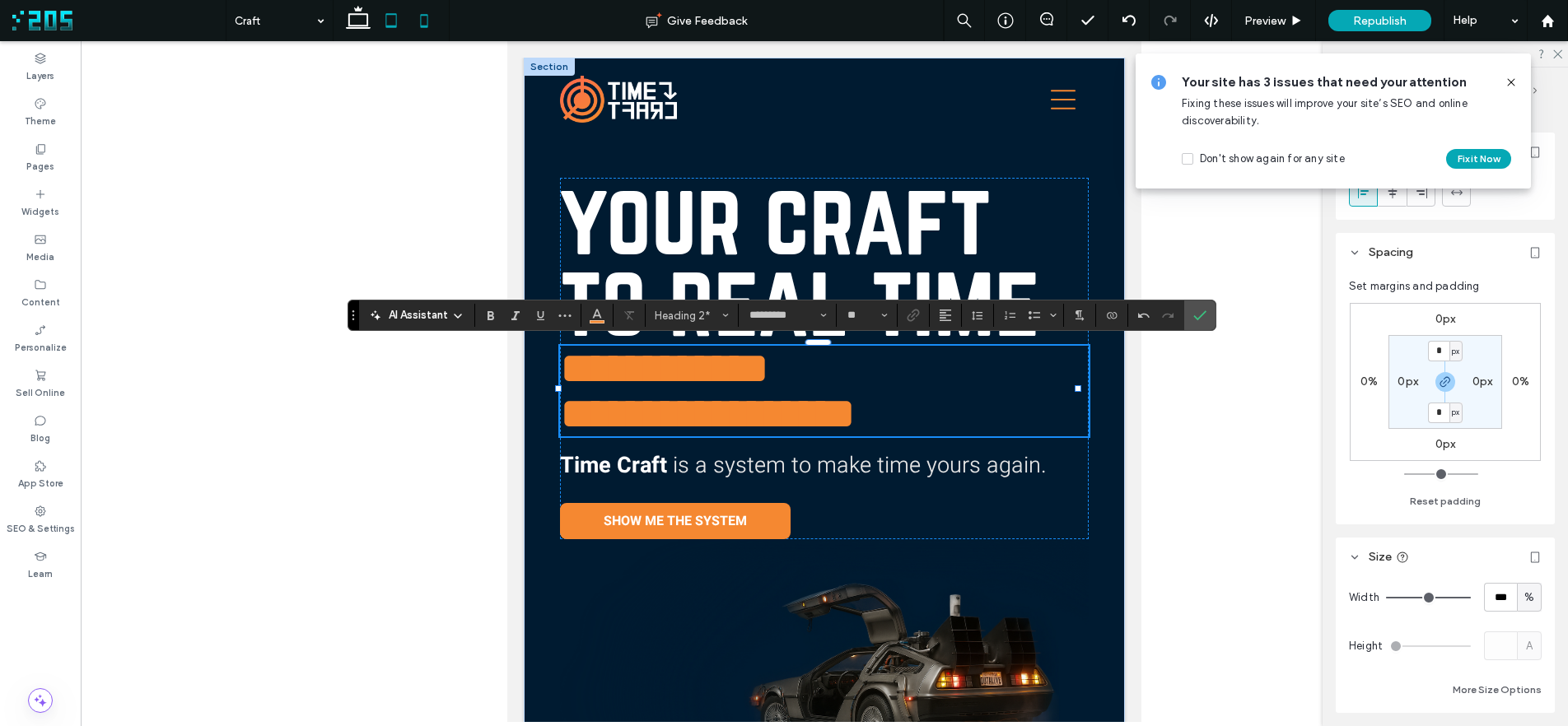 click 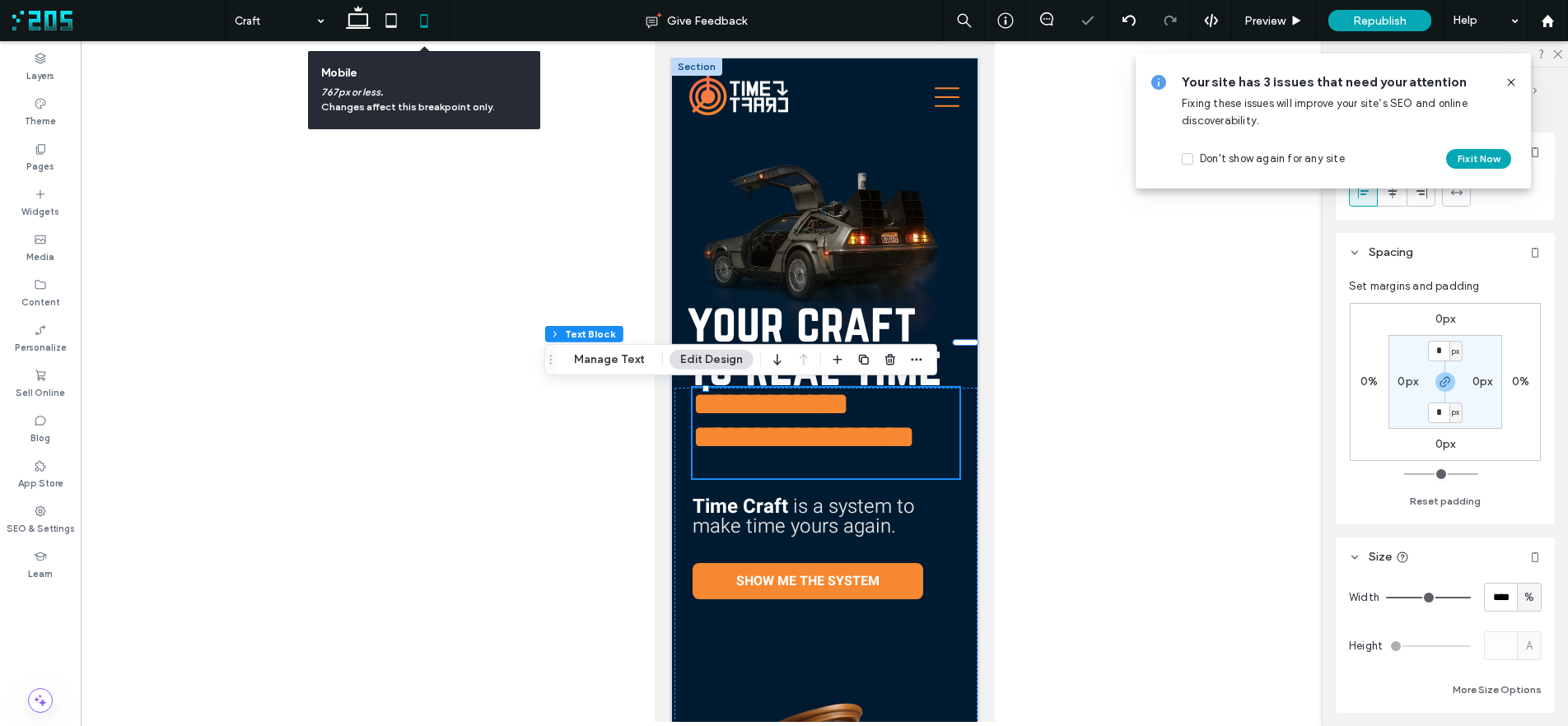 type on "****" 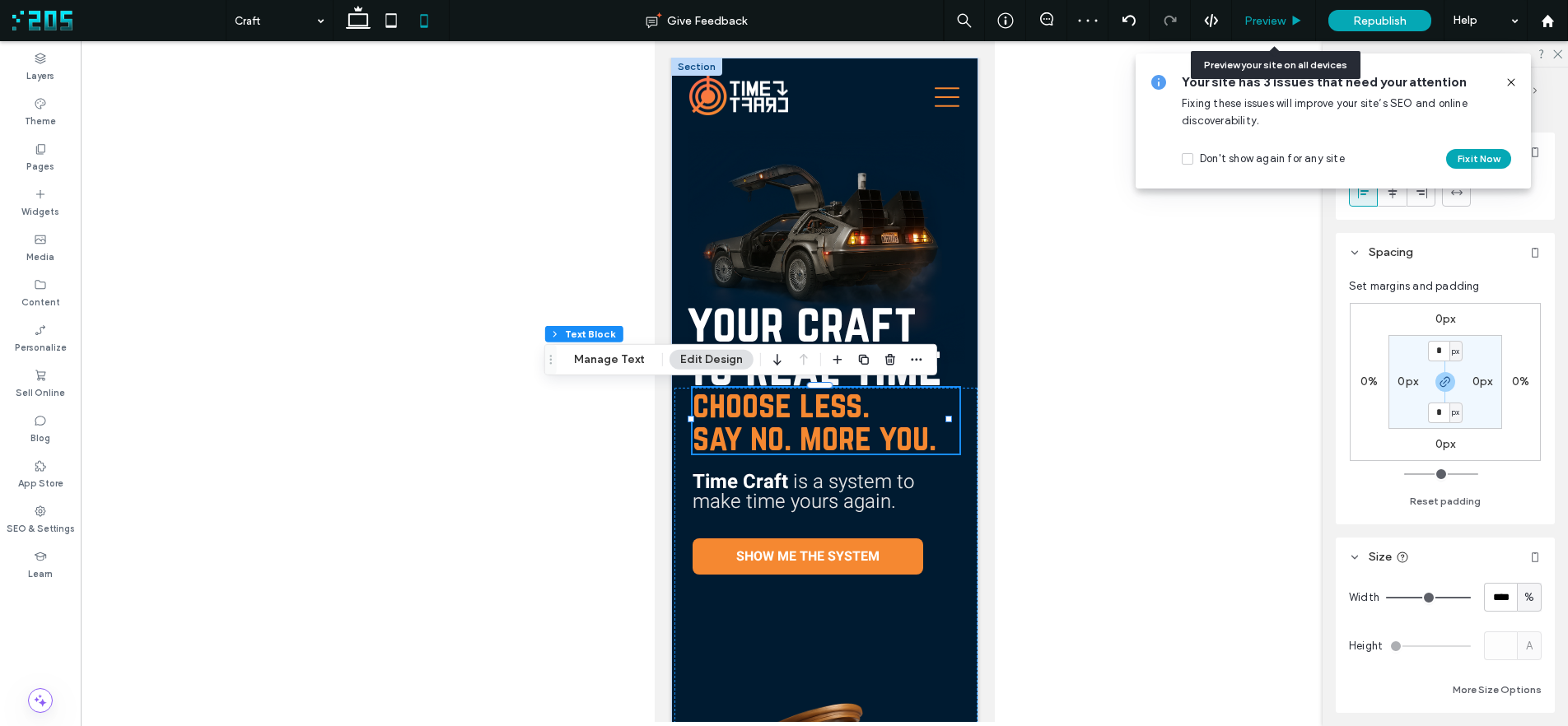 click on "Preview" at bounding box center (1265, 21) 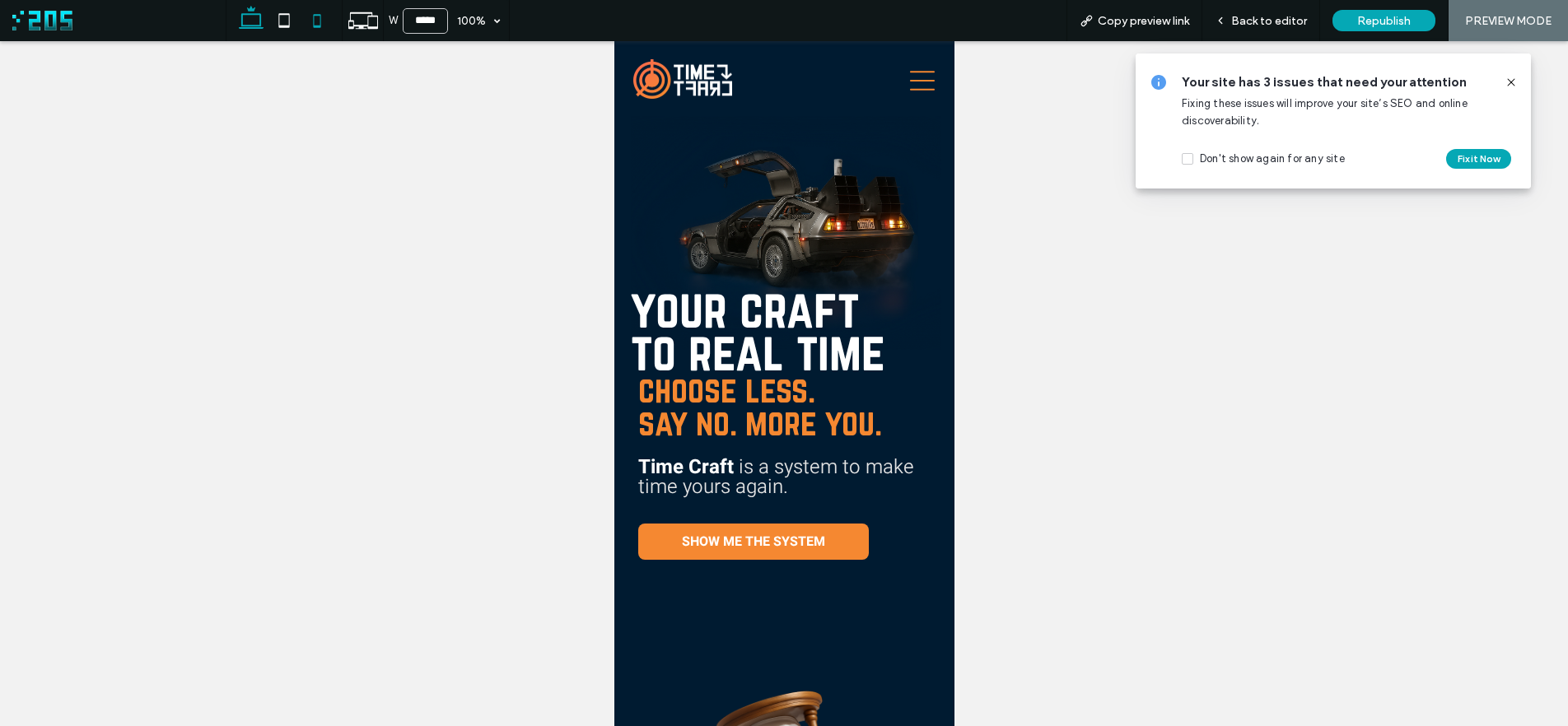 click 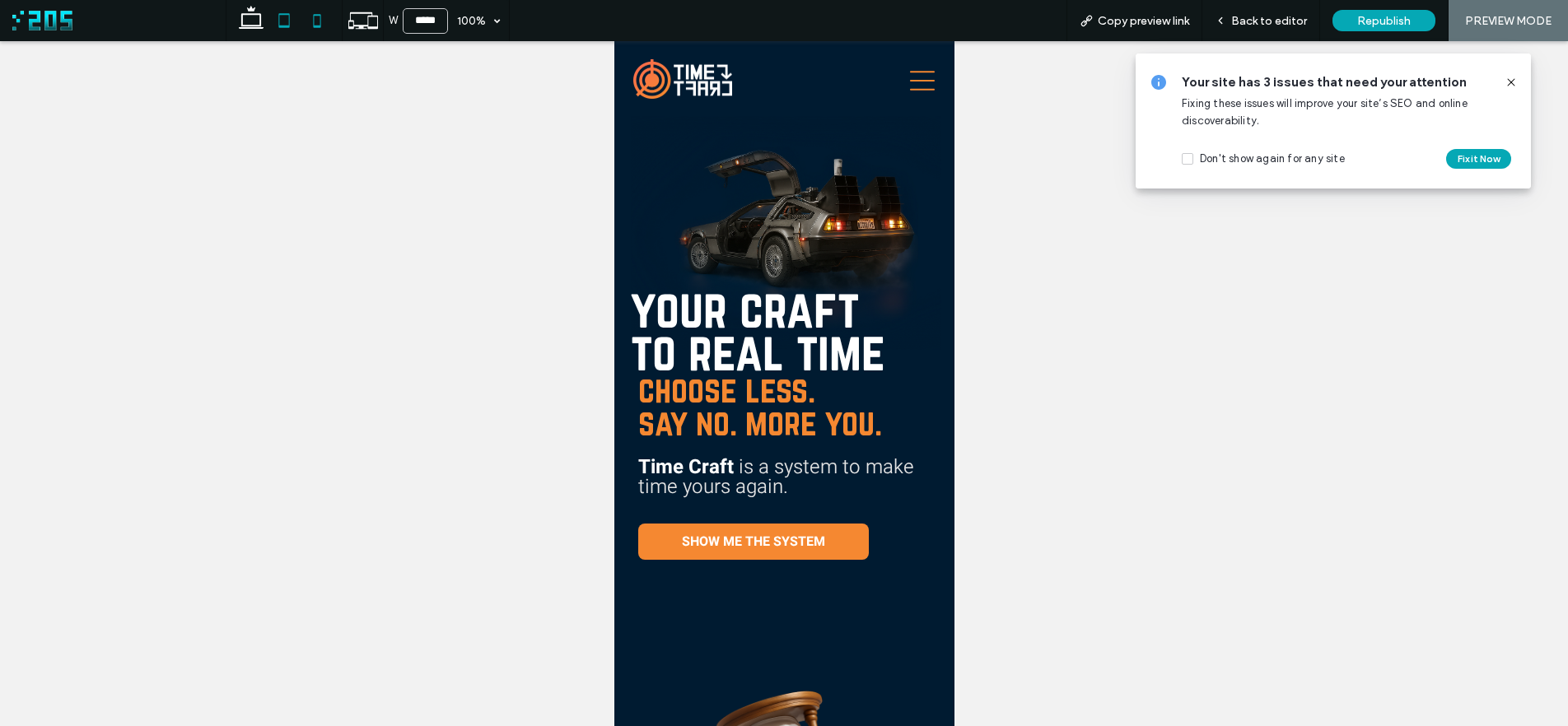 type on "******" 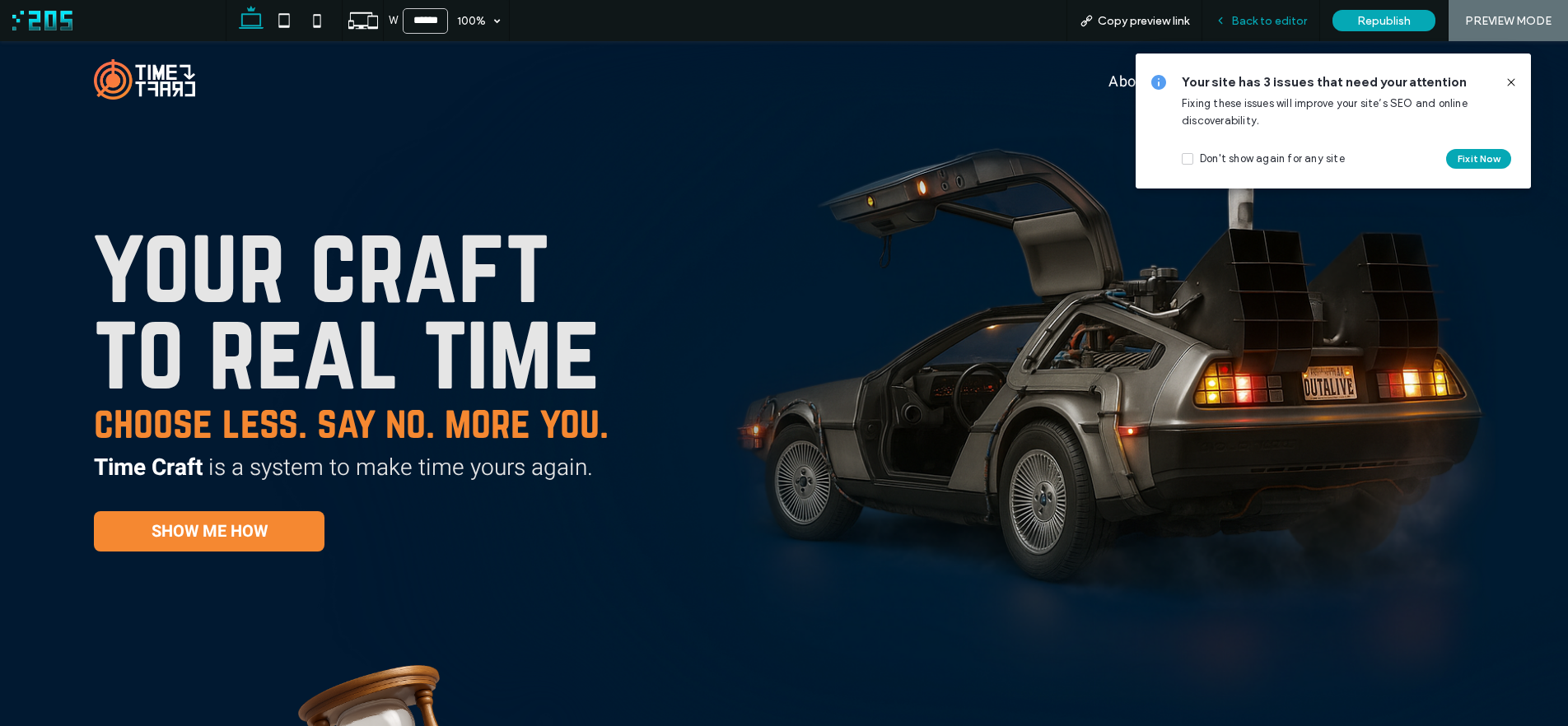 click on "Back to editor" at bounding box center (1261, 21) 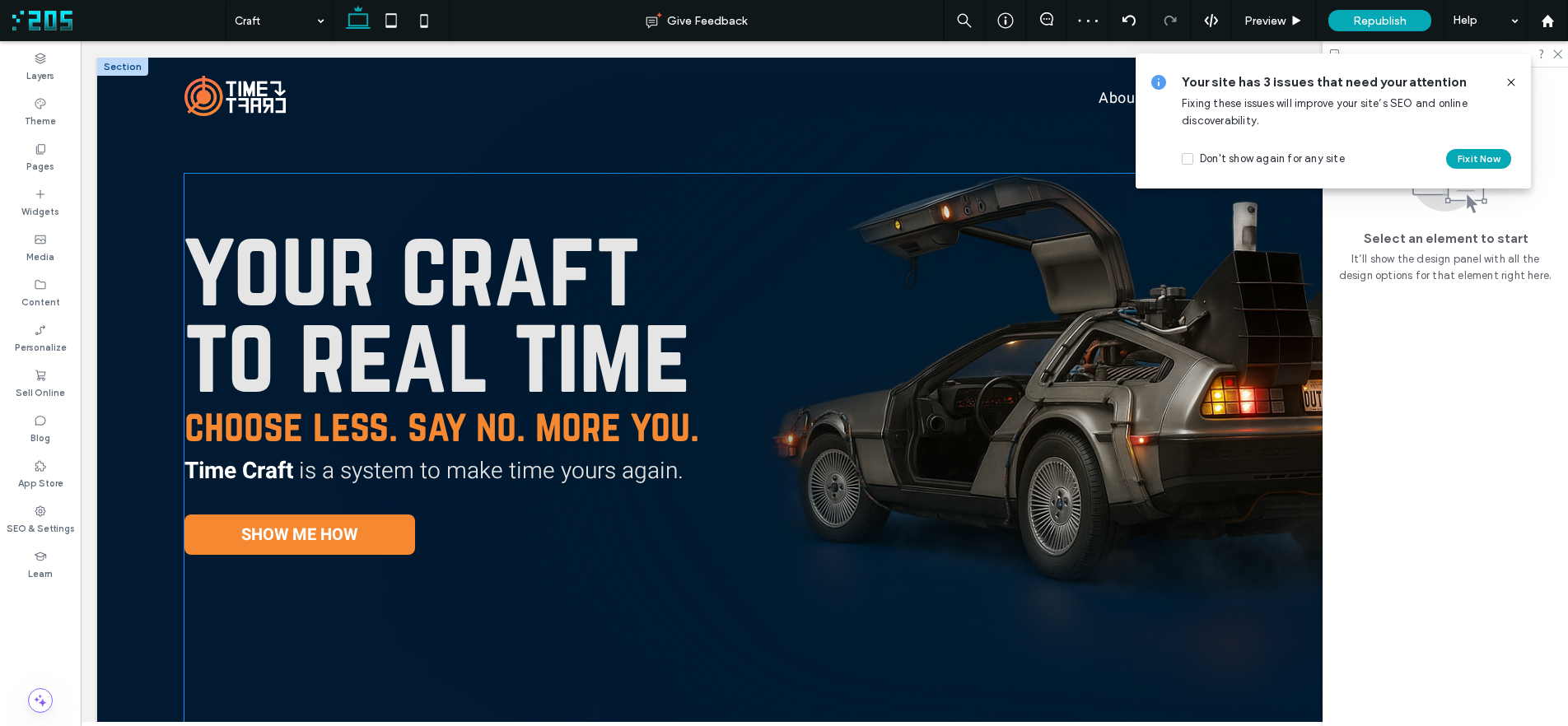 click on "choose less. say no. more you." at bounding box center (441, 426) 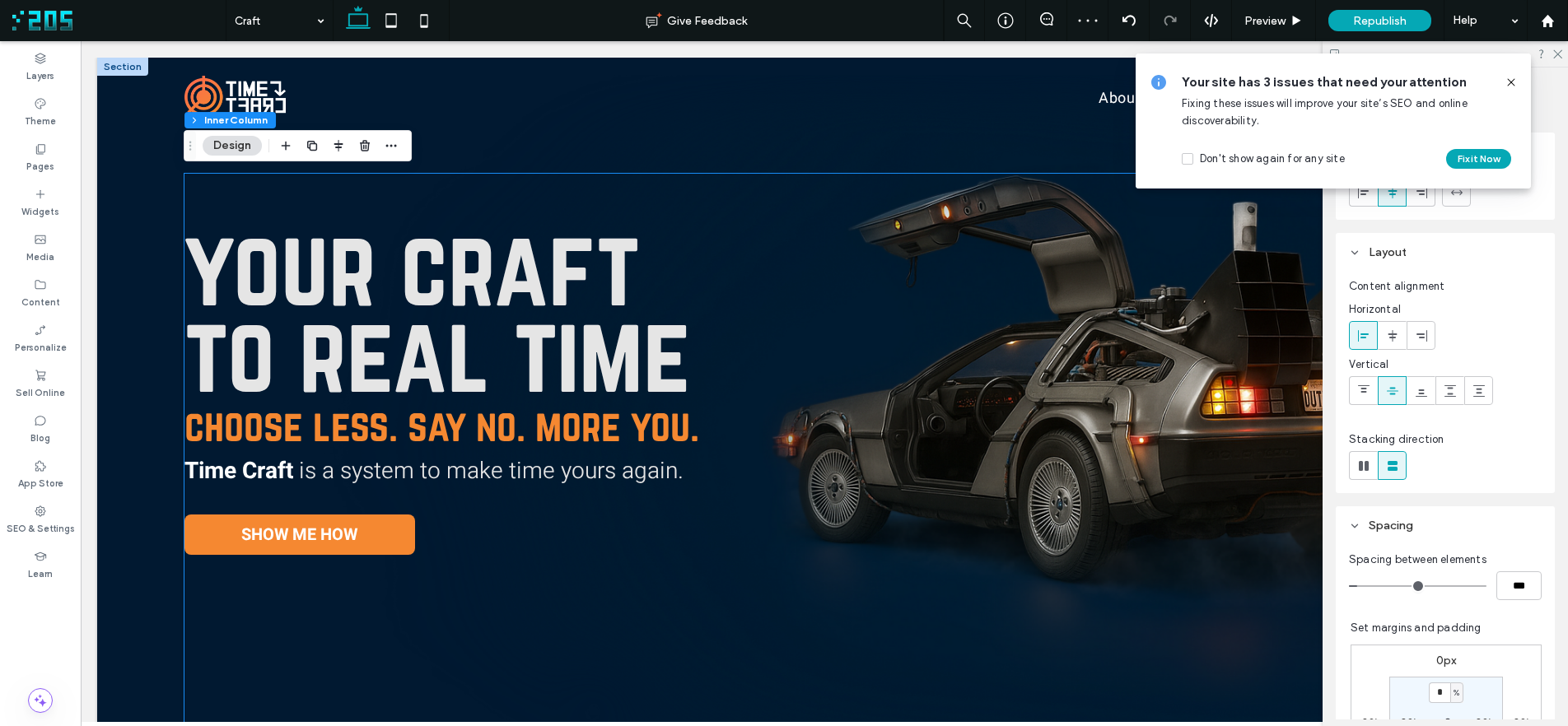 click on "choose less. say no. more you." at bounding box center [441, 426] 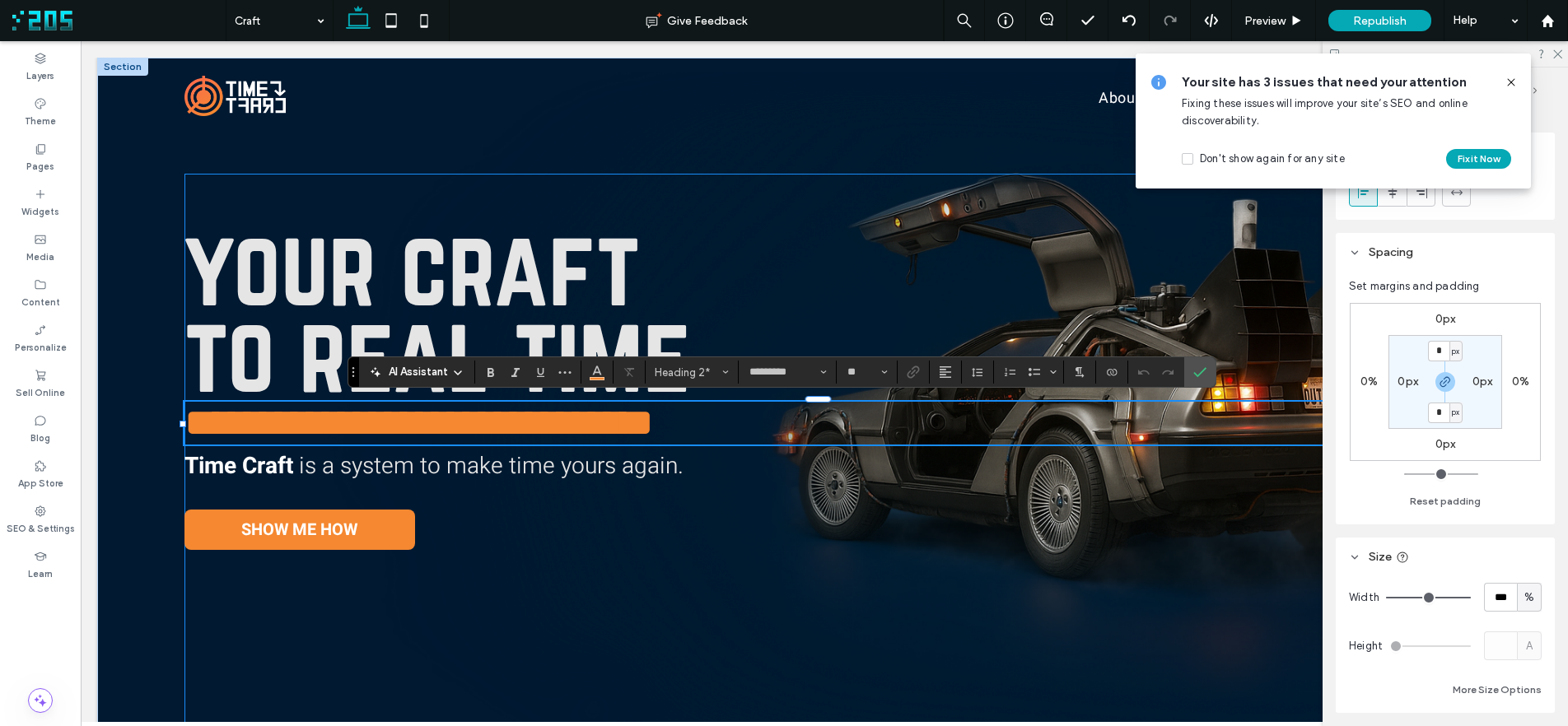 click on "**********" at bounding box center (419, 422) 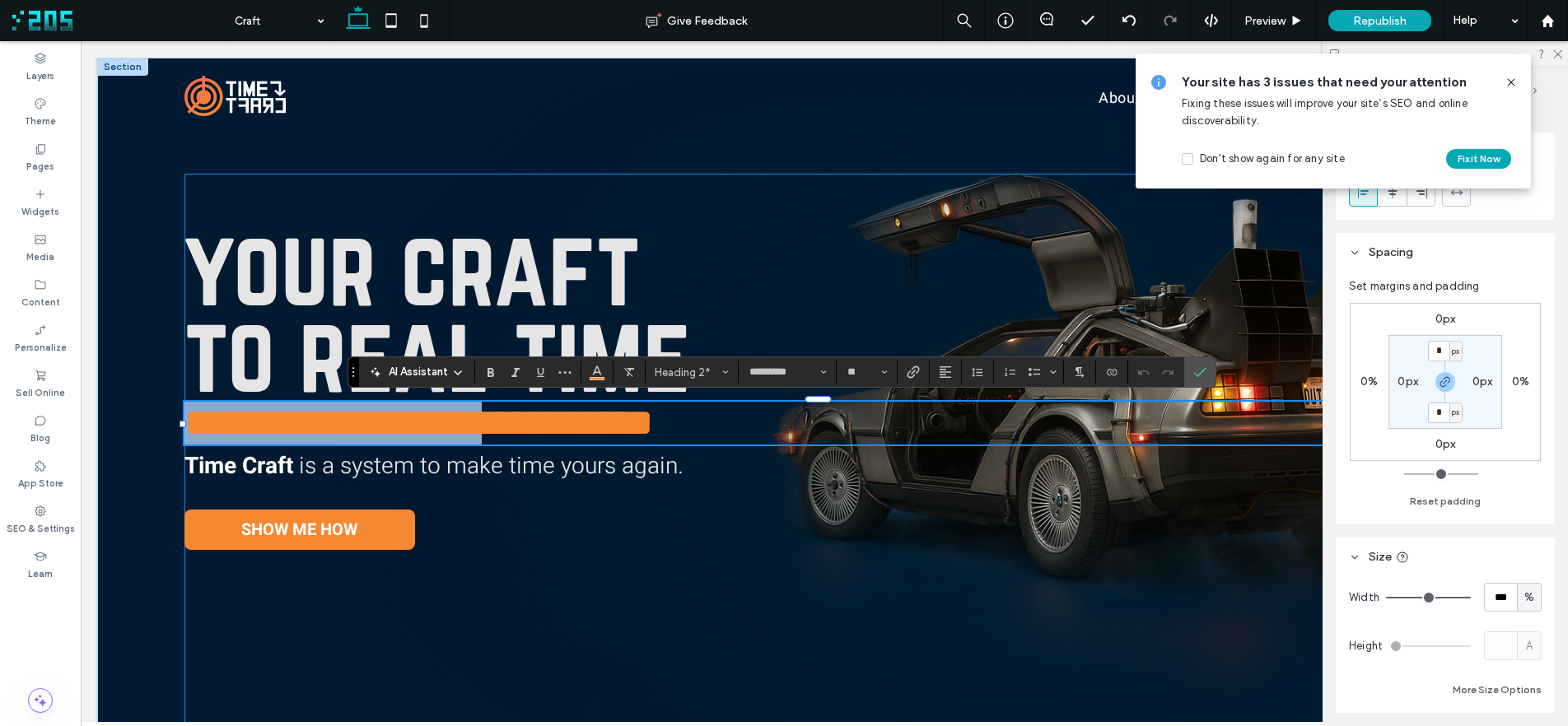 drag, startPoint x: 511, startPoint y: 423, endPoint x: 188, endPoint y: 422, distance: 323.00155 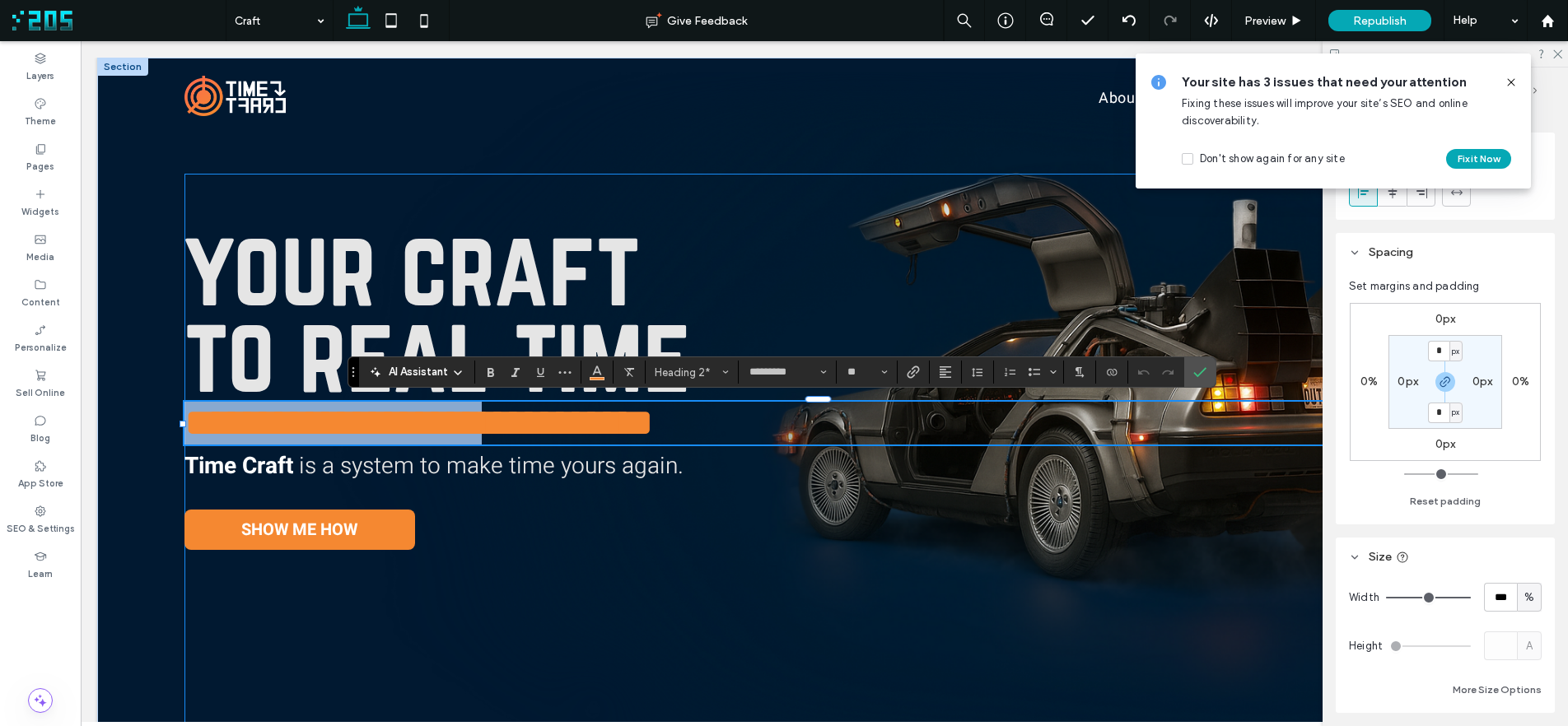 click on "**********" at bounding box center (419, 422) 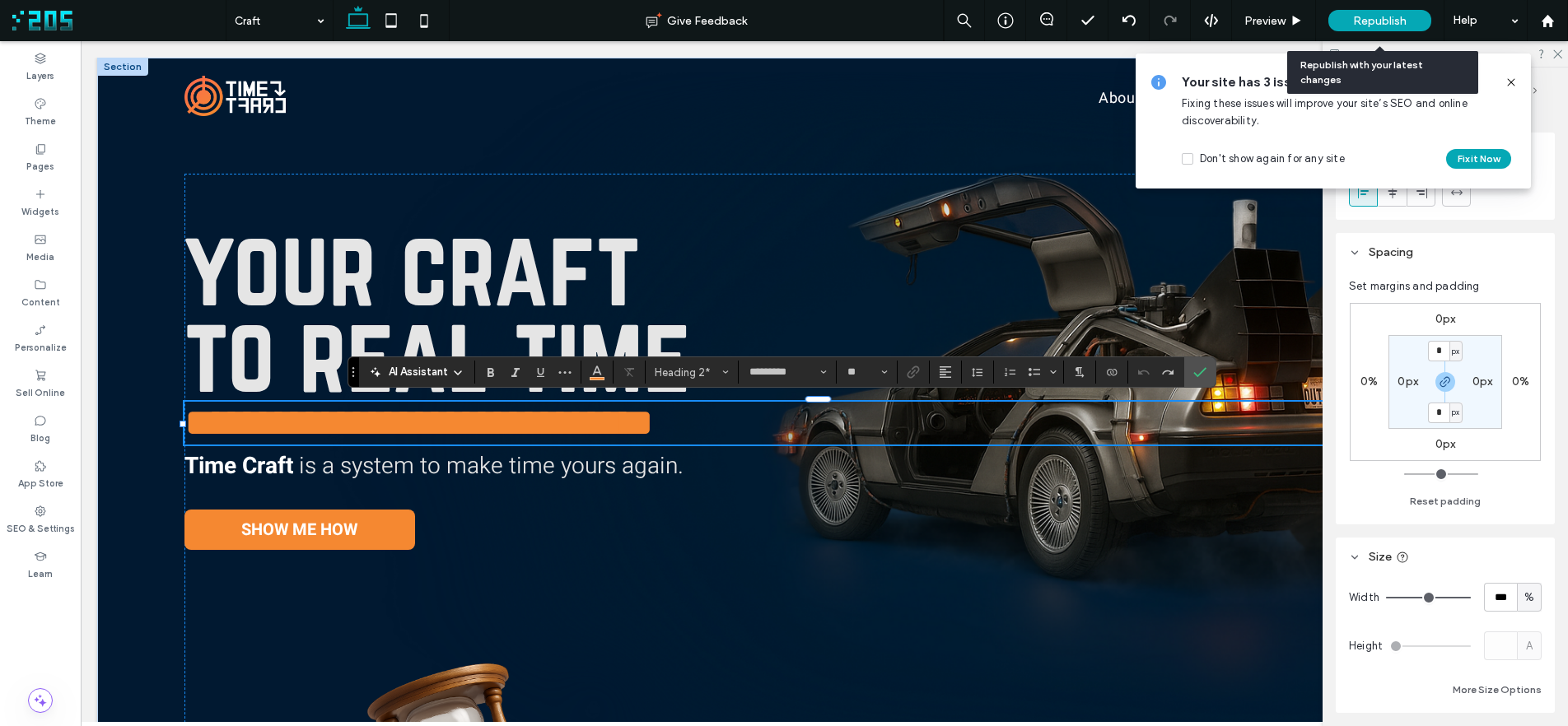 click on "Republish" at bounding box center (1379, 21) 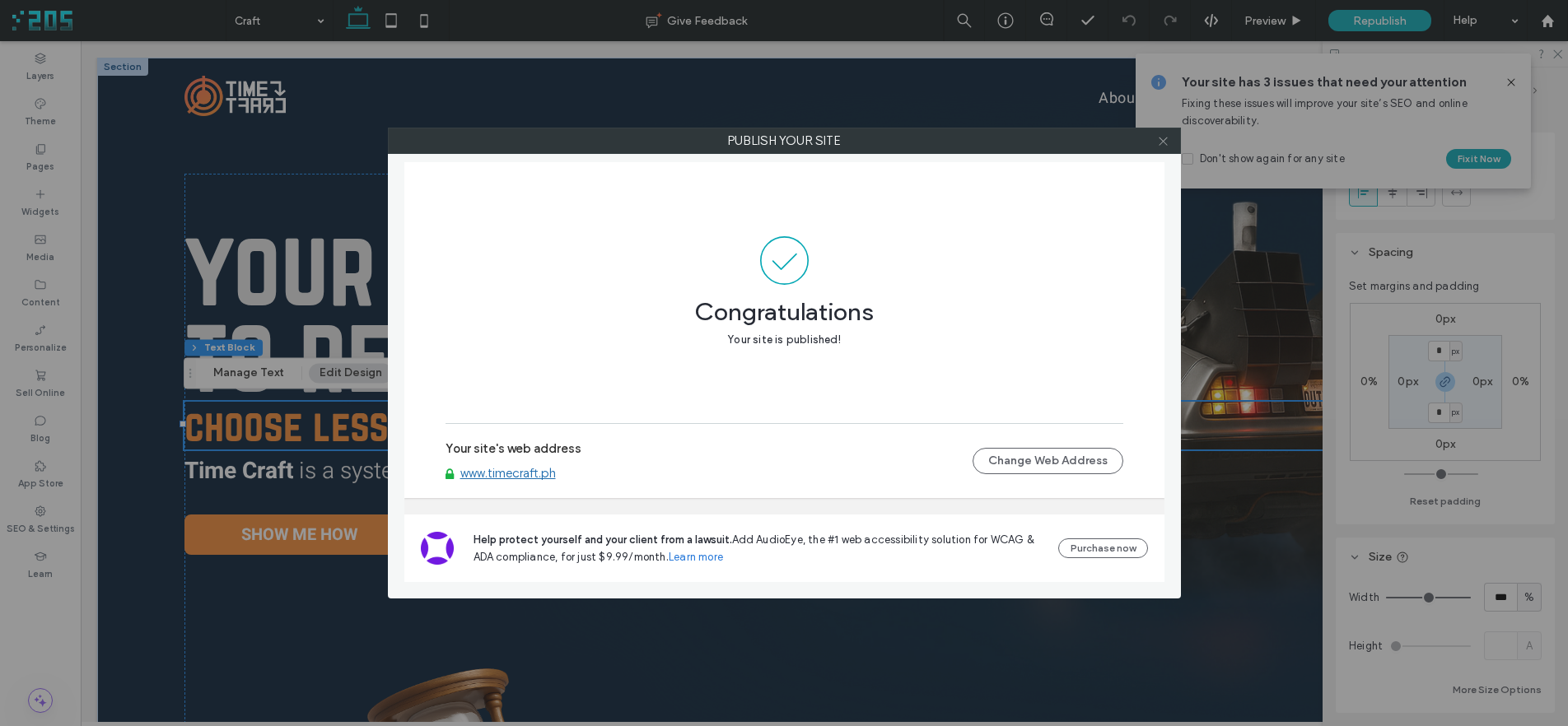 click 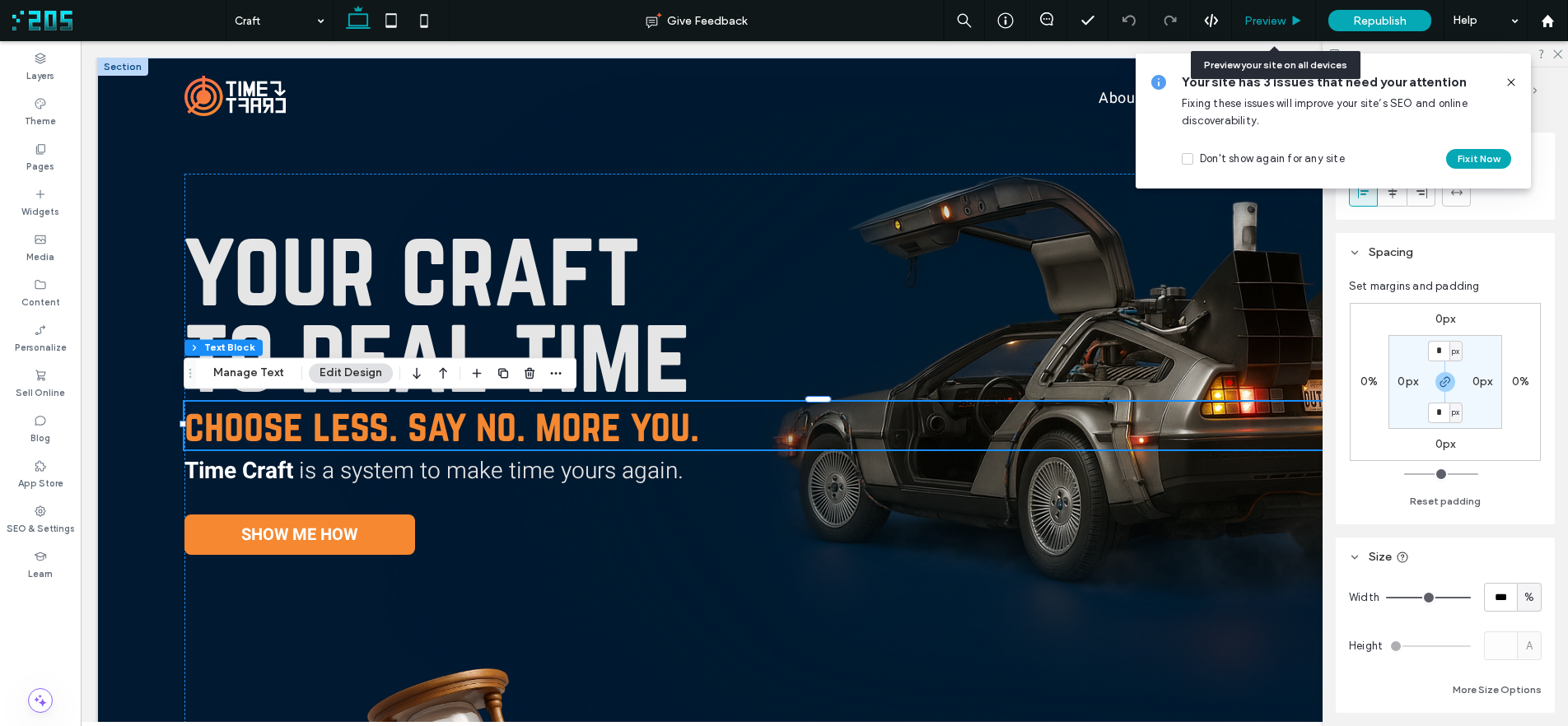 click on "Preview" at bounding box center (1273, 21) 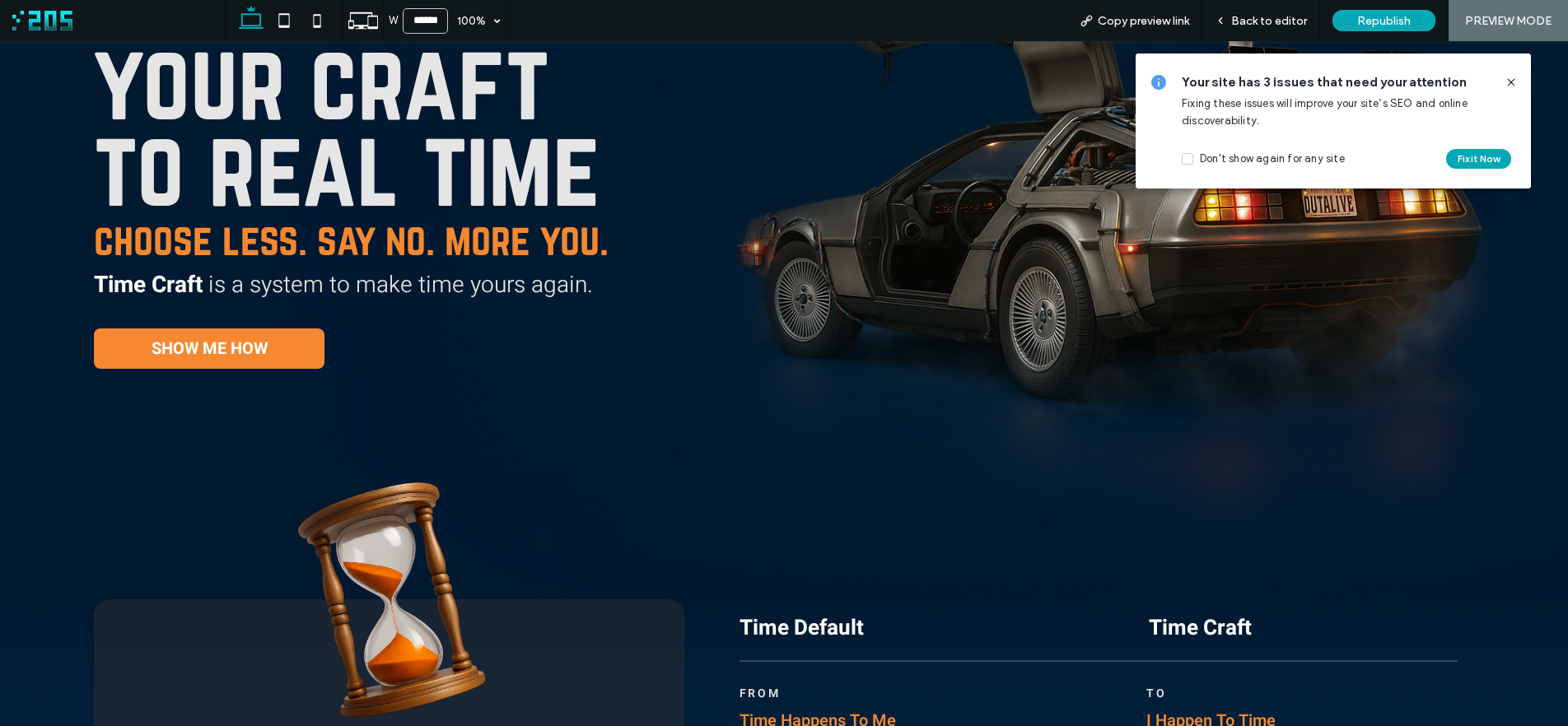 scroll, scrollTop: 0, scrollLeft: 0, axis: both 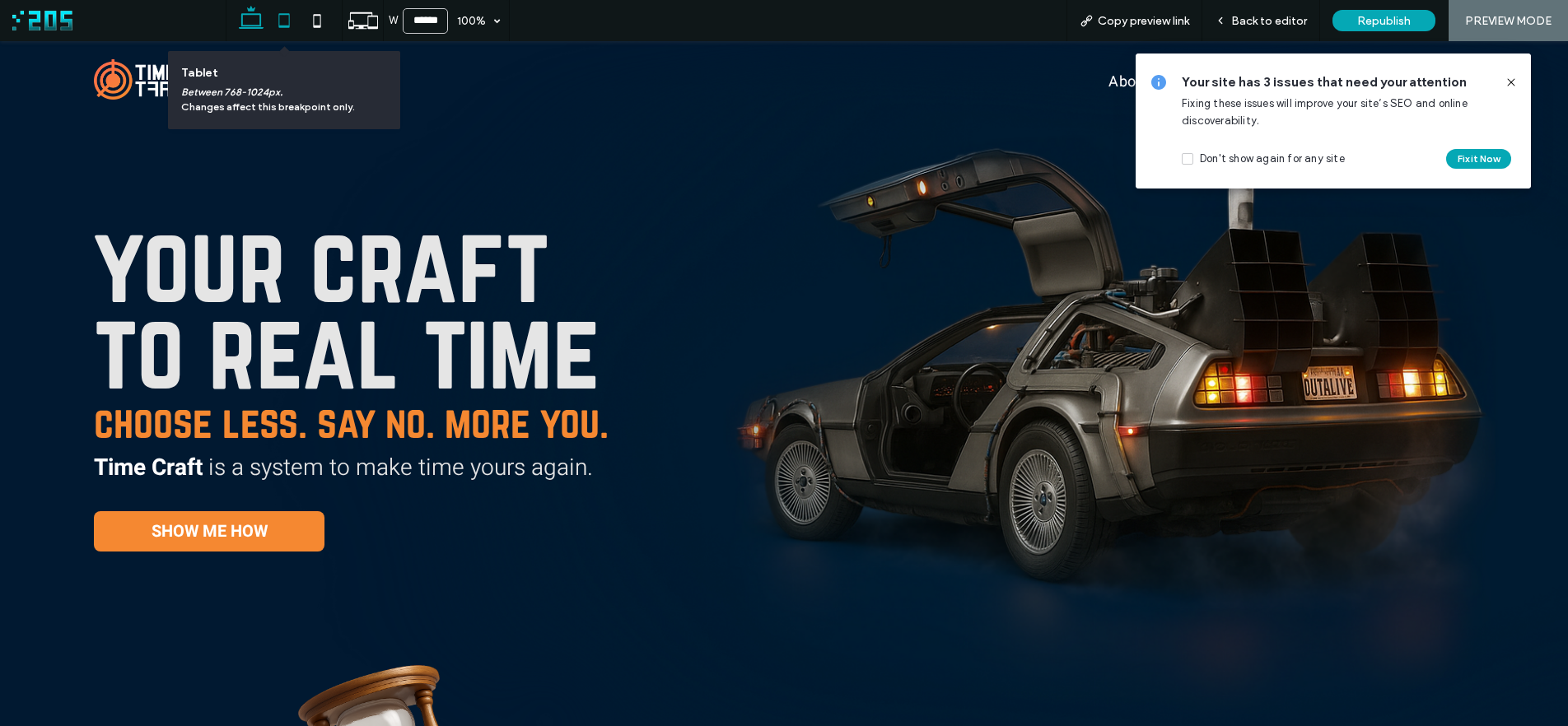 click 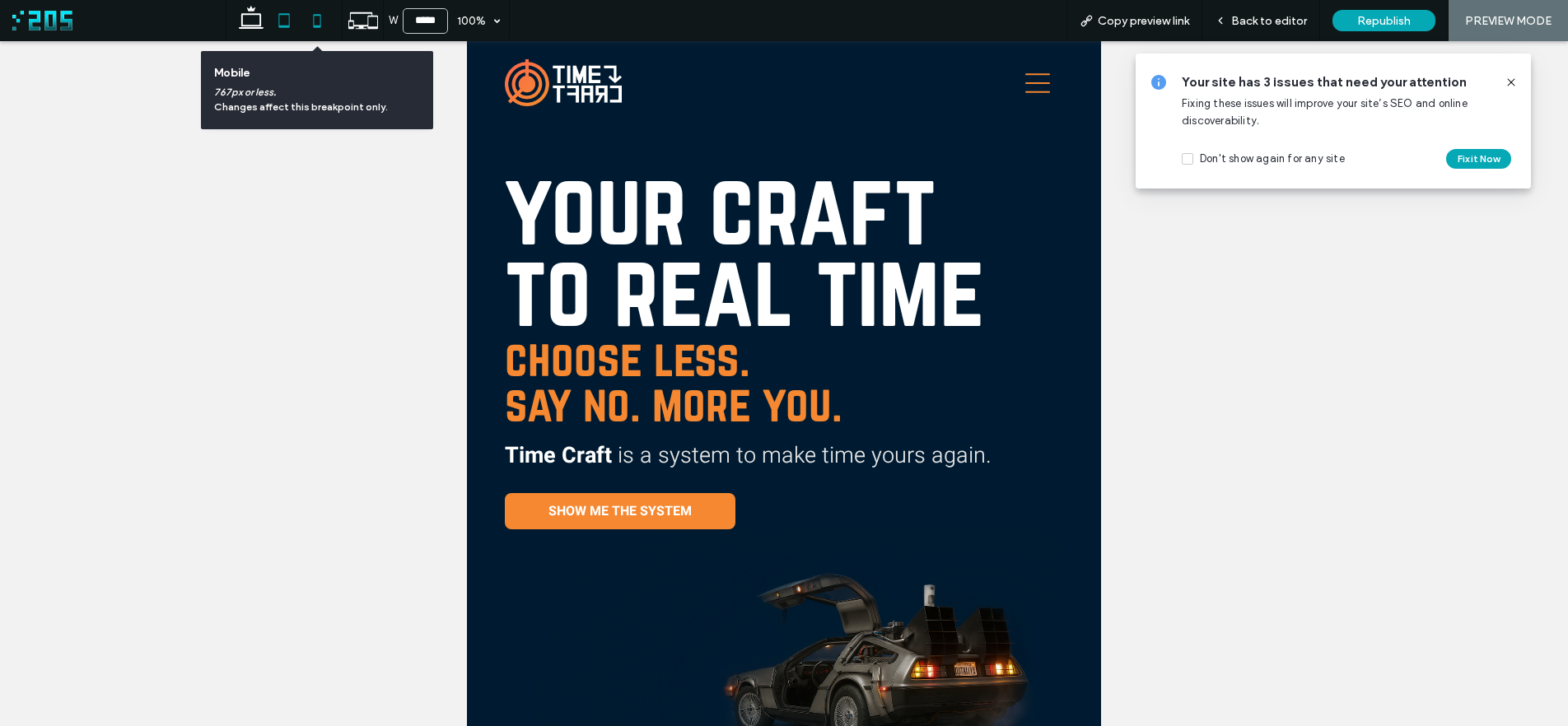 click 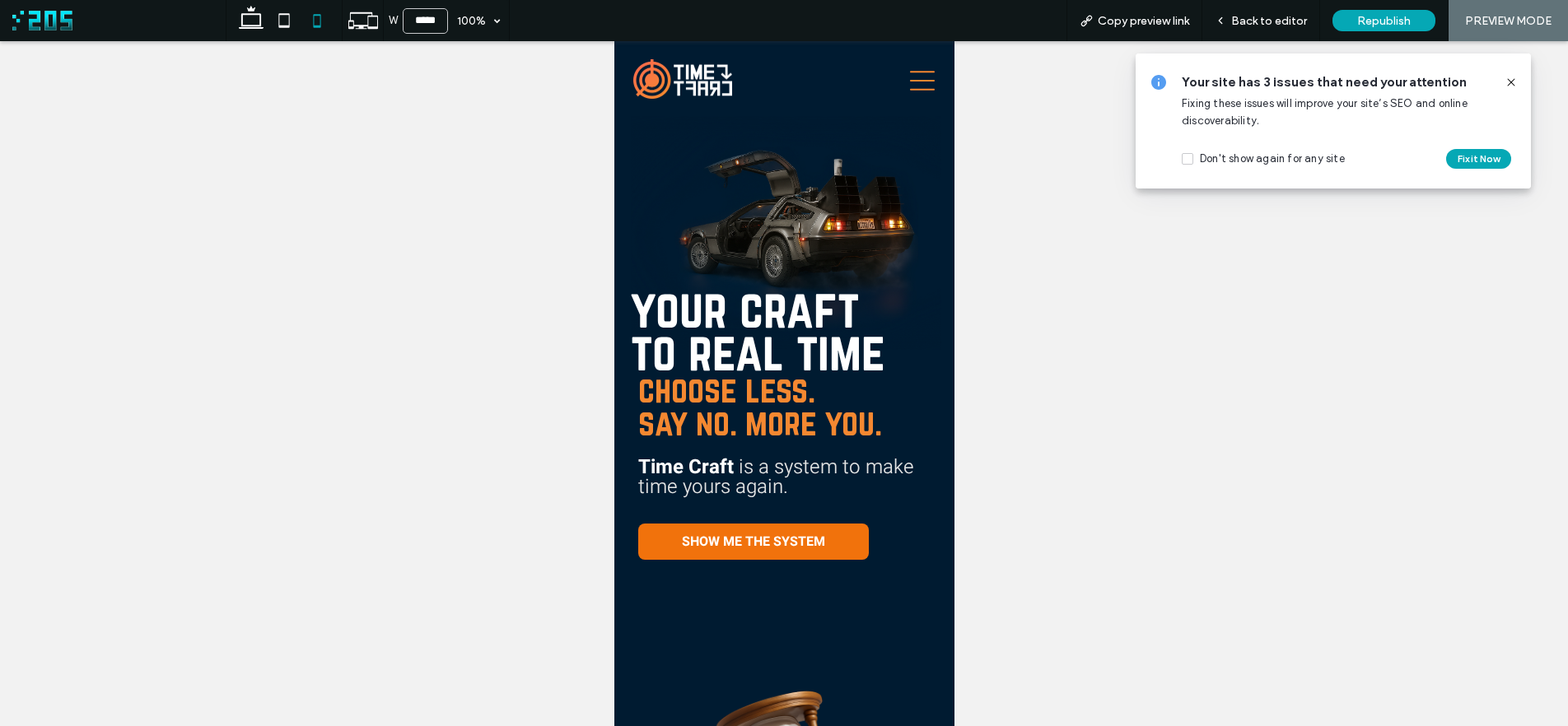 click on "SHOW ME THE SYSTEM" at bounding box center [753, 542] 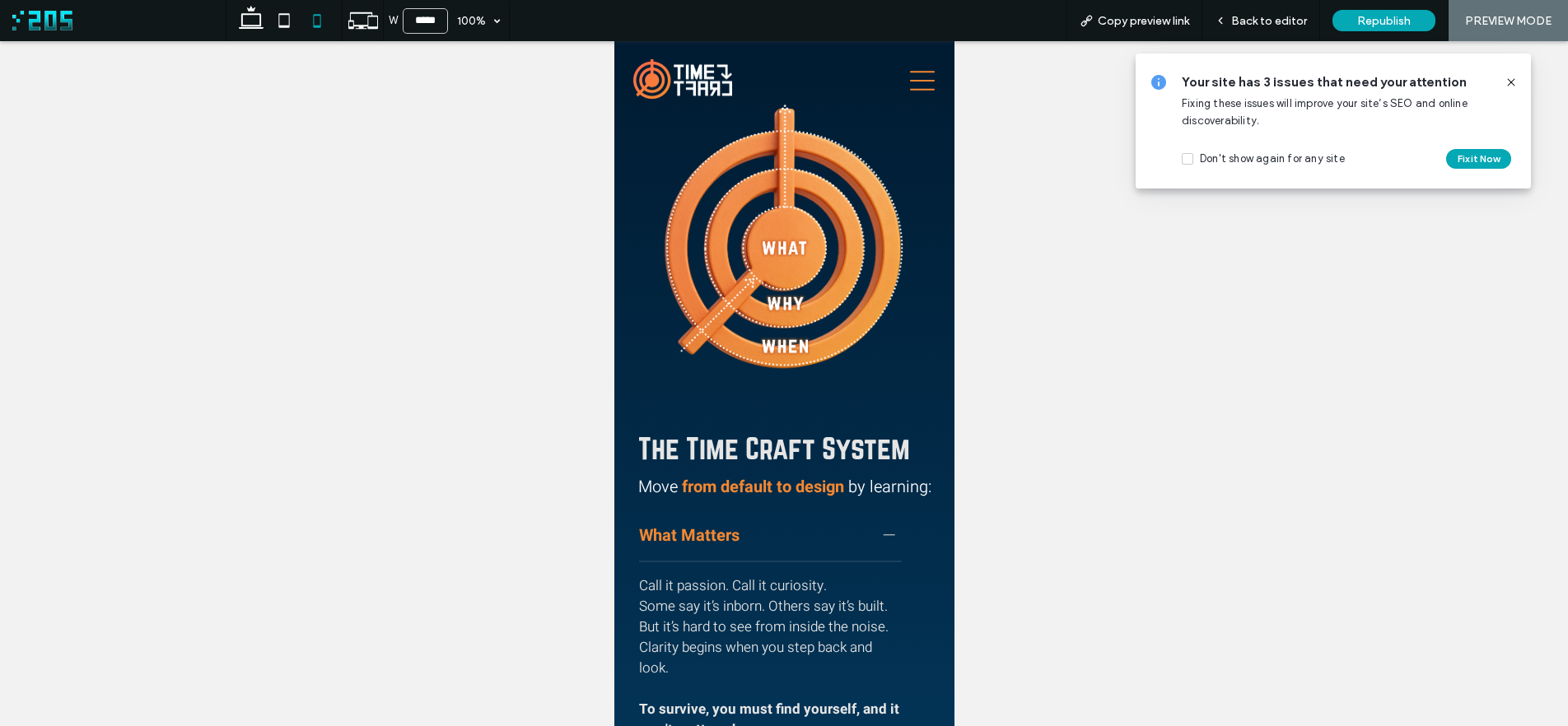 scroll, scrollTop: 0, scrollLeft: 0, axis: both 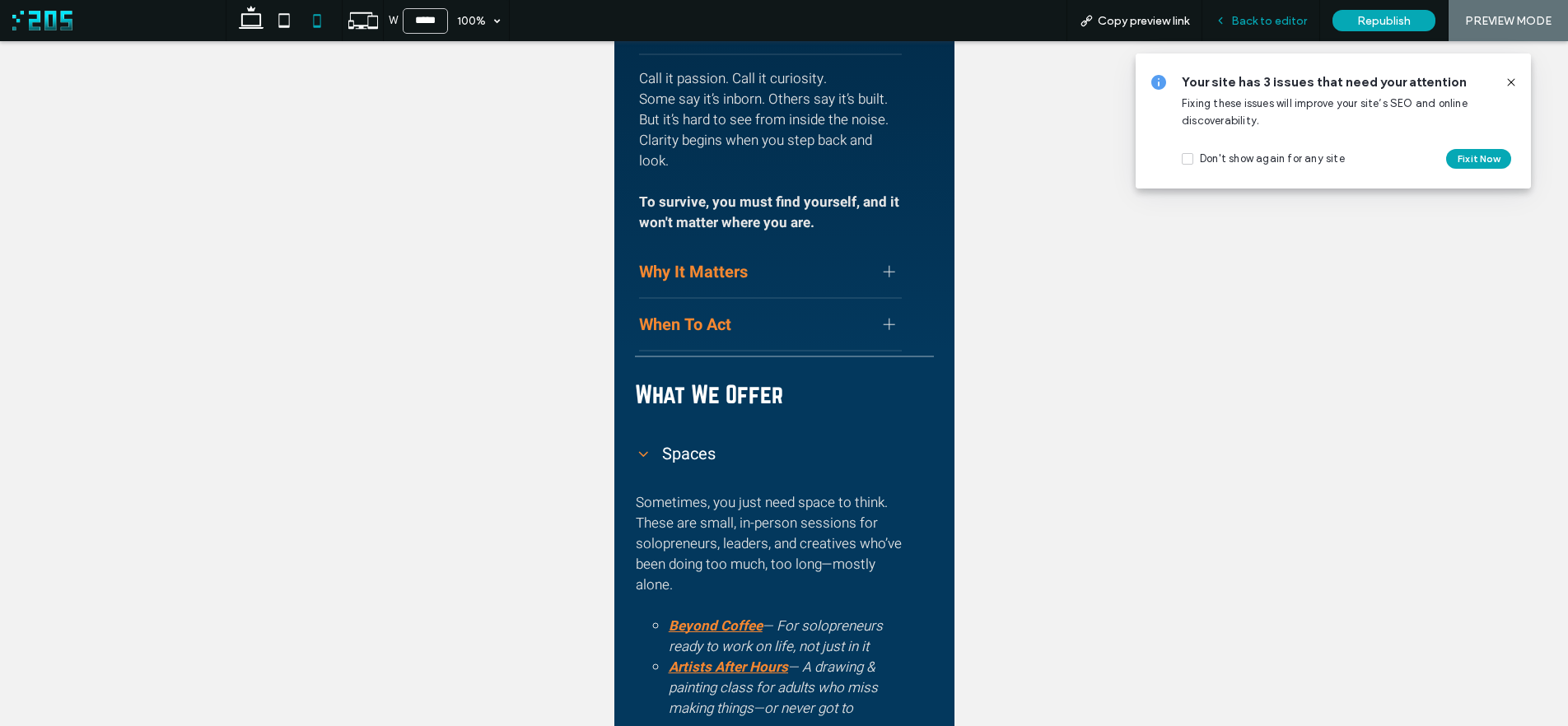 click on "Back to editor" at bounding box center [1269, 21] 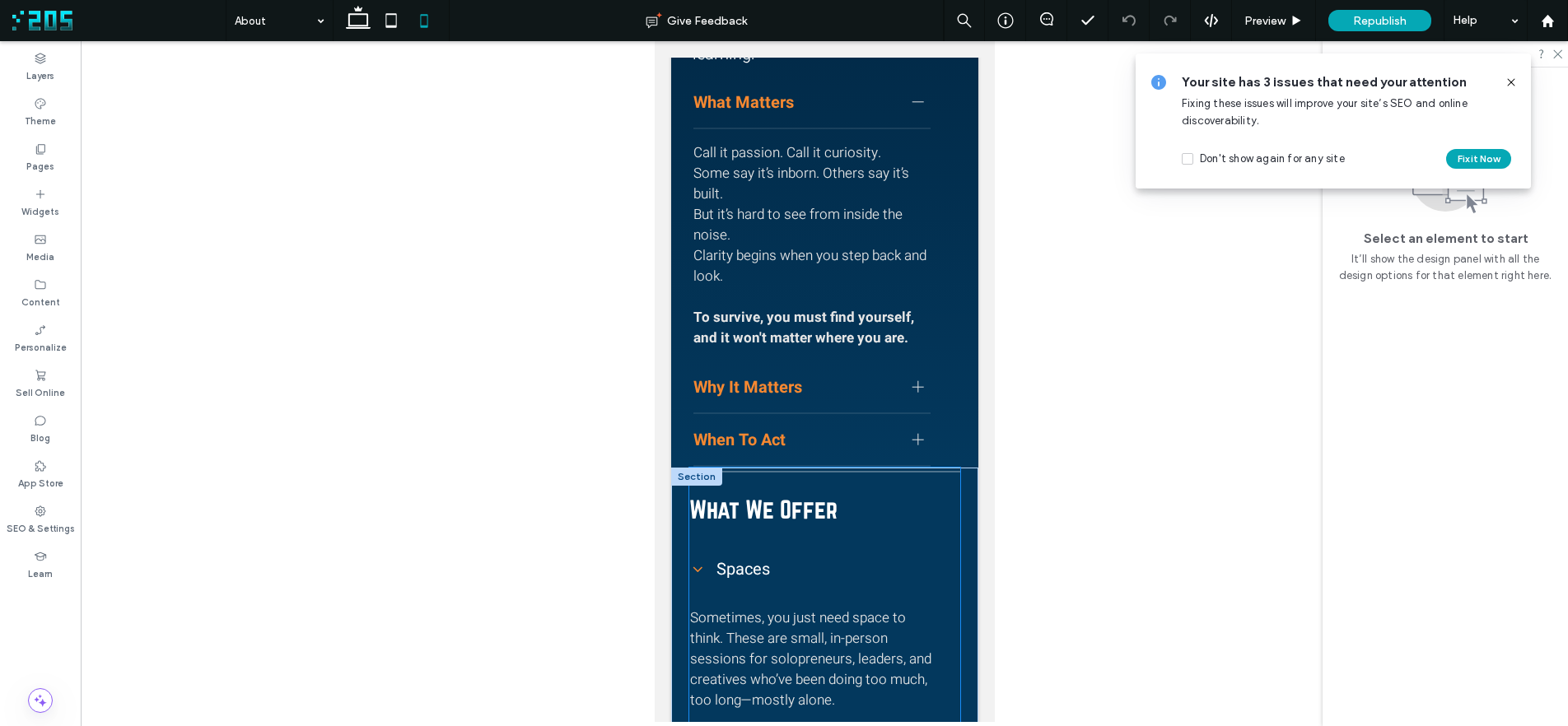 click on "What We Offer
Spaces Sometimes, you just need space to think. These are small, in-person sessions for solopreneurs, leaders, and creatives who’ve been doing too much, too long—mostly alone.   Beyond Coffee  — For solopreneurs ready to work on life, not just in it Artists After Hours  — A drawing & painting class for adults who miss making things—or never got to
Come for the clarity, connection, or just a clean page. You’ll find it here. Tools Simple resources to support reflection and rhythm.   Time Check   —A Google Sheet that helps track where time really goes. Enter activities, see the totals, and get a clearer view of the day. Still Pages
— A small collection of short stories, essays, and poems. Meant for slow reading—especially at the end of the day, away from screens. Crafted Days (coming soon)  — A rhythm journal for spotting patterns and clearing mental clutter. Helps build days that feel more intentional, less rushed.
Pauses   Daily Reflection" at bounding box center [824, 739] 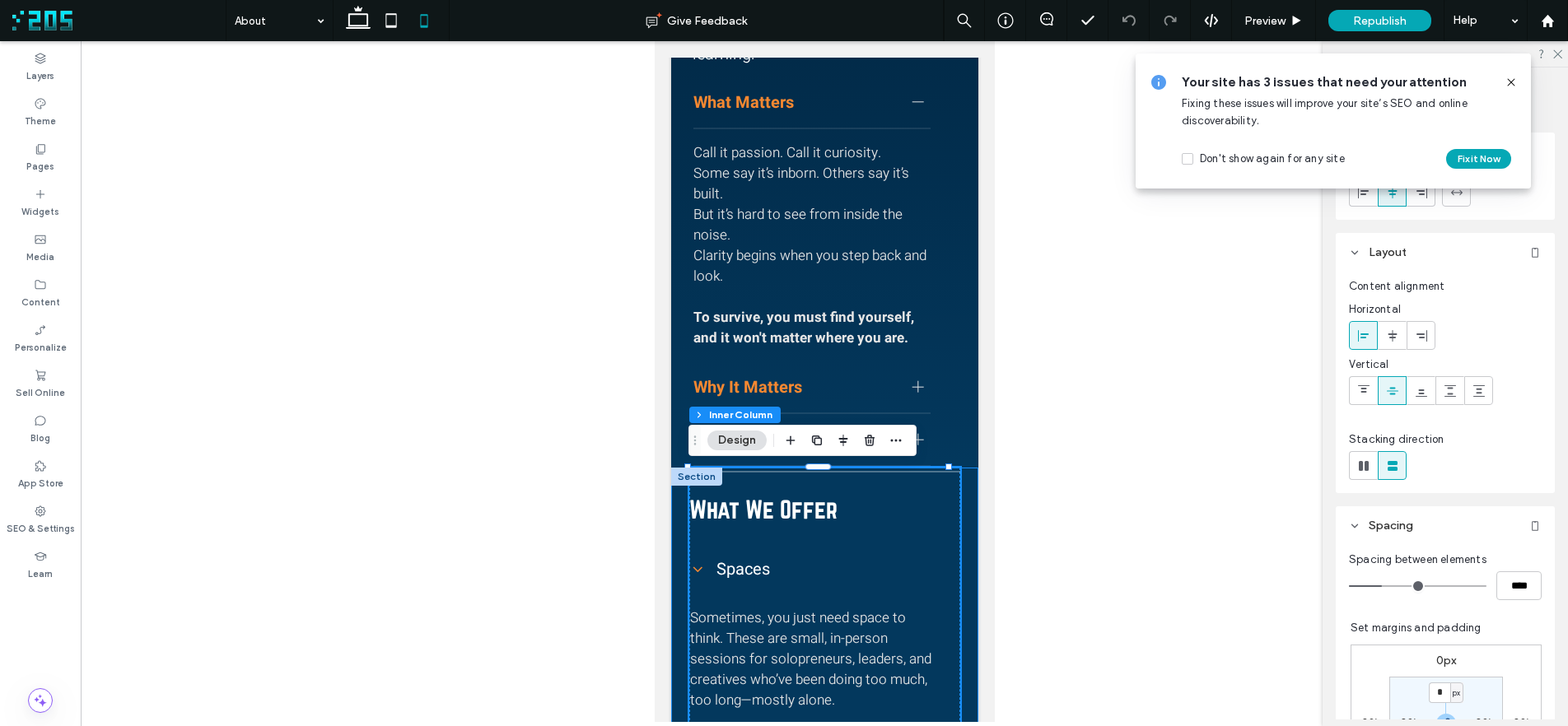 click on "What We Offer
Spaces Sometimes, you just need space to think. These are small, in-person sessions for solopreneurs, leaders, and creatives who’ve been doing too much, too long—mostly alone.   Beyond Coffee  — For solopreneurs ready to work on life, not just in it Artists After Hours  — A drawing & painting class for adults who miss making things—or never got to
Come for the clarity, connection, or just a clean page. You’ll find it here. Tools Simple resources to support reflection and rhythm.   Time Check   —A Google Sheet that helps track where time really goes. Enter activities, see the totals, and get a clearer view of the day. Still Pages
— A small collection of short stories, essays, and poems. Meant for slow reading—especially at the end of the day, away from screens. Crafted Days (coming soon)  — A rhythm journal for spotting patterns and clearing mental clutter. Helps build days that feel more intentional, less rushed.
Pauses   Daily Reflection" at bounding box center [824, 746] 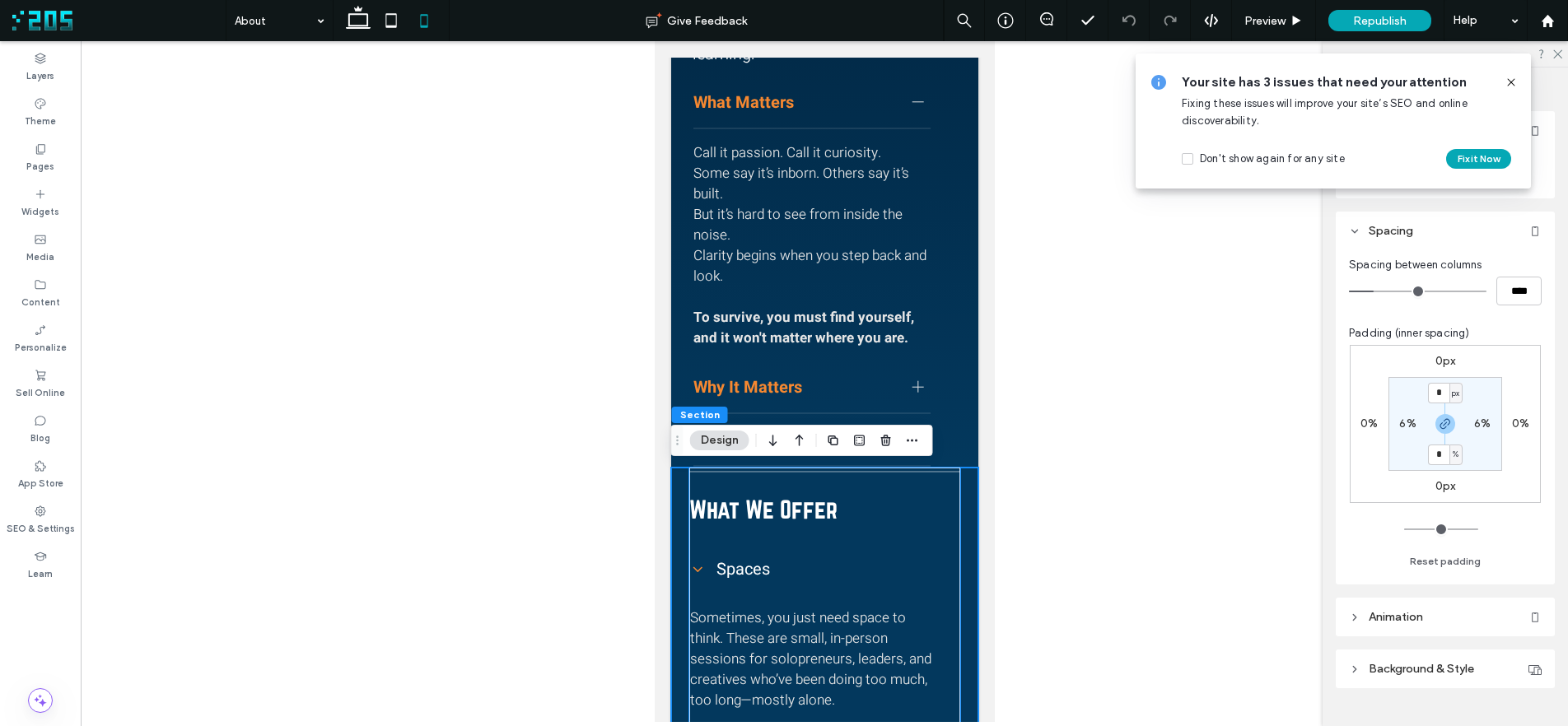 click on "What We Offer
Spaces Sometimes, you just need space to think. These are small, in-person sessions for solopreneurs, leaders, and creatives who’ve been doing too much, too long—mostly alone.   Beyond Coffee  — For solopreneurs ready to work on life, not just in it Artists After Hours  — A drawing & painting class for adults who miss making things—or never got to
Come for the clarity, connection, or just a clean page. You’ll find it here. Tools Simple resources to support reflection and rhythm.   Time Check   —A Google Sheet that helps track where time really goes. Enter activities, see the totals, and get a clearer view of the day. Still Pages
— A small collection of short stories, essays, and poems. Meant for slow reading—especially at the end of the day, away from screens. Crafted Days (coming soon)  — A rhythm journal for spotting patterns and clearing mental clutter. Helps build days that feel more intentional, less rushed.
Pauses   Daily Reflection" at bounding box center [824, 739] 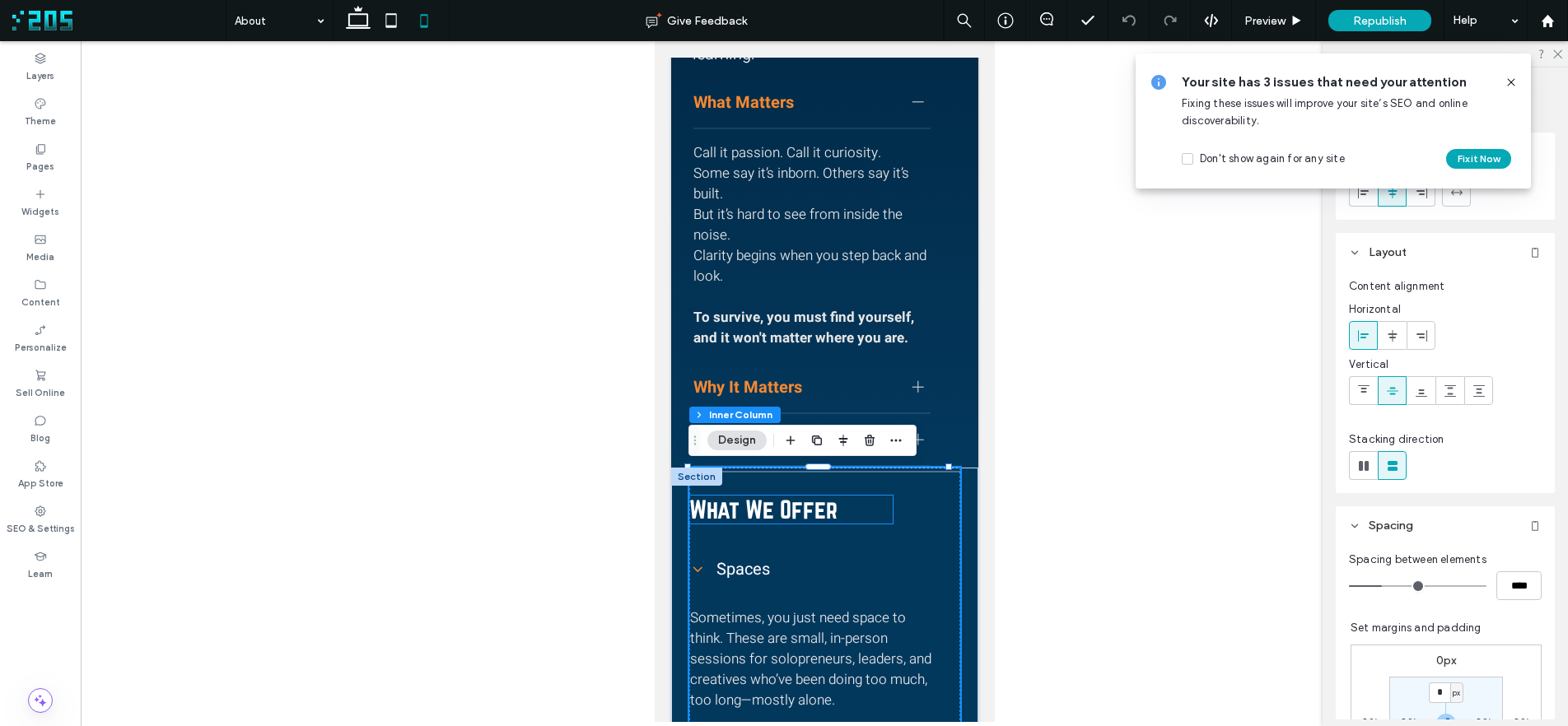 click on "What We Offer" at bounding box center [763, 510] 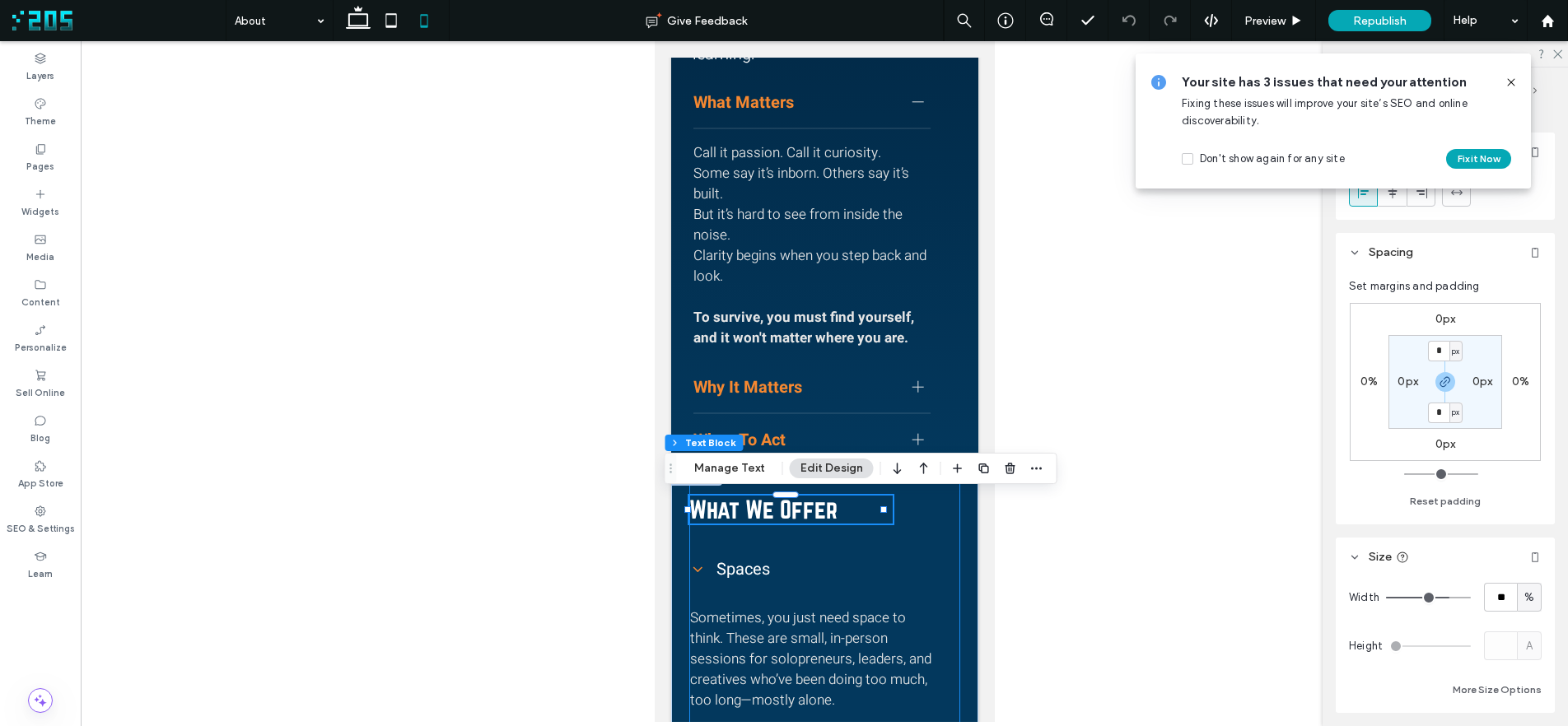 click on "What We Offer
Spaces Sometimes, you just need space to think. These are small, in-person sessions for solopreneurs, leaders, and creatives who’ve been doing too much, too long—mostly alone.   Beyond Coffee  — For solopreneurs ready to work on life, not just in it Artists After Hours  — A drawing & painting class for adults who miss making things—or never got to
Come for the clarity, connection, or just a clean page. You’ll find it here. Tools Simple resources to support reflection and rhythm.   Time Check   —A Google Sheet that helps track where time really goes. Enter activities, see the totals, and get a clearer view of the day. Still Pages
— A small collection of short stories, essays, and poems. Meant for slow reading—especially at the end of the day, away from screens. Crafted Days (coming soon)  — A rhythm journal for spotting patterns and clearing mental clutter. Helps build days that feel more intentional, less rushed.
Pauses" at bounding box center [824, 739] 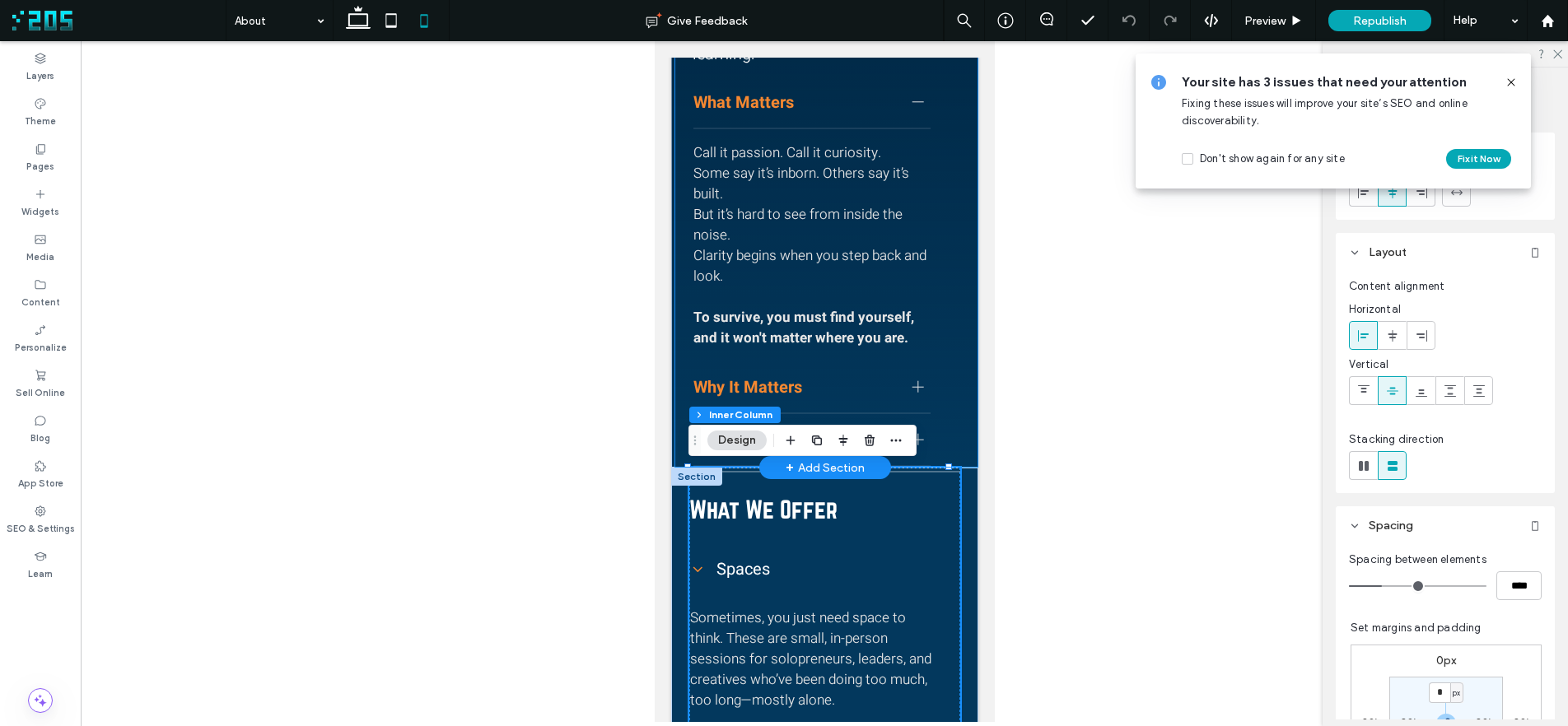 click on "Move
from default to design   by learning:
What Matters Call it passion. Call it curiosity. Some say it’s inborn. Others say it’s built. But it’s hard to see from inside the noise. Clarity begins when you step back and look. To survive, you must find yourself, and it won't matter where you are. Why It Matters Anchor to something bigger than you. A life wrapped around “me” shrinks under pressure. Stress builds. Meaning fades. We were built to reach out. To care. To contribute. The smallest we is still bigger than the loudest me. To save yourself, you must step outside the self. When To Act Move with rhythm, not reaction. Noise demands attention. But timing invites presence. Being aligned is not the same as being available. Right action doesn’t shout. It waits for those who listen. To make it count, you must act when it’s time, not when it’s loud." at bounding box center [825, 204] 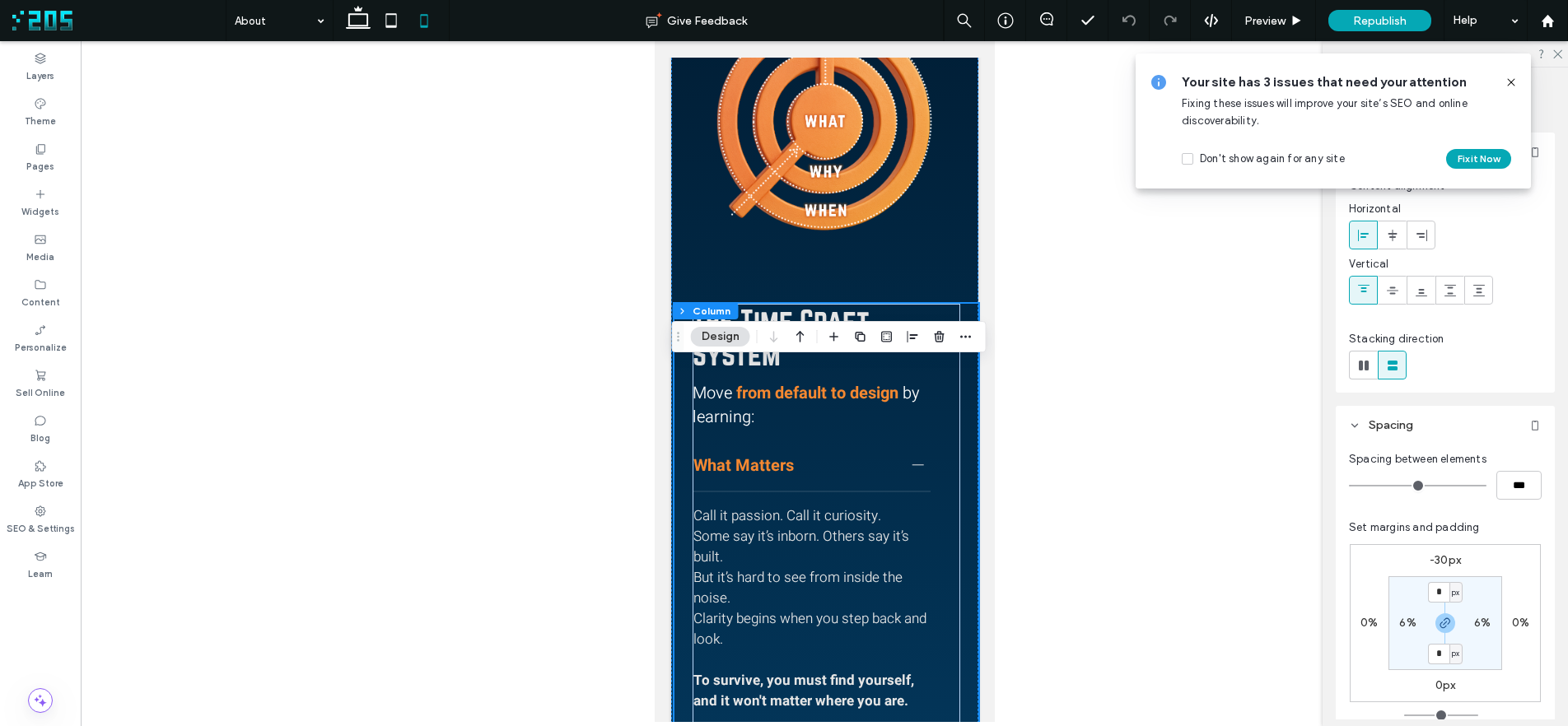 scroll, scrollTop: 198, scrollLeft: 0, axis: vertical 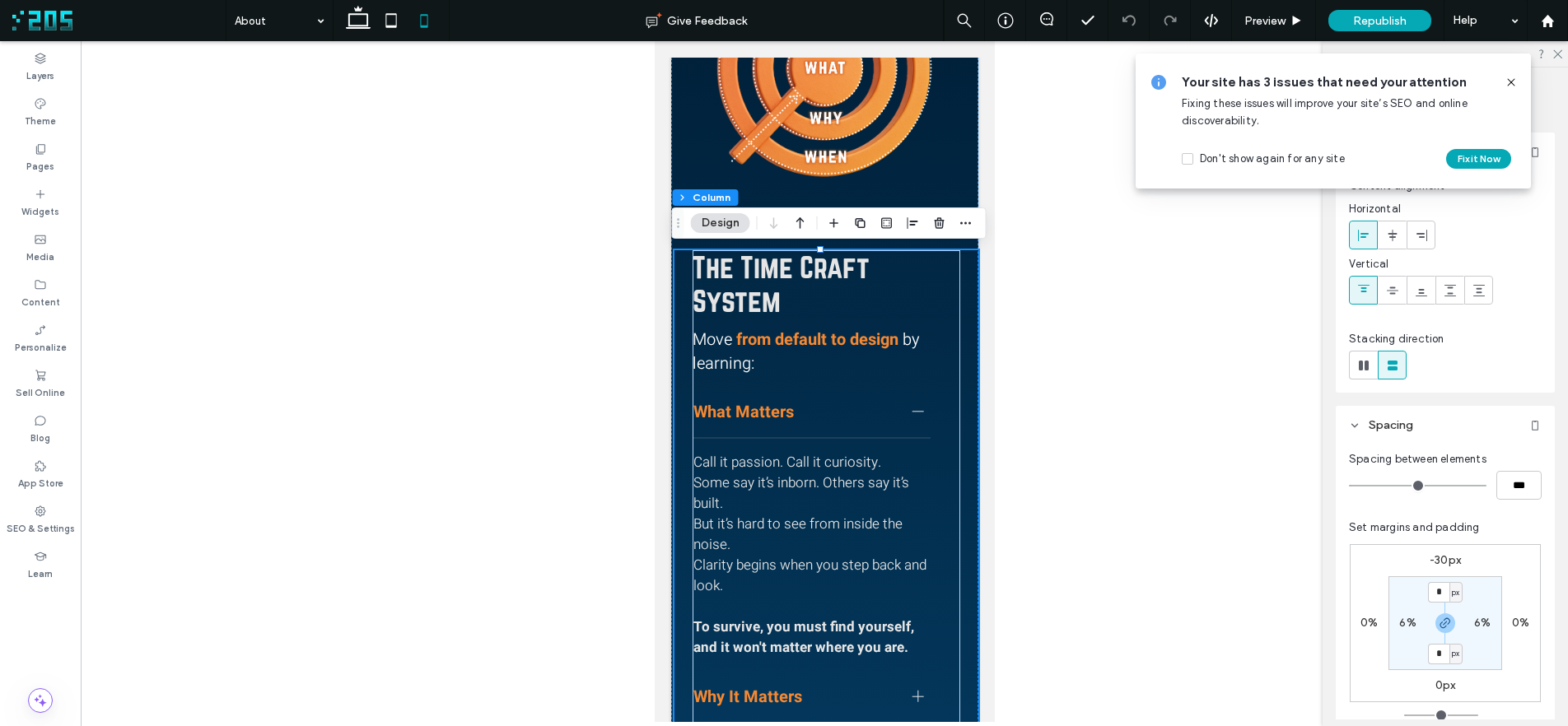 click on "Move
from default to design   by learning:
What Matters Call it passion. Call it curiosity. Some say it’s inborn. Others say it’s built. But it’s hard to see from inside the noise. Clarity begins when you step back and look. To survive, you must find yourself, and it won't matter where you are. Why It Matters Anchor to something bigger than you. A life wrapped around “me” shrinks under pressure. Stress builds. Meaning fades. We were built to reach out. To care. To contribute. The smallest we is still bigger than the loudest me. To save yourself, you must step outside the self. When To Act Move with rhythm, not reaction. Noise demands attention. But timing invites presence. Being aligned is not the same as being available. Right action doesn’t shout. It waits for those who listen. To make it count, you must act when it’s time, not when it’s loud." at bounding box center [825, 514] 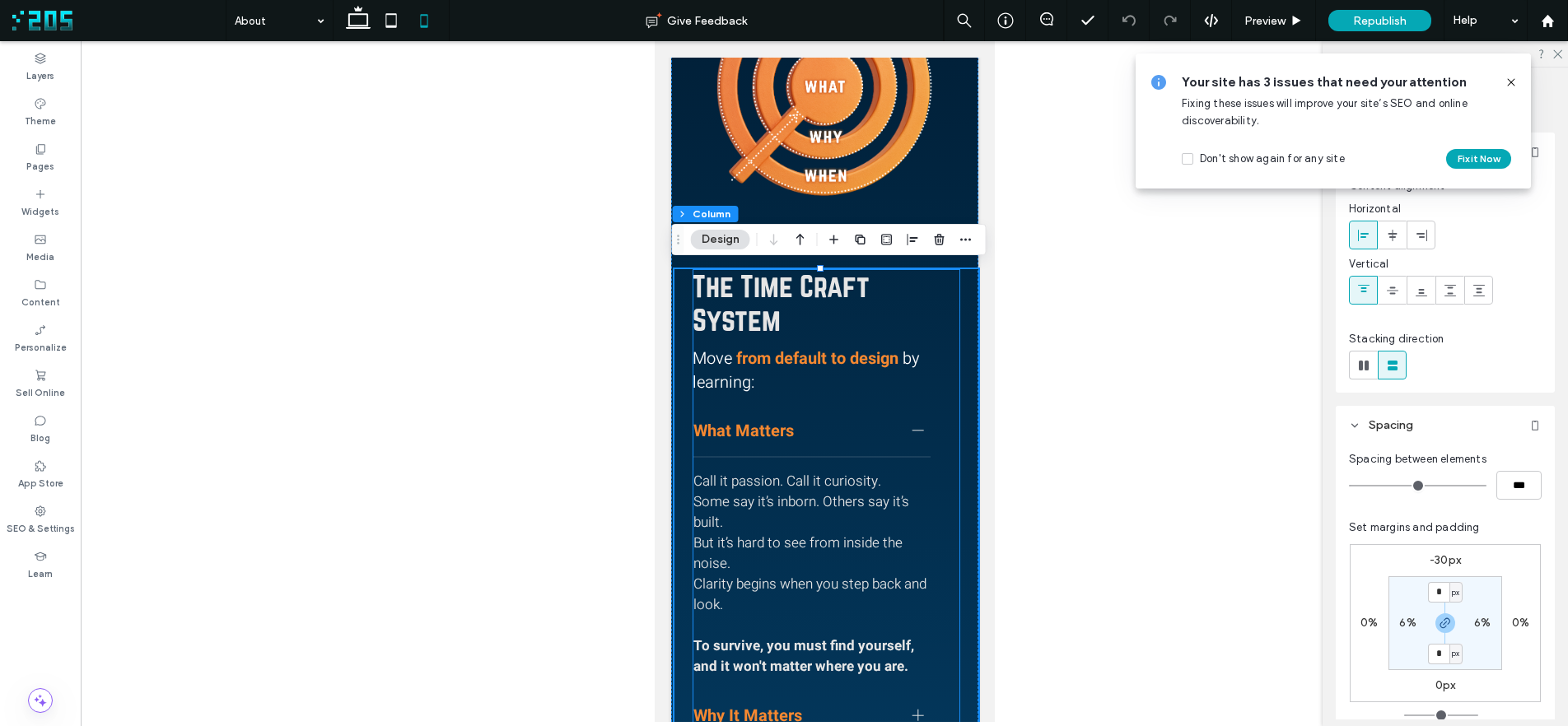 scroll, scrollTop: 181, scrollLeft: 0, axis: vertical 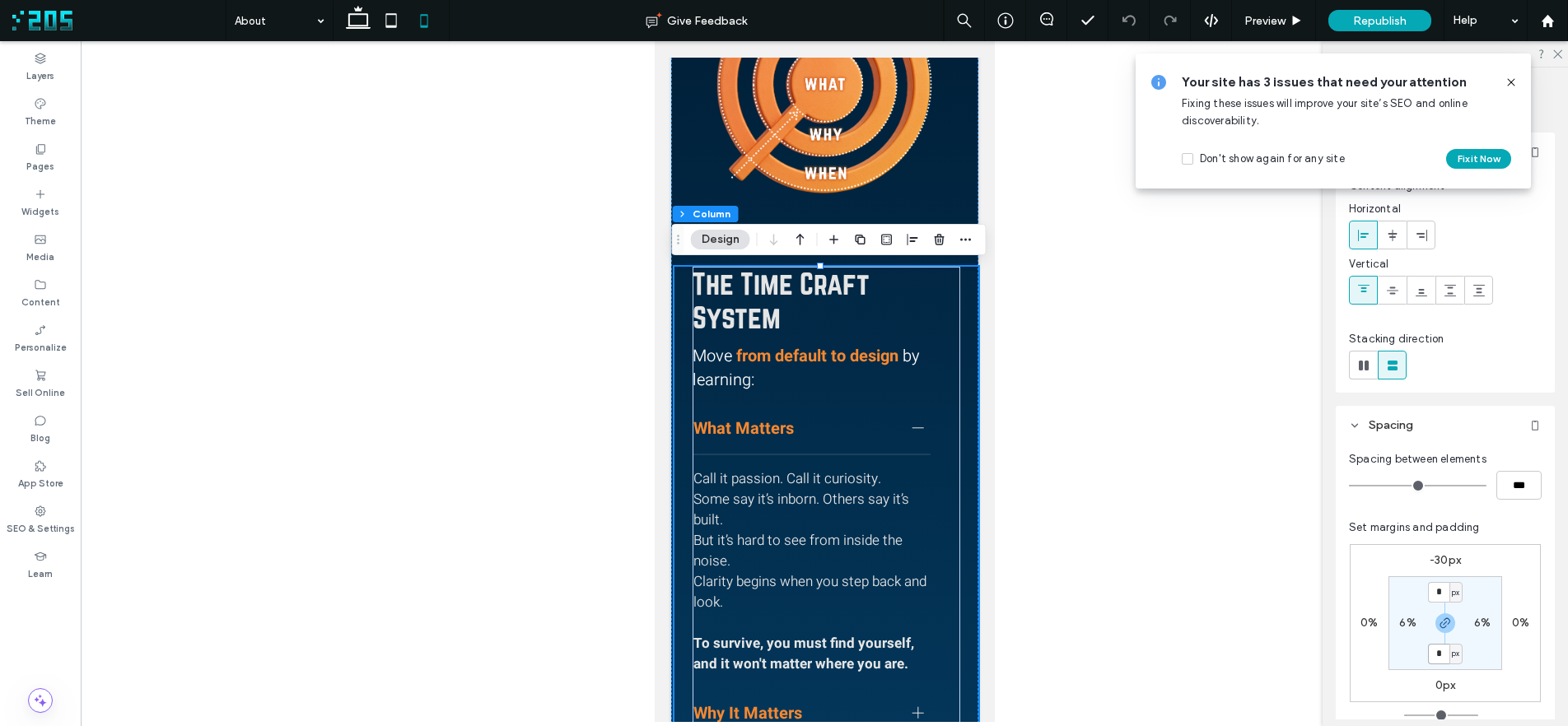 click on "*" at bounding box center [1439, 654] 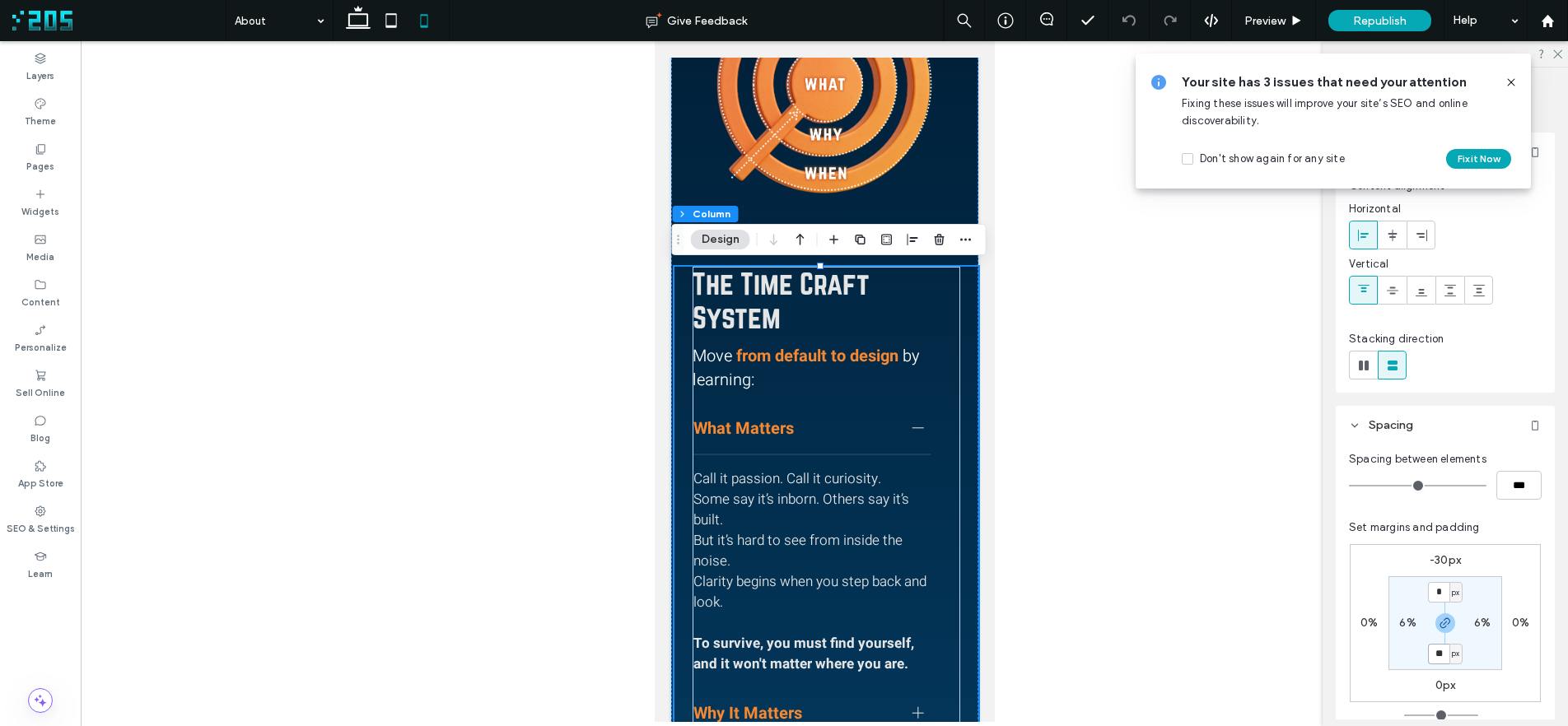 type on "**" 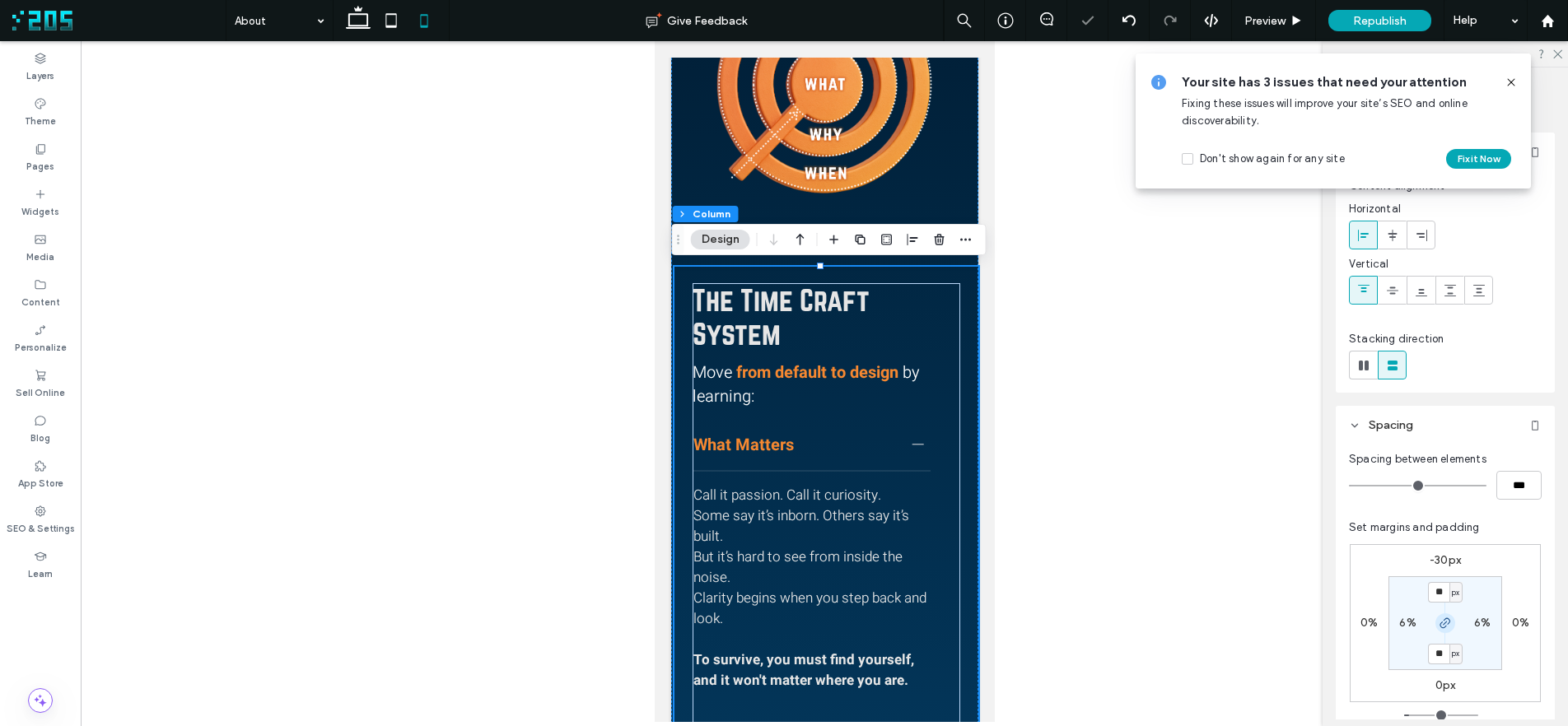 click 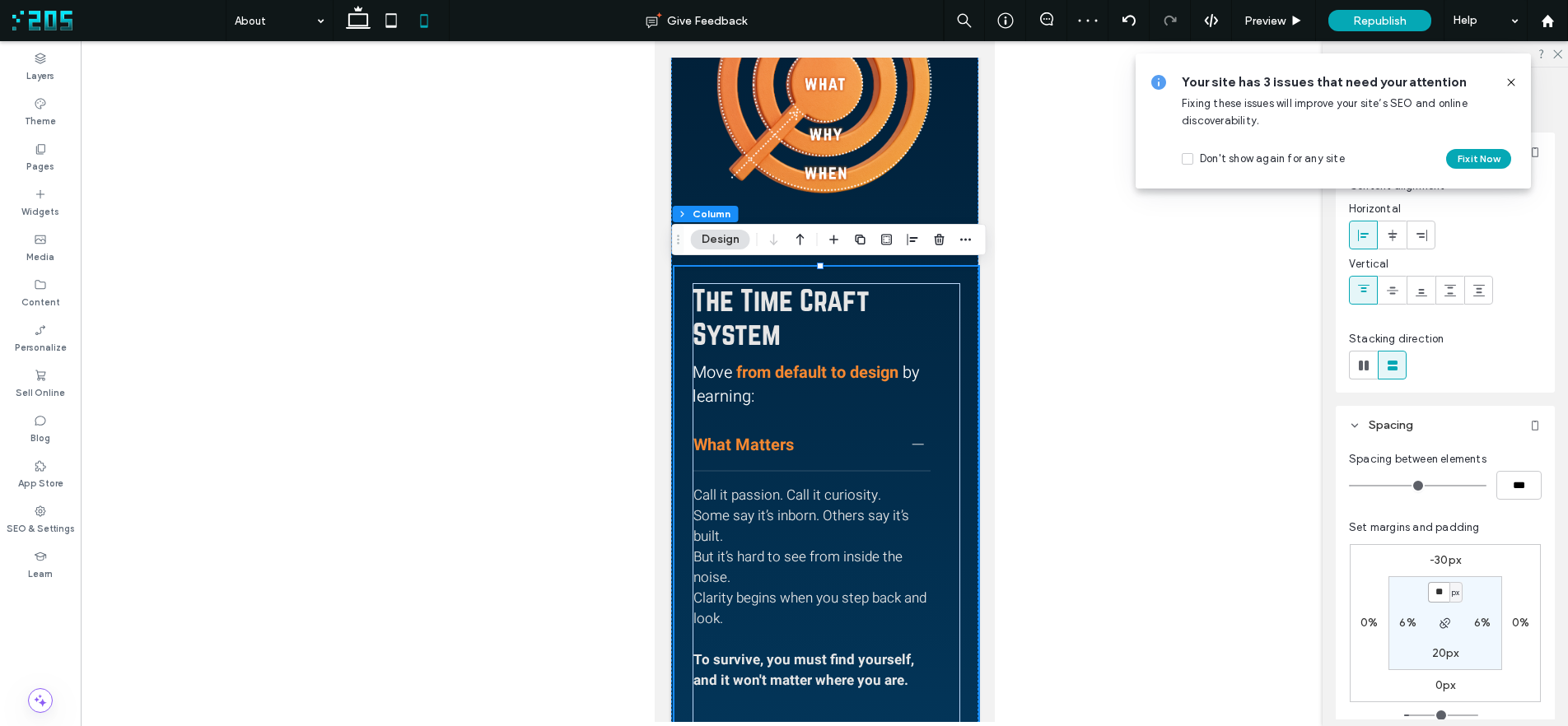 click on "**" at bounding box center [1439, 592] 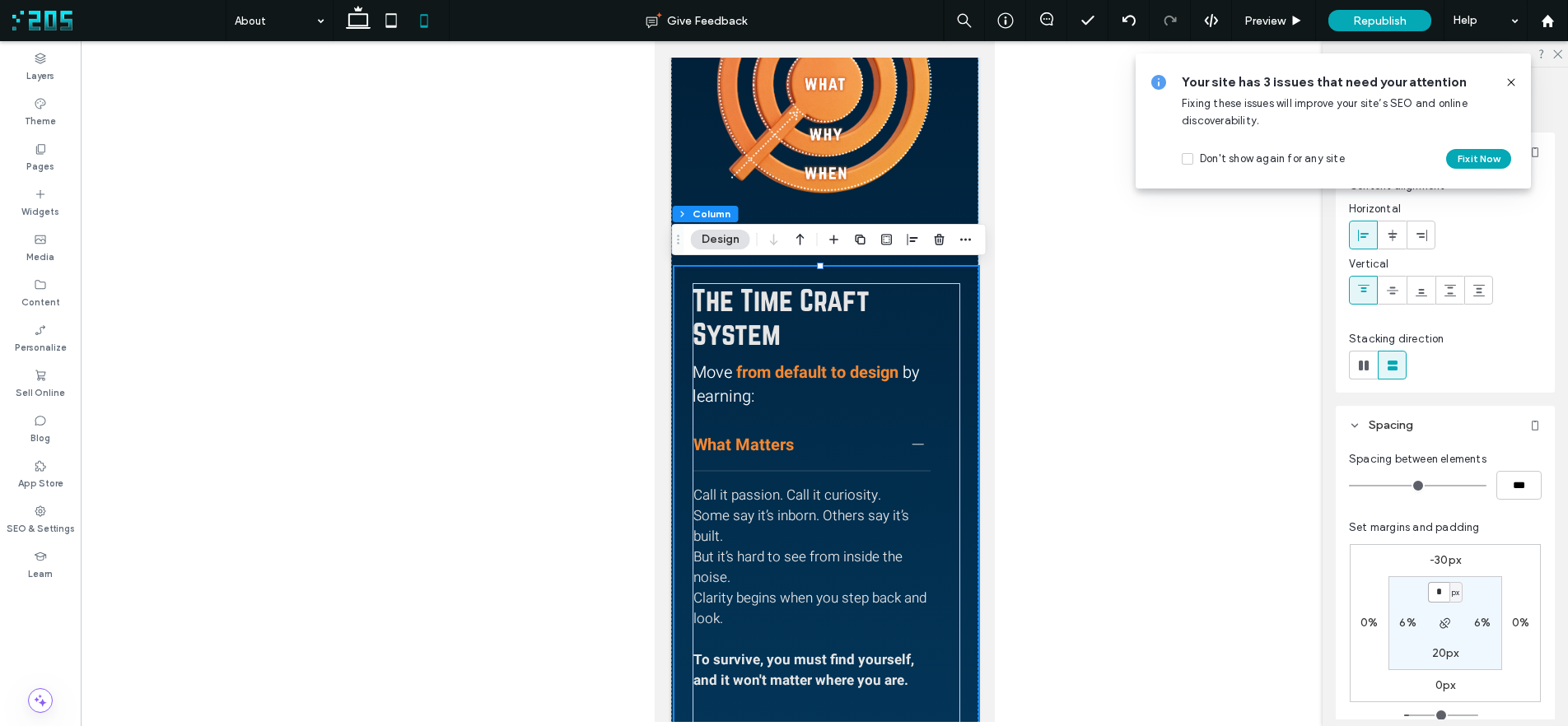 type on "*" 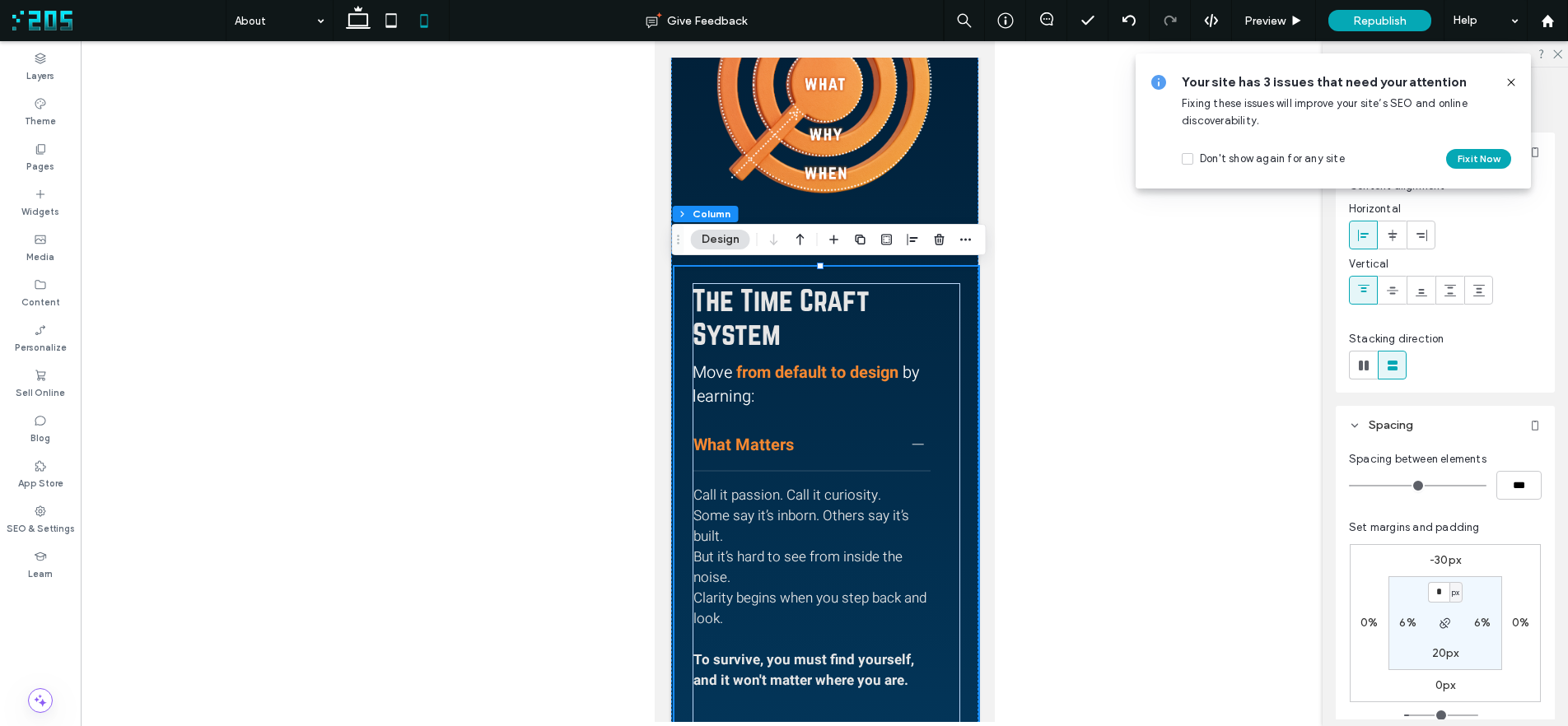 type on "*" 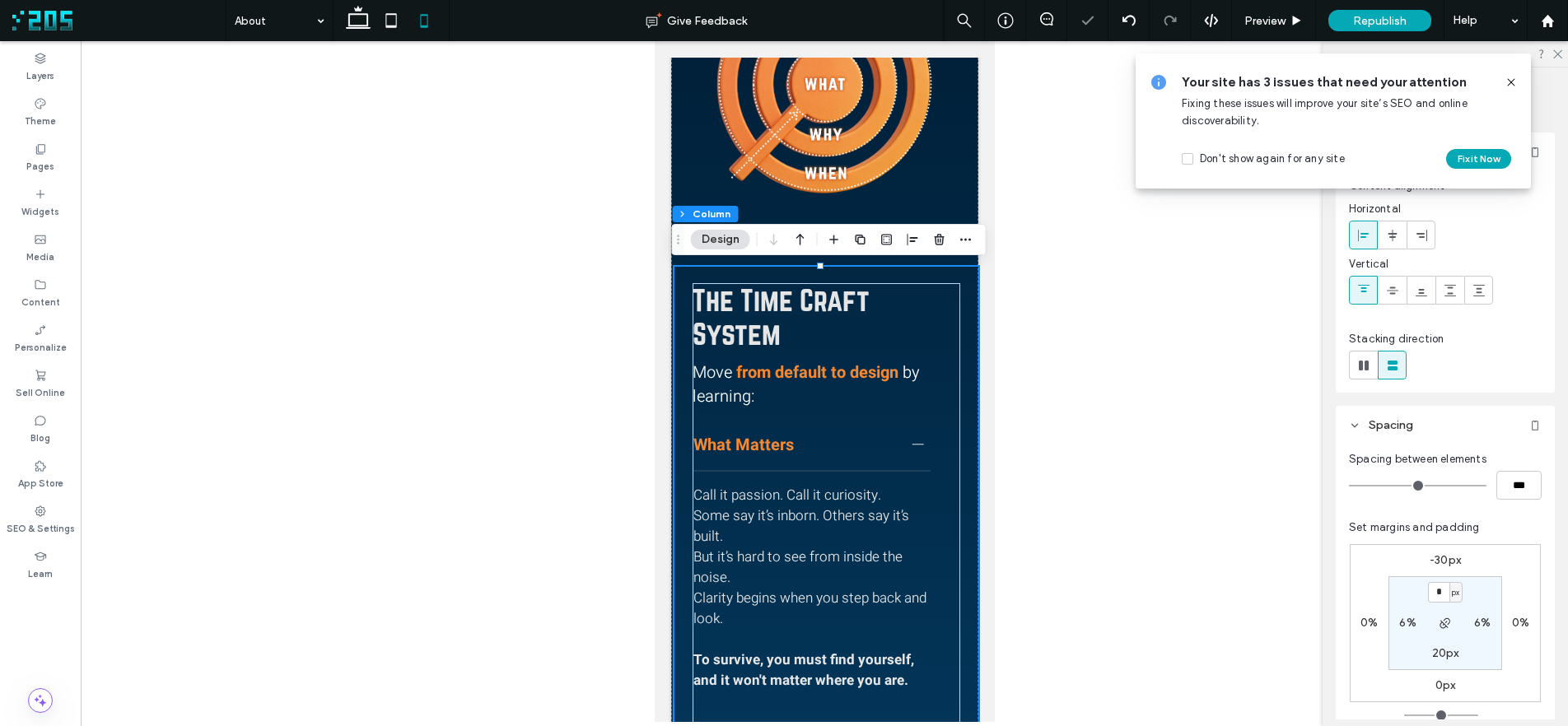 click on "* px 6% 20px 6%" at bounding box center [1445, 623] 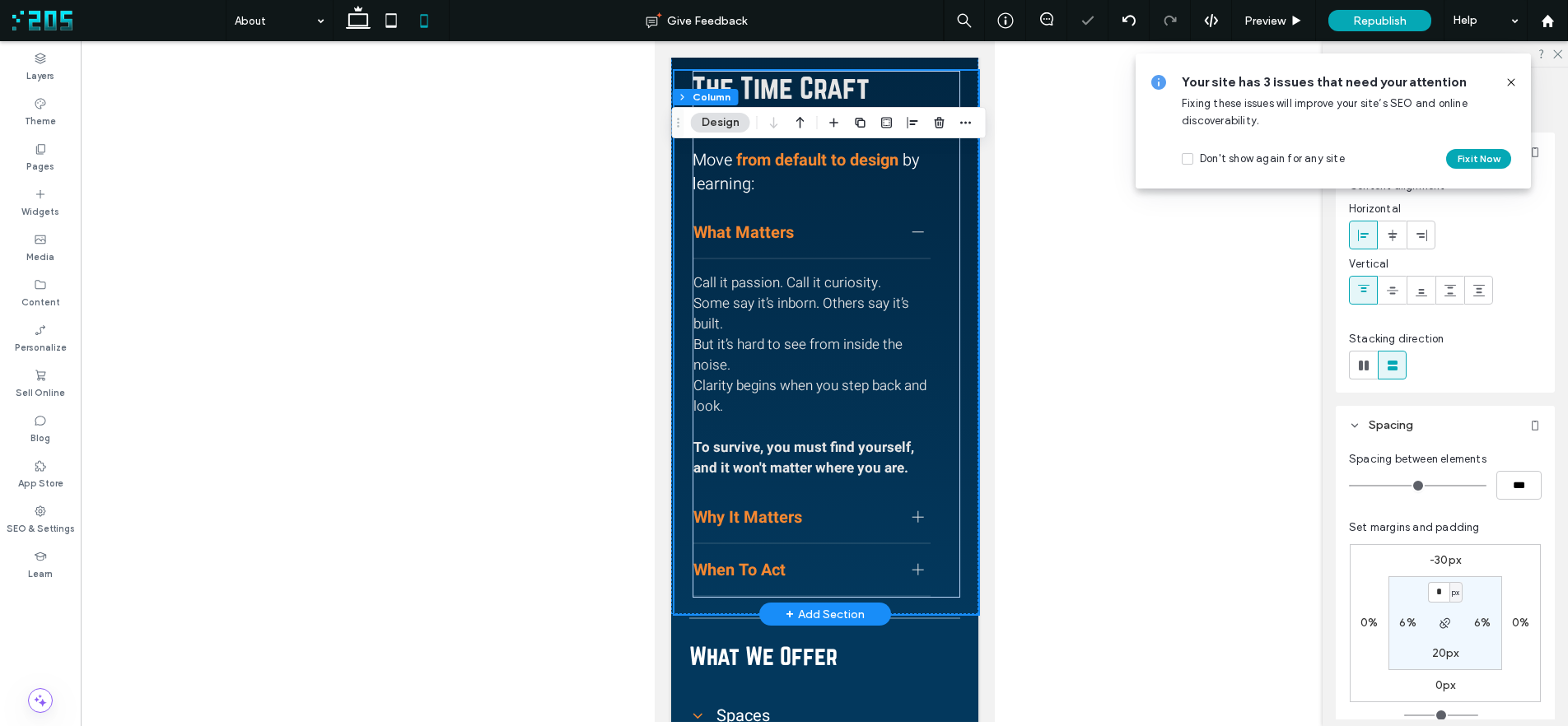 scroll, scrollTop: 424, scrollLeft: 0, axis: vertical 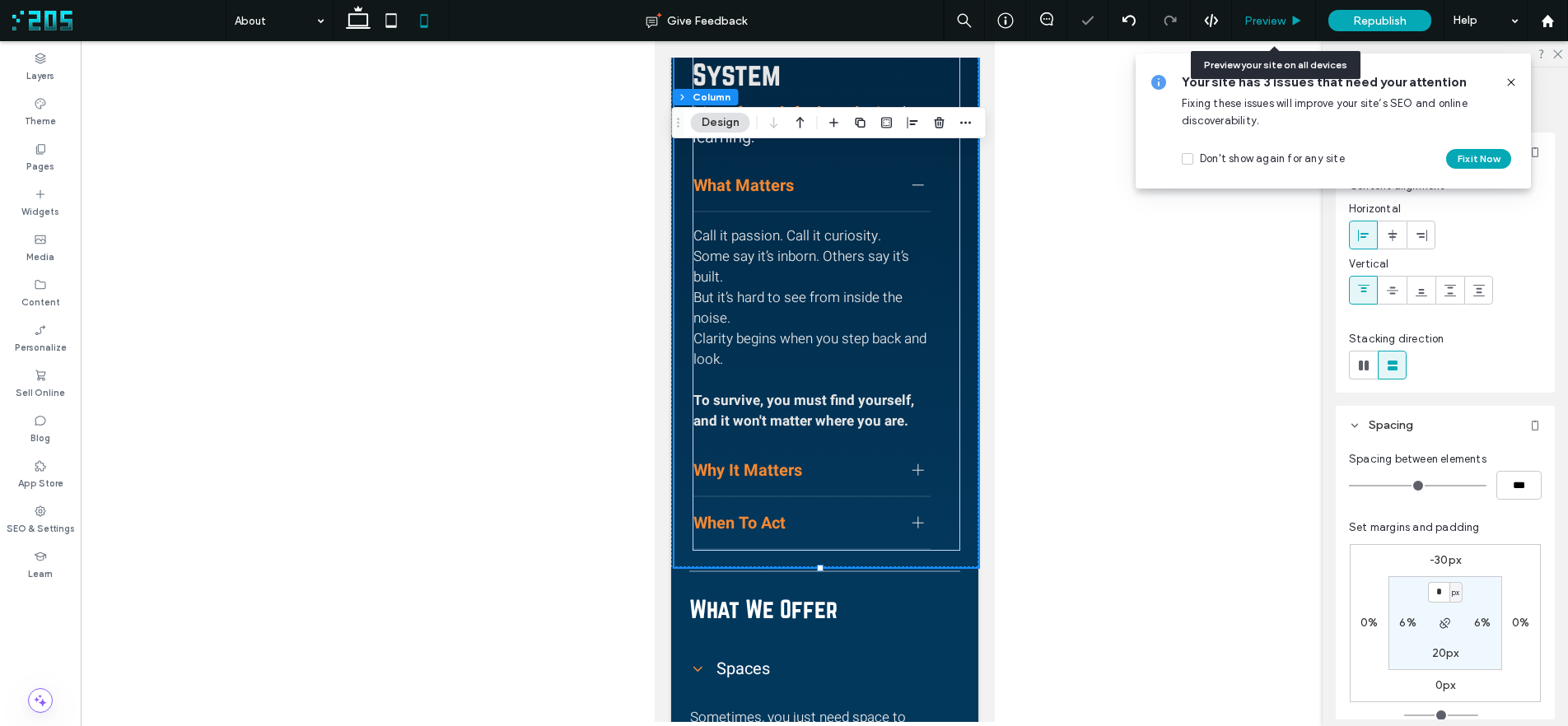 click on "Preview" at bounding box center [1265, 21] 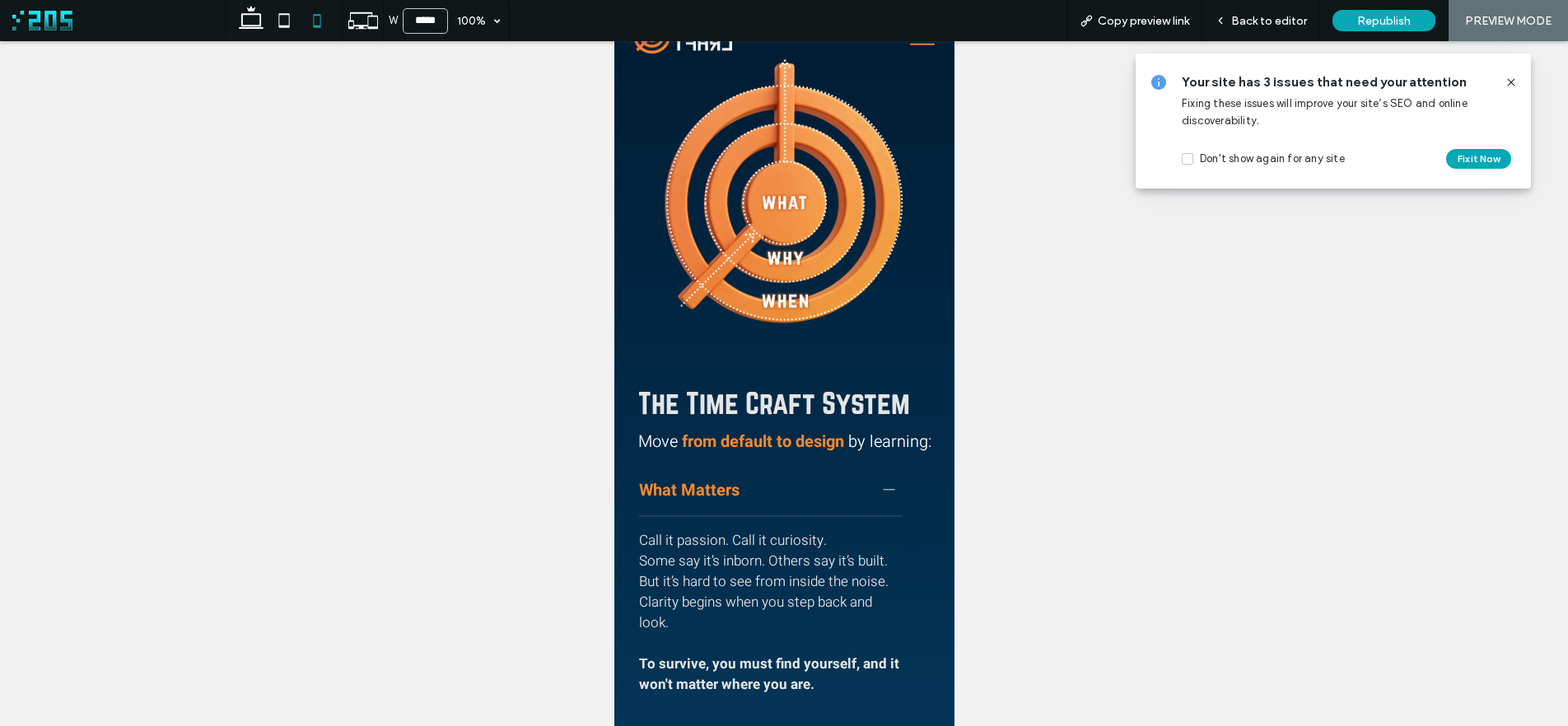 scroll, scrollTop: 0, scrollLeft: 0, axis: both 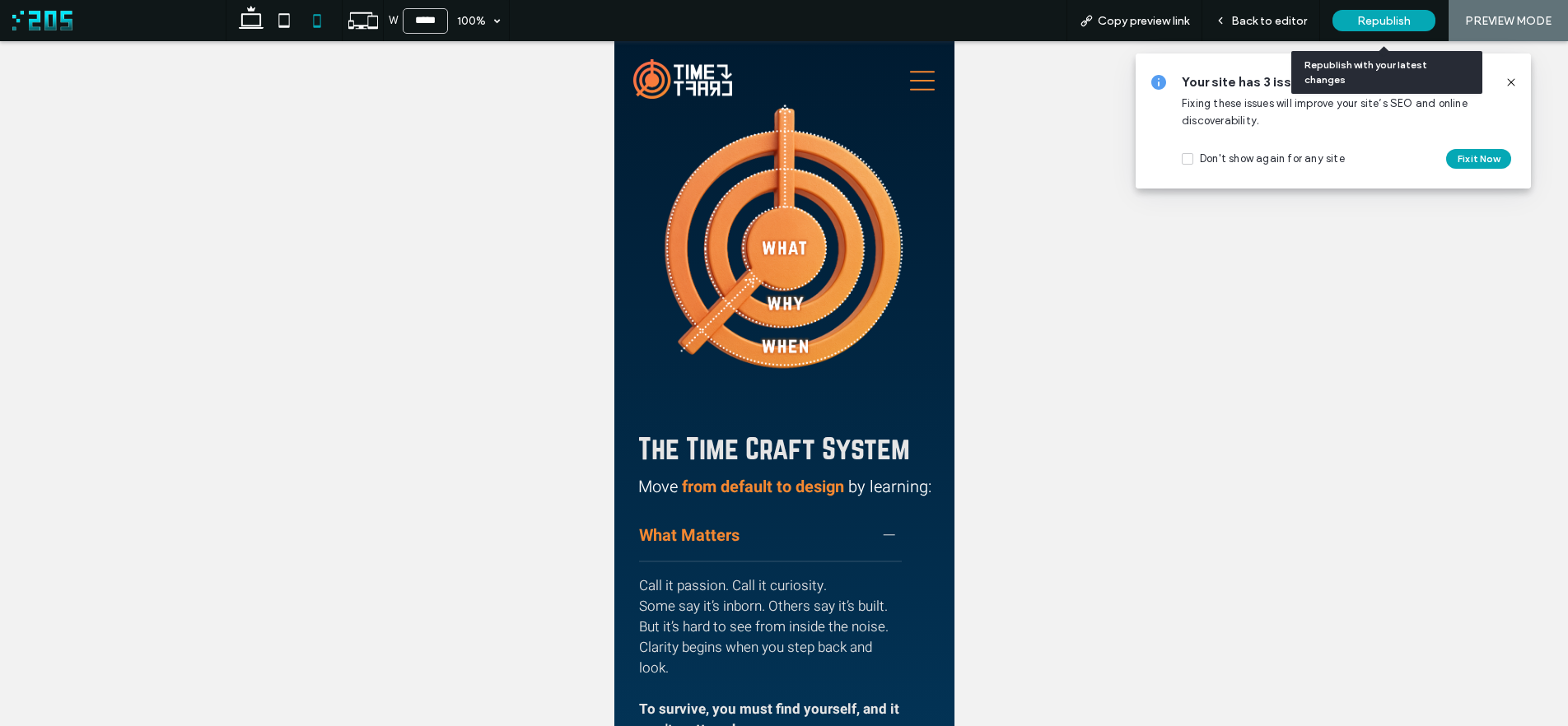 click on "Republish" at bounding box center [1384, 21] 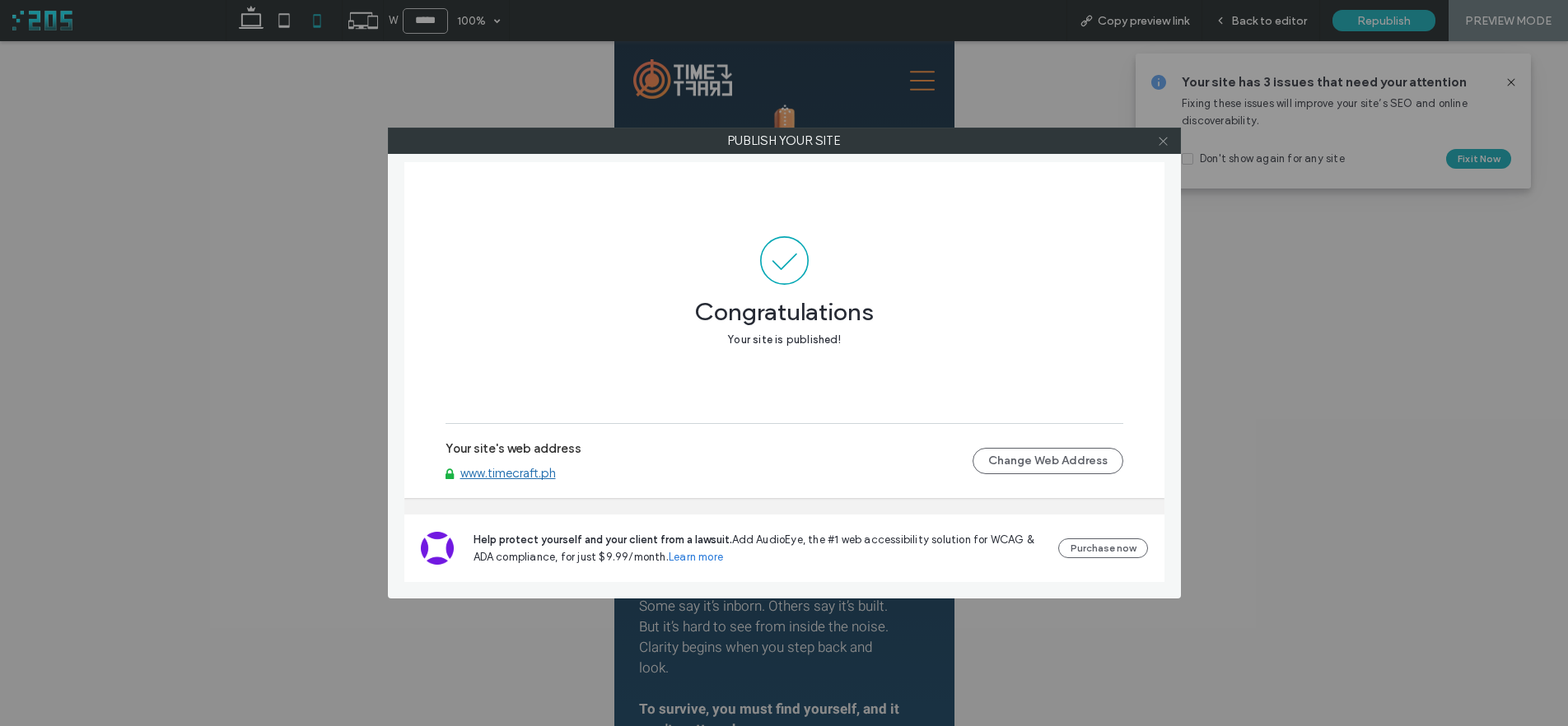 click at bounding box center [1163, 141] 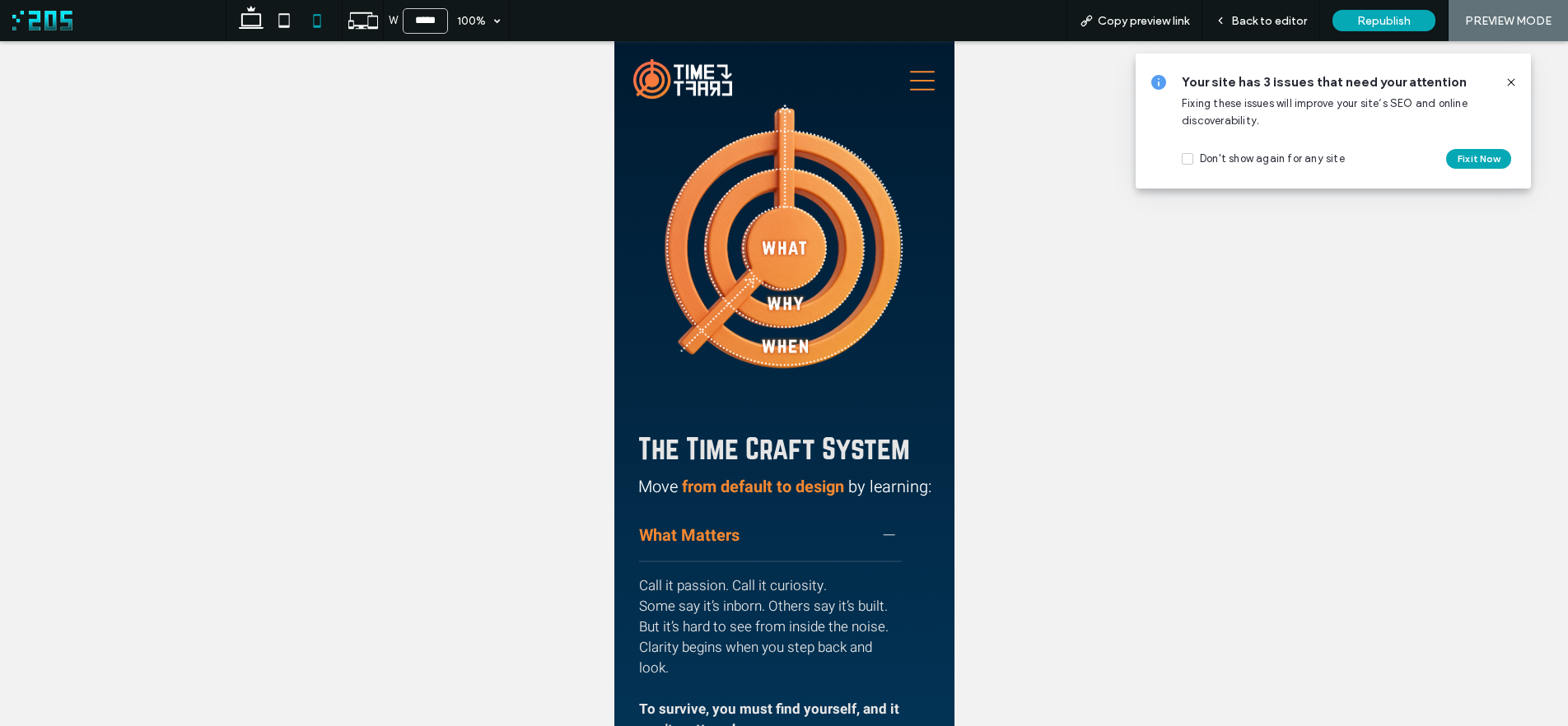 click at bounding box center [682, 79] 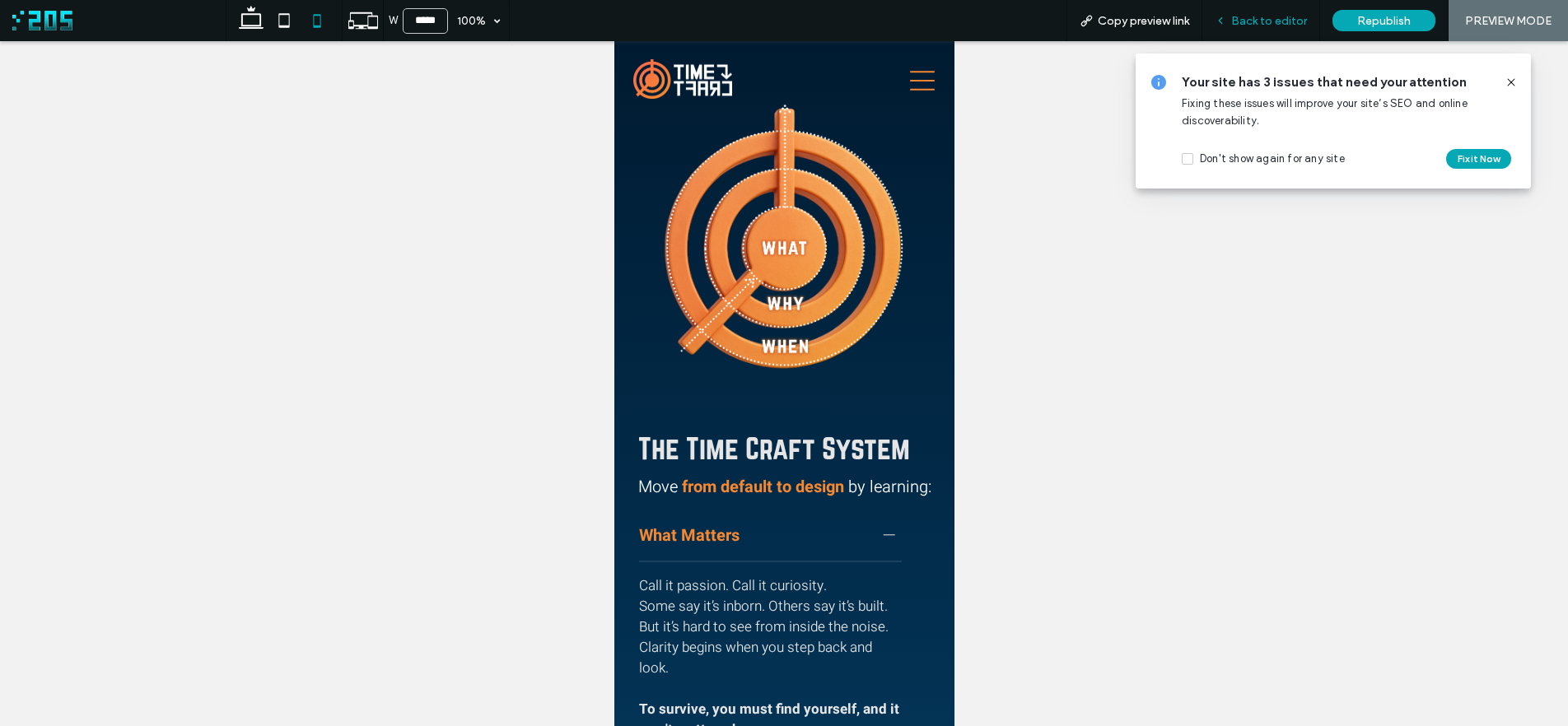 click on "Back to editor" at bounding box center (1269, 21) 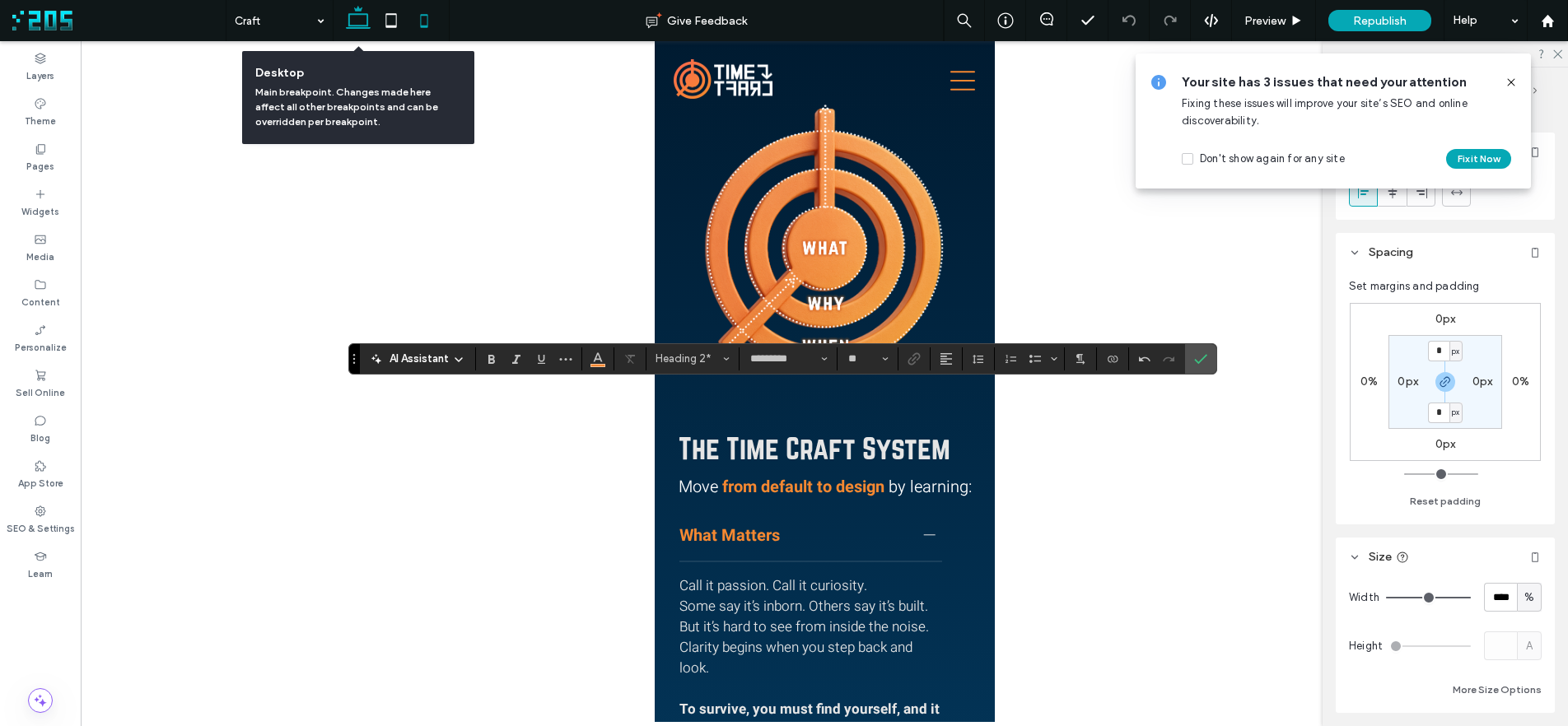 click 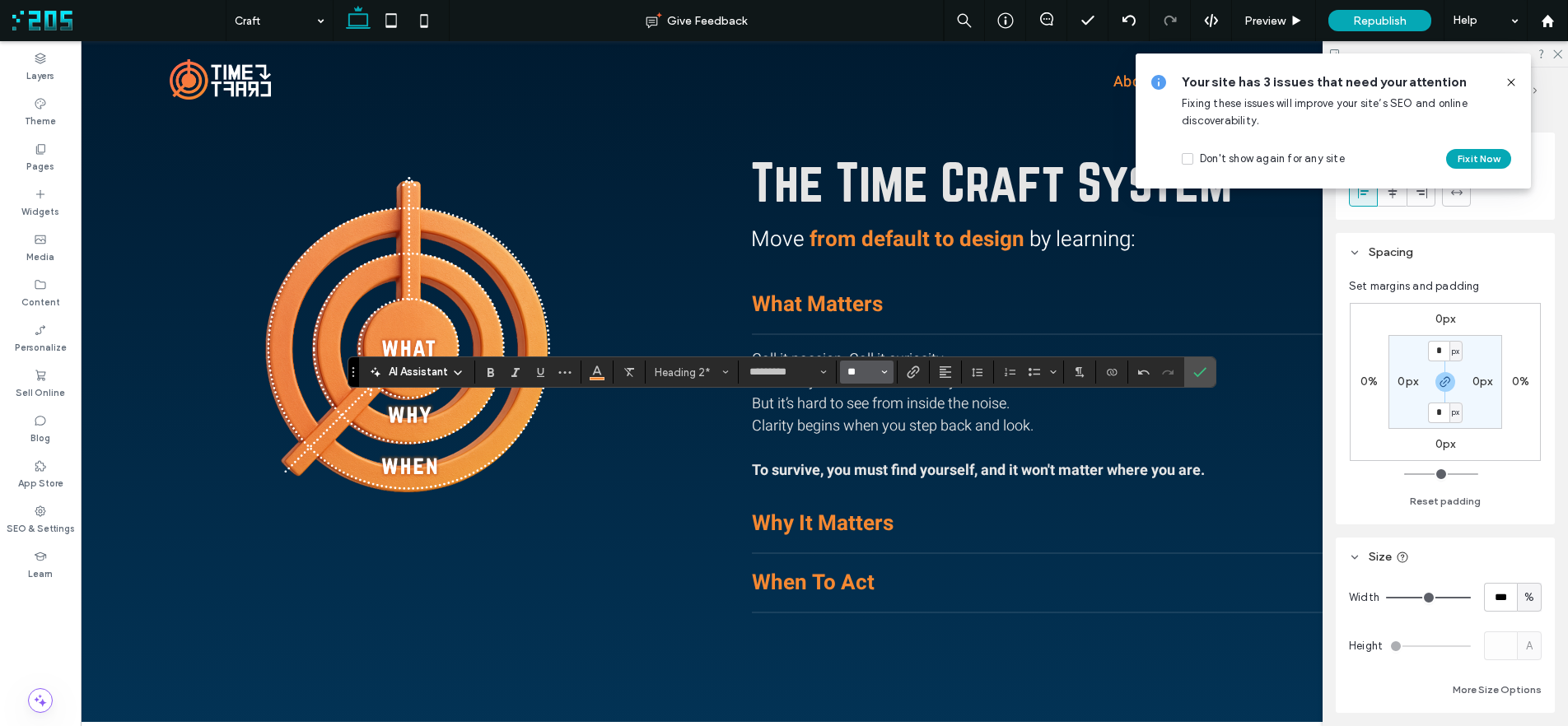 click on "**" at bounding box center (861, 372) 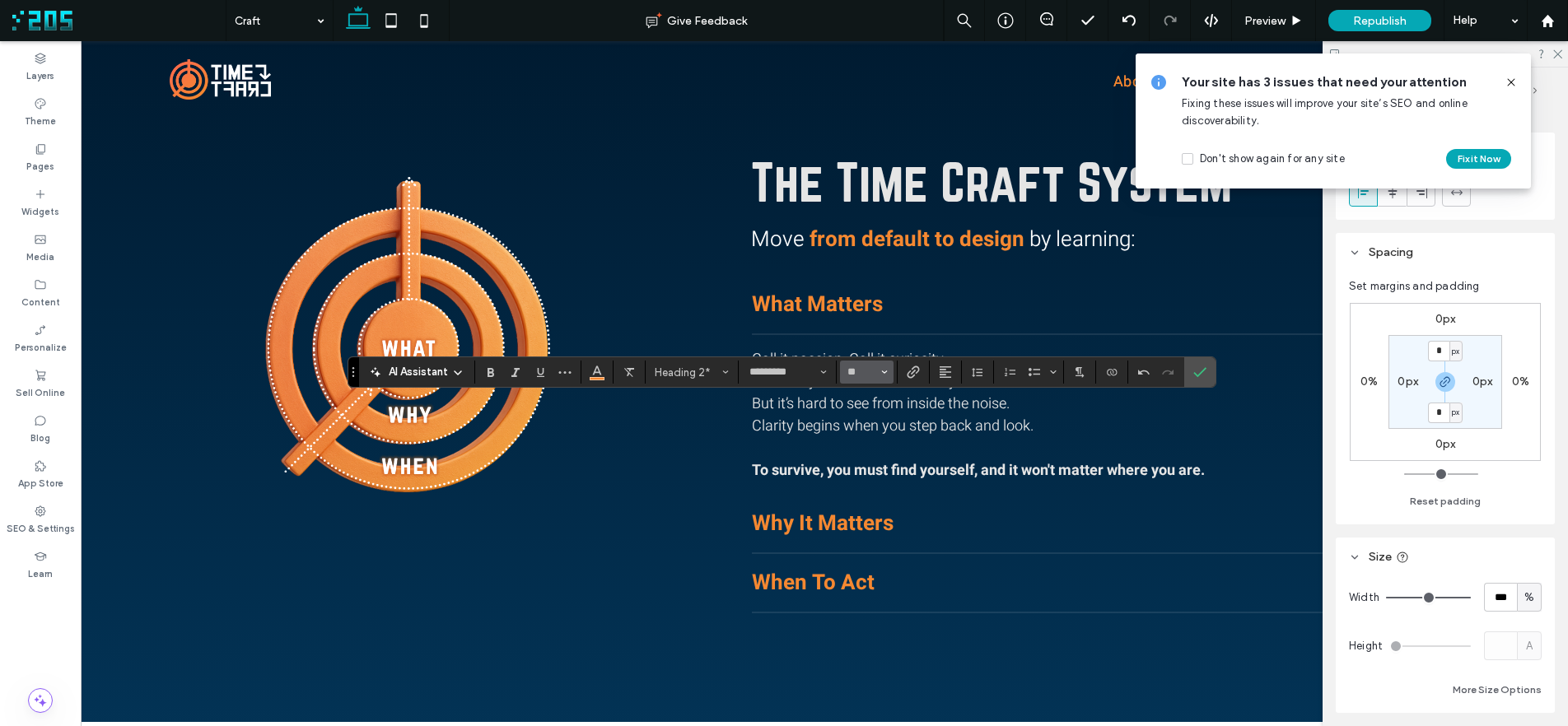 type on "**" 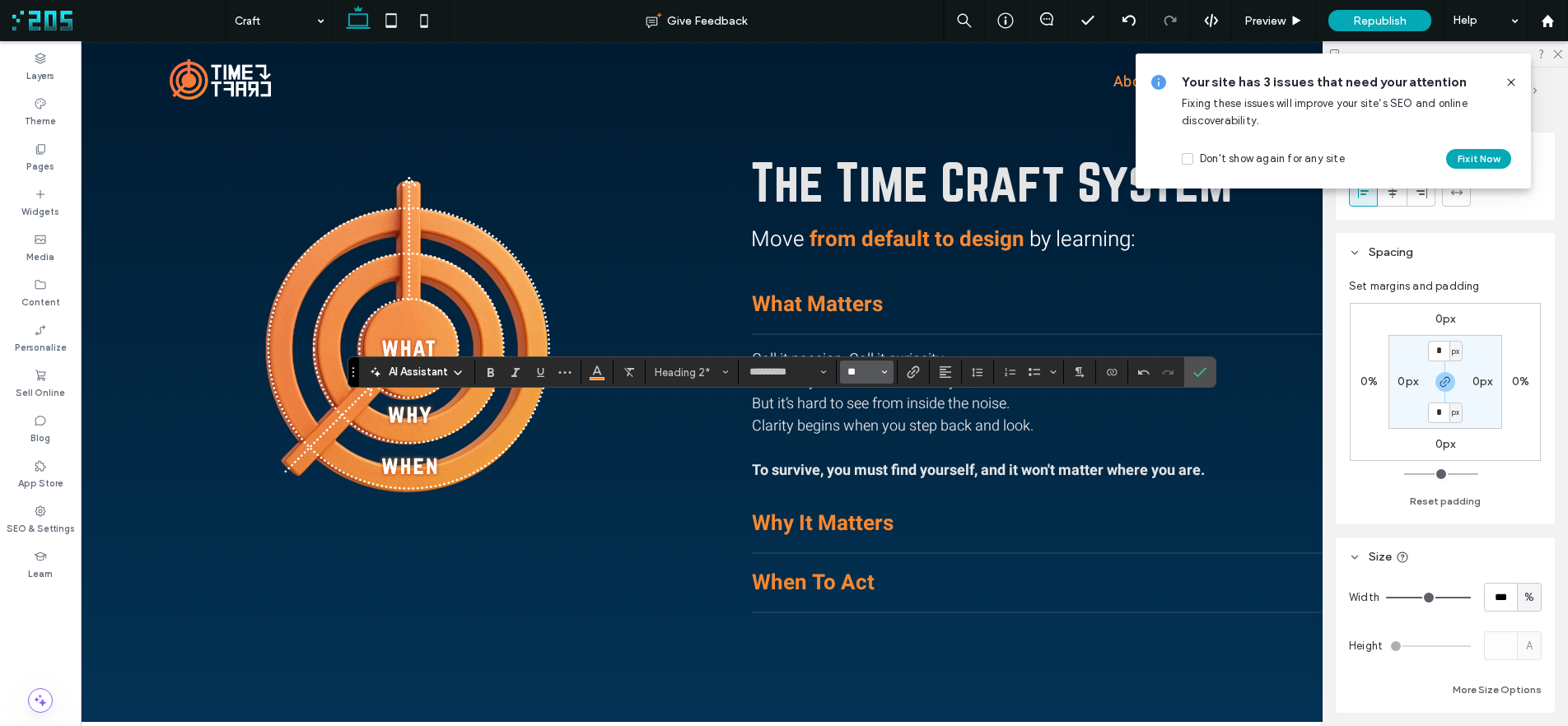 click on "**" at bounding box center [861, 372] 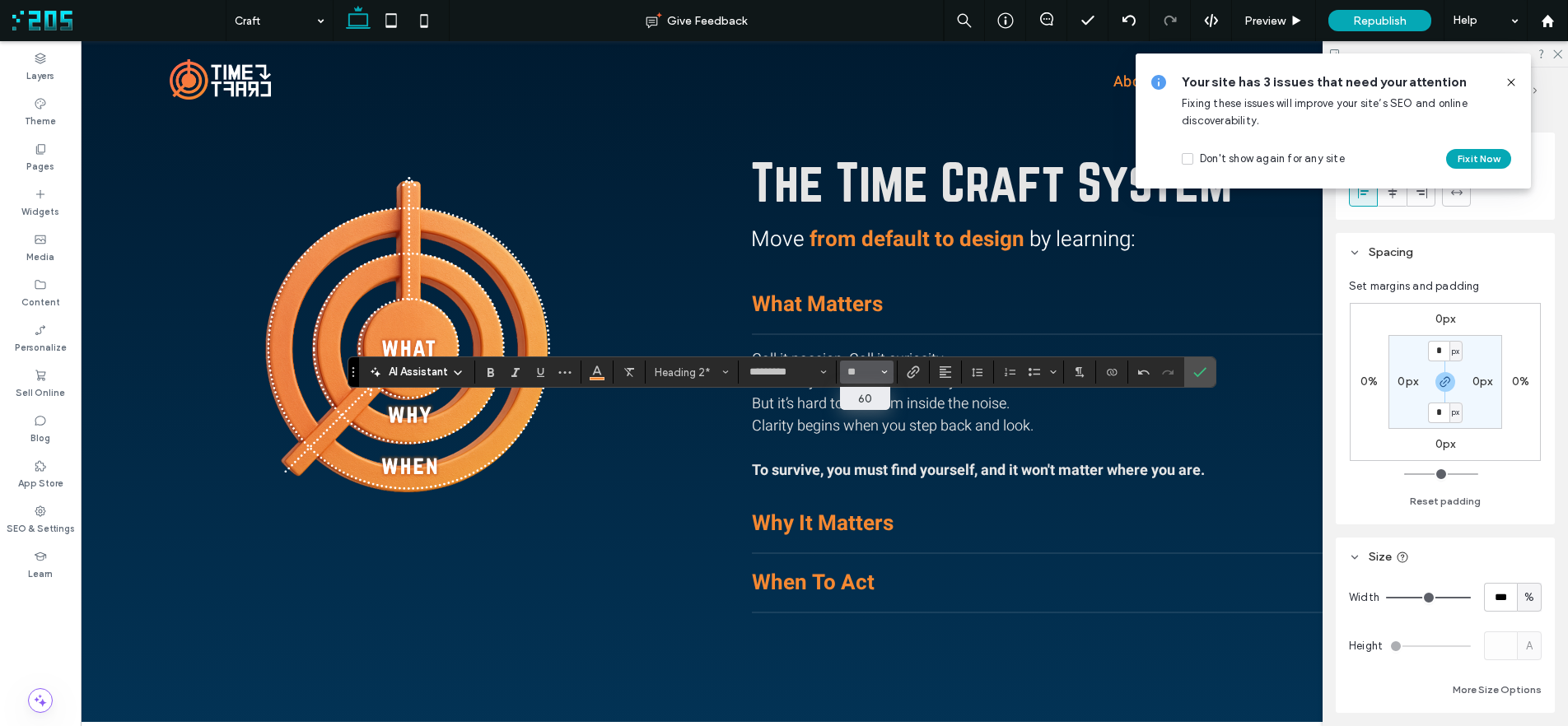 type on "**" 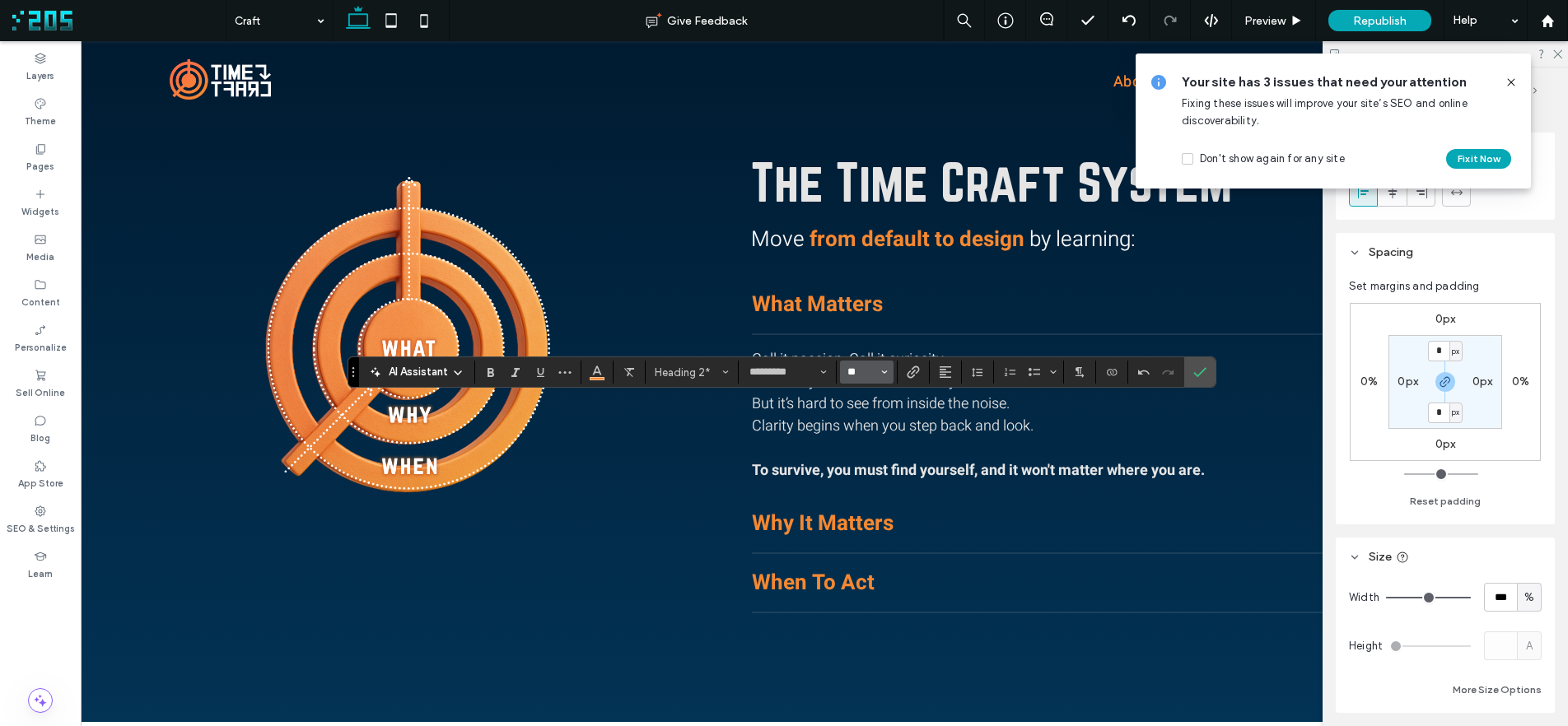click on "**" at bounding box center (861, 372) 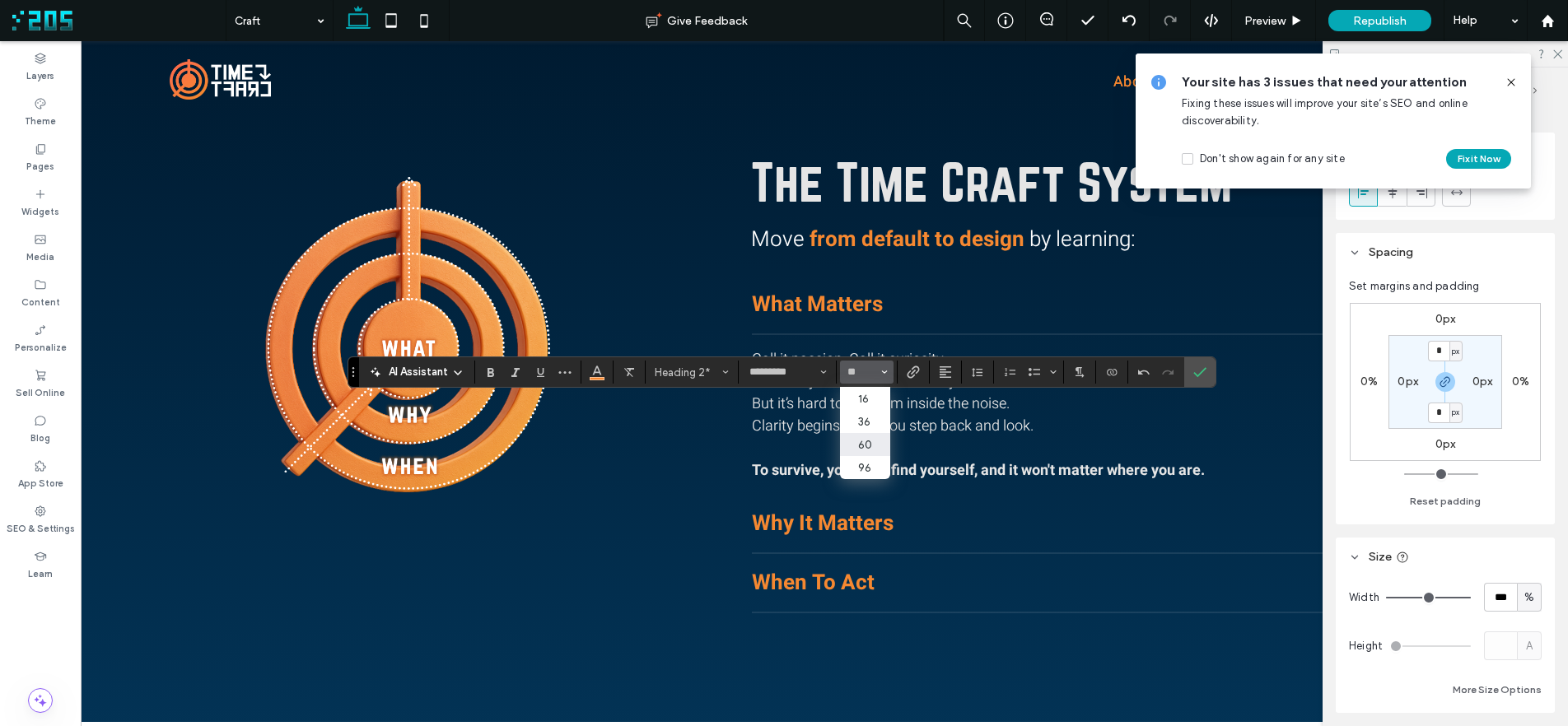 type on "**" 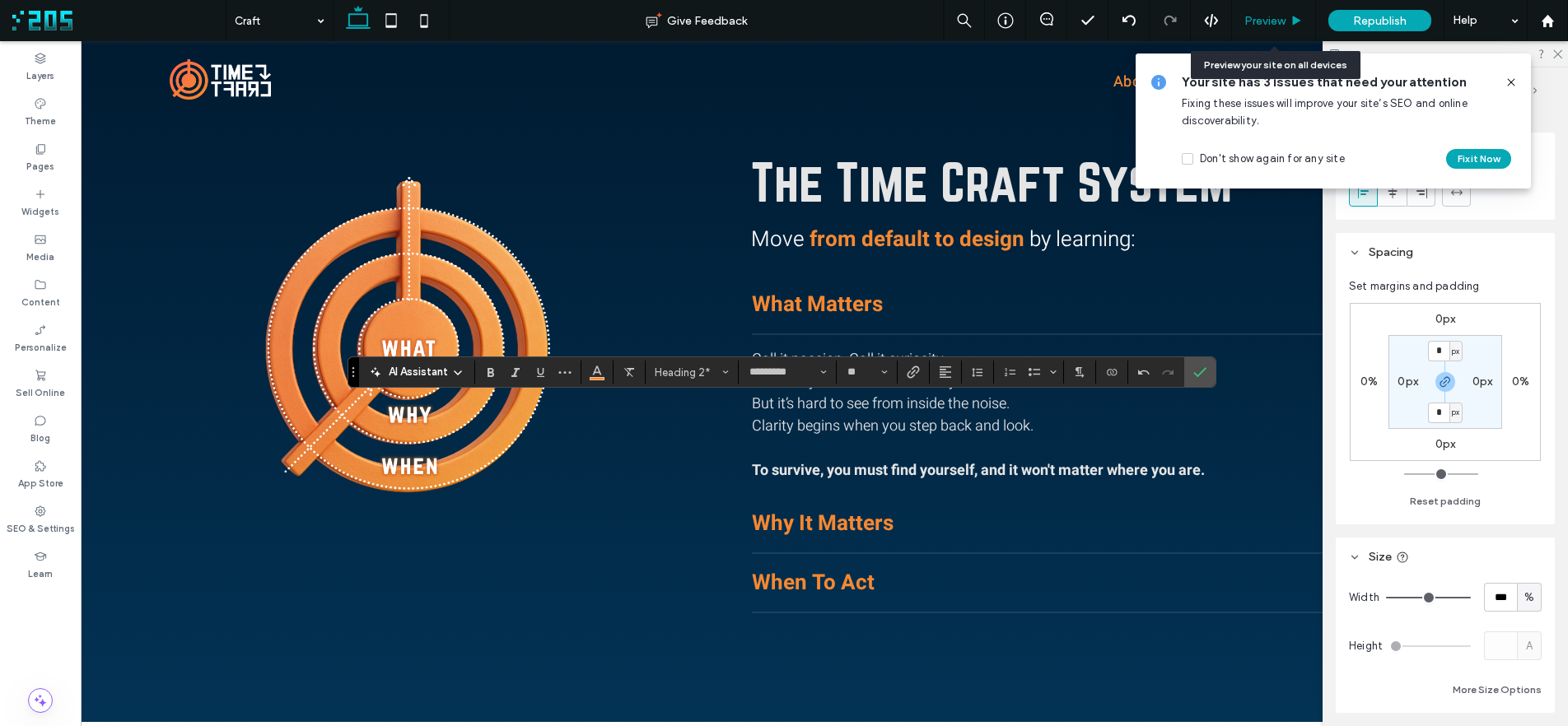 click on "Preview" at bounding box center (1265, 21) 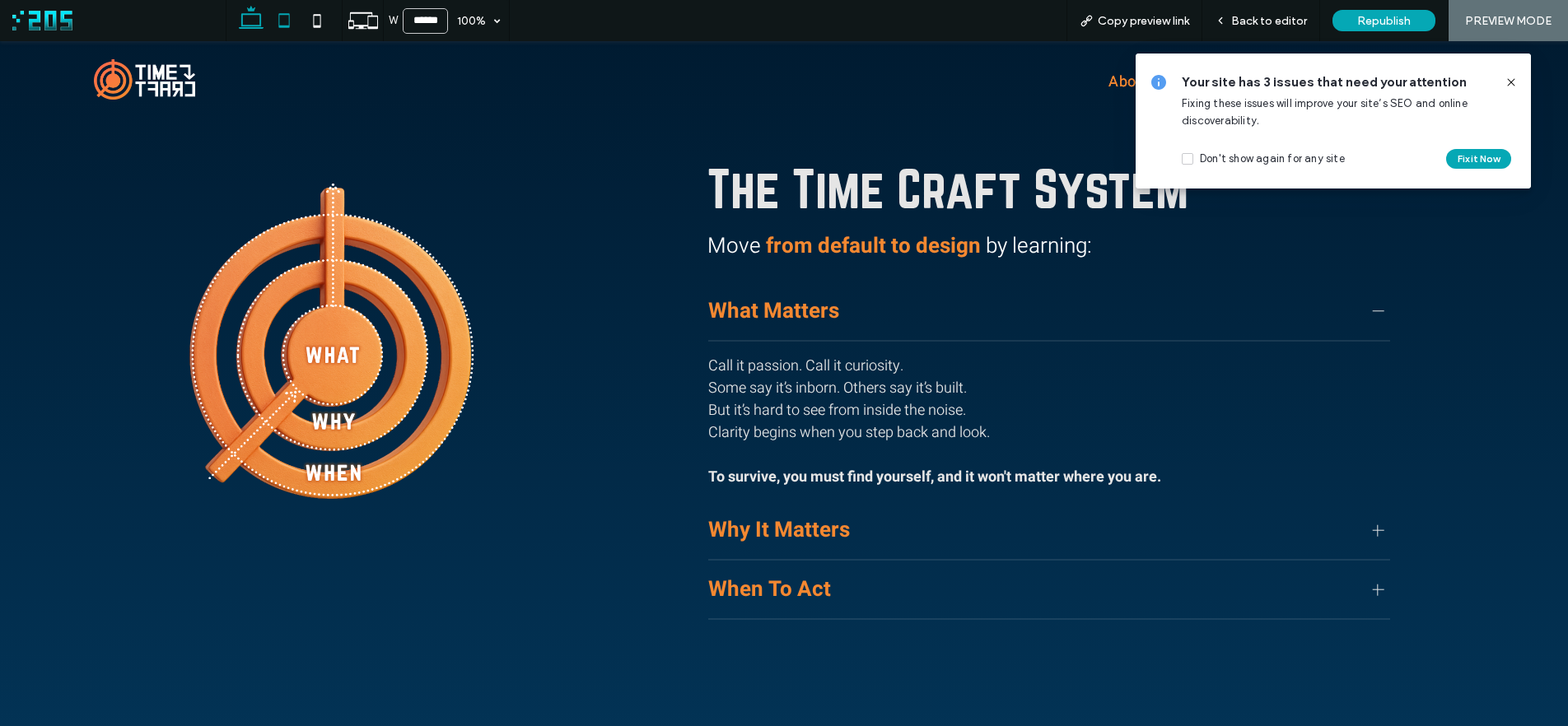 click 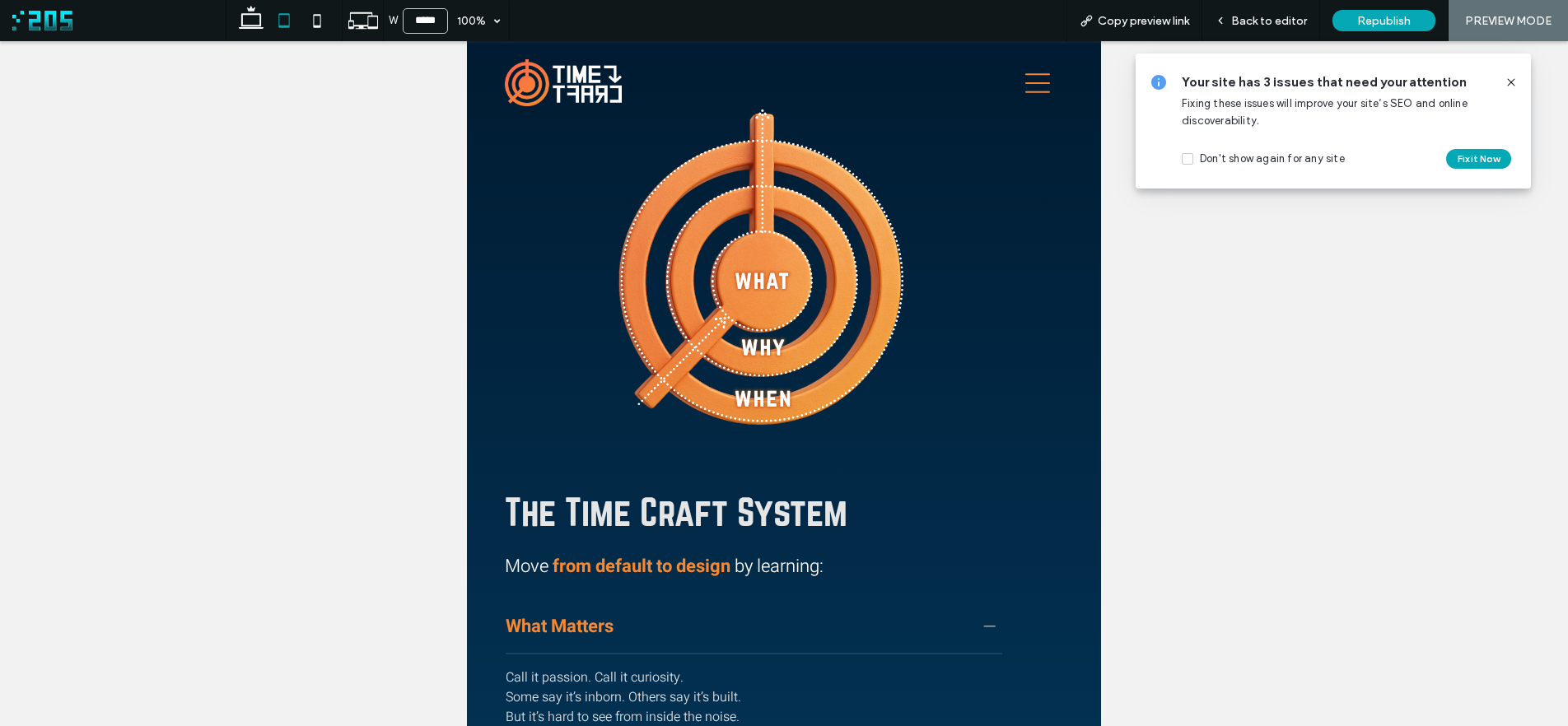 drag, startPoint x: 248, startPoint y: 22, endPoint x: 274, endPoint y: 21, distance: 26.01922 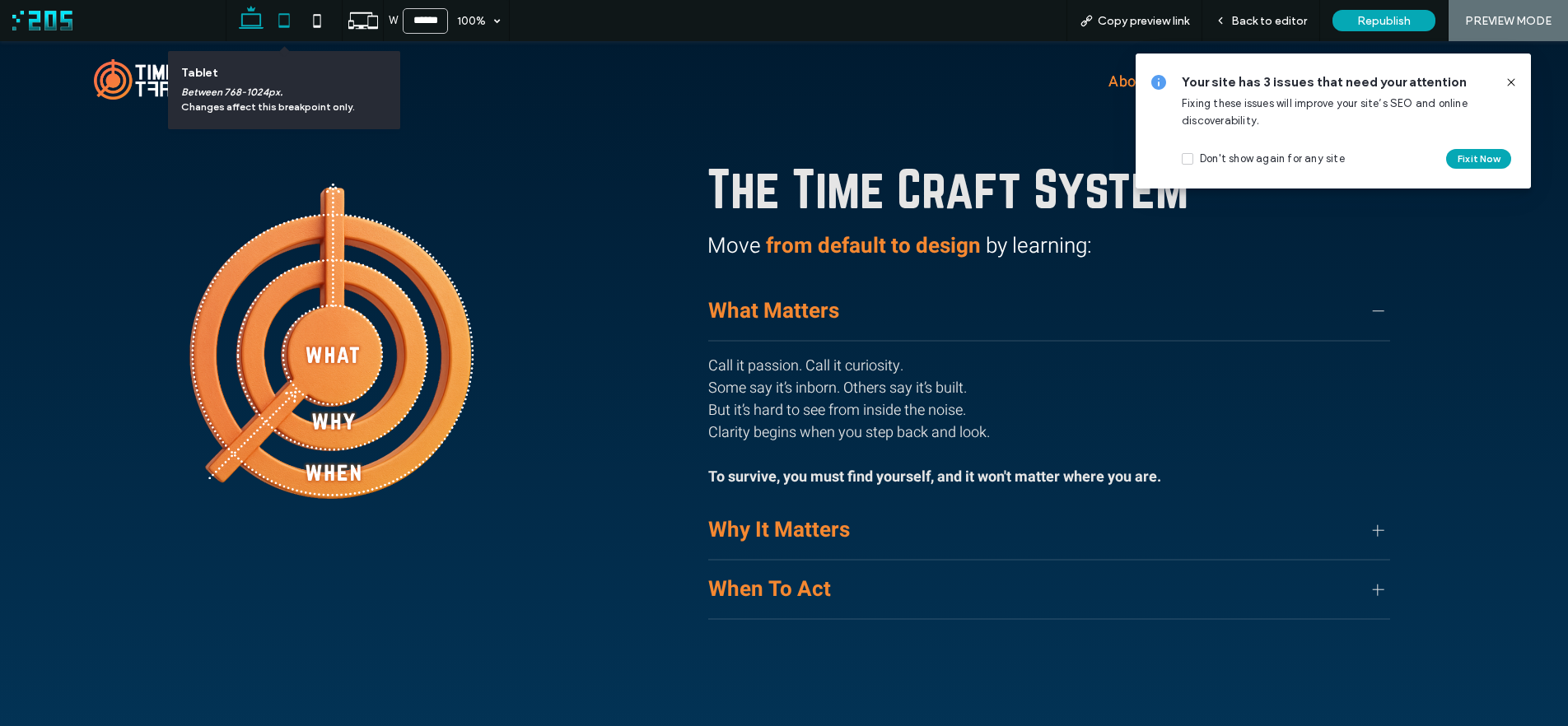 click 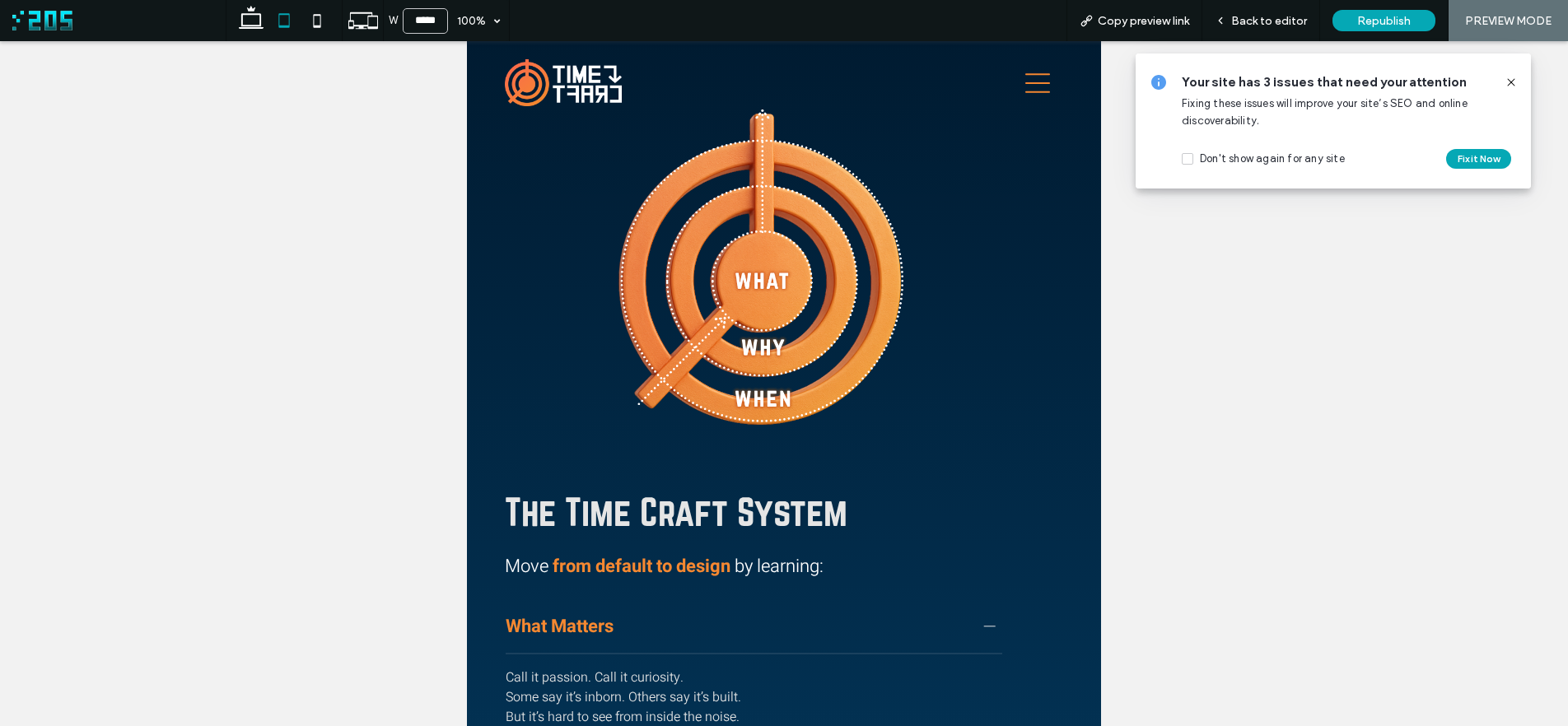 drag, startPoint x: 1244, startPoint y: 18, endPoint x: 1220, endPoint y: 42, distance: 33.941125 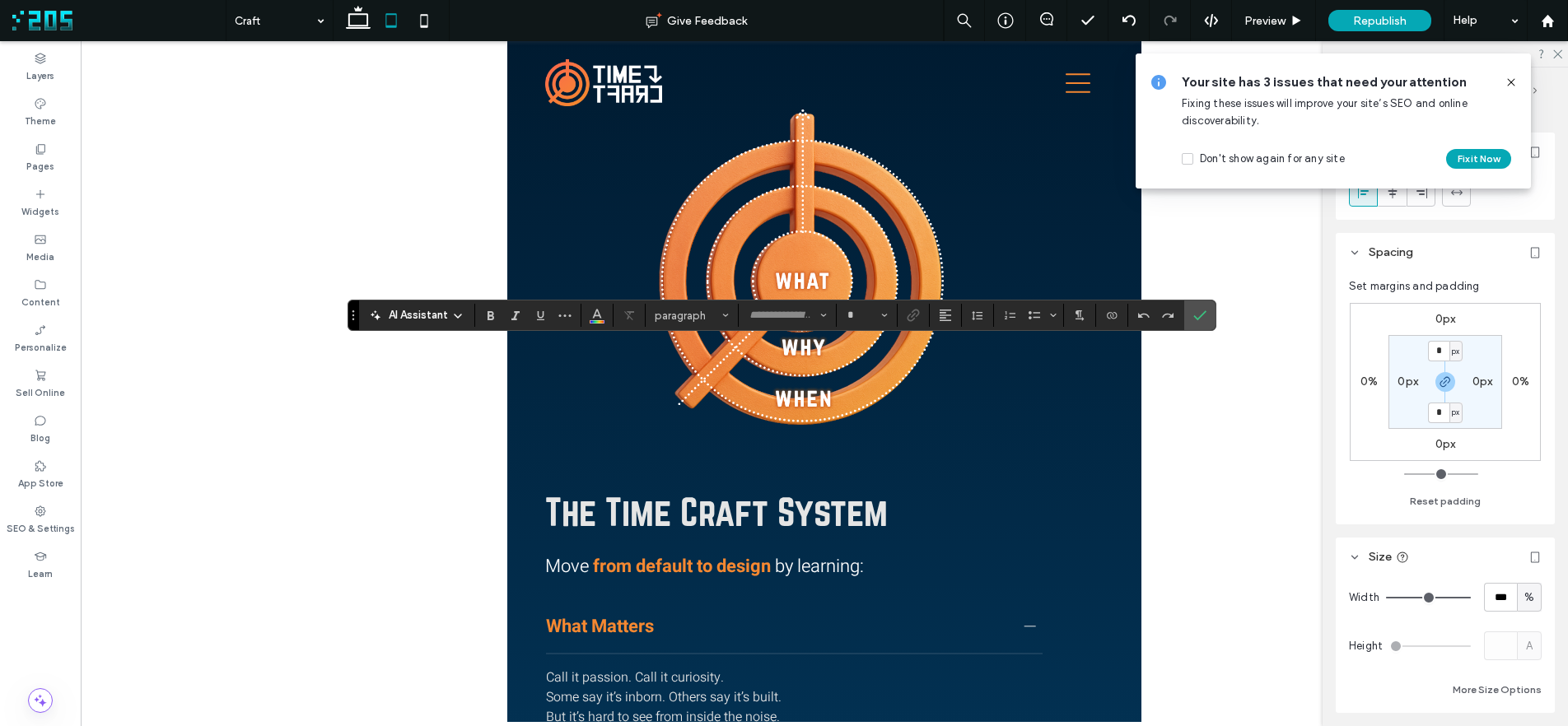 type on "*********" 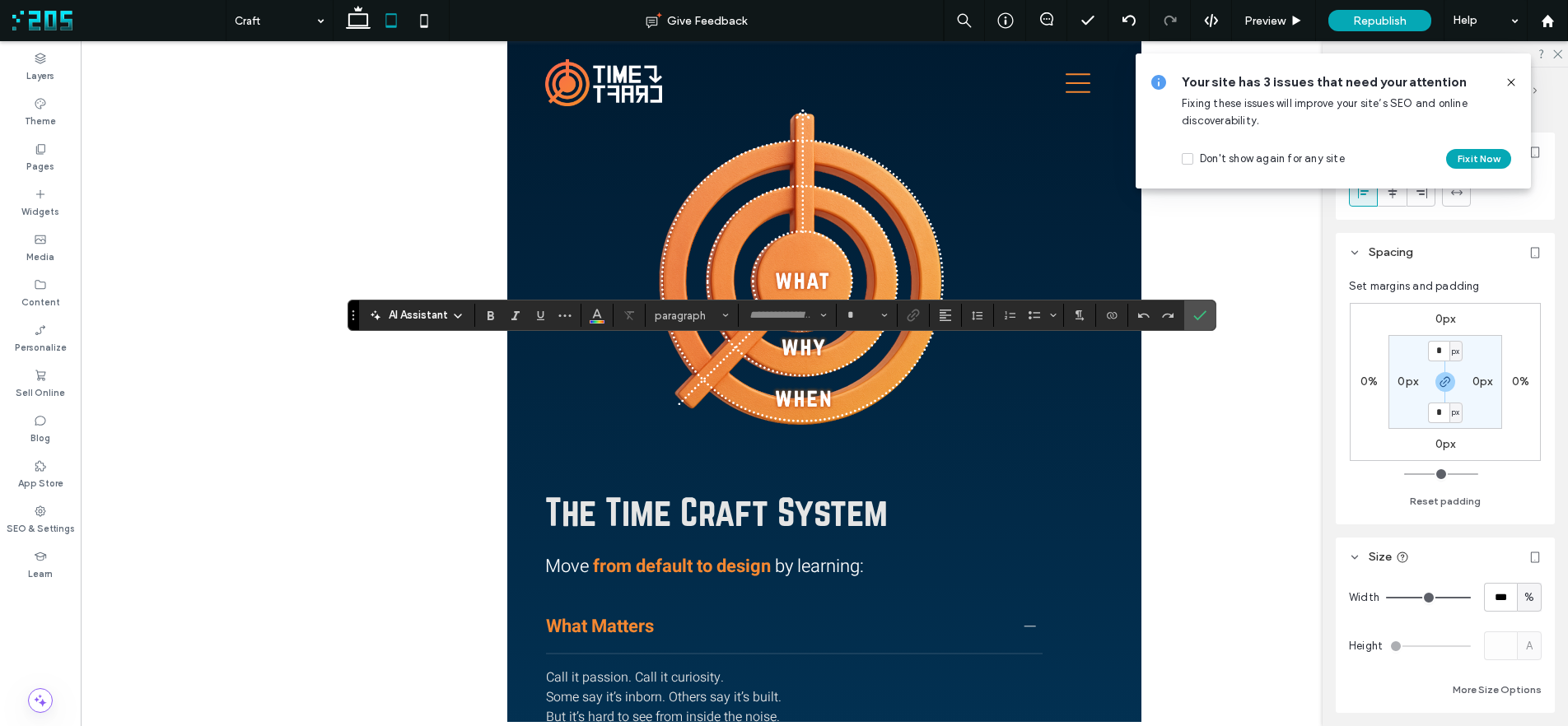type on "**" 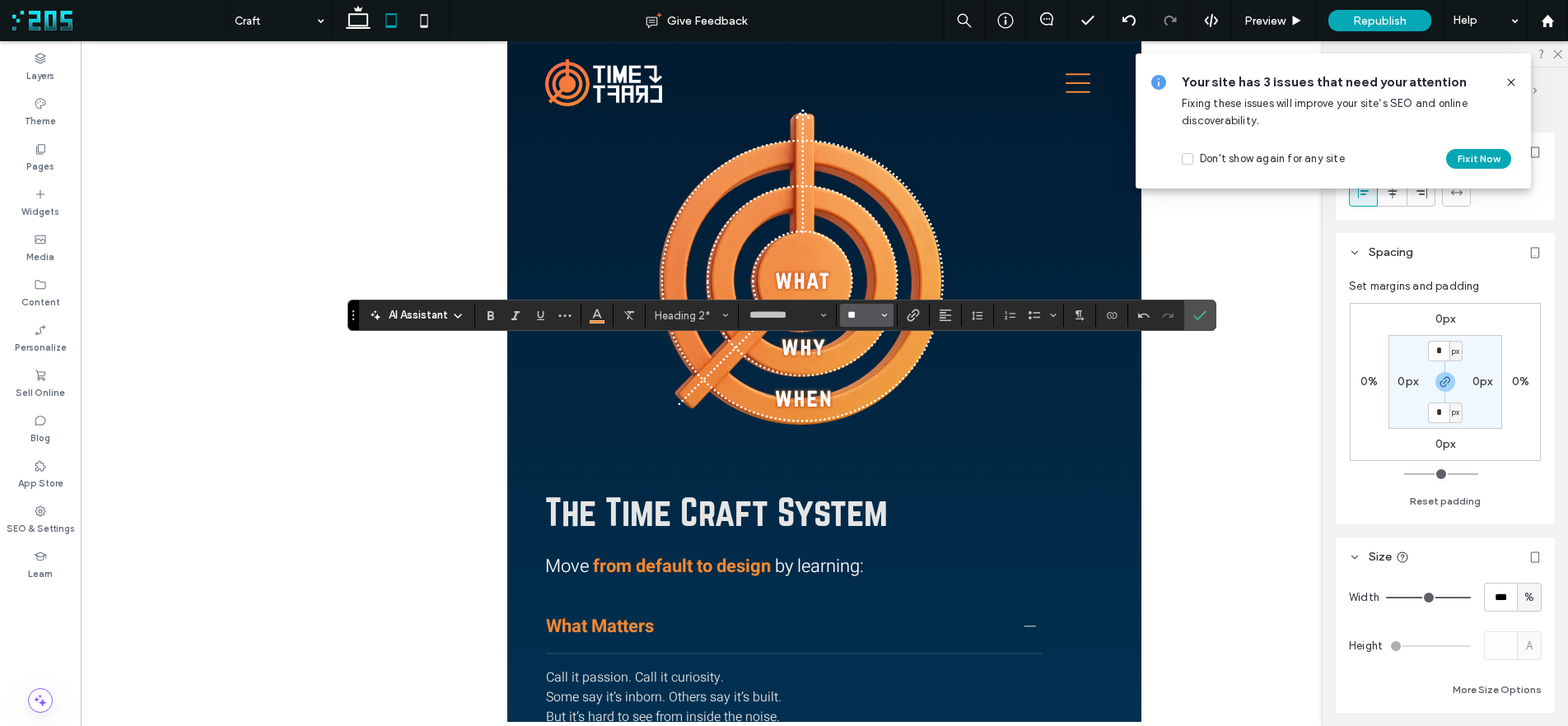 click on "**" at bounding box center (861, 315) 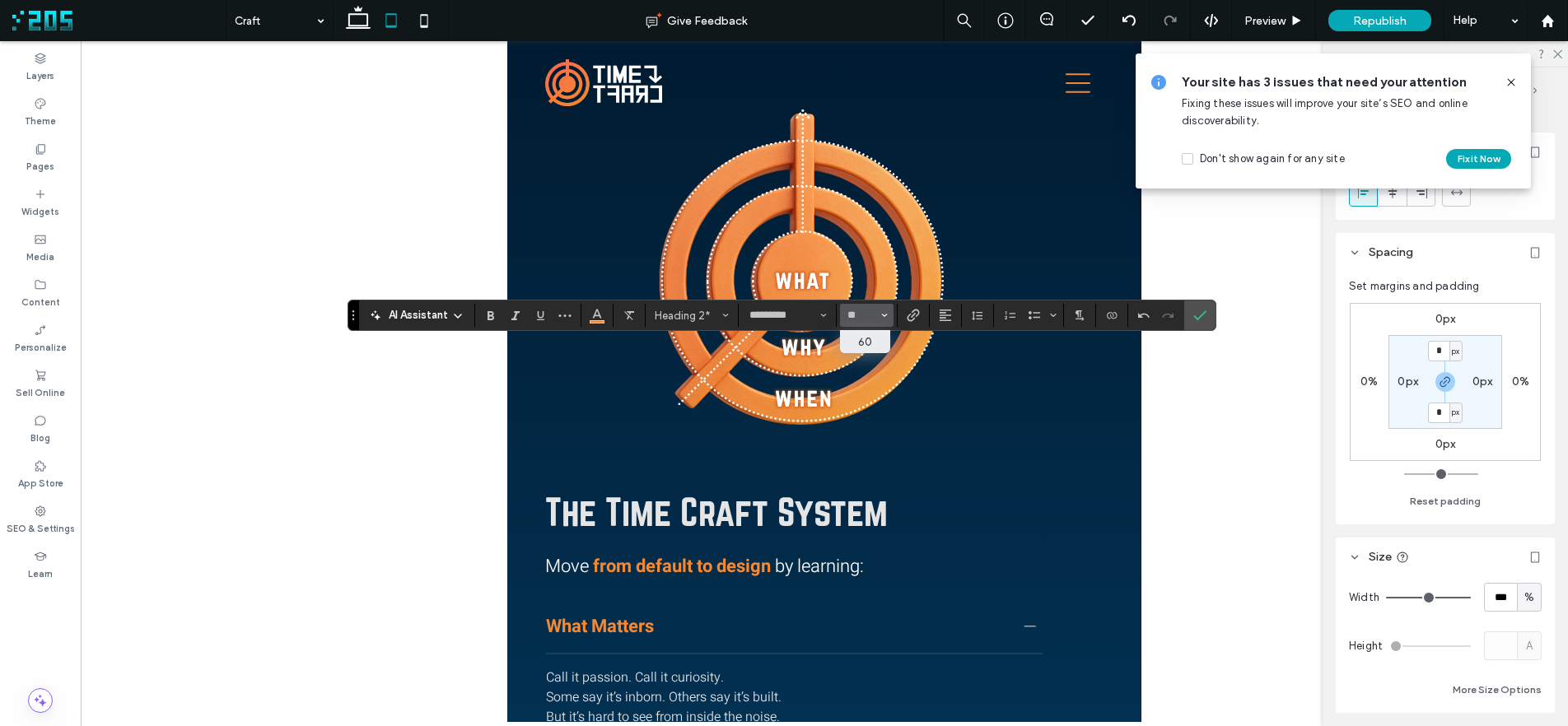 type on "**" 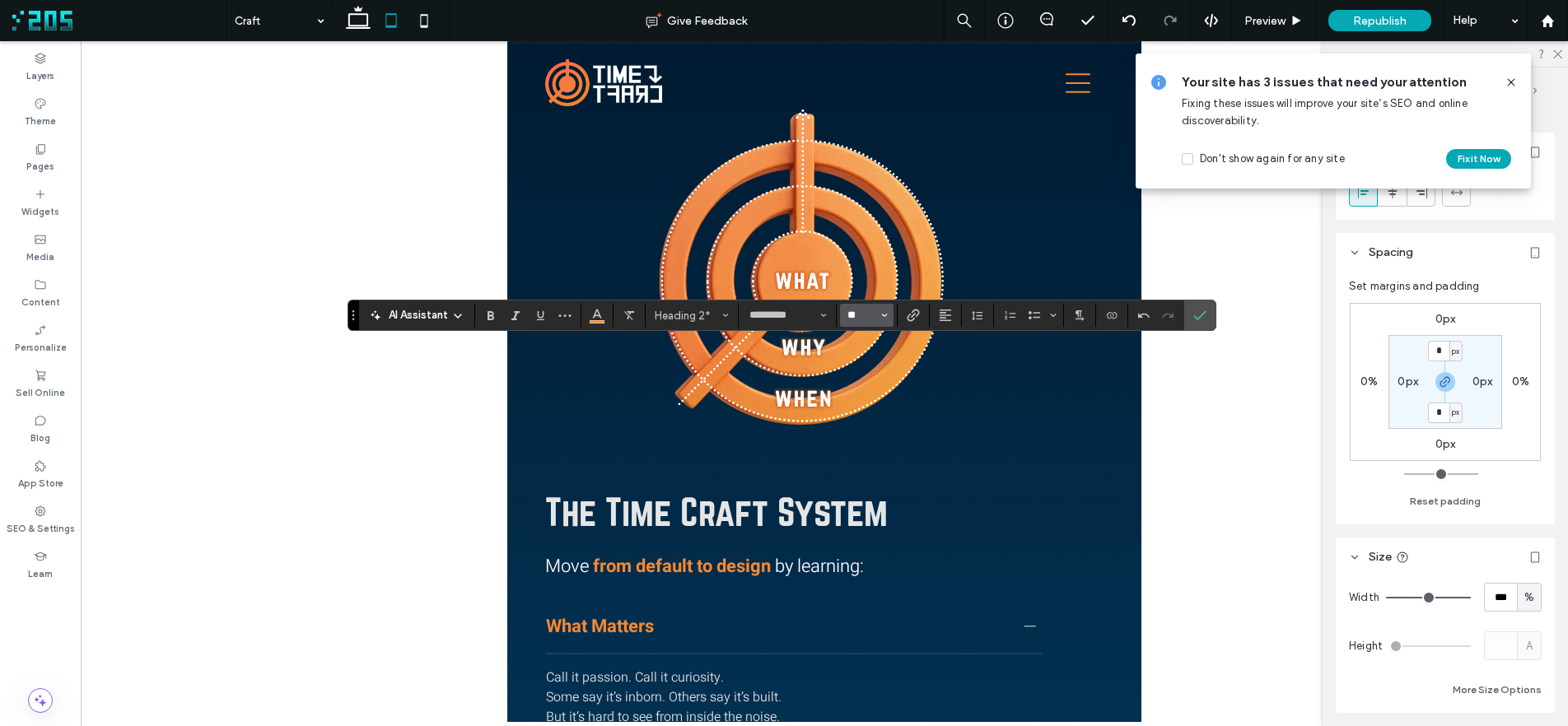 click on "**" at bounding box center [861, 315] 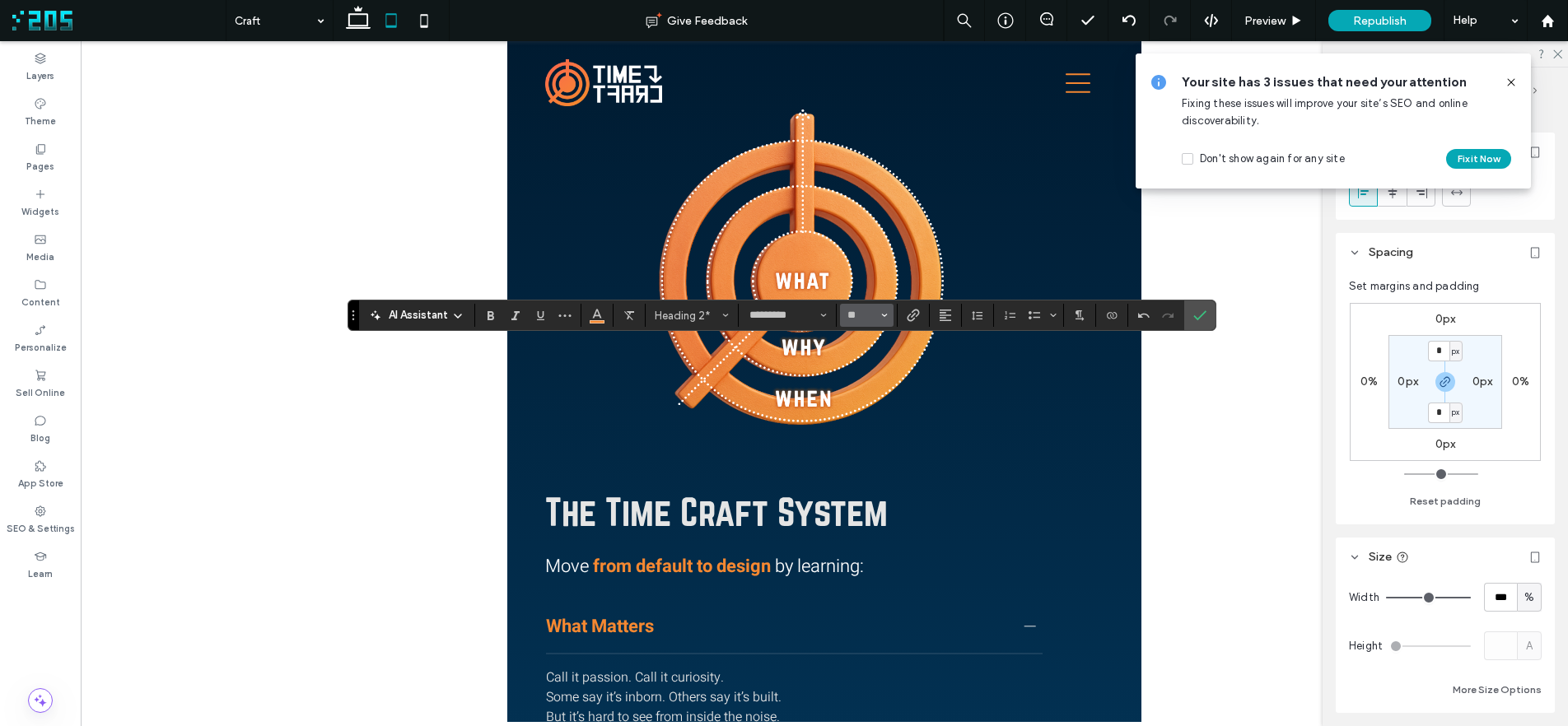 type on "**" 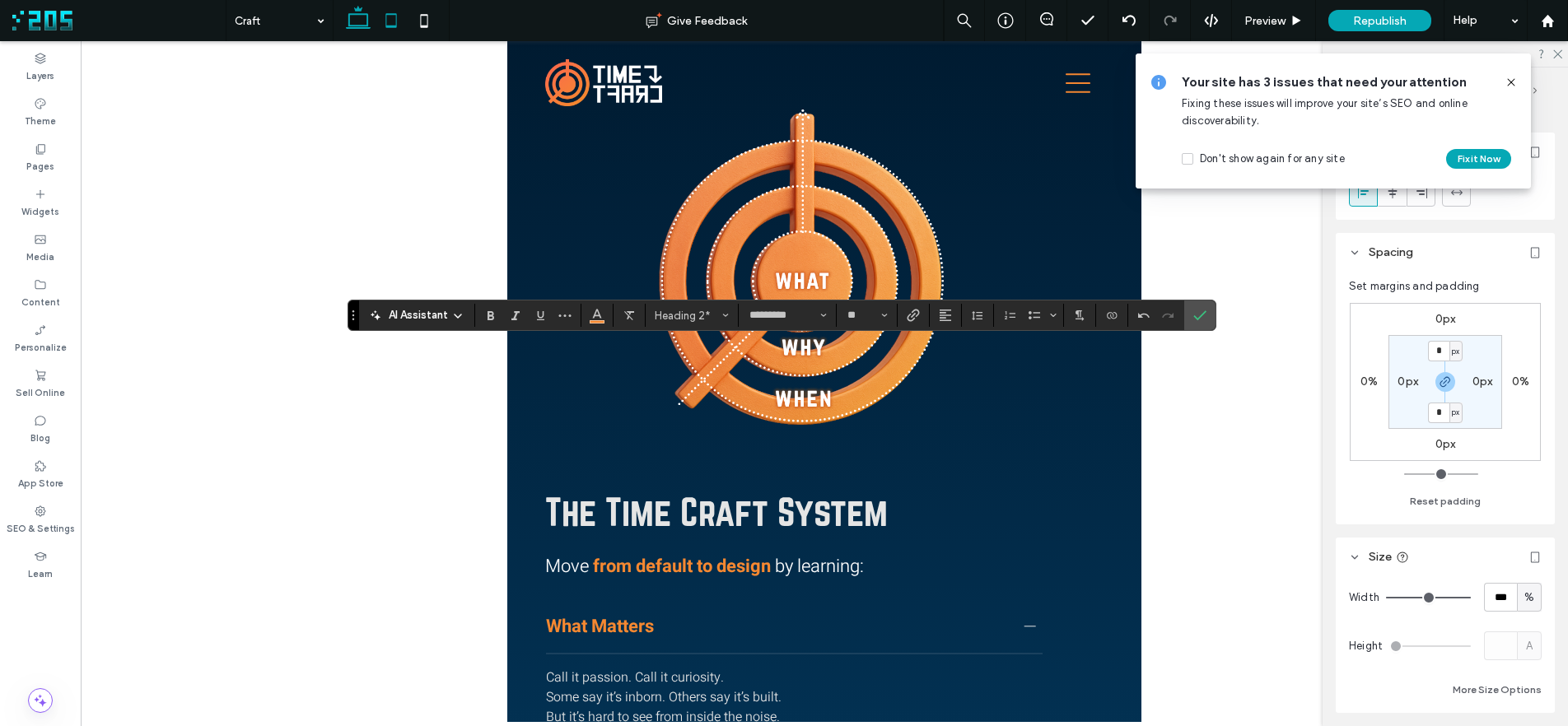 click 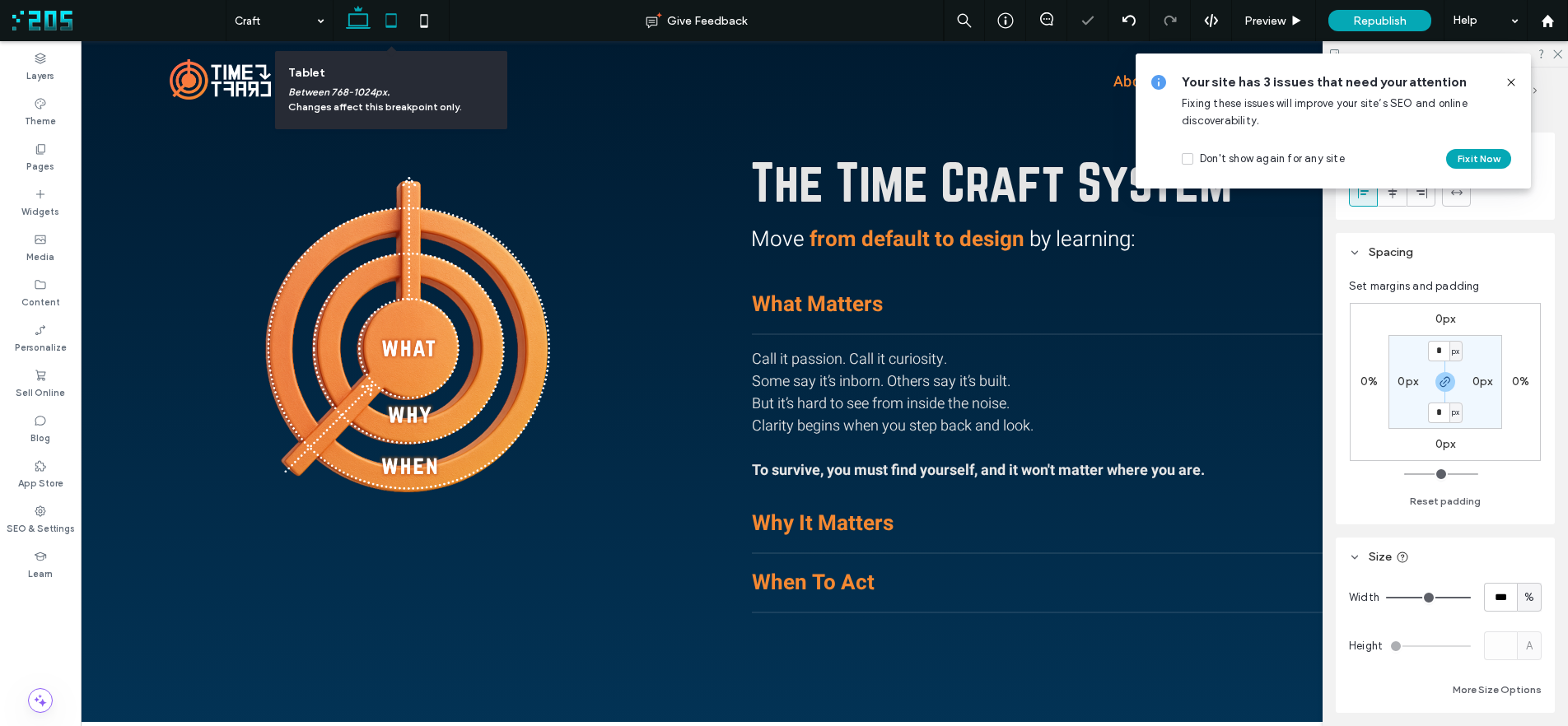 click 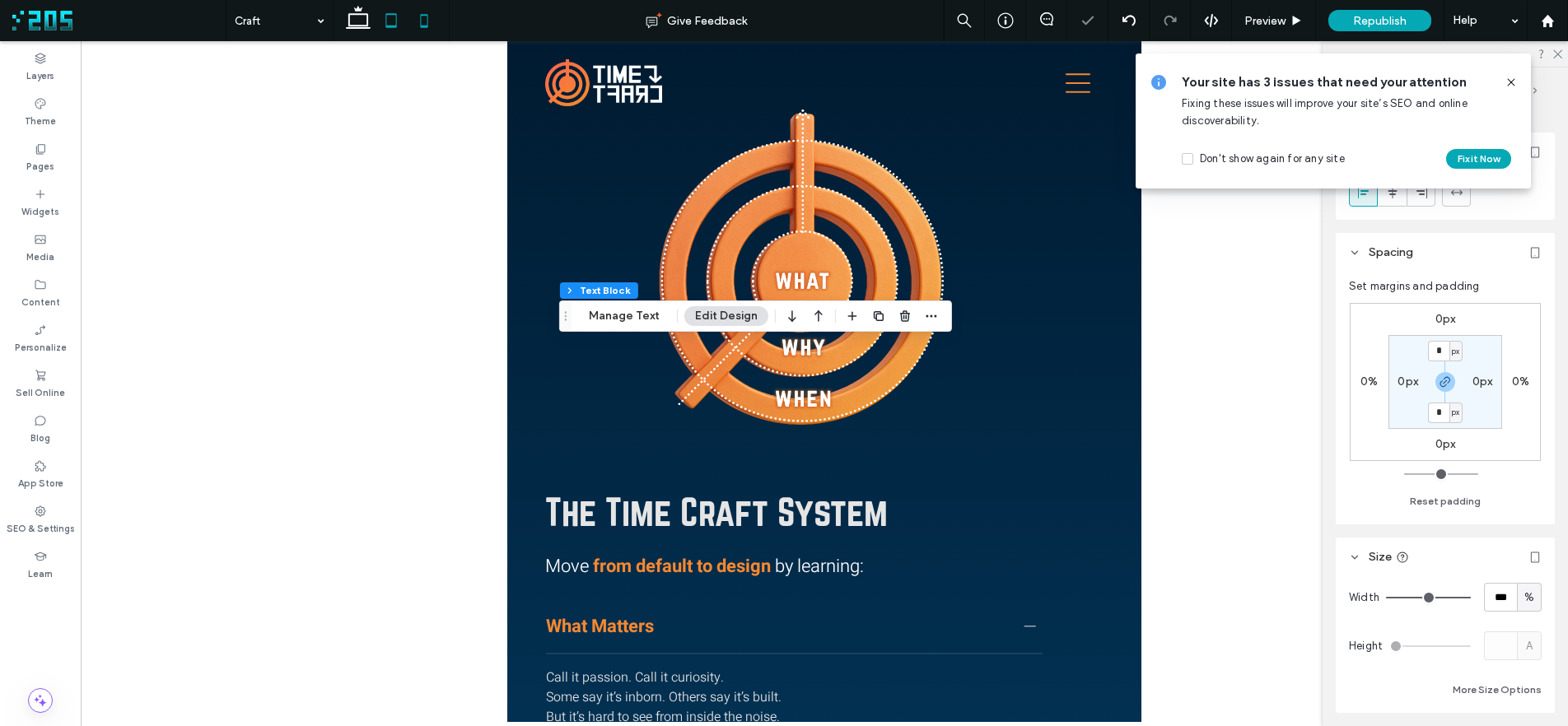 click 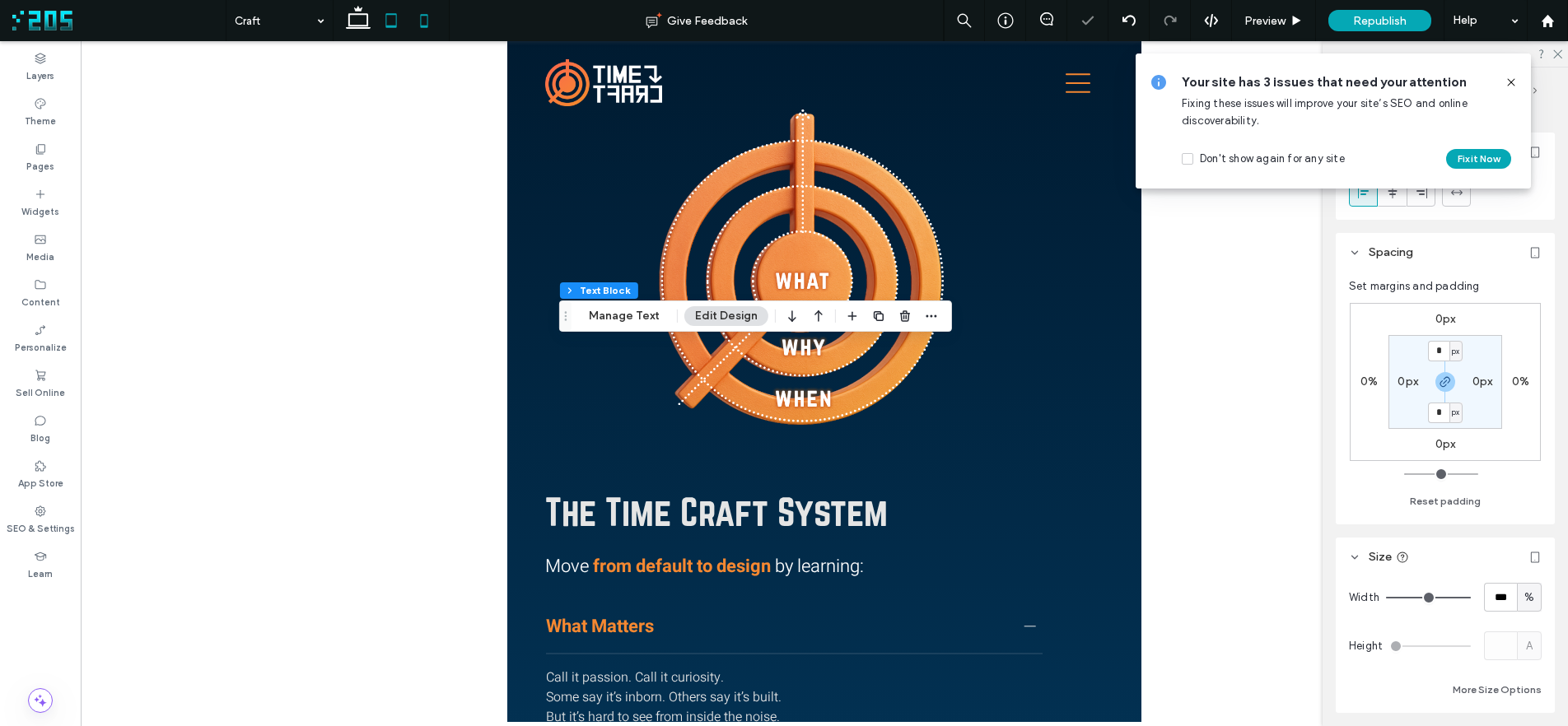 type on "****" 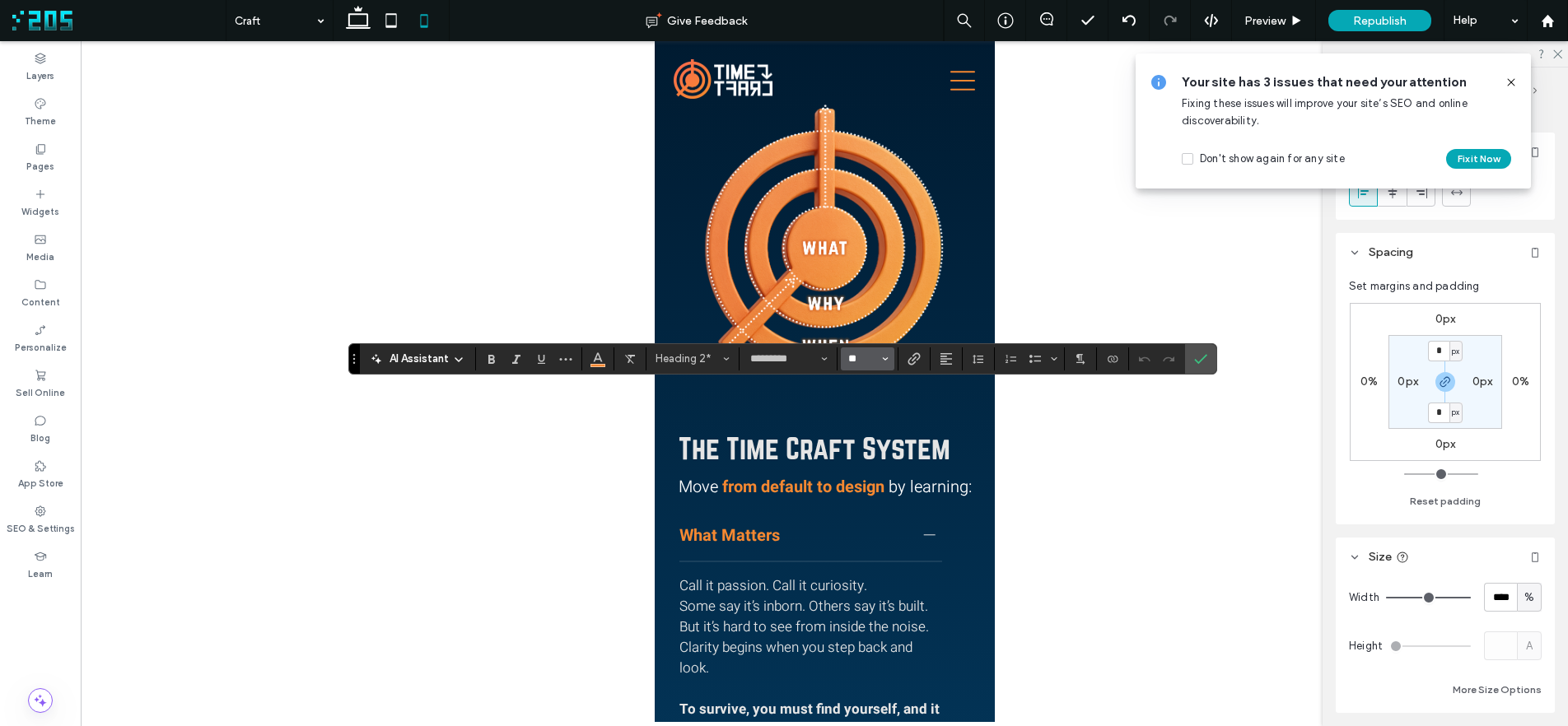 click on "**" at bounding box center [862, 359] 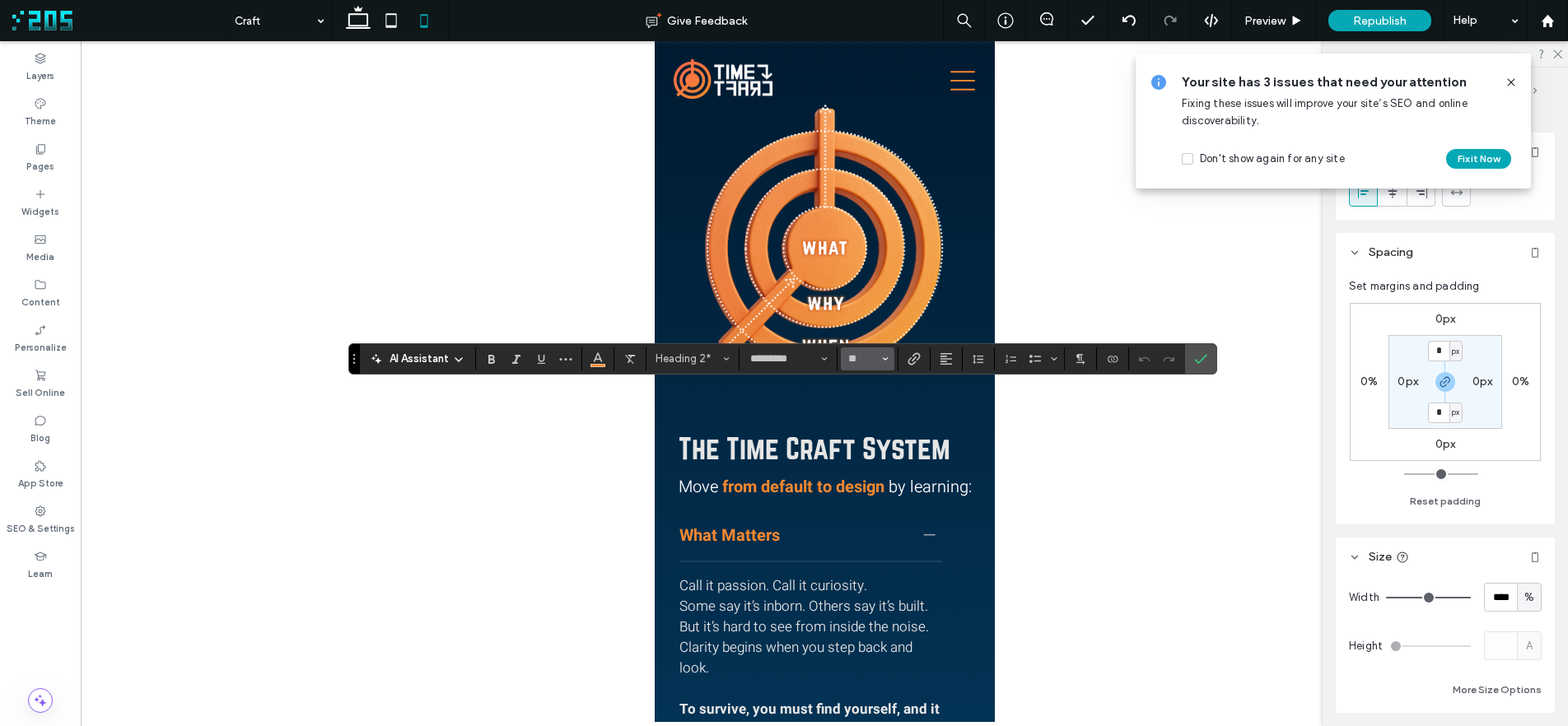 type on "**" 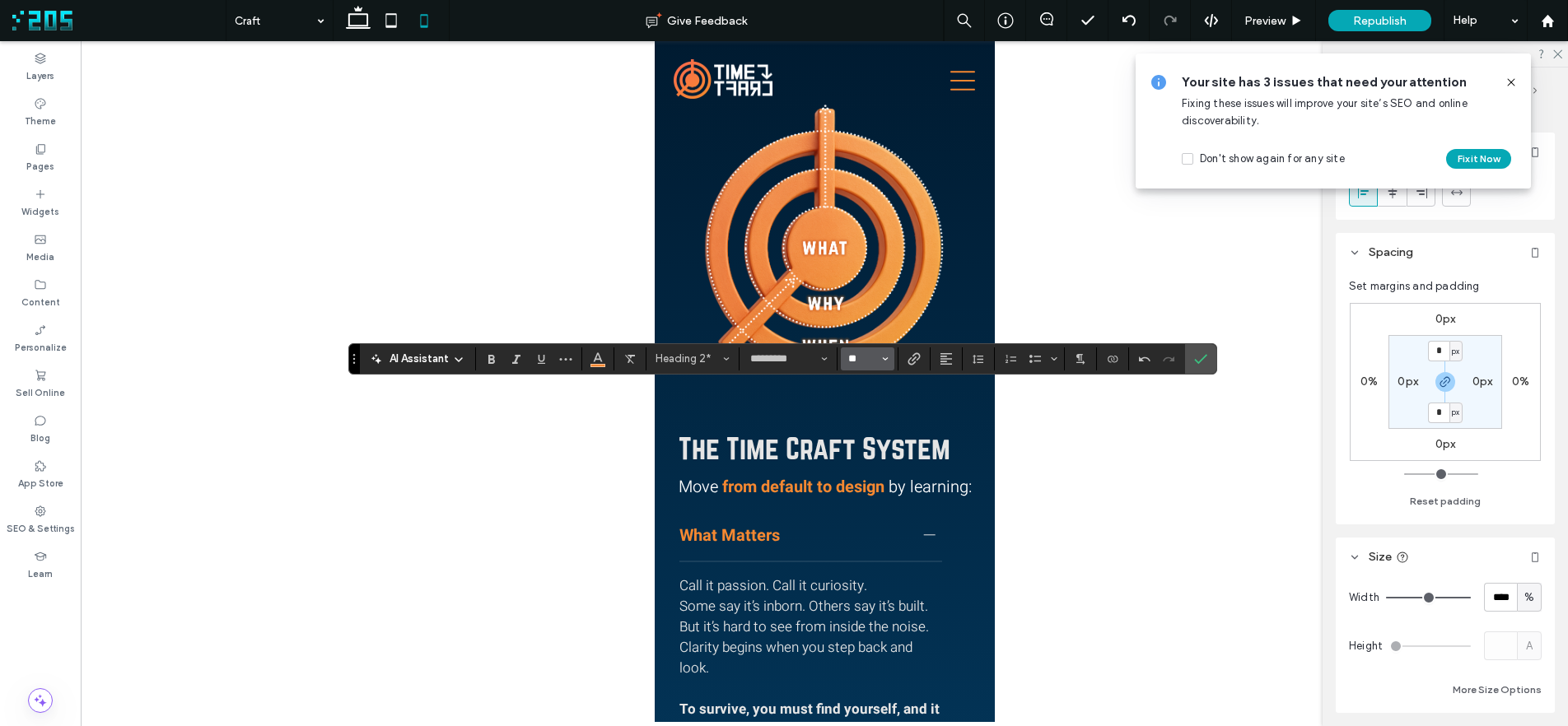 click on "**" at bounding box center [862, 359] 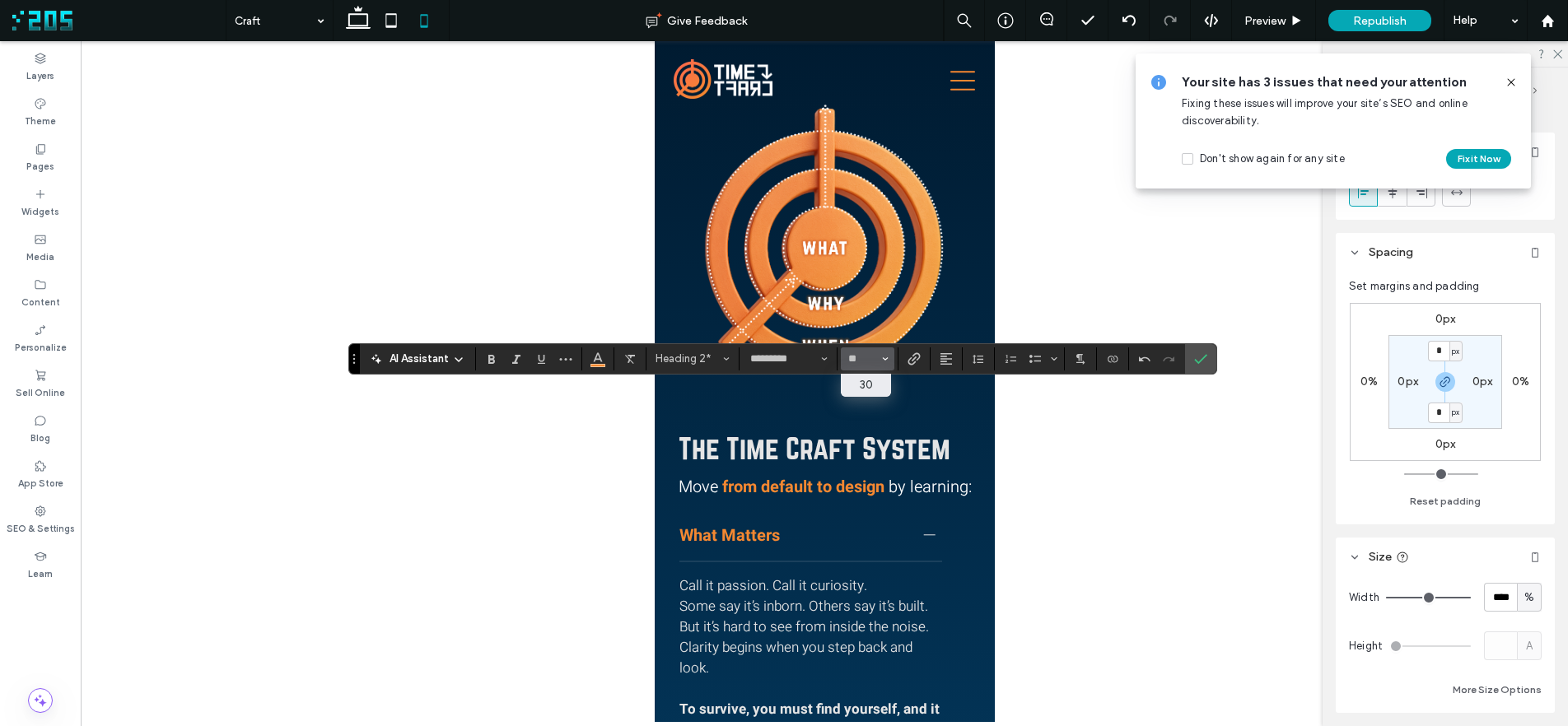type on "**" 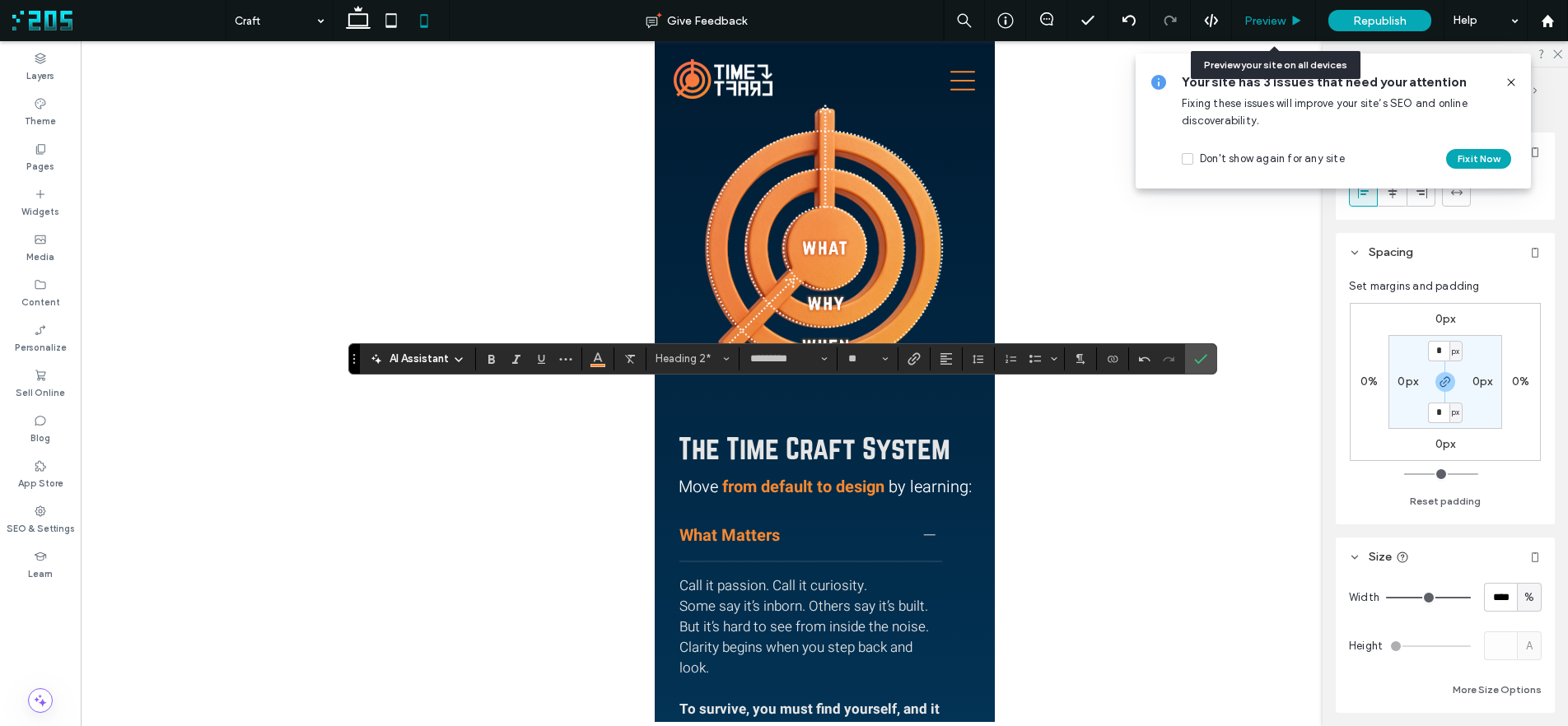 click on "Preview" at bounding box center (1265, 21) 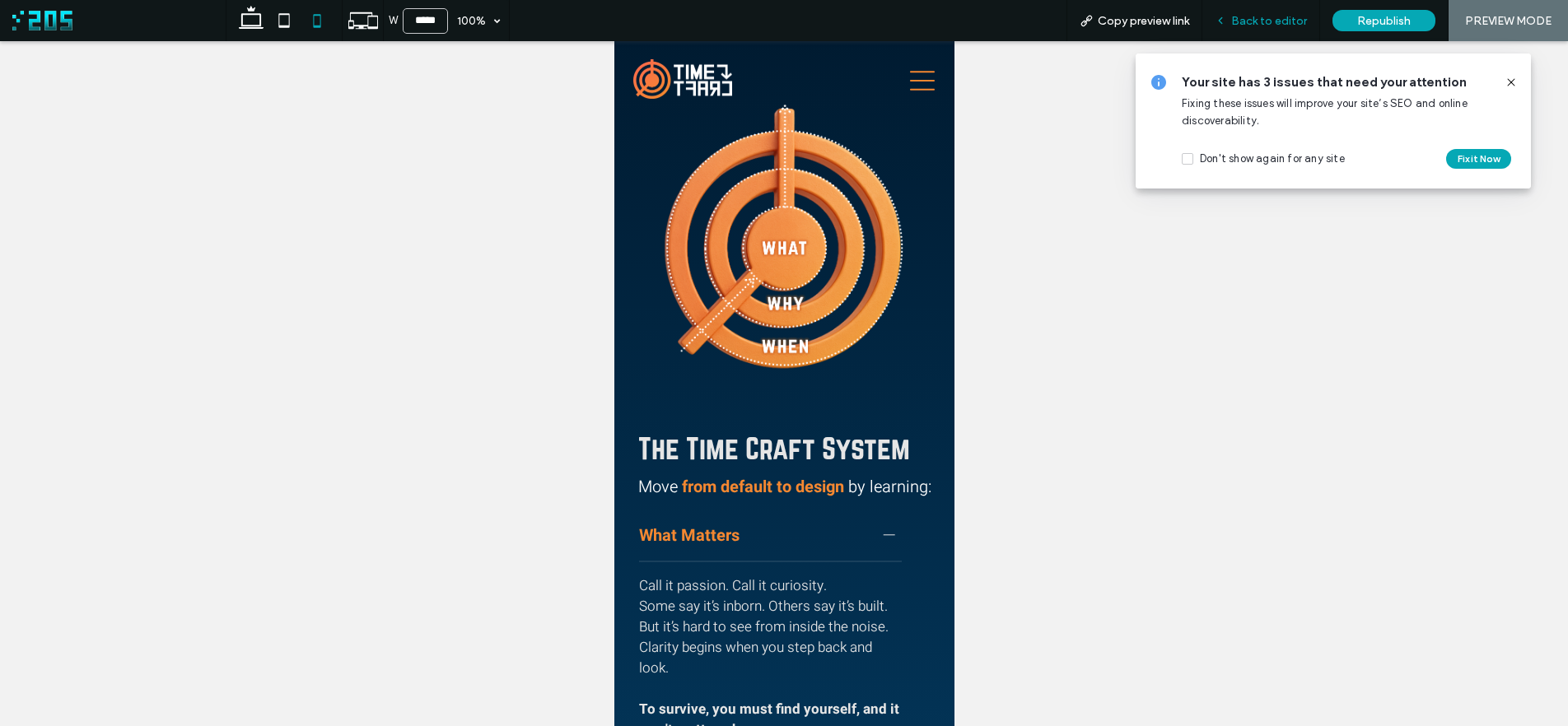 click on "Back to editor" at bounding box center (1261, 21) 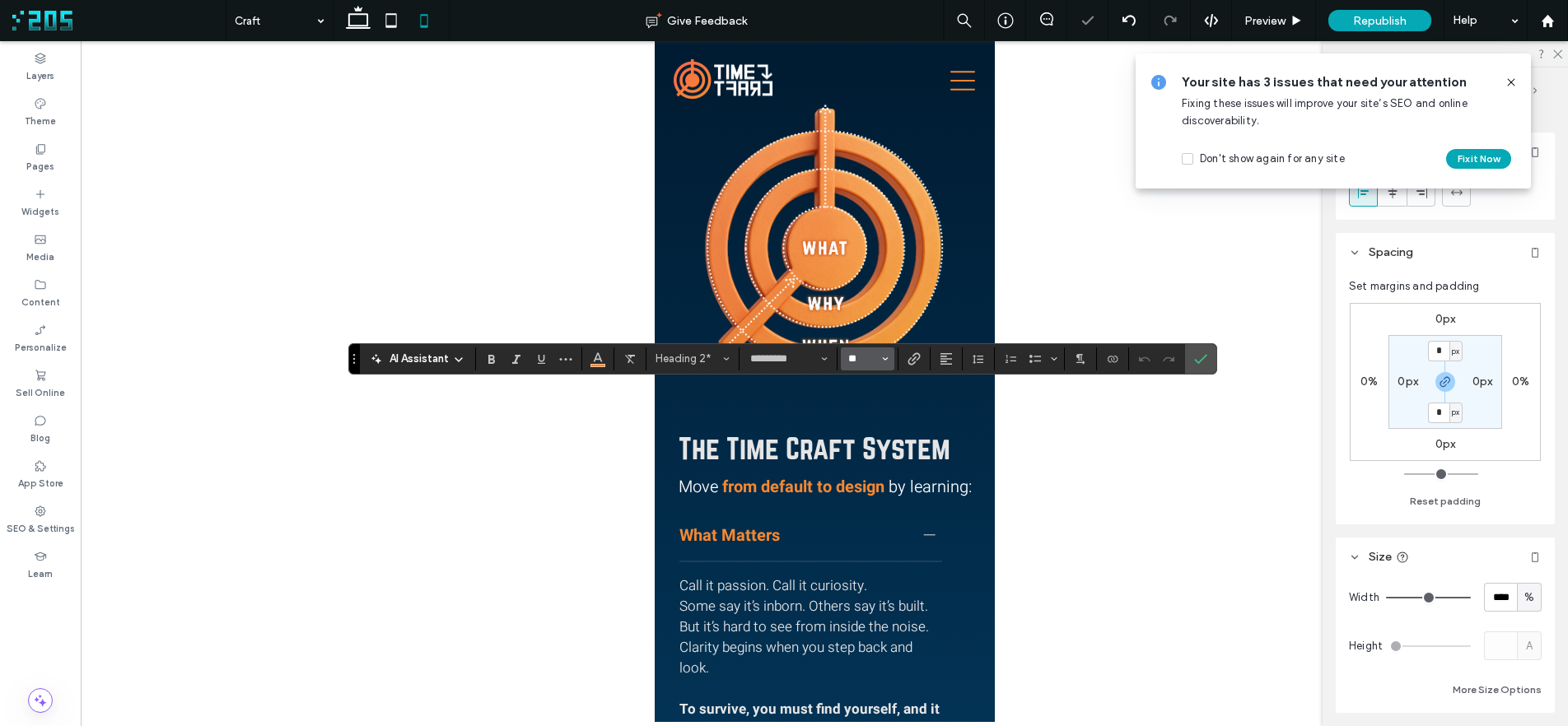 click on "**" at bounding box center (862, 359) 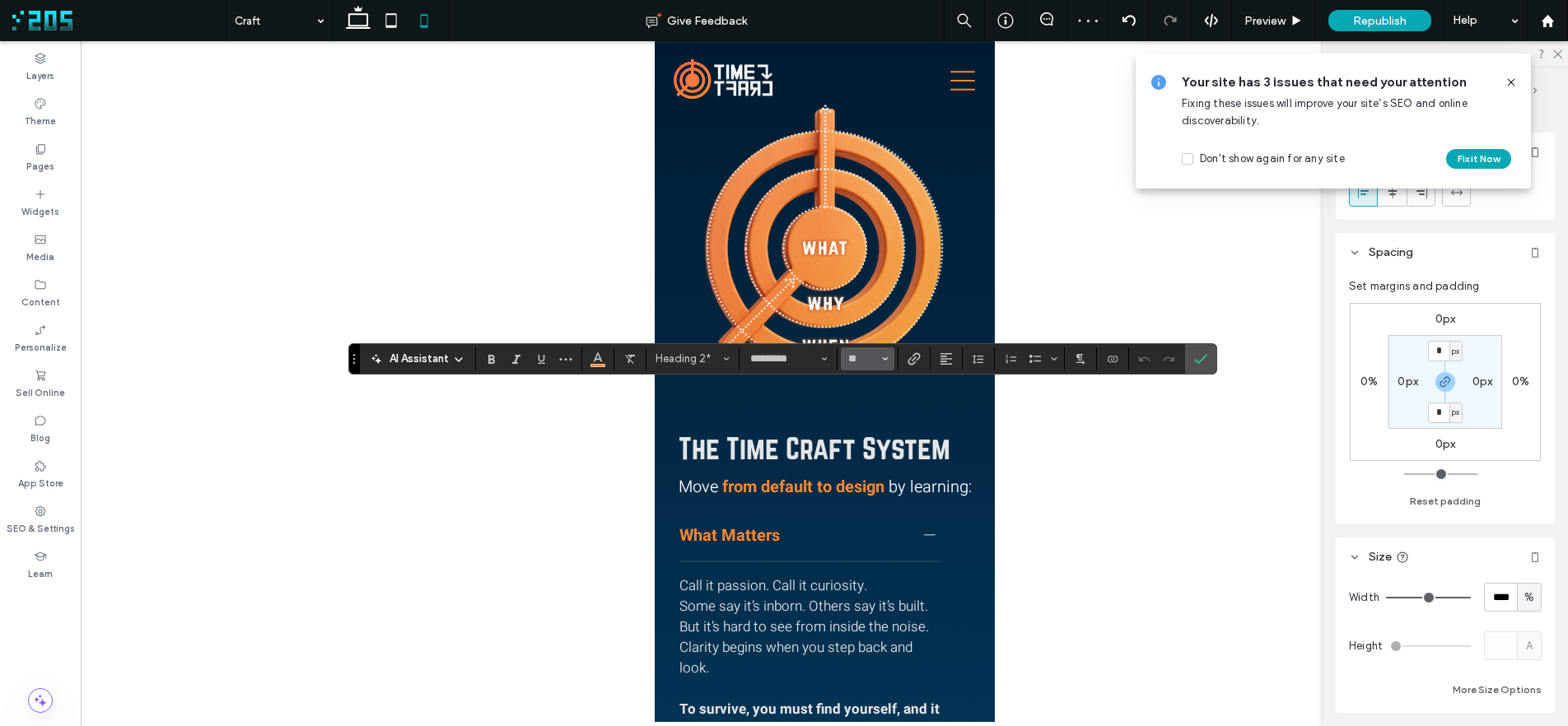 type on "**" 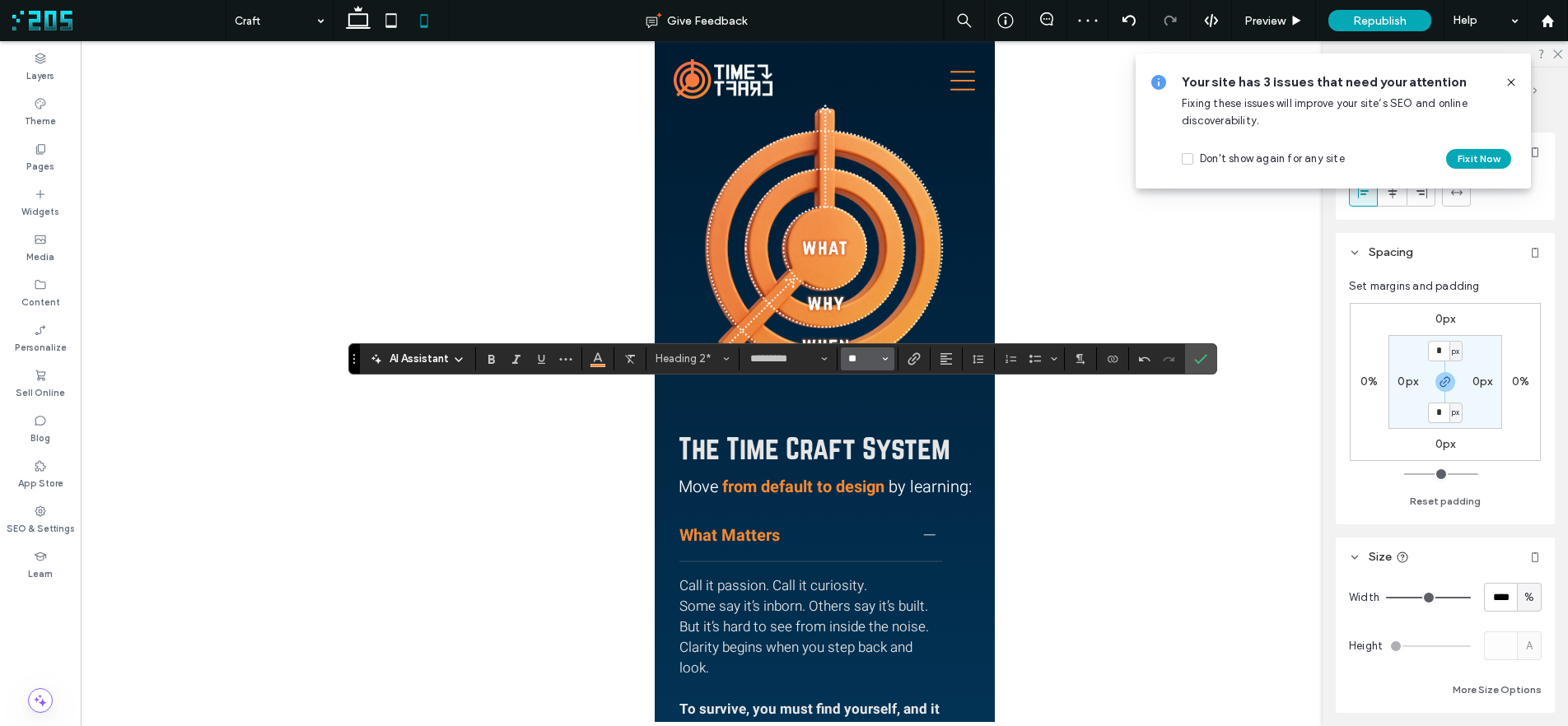 click on "**" at bounding box center (862, 359) 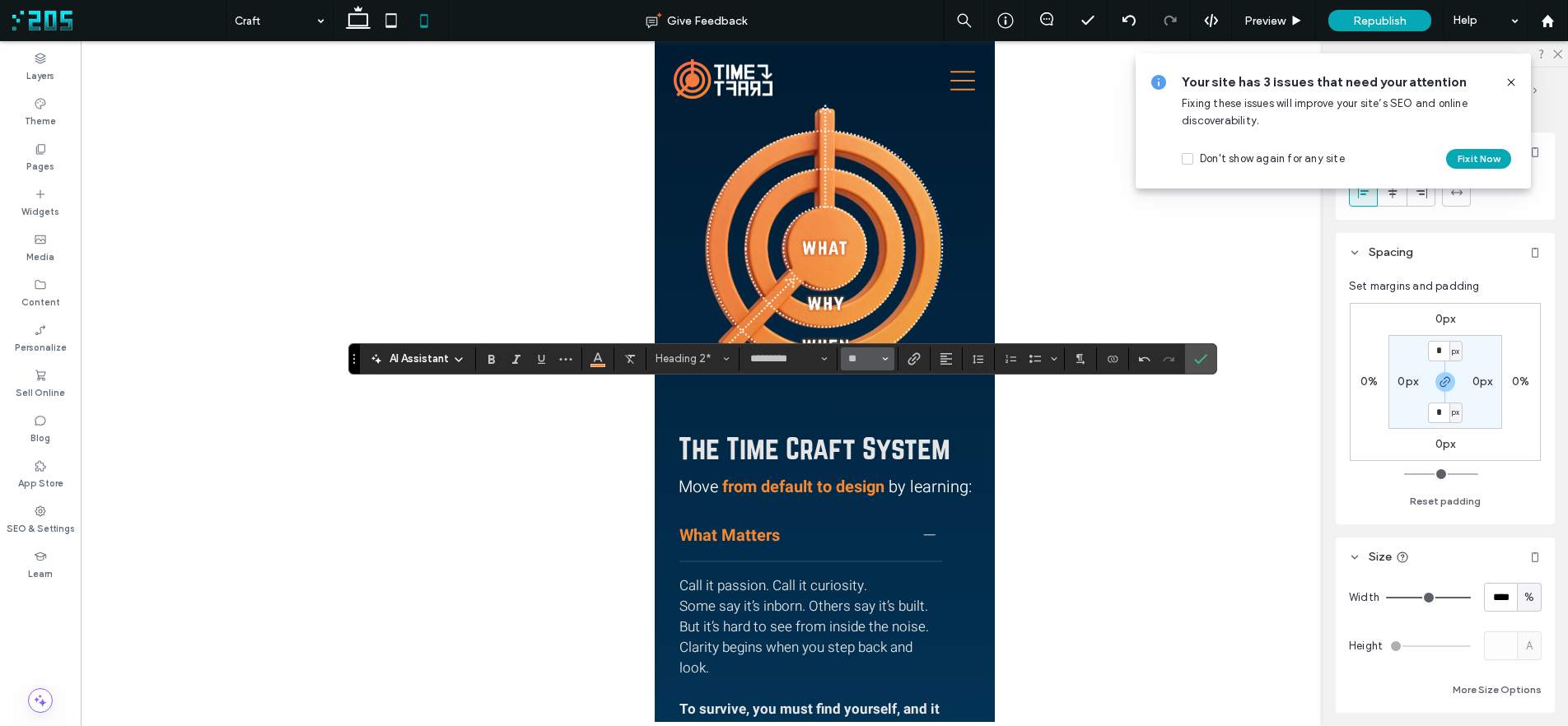 type on "**" 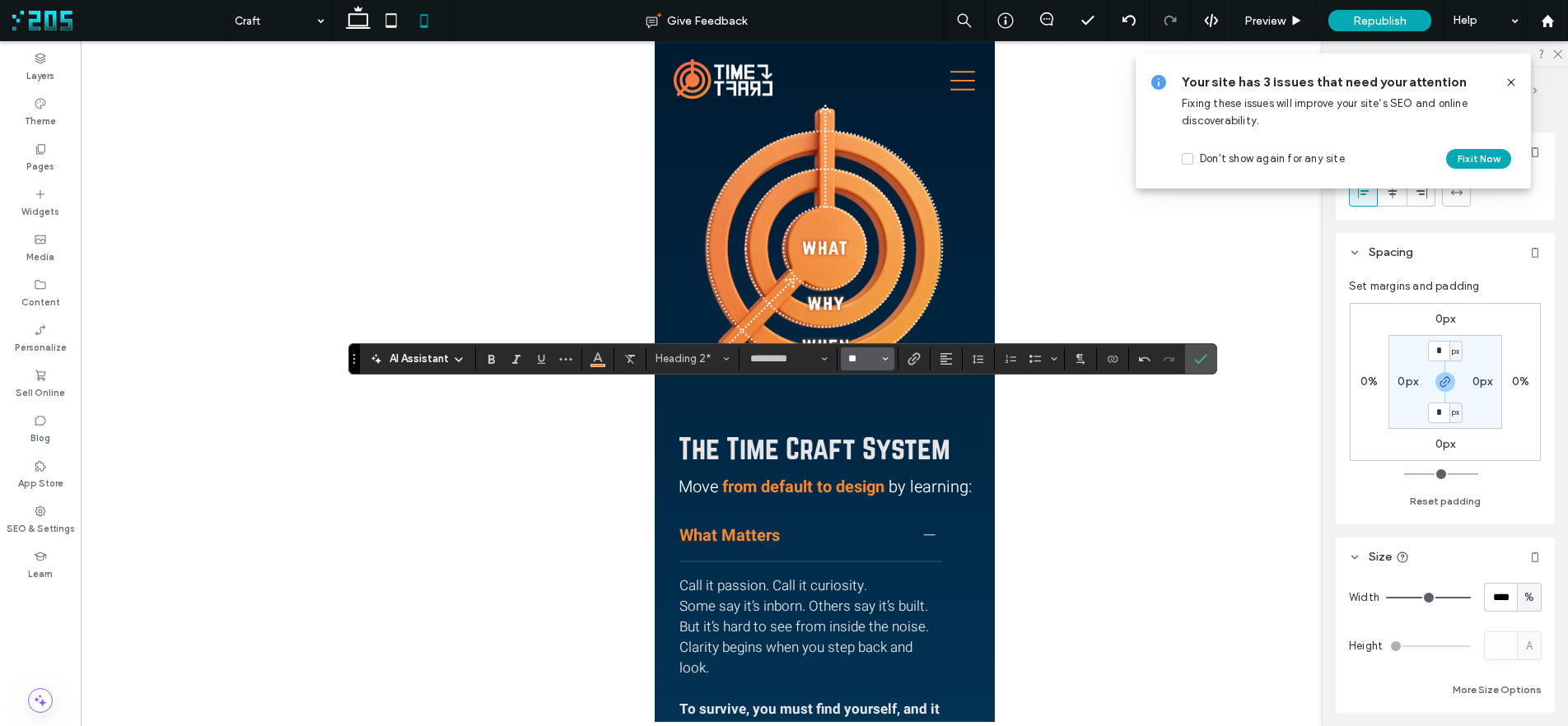 click on "**" at bounding box center [862, 359] 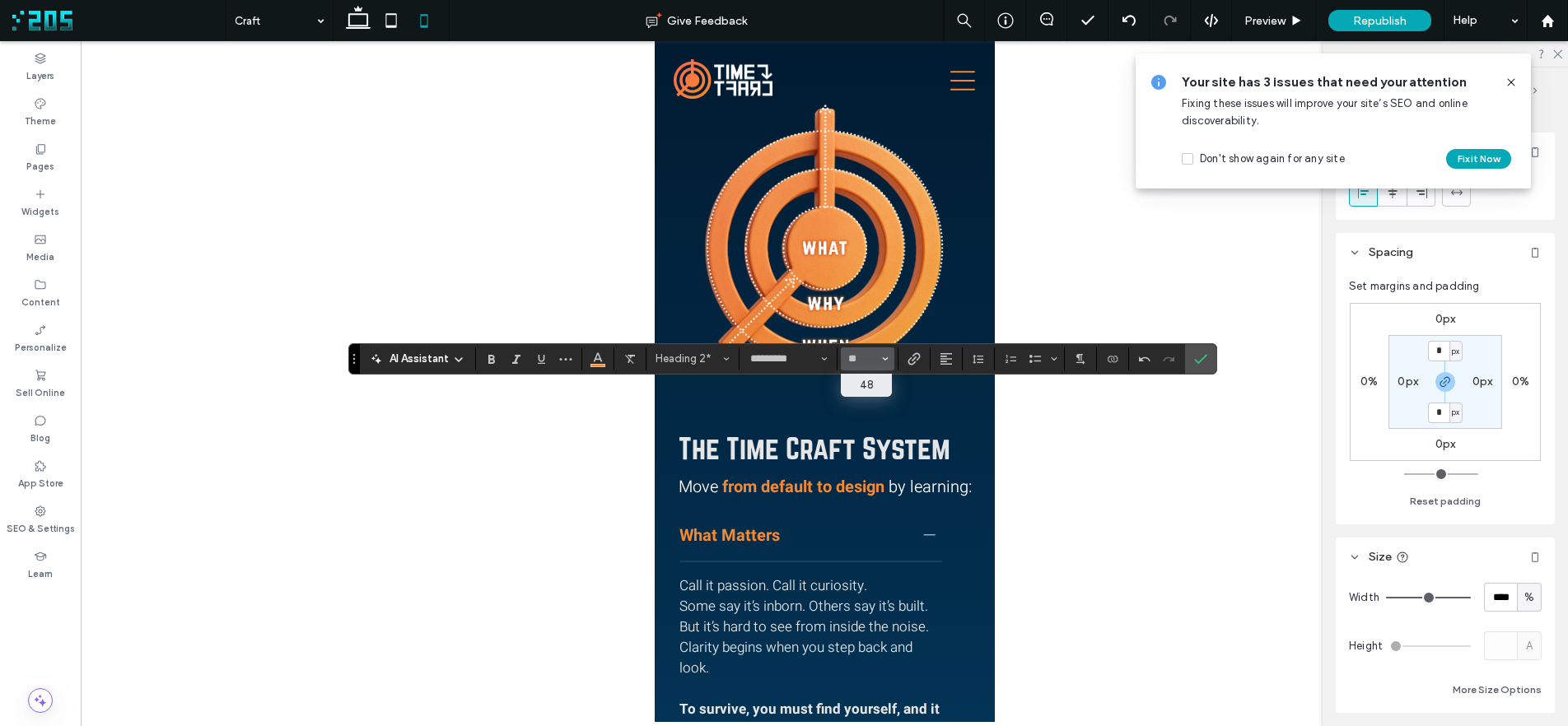 type on "**" 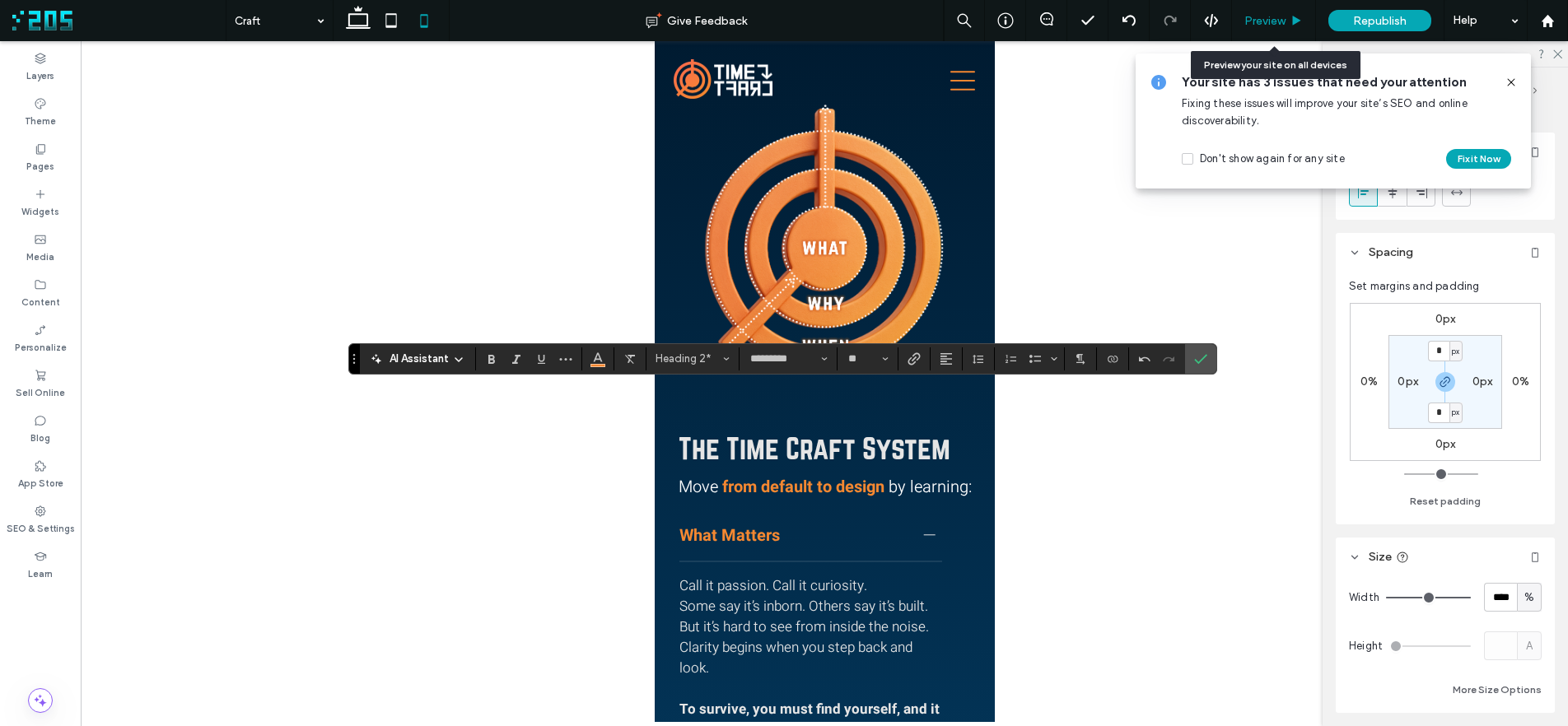 click on "Preview" at bounding box center [1265, 21] 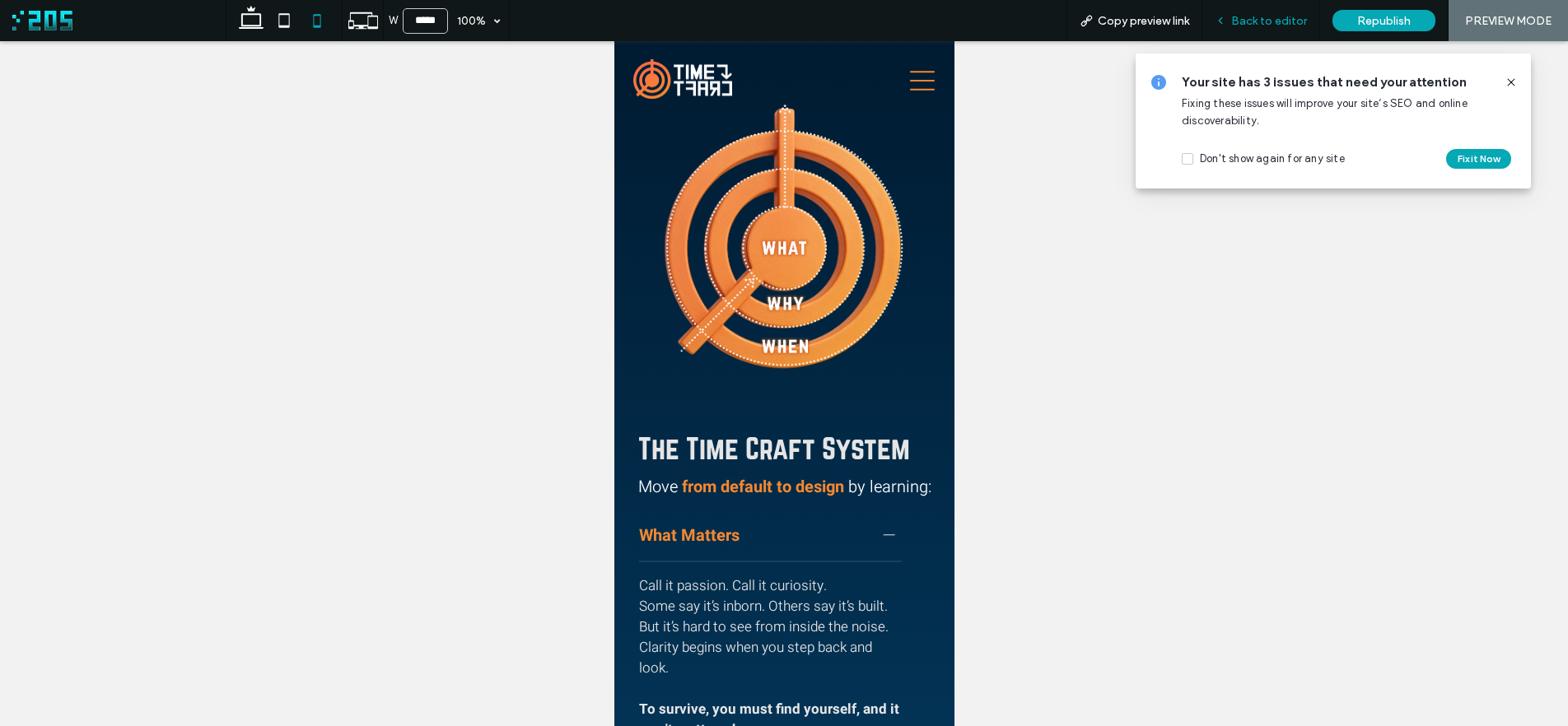 click on "Back to editor" at bounding box center [1269, 21] 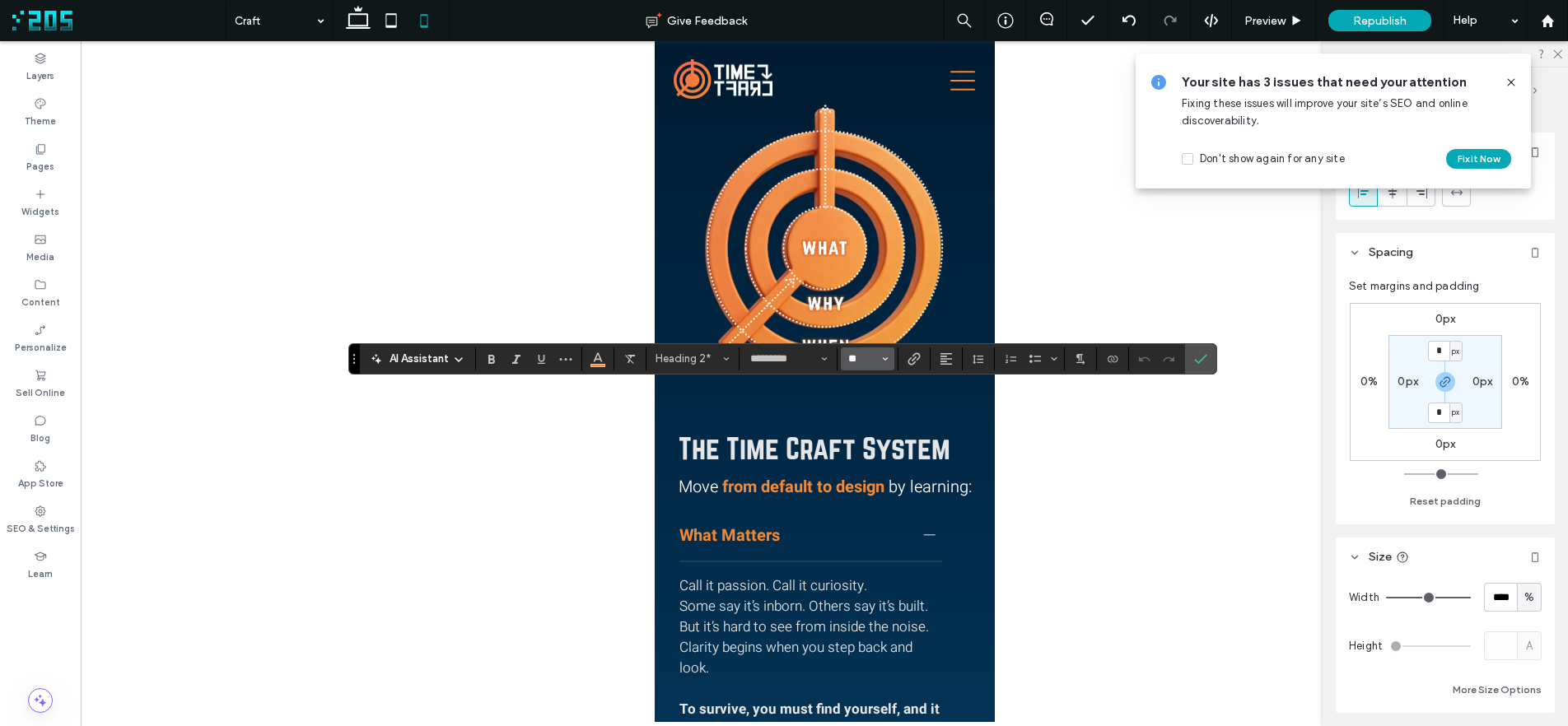 click on "**" at bounding box center (862, 359) 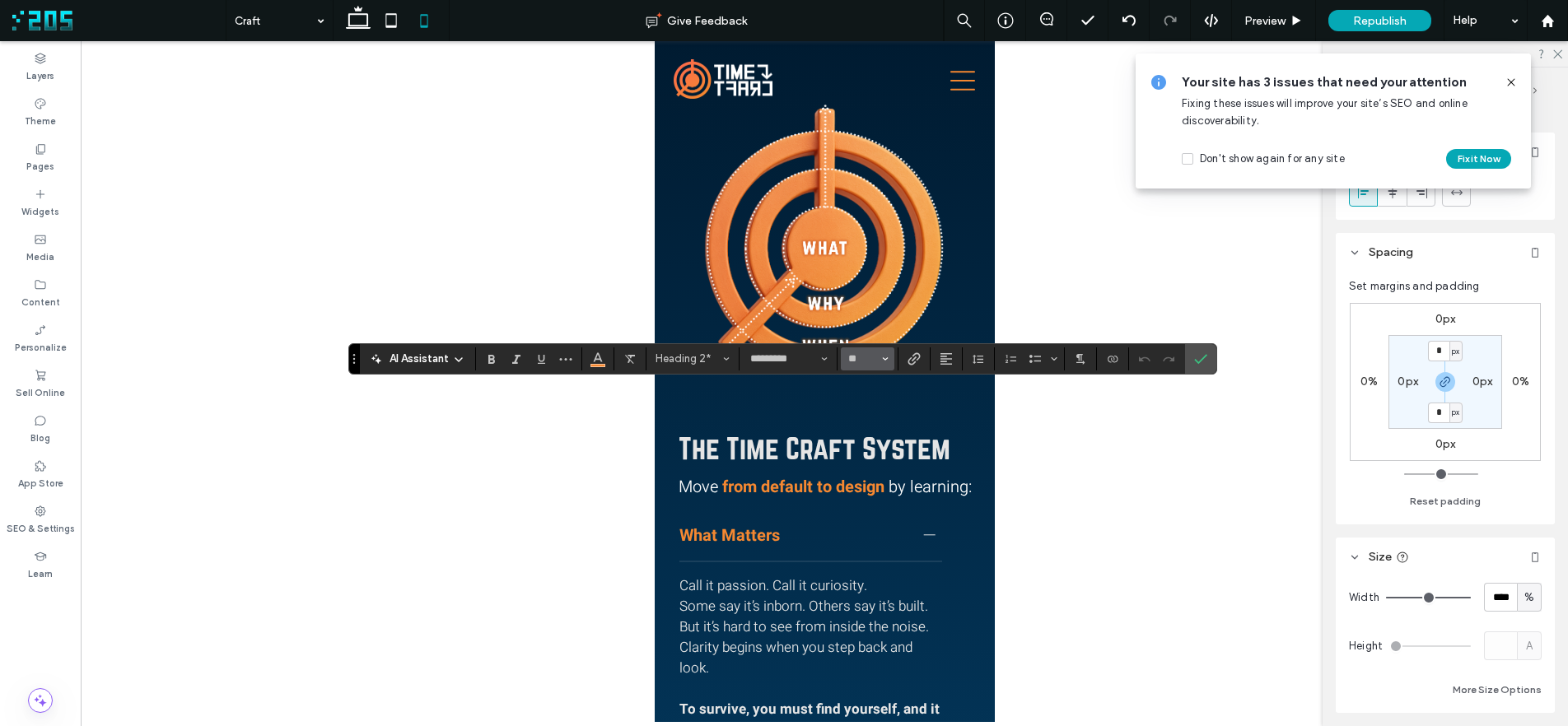 type on "**" 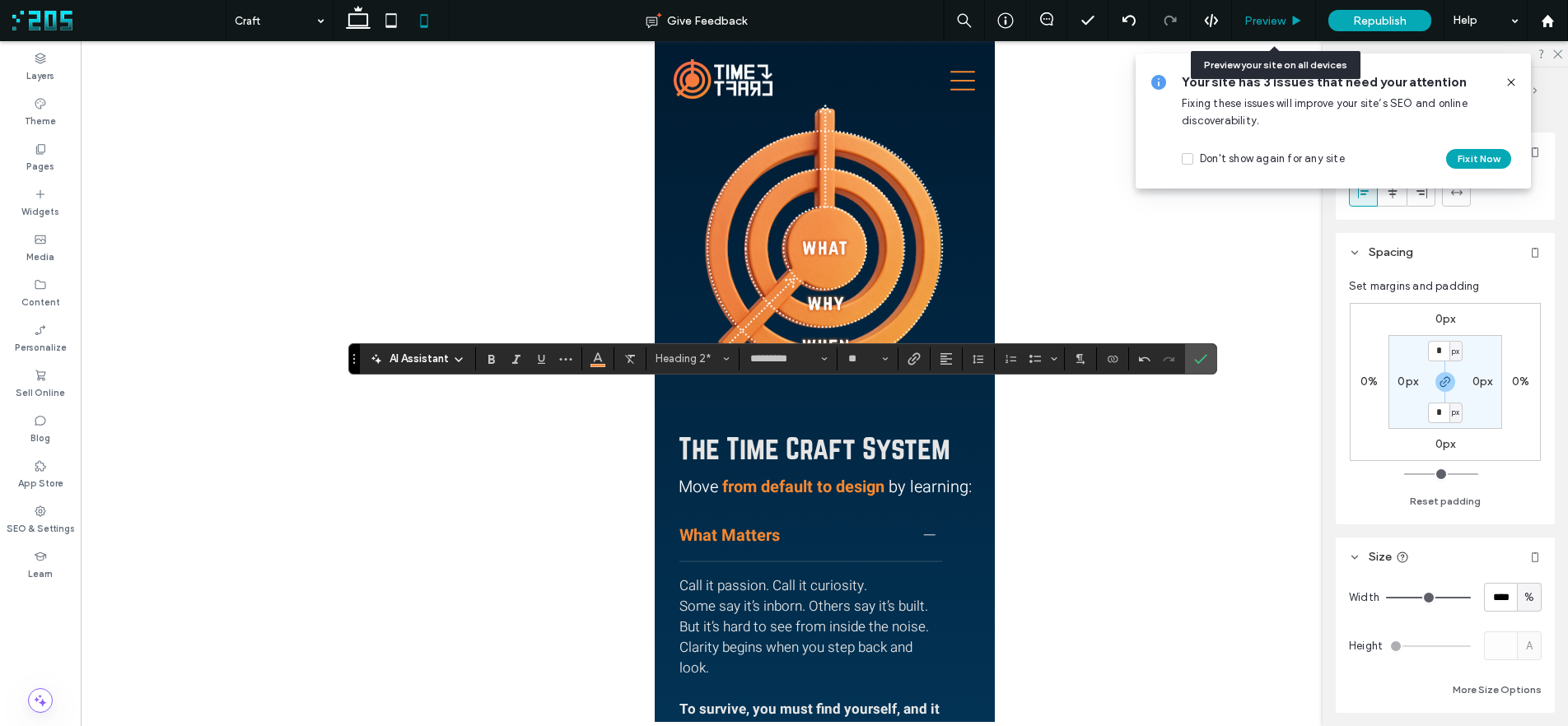 click on "Preview" at bounding box center (1265, 21) 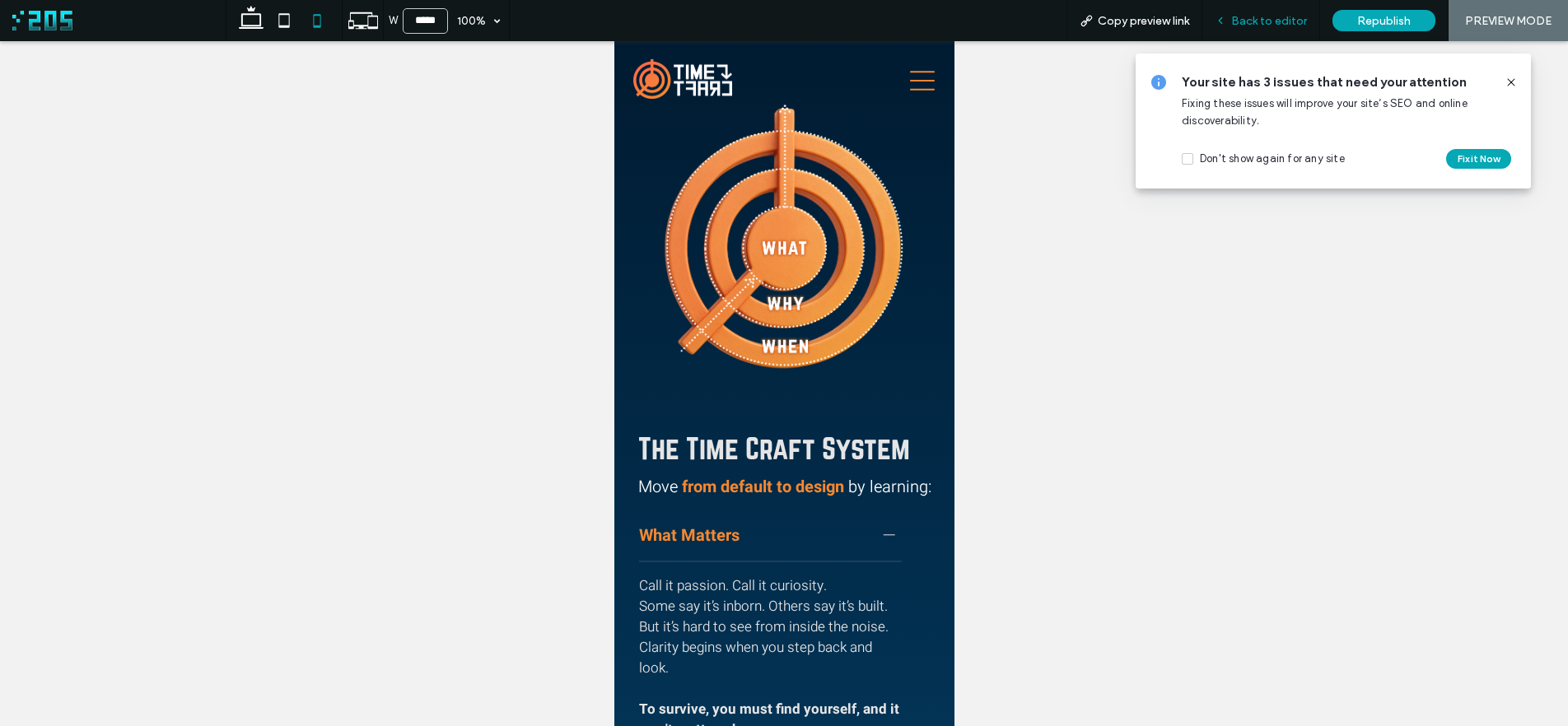click on "Back to editor" at bounding box center (1269, 21) 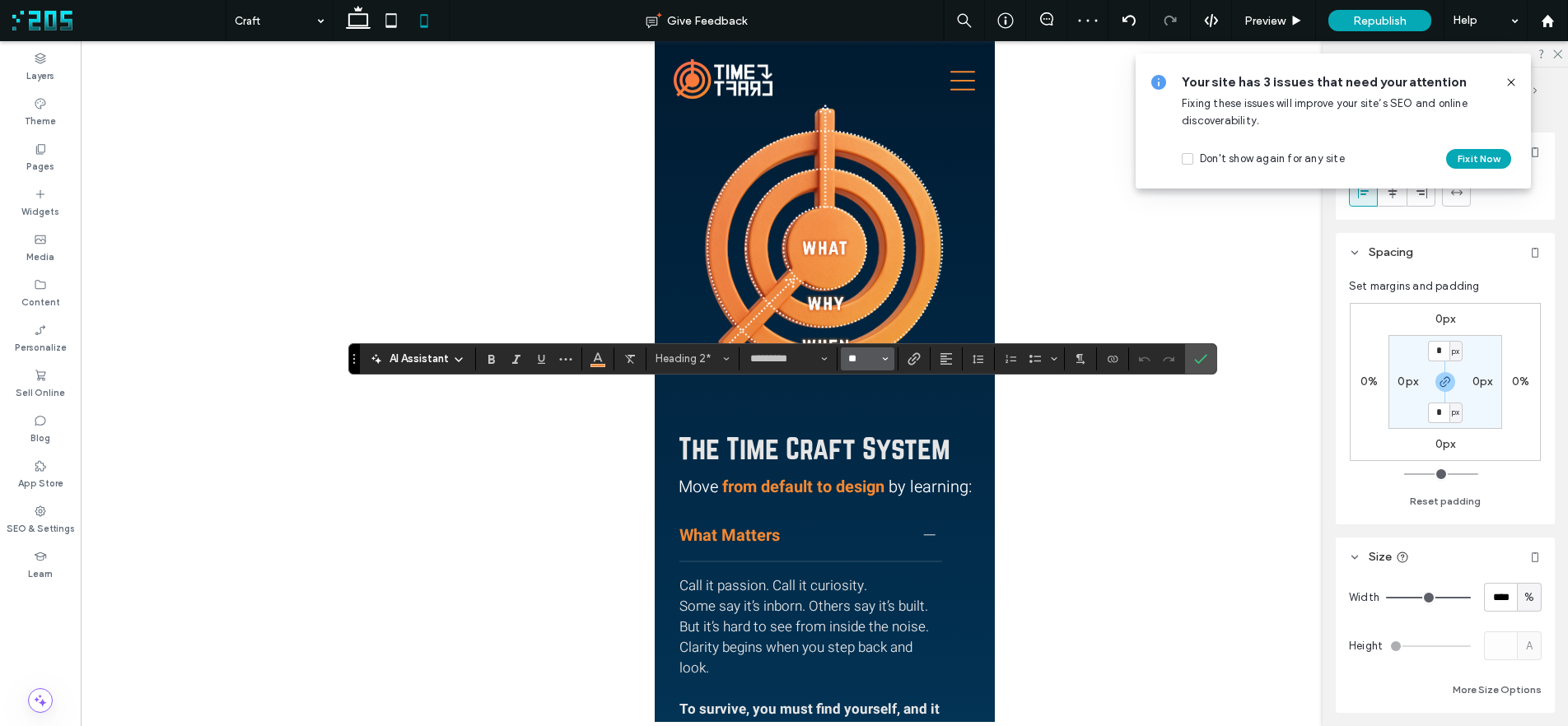 click on "**" at bounding box center [862, 359] 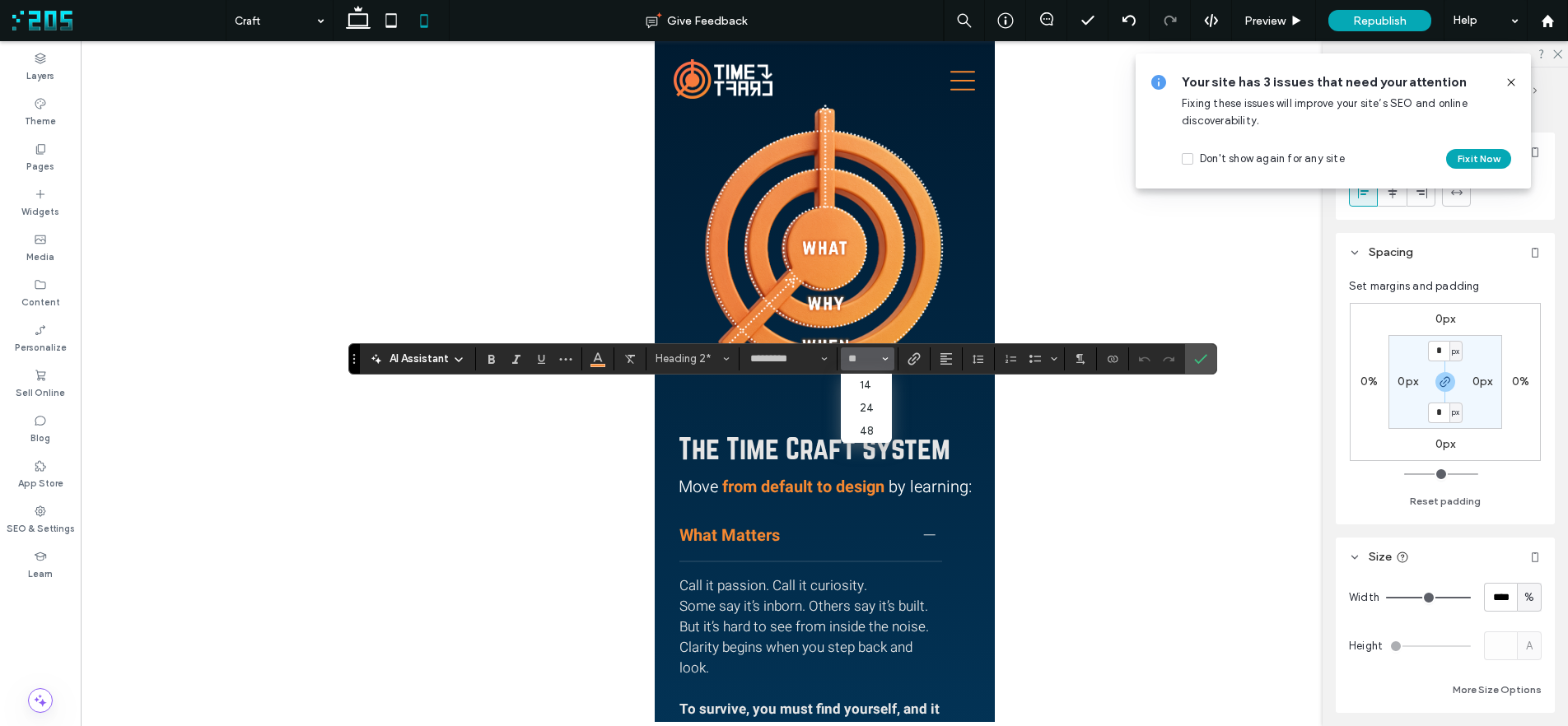 type on "**" 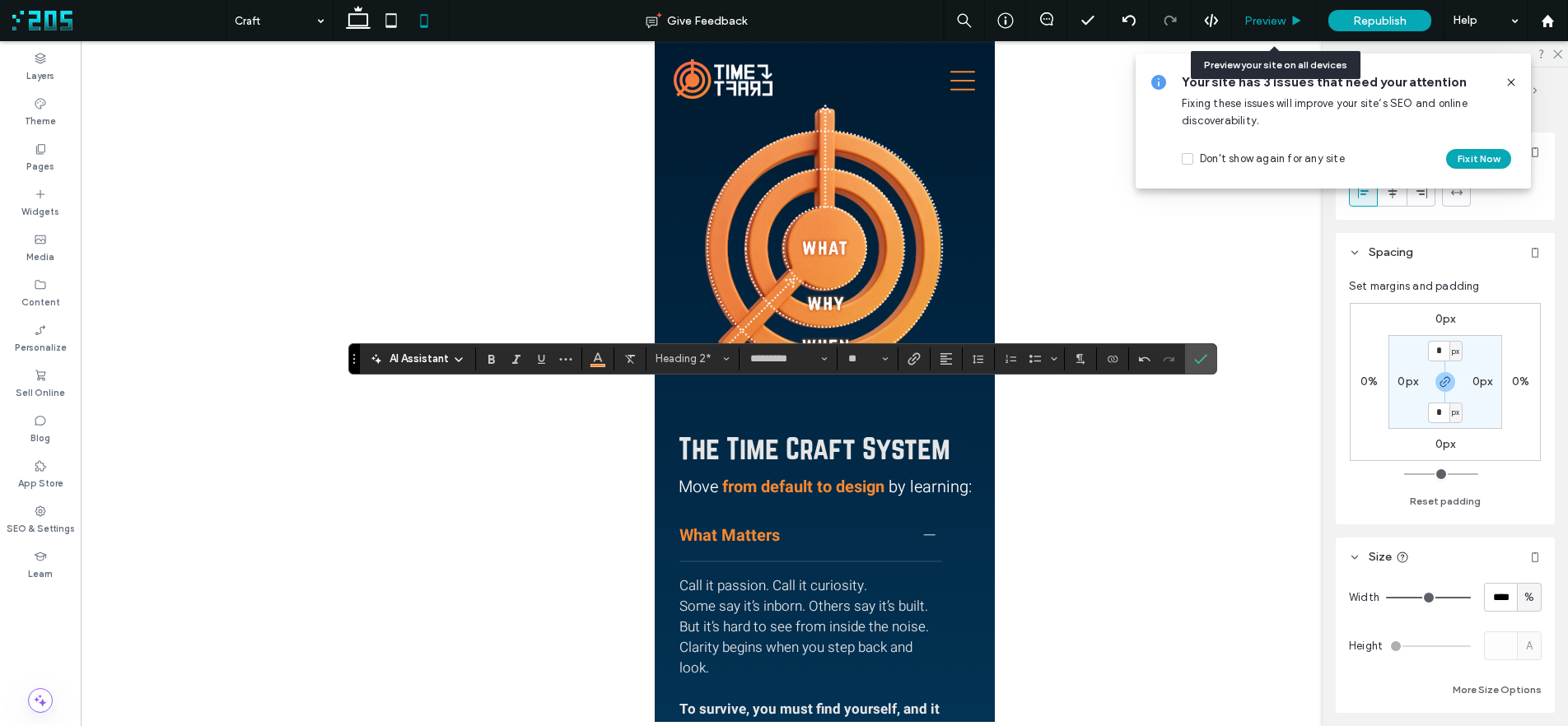 click on "Preview" at bounding box center (1274, 21) 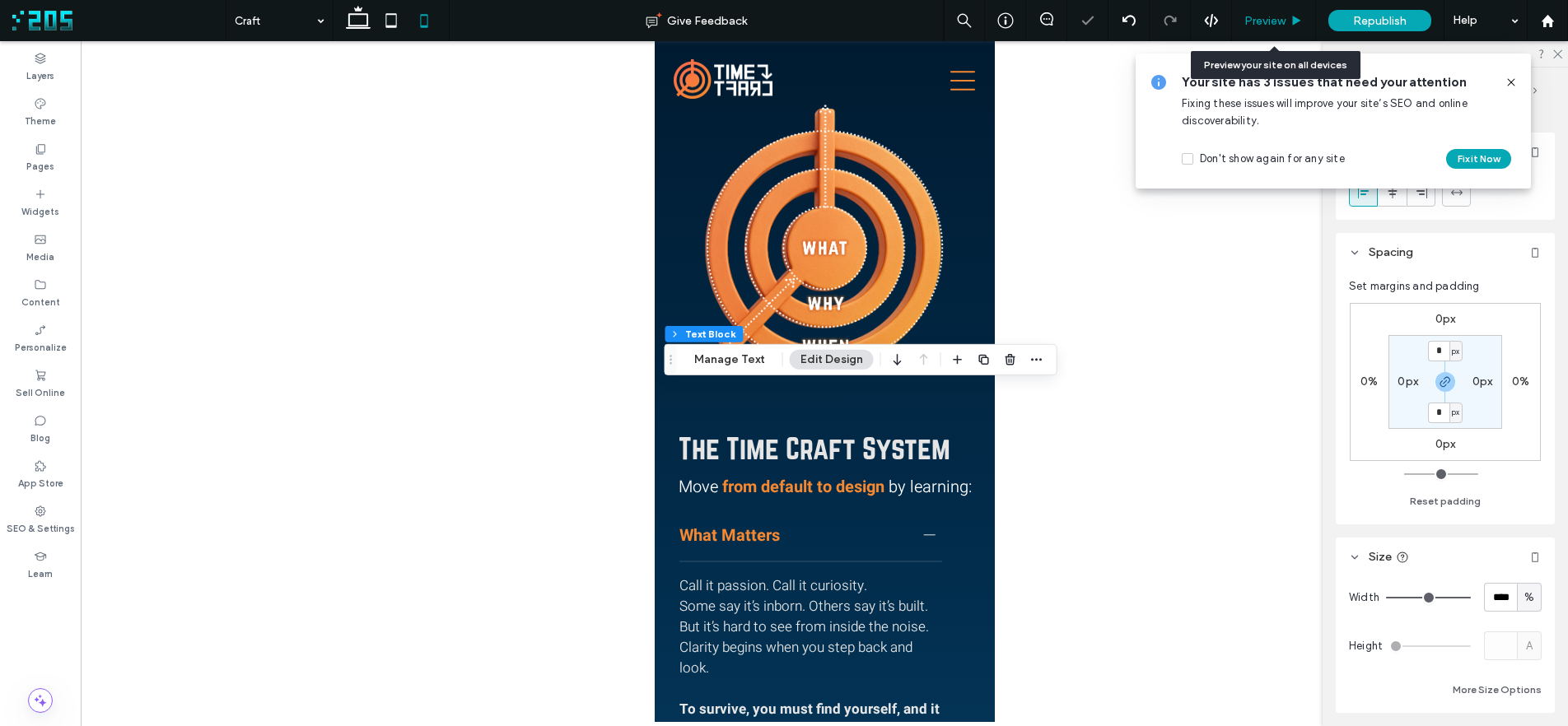 click on "Preview" at bounding box center [1265, 21] 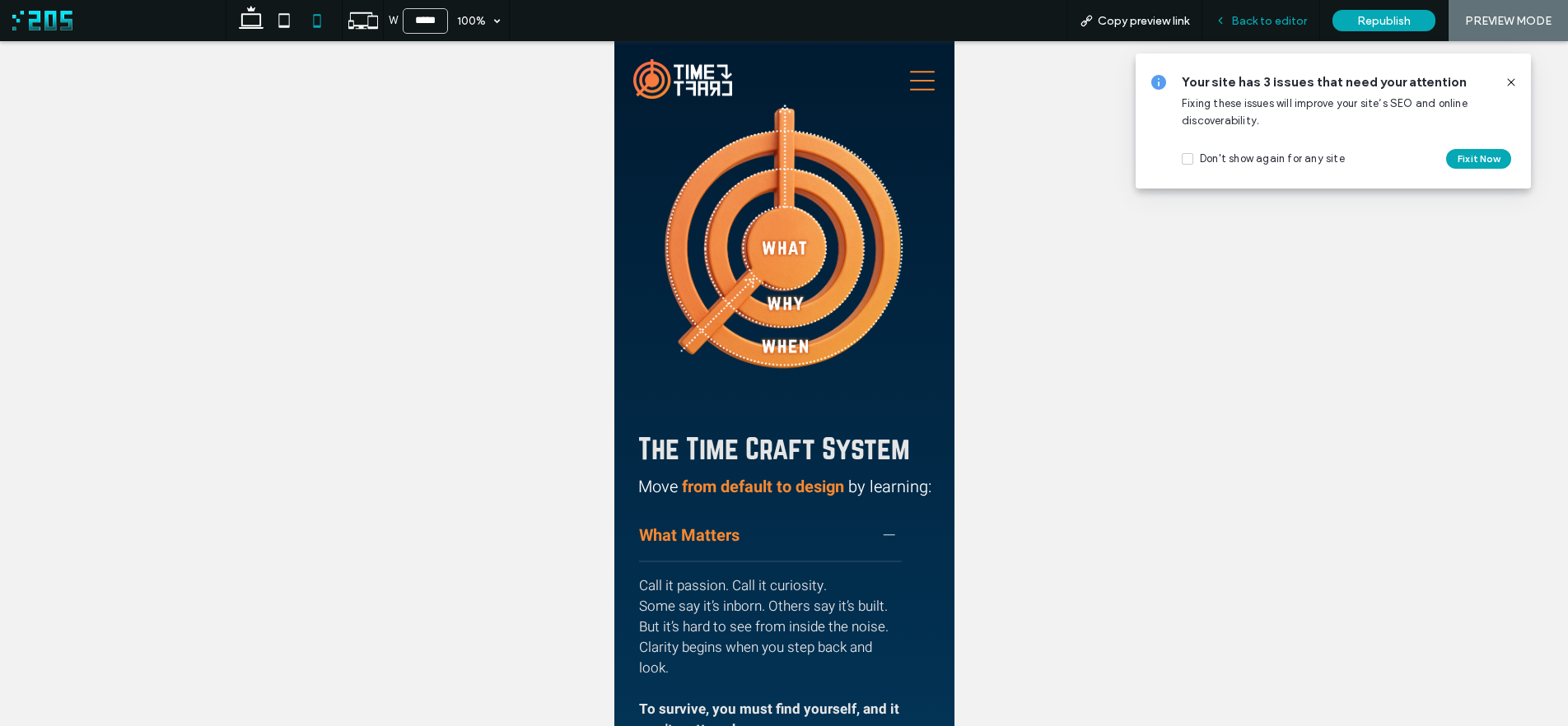 click on "Back to editor" at bounding box center [1269, 21] 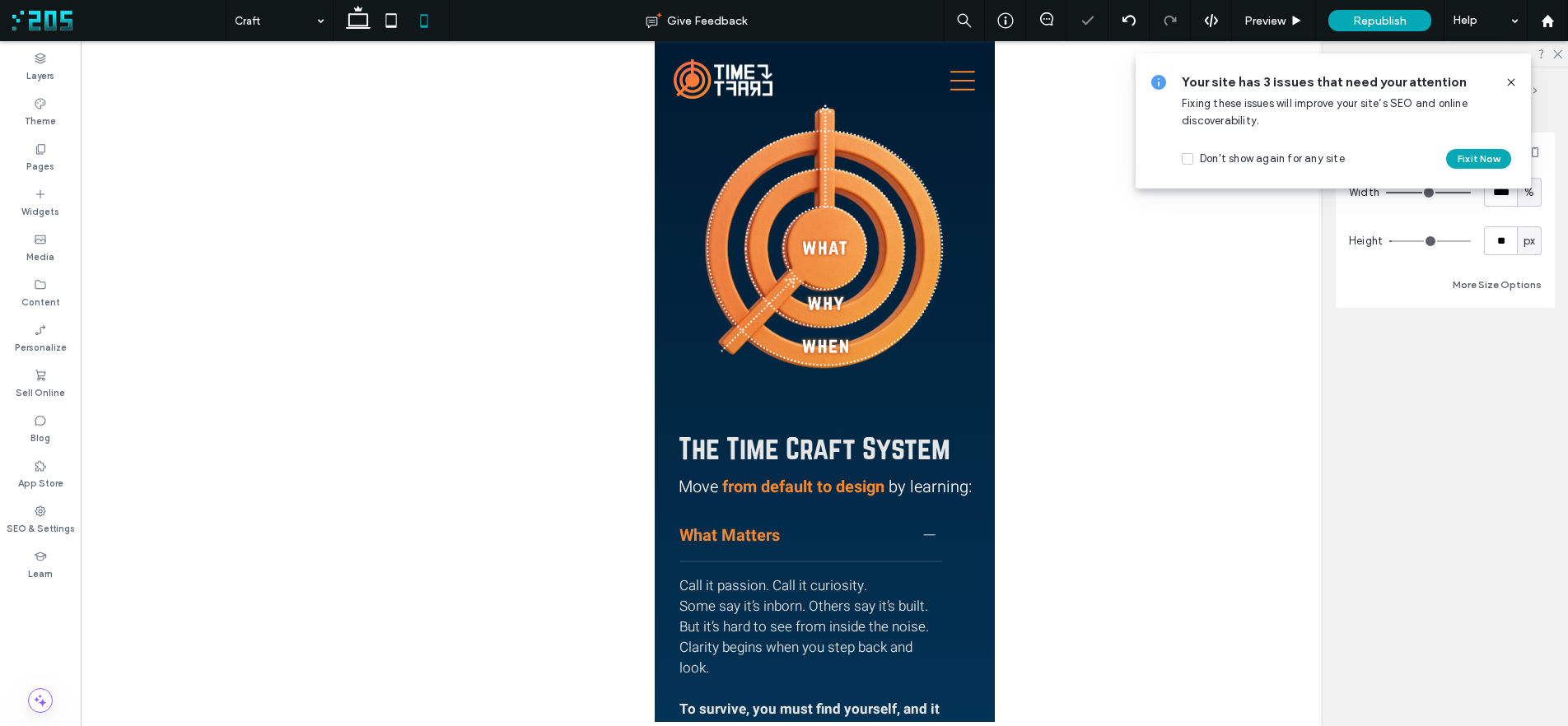 type on "****" 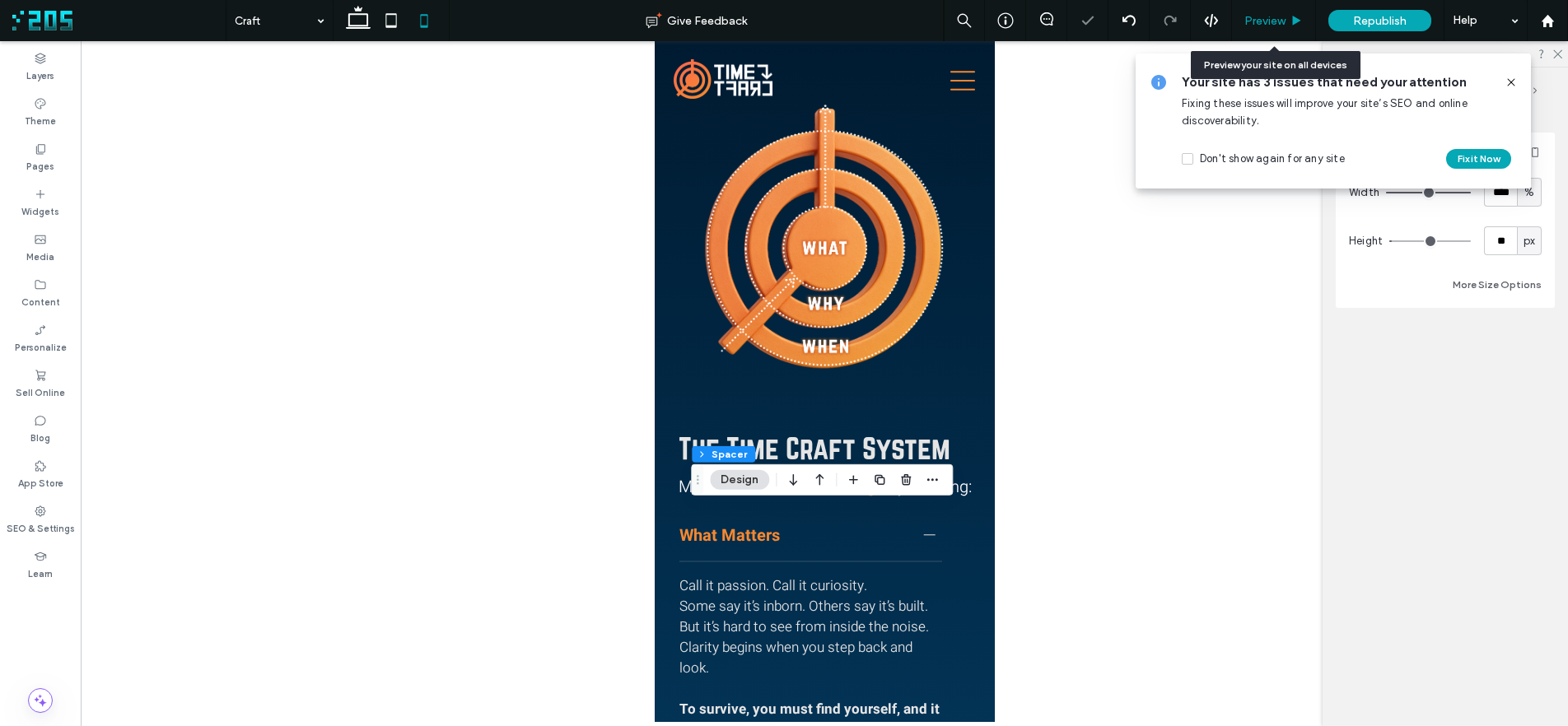click on "Preview" at bounding box center [1265, 21] 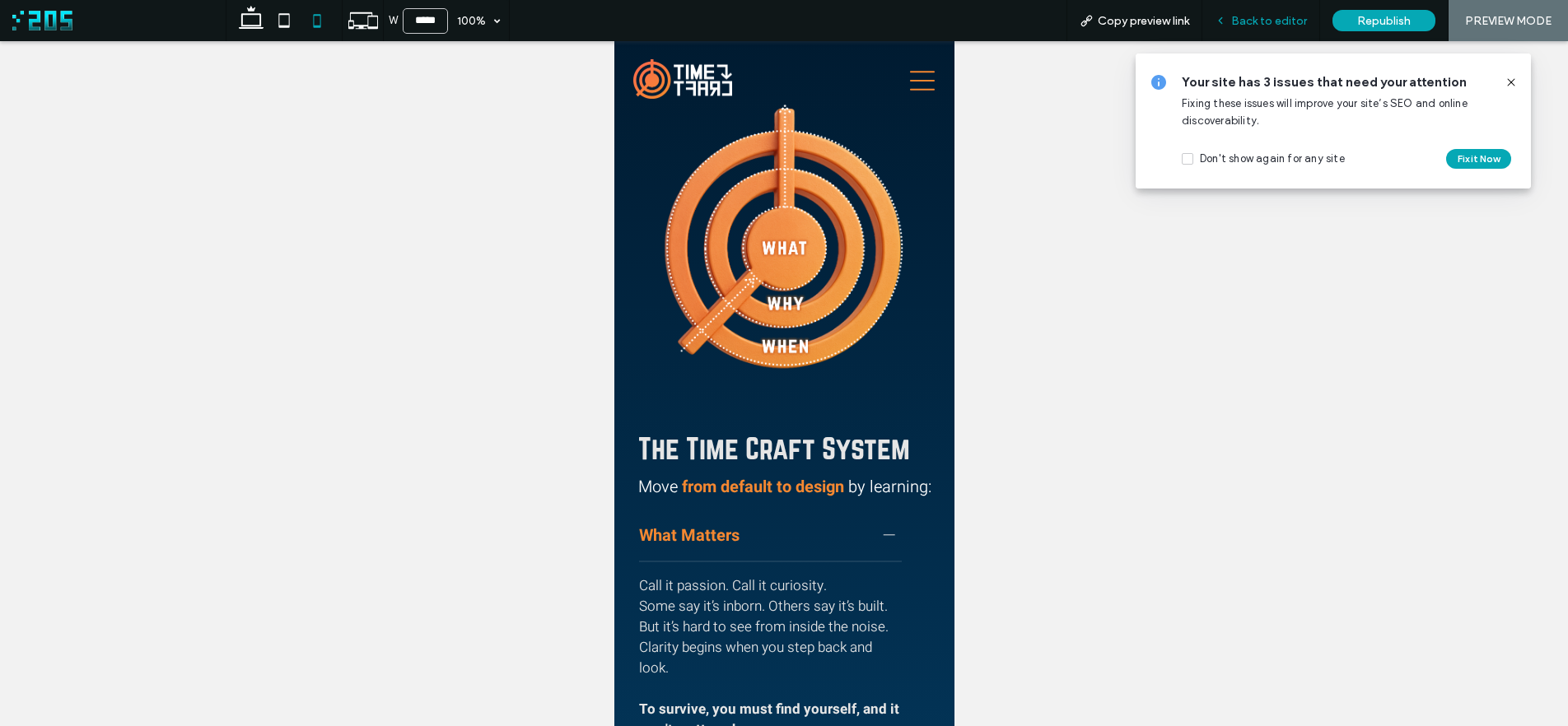 click on "Back to editor" at bounding box center (1261, 21) 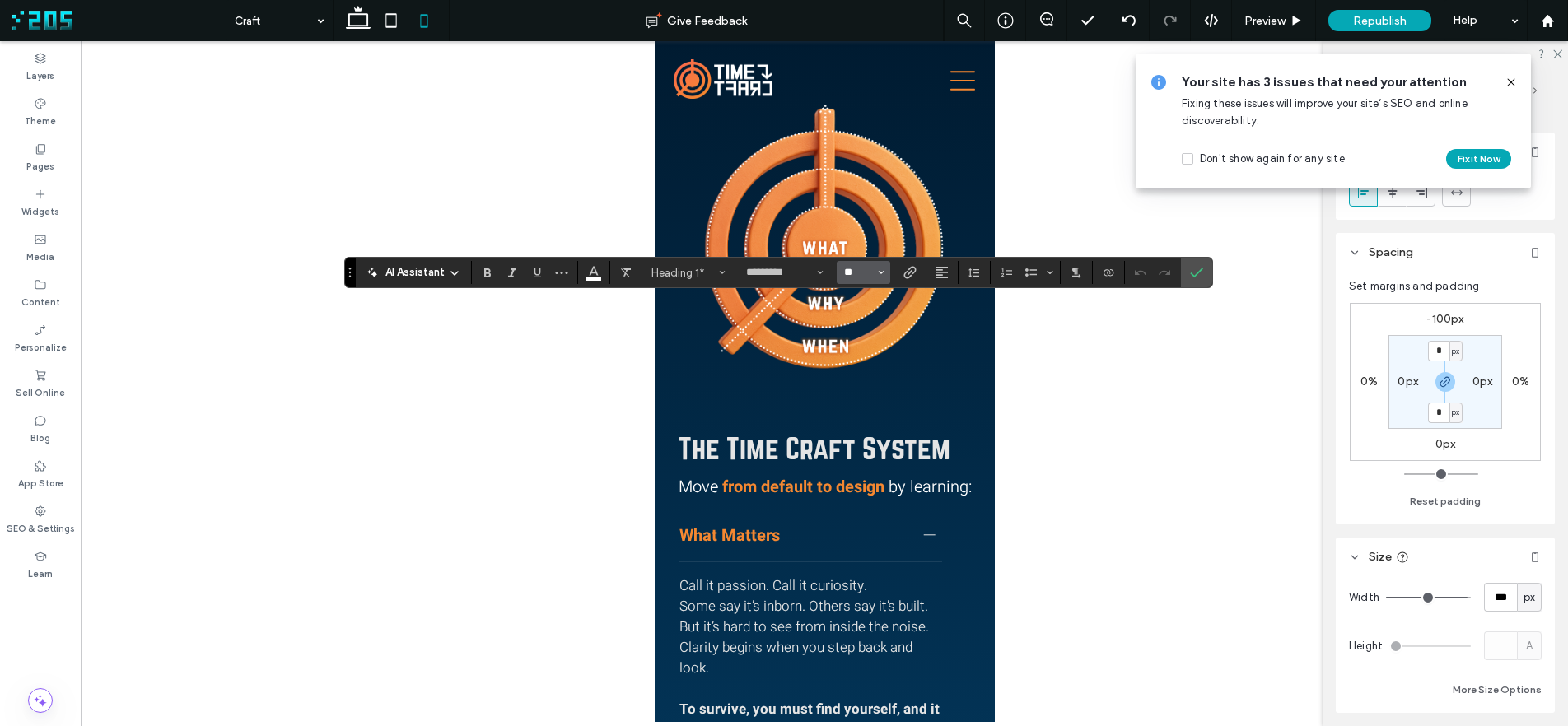 click on "**" at bounding box center [858, 272] 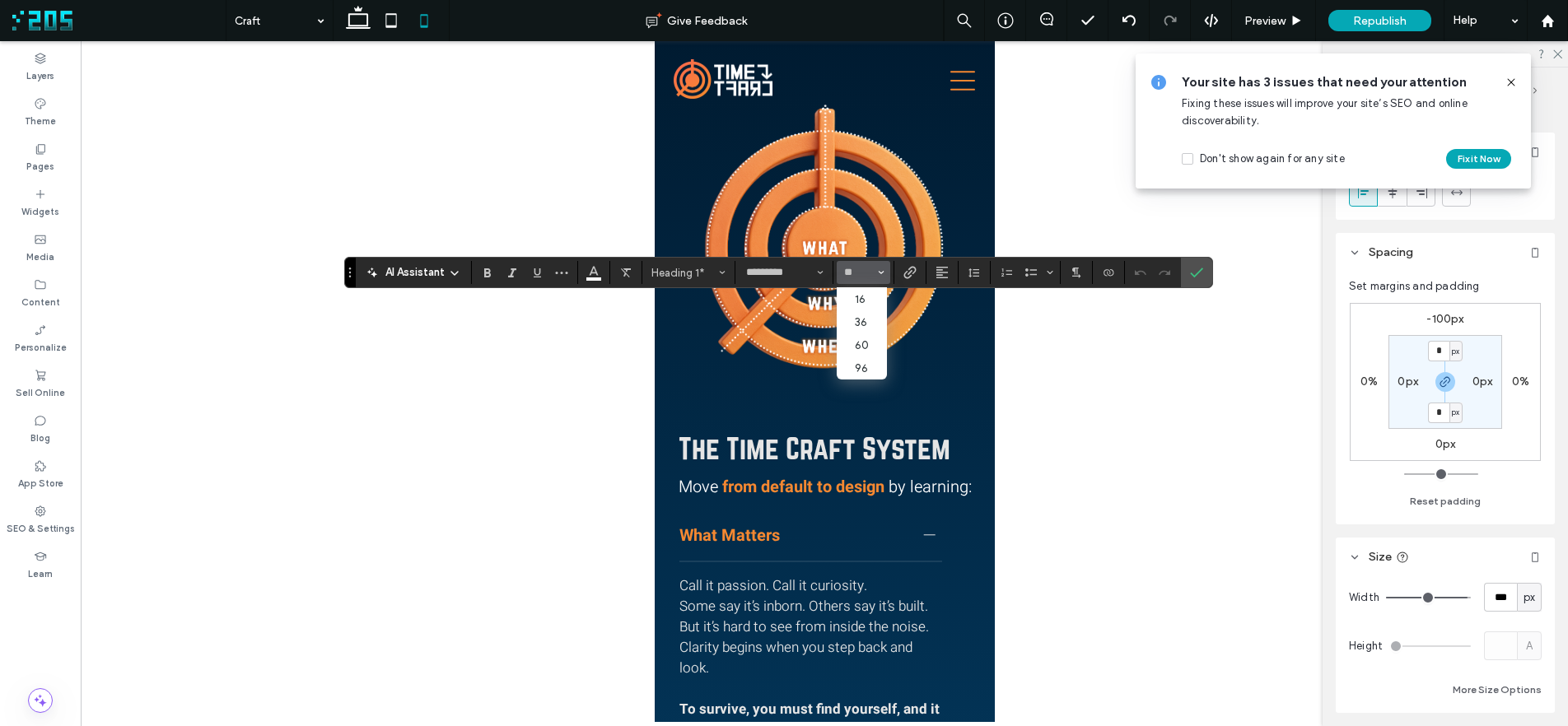 type on "**" 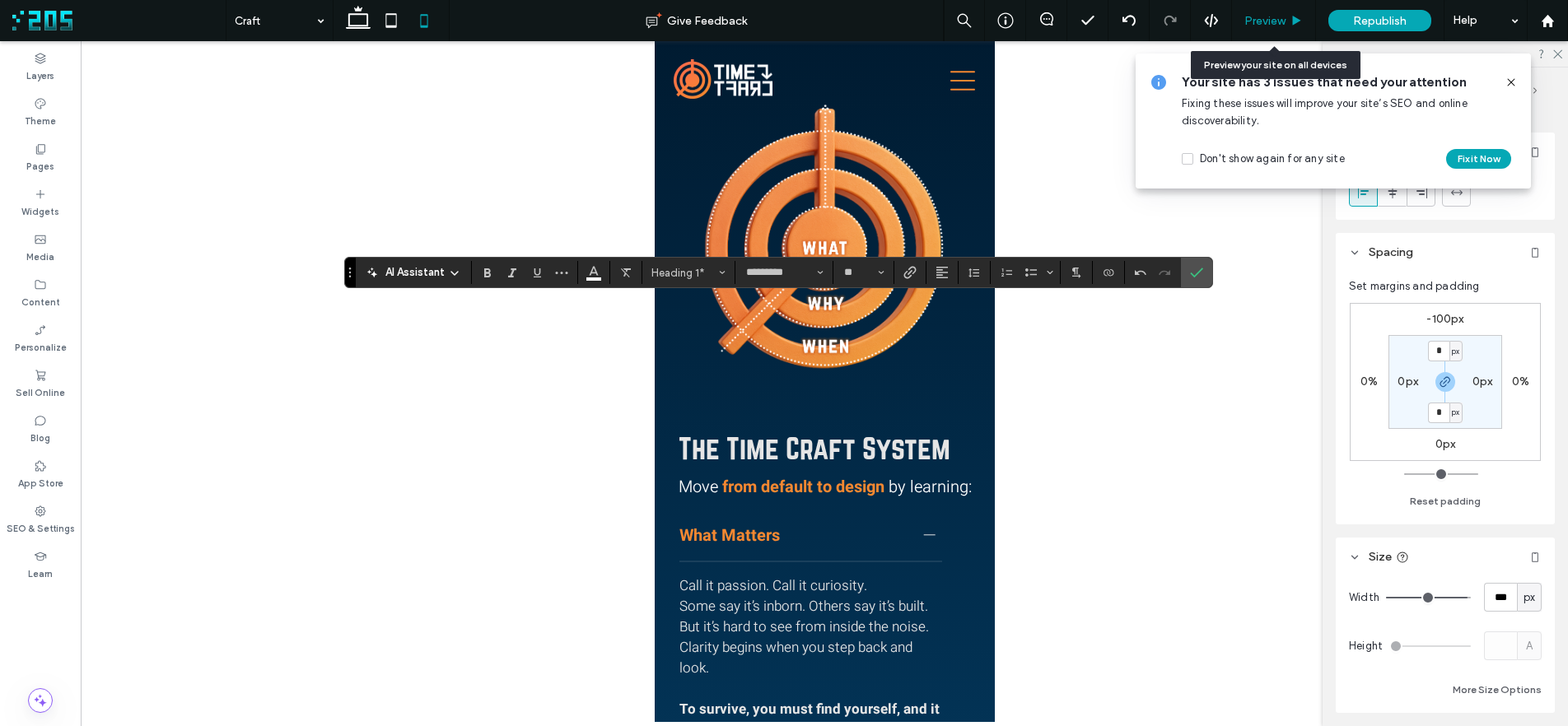 click on "Preview" at bounding box center (1265, 21) 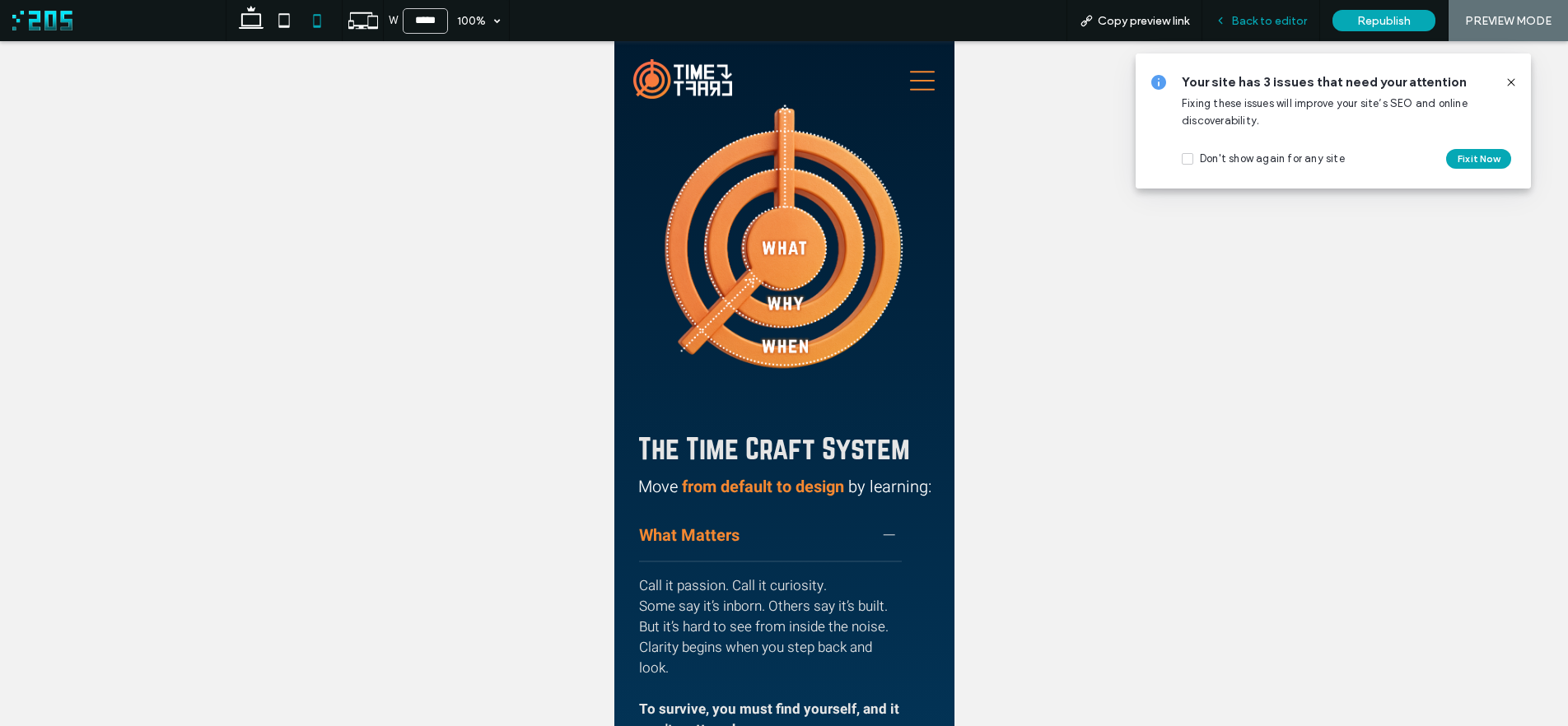 click on "Back to editor" at bounding box center [1269, 21] 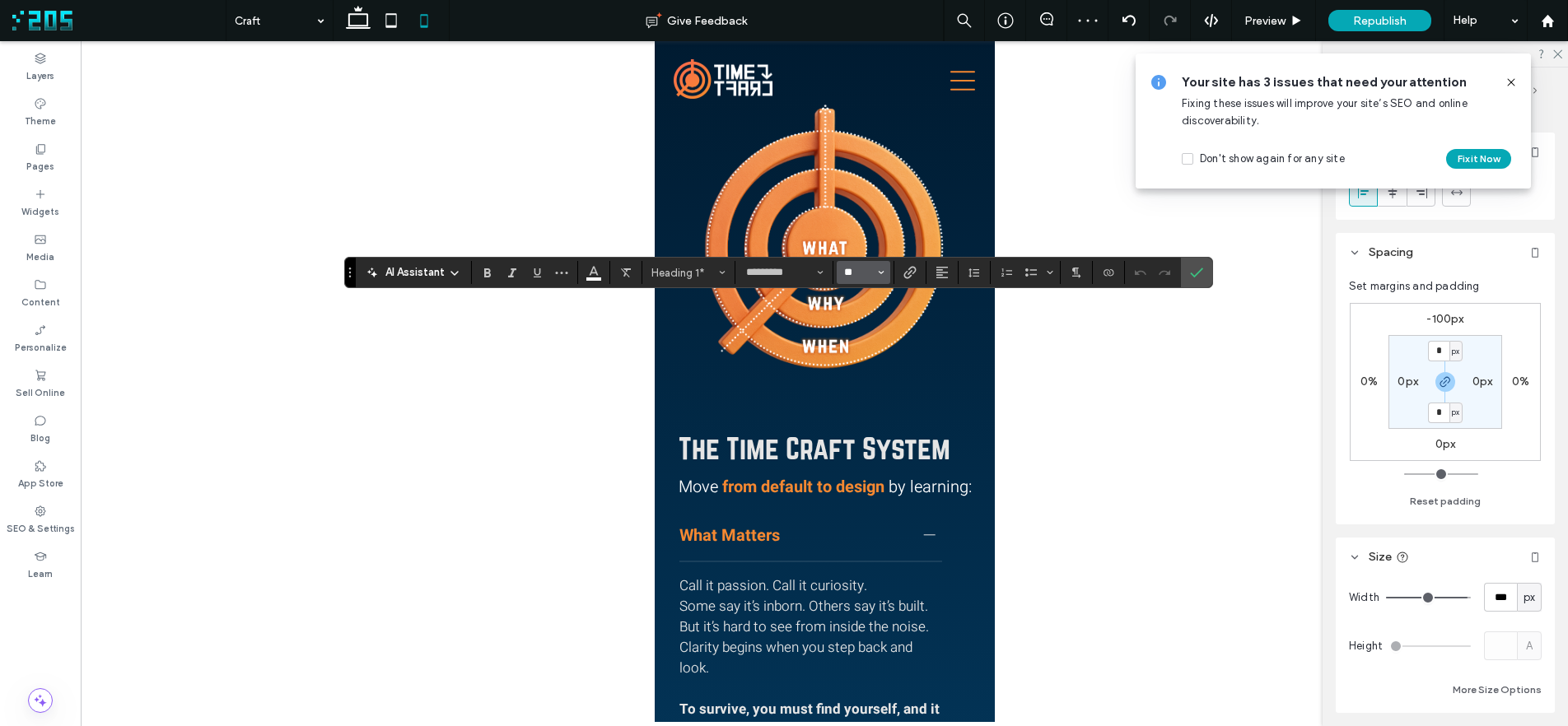 click on "**" at bounding box center [858, 272] 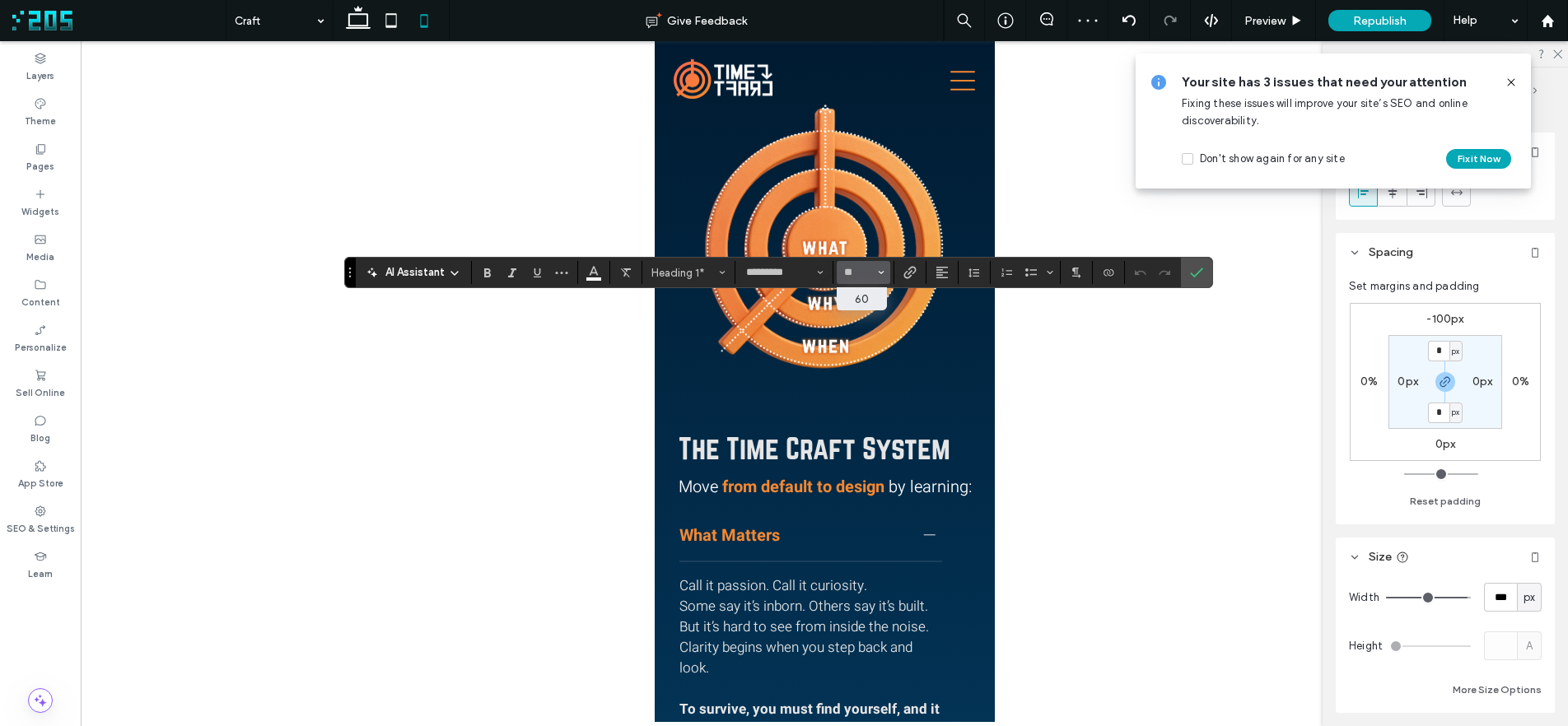 type on "**" 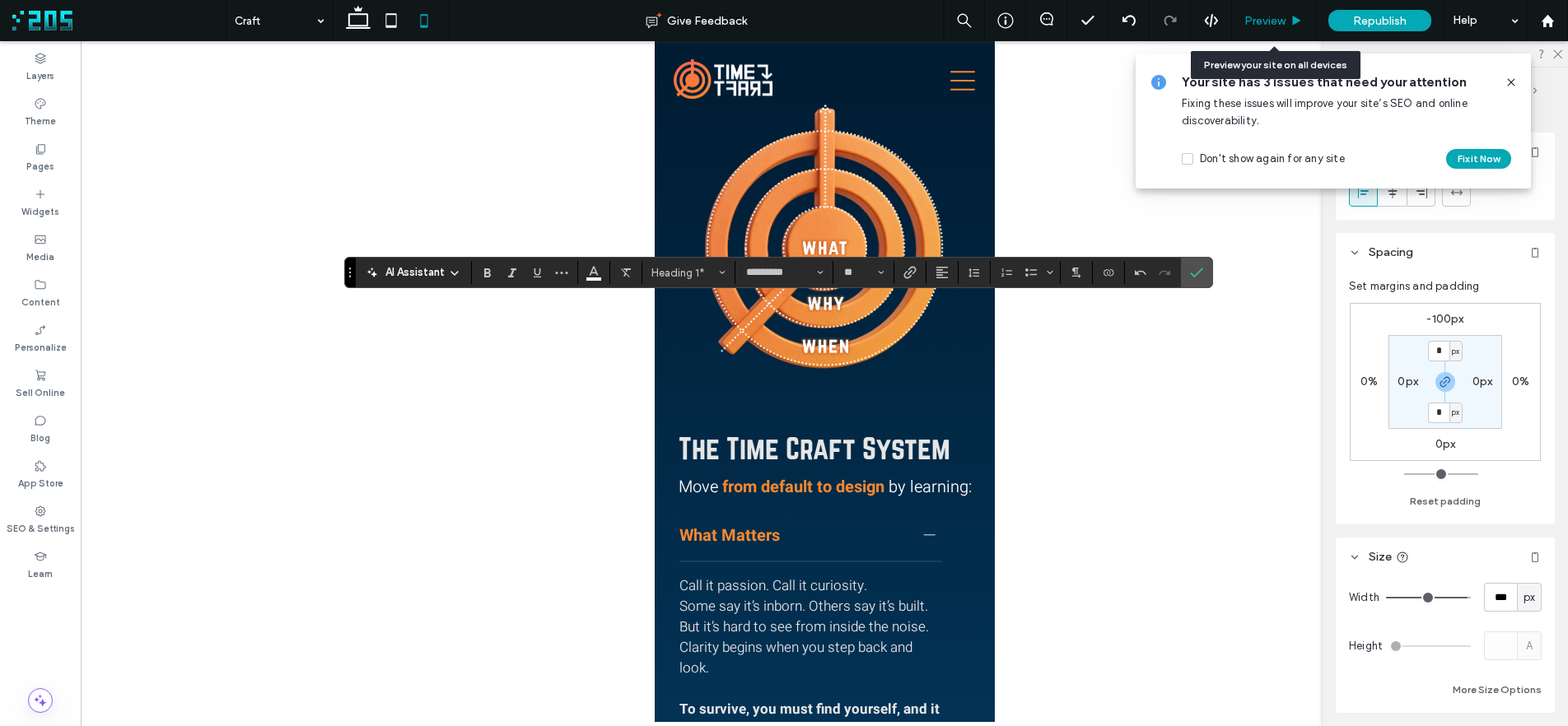 click on "Preview" at bounding box center [1274, 21] 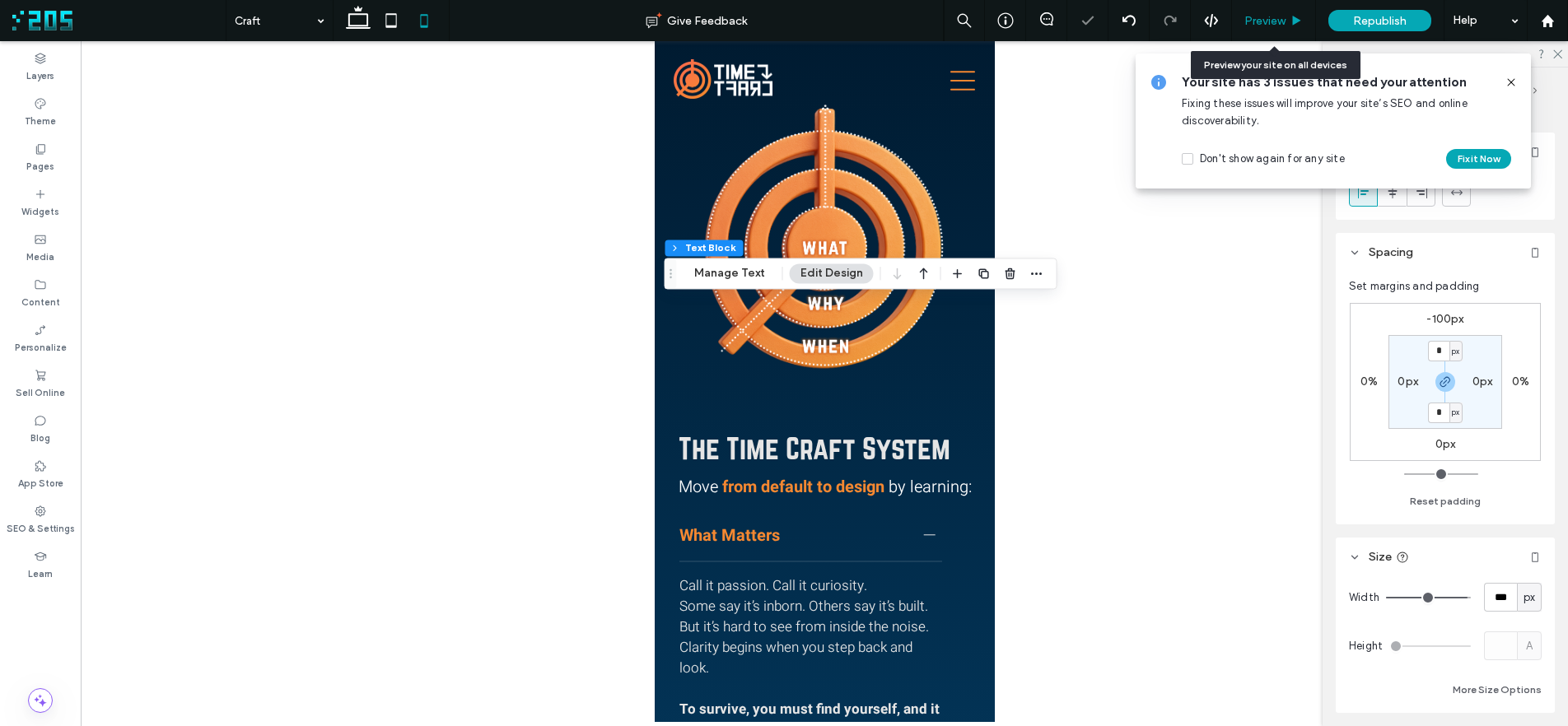 click on "Preview" at bounding box center [1265, 21] 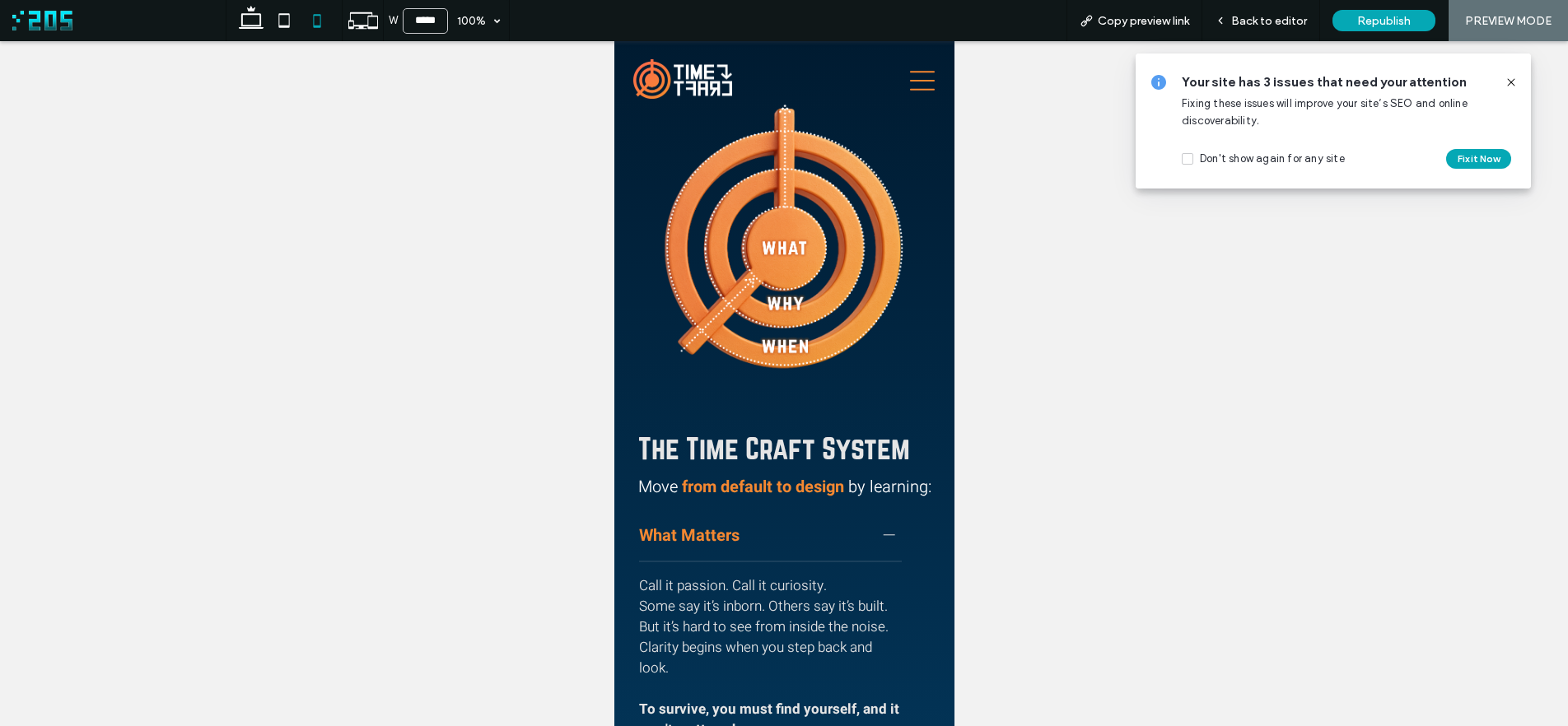 drag, startPoint x: 1249, startPoint y: 18, endPoint x: 980, endPoint y: 224, distance: 338.81706 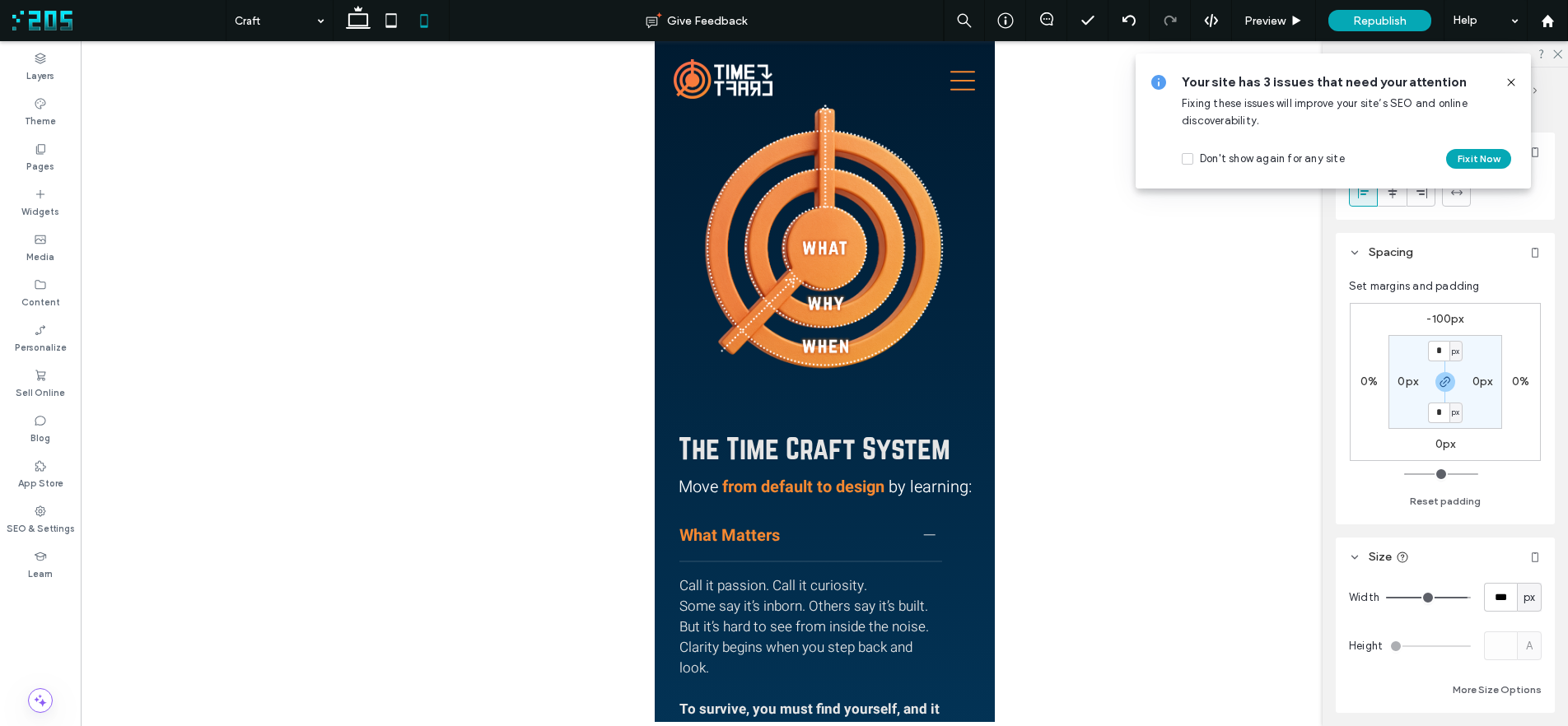 type on "***" 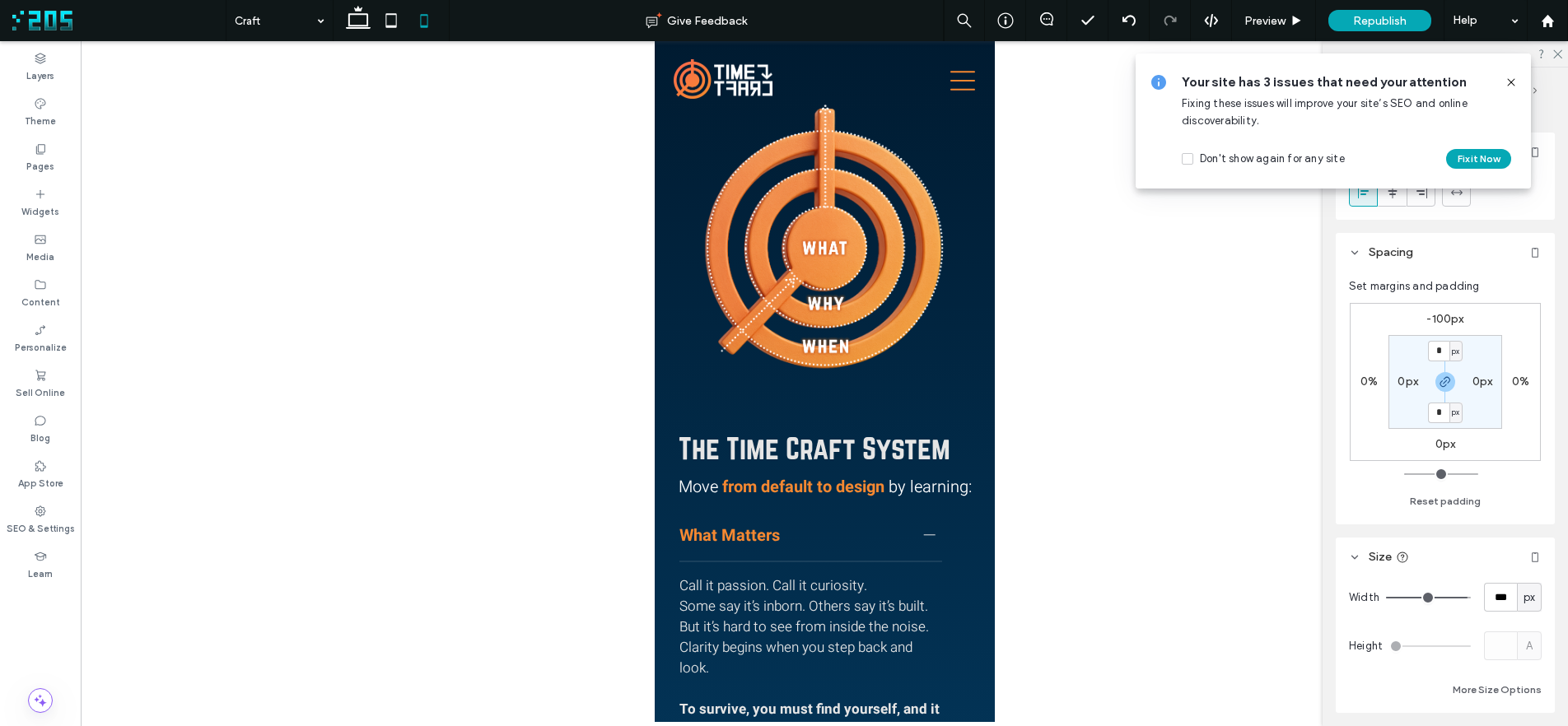 type on "***" 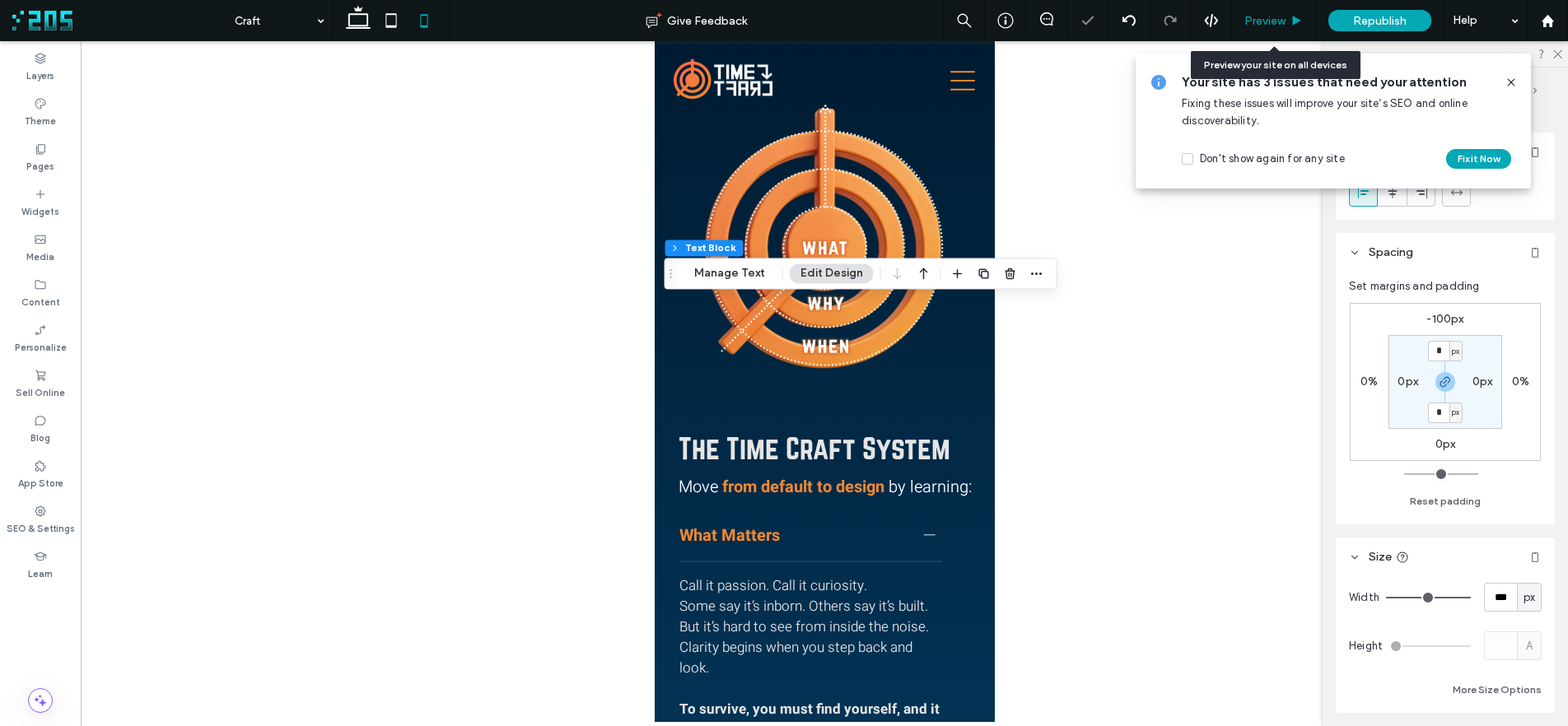 click on "Preview" at bounding box center (1265, 21) 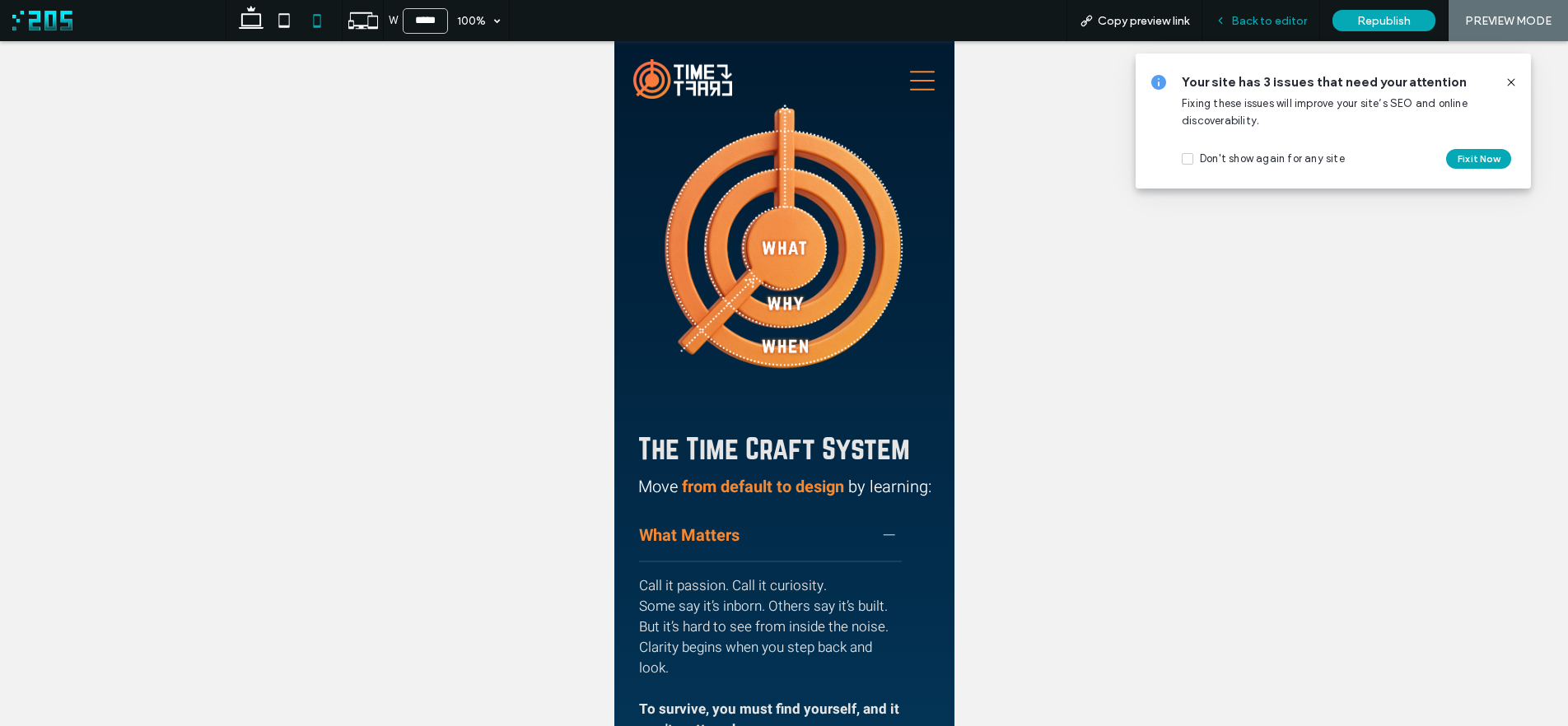 click on "Back to editor" at bounding box center (1269, 21) 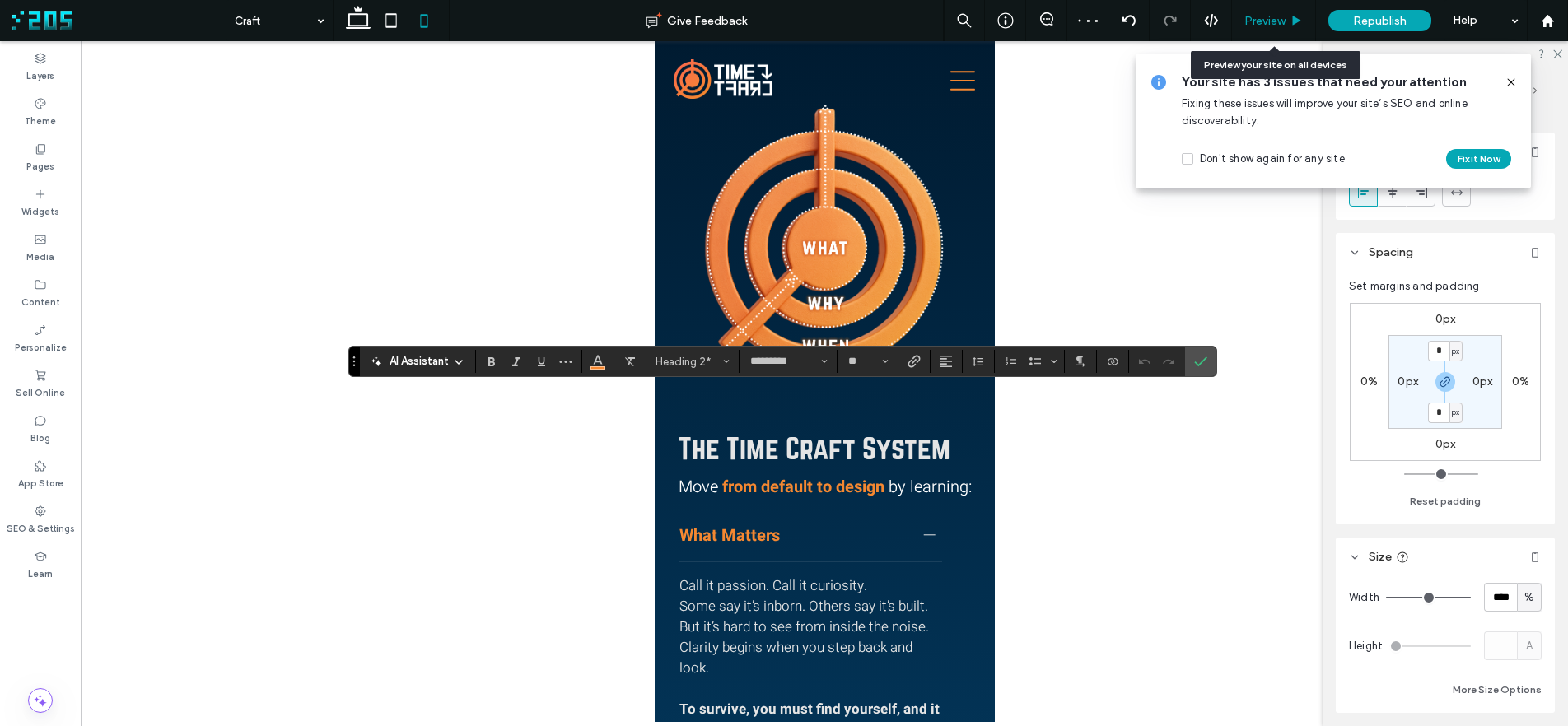 click on "Preview" at bounding box center (1265, 21) 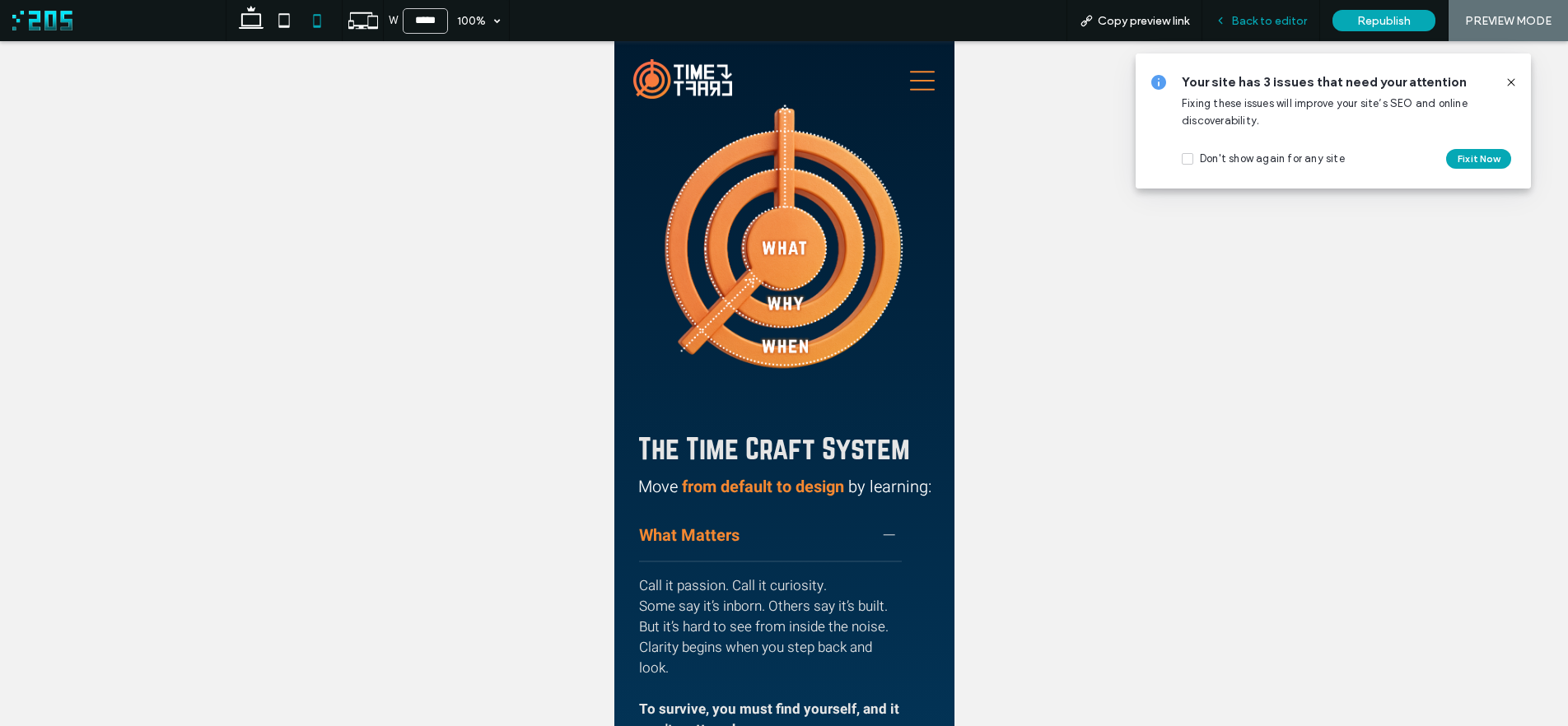 click on "Back to editor" at bounding box center (1269, 21) 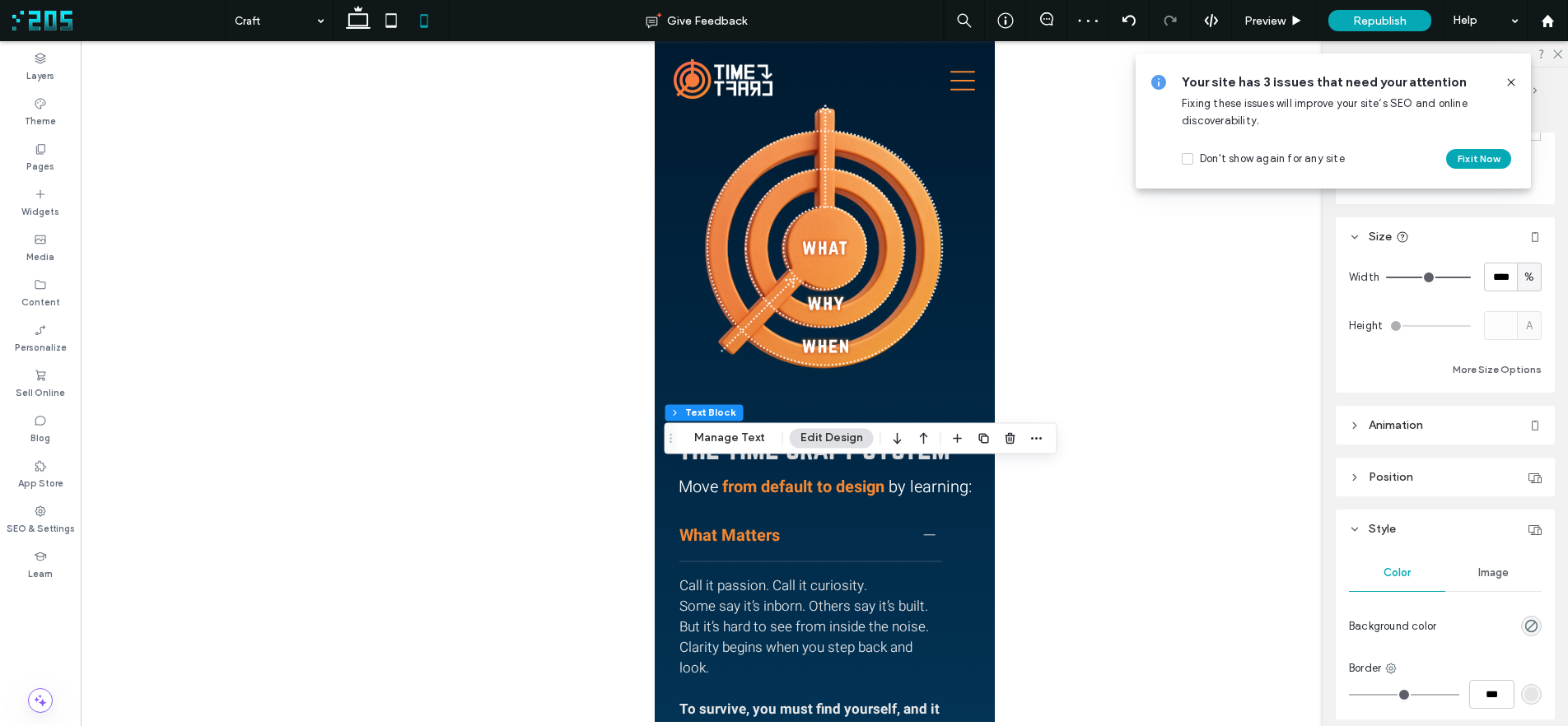 scroll, scrollTop: 333, scrollLeft: 0, axis: vertical 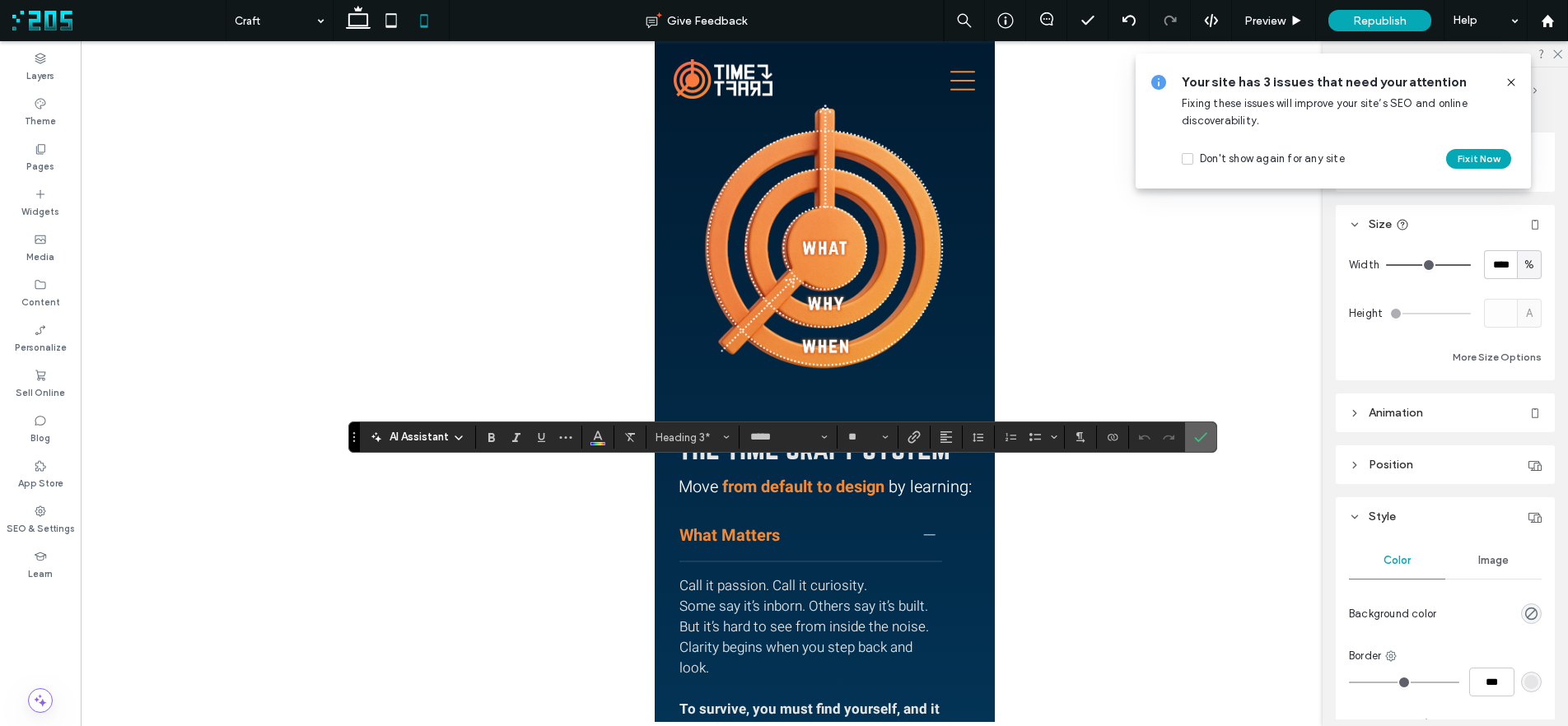 click 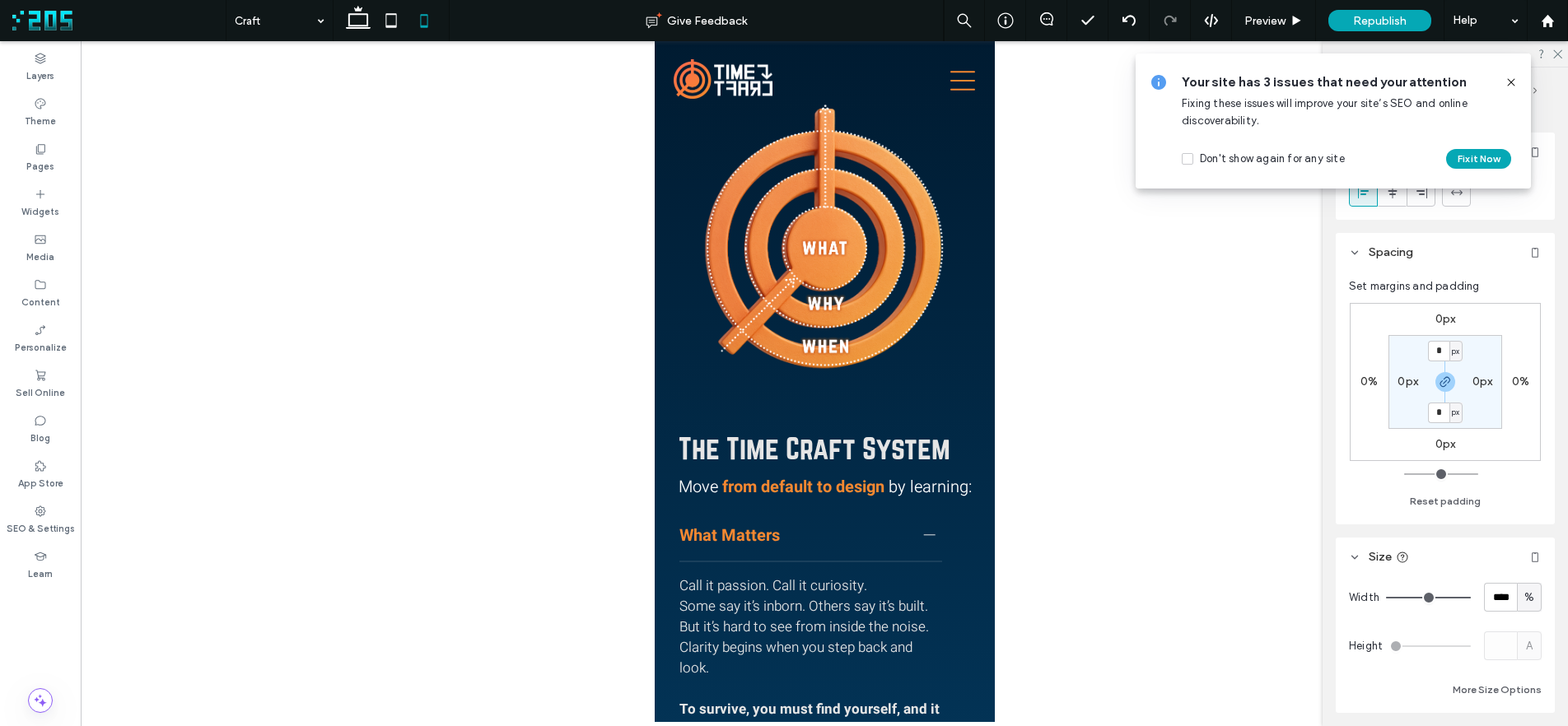 type on "*********" 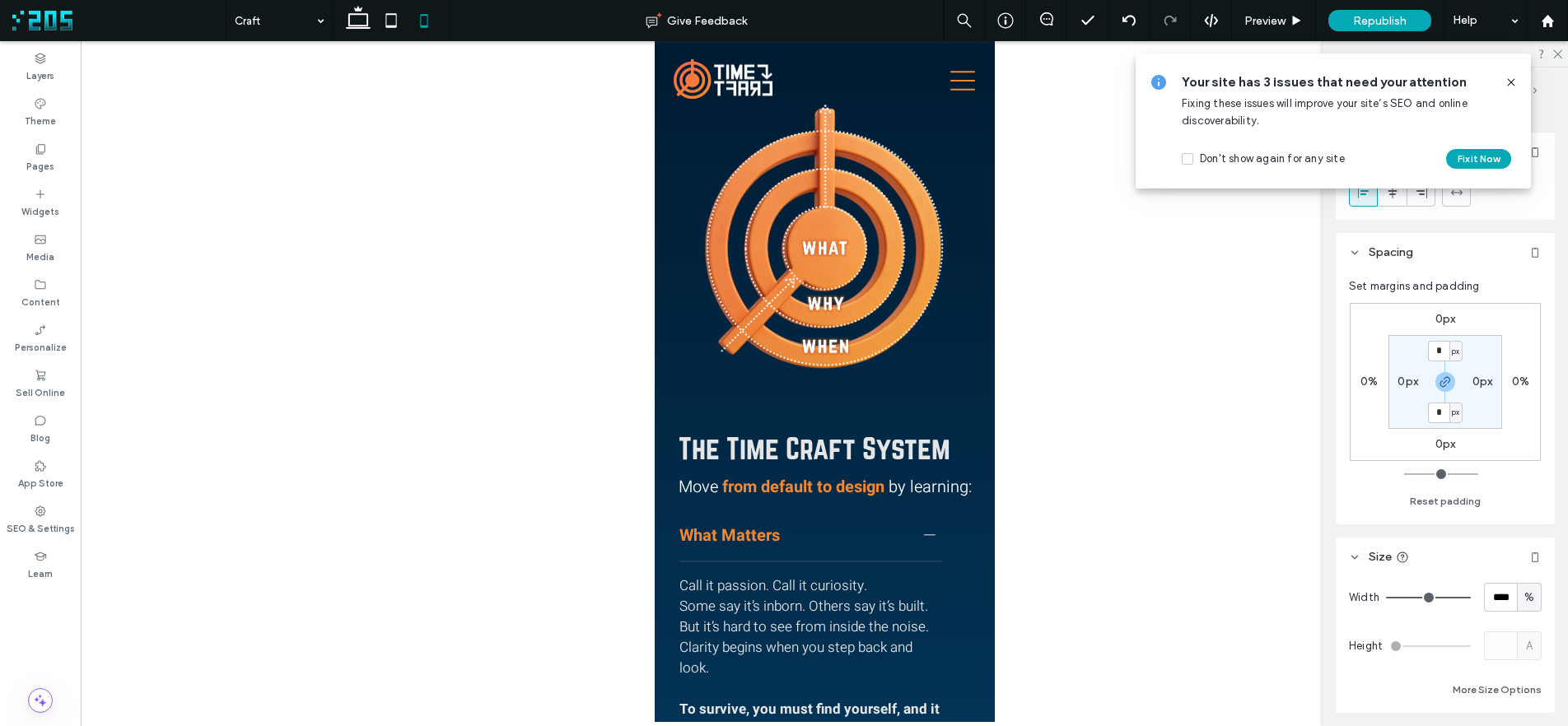 type on "**" 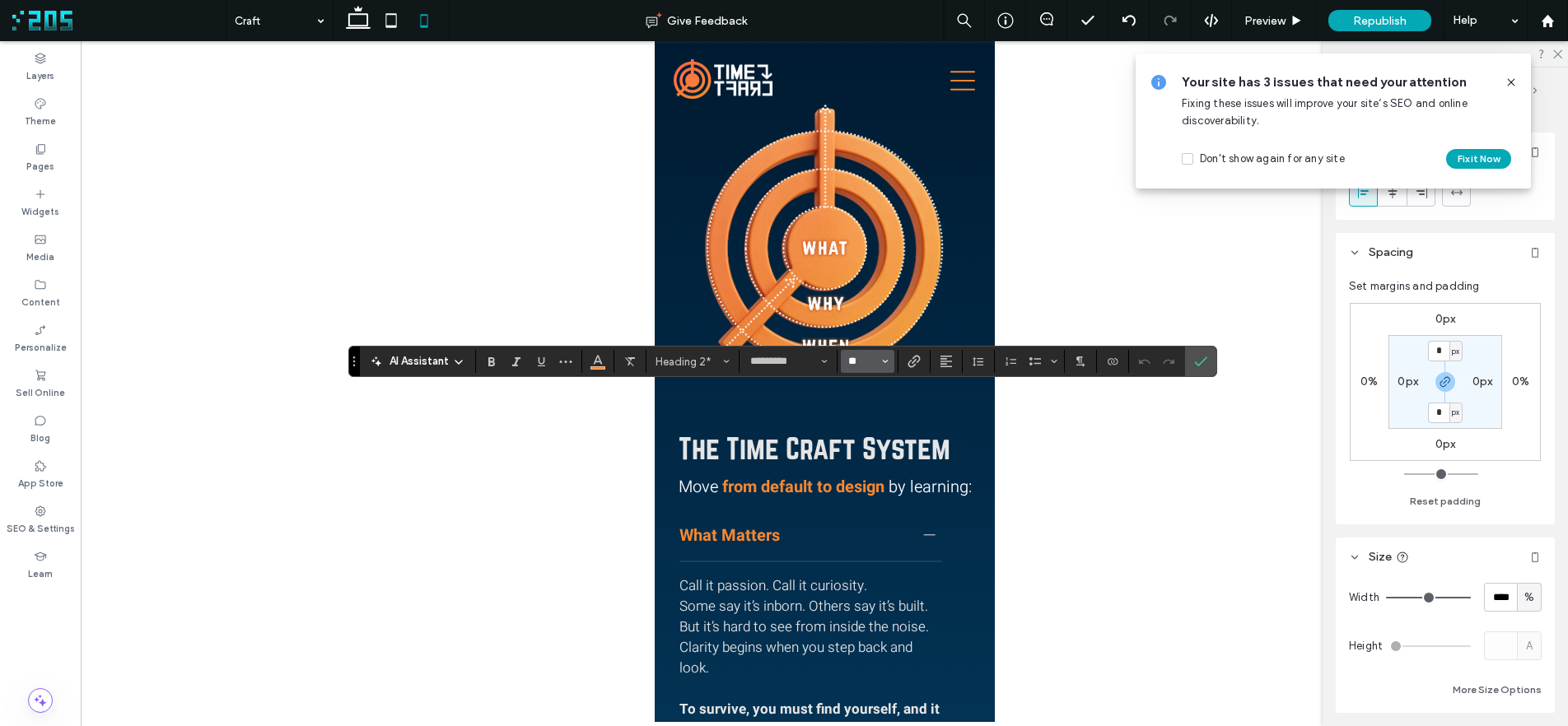 click on "**" at bounding box center (862, 361) 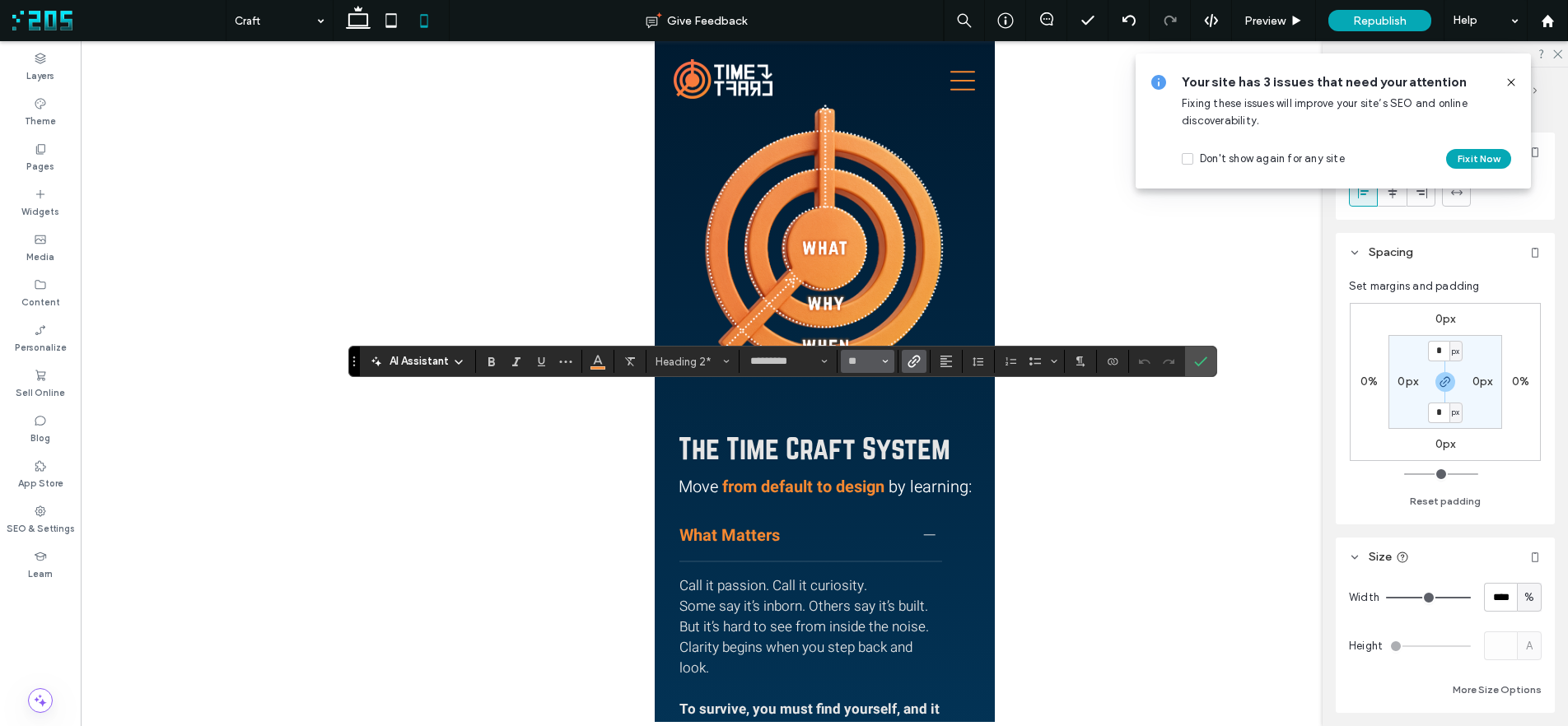type on "**" 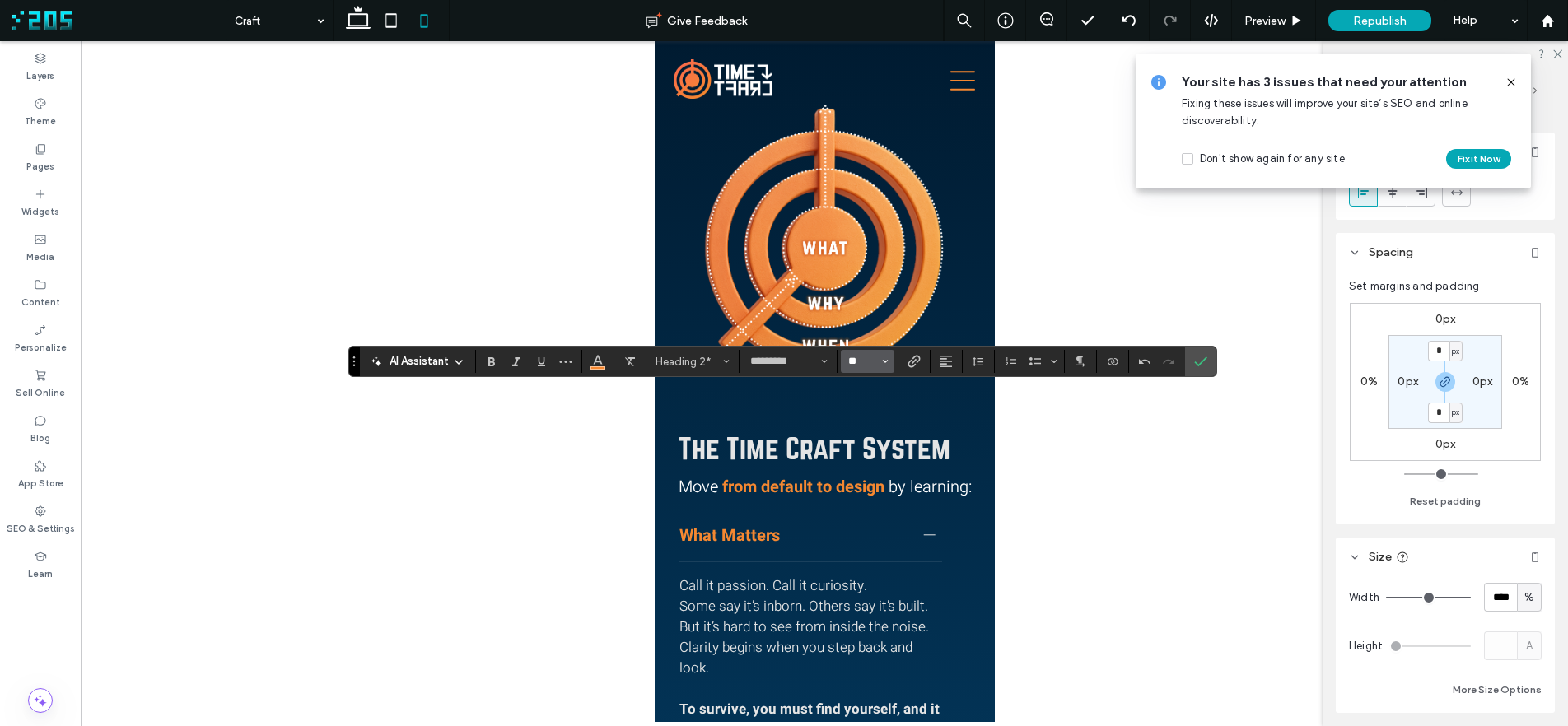click on "**" at bounding box center (862, 361) 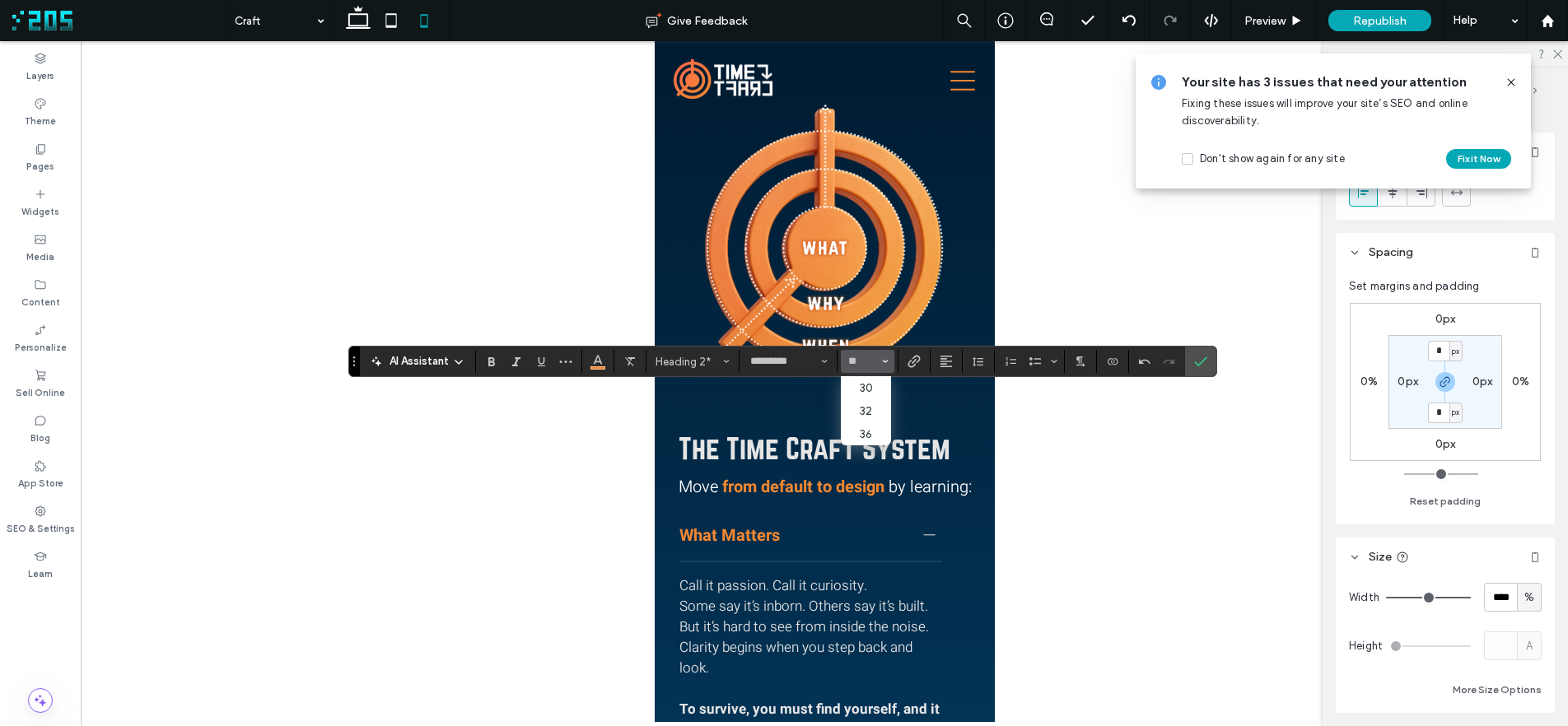 type on "**" 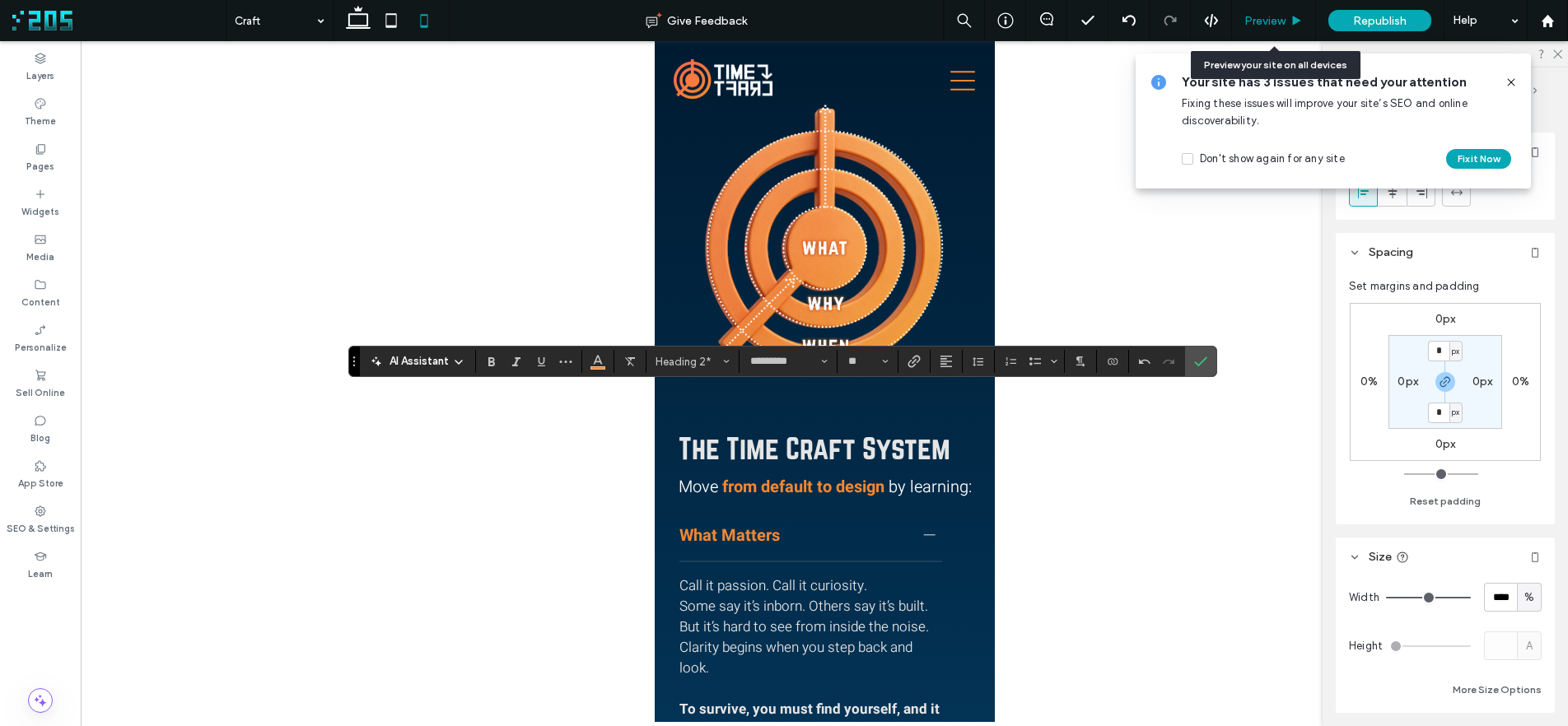click on "Preview" at bounding box center (1265, 21) 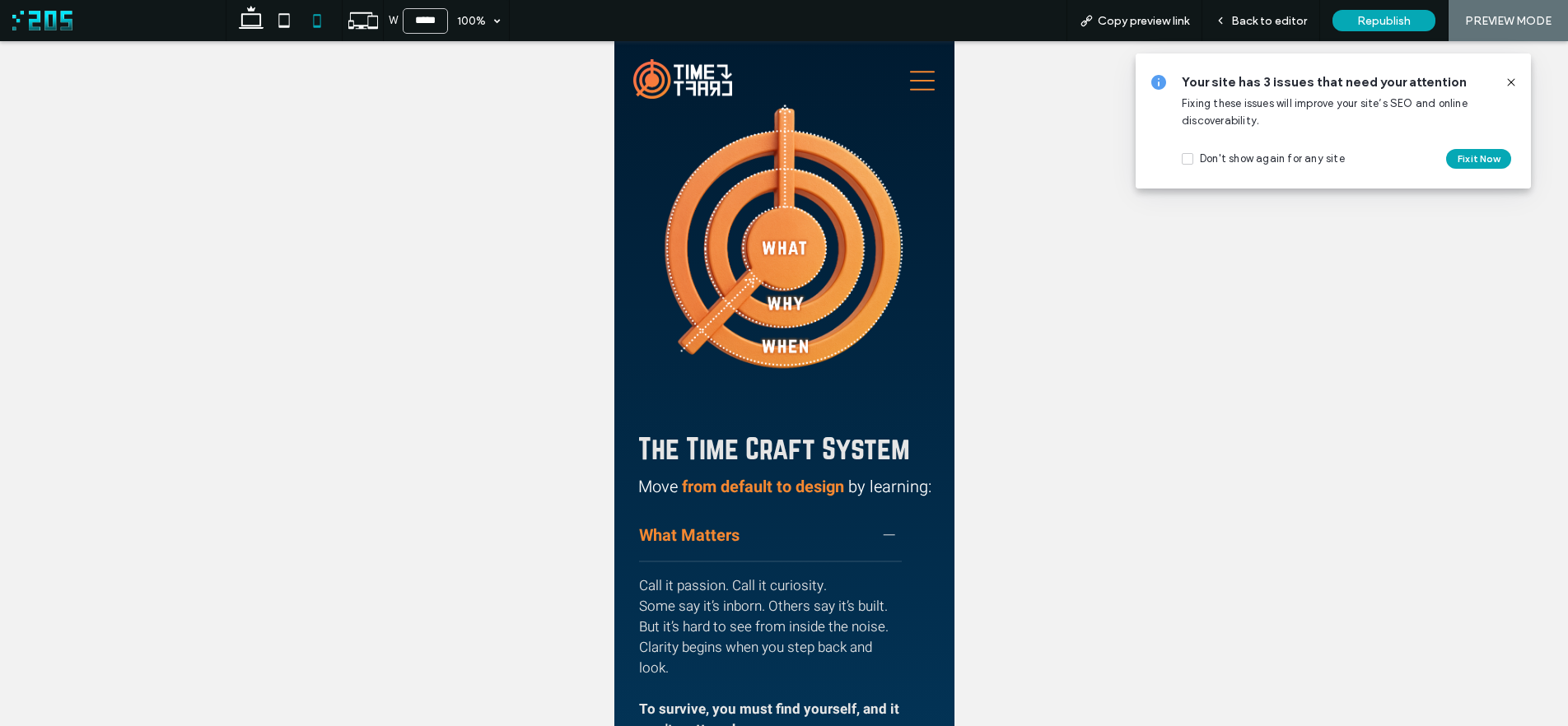 click on "Back to editor" at bounding box center (1269, 21) 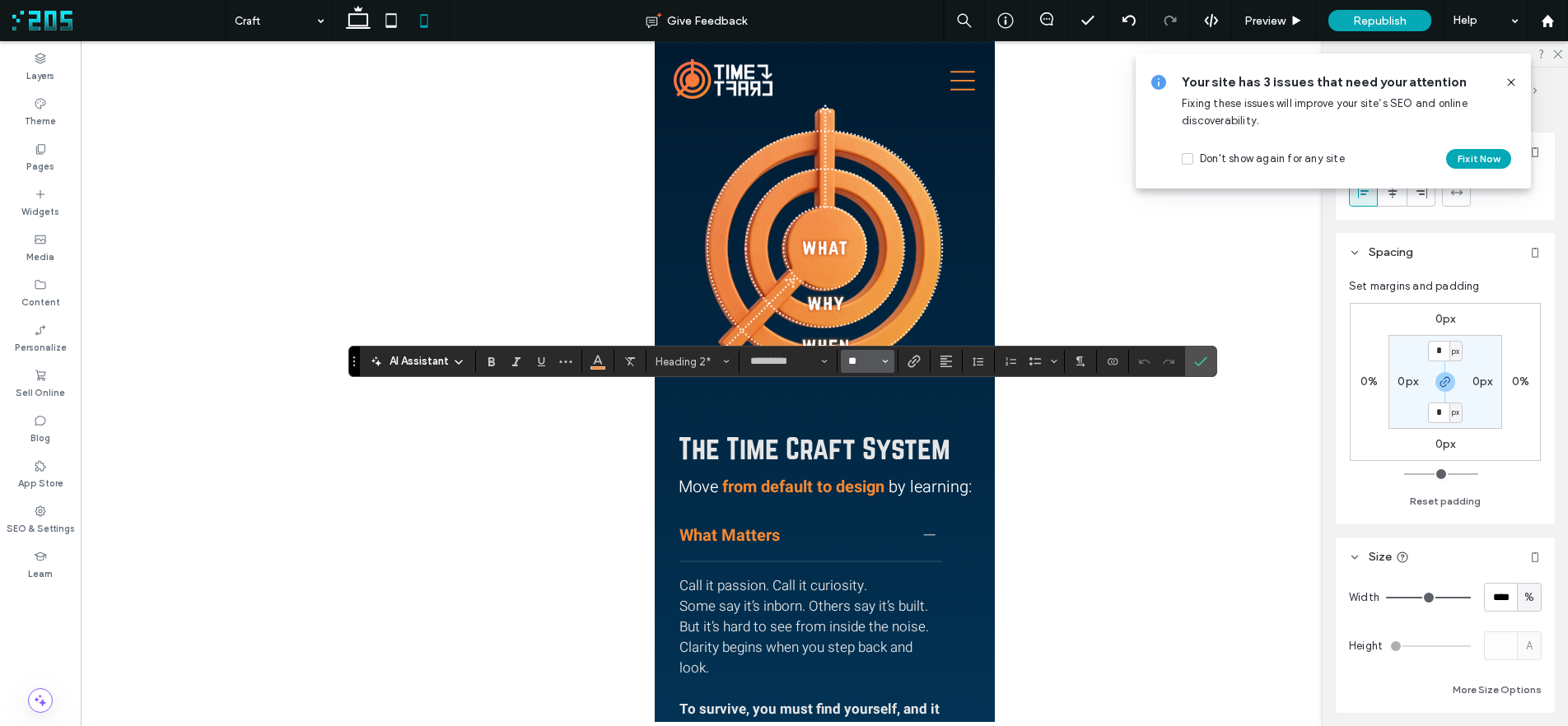 click on "**" at bounding box center (862, 361) 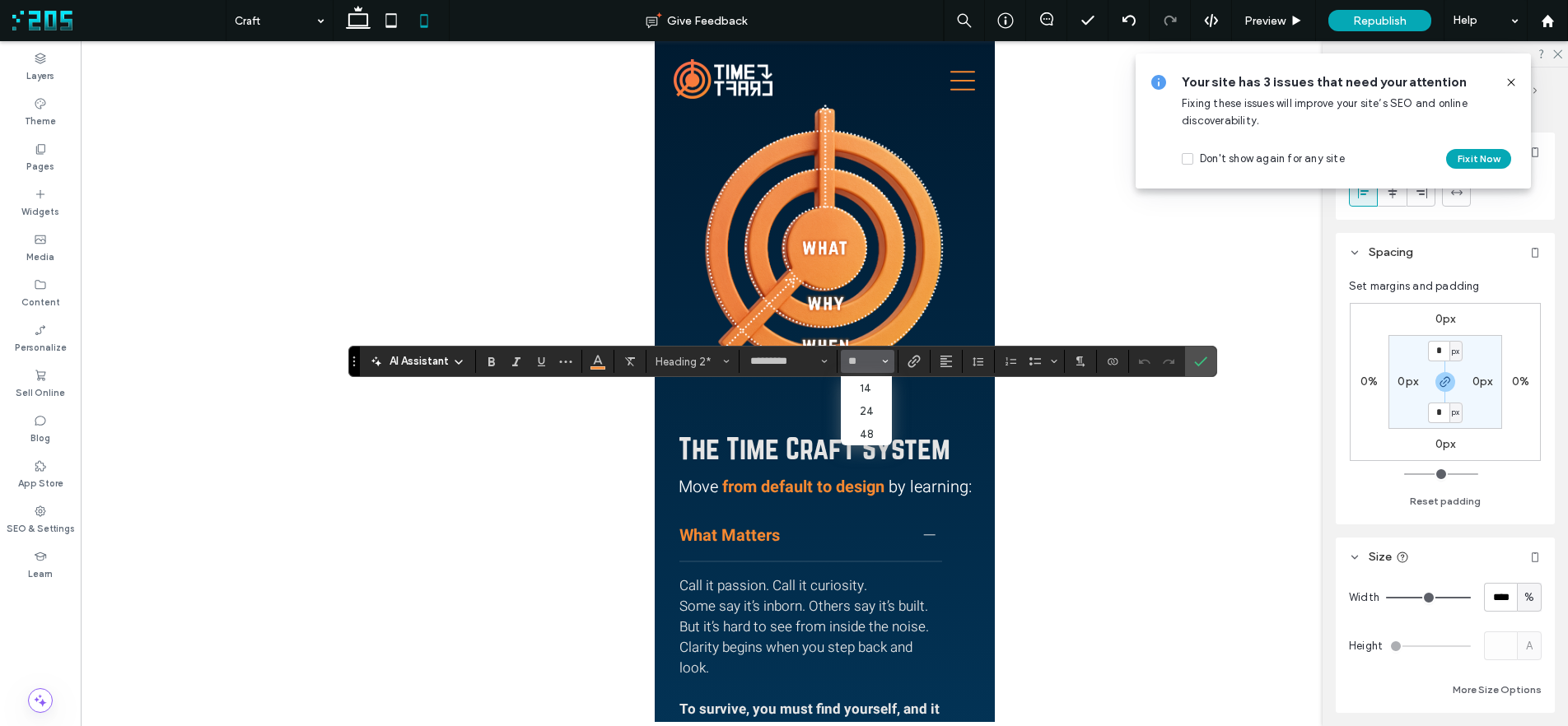 type on "**" 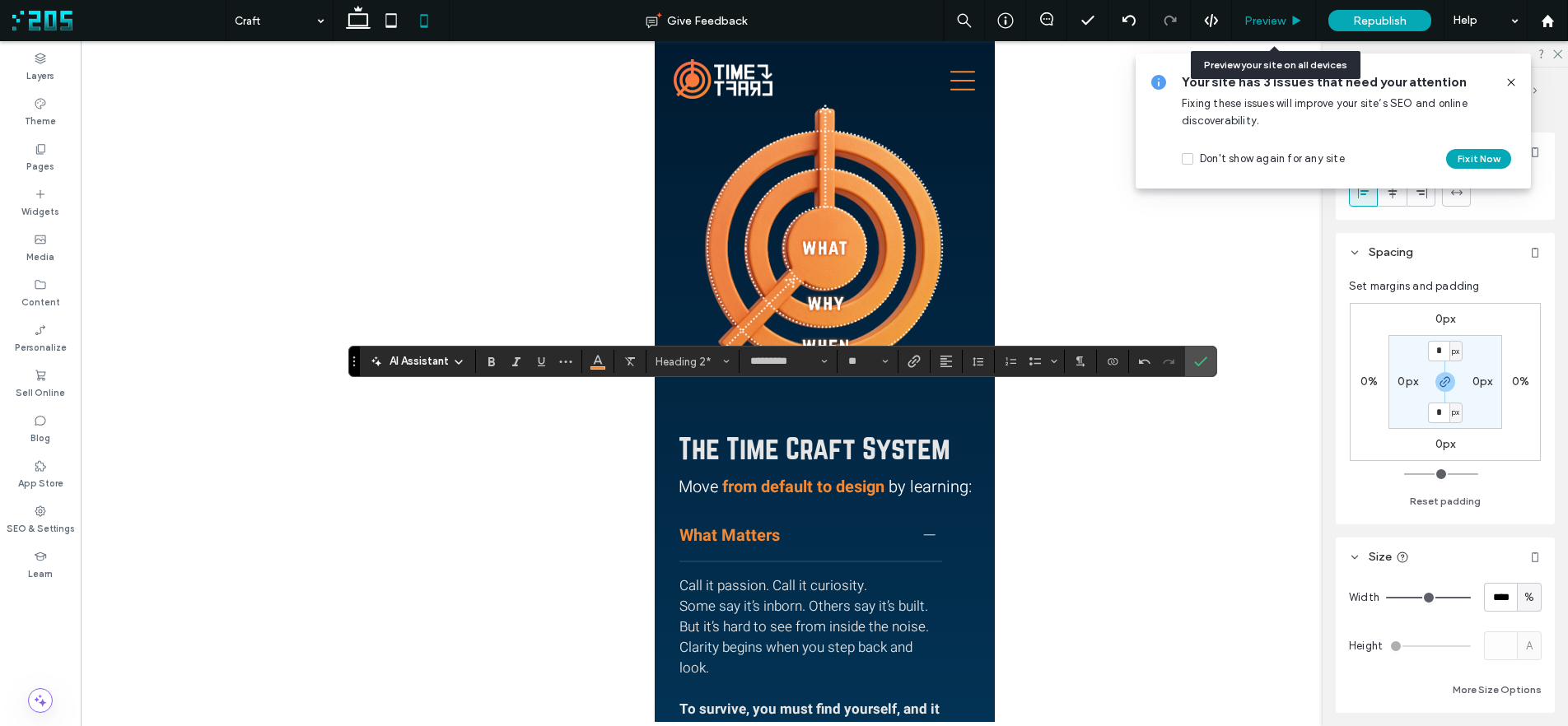 click on "Preview" at bounding box center (1274, 21) 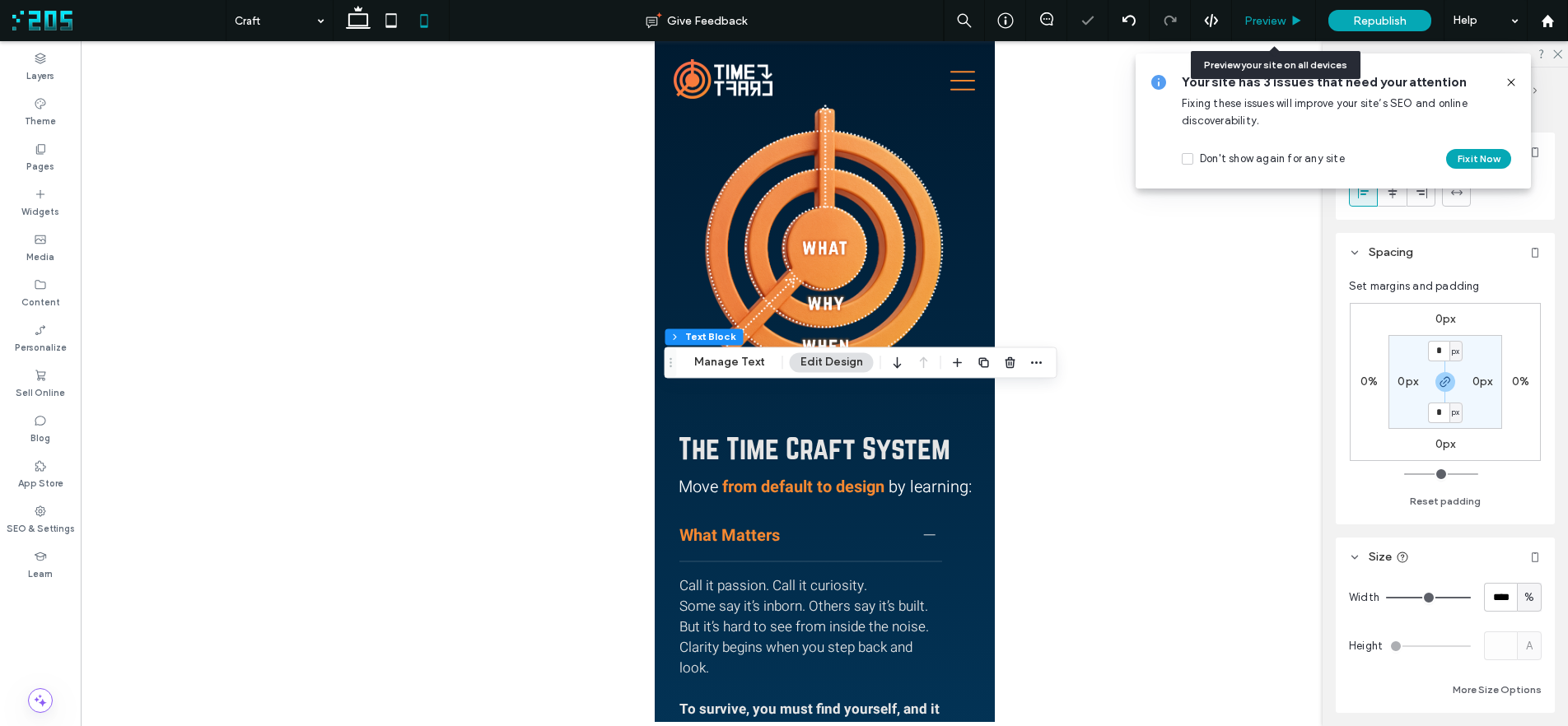click on "Preview" at bounding box center (1265, 21) 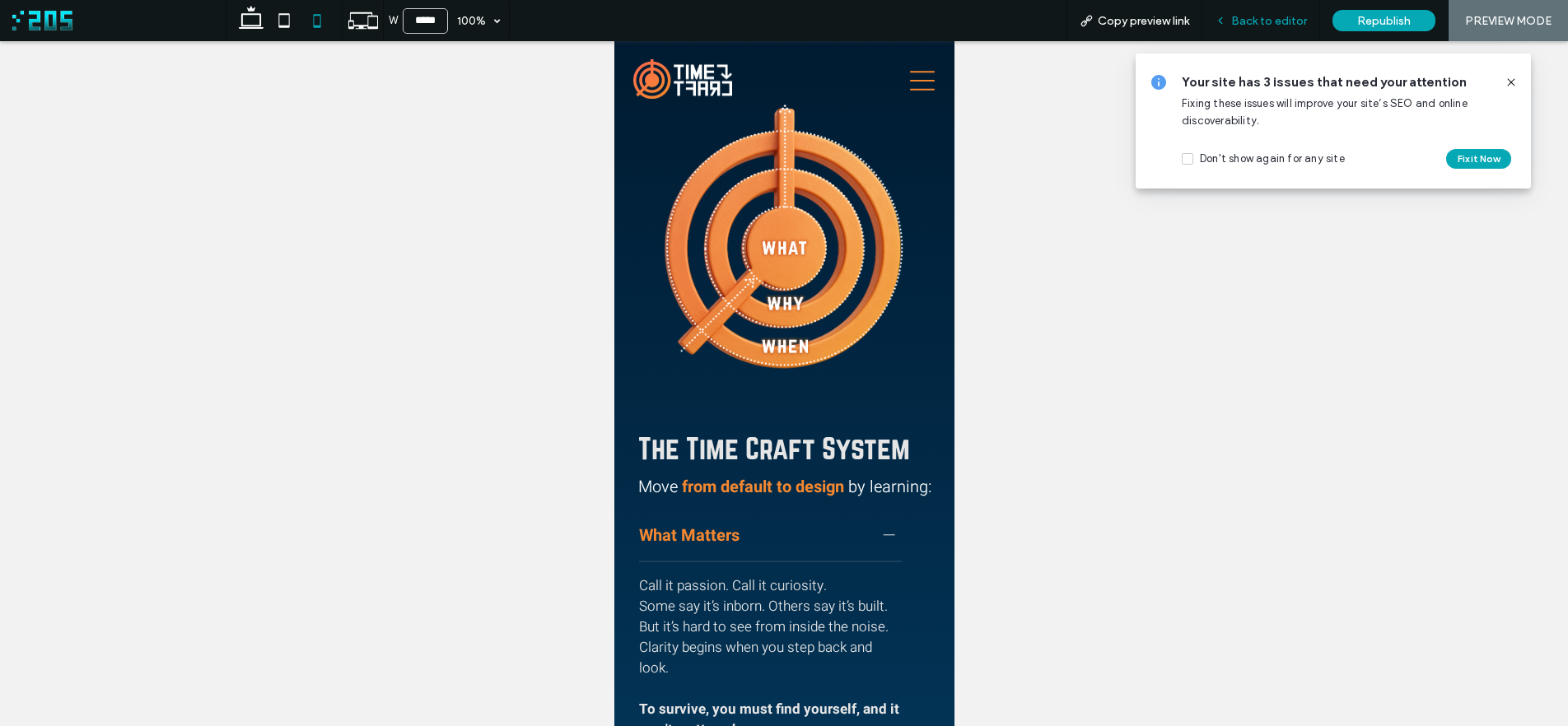 click on "Back to editor" at bounding box center [1269, 21] 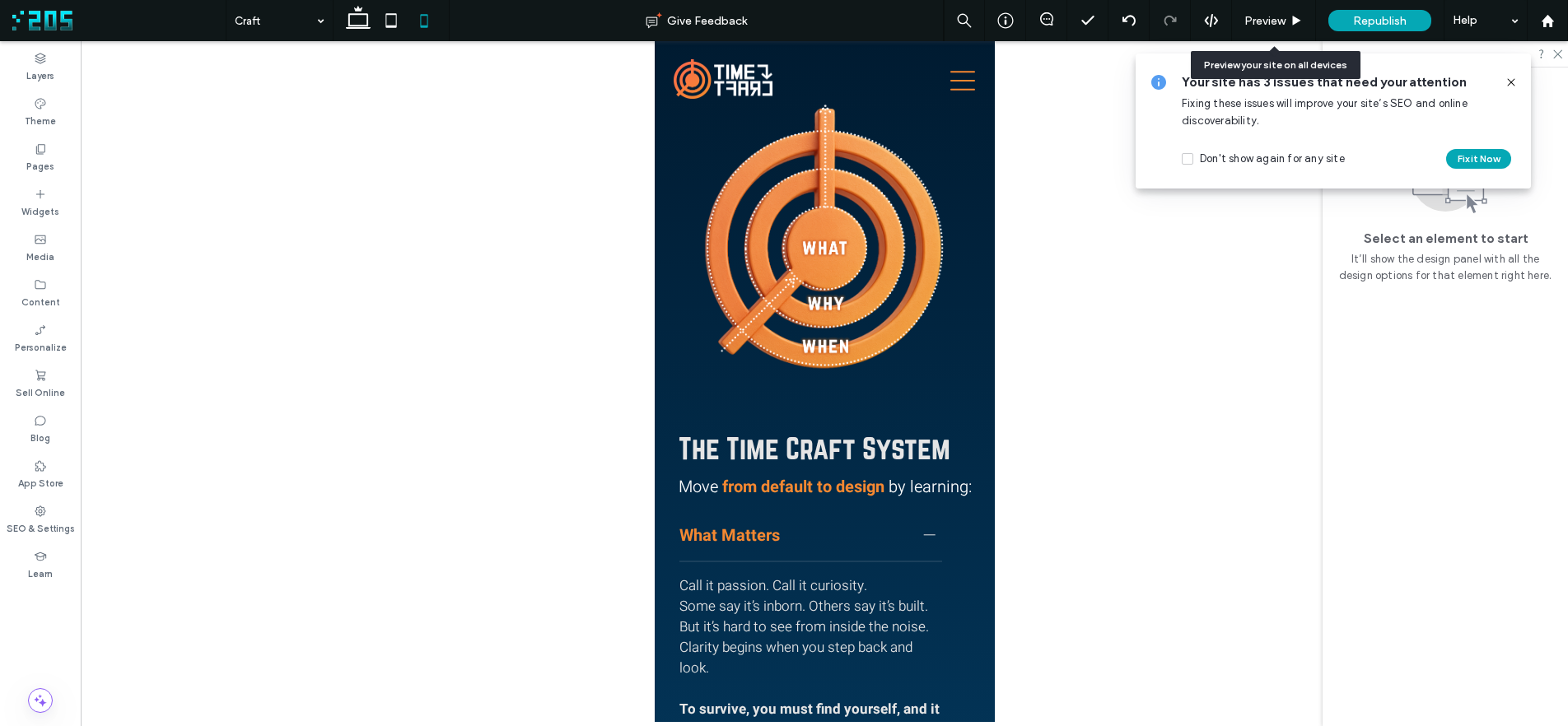 click on "Preview" at bounding box center (1265, 21) 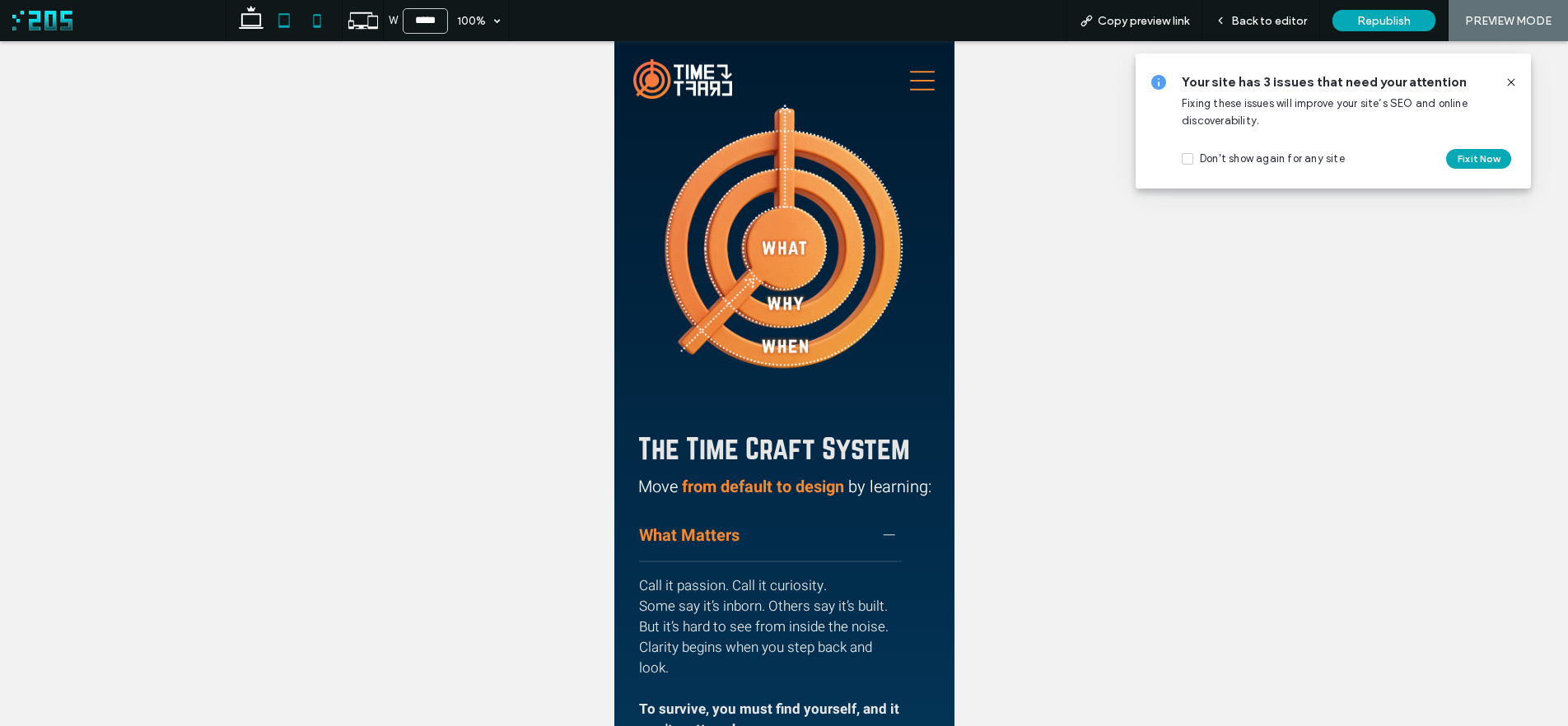 click 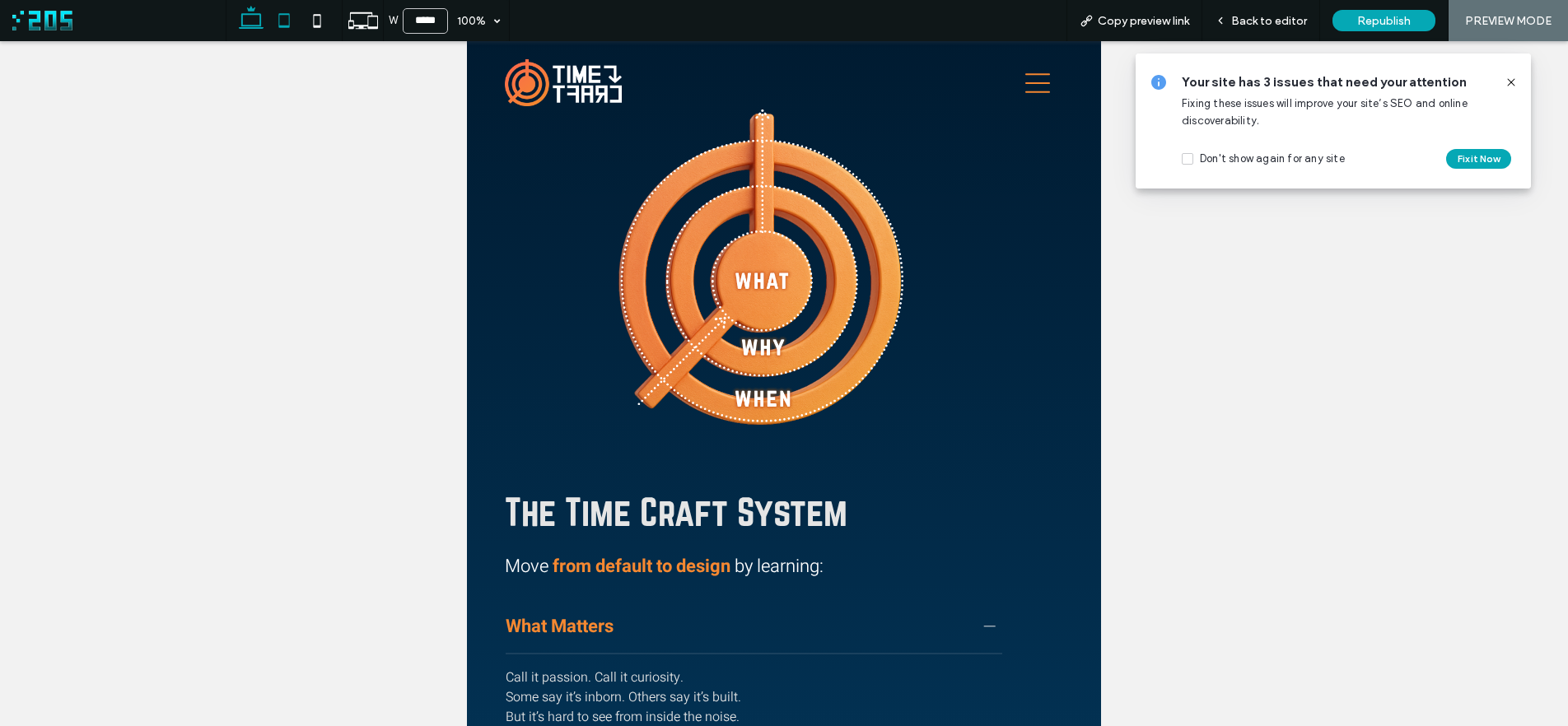 click 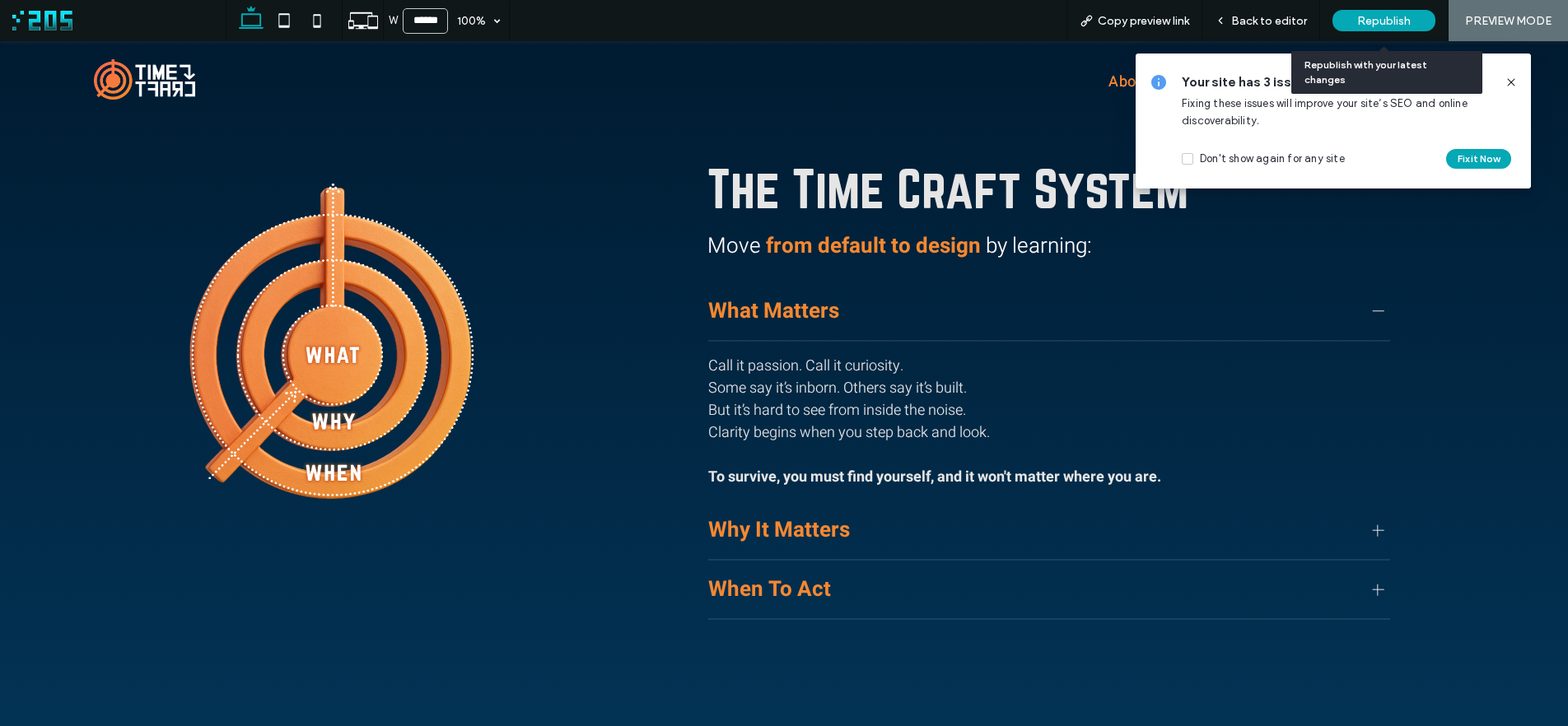 click on "Republish" at bounding box center [1384, 21] 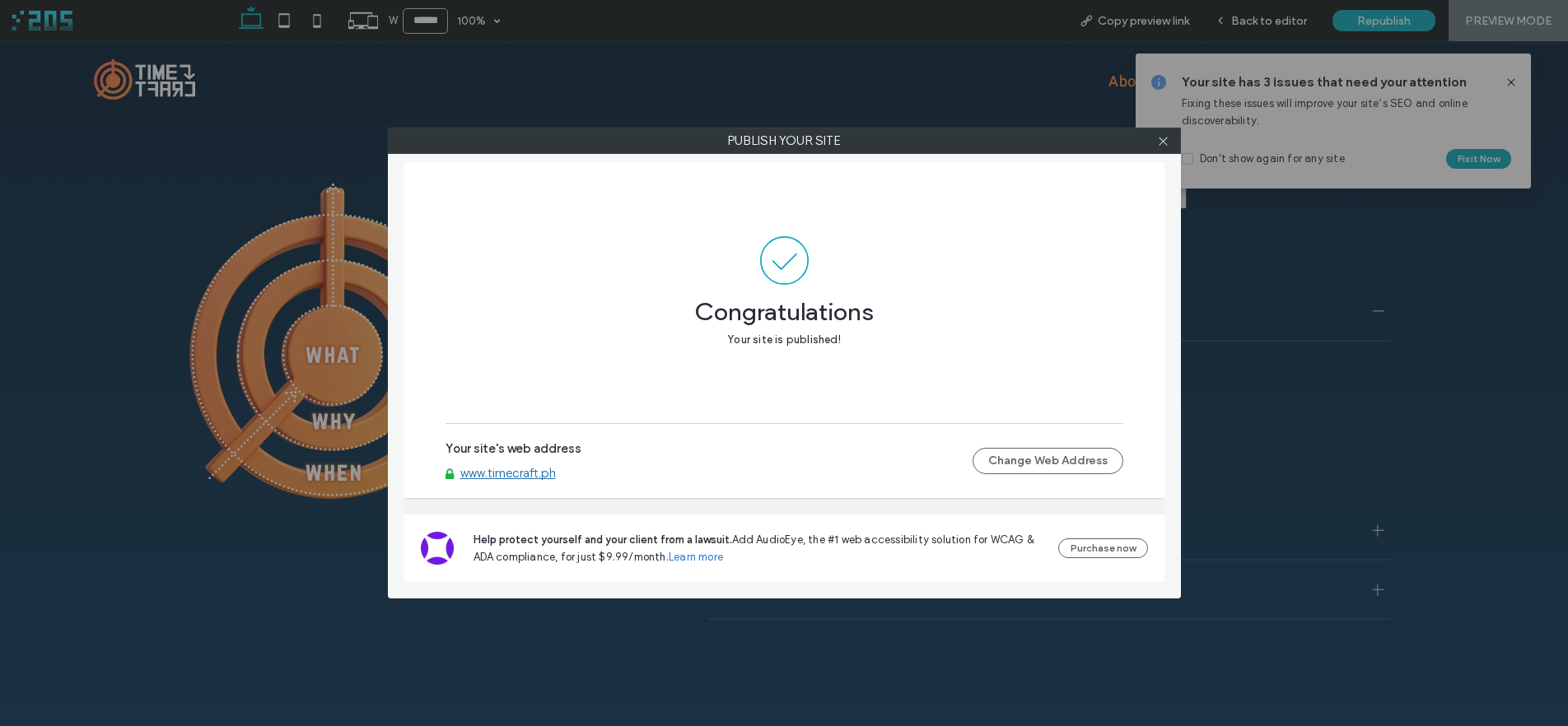 drag, startPoint x: 1163, startPoint y: 140, endPoint x: 1189, endPoint y: 137, distance: 26.172505 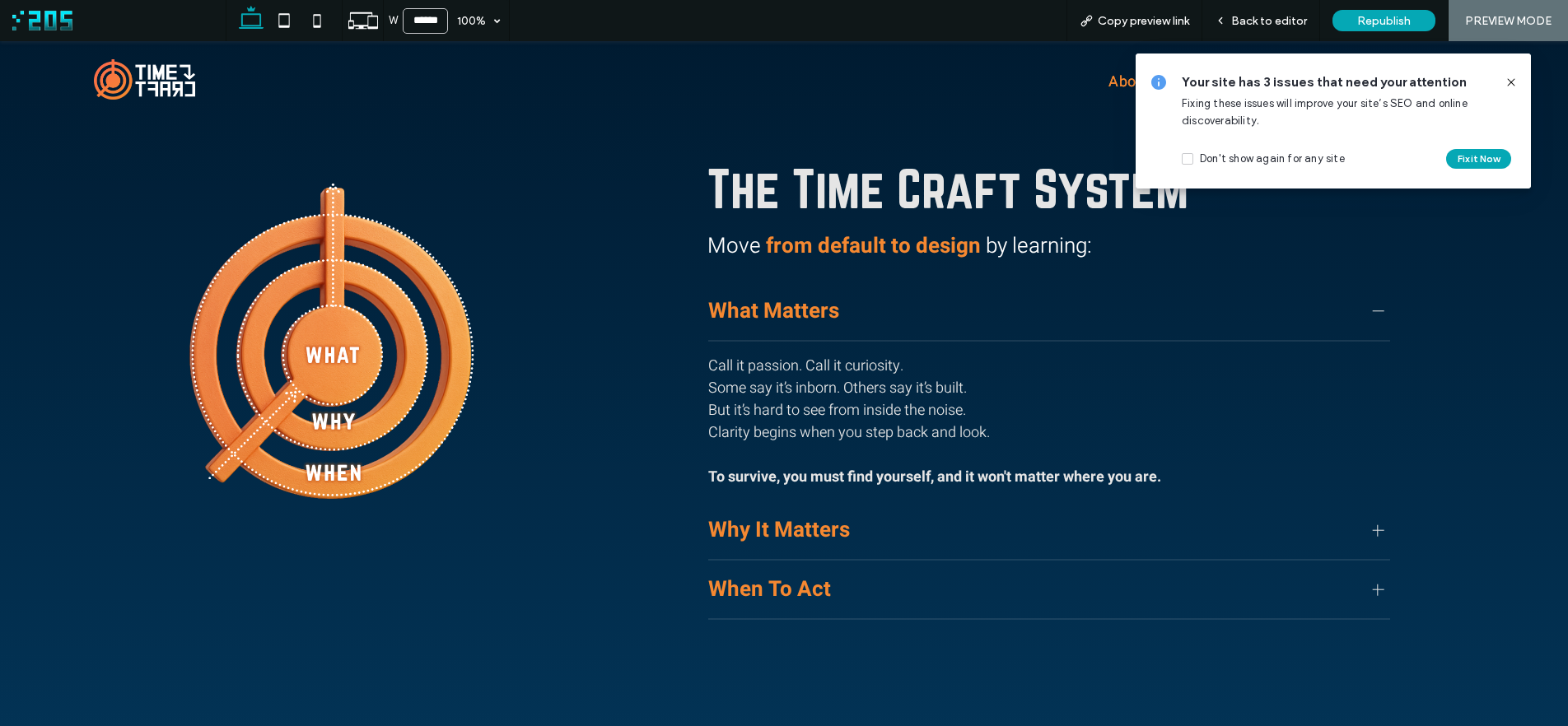 click 